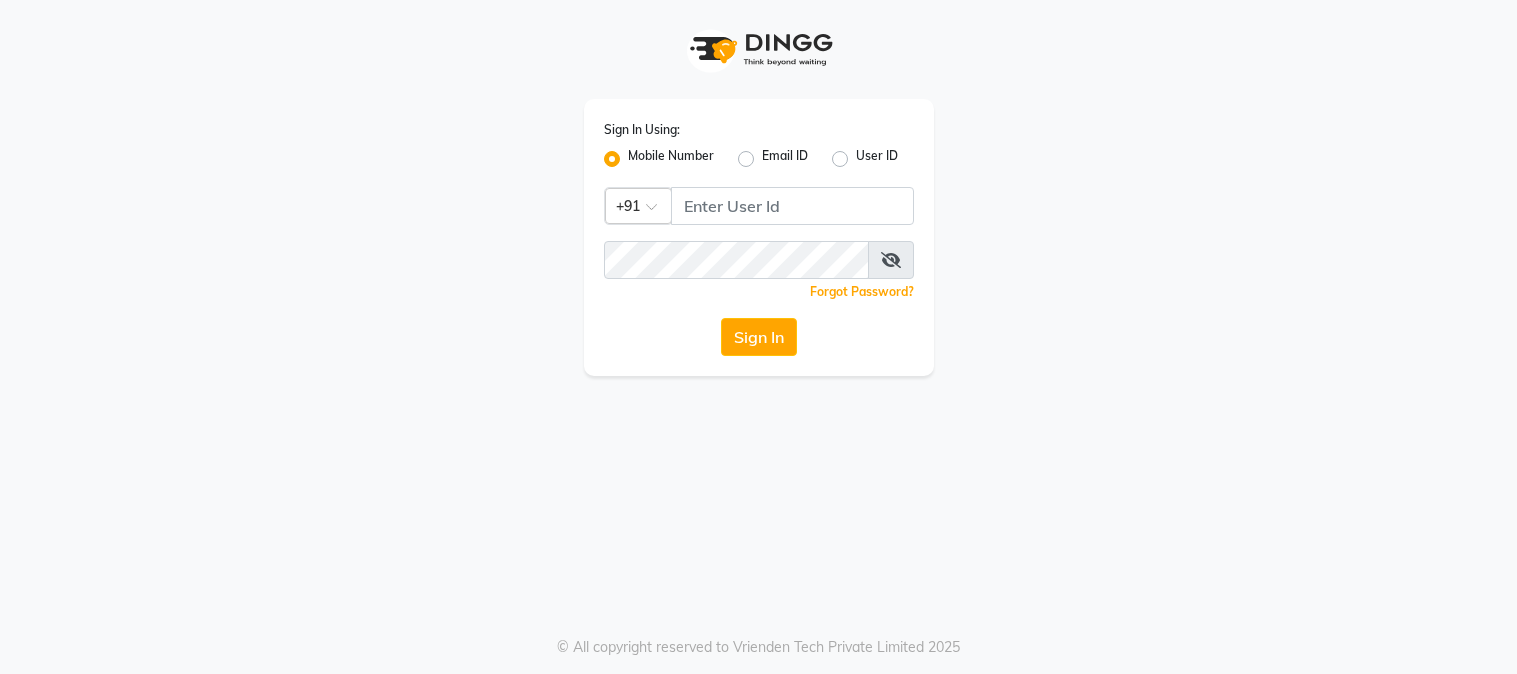 scroll, scrollTop: 0, scrollLeft: 0, axis: both 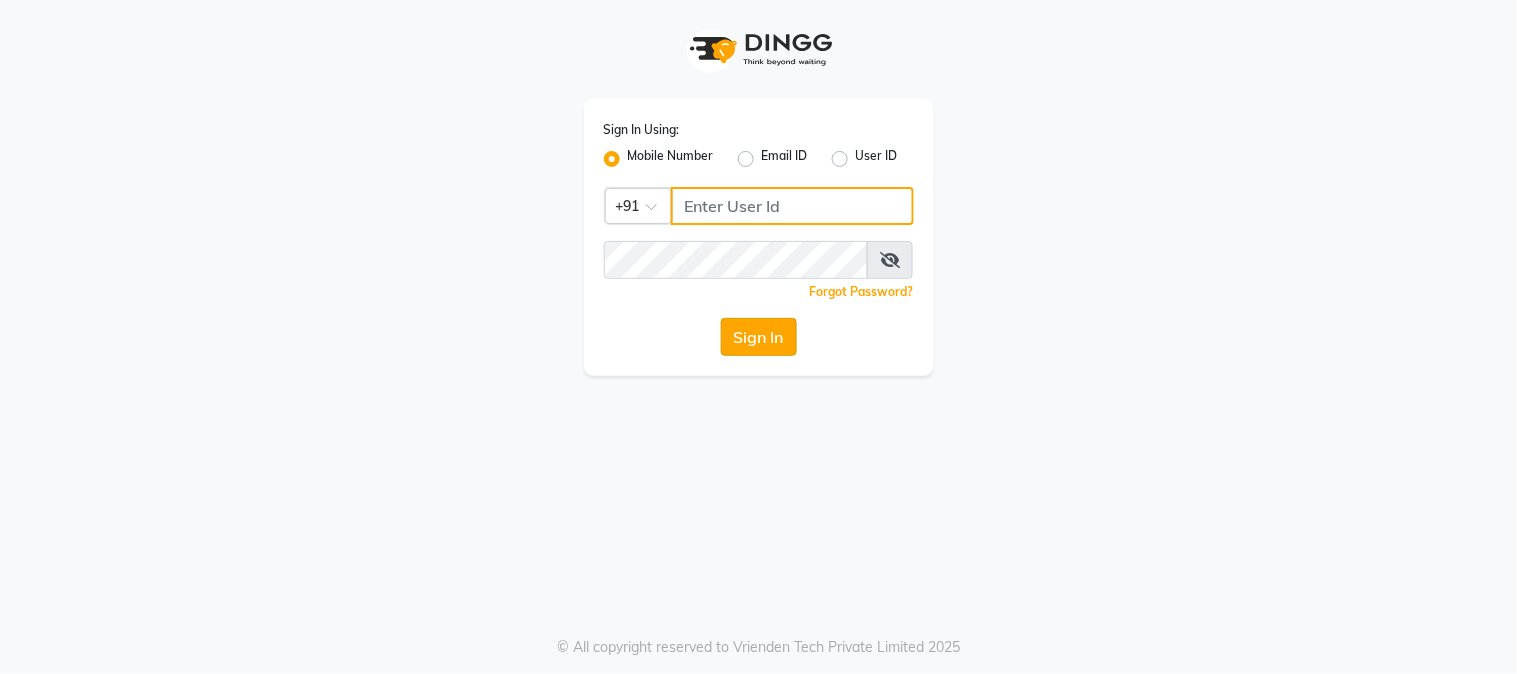 type on "8689894449" 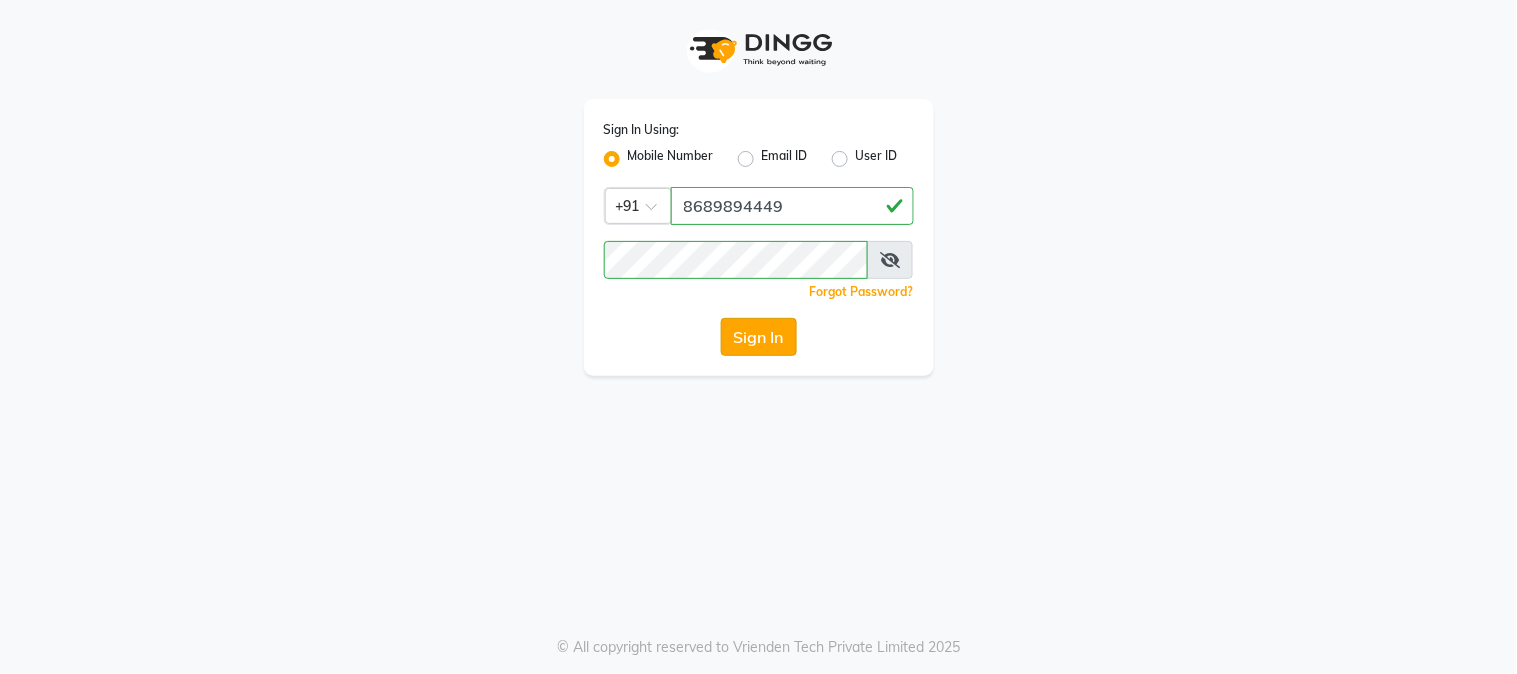 click on "Sign In" 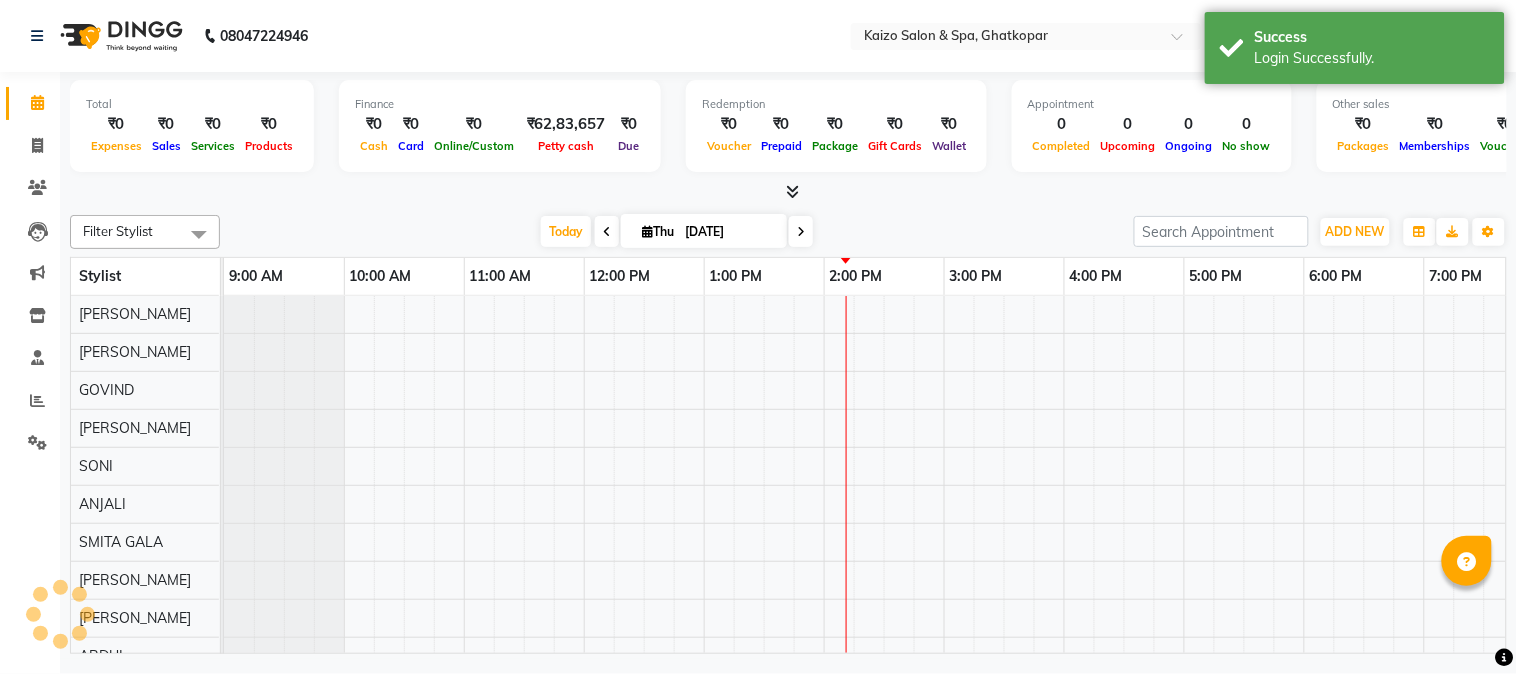 scroll, scrollTop: 0, scrollLeft: 0, axis: both 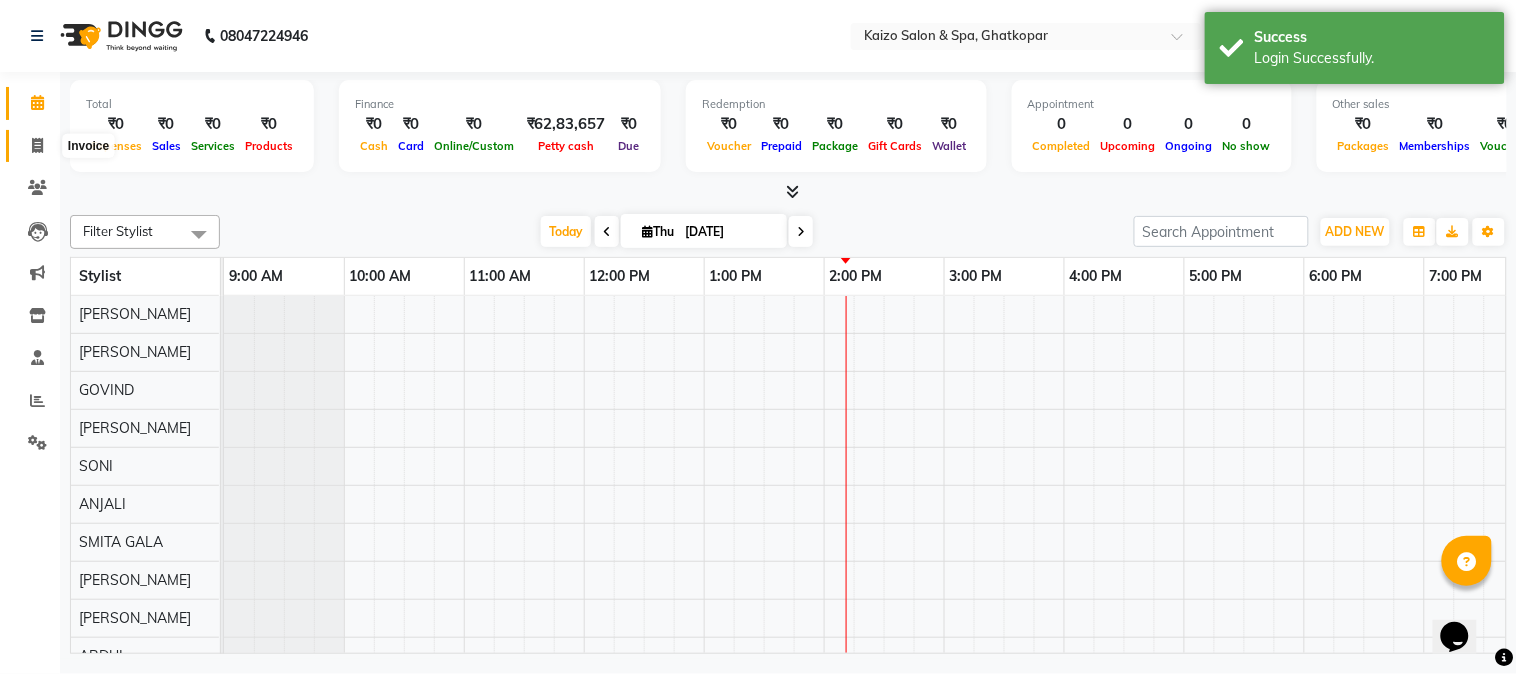 click 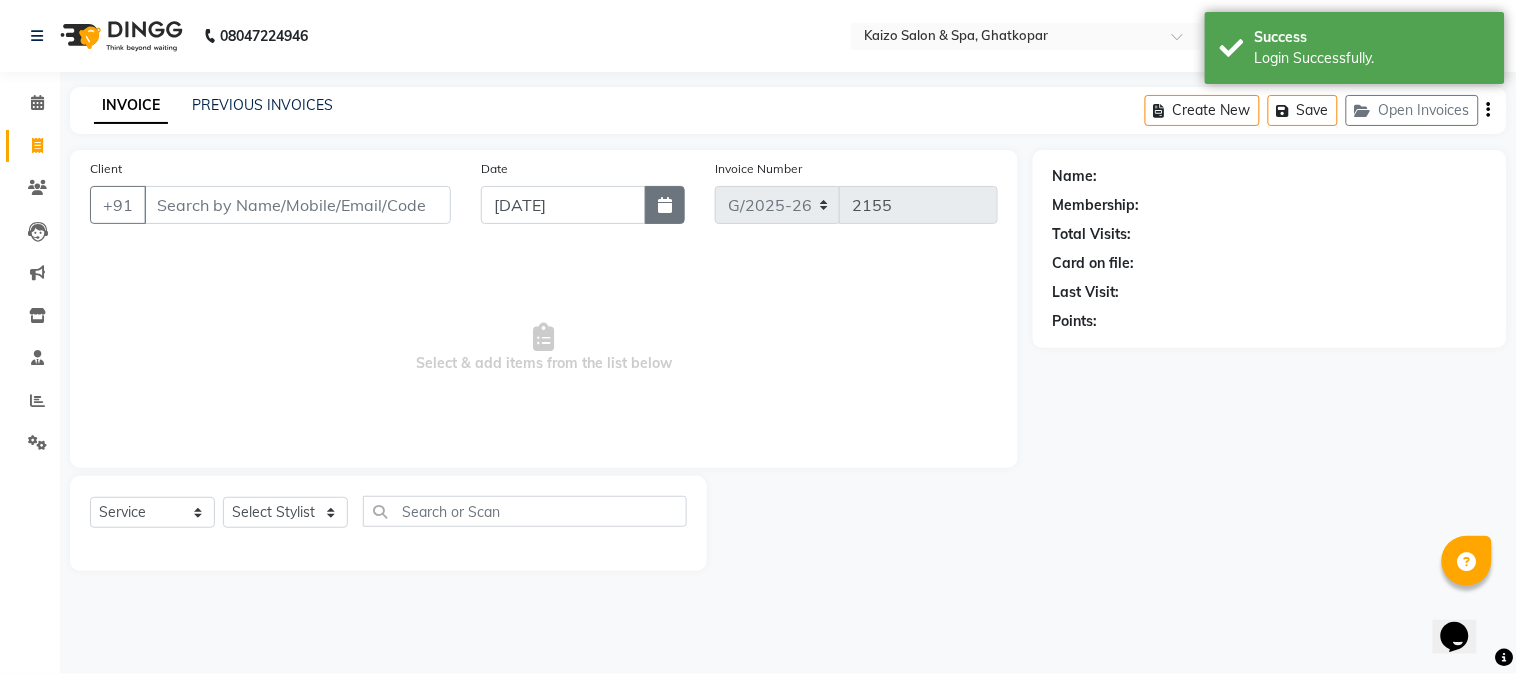click 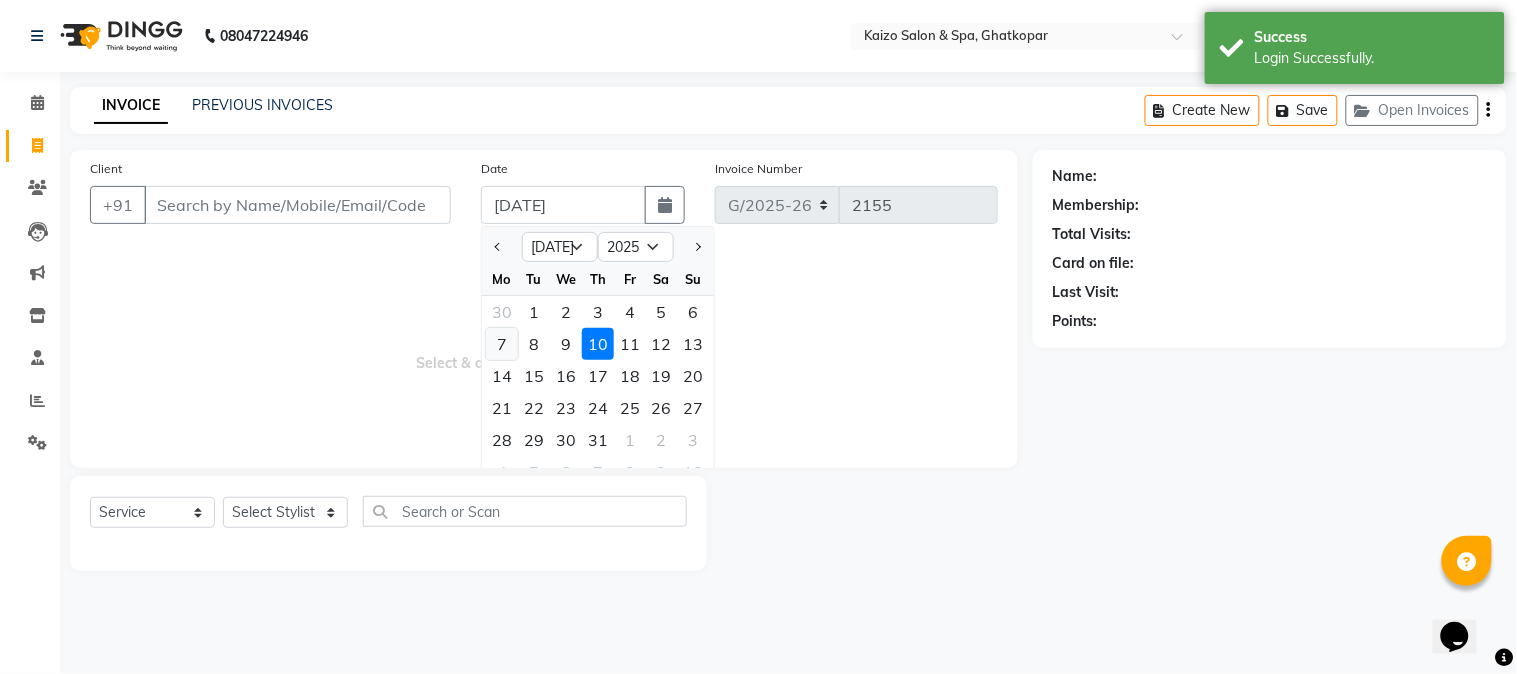 click on "7" 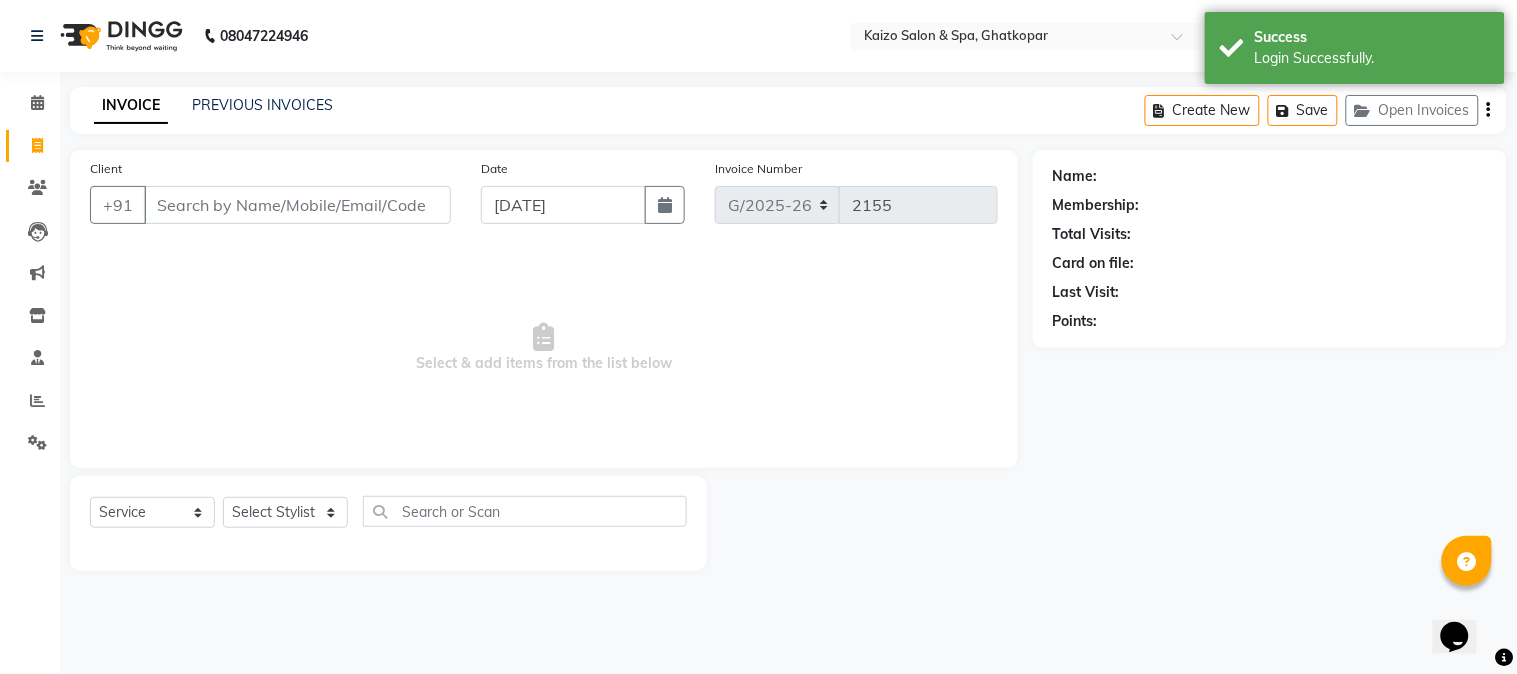 click on "Client +91" 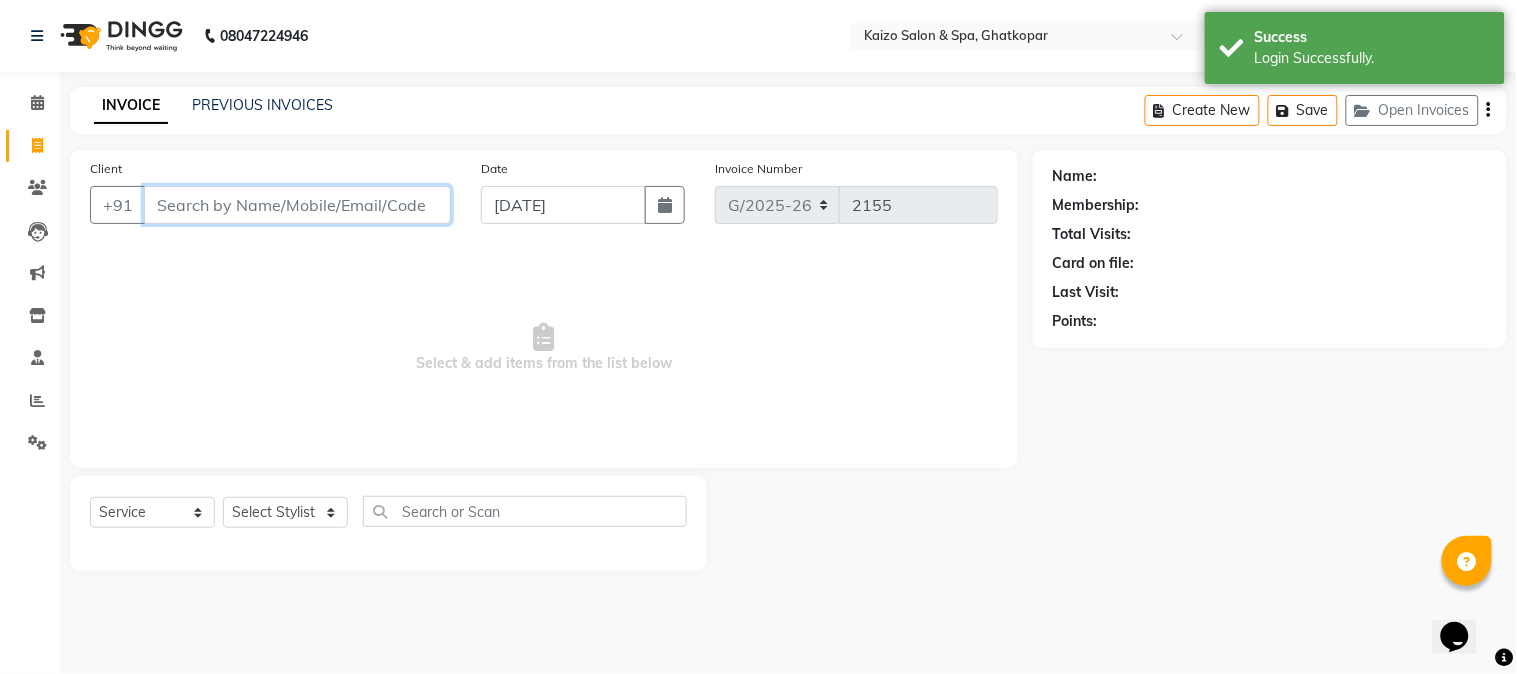 click on "Client" at bounding box center [297, 205] 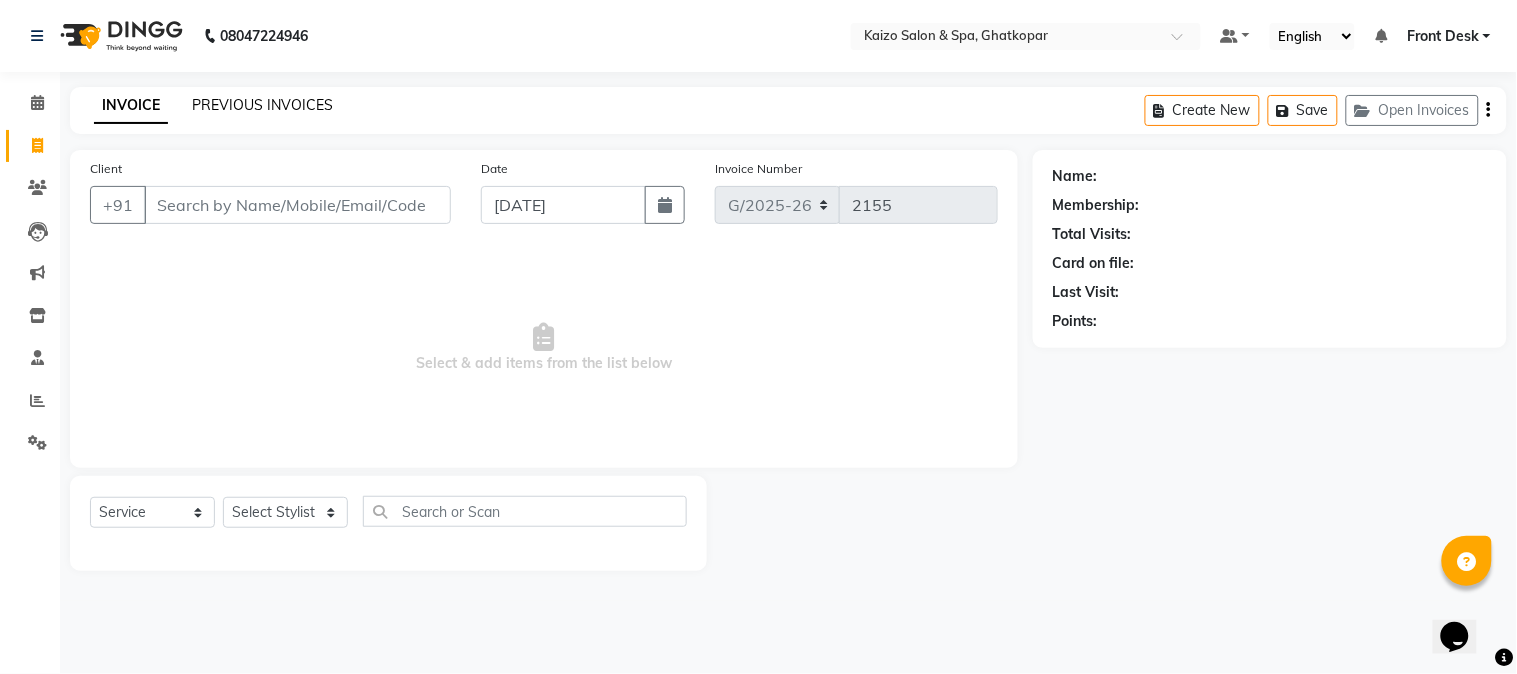 click on "PREVIOUS INVOICES" 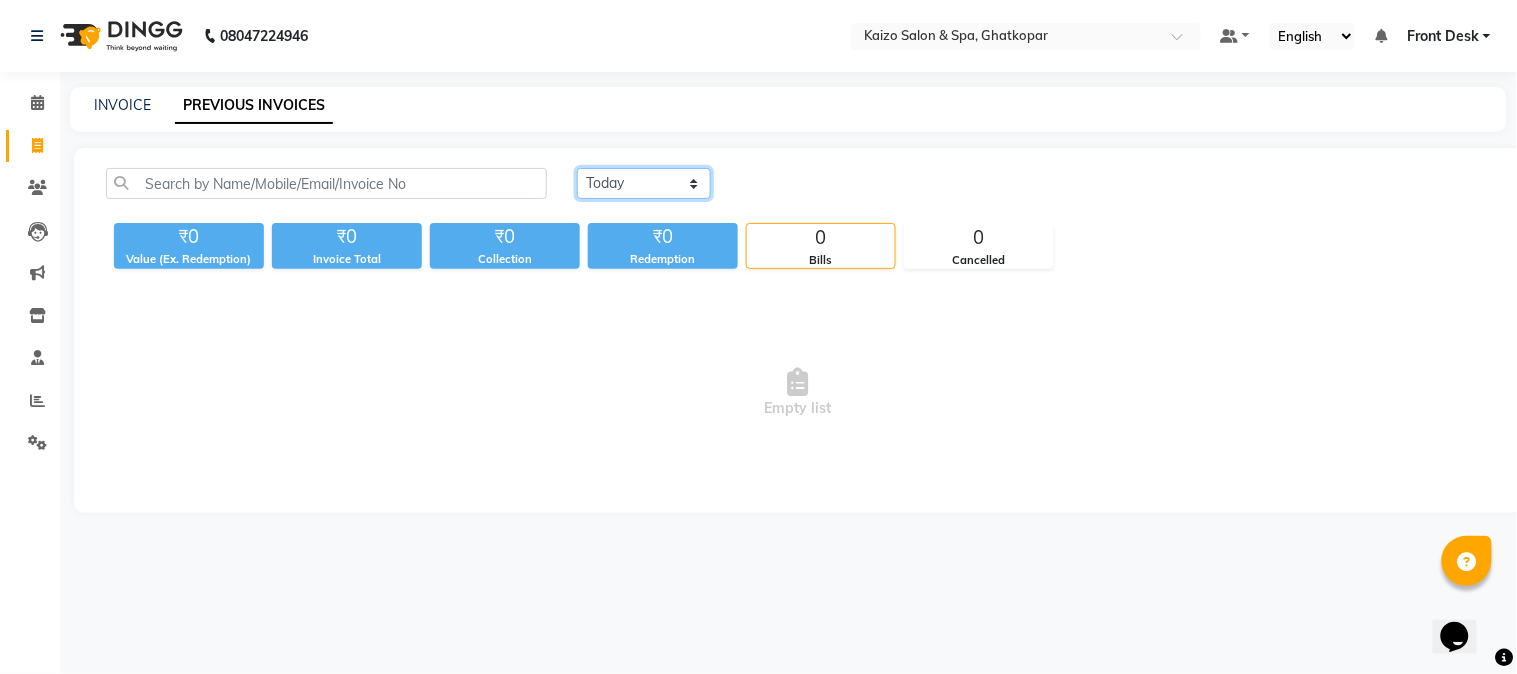 click on "[DATE] [DATE] Custom Range" 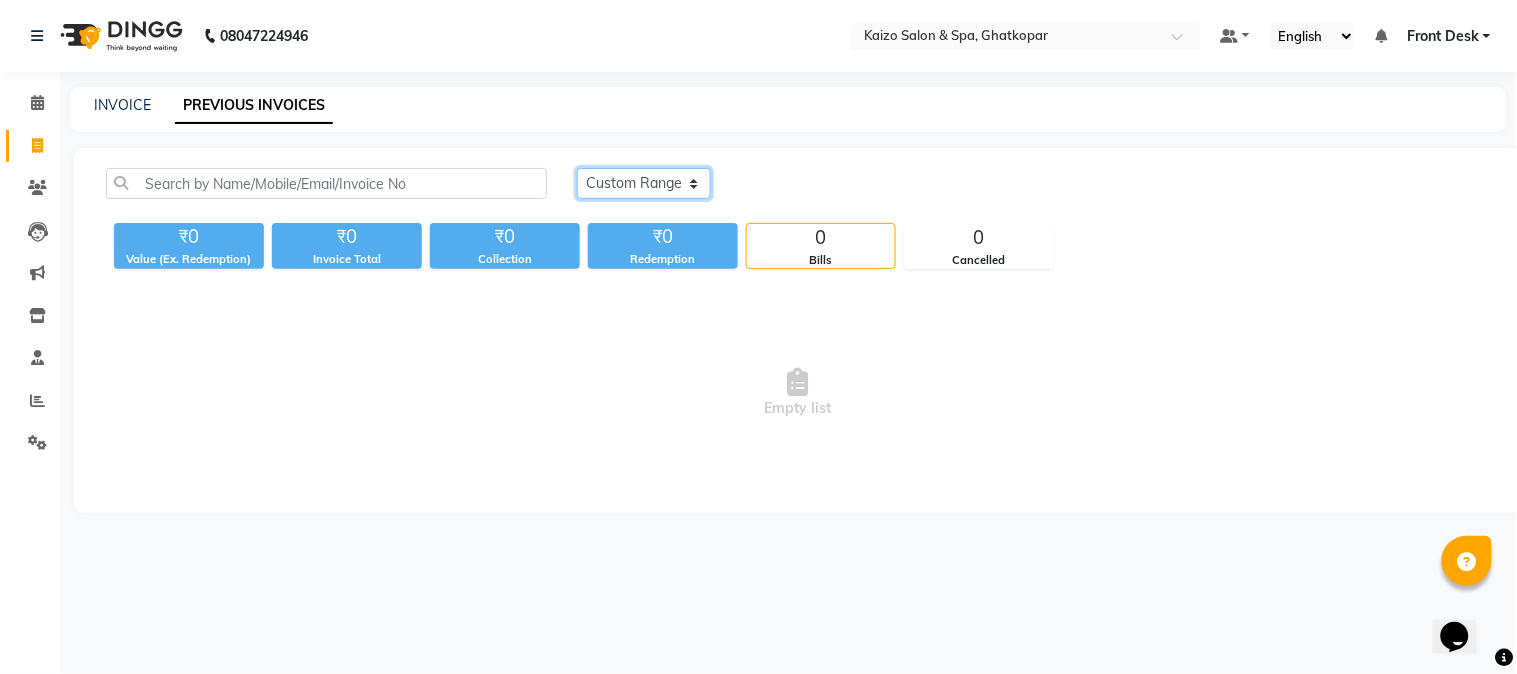 click on "[DATE] [DATE] Custom Range" 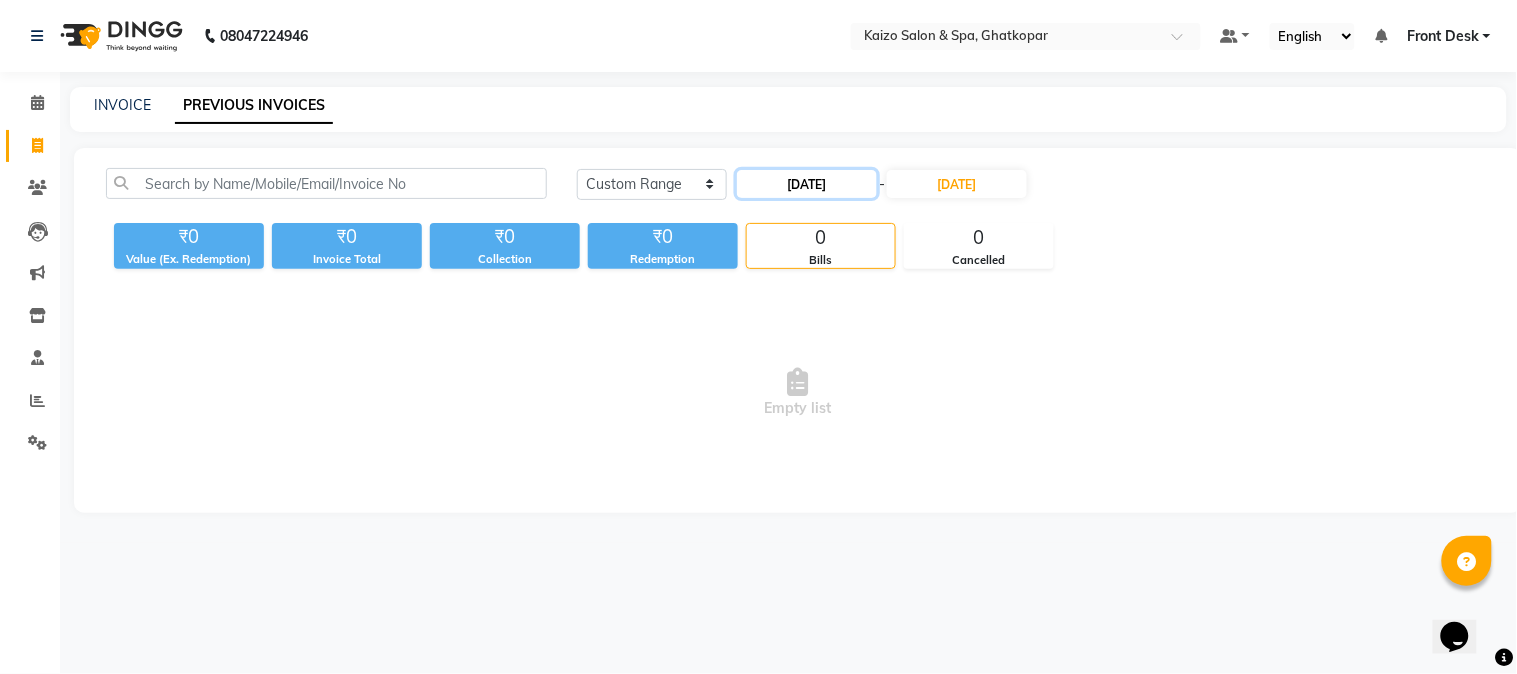 click on "[DATE]" 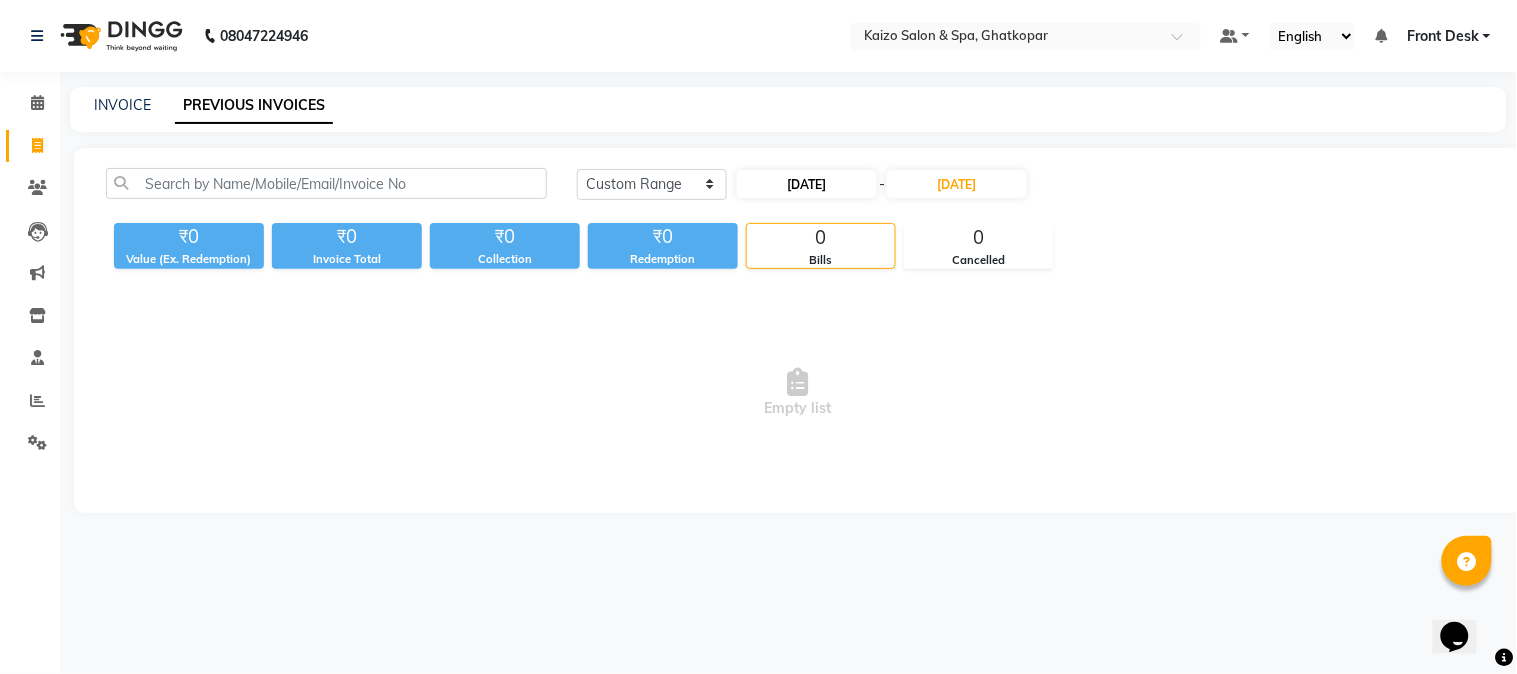 select on "7" 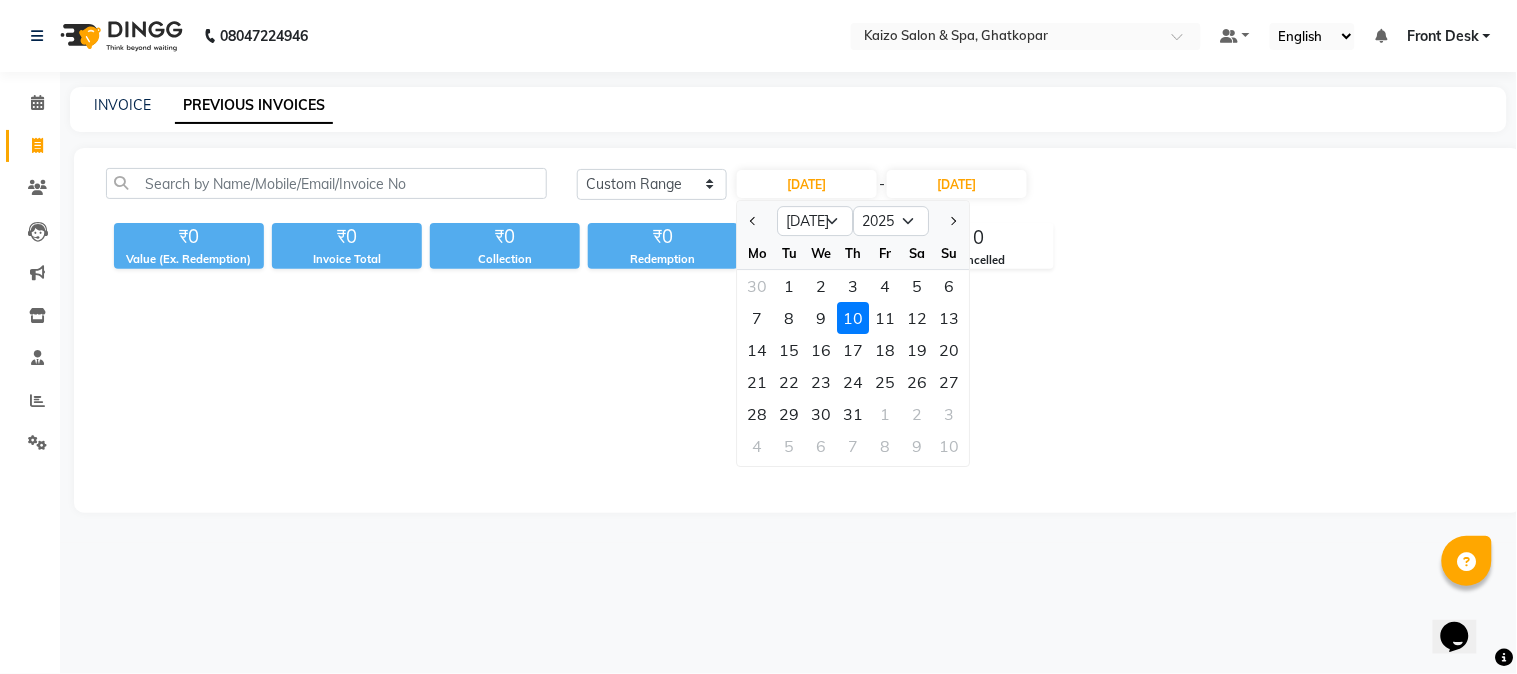 click 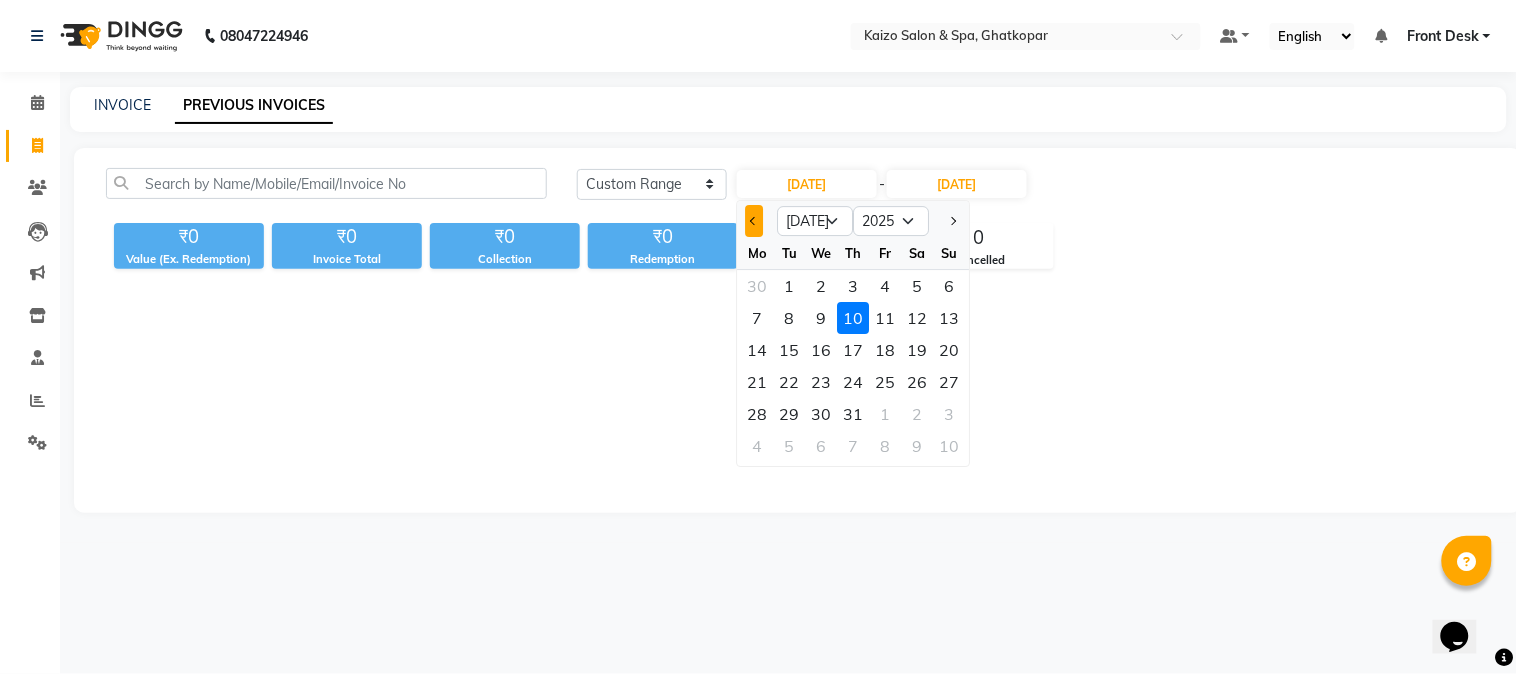 click 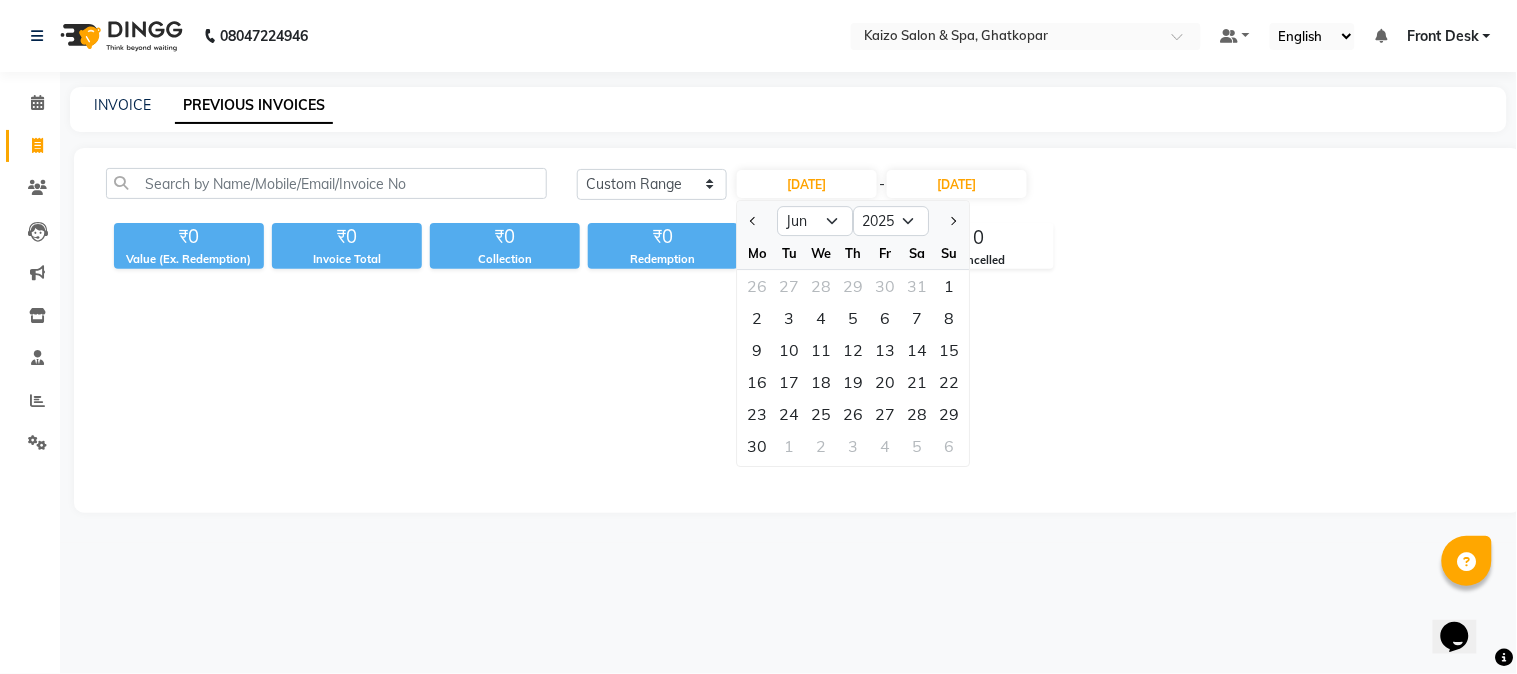 click on "Empty list" at bounding box center (798, 393) 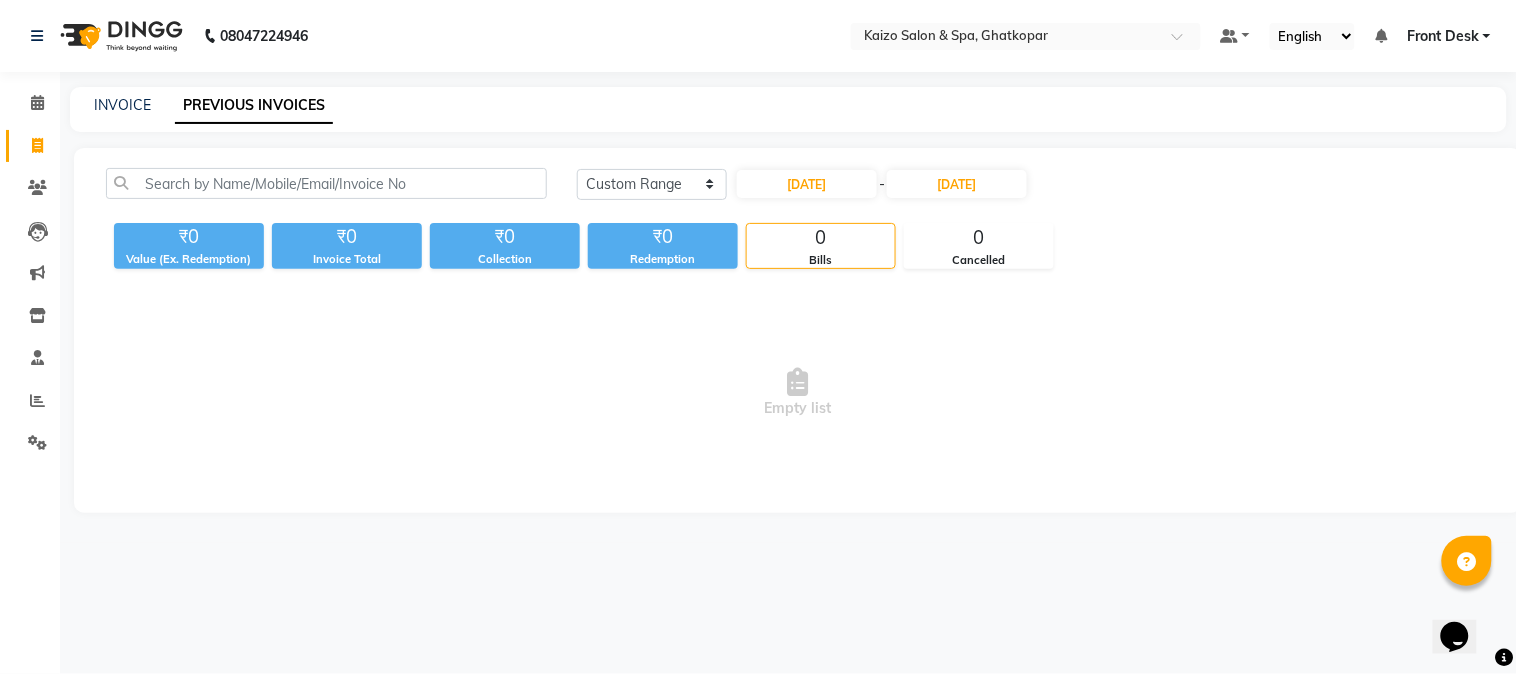 click at bounding box center (798, 382) 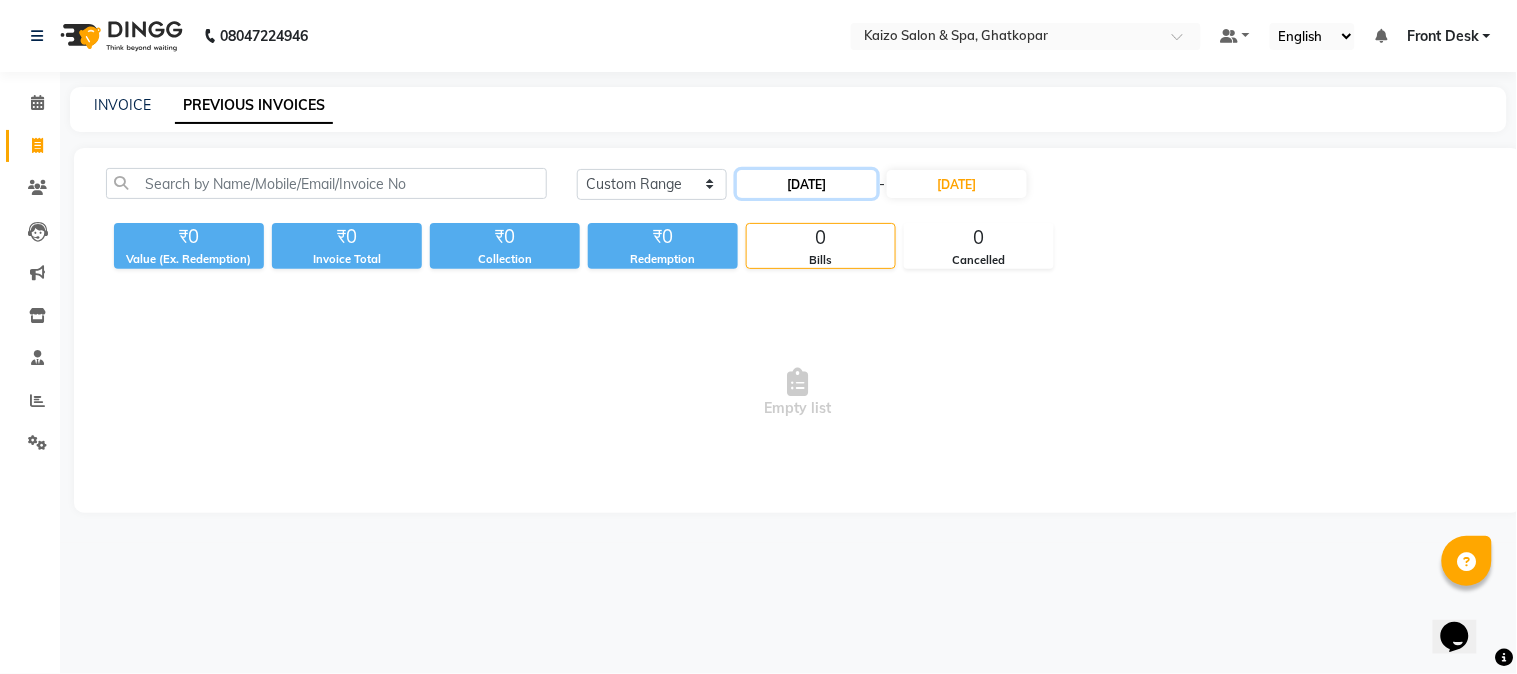 click on "[DATE]" 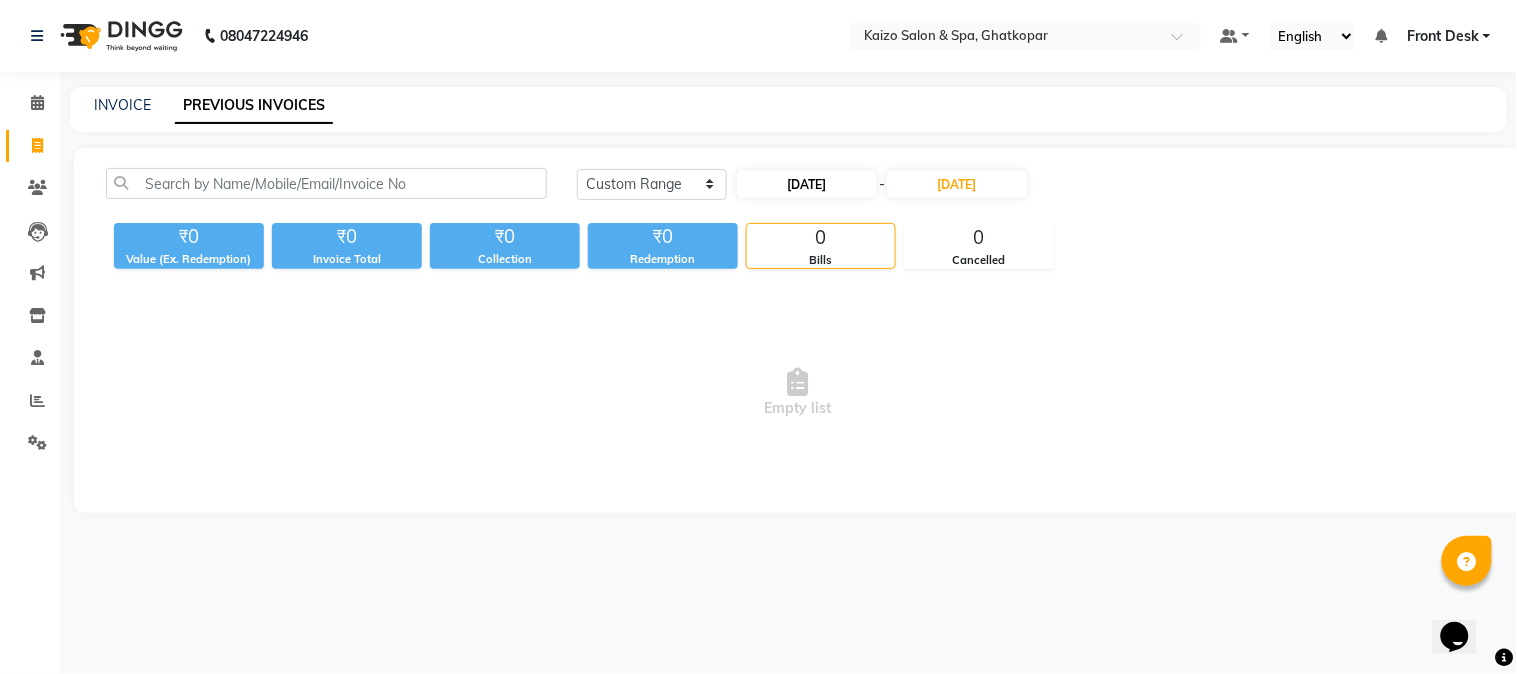 select on "7" 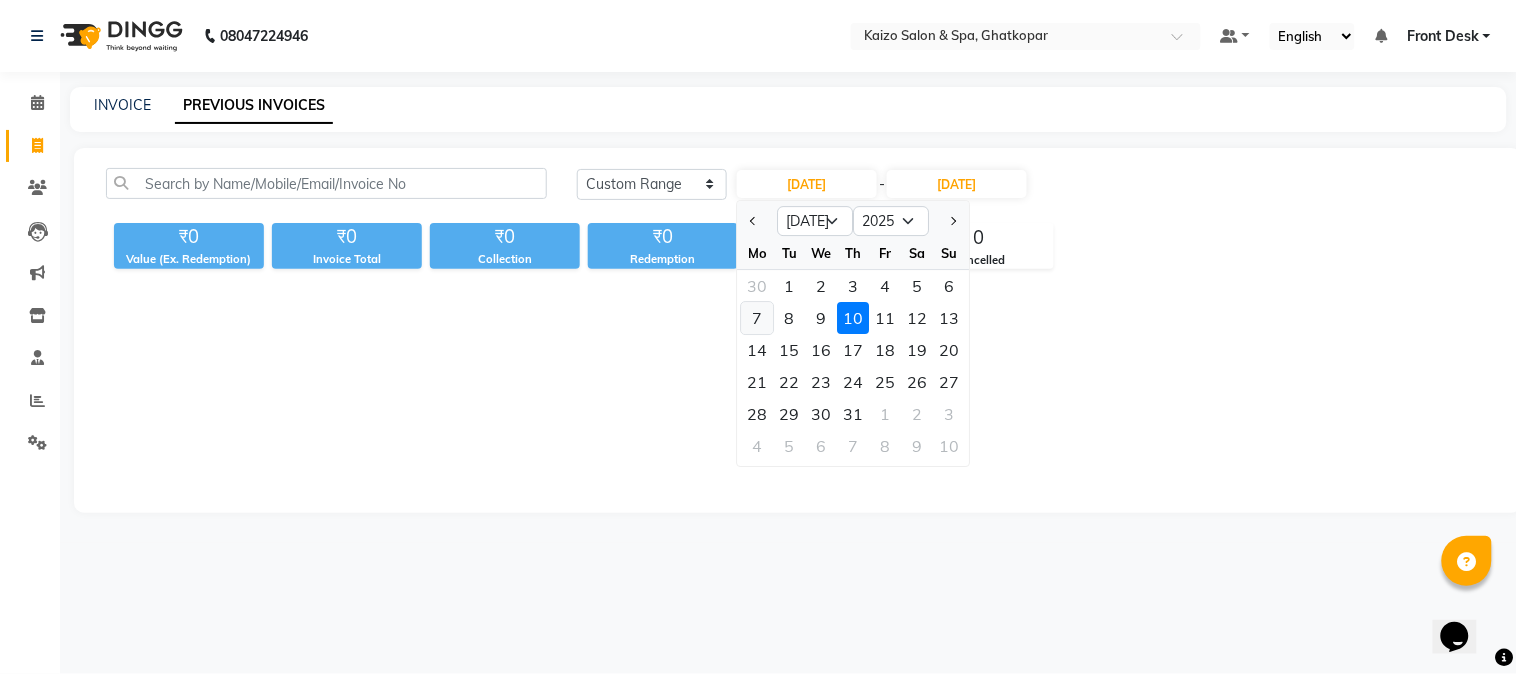 click on "7" 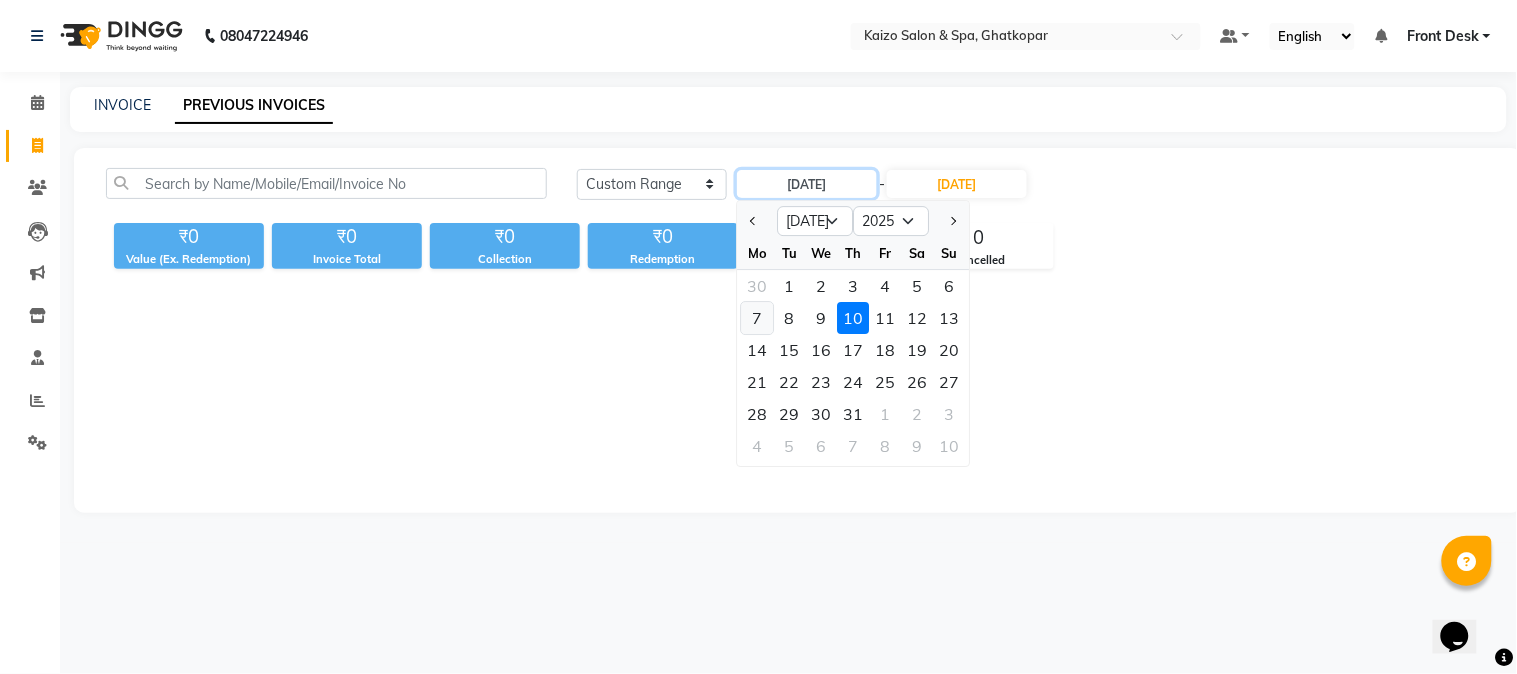 type on "[DATE]" 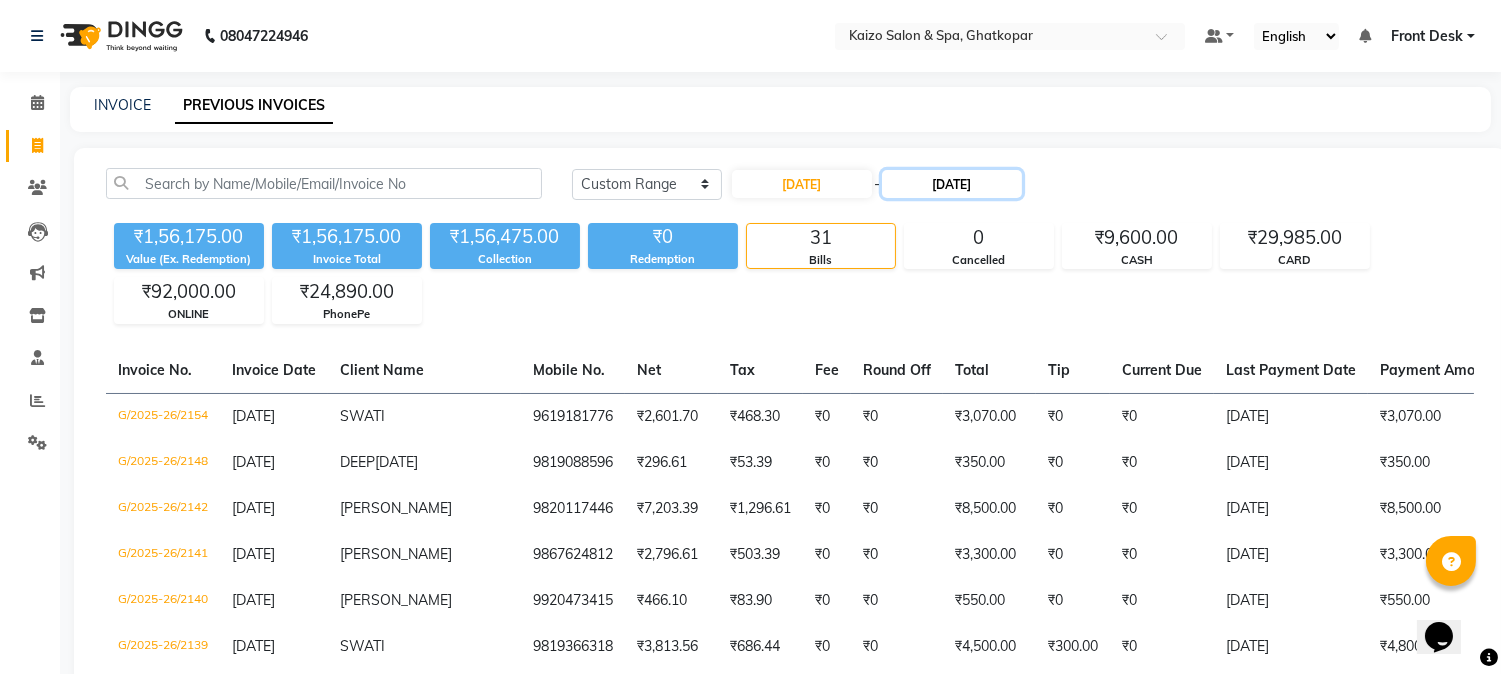 click on "[DATE]" 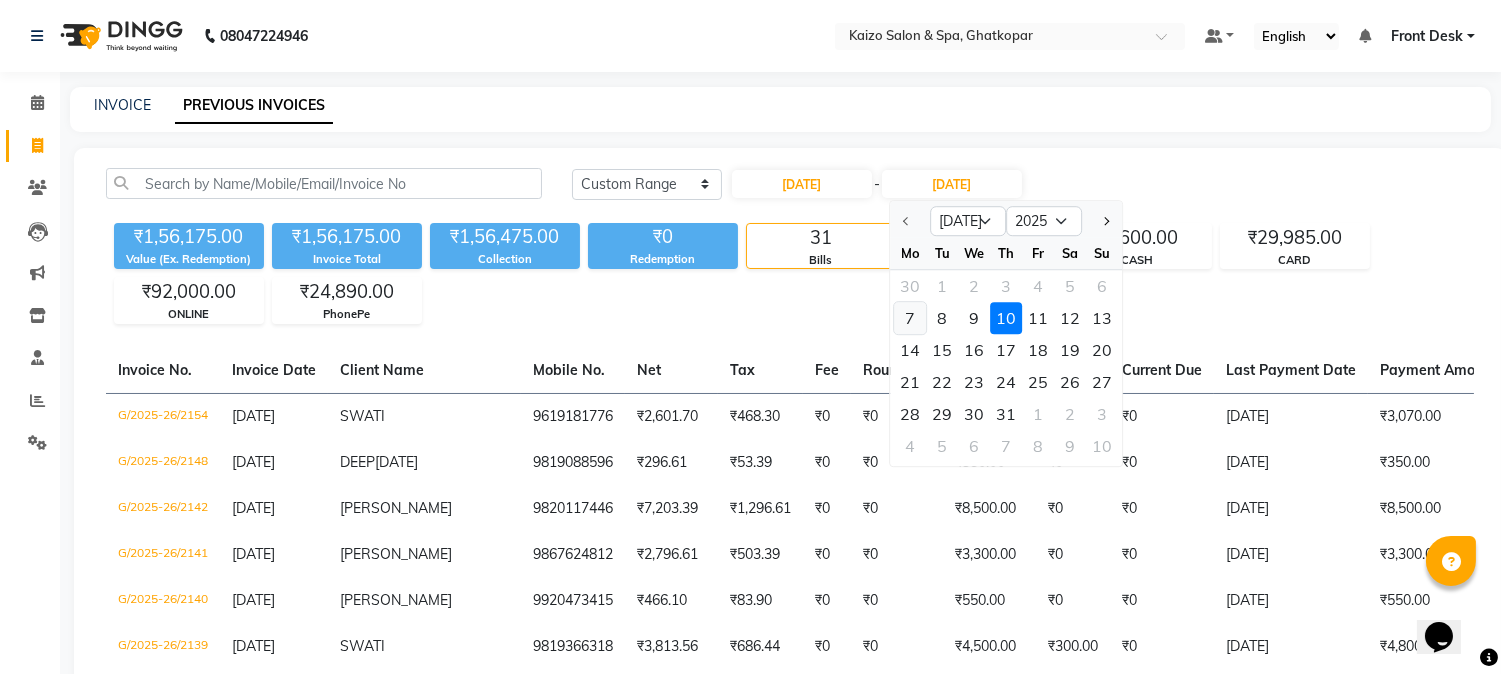 click on "7" 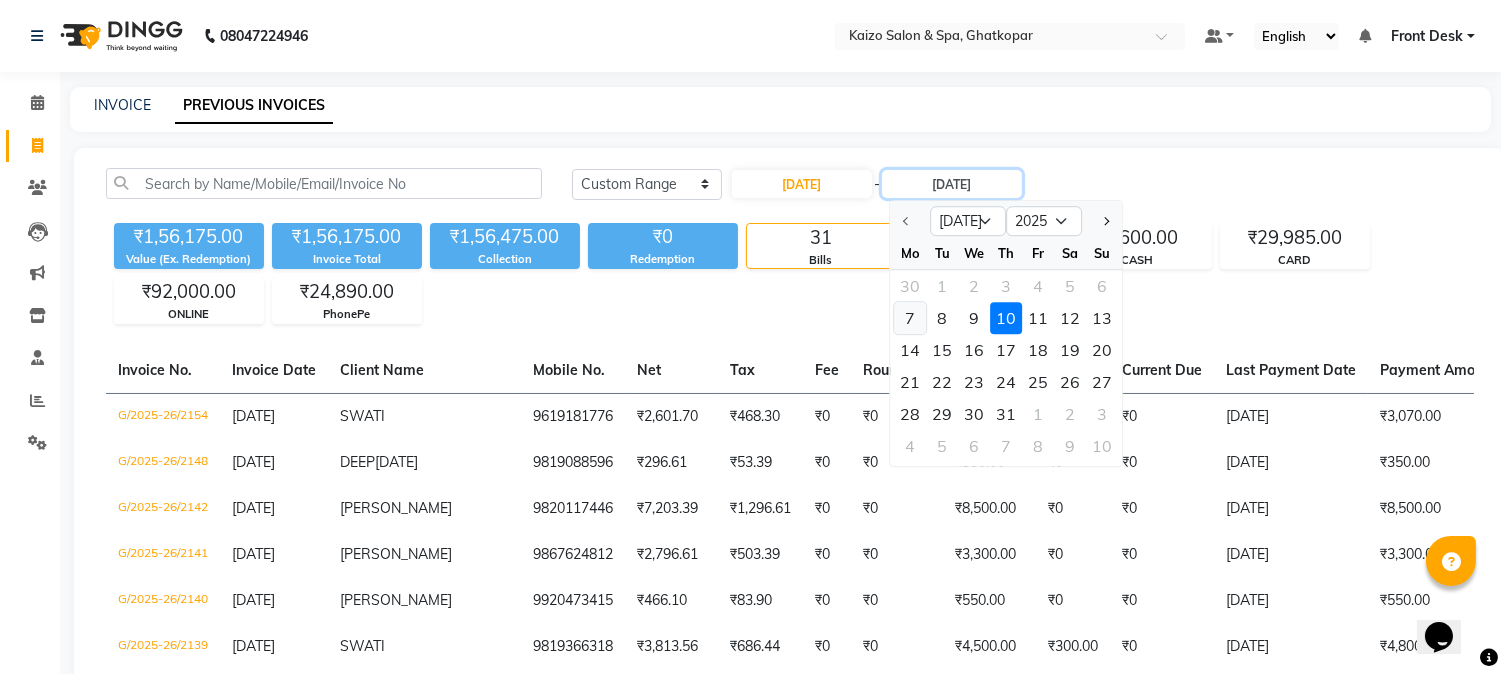 type on "[DATE]" 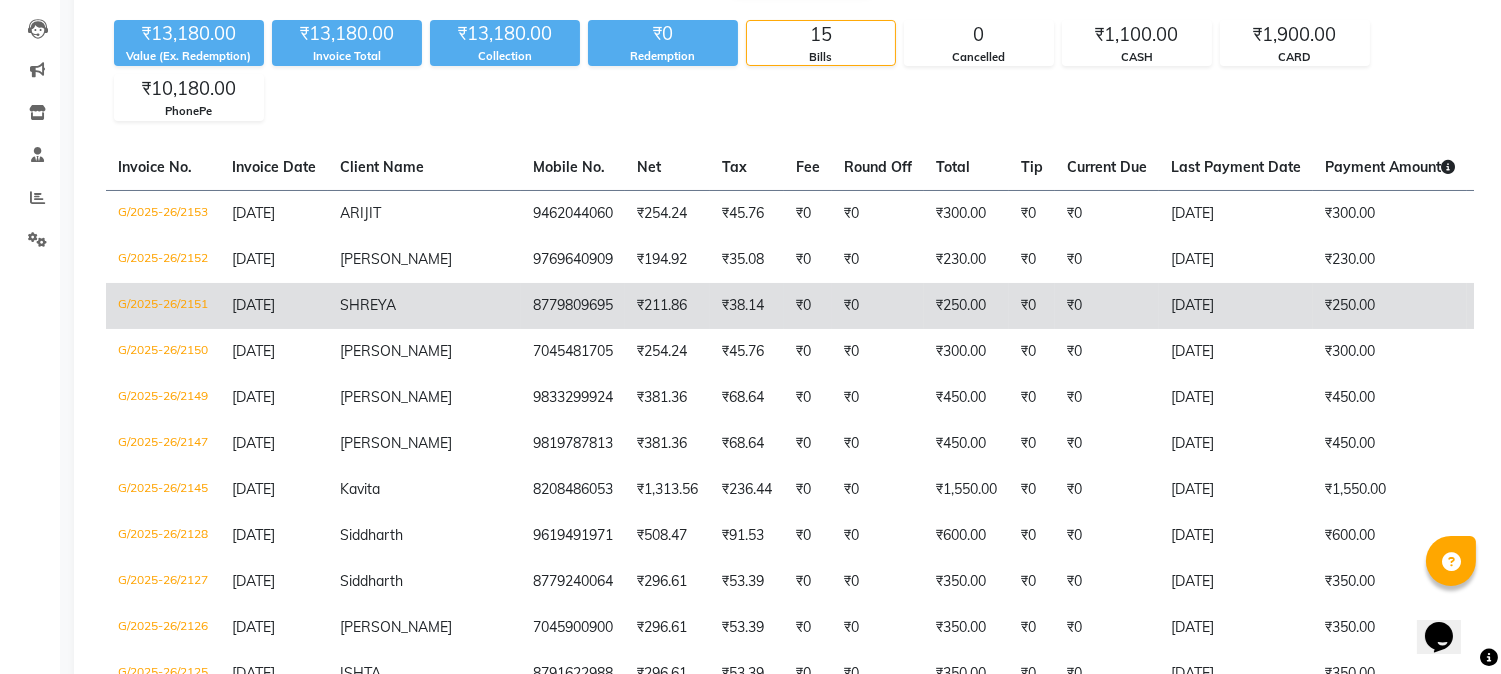 scroll, scrollTop: 333, scrollLeft: 0, axis: vertical 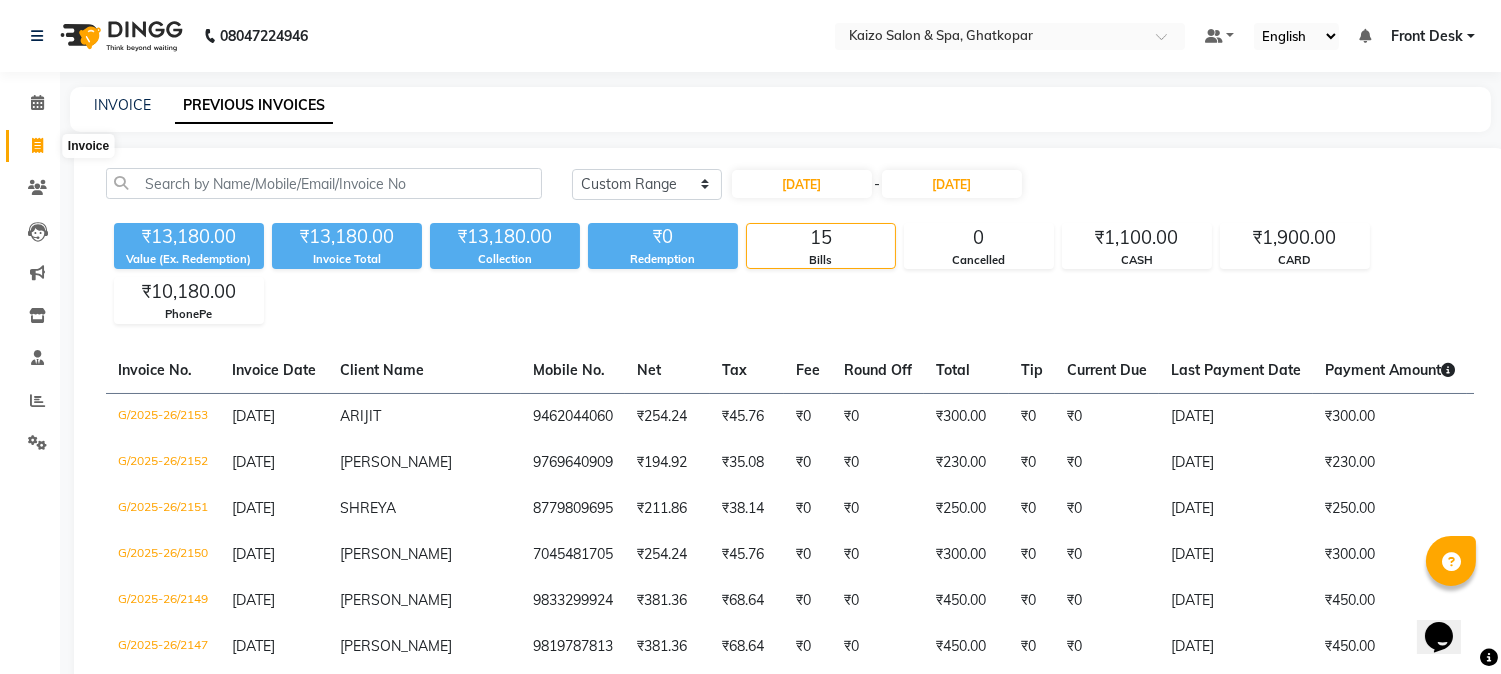 click 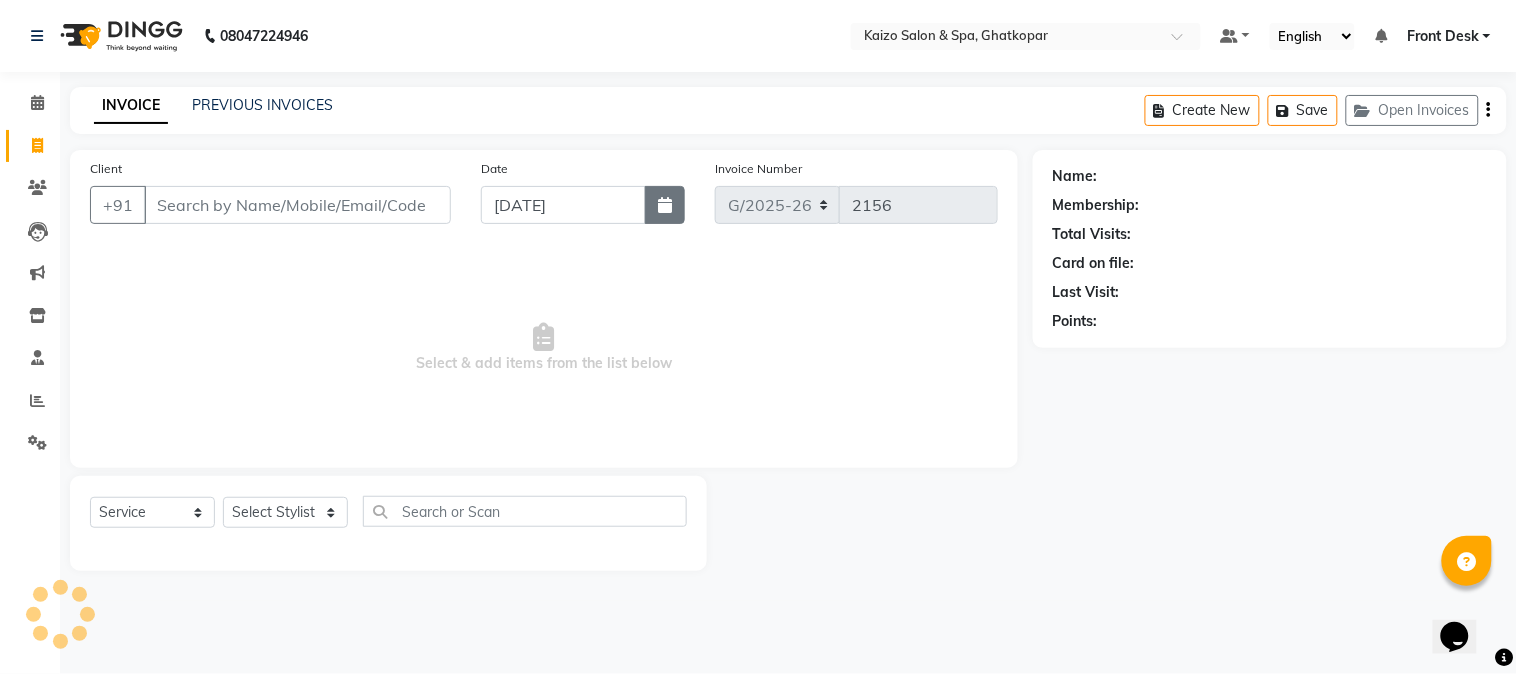 click 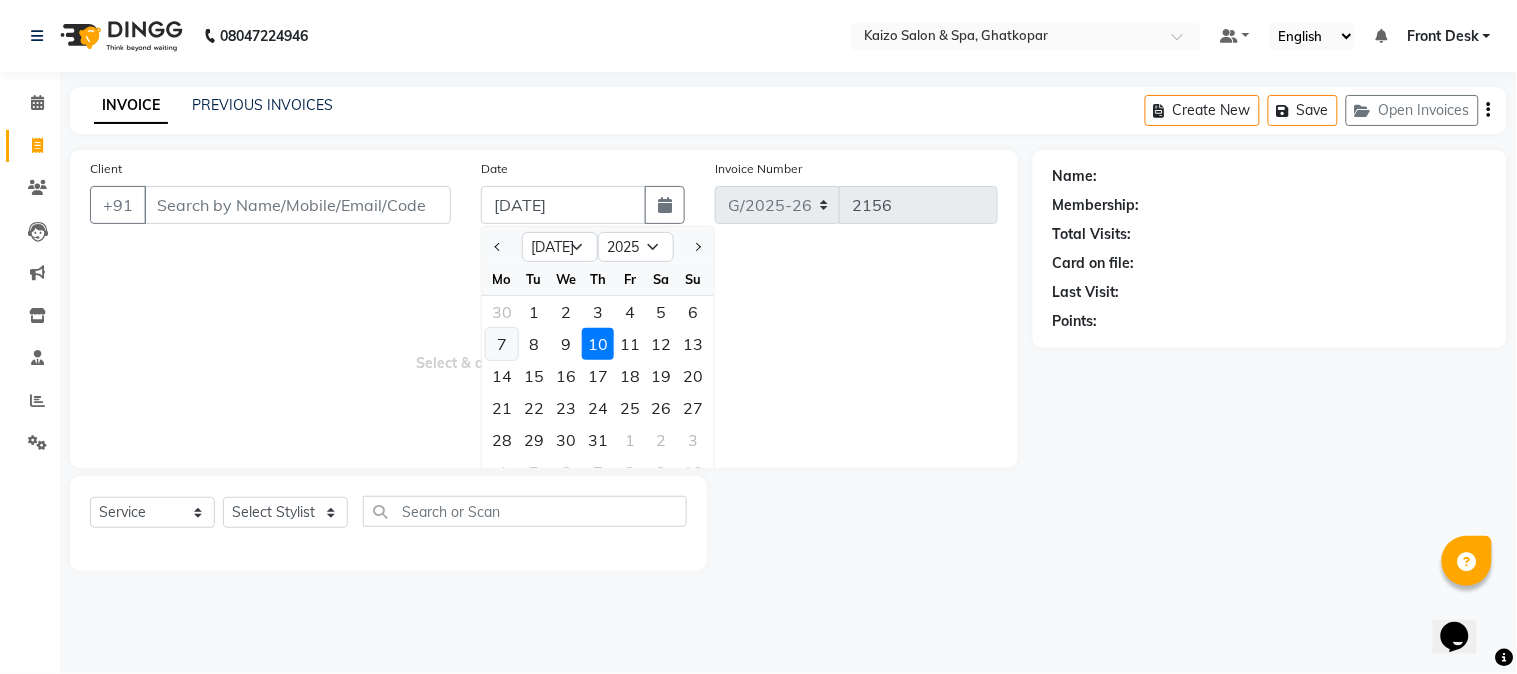 click on "7" 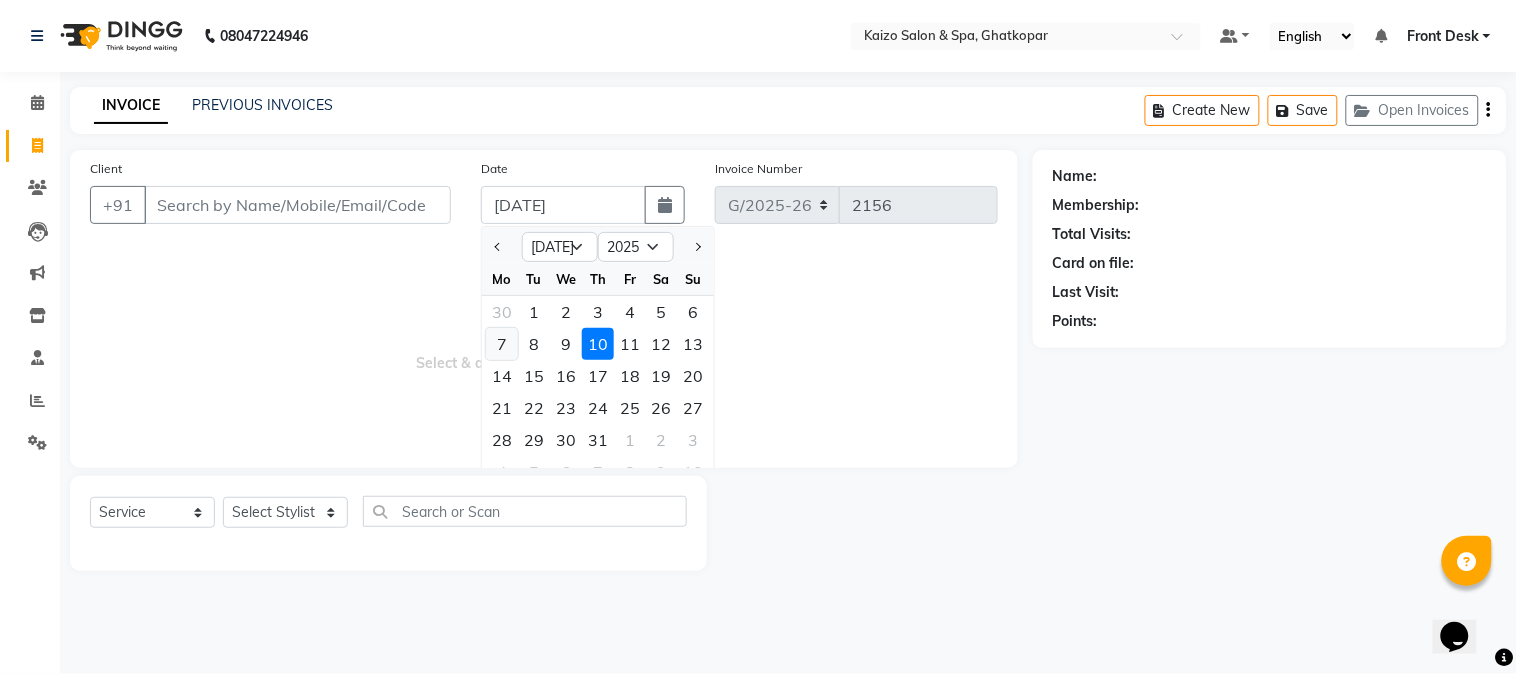 type on "[DATE]" 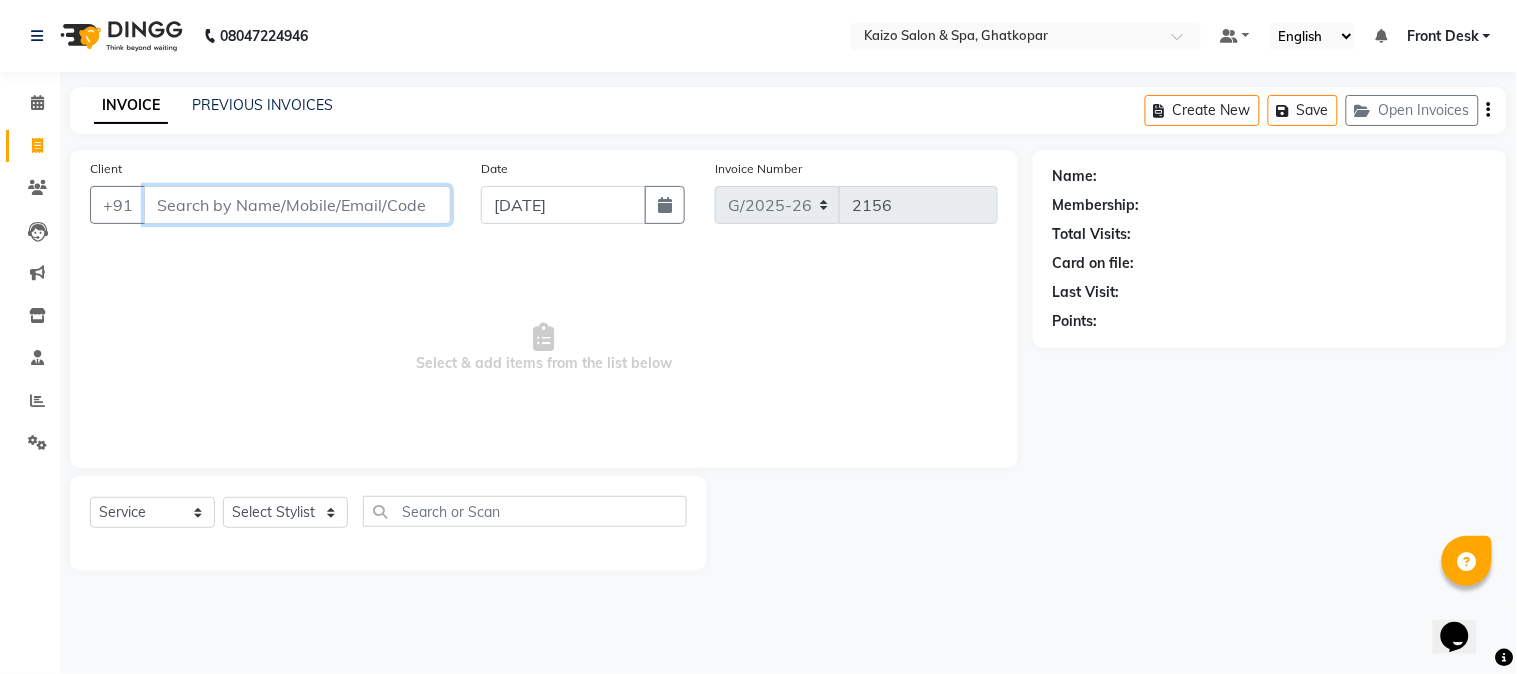 click on "Client" at bounding box center (297, 205) 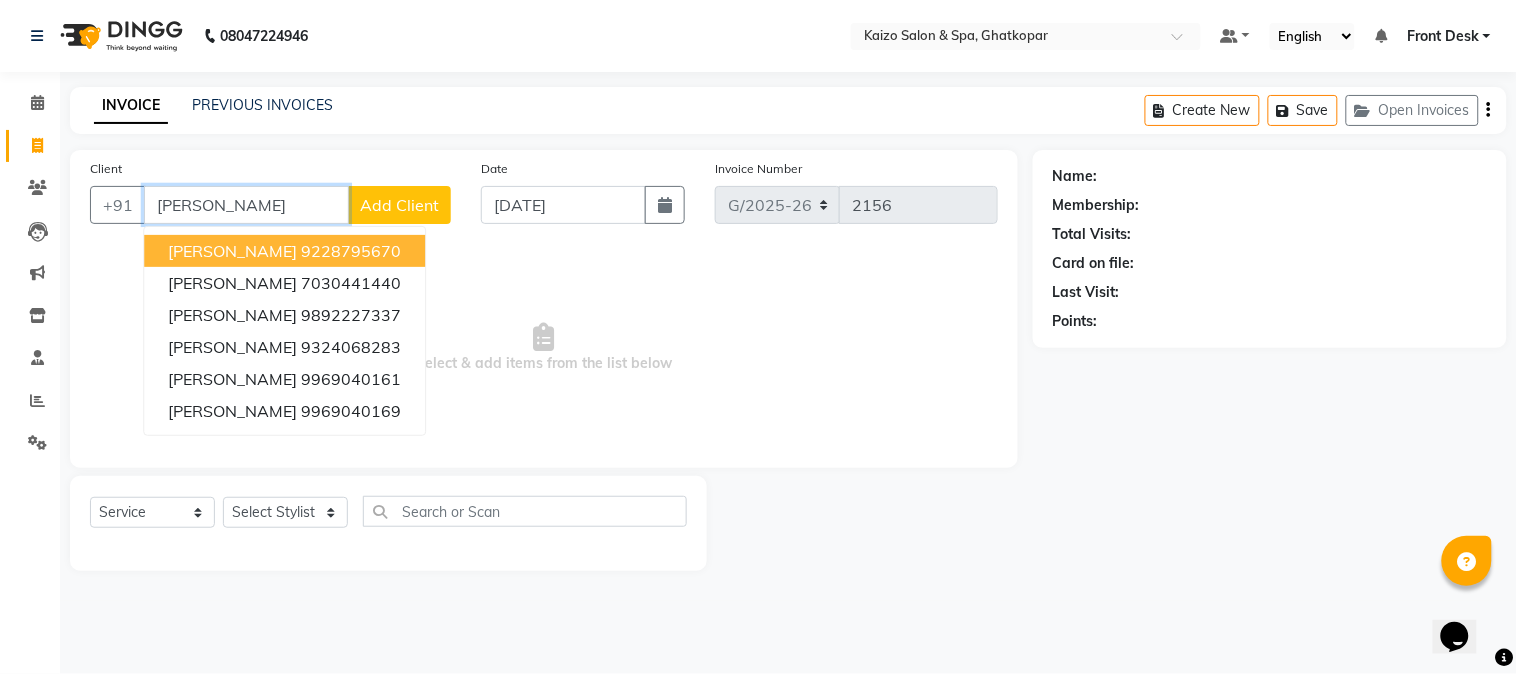 click on "[PERSON_NAME]  9228795670" at bounding box center [284, 251] 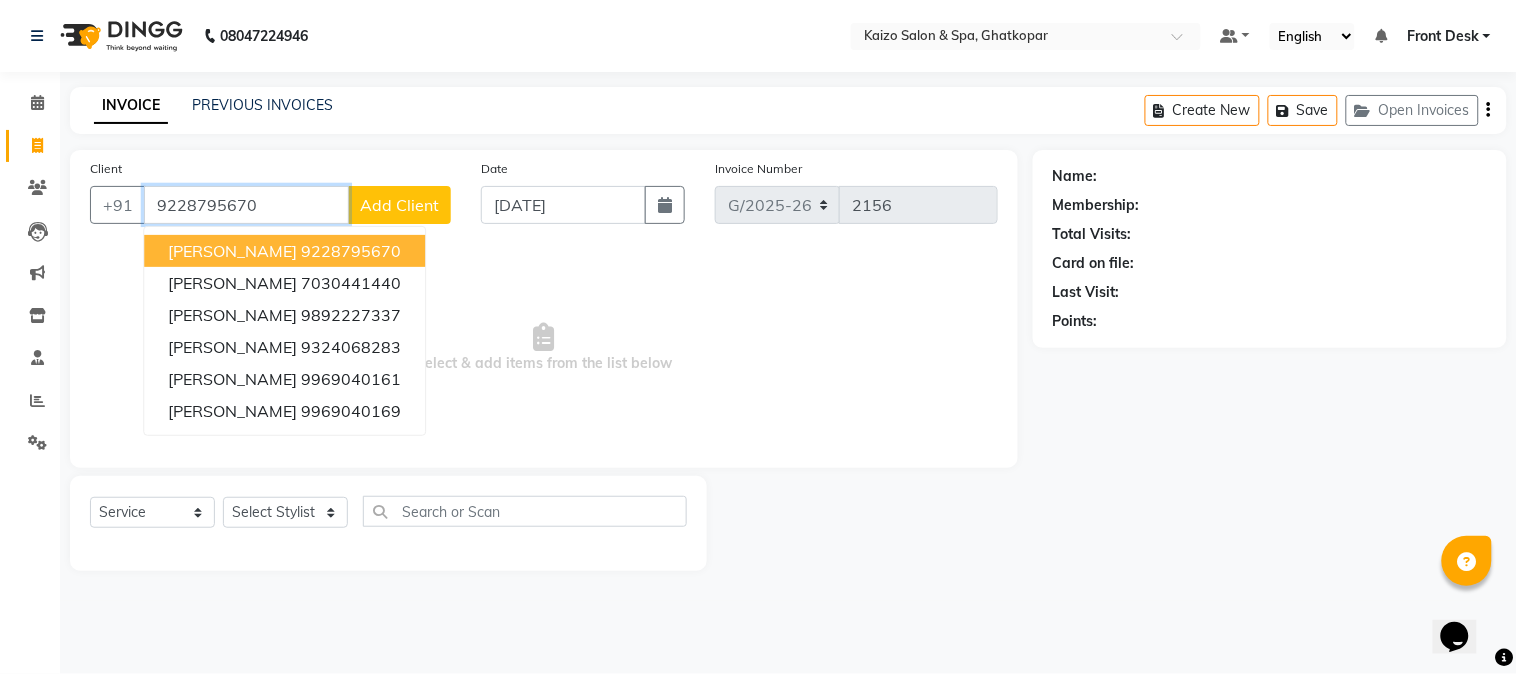 type on "9228795670" 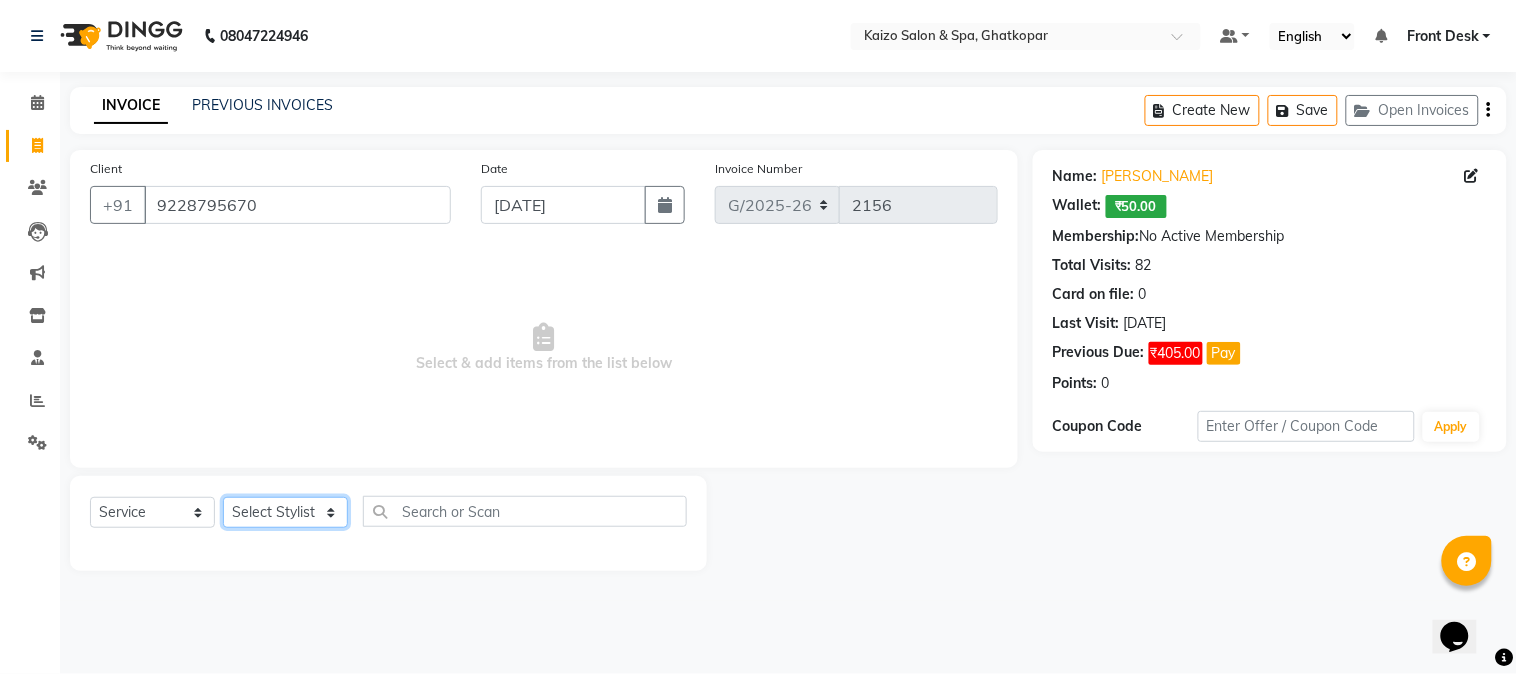 click on "Select Stylist [PERSON_NAME] ANJALI [PERSON_NAME] [PERSON_NAME] Front Desk [PERSON_NAME] IFTESHA [PERSON_NAME] [MEDICAL_DATA][PERSON_NAME] [PERSON_NAME] [PERSON_NAME] [PERSON_NAME] [PERSON_NAME] GALA [PERSON_NAME] [PERSON_NAME] YASH" 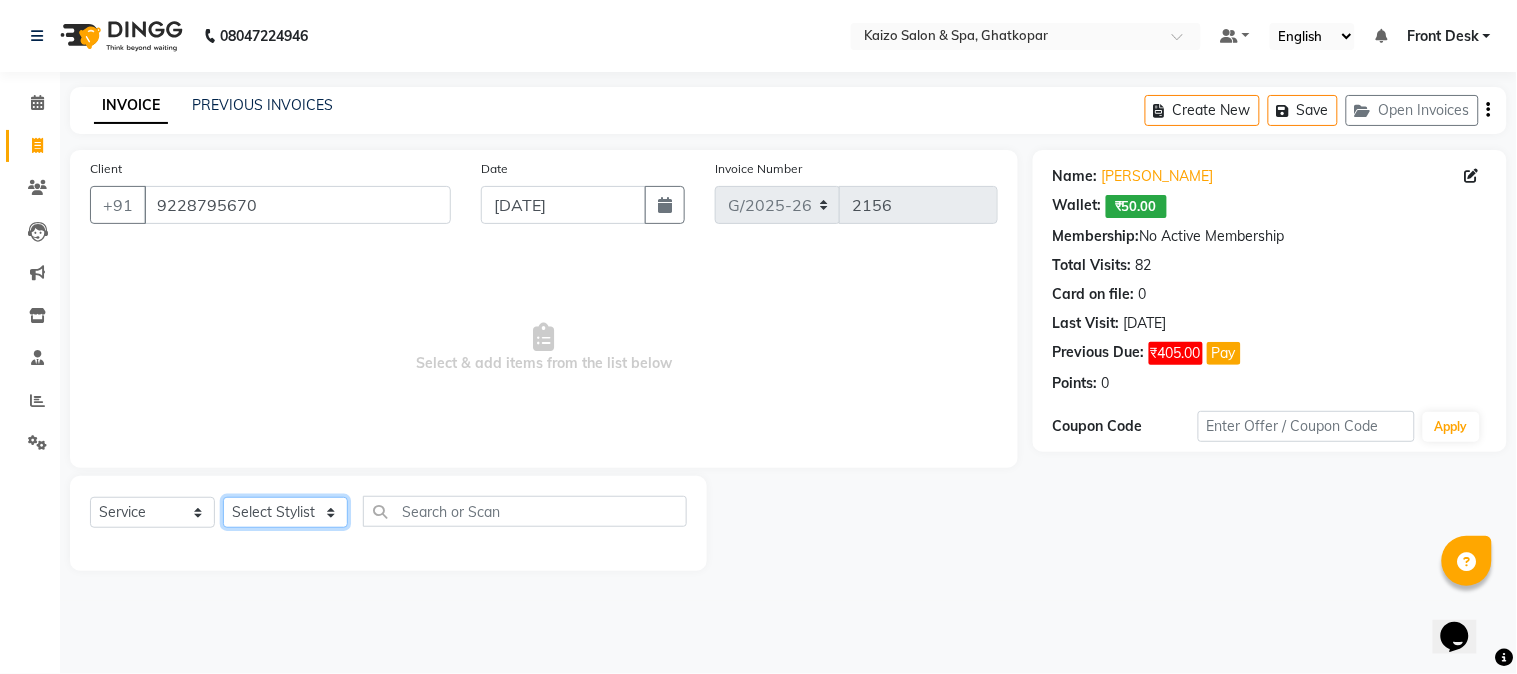 select on "59527" 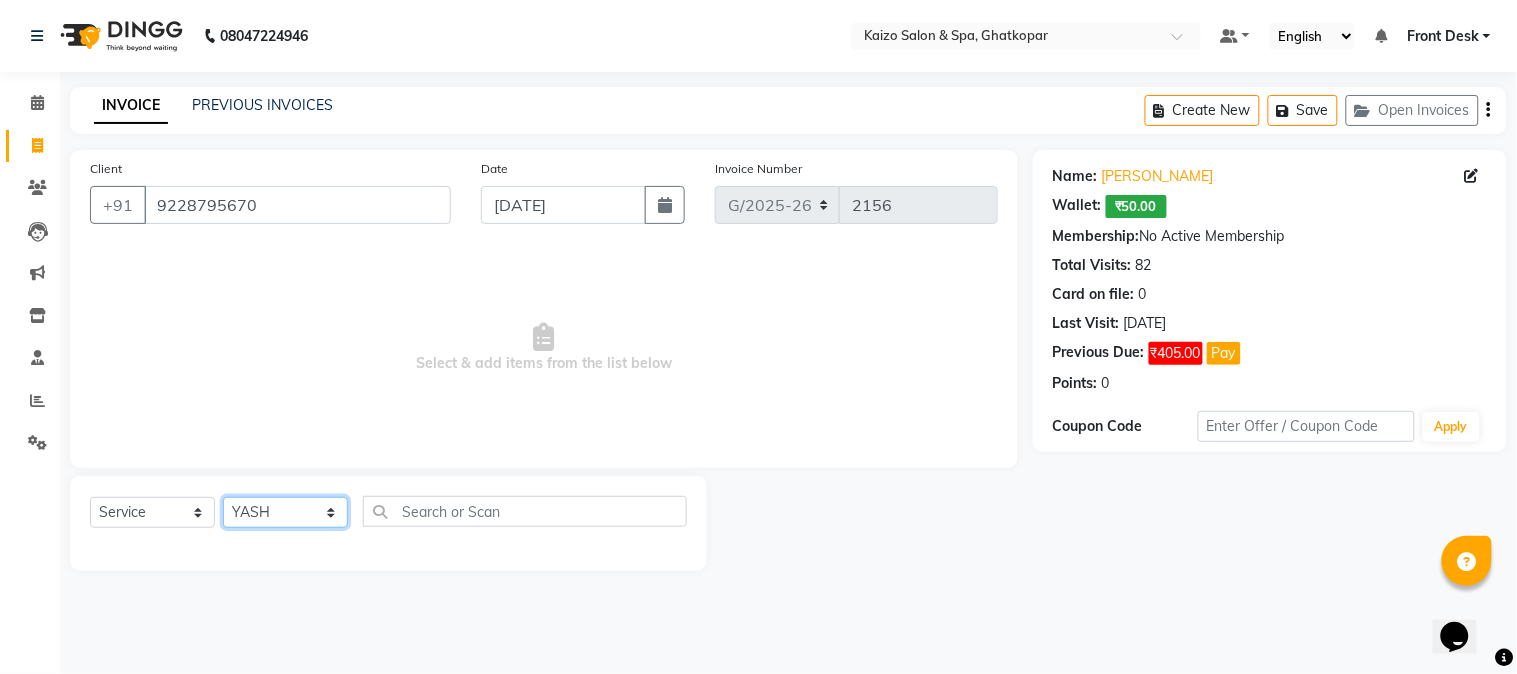 click on "Select Stylist [PERSON_NAME] ANJALI [PERSON_NAME] [PERSON_NAME] Front Desk [PERSON_NAME] IFTESHA [PERSON_NAME] [MEDICAL_DATA][PERSON_NAME] [PERSON_NAME] [PERSON_NAME] [PERSON_NAME] [PERSON_NAME] GALA [PERSON_NAME] [PERSON_NAME] YASH" 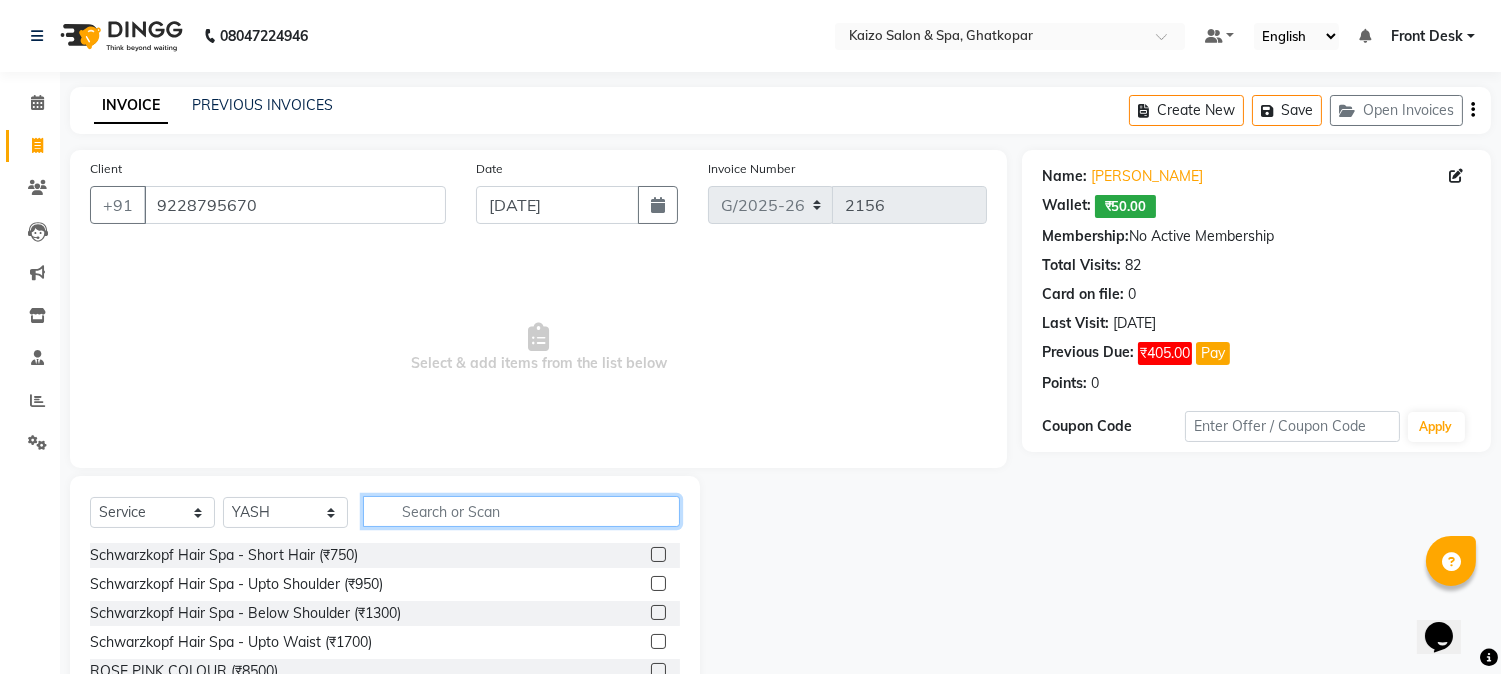 click 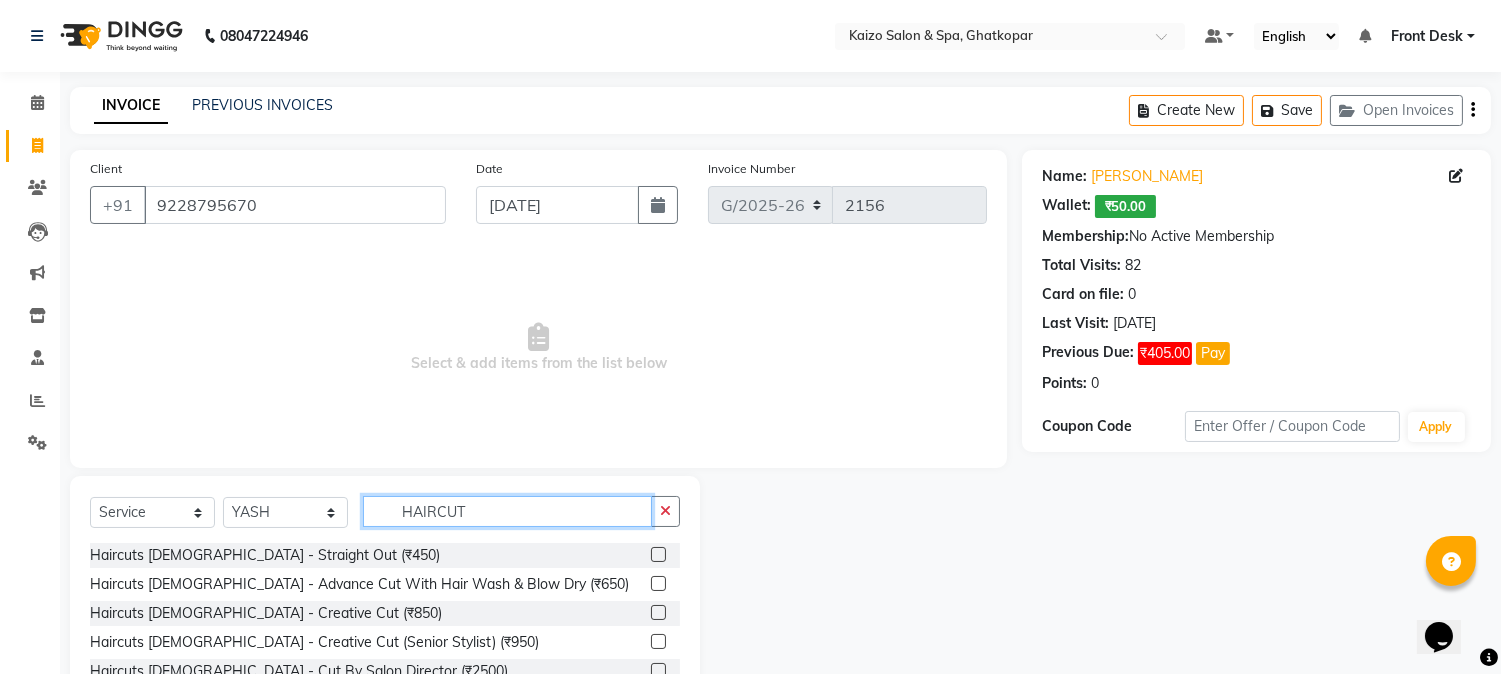scroll, scrollTop: 263, scrollLeft: 0, axis: vertical 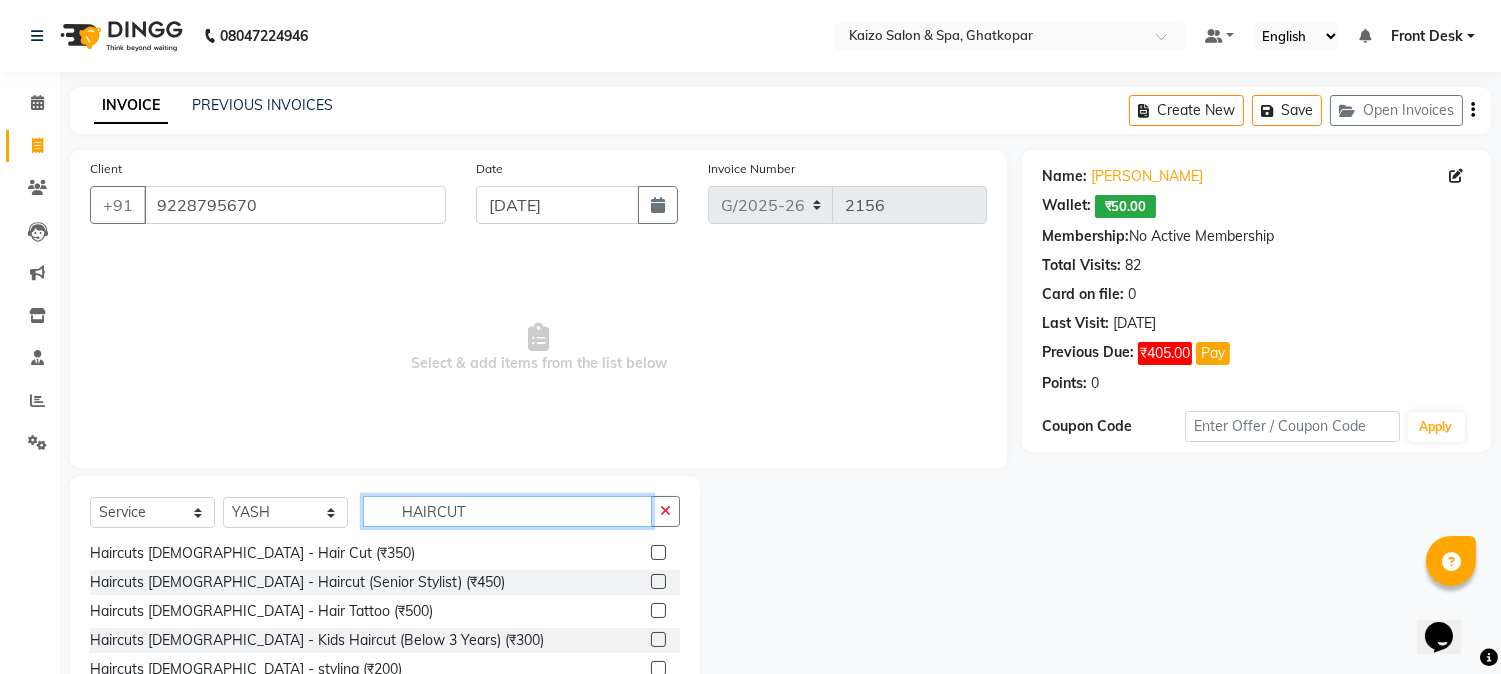 type on "HAIRCUT" 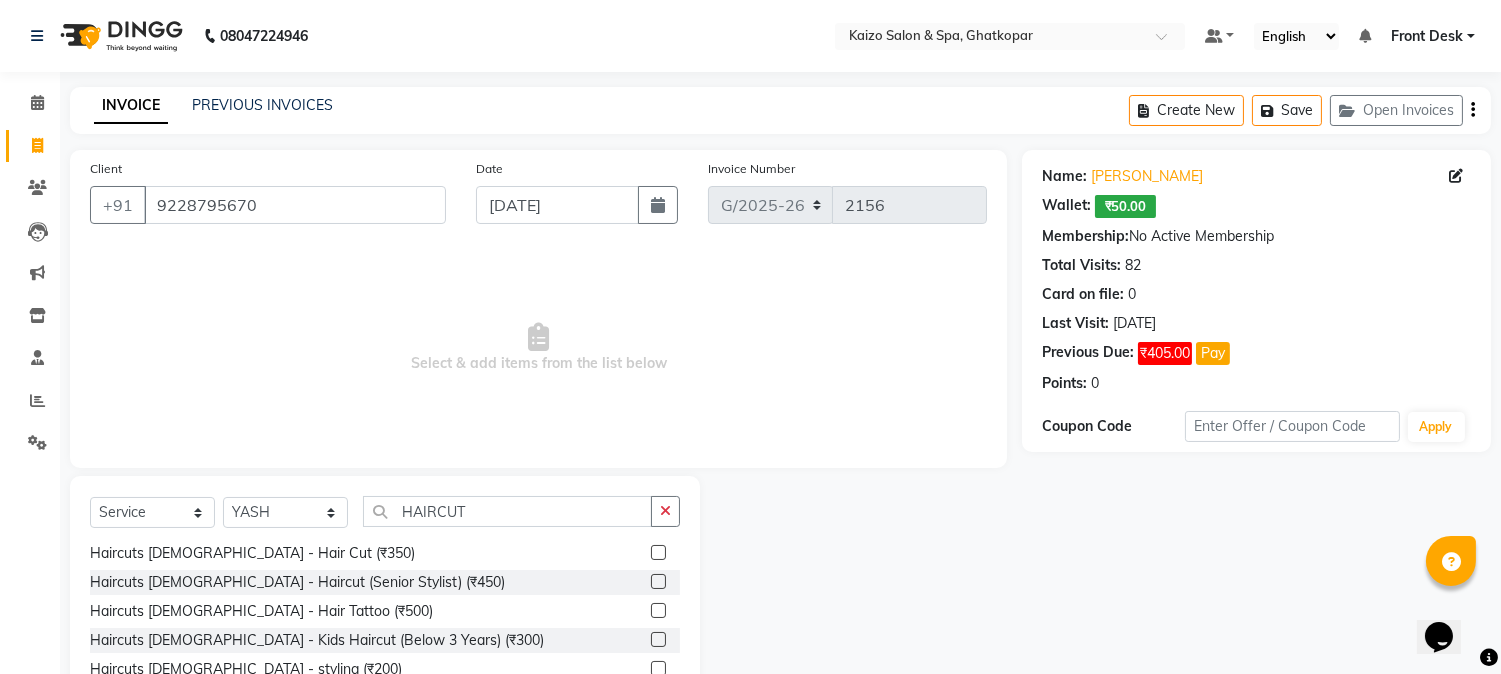 drag, startPoint x: 641, startPoint y: 550, endPoint x: 642, endPoint y: 657, distance: 107.00467 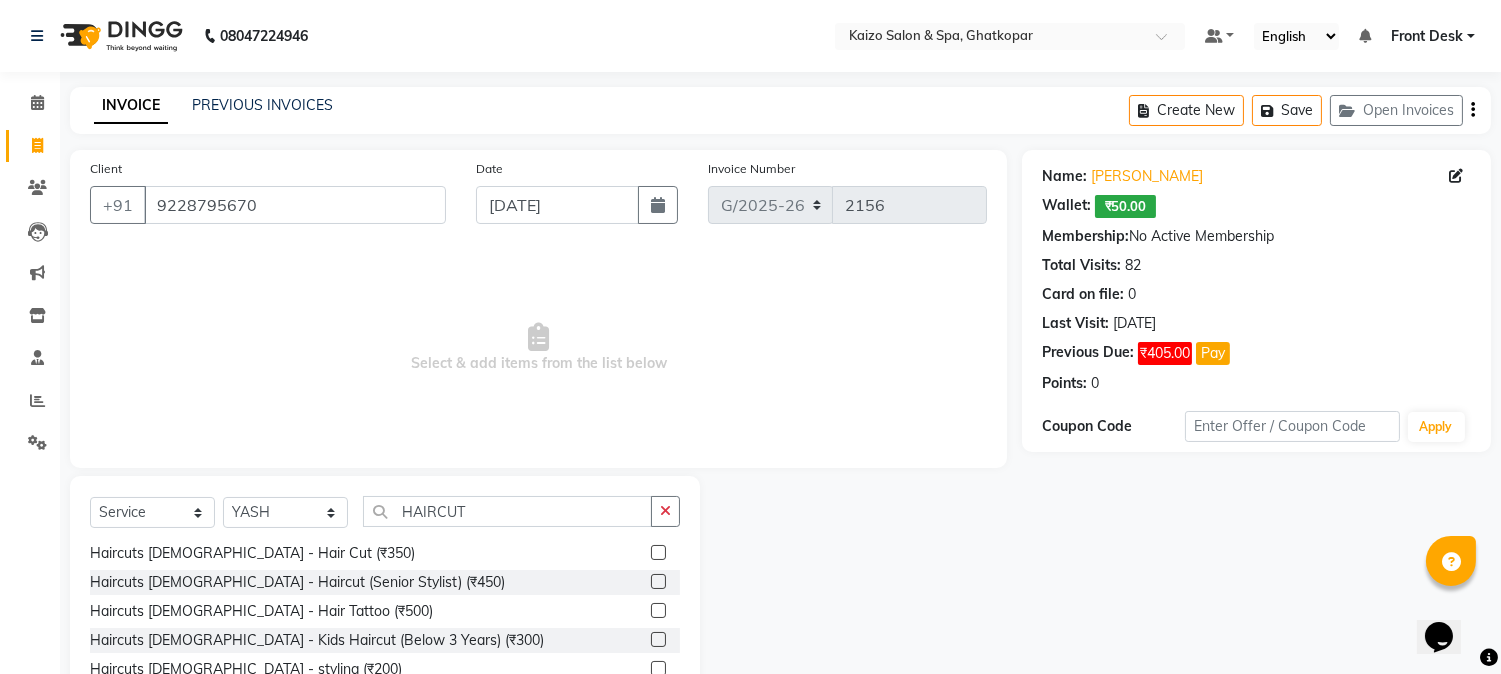 click 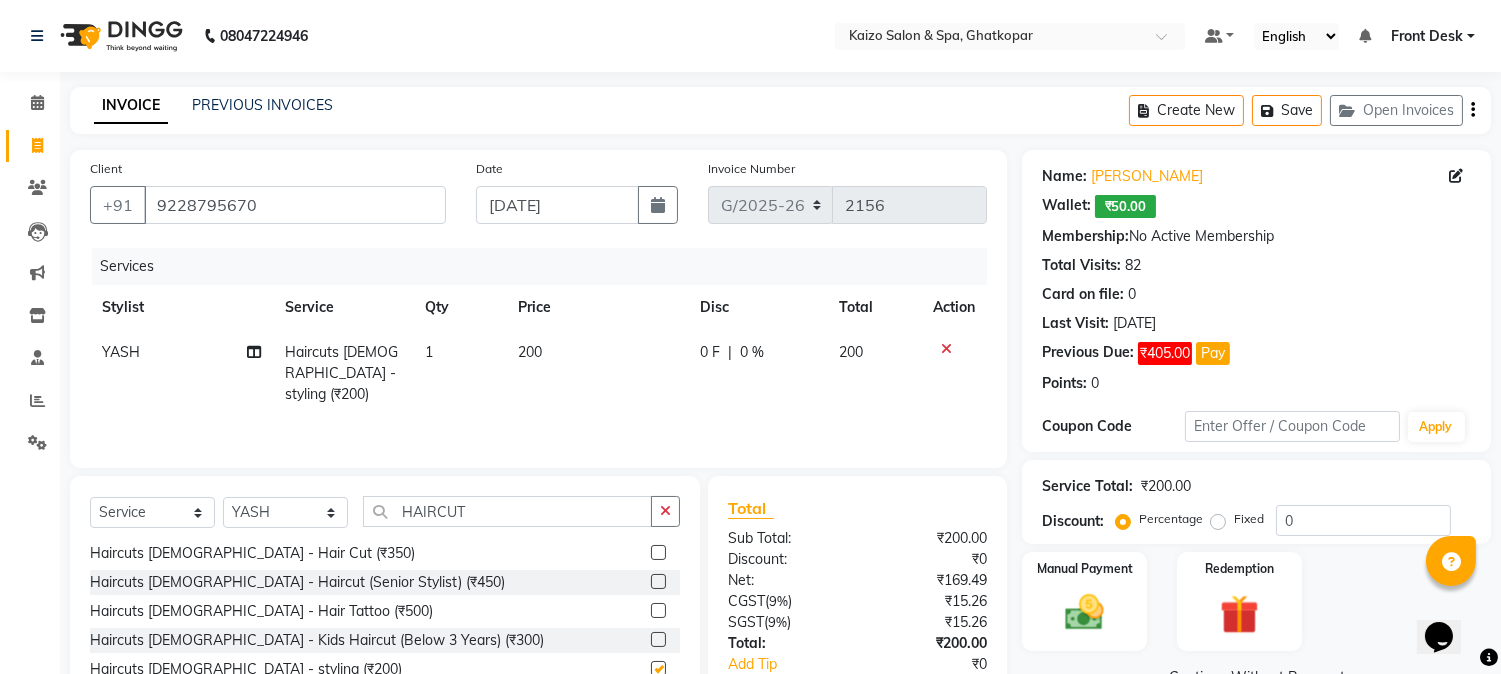 checkbox on "false" 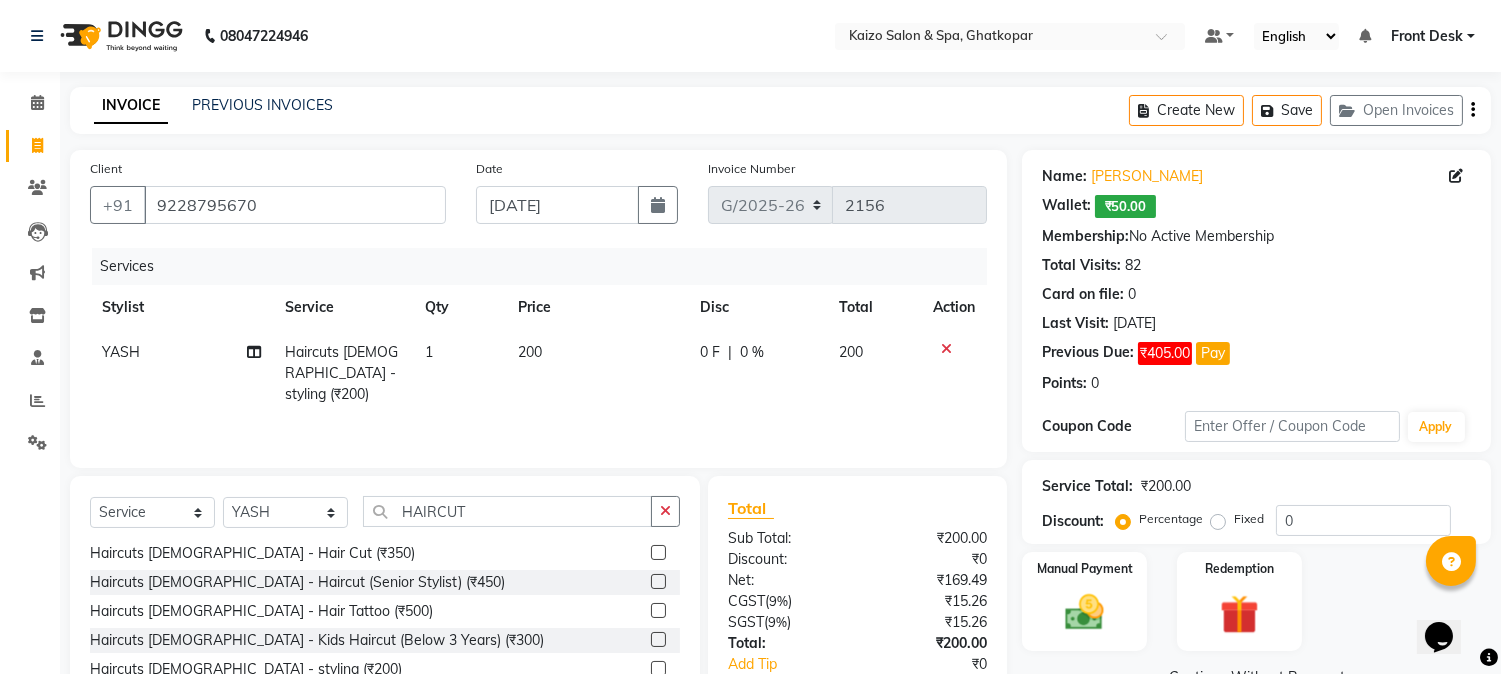 click 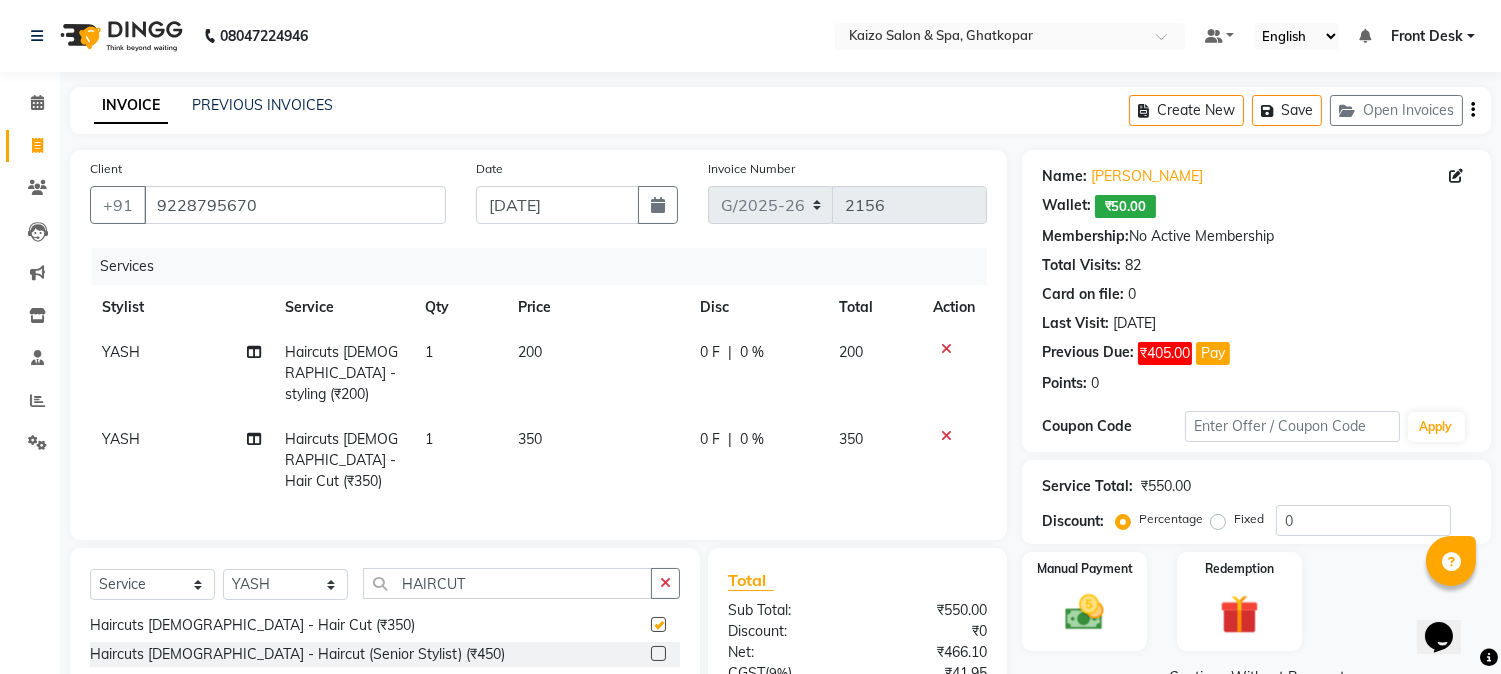 checkbox on "false" 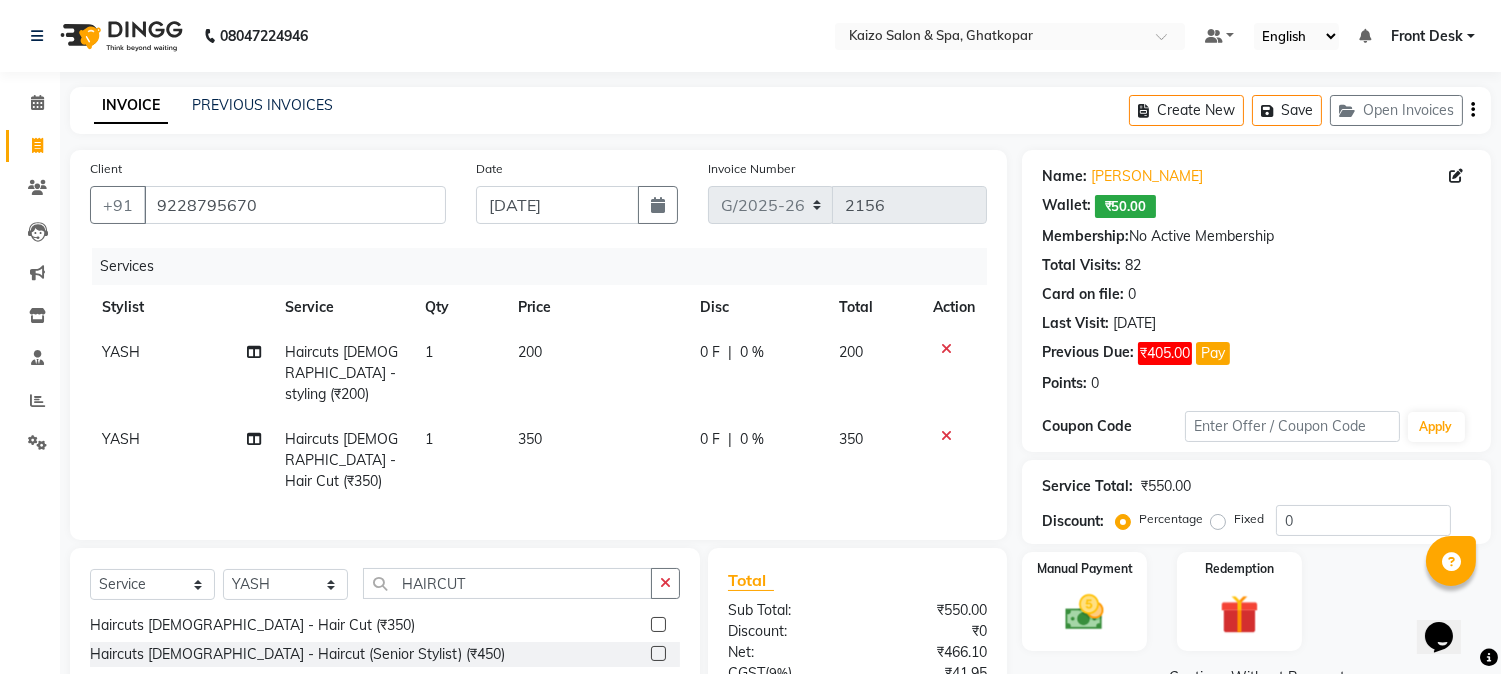 click on "200" 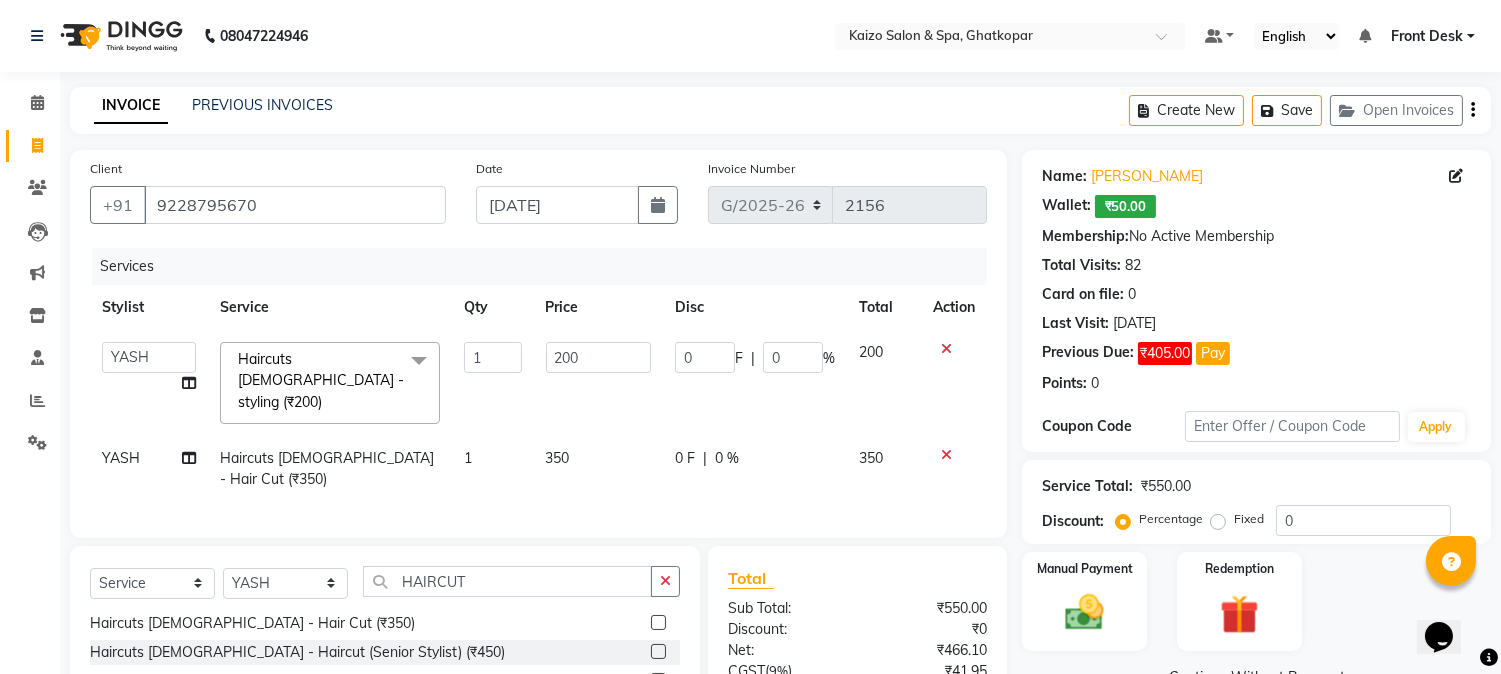 click on "200" 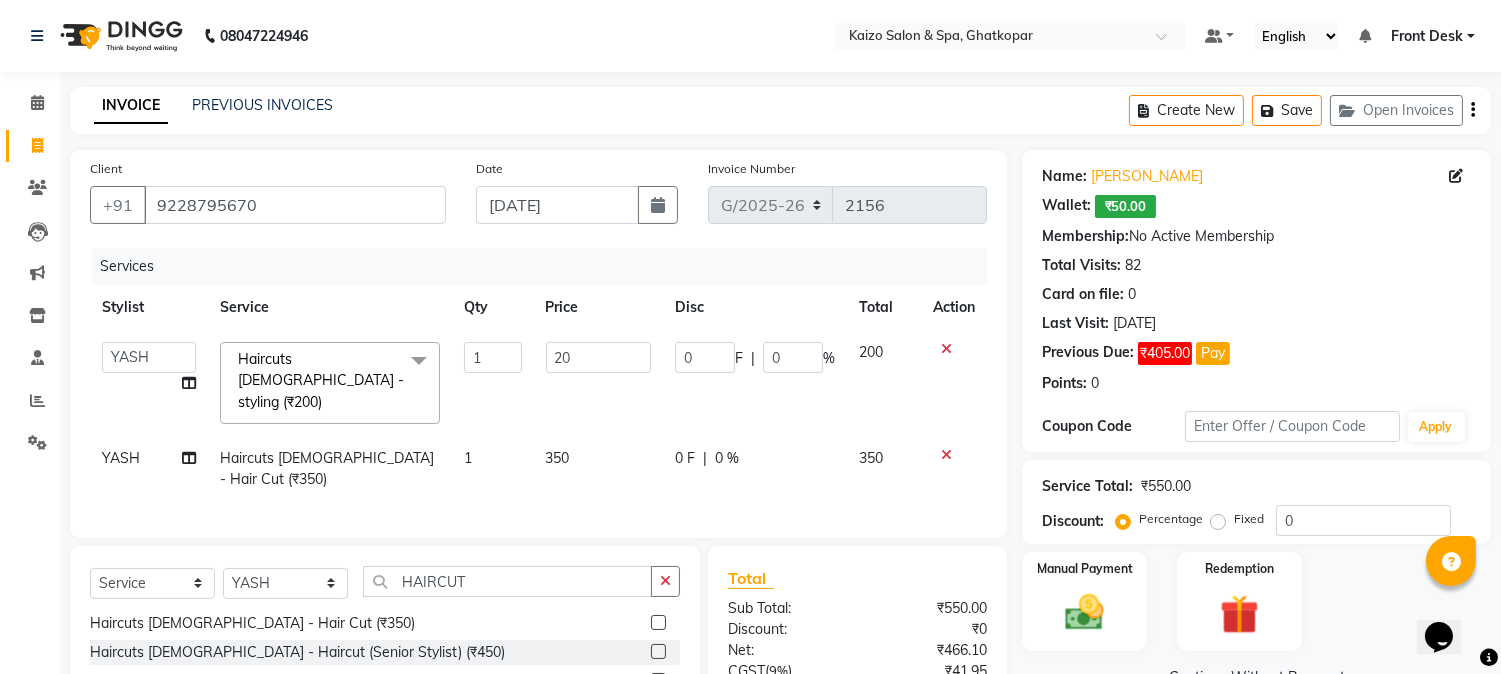 type on "2" 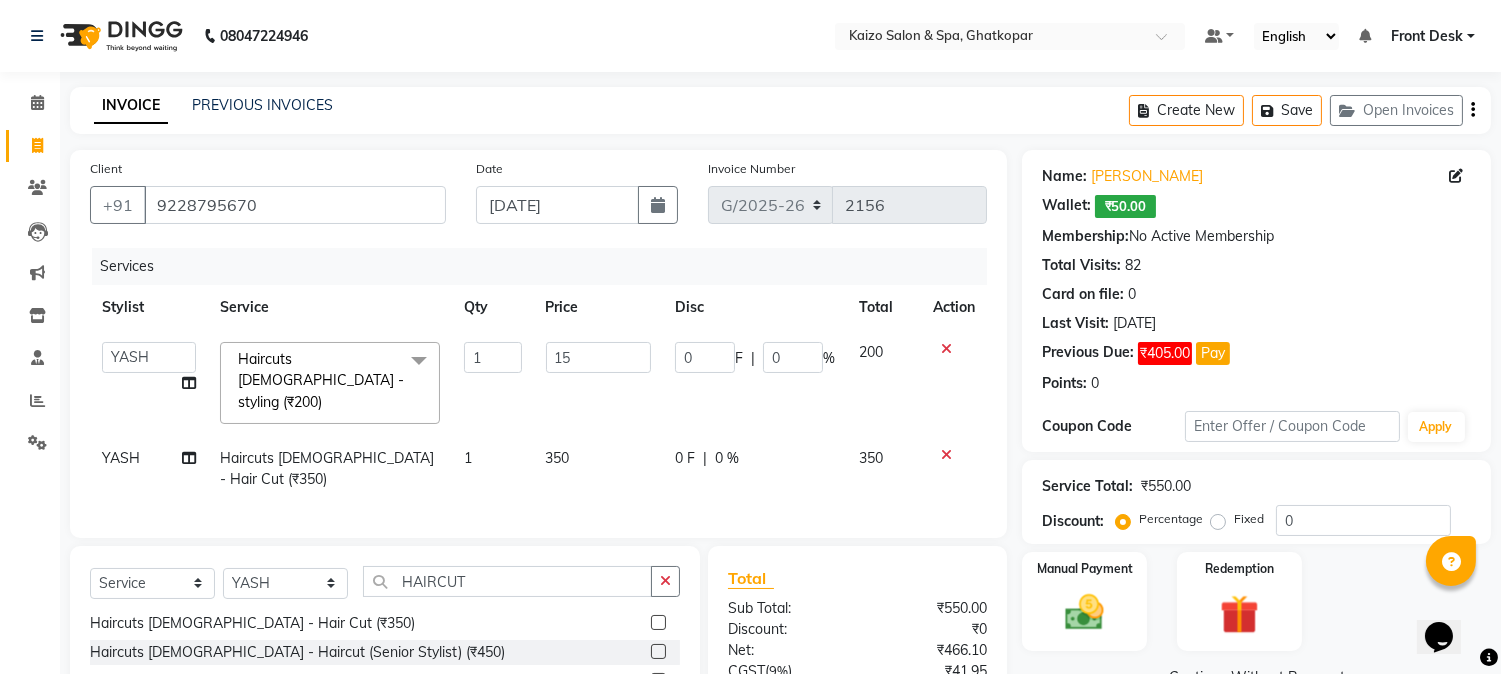 type on "150" 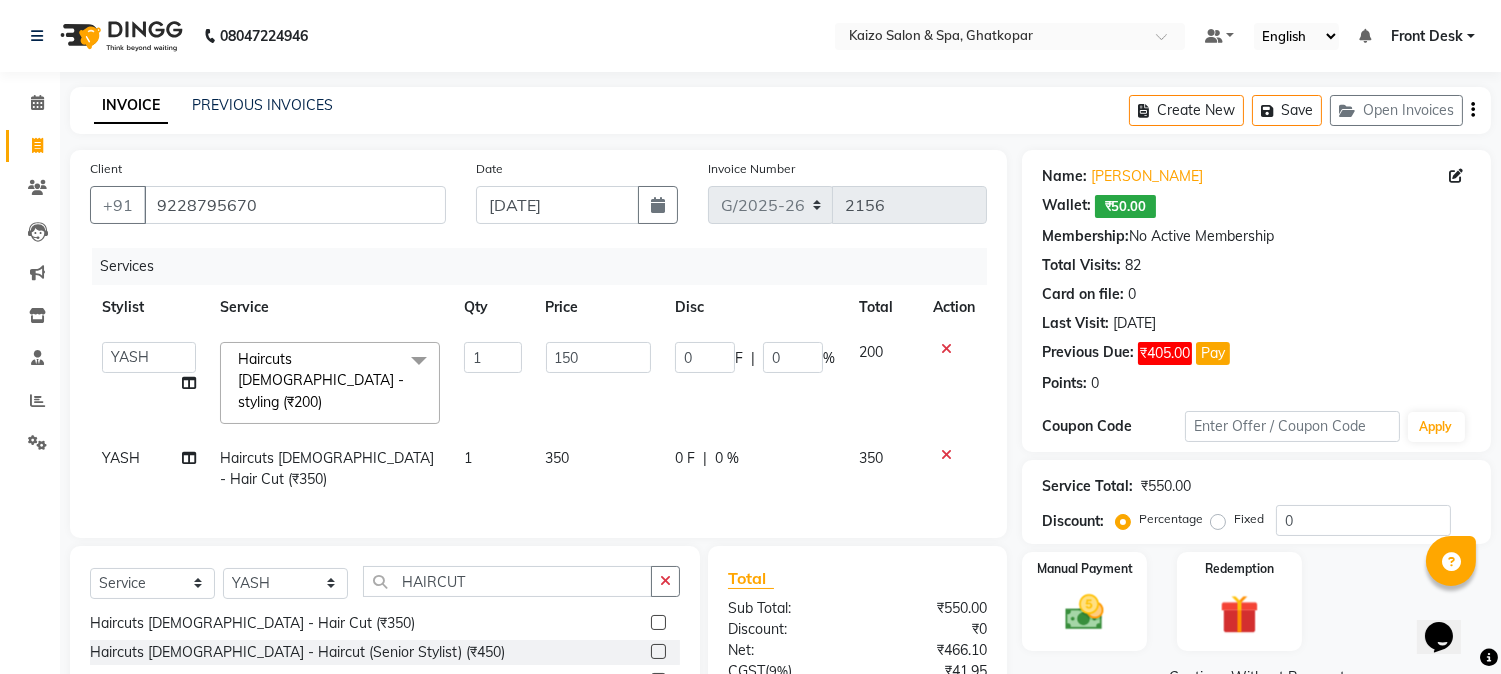click on "350" 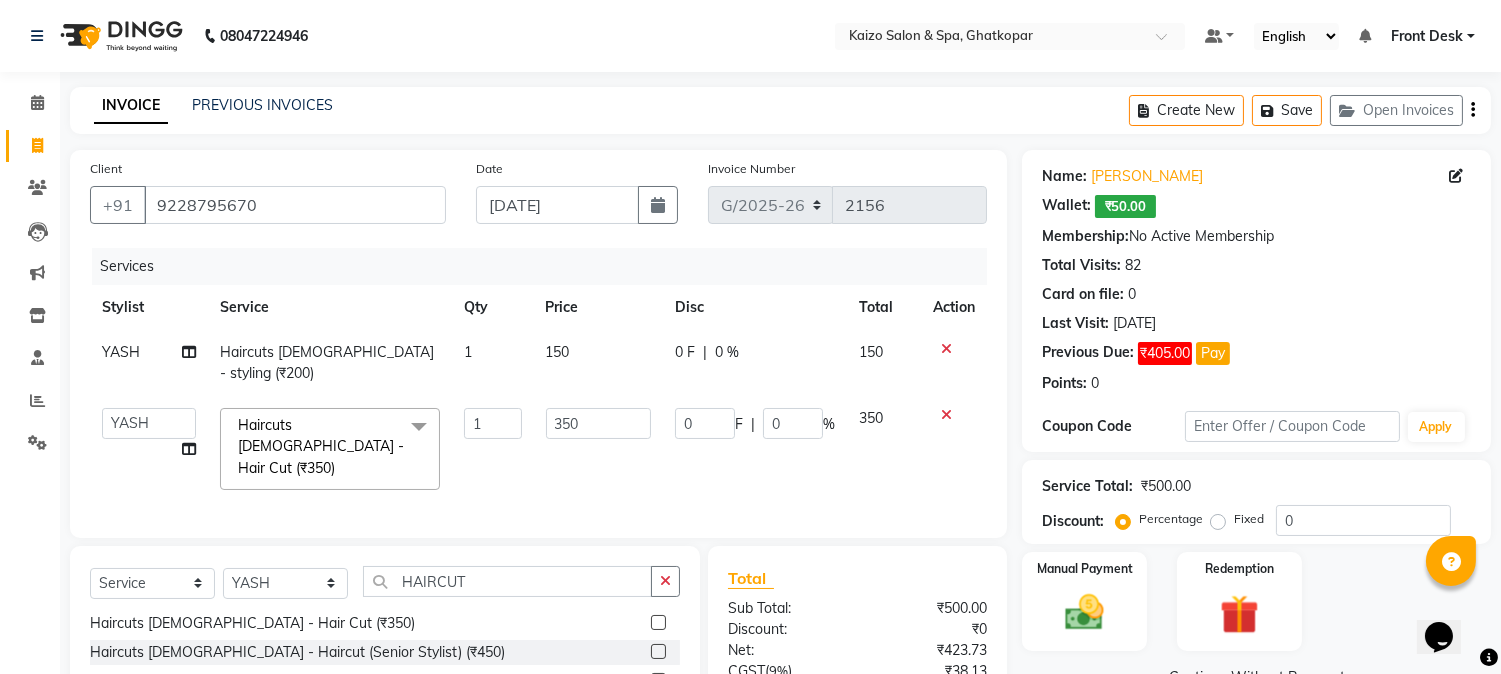 click on "350" 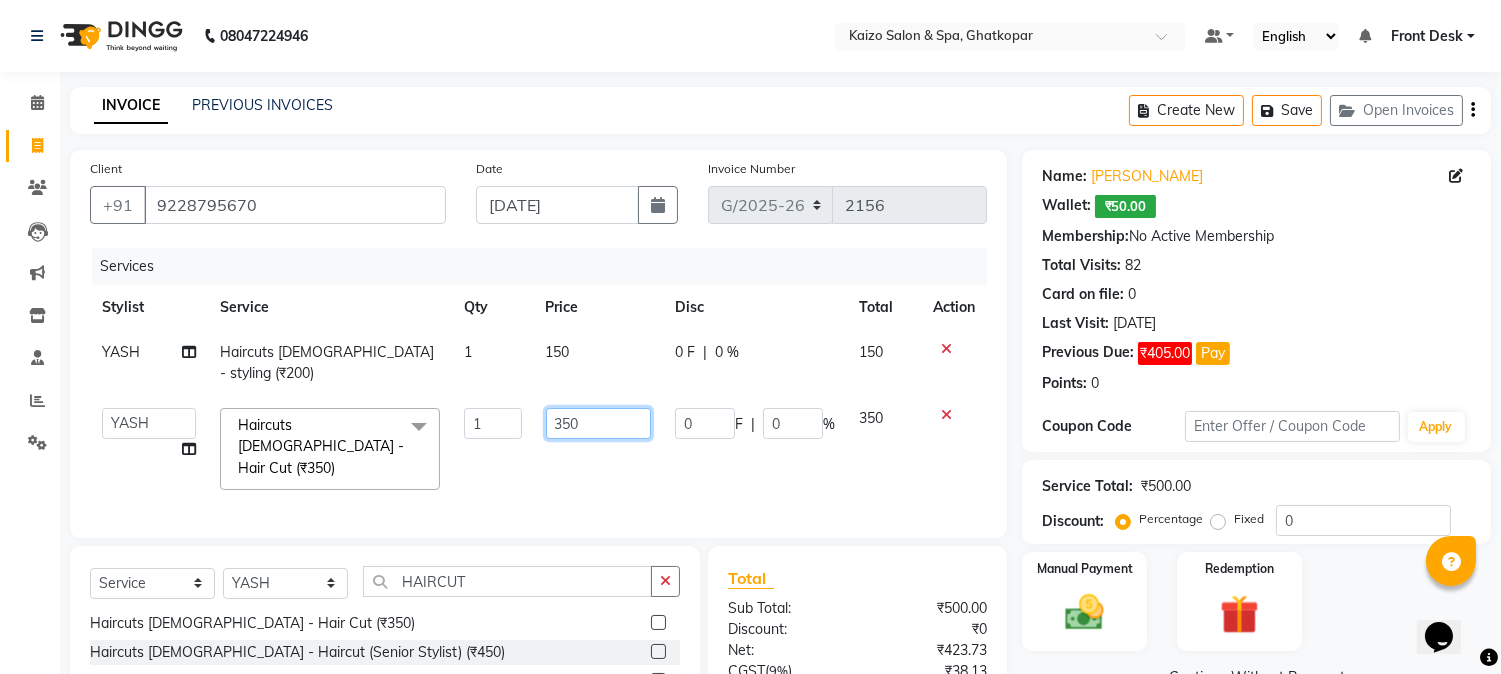 click on "350" 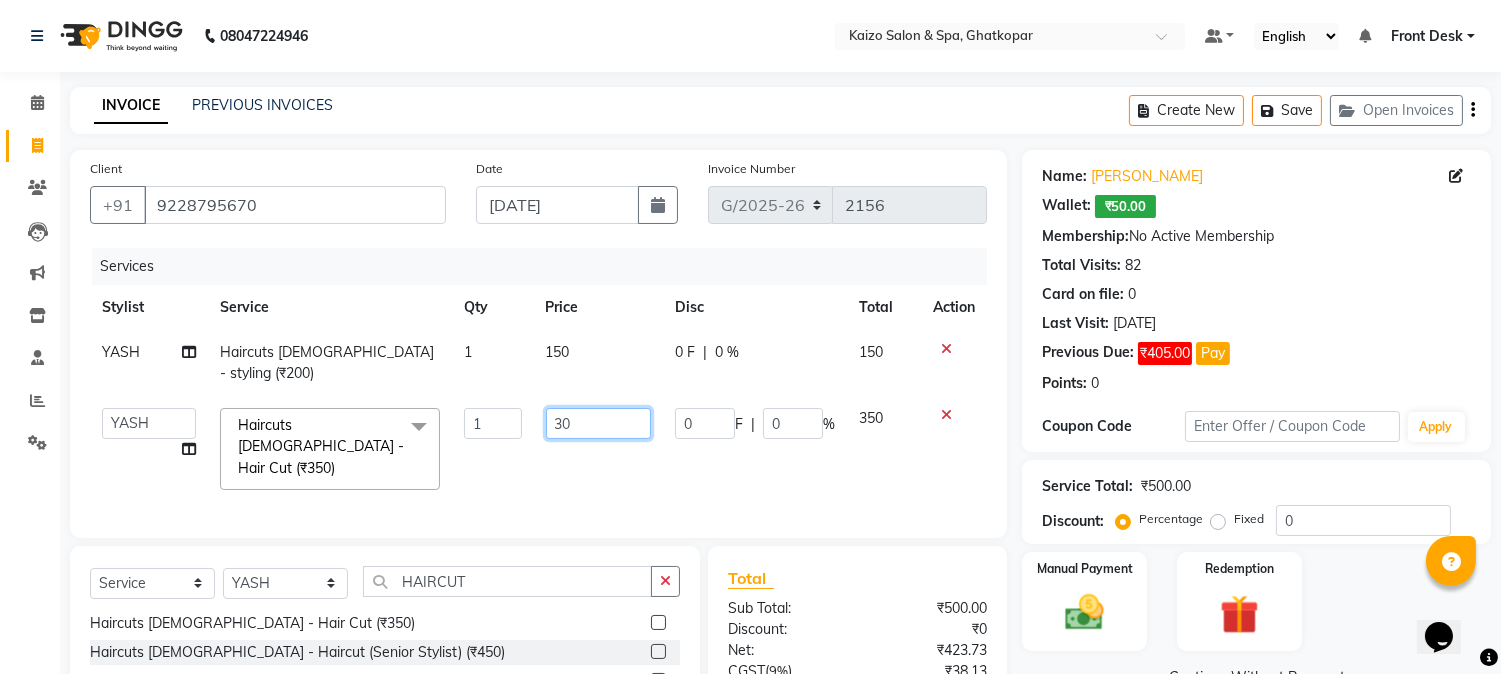 type on "300" 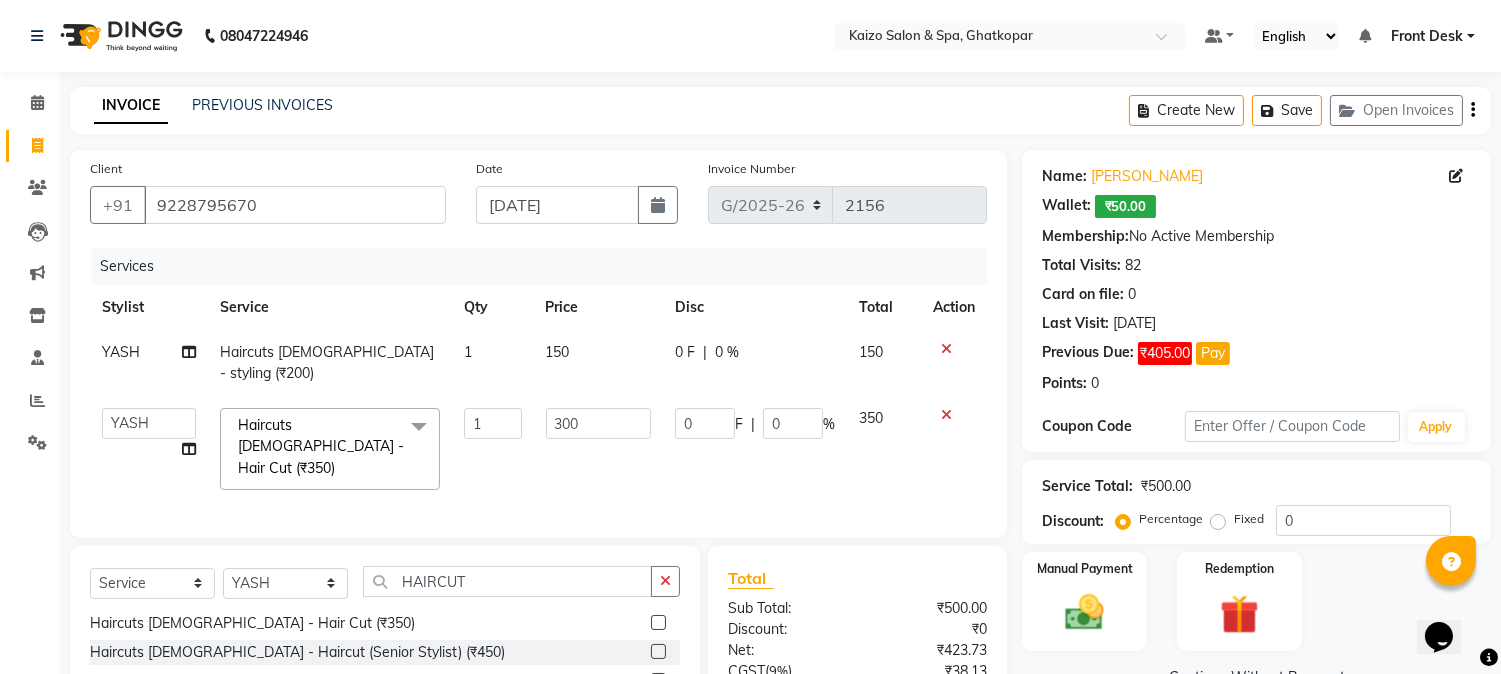 click on "₹0" 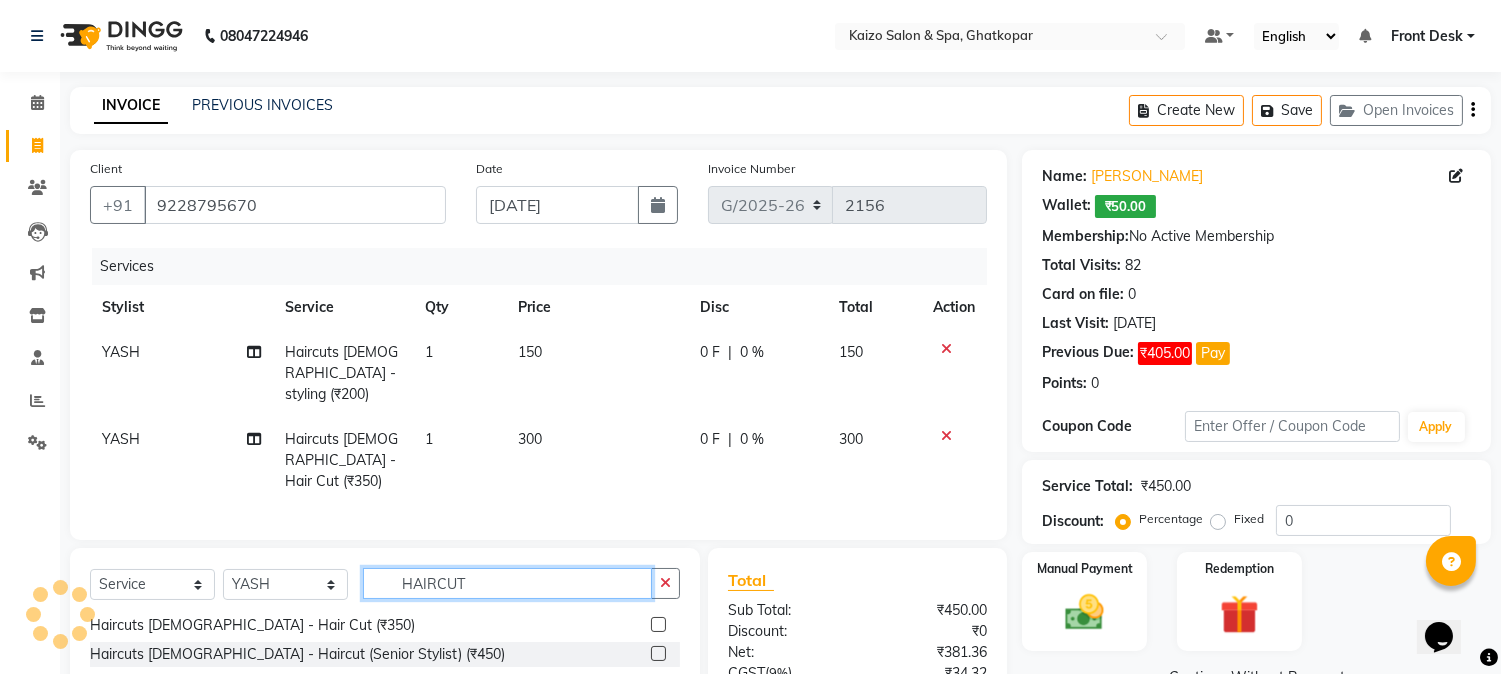 click on "HAIRCUT" 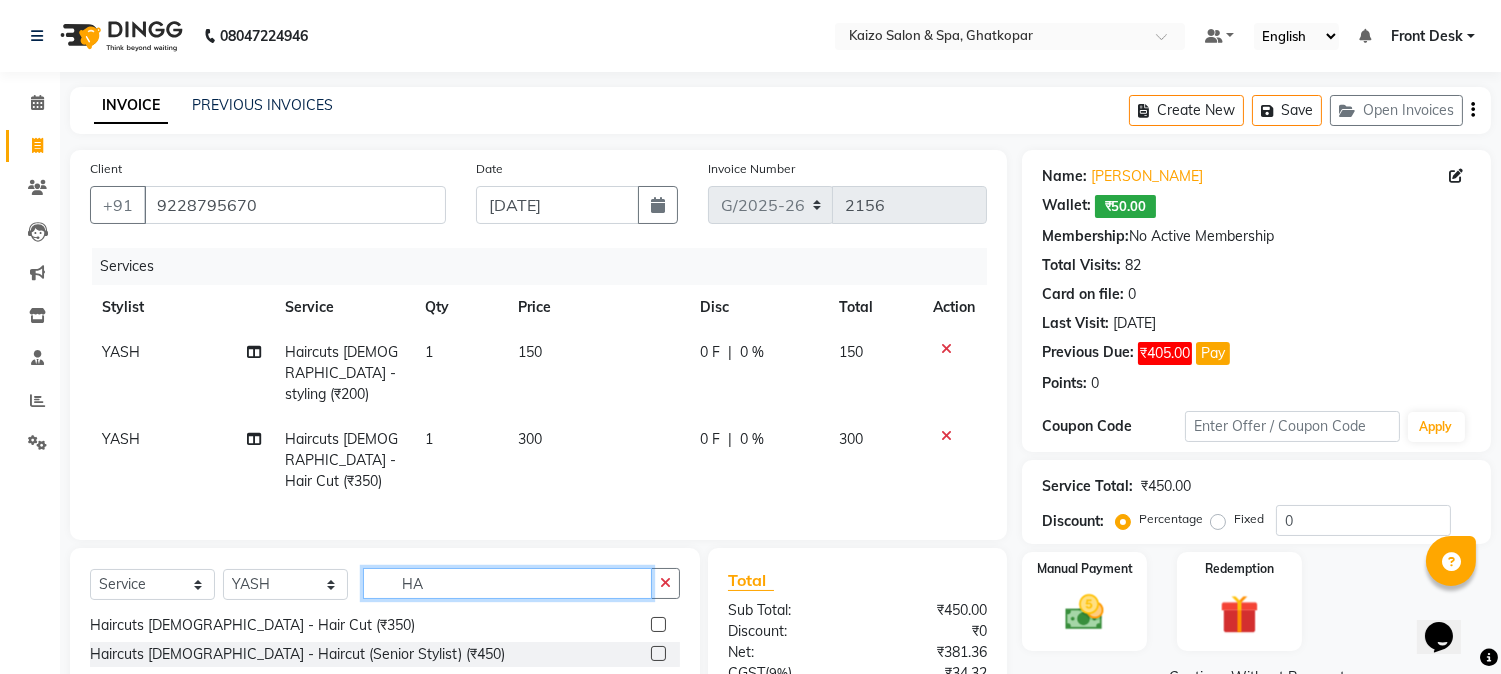 type on "H" 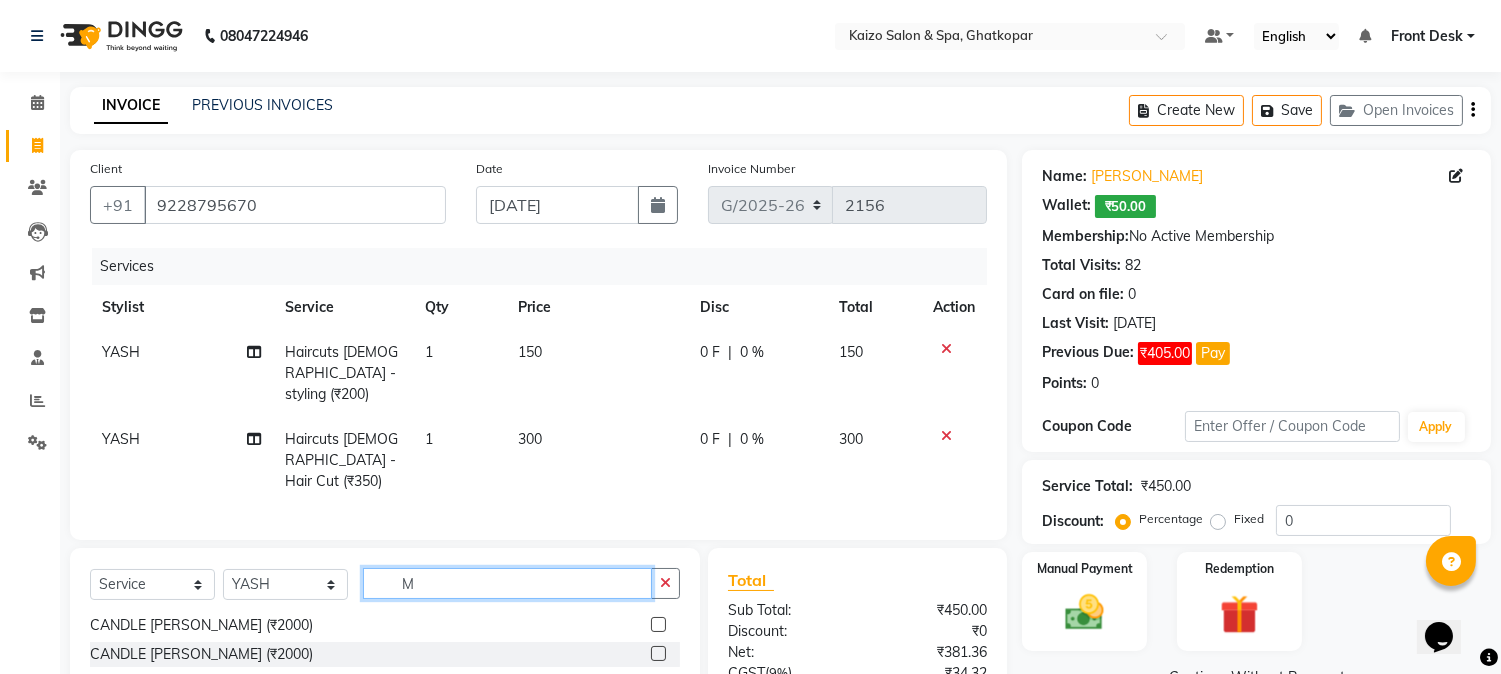 scroll, scrollTop: 0, scrollLeft: 0, axis: both 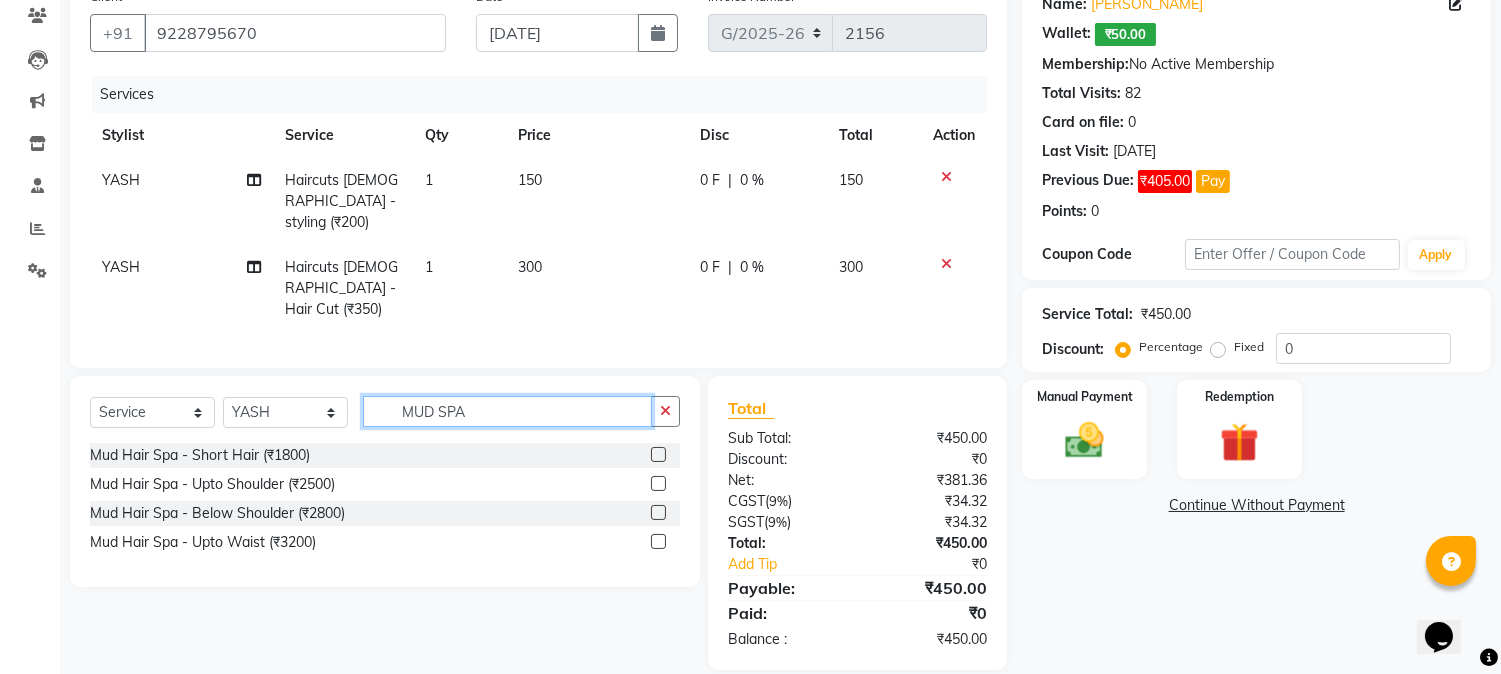 type on "MUD SPA" 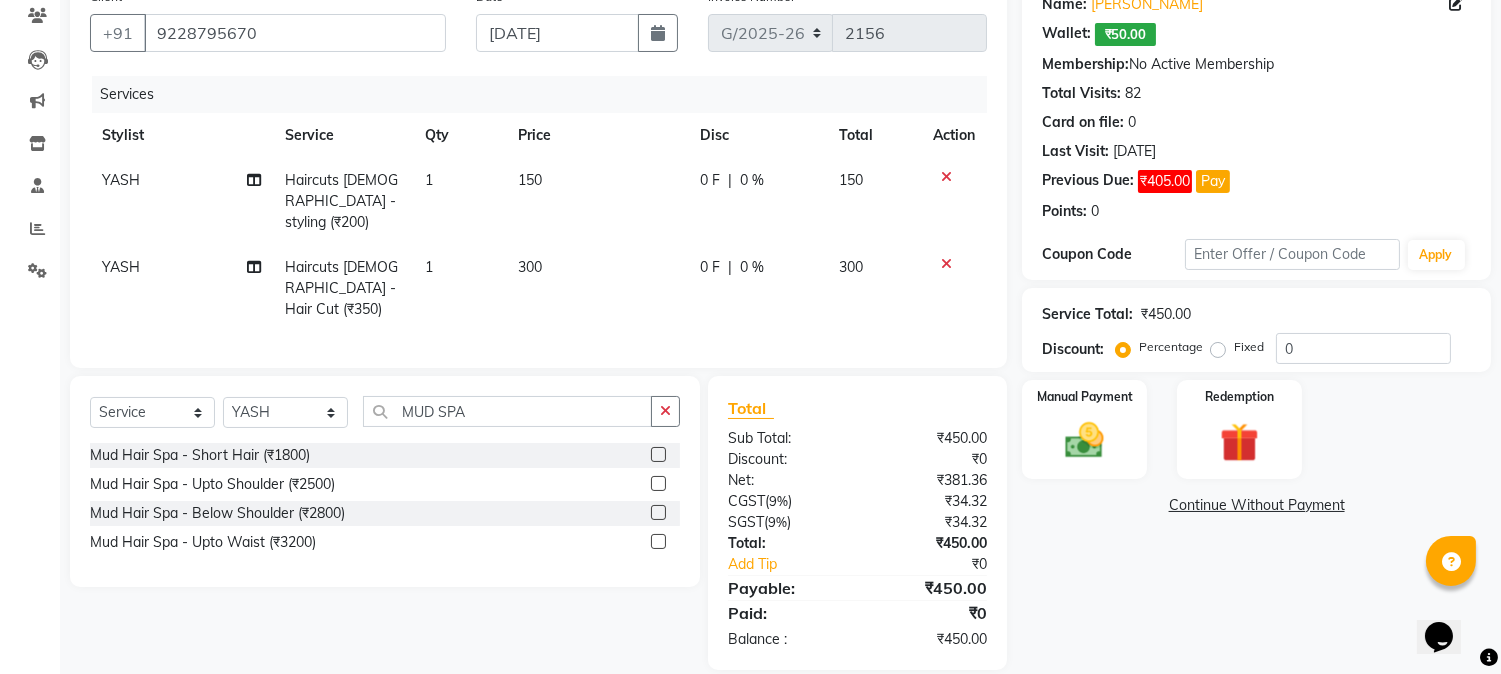 click 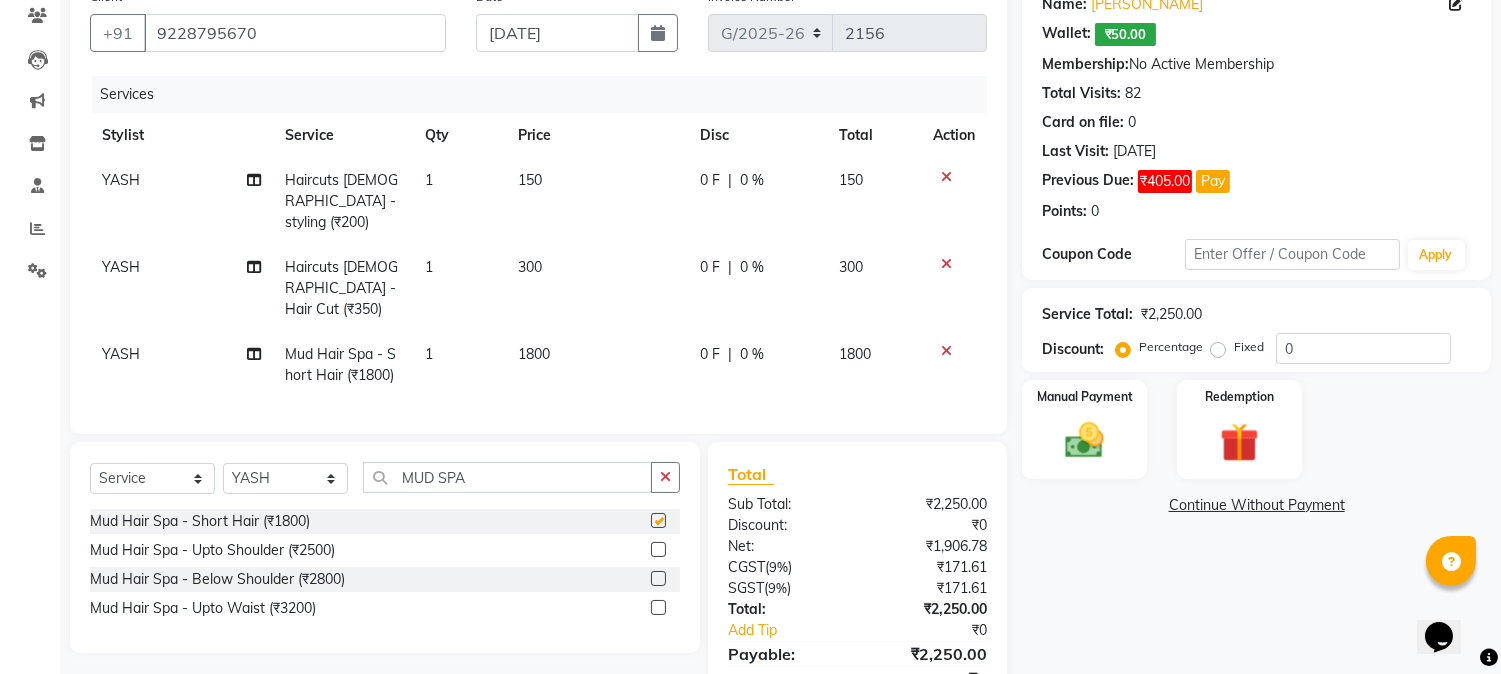 checkbox on "false" 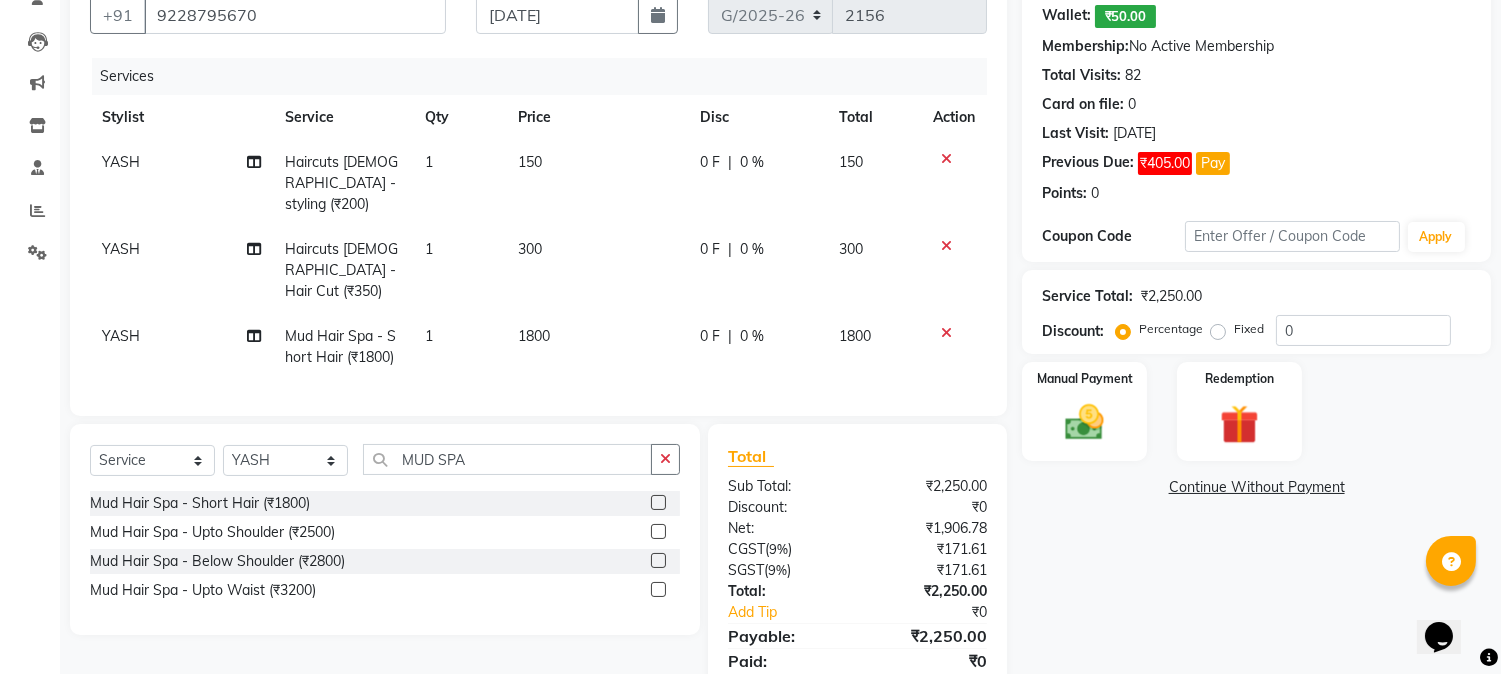 scroll, scrollTop: 238, scrollLeft: 0, axis: vertical 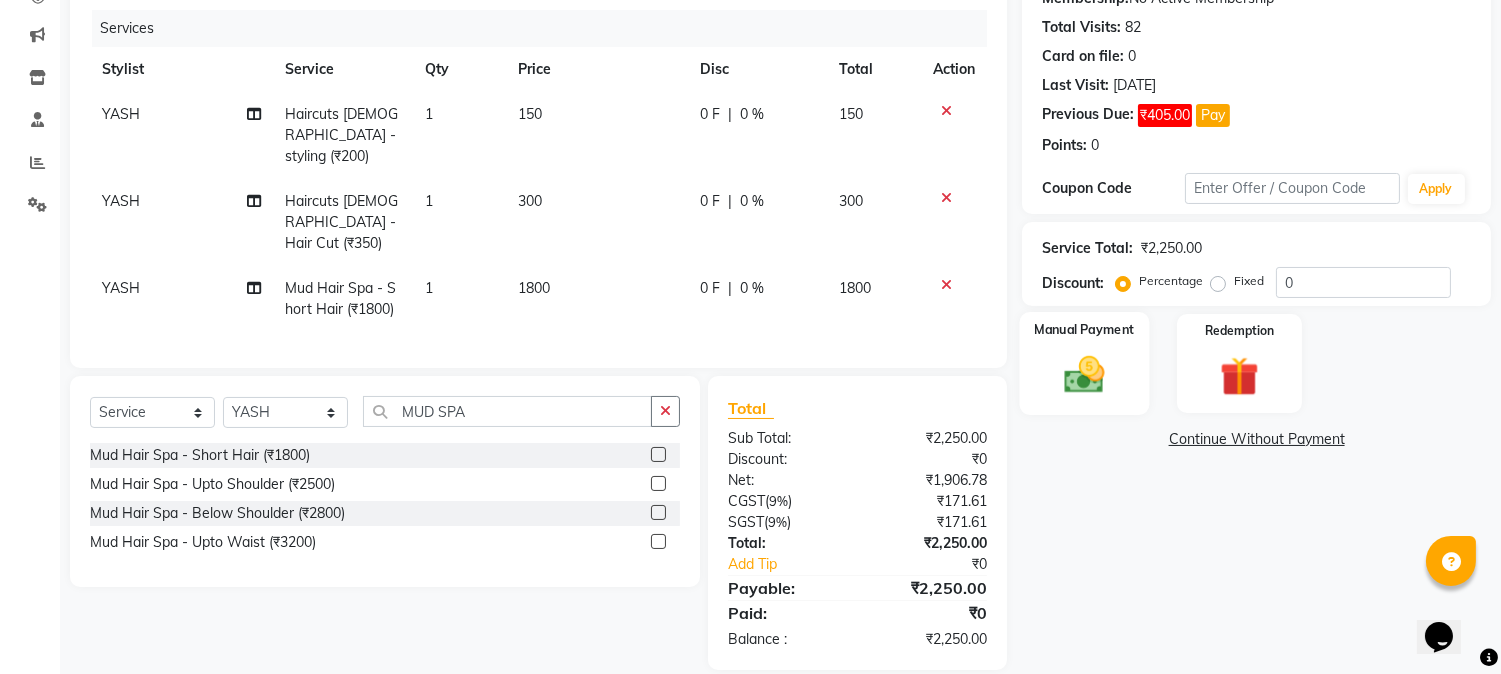 click 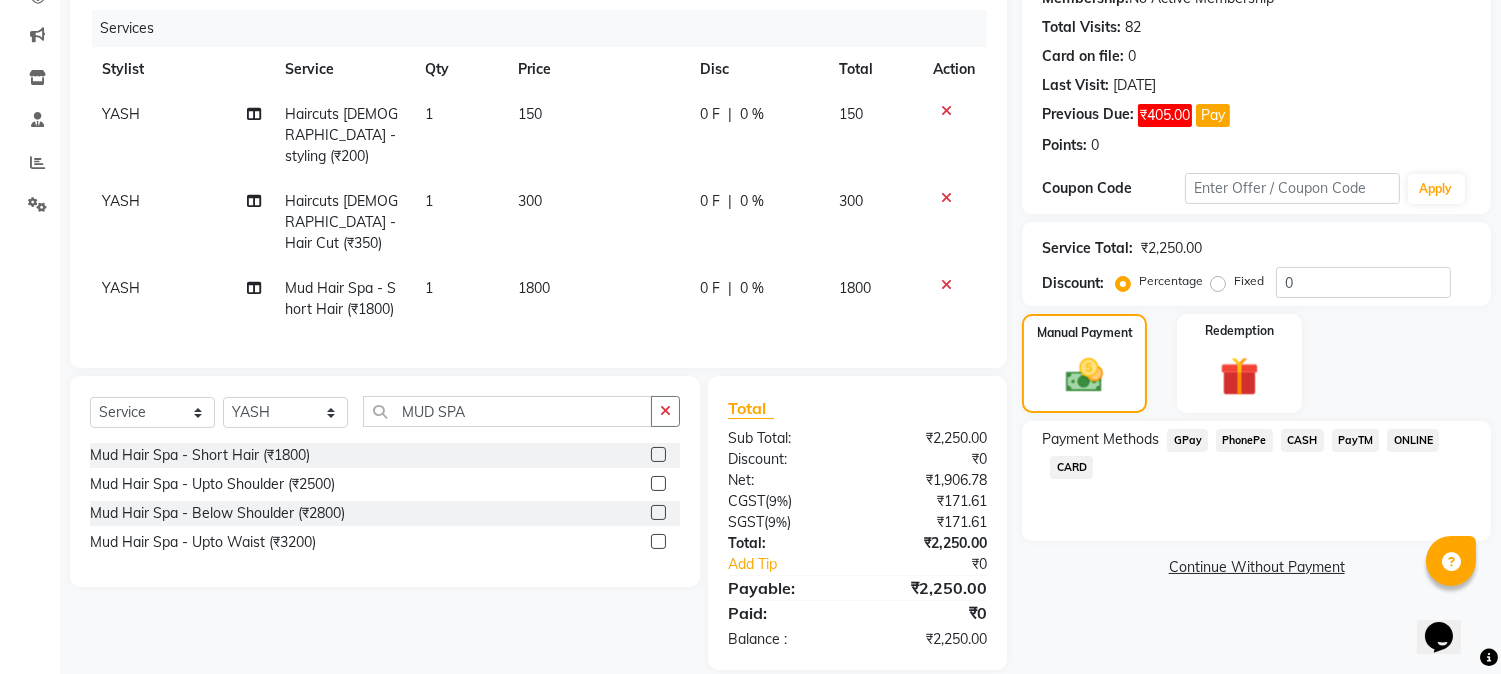 click on "PhonePe" 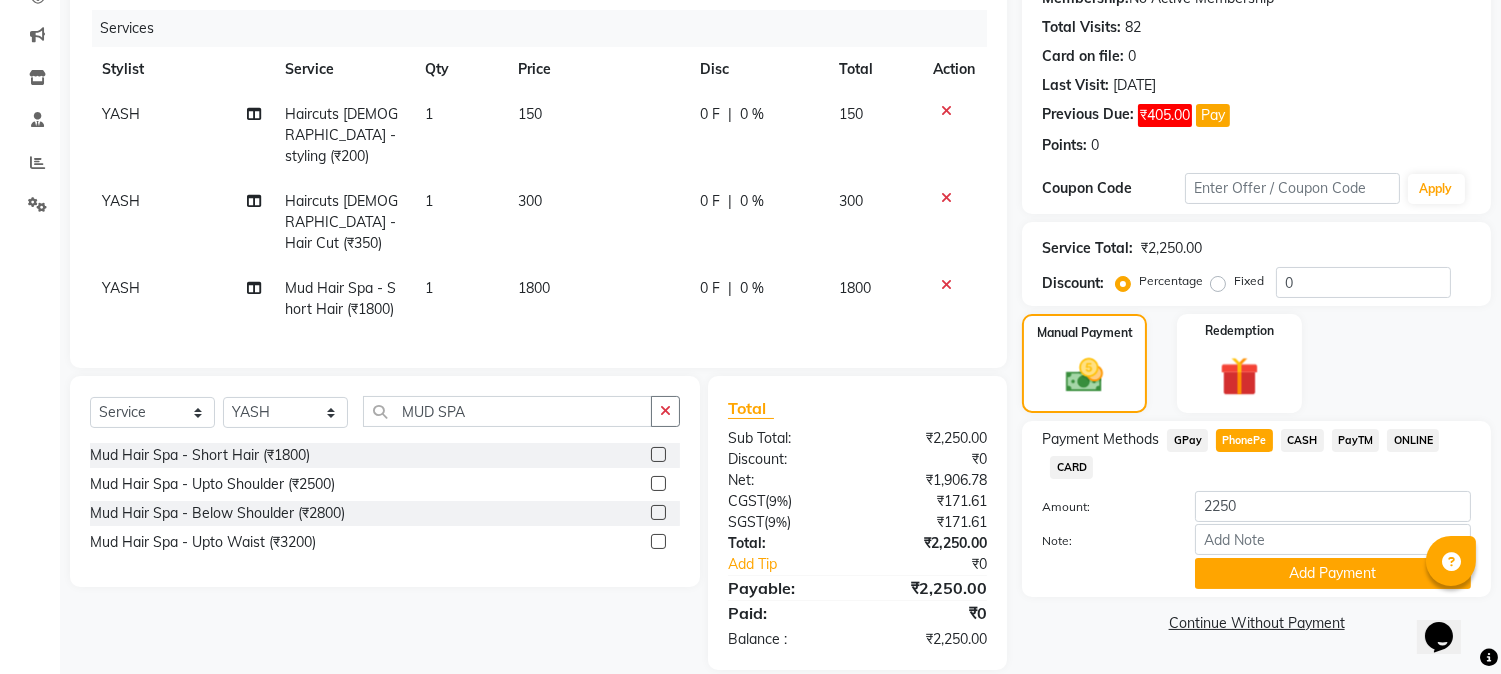 click on "PhonePe" 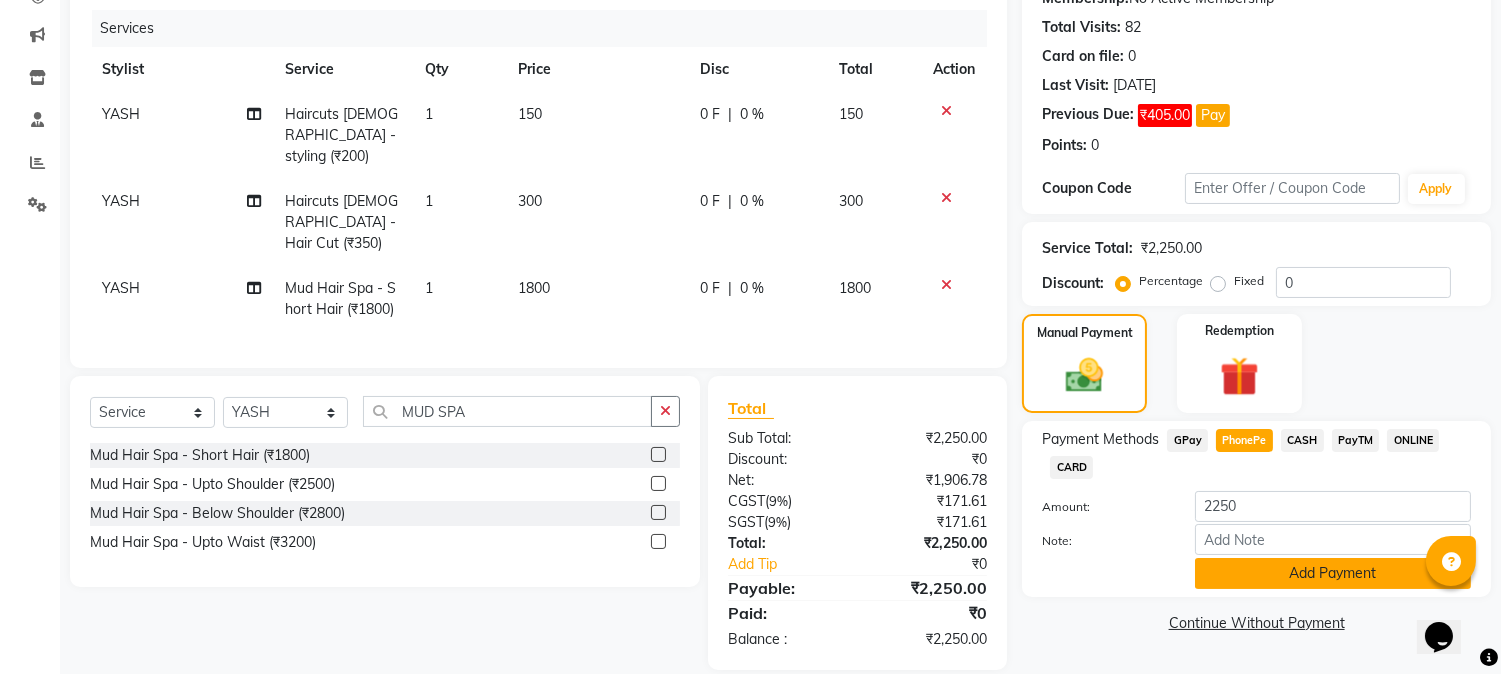 click on "Add Payment" 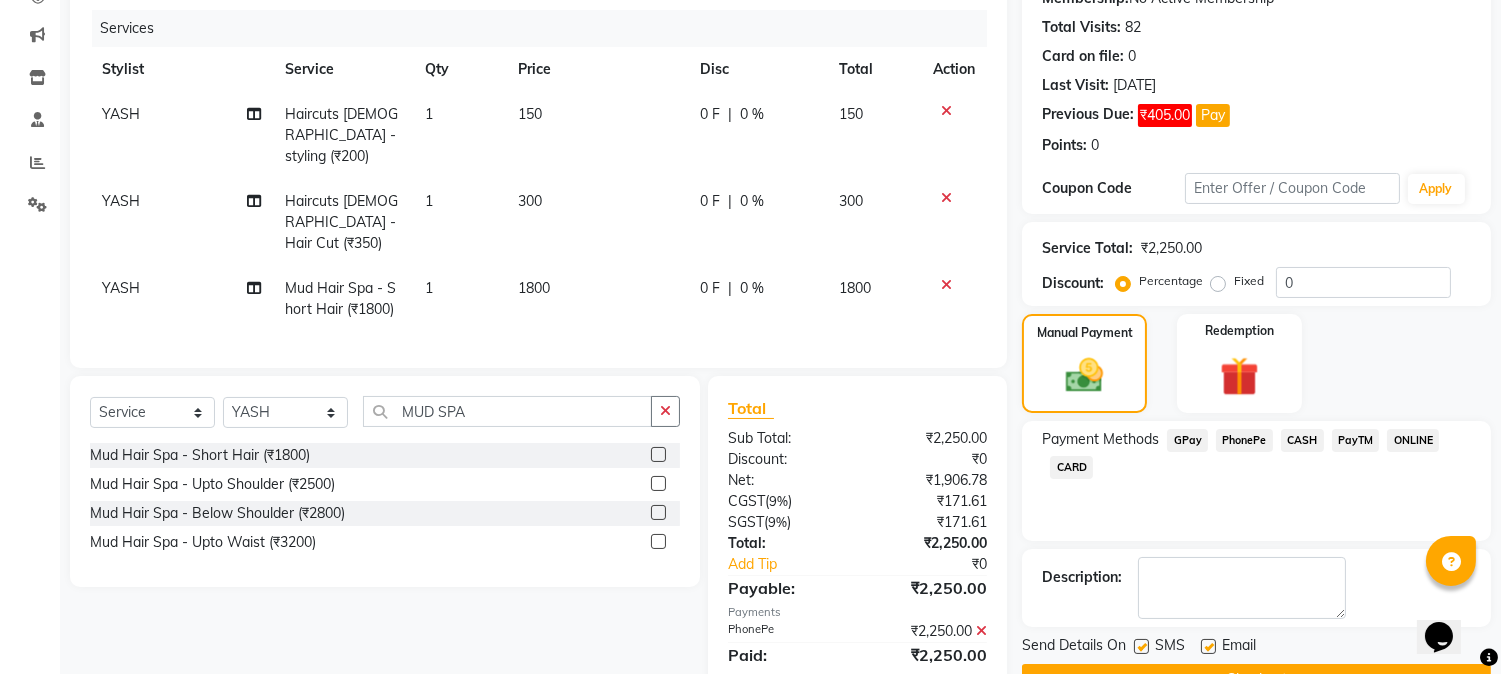 click 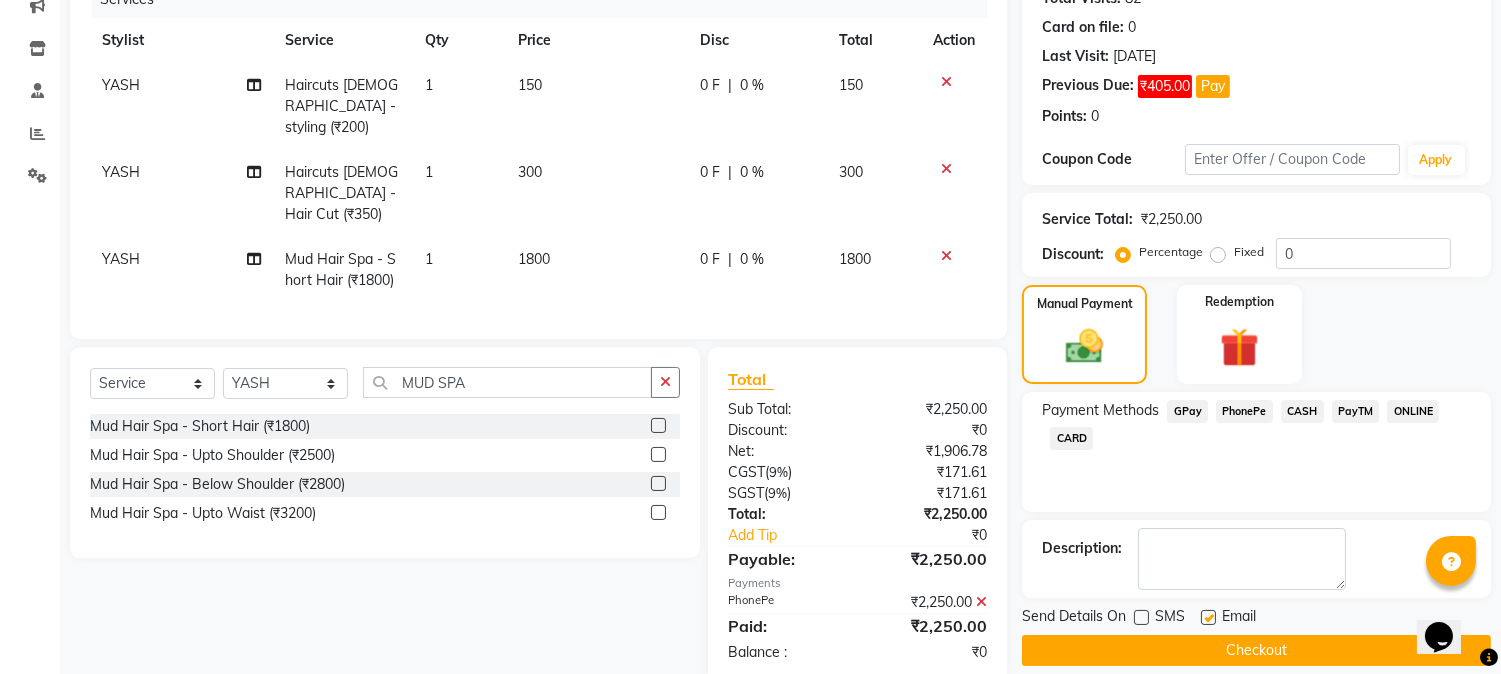 scroll, scrollTop: 287, scrollLeft: 0, axis: vertical 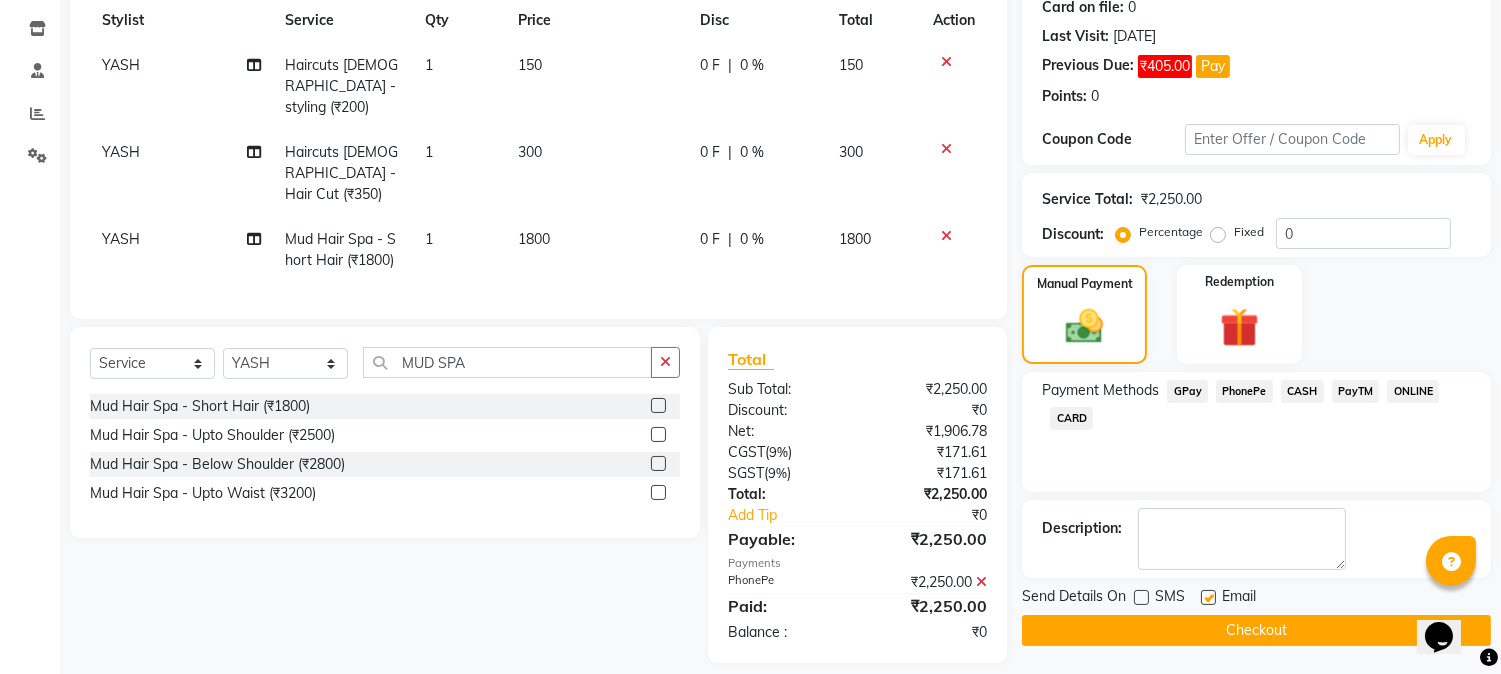drag, startPoint x: 1514, startPoint y: 257, endPoint x: 53, endPoint y: 20, distance: 1480.098 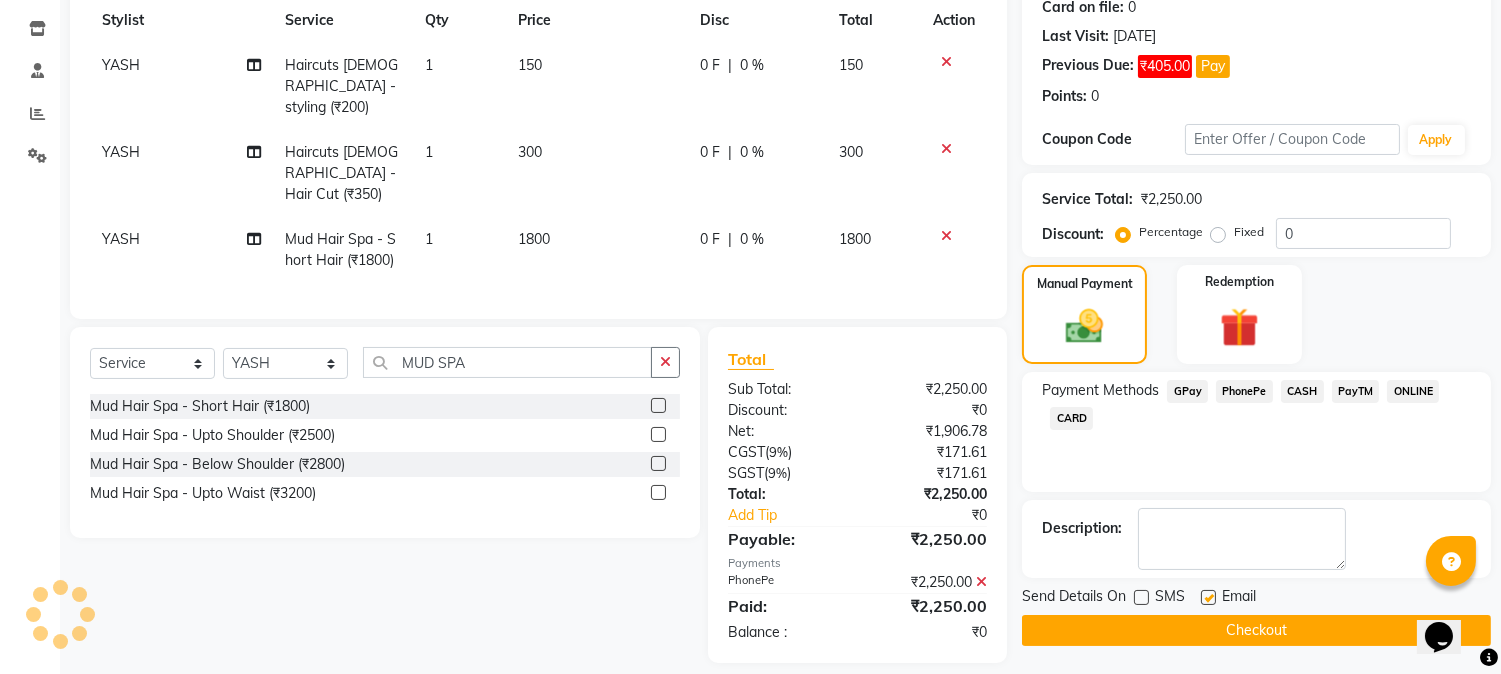 click 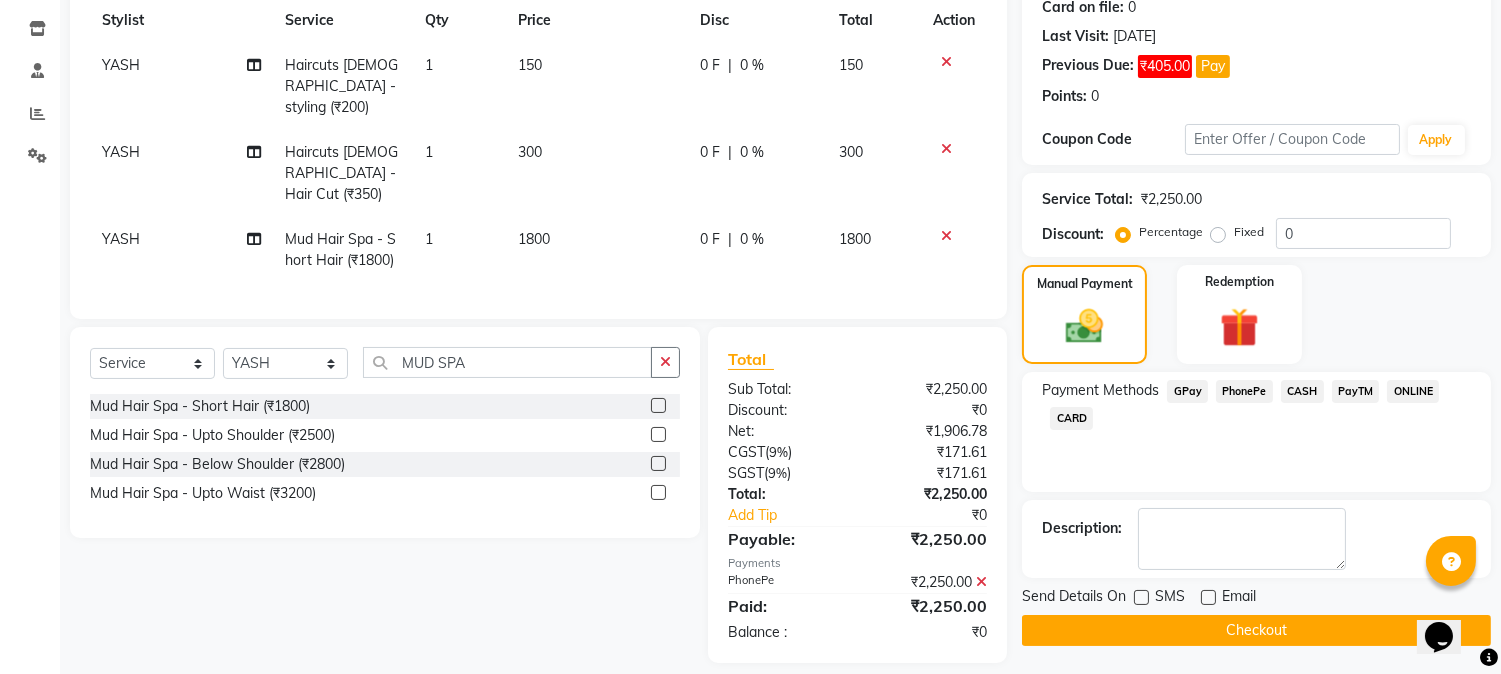 click on "Checkout" 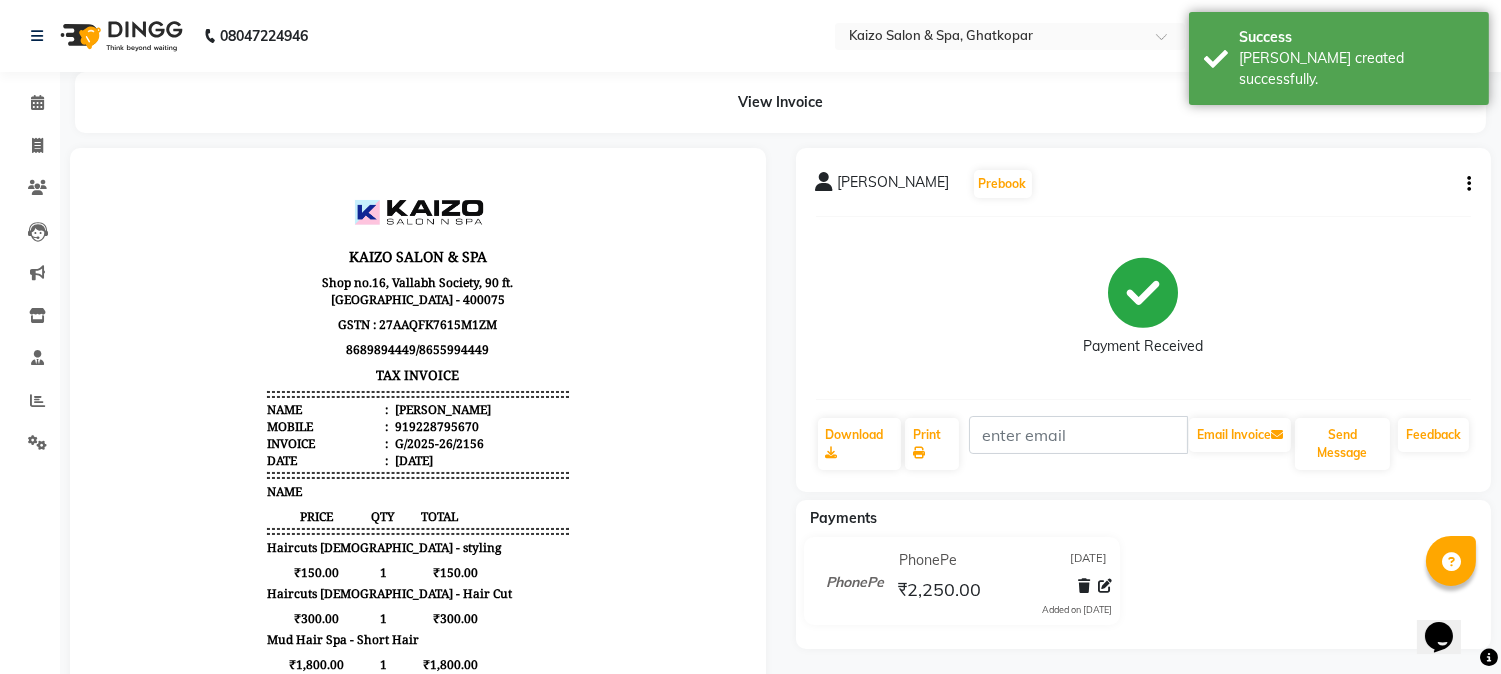 scroll, scrollTop: 0, scrollLeft: 0, axis: both 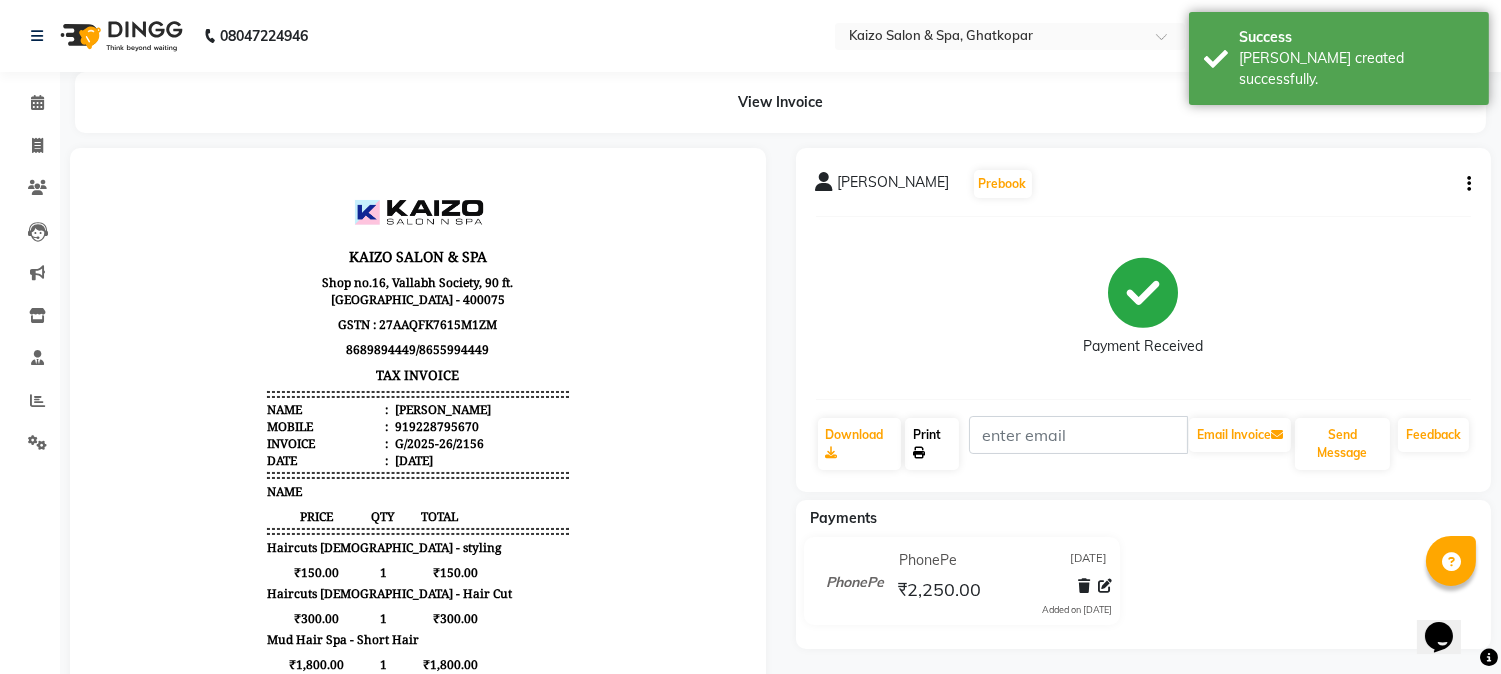 click on "Print" 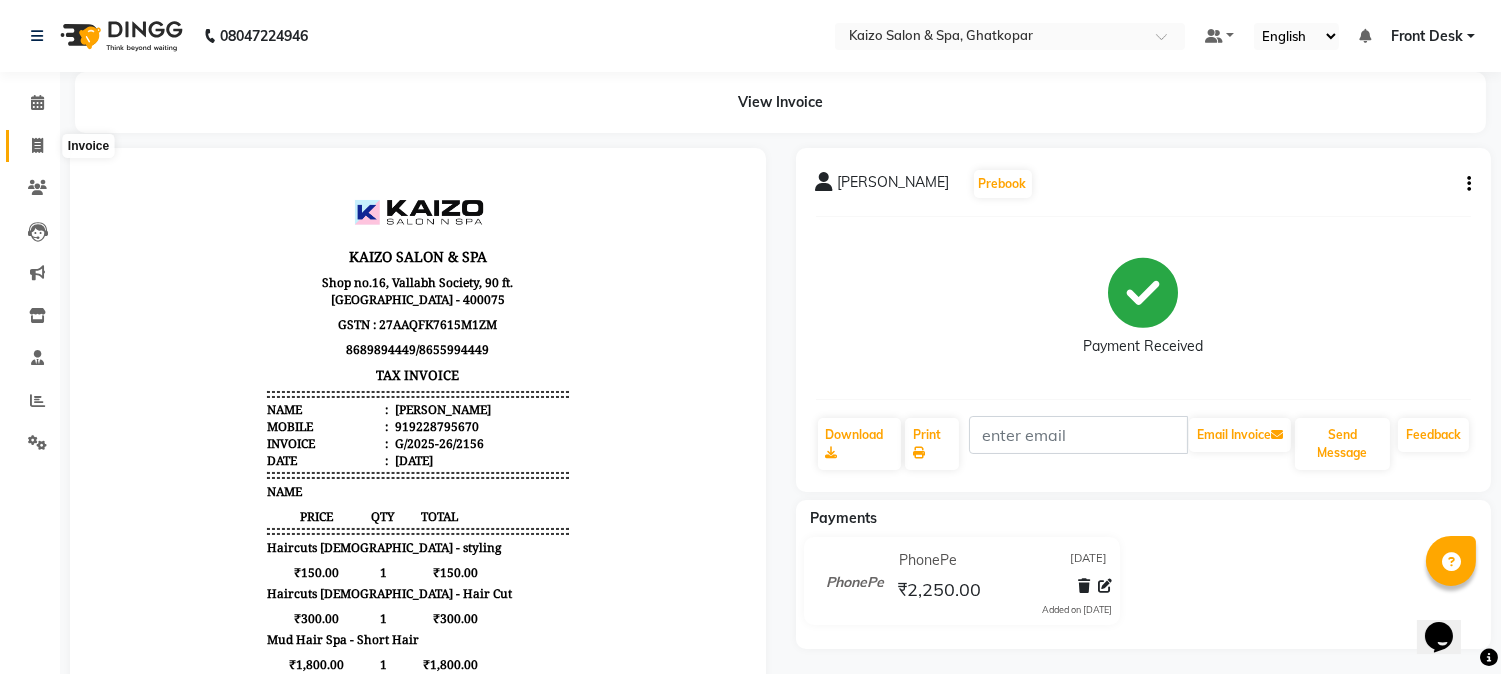click 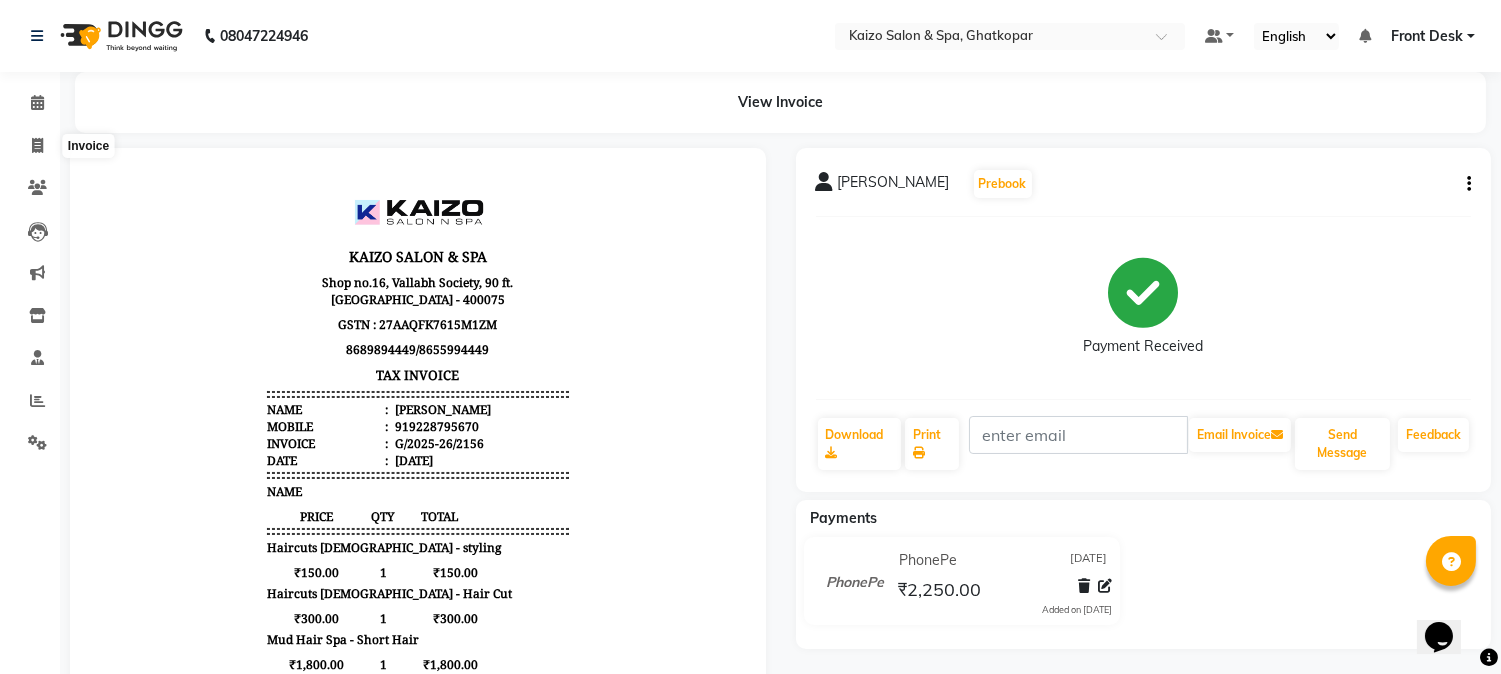 select on "service" 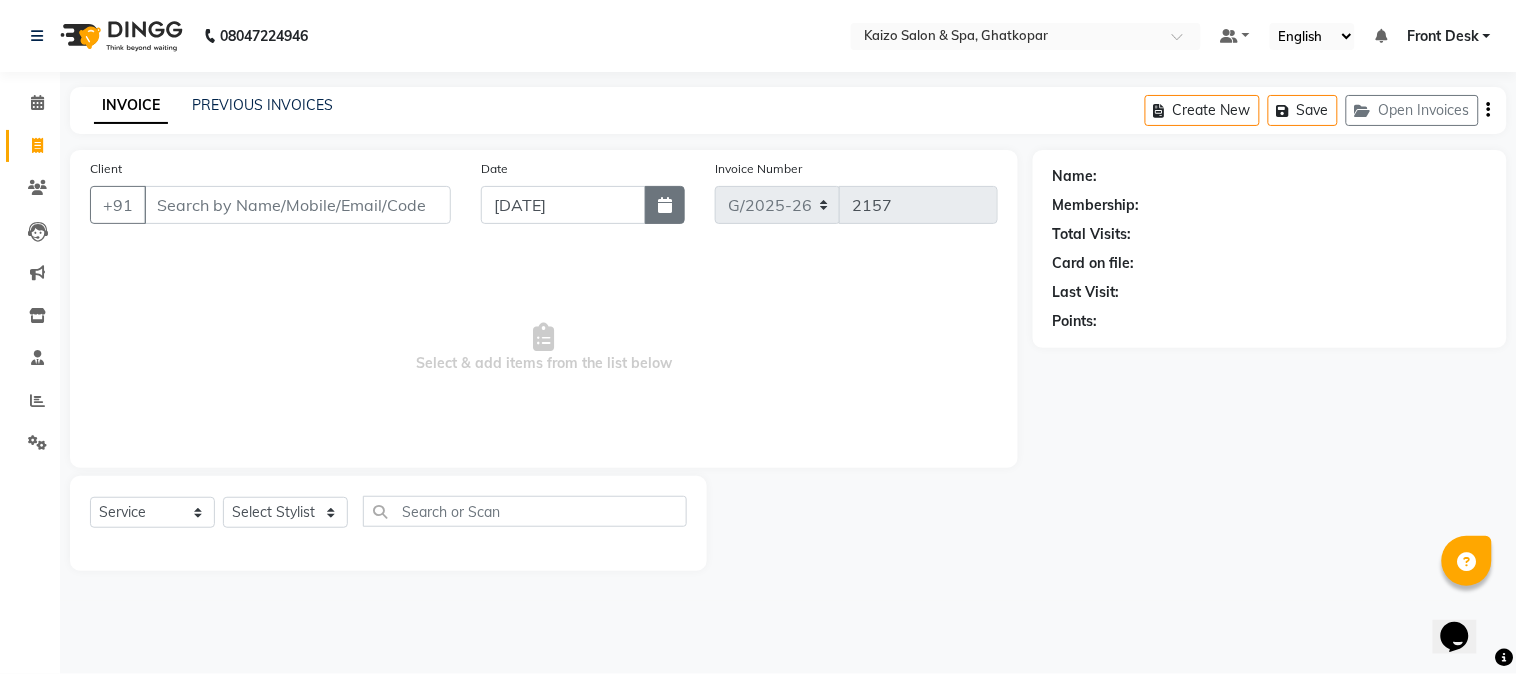click 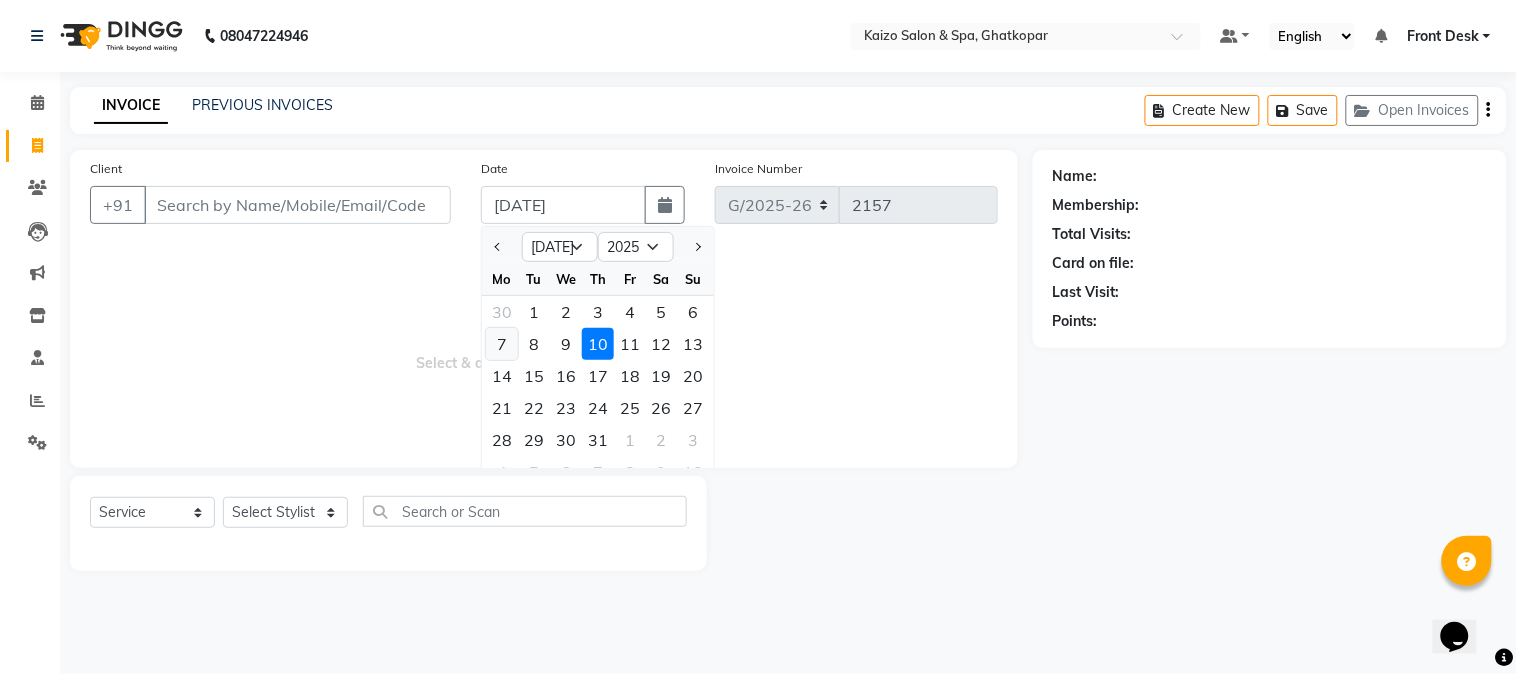 click on "7" 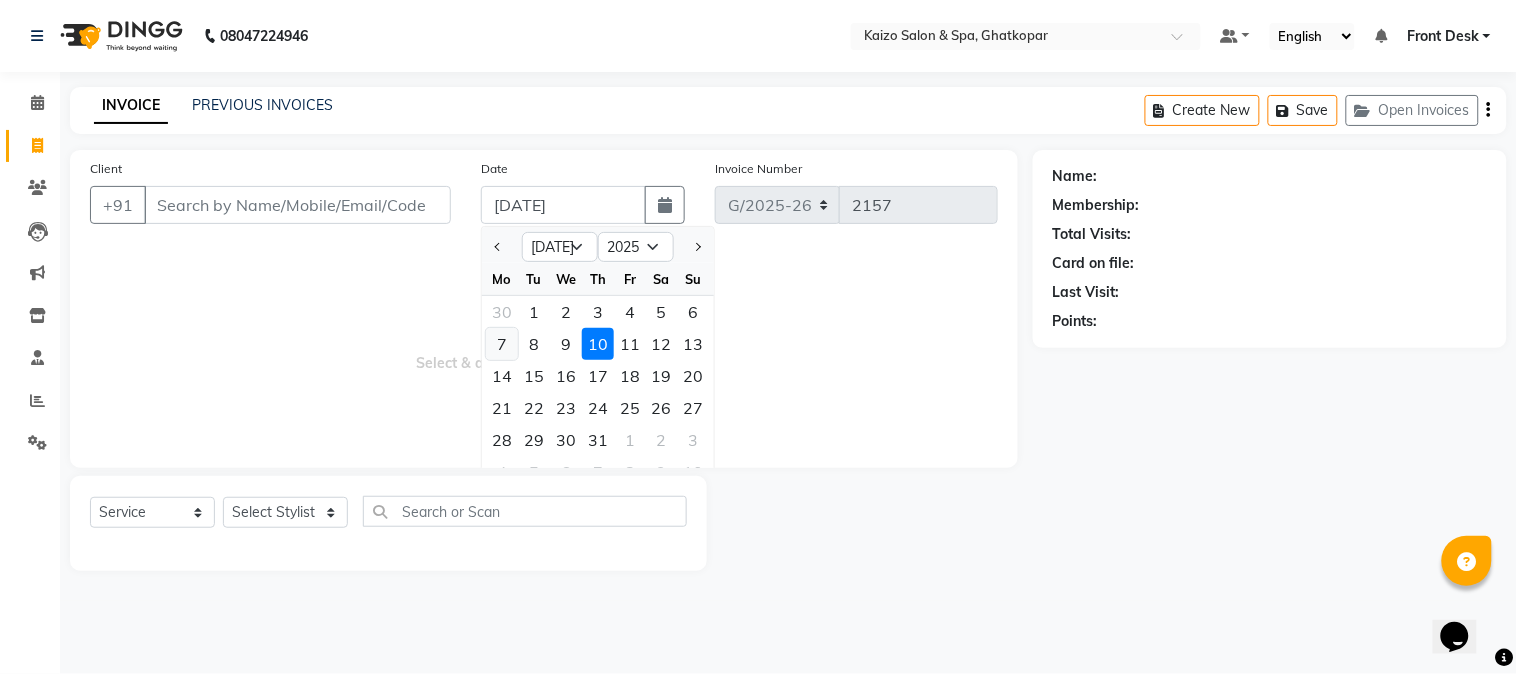 type on "[DATE]" 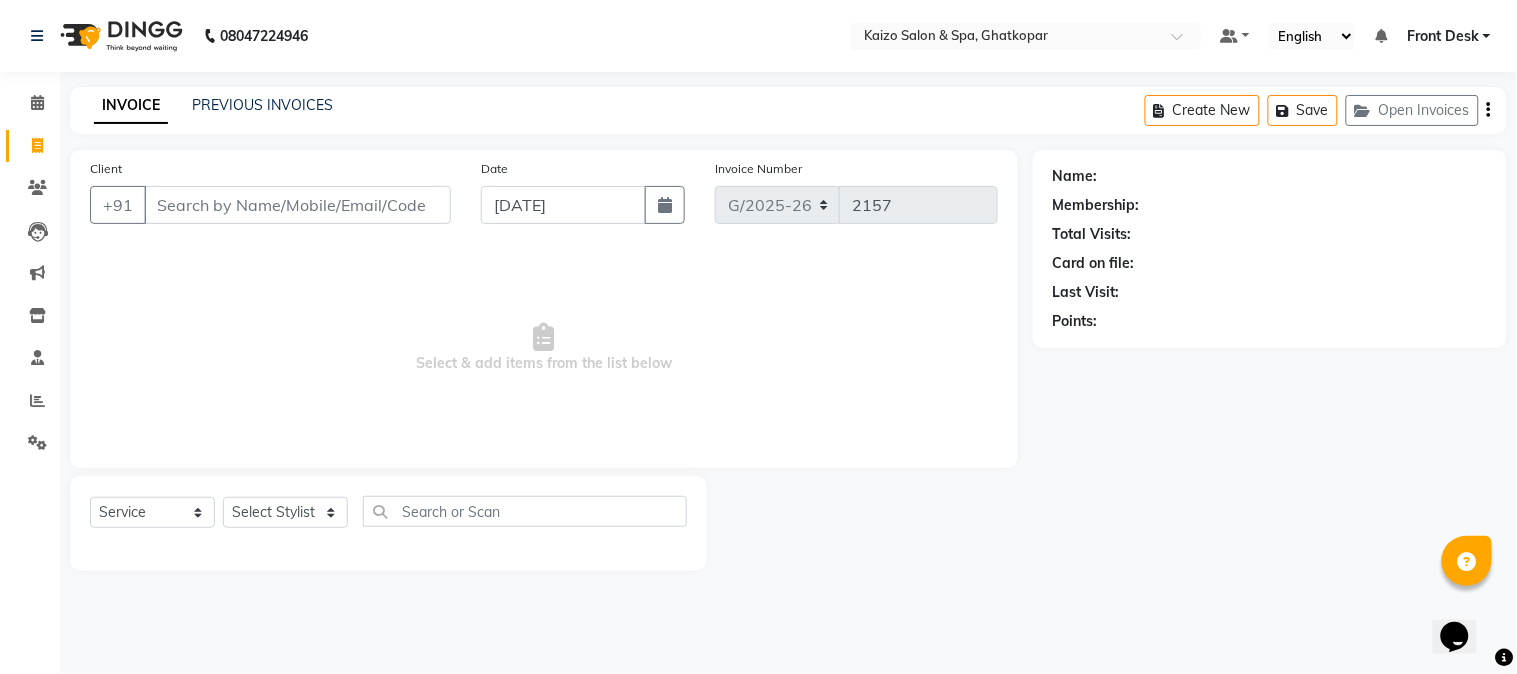 click on "Client +91" 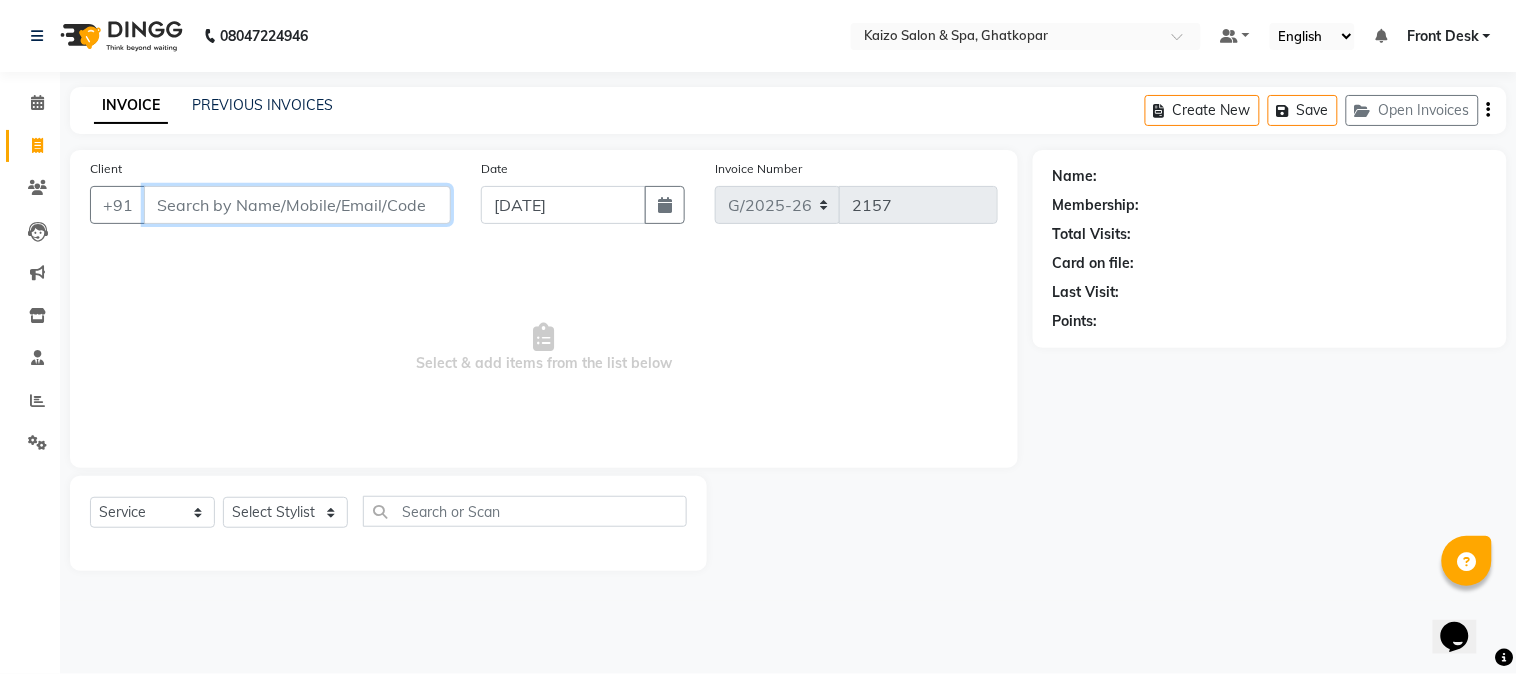 drag, startPoint x: 337, startPoint y: 217, endPoint x: 338, endPoint y: 242, distance: 25.019993 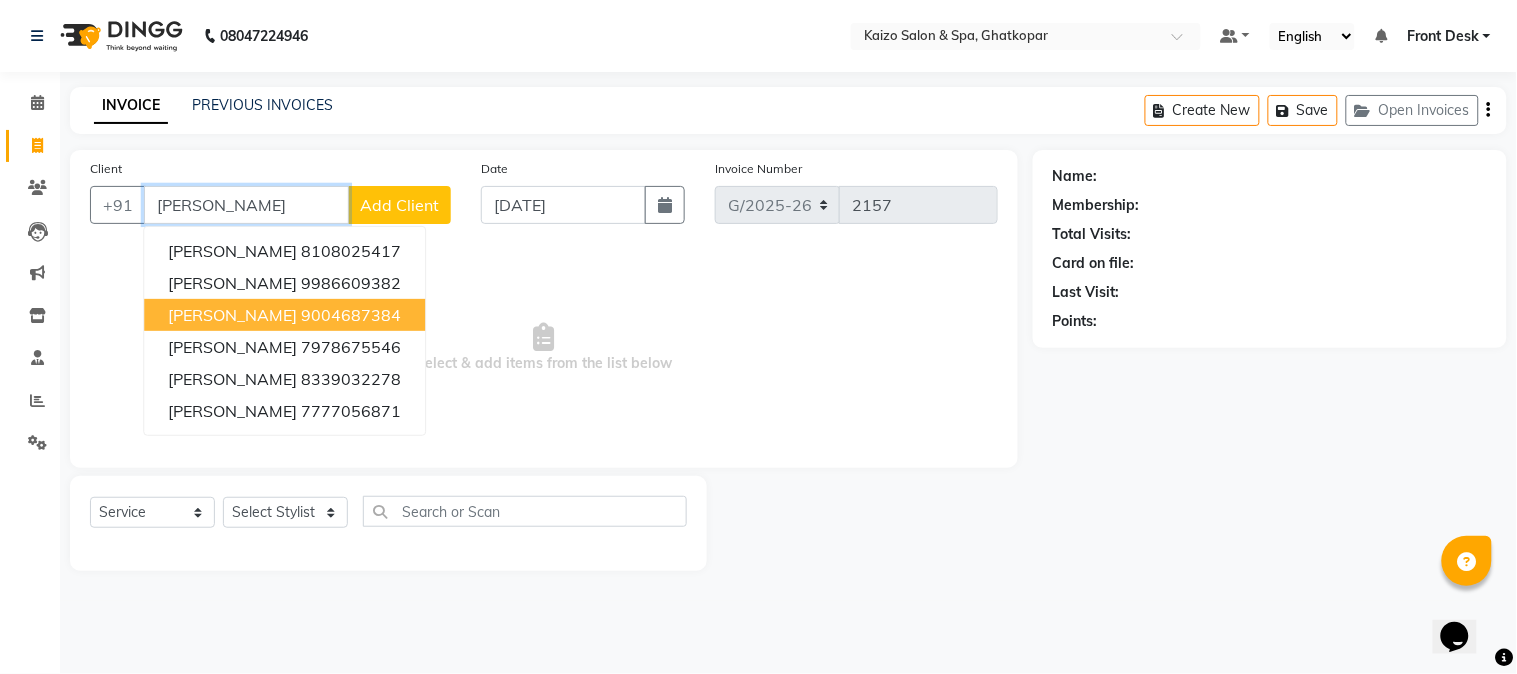 click on "9004687384" at bounding box center (351, 315) 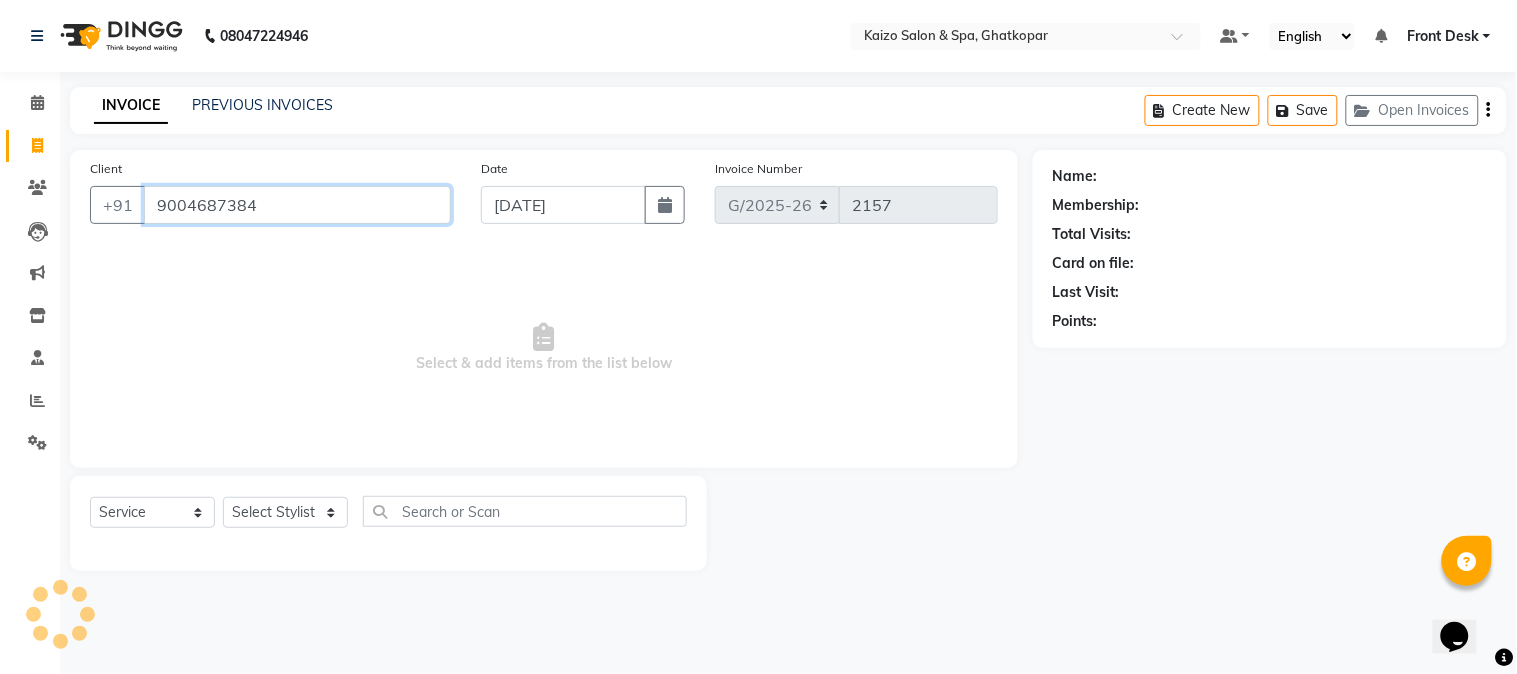 type on "9004687384" 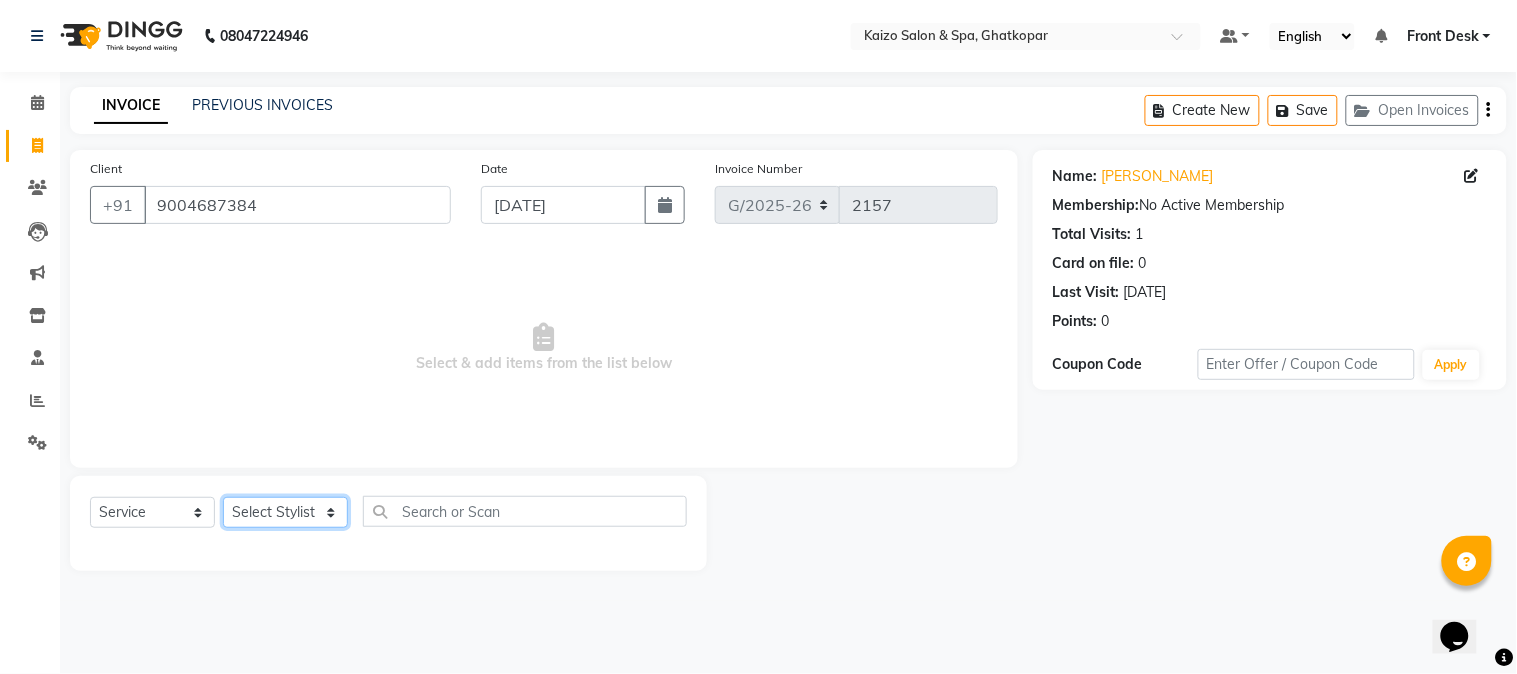 click on "Select Stylist [PERSON_NAME] ANJALI [PERSON_NAME] [PERSON_NAME] Front Desk [PERSON_NAME] IFTESHA [PERSON_NAME] [MEDICAL_DATA][PERSON_NAME] [PERSON_NAME] [PERSON_NAME] [PERSON_NAME] [PERSON_NAME] GALA [PERSON_NAME] [PERSON_NAME] YASH" 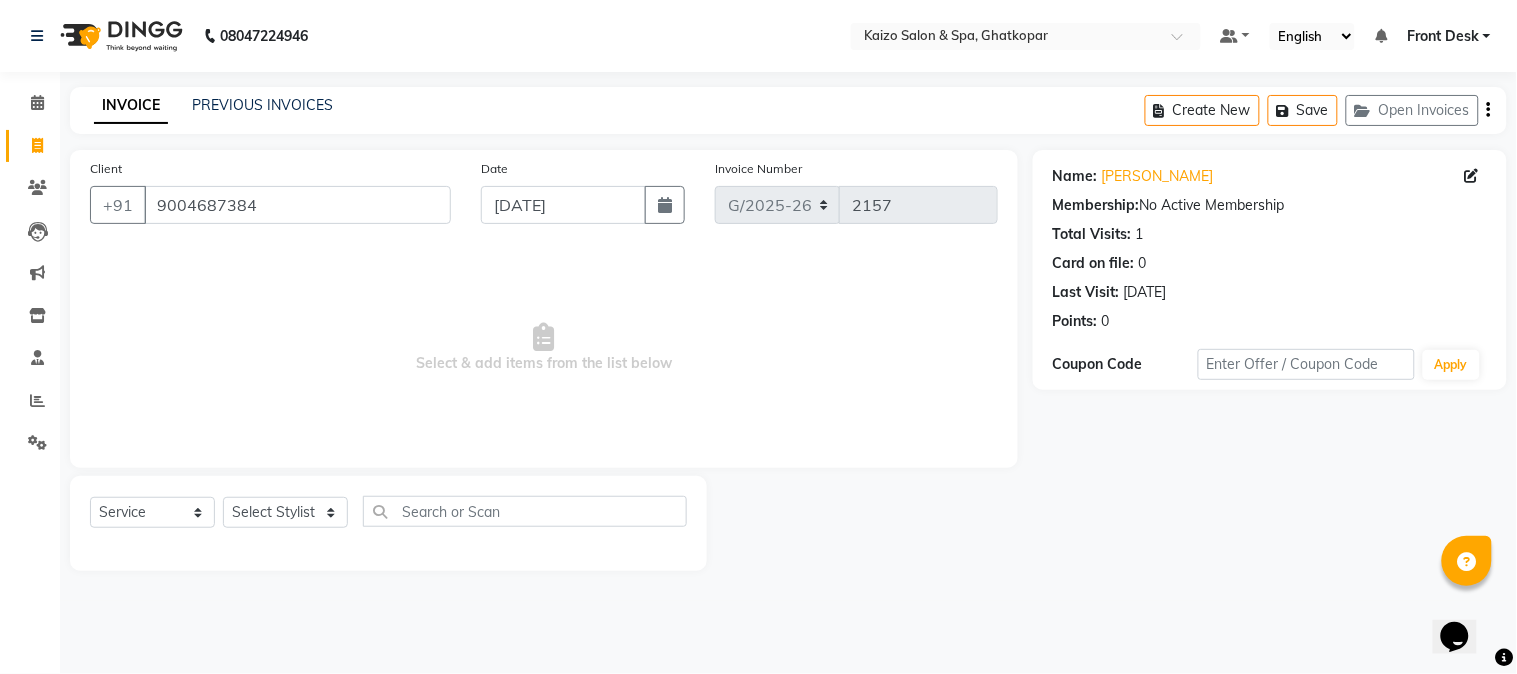click on "INVOICE PREVIOUS INVOICES Create New   Save   Open Invoices  Client [PHONE_NUMBER] Date [DATE] Invoice Number G/[PHONE_NUMBER]  Select & add items from the list below  Select  Service  Product  Membership  Package Voucher Prepaid Gift Card  Select Stylist [PERSON_NAME] ANJALI [PERSON_NAME] [PERSON_NAME] Front Desk [PERSON_NAME] IFTESHA [PERSON_NAME] [MEDICAL_DATA][PERSON_NAME] [PERSON_NAME] [PERSON_NAME] [PERSON_NAME] [PERSON_NAME] GALA [PERSON_NAME] [PERSON_NAME] YASH Name: [PERSON_NAME]  Membership:  No Active Membership  Total Visits:  1 Card on file:  0 Last Visit:   [DATE] Points:   0  Coupon Code Apply" 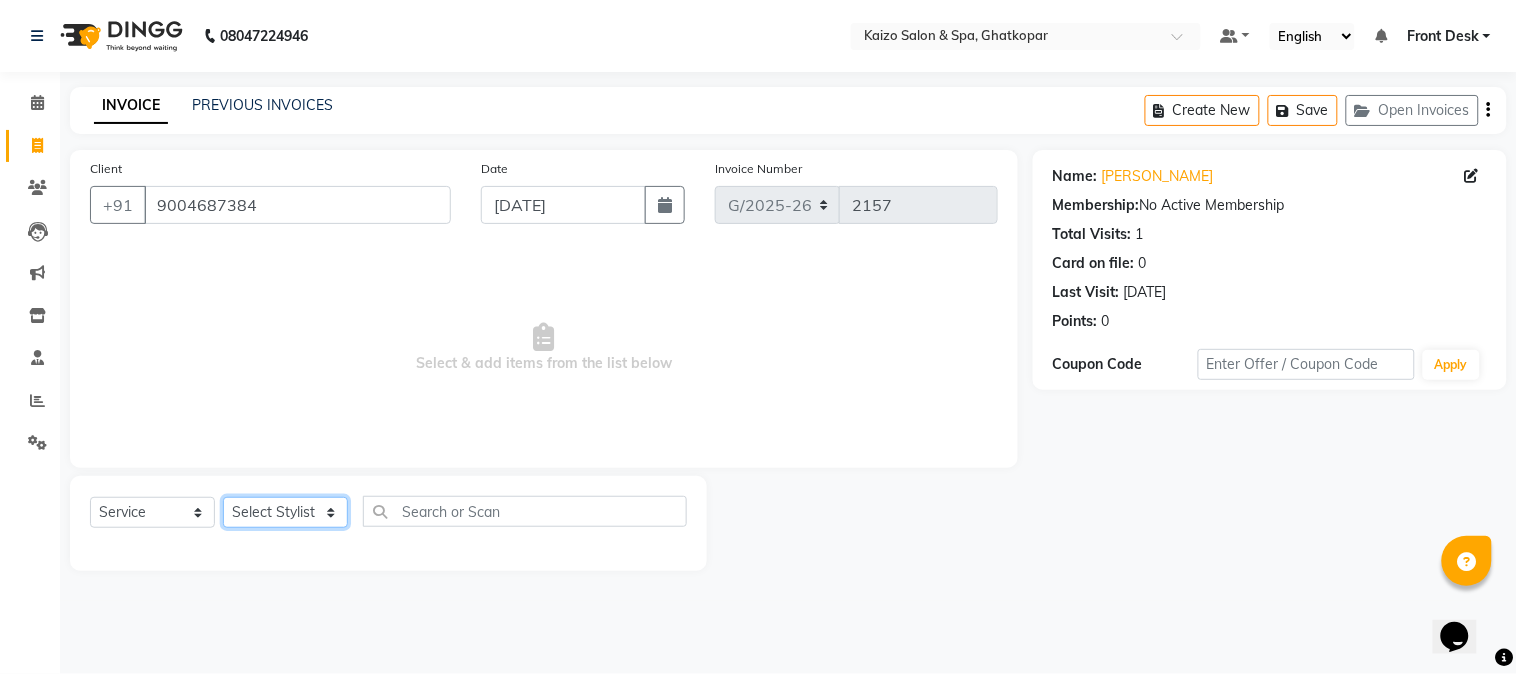 click on "Select Stylist [PERSON_NAME] ANJALI [PERSON_NAME] [PERSON_NAME] Front Desk [PERSON_NAME] IFTESHA [PERSON_NAME] [MEDICAL_DATA][PERSON_NAME] [PERSON_NAME] [PERSON_NAME] [PERSON_NAME] [PERSON_NAME] GALA [PERSON_NAME] [PERSON_NAME] YASH" 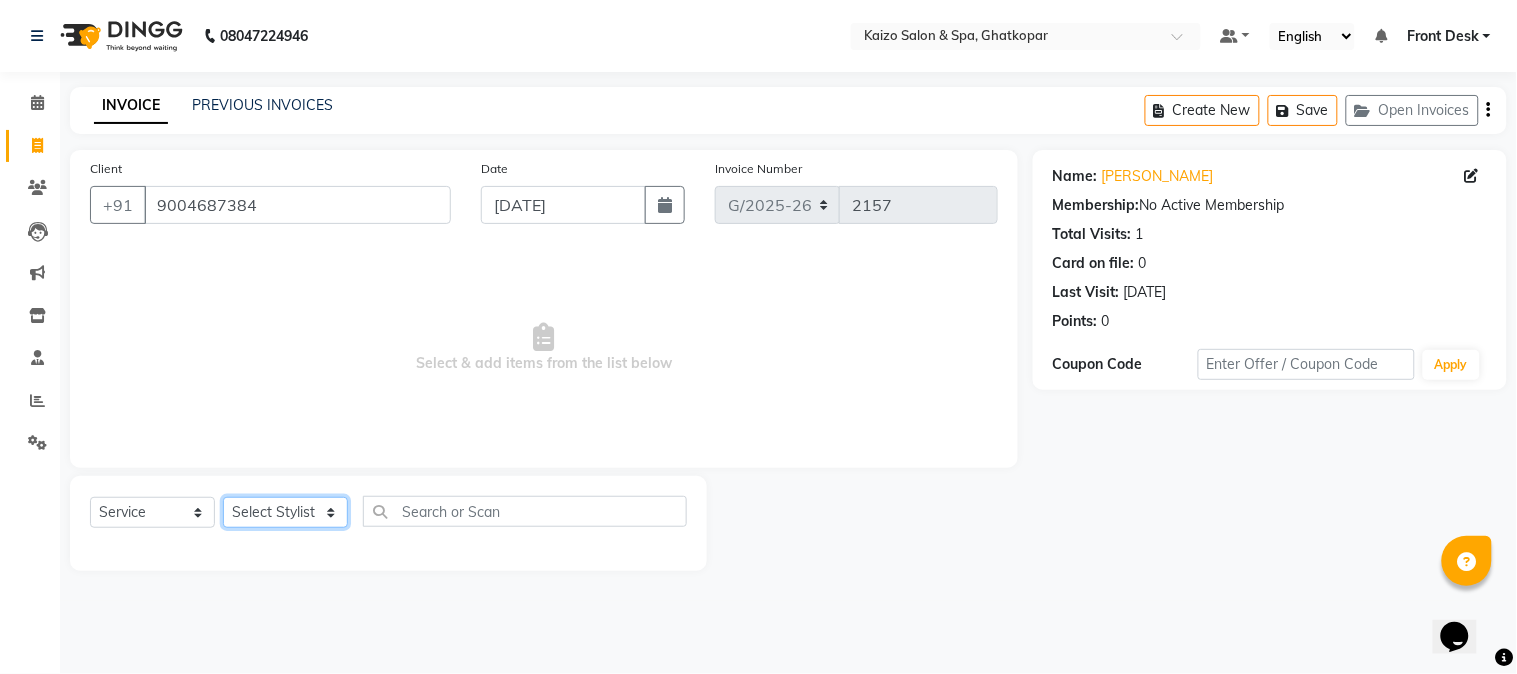 select on "79457" 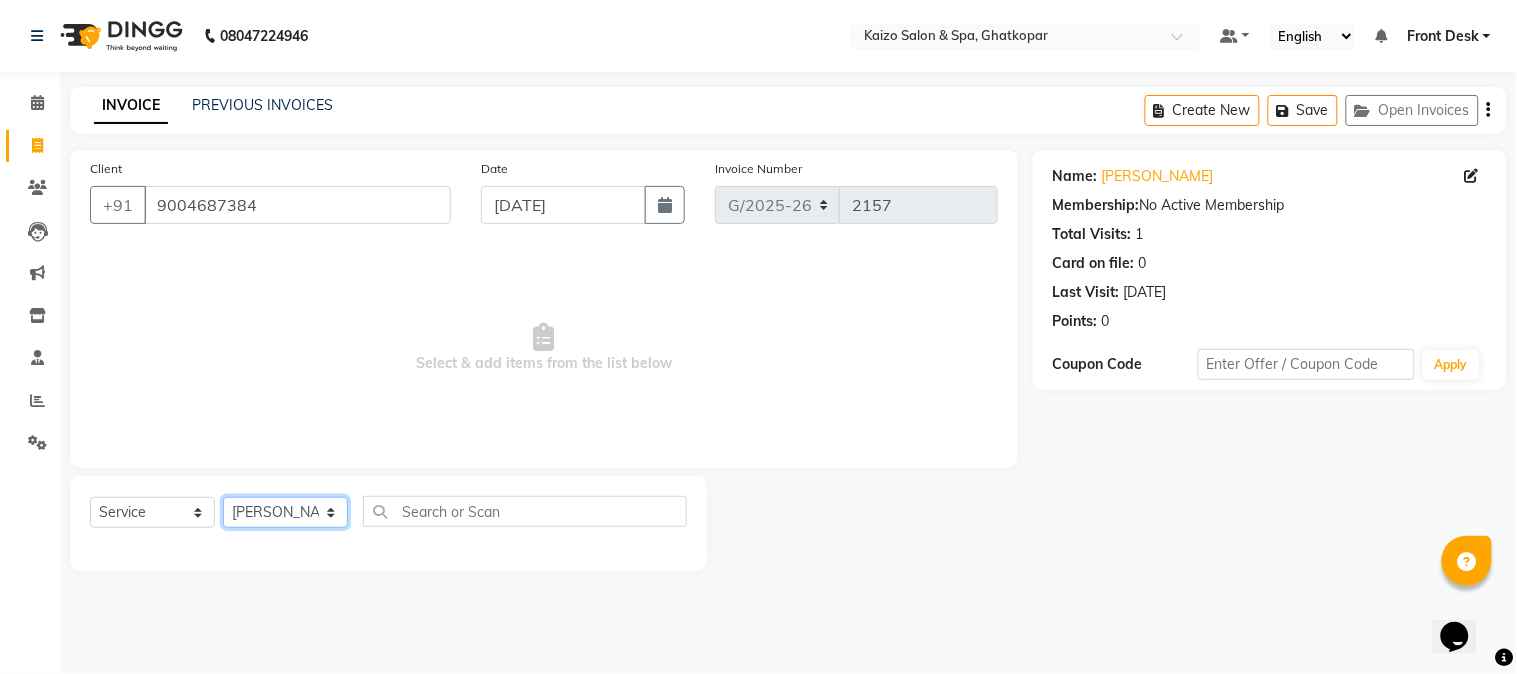 click on "Select Stylist [PERSON_NAME] ANJALI [PERSON_NAME] [PERSON_NAME] Front Desk [PERSON_NAME] IFTESHA [PERSON_NAME] [MEDICAL_DATA][PERSON_NAME] [PERSON_NAME] [PERSON_NAME] [PERSON_NAME] [PERSON_NAME] GALA [PERSON_NAME] [PERSON_NAME] YASH" 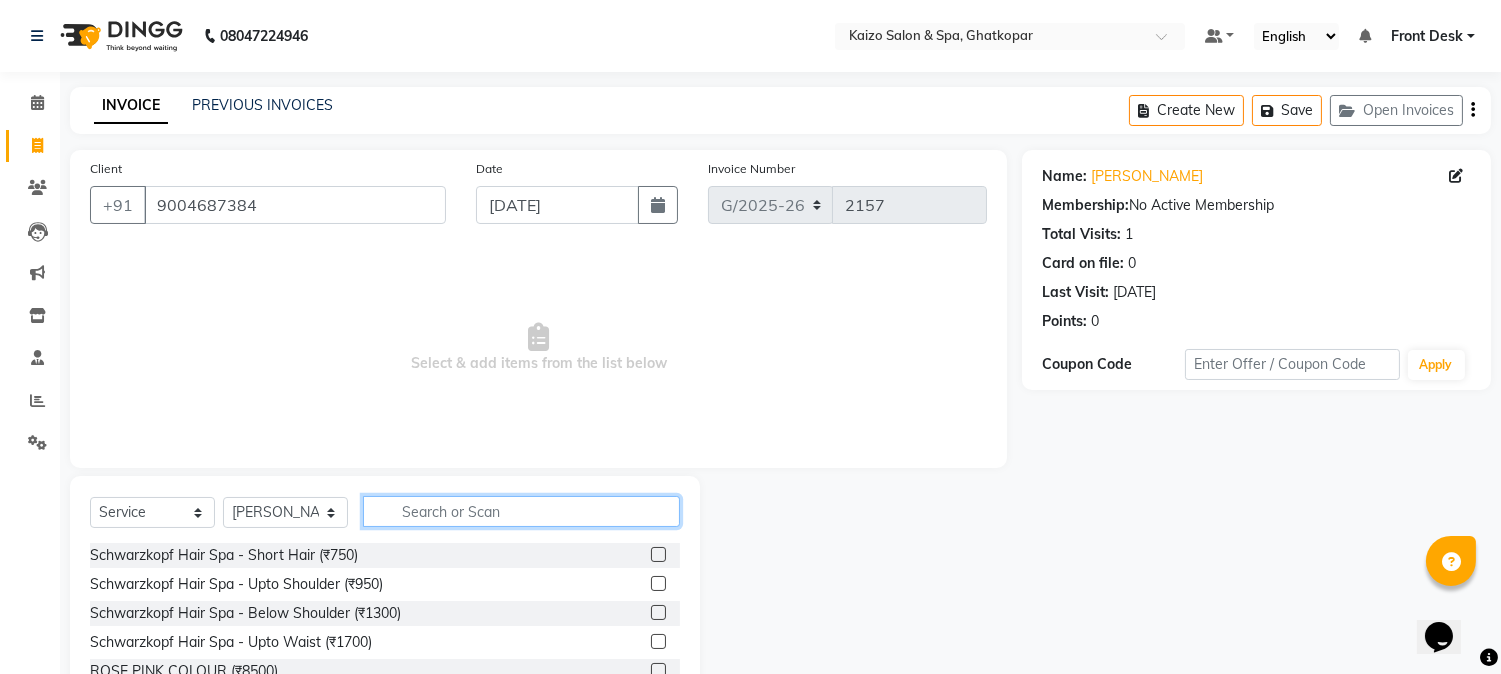 click 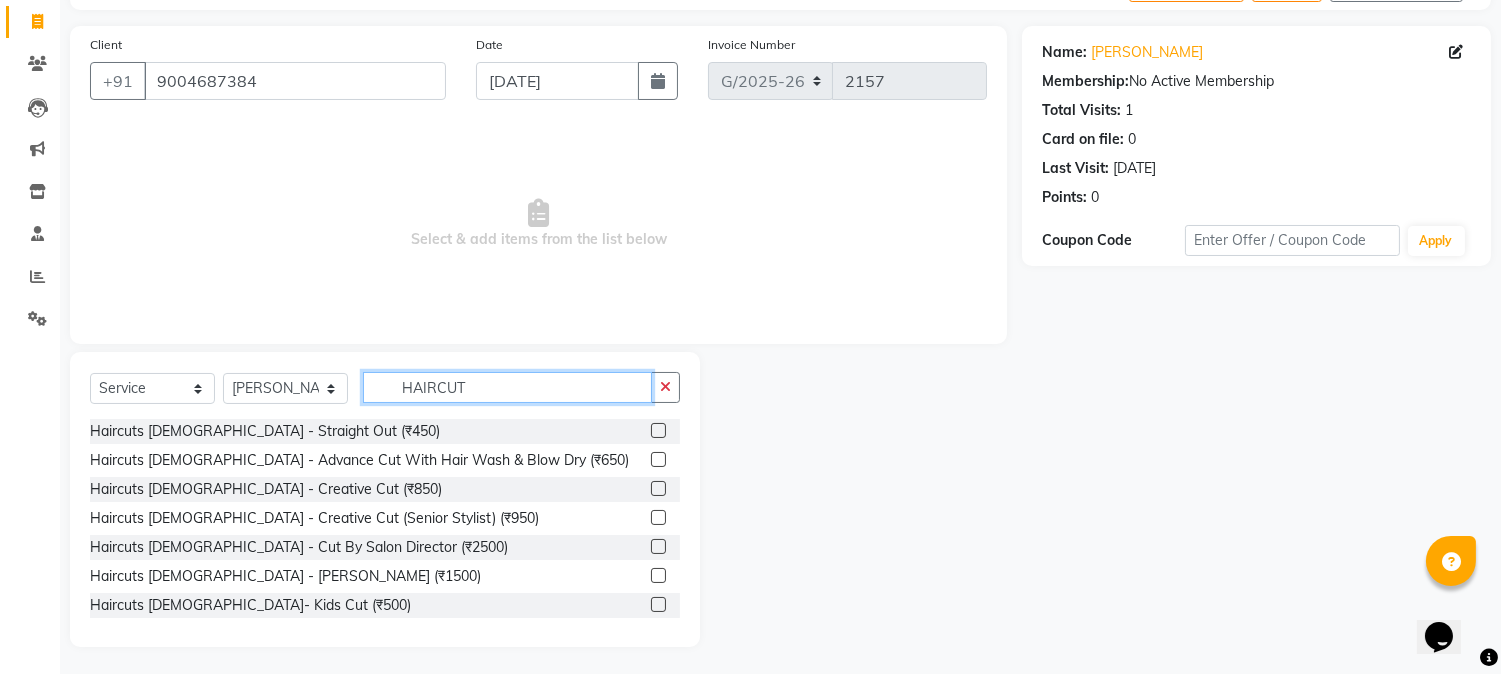 scroll, scrollTop: 126, scrollLeft: 0, axis: vertical 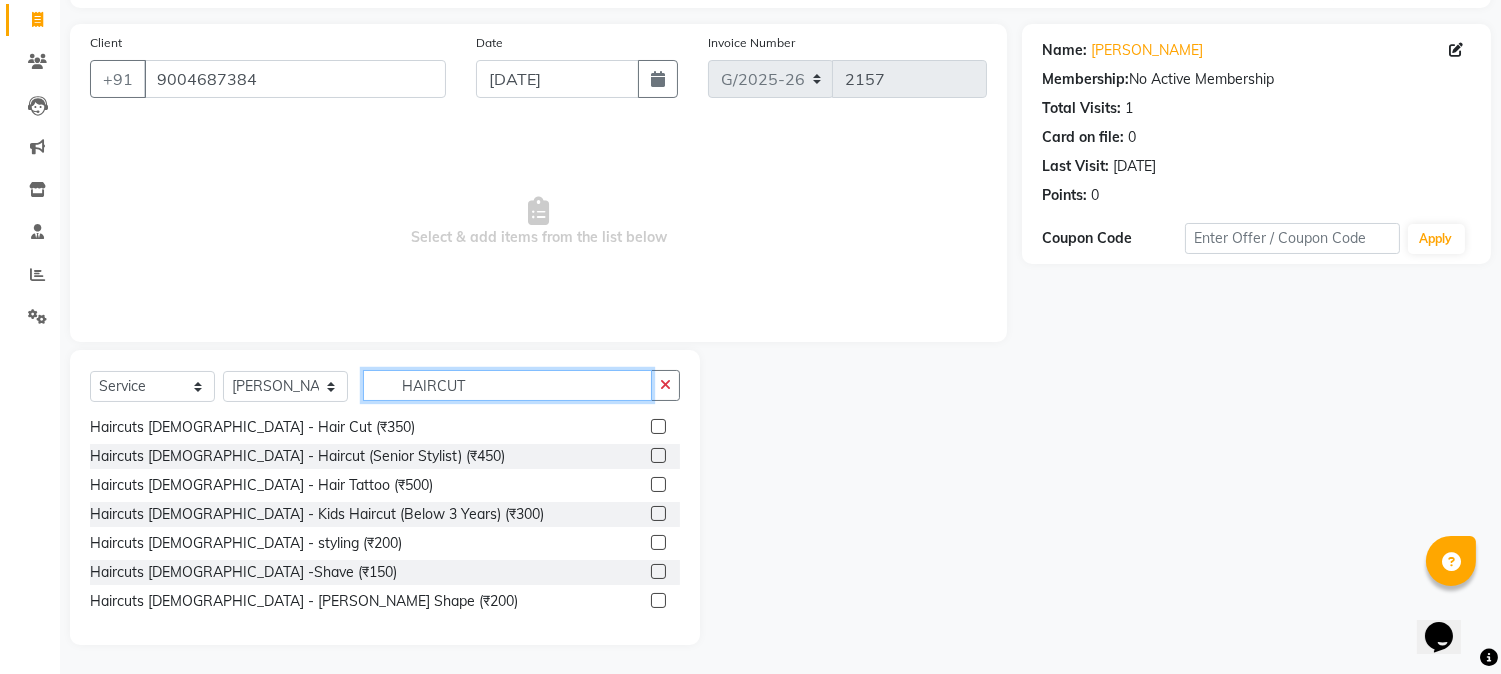 type on "HAIRCUT" 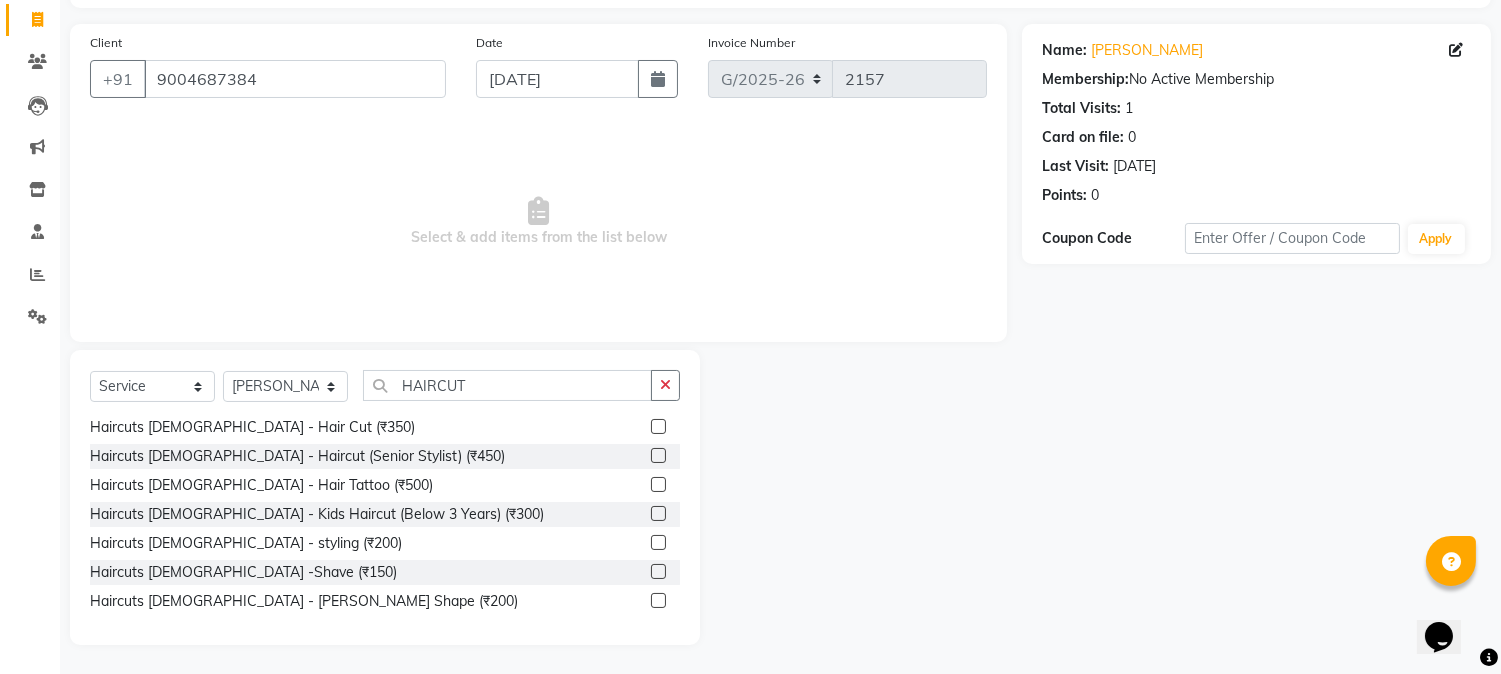click 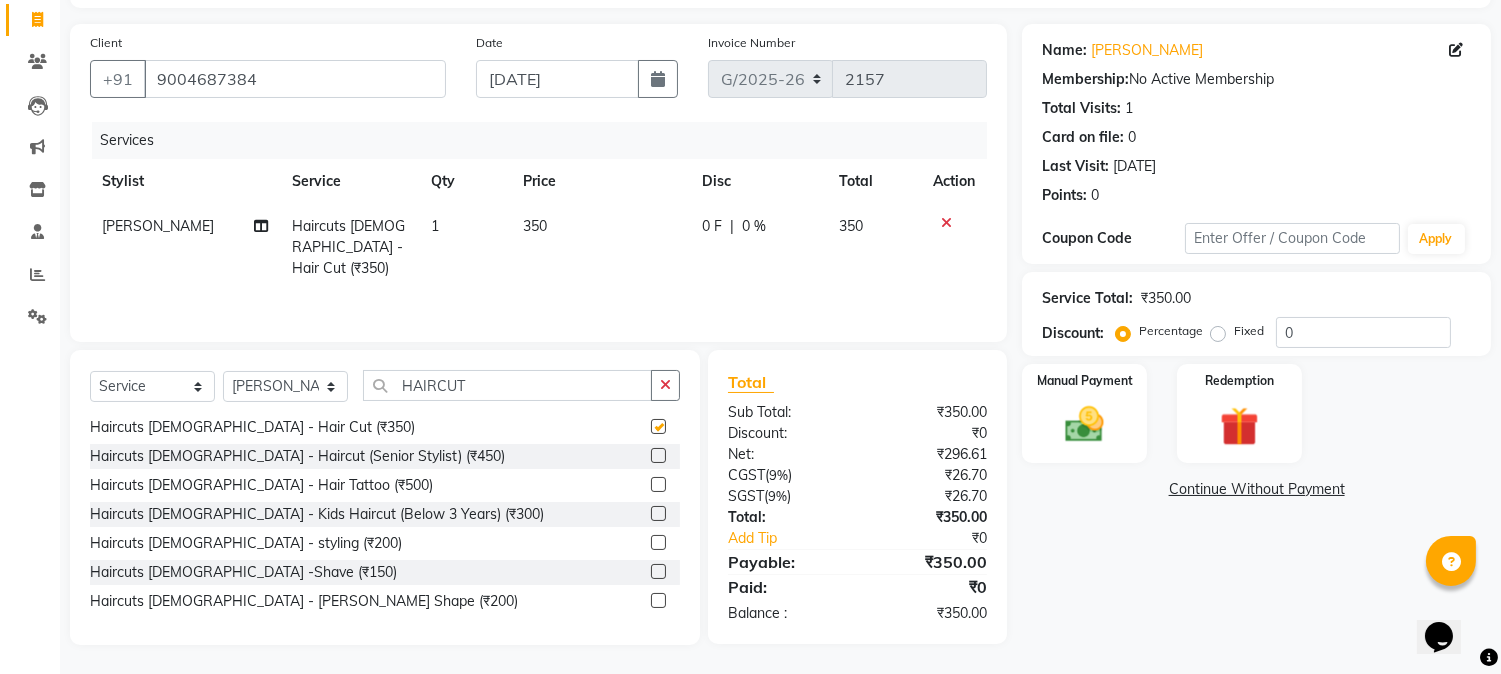 checkbox on "false" 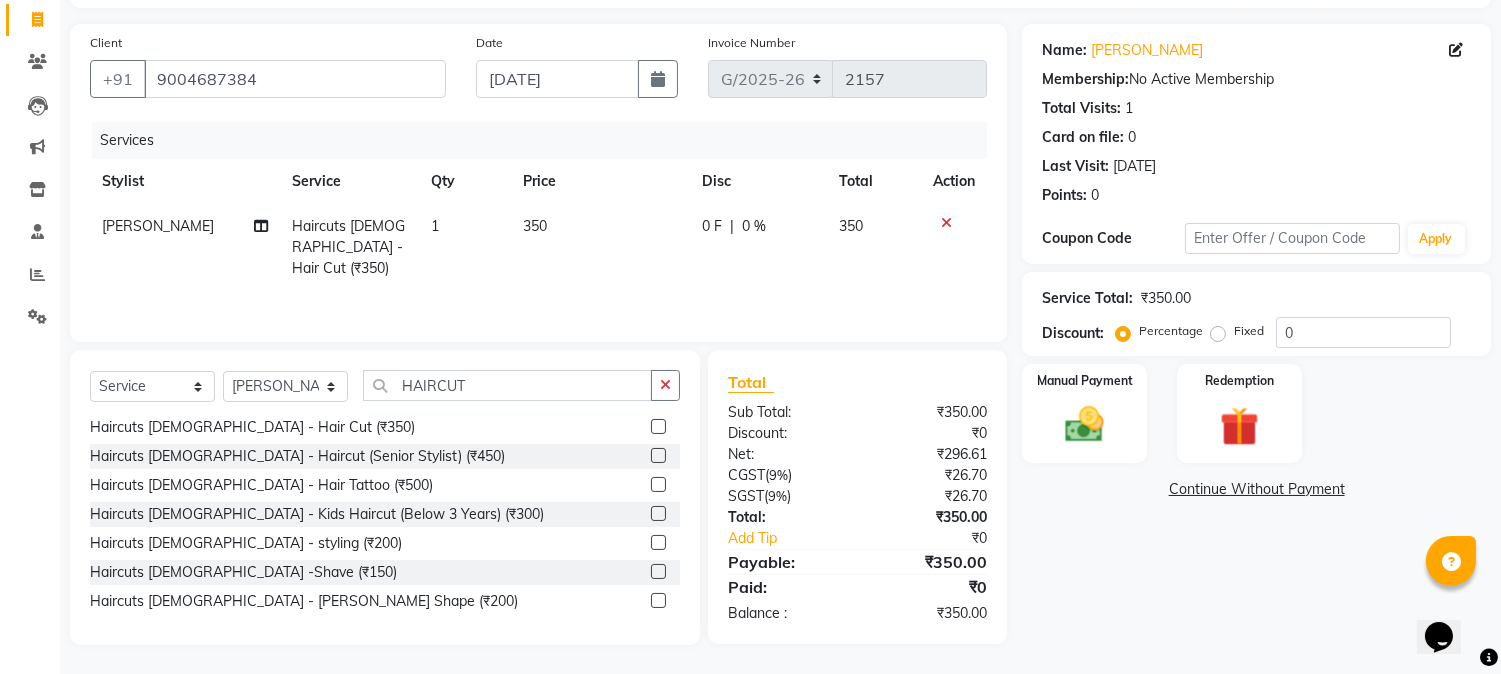 click 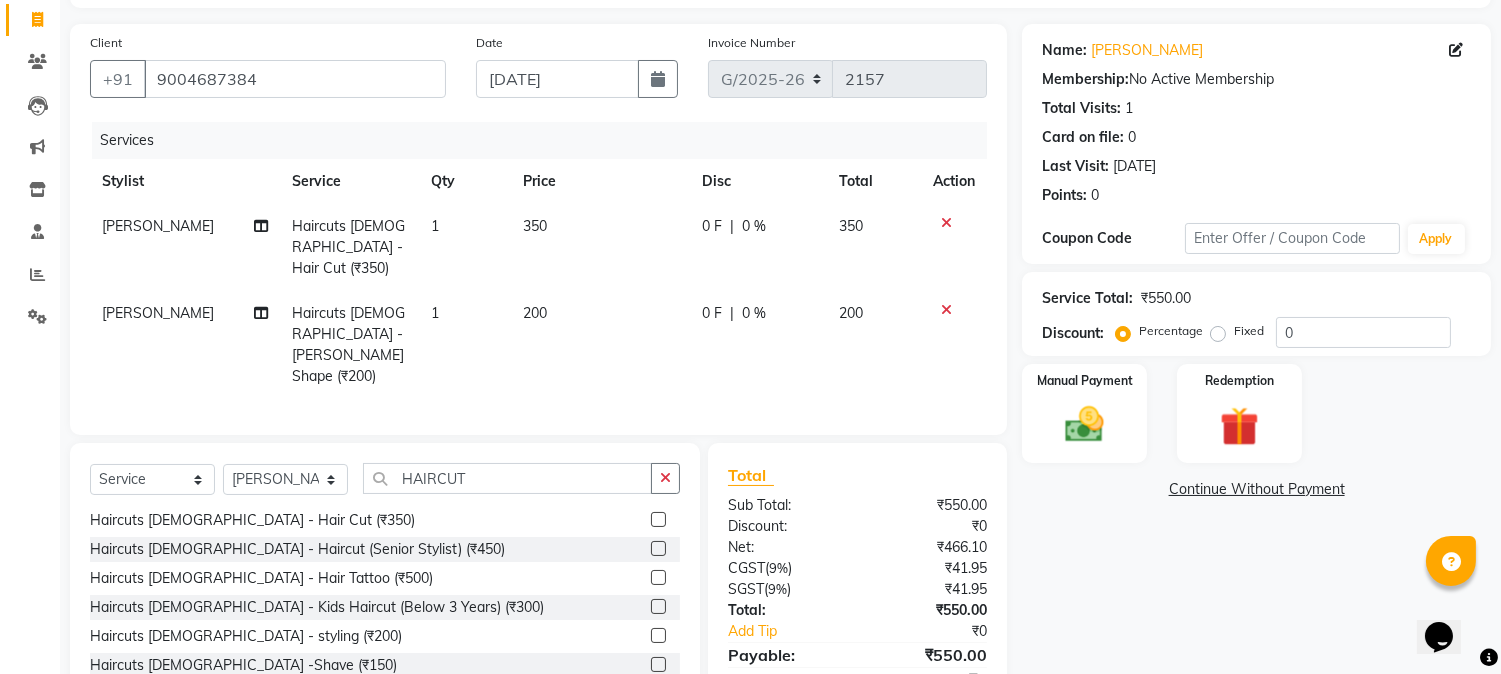 checkbox on "false" 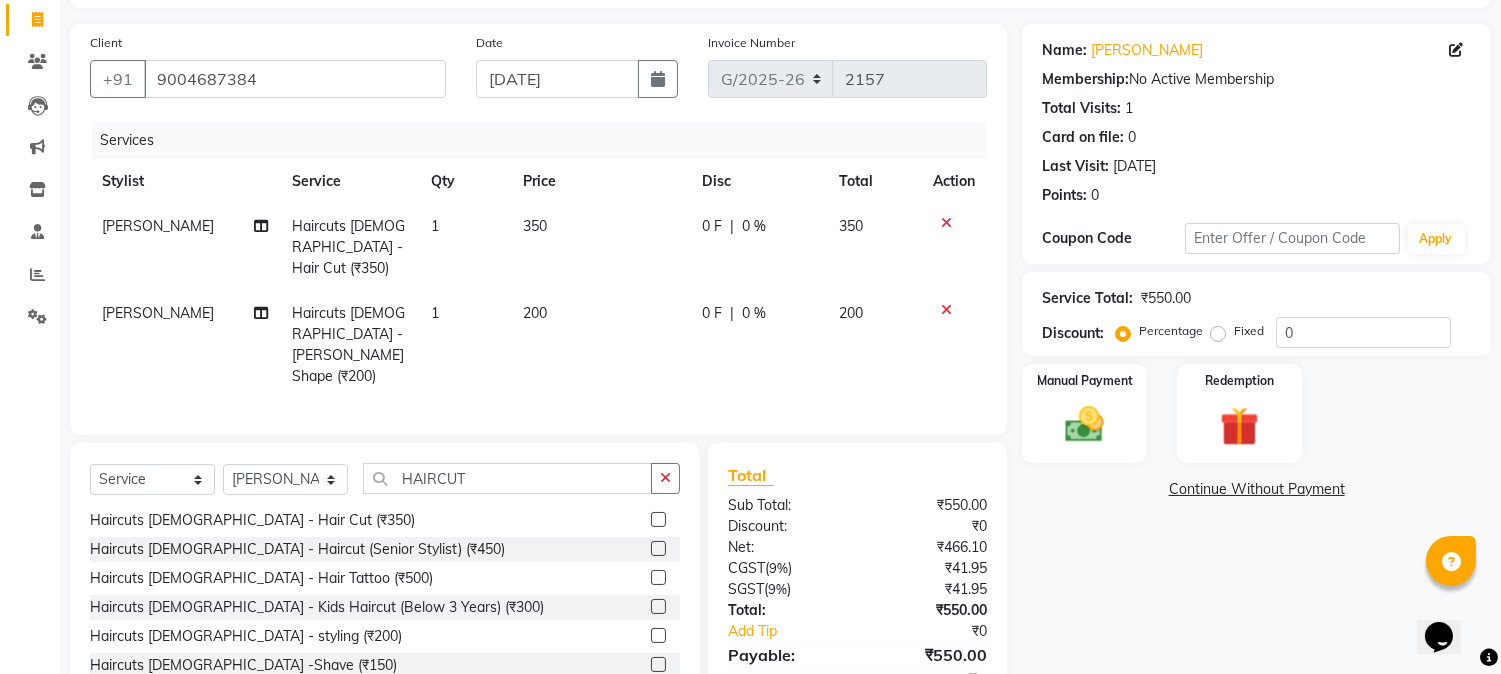 click on "350" 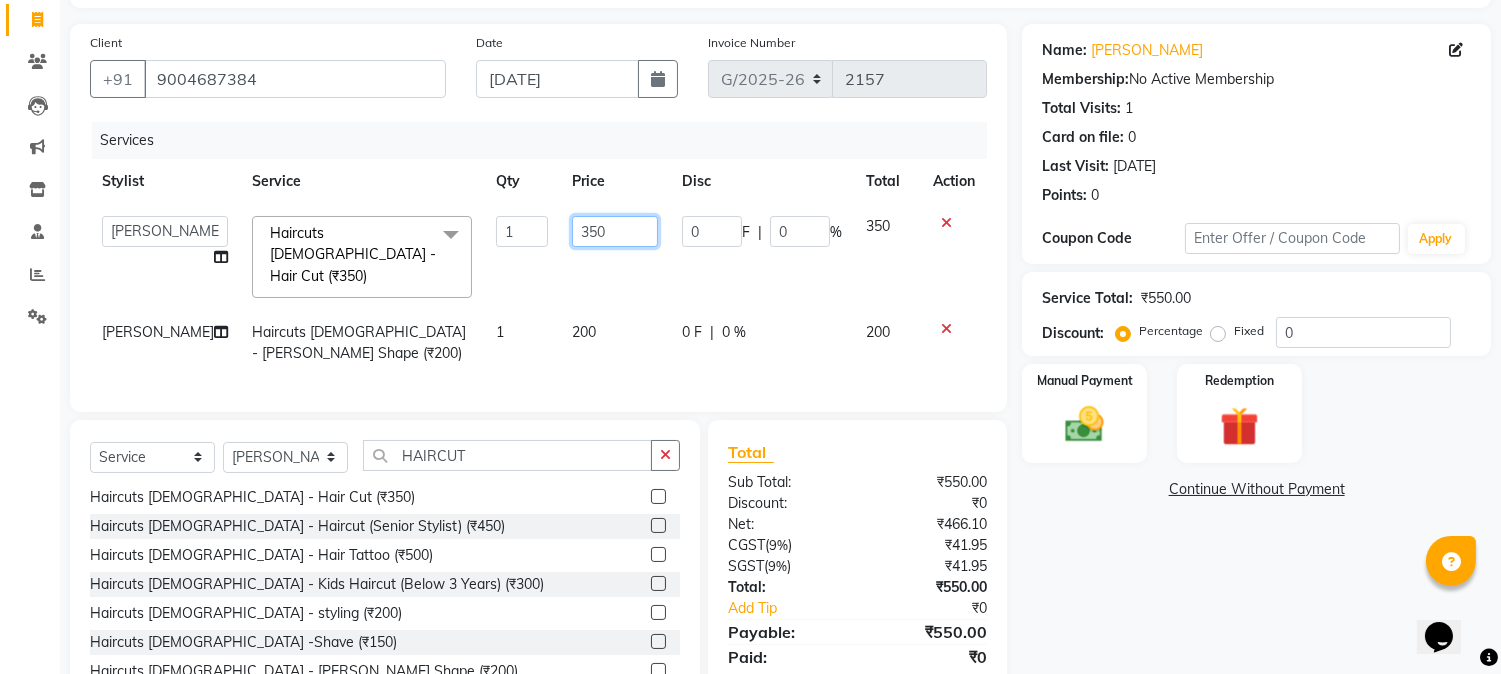 click on "350" 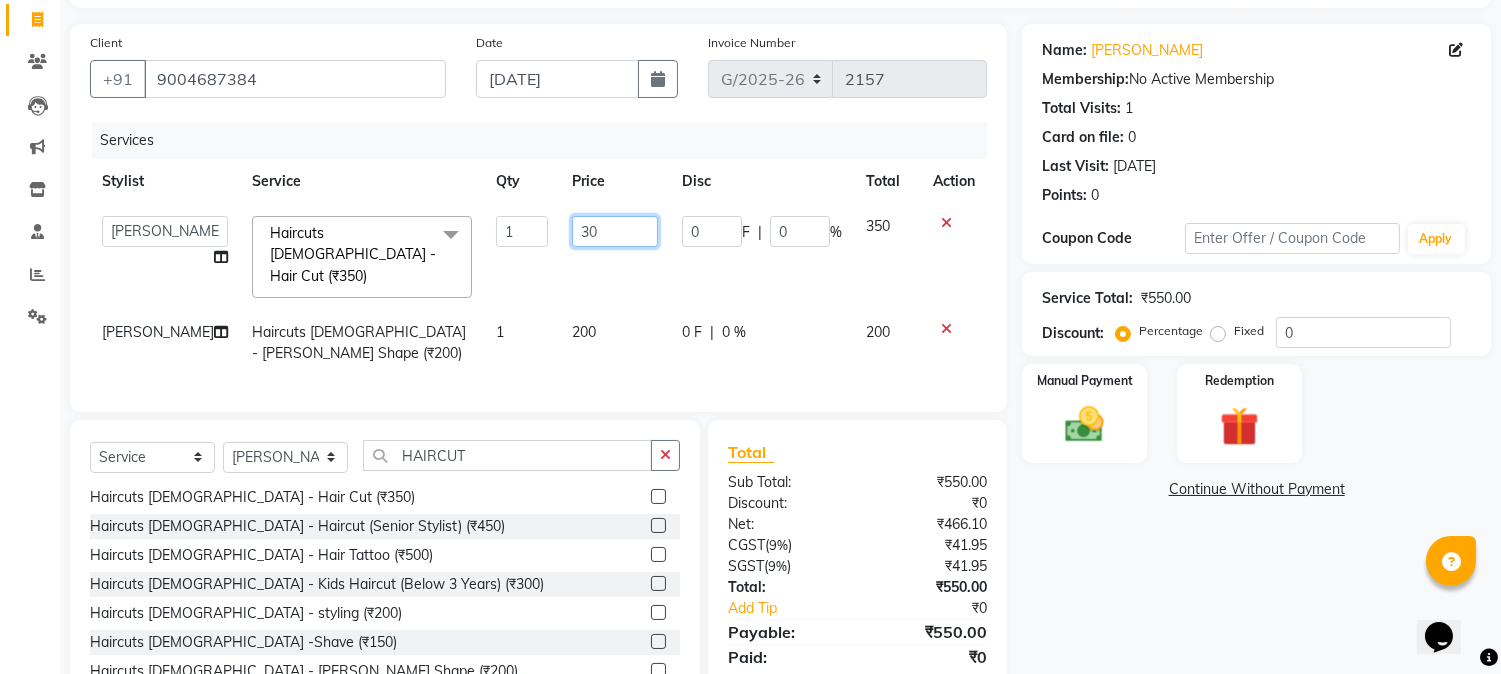type on "300" 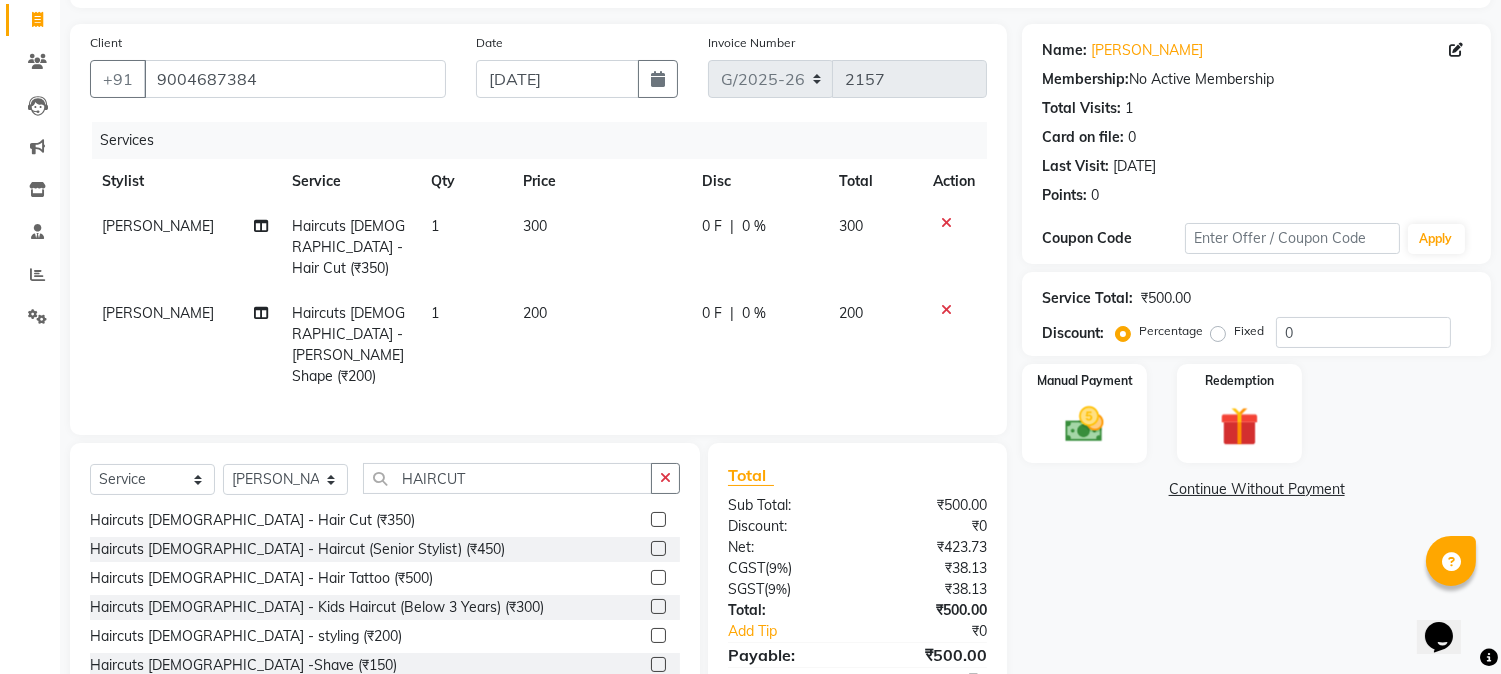 click on "200" 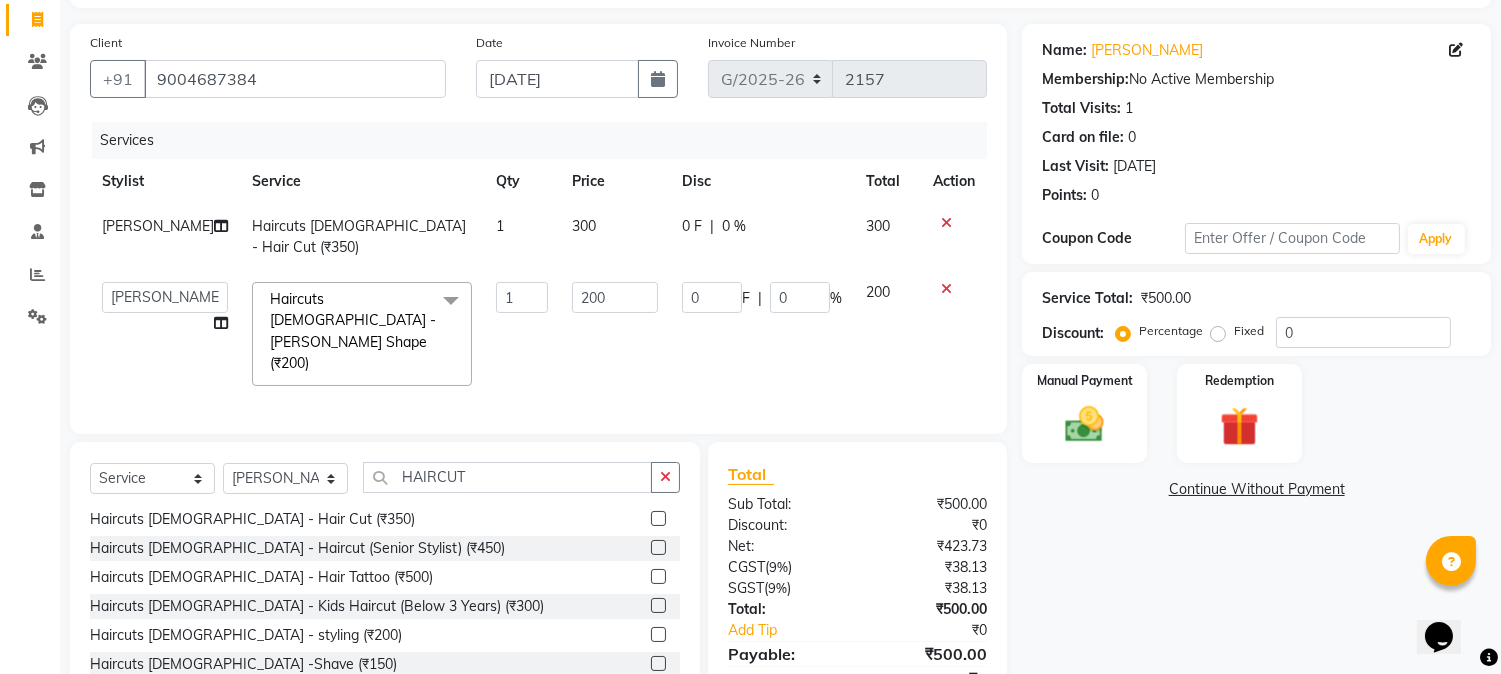 click on "200" 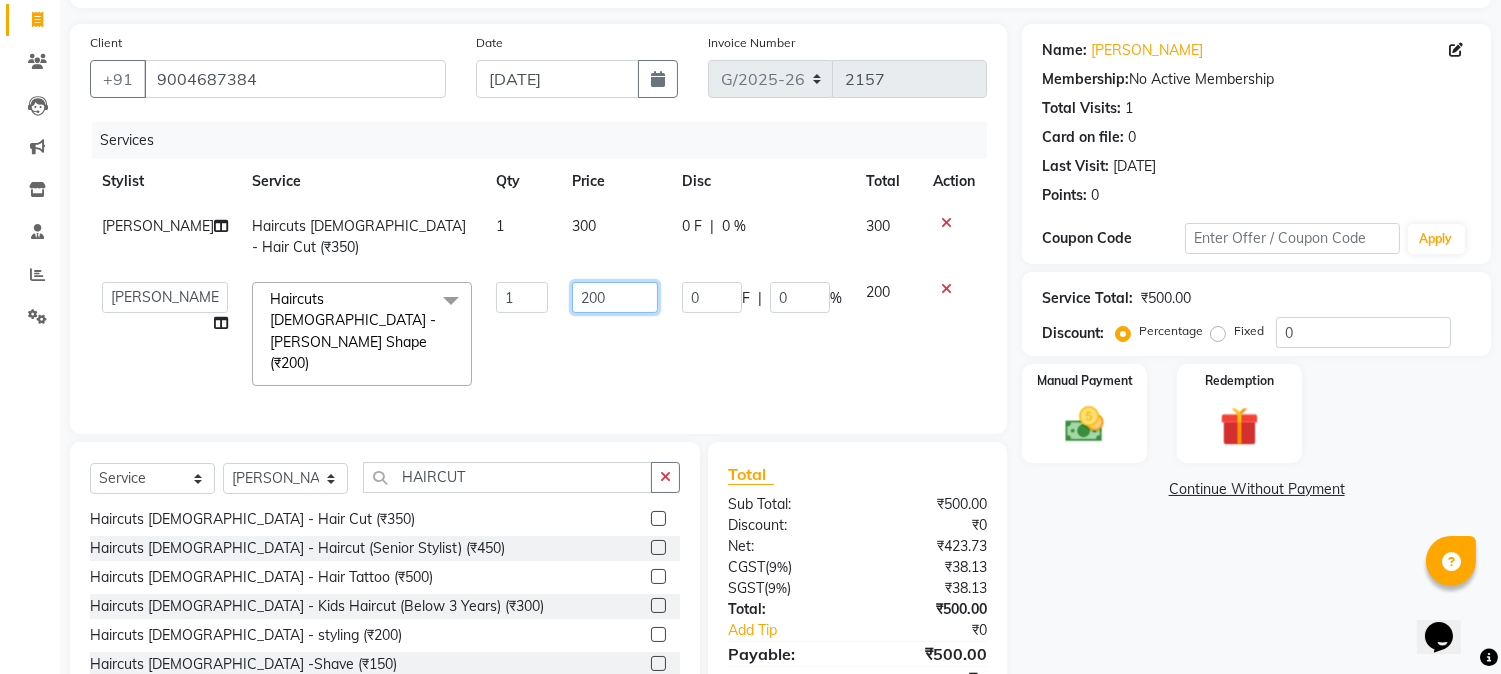 click on "200" 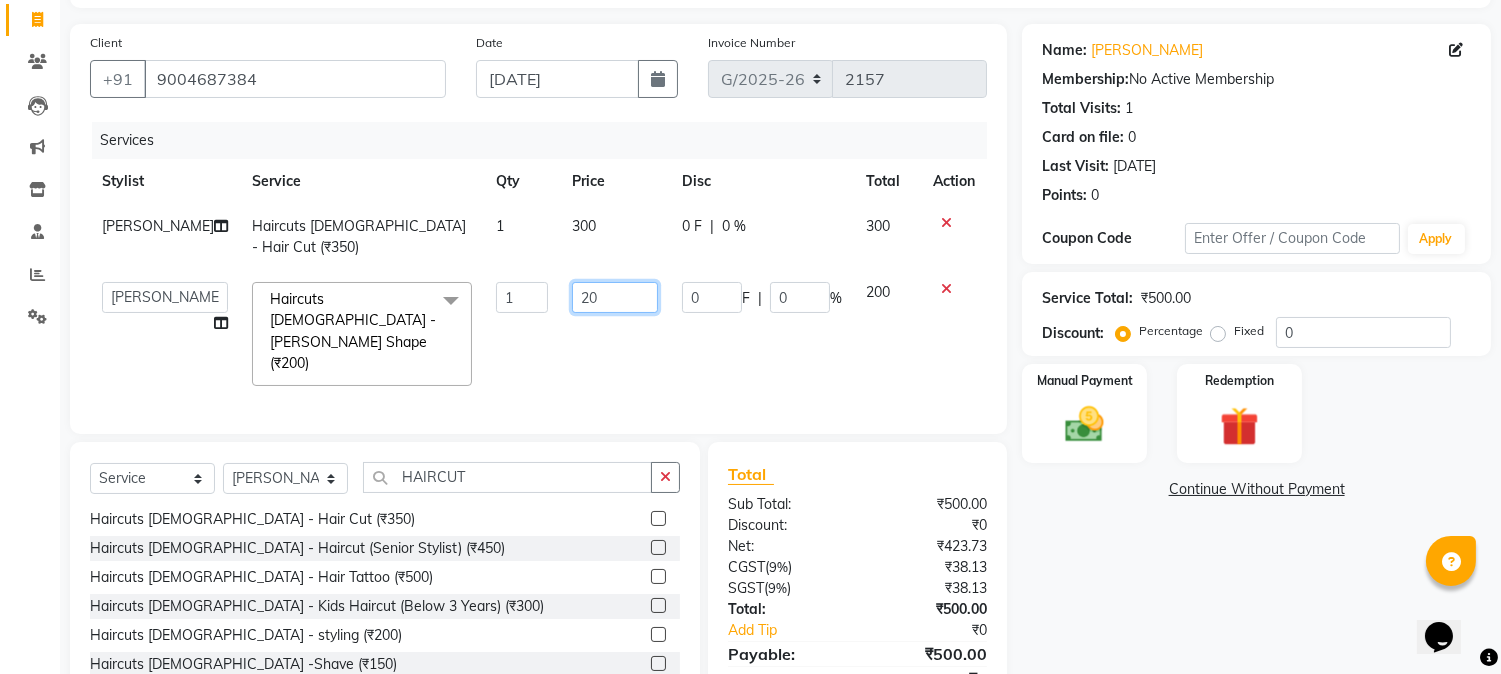 type on "2" 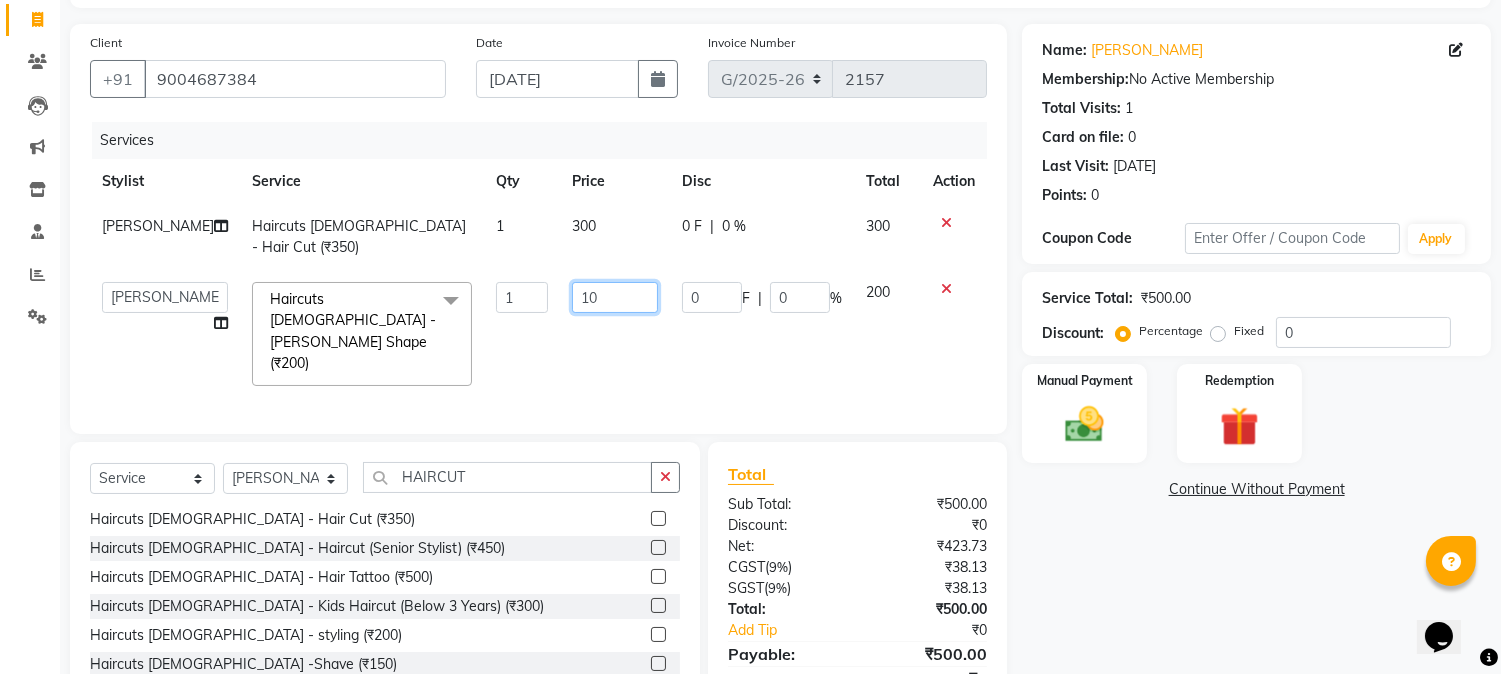 type on "100" 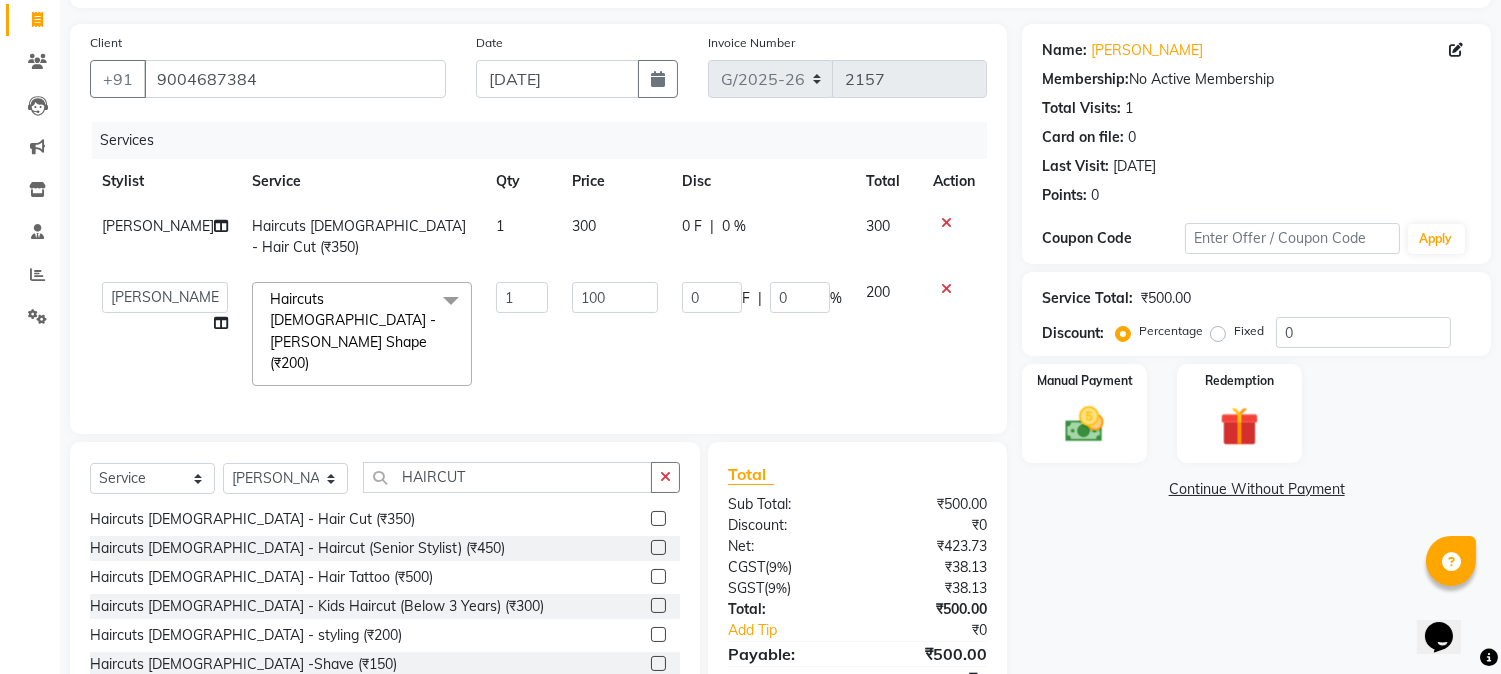 click on "100" 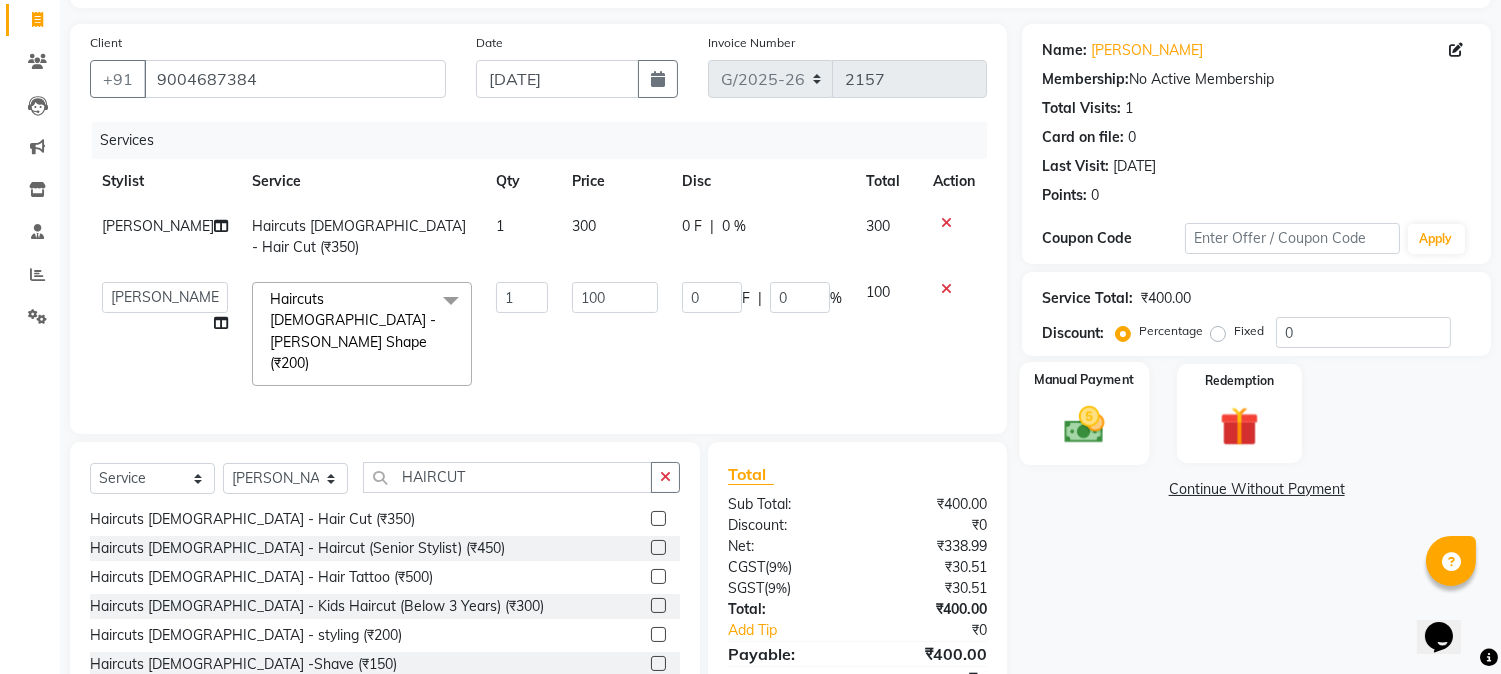 click 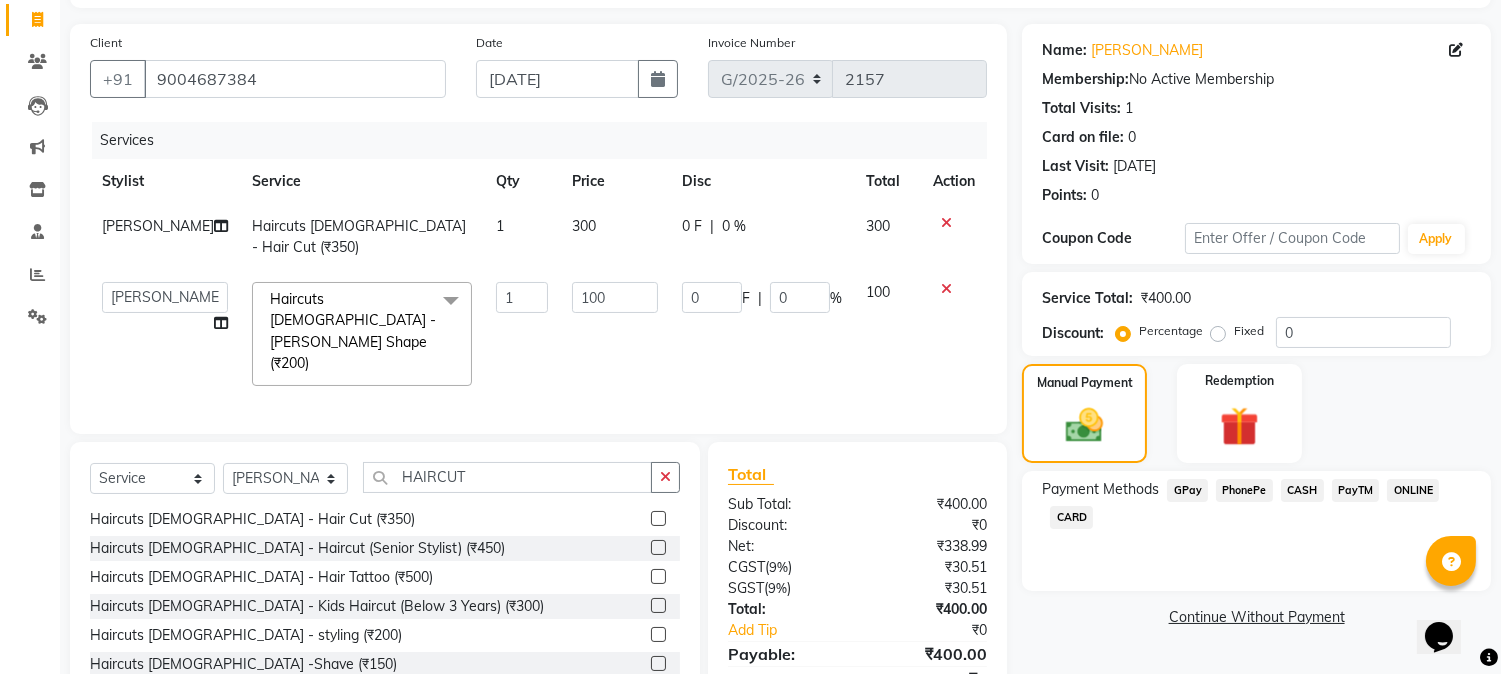 click on "CASH" 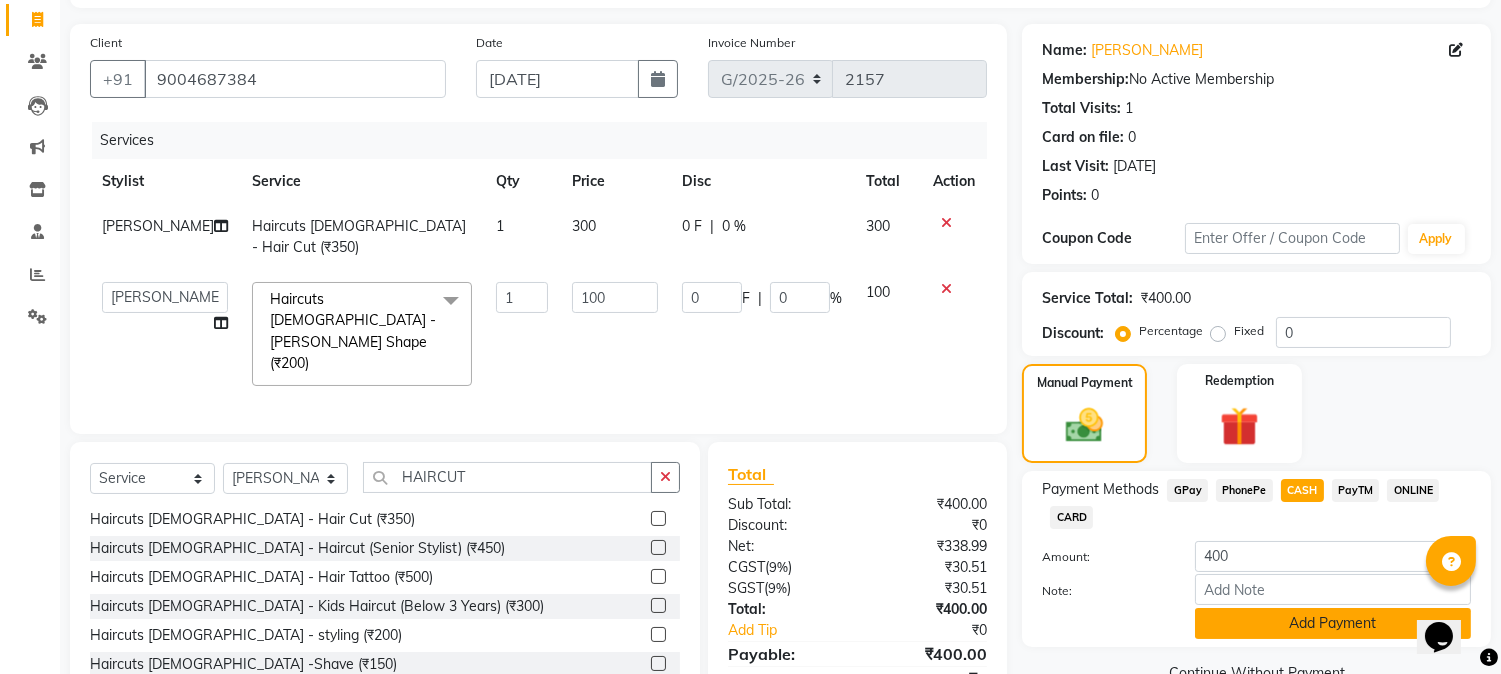 click on "Add Payment" 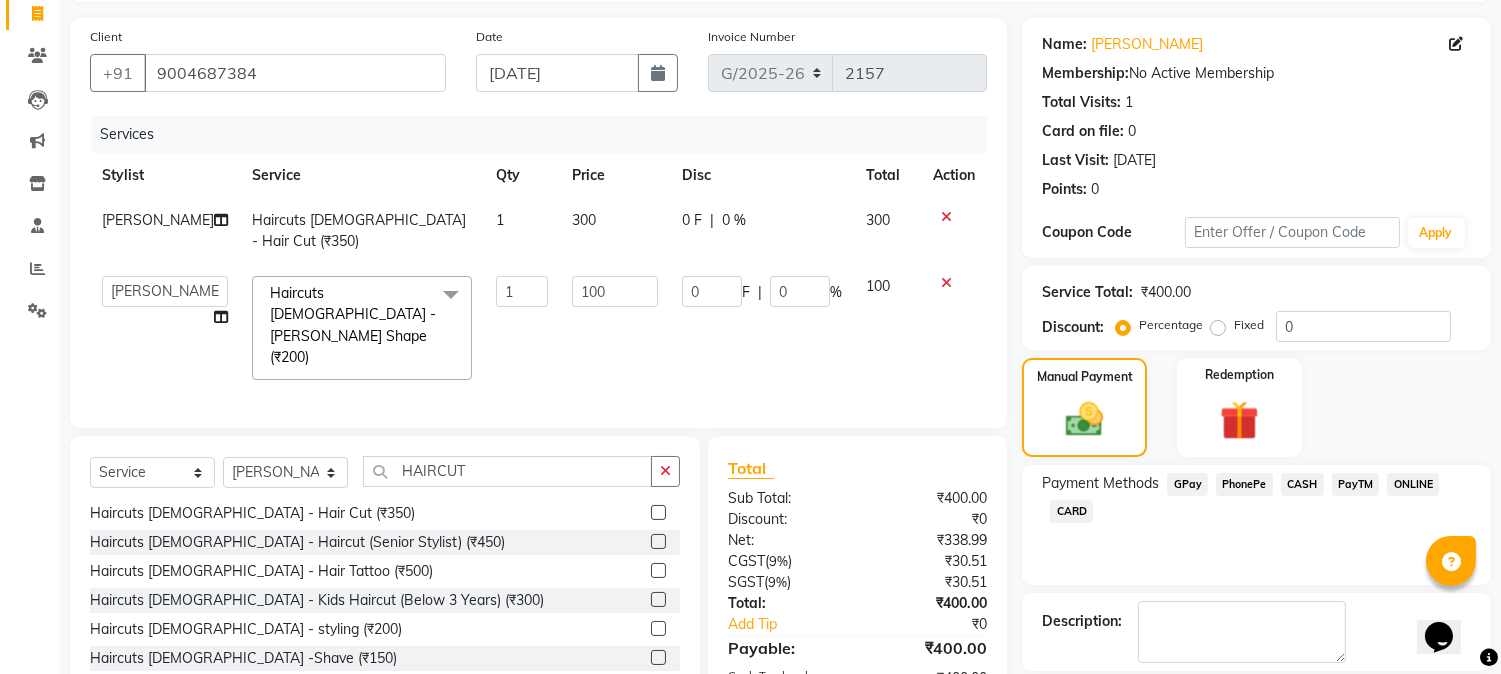 scroll, scrollTop: 18, scrollLeft: 0, axis: vertical 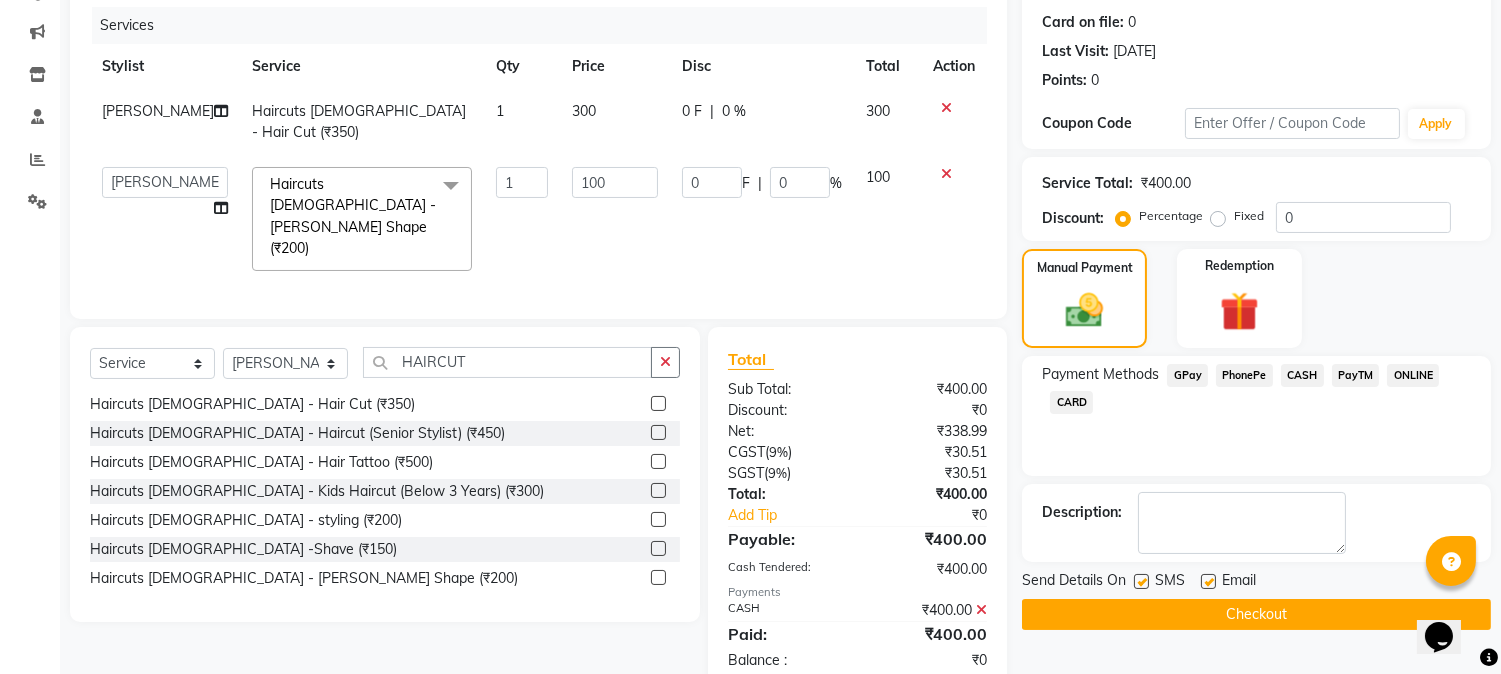 click 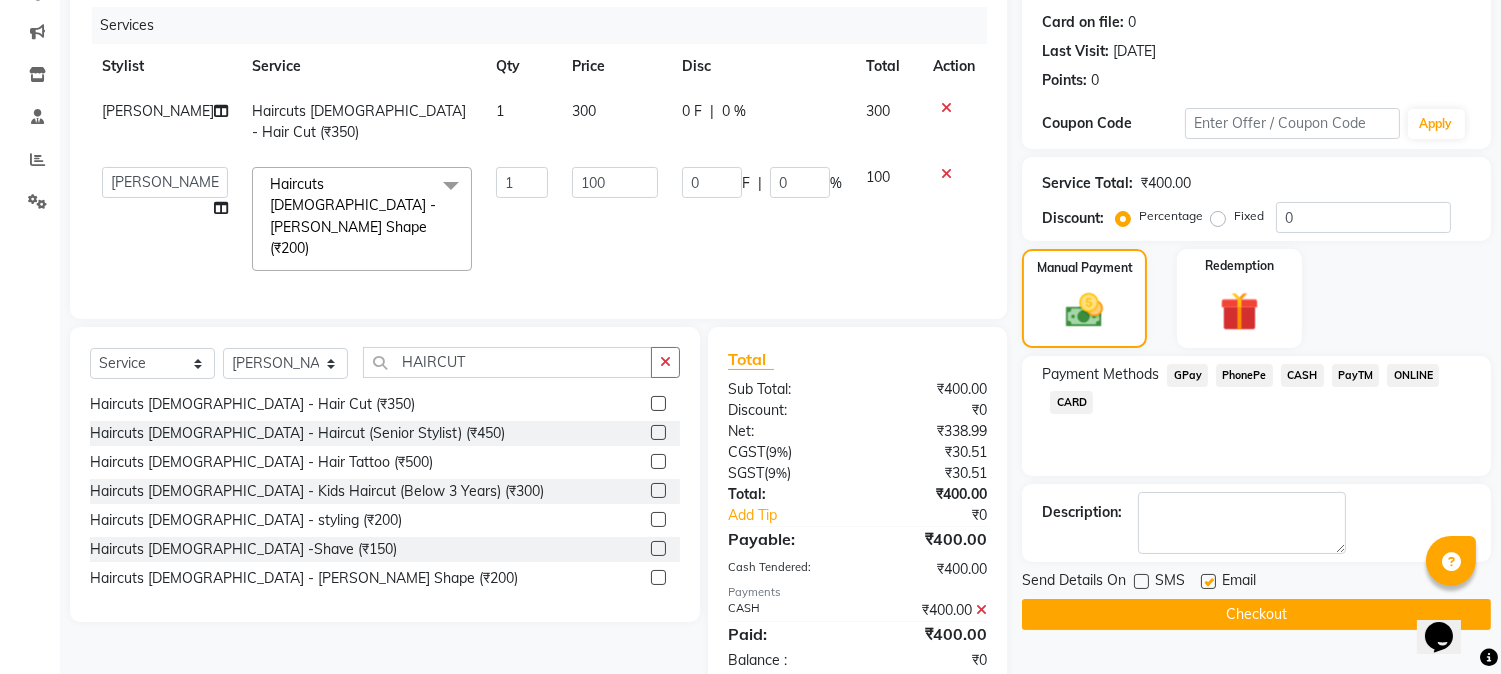 click 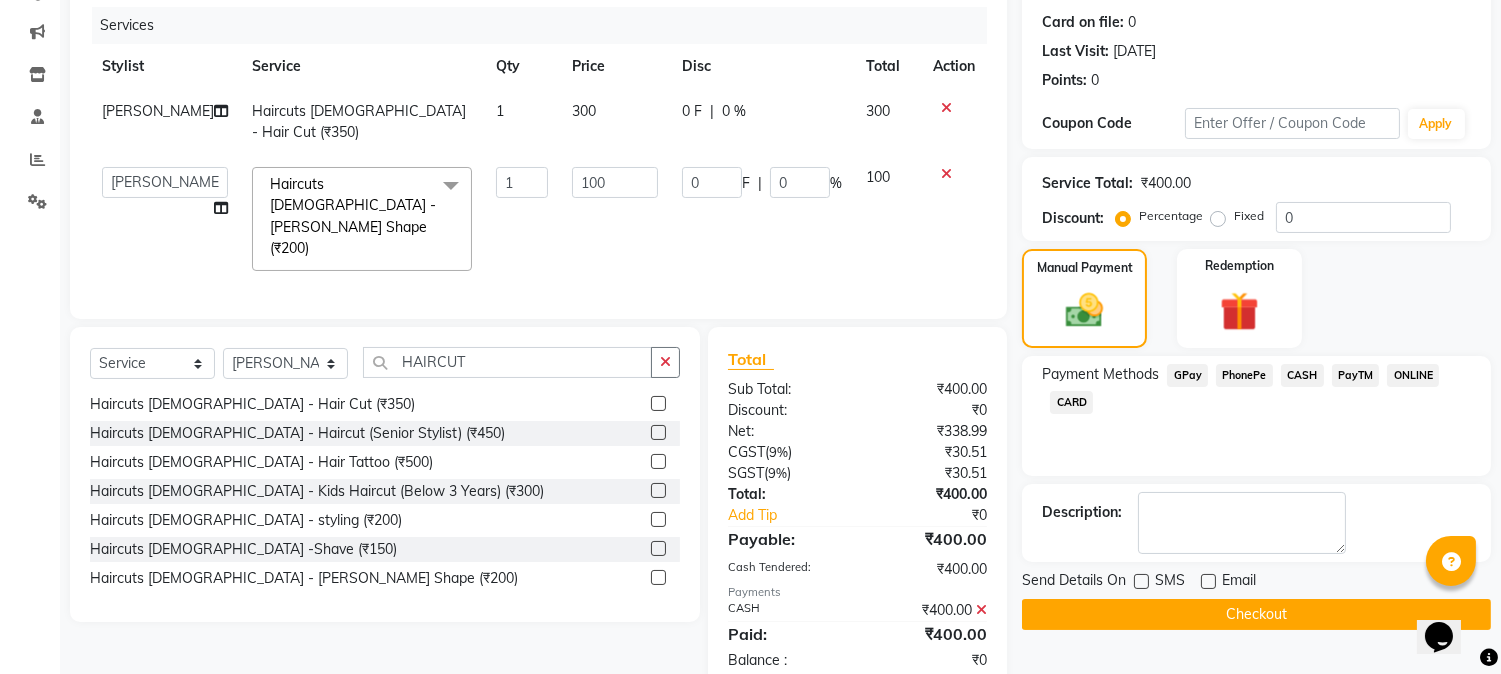 click on "Checkout" 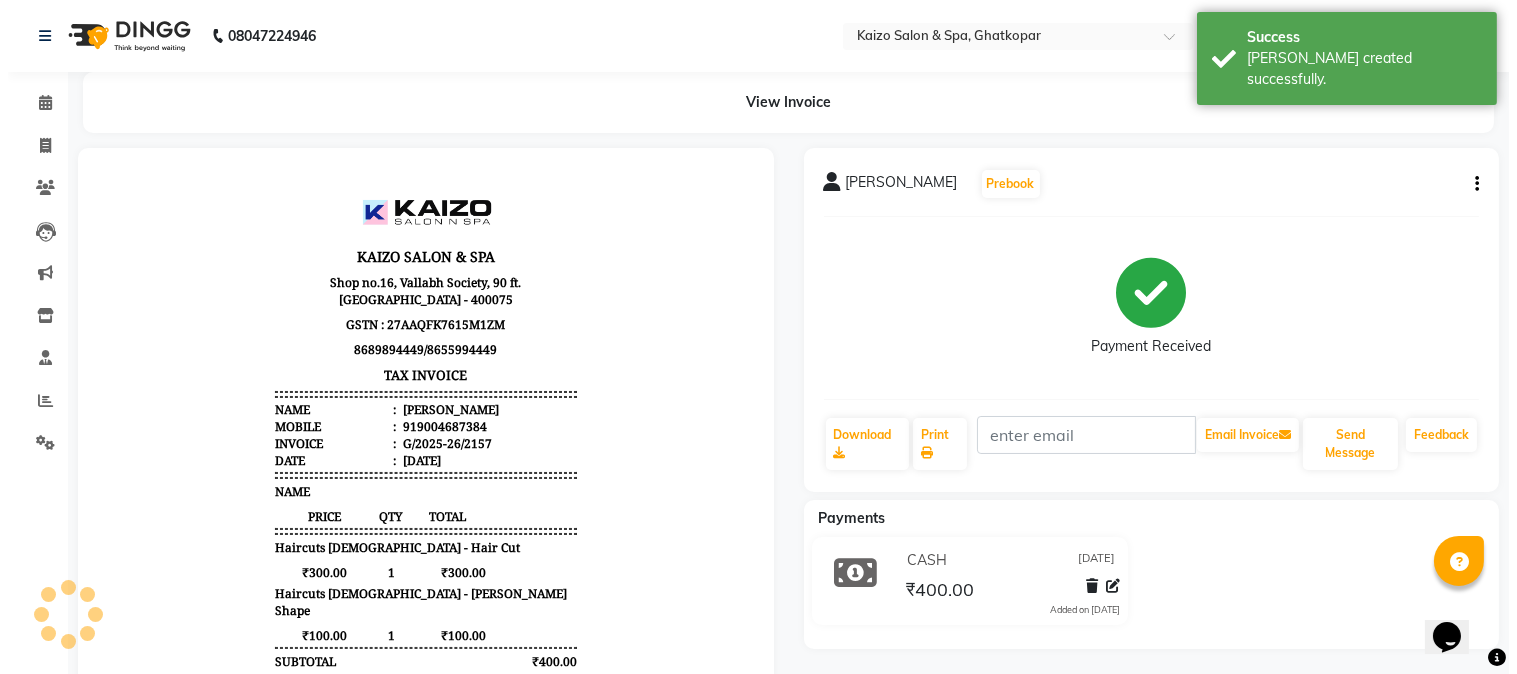 scroll, scrollTop: 0, scrollLeft: 0, axis: both 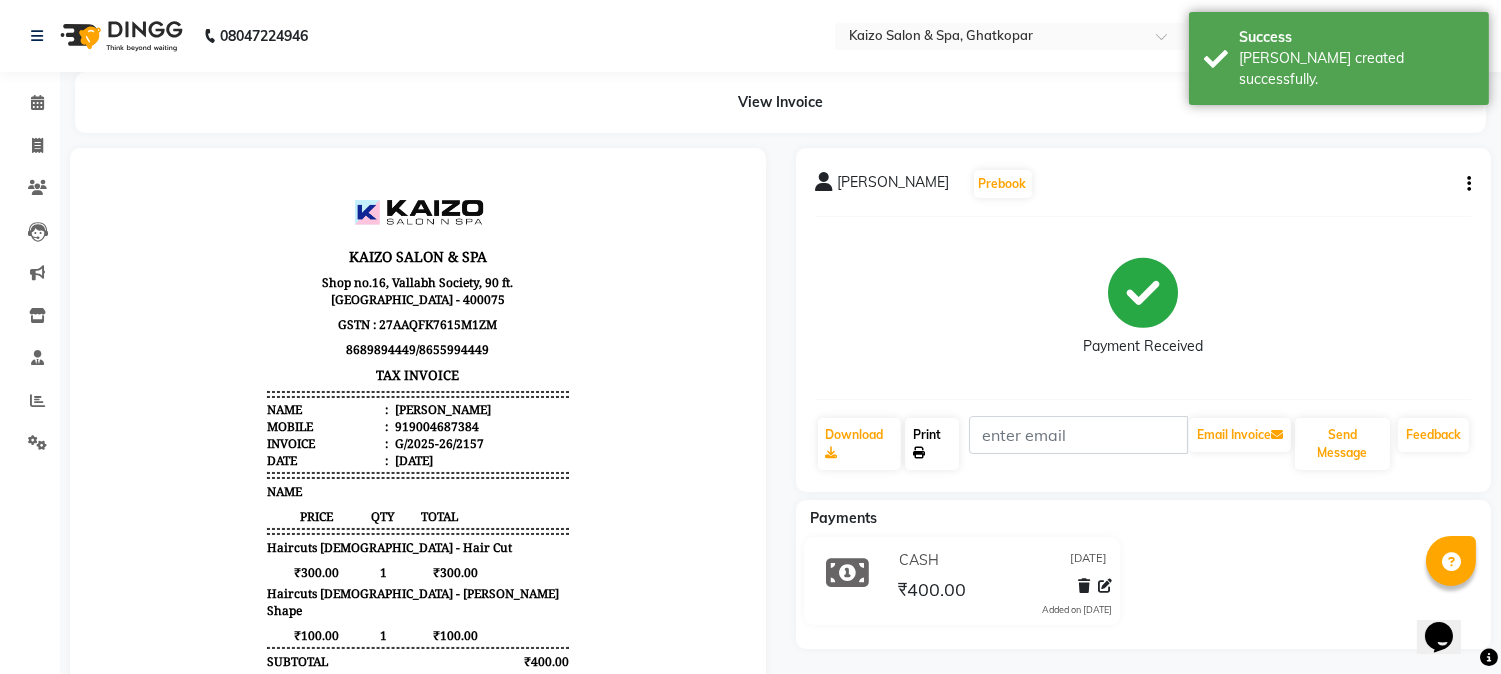 click on "Print" 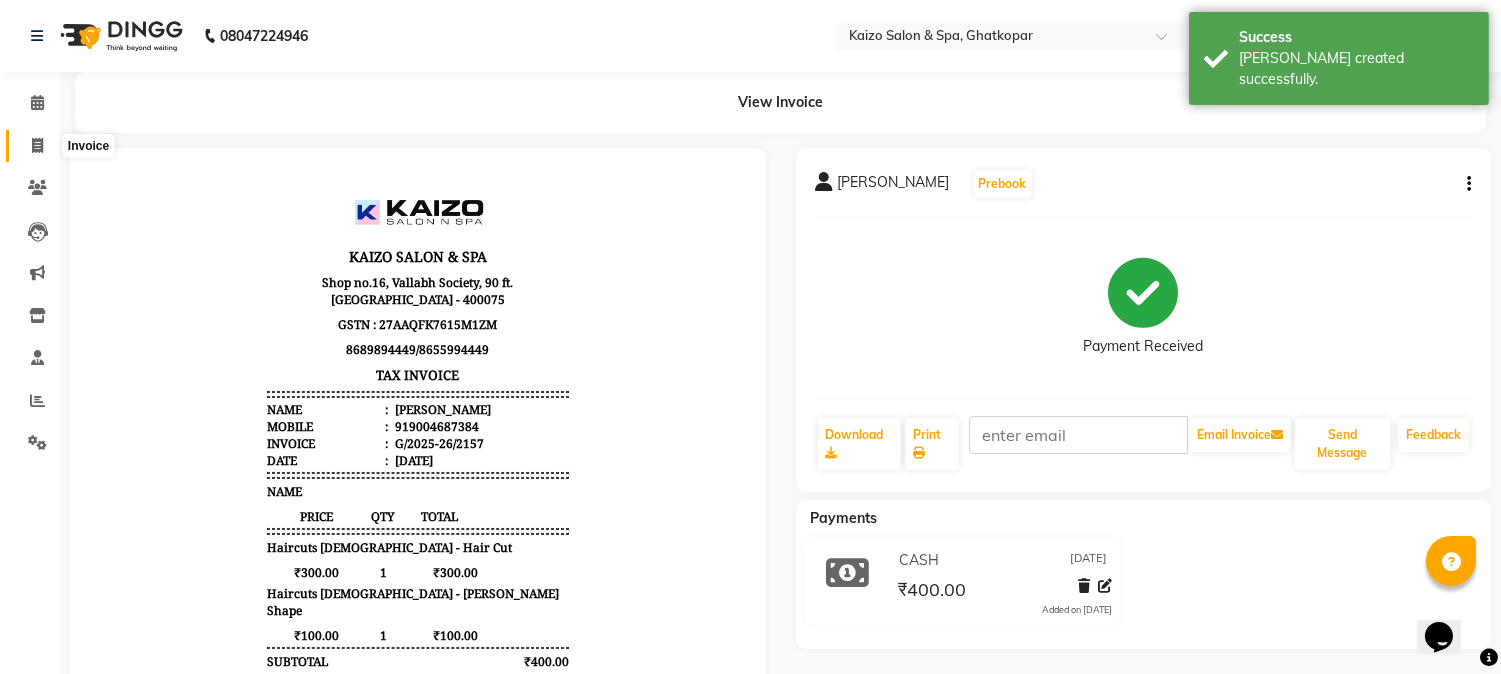 click 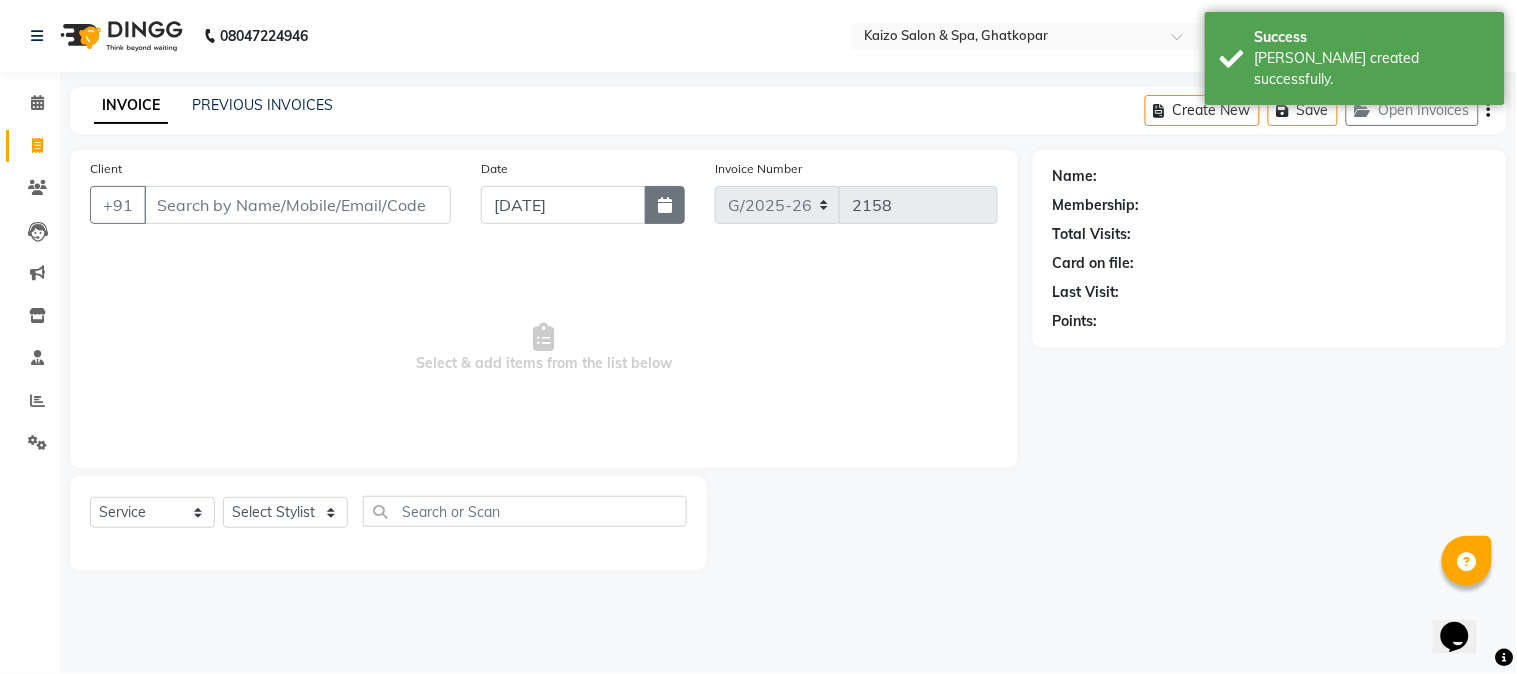 click 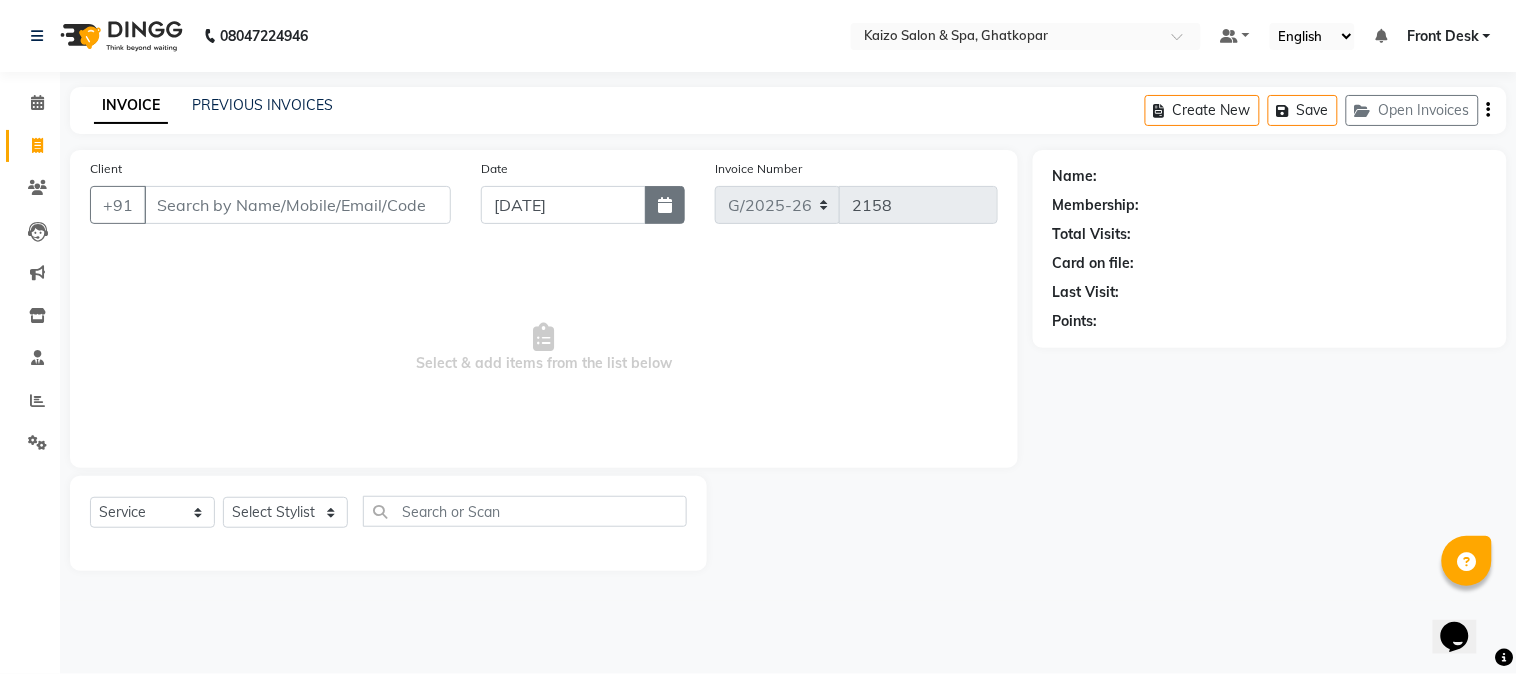 select on "7" 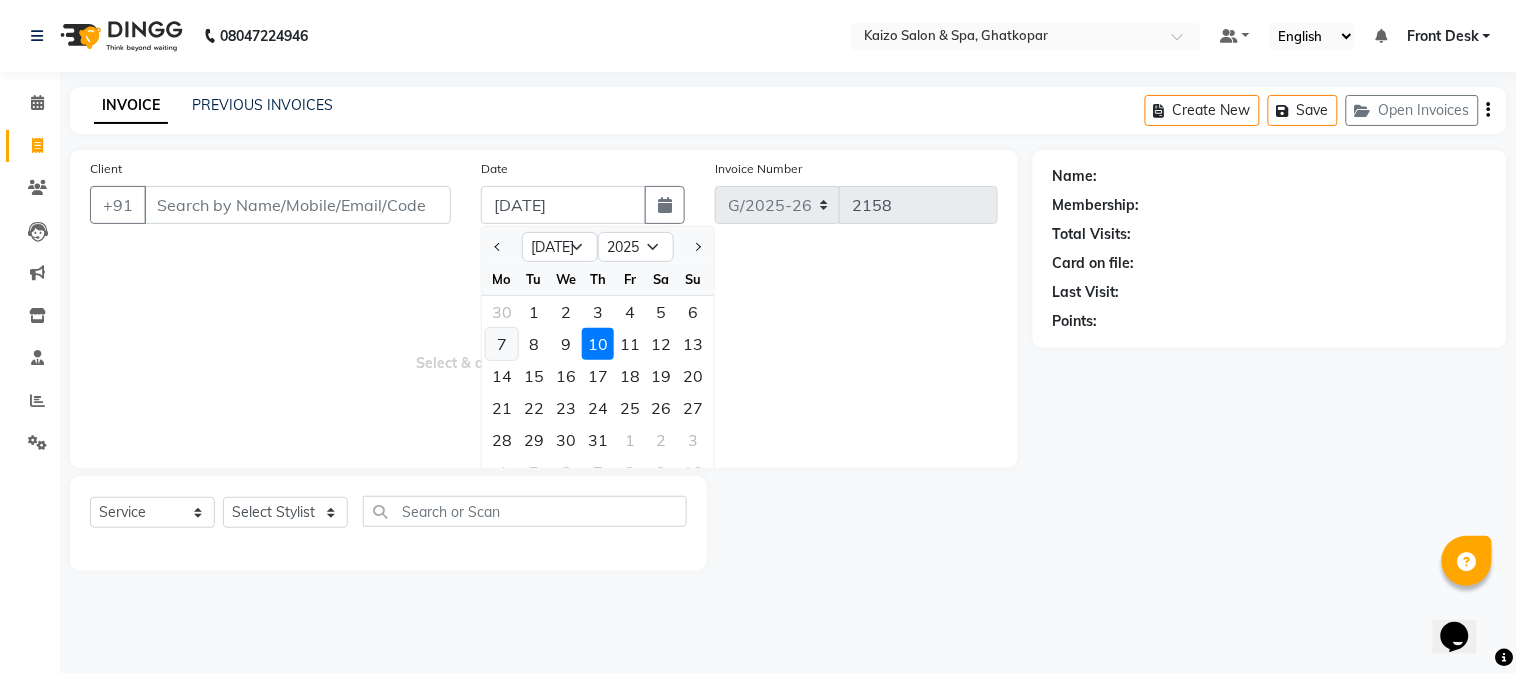 click on "7" 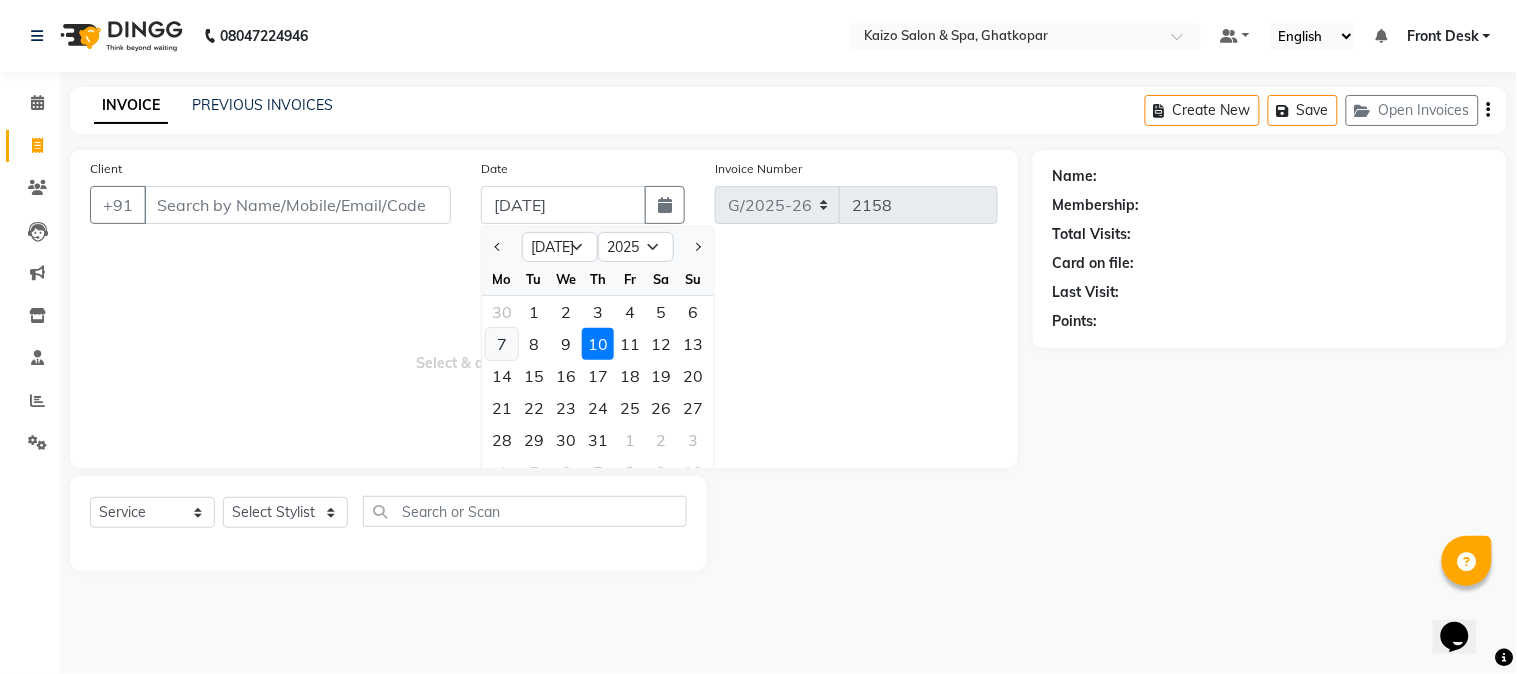 type on "[DATE]" 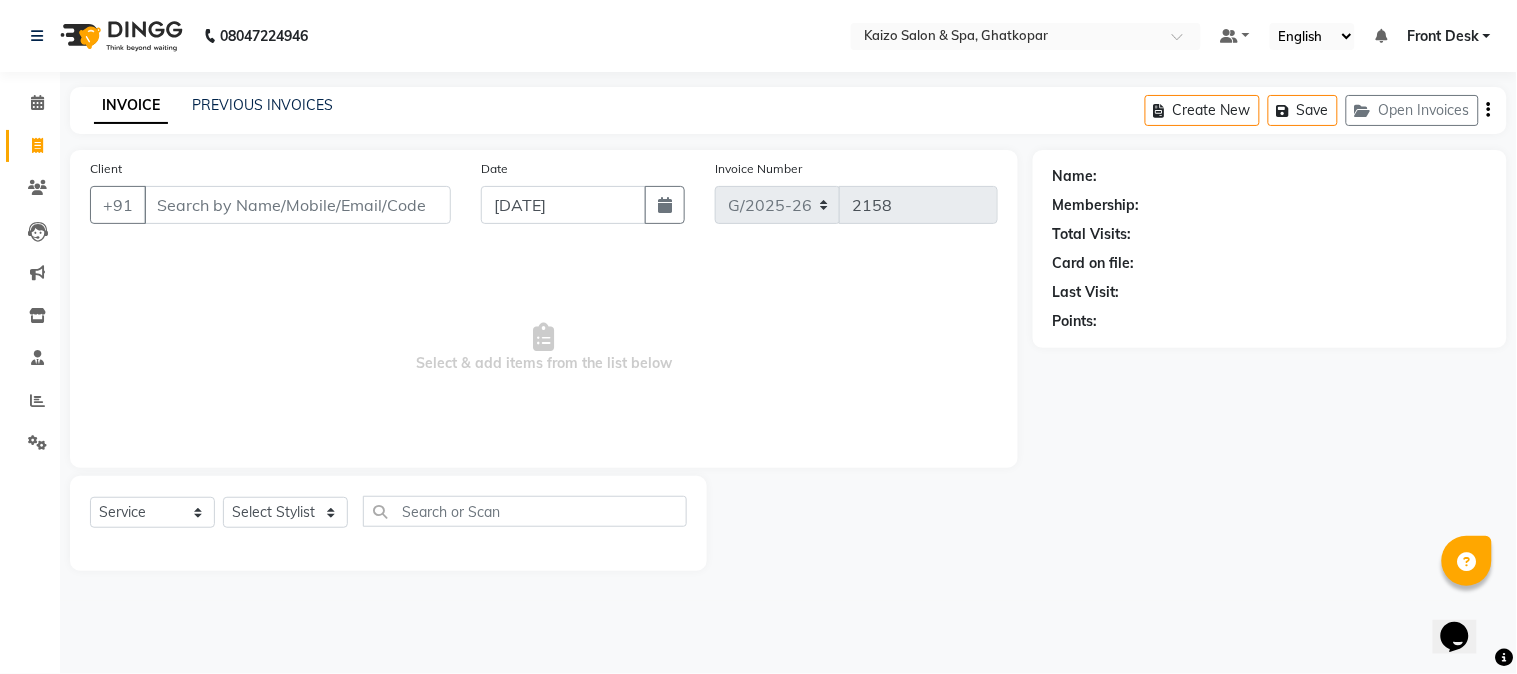 click on "Client +91" 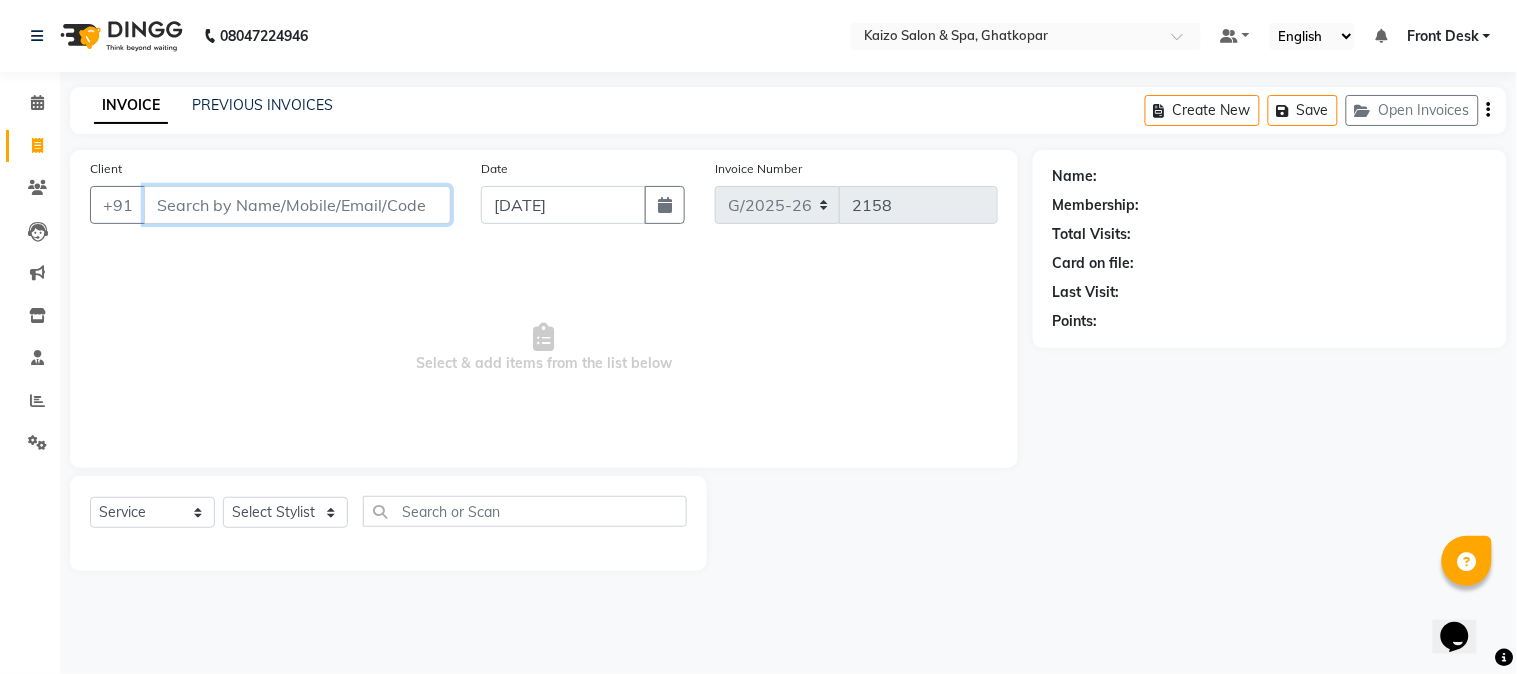 drag, startPoint x: 372, startPoint y: 211, endPoint x: 372, endPoint y: 232, distance: 21 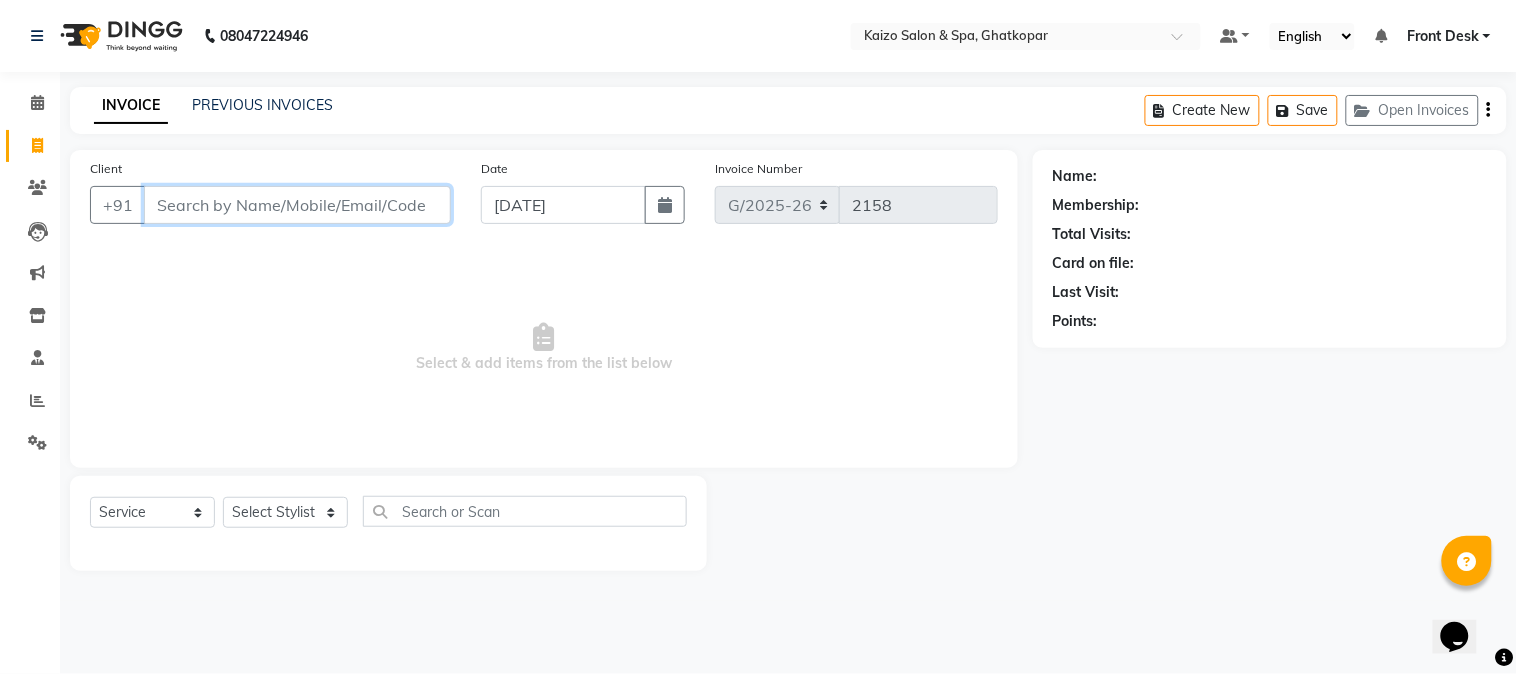 drag, startPoint x: 318, startPoint y: 198, endPoint x: 317, endPoint y: 245, distance: 47.010635 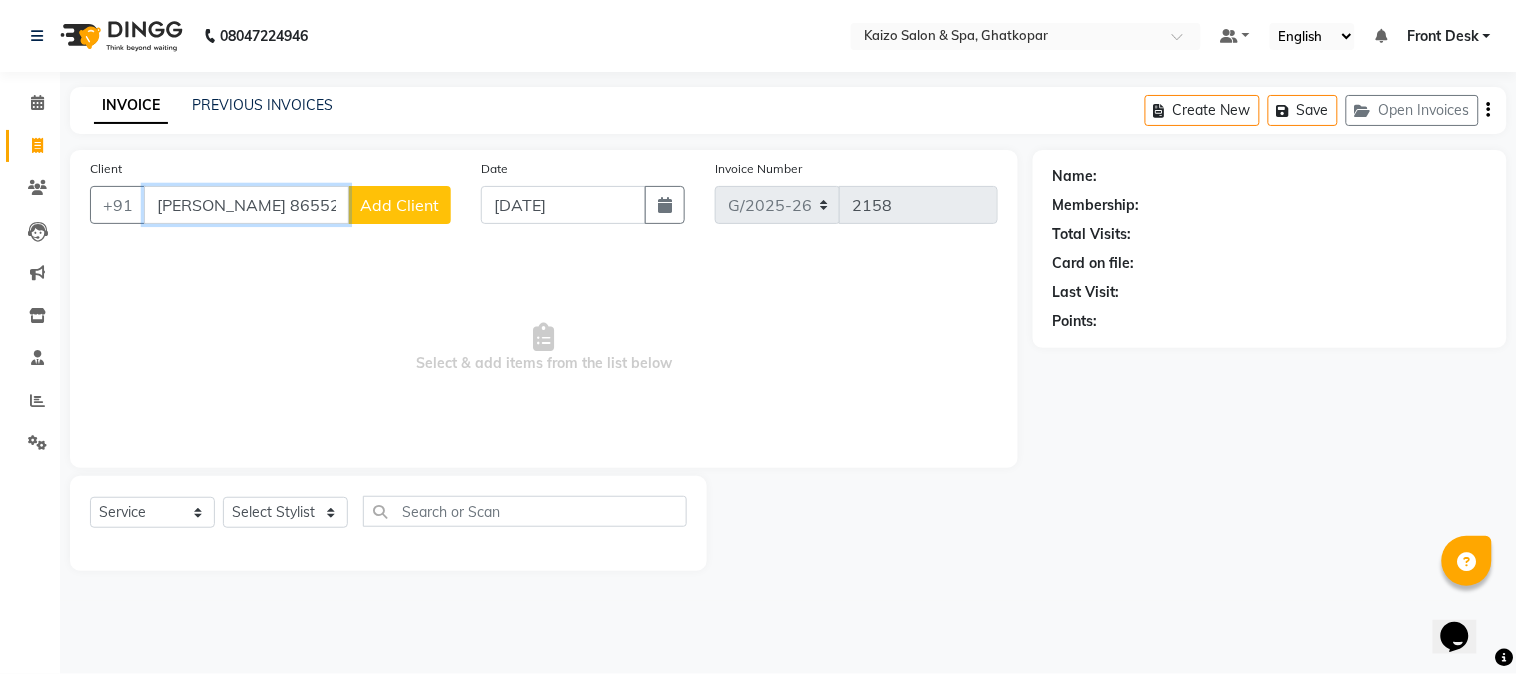 click on "[PERSON_NAME] 8655279556" at bounding box center [246, 205] 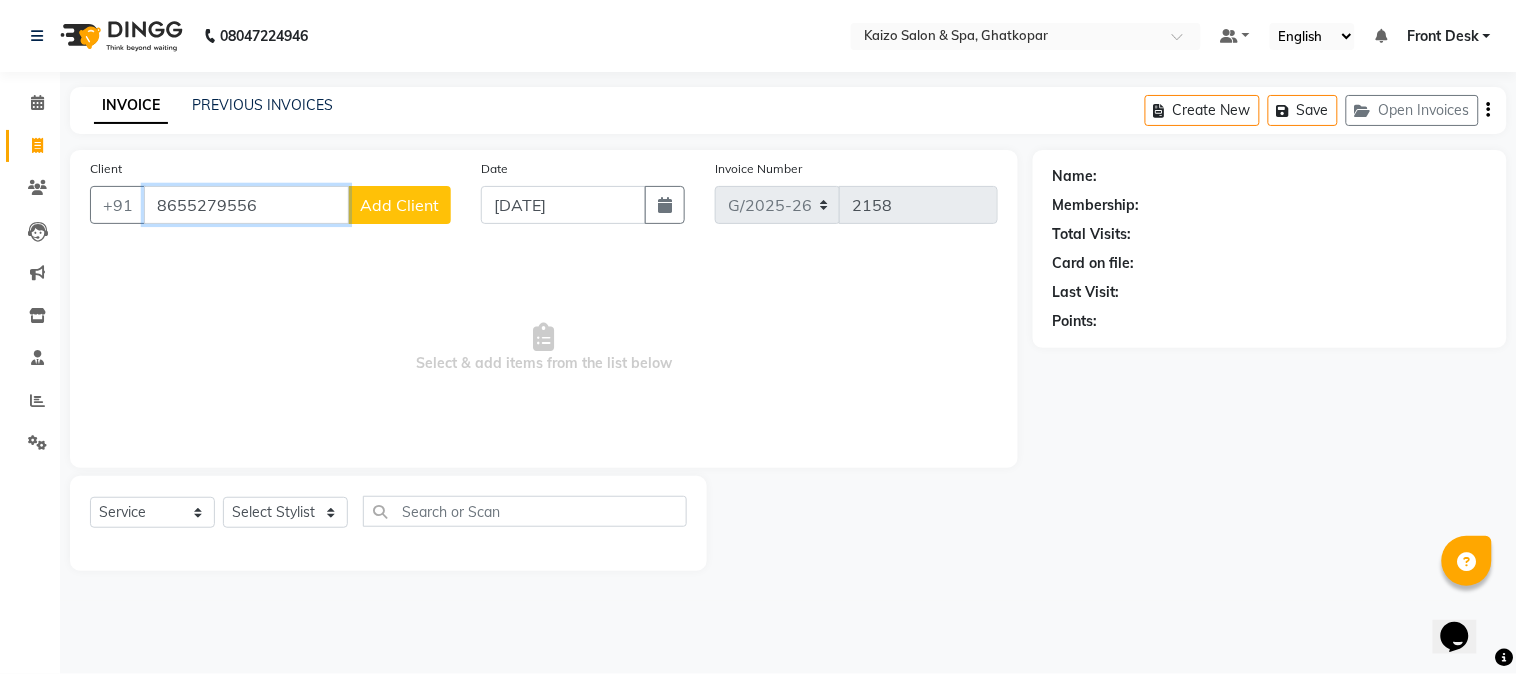 type on "8655279556" 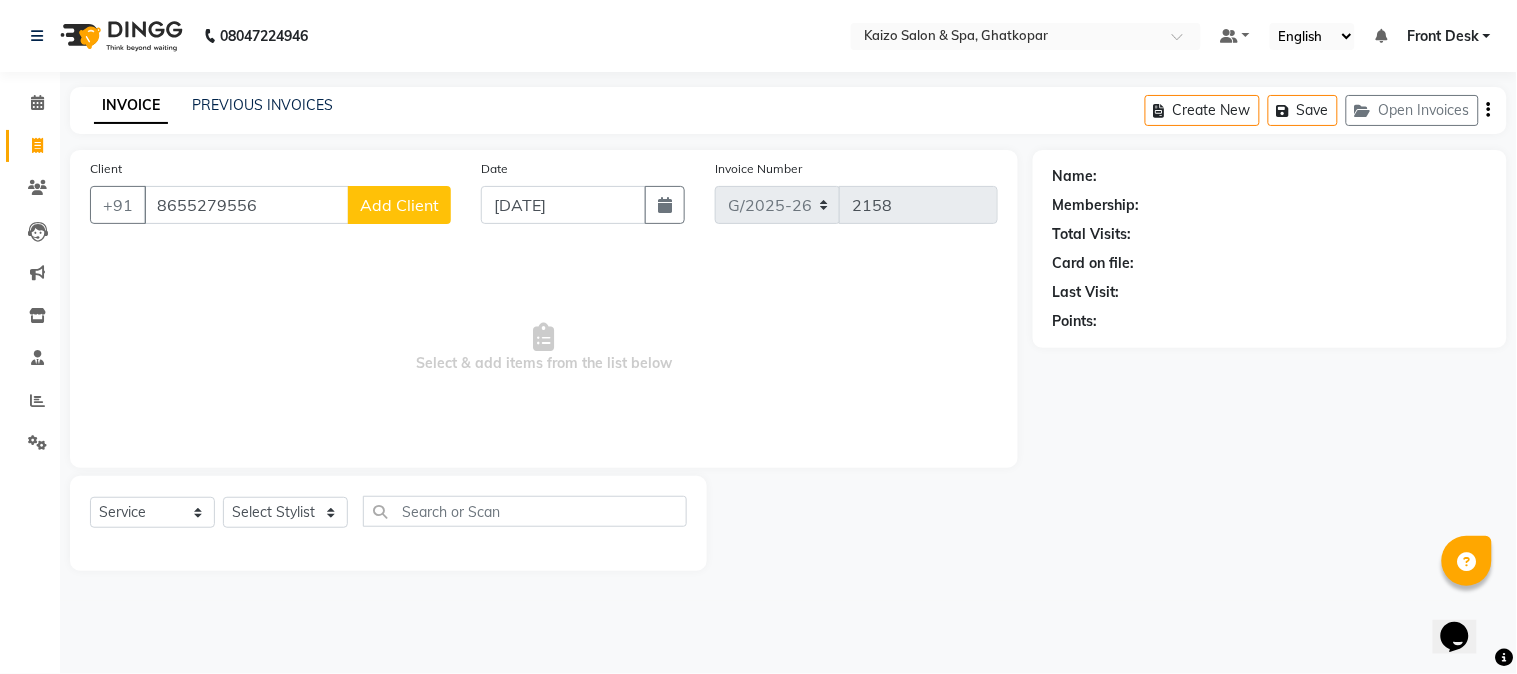 click on "Add Client" 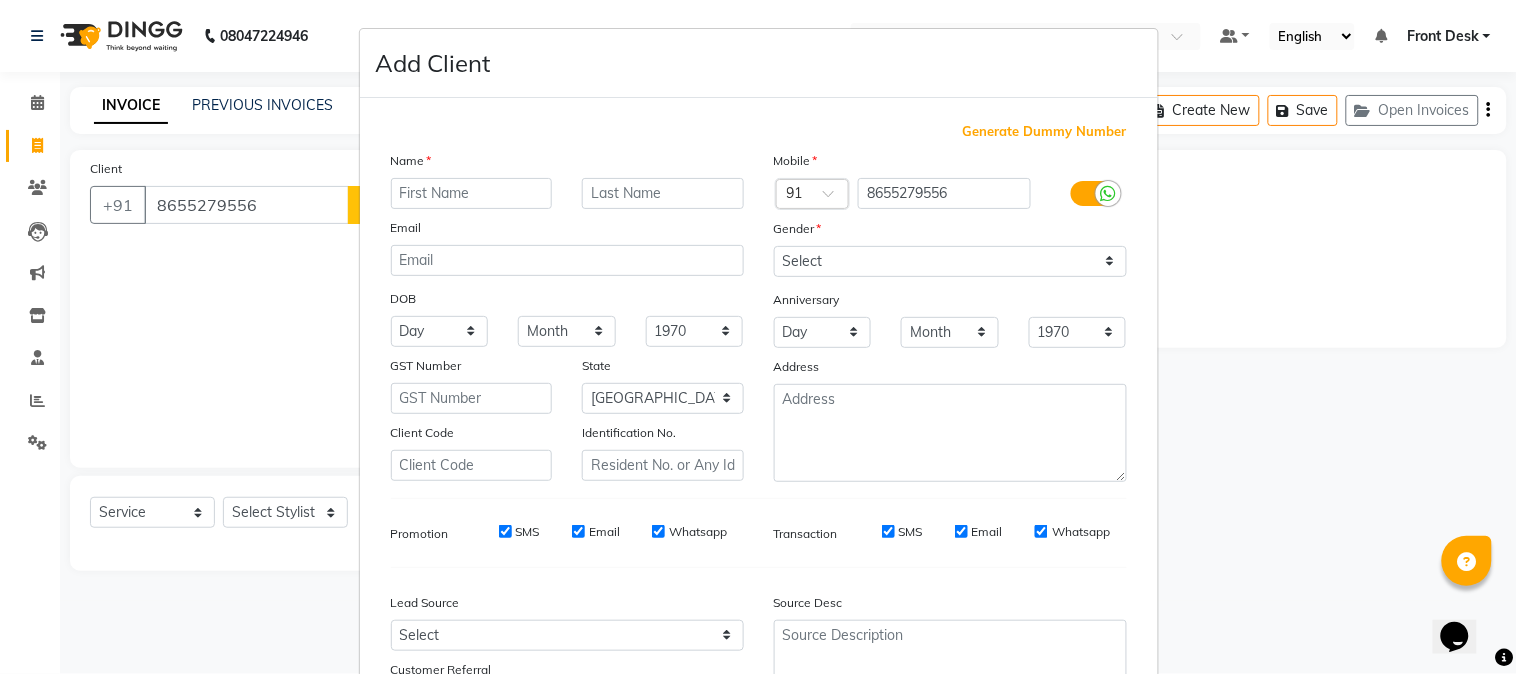 drag, startPoint x: 417, startPoint y: 196, endPoint x: 416, endPoint y: 233, distance: 37.01351 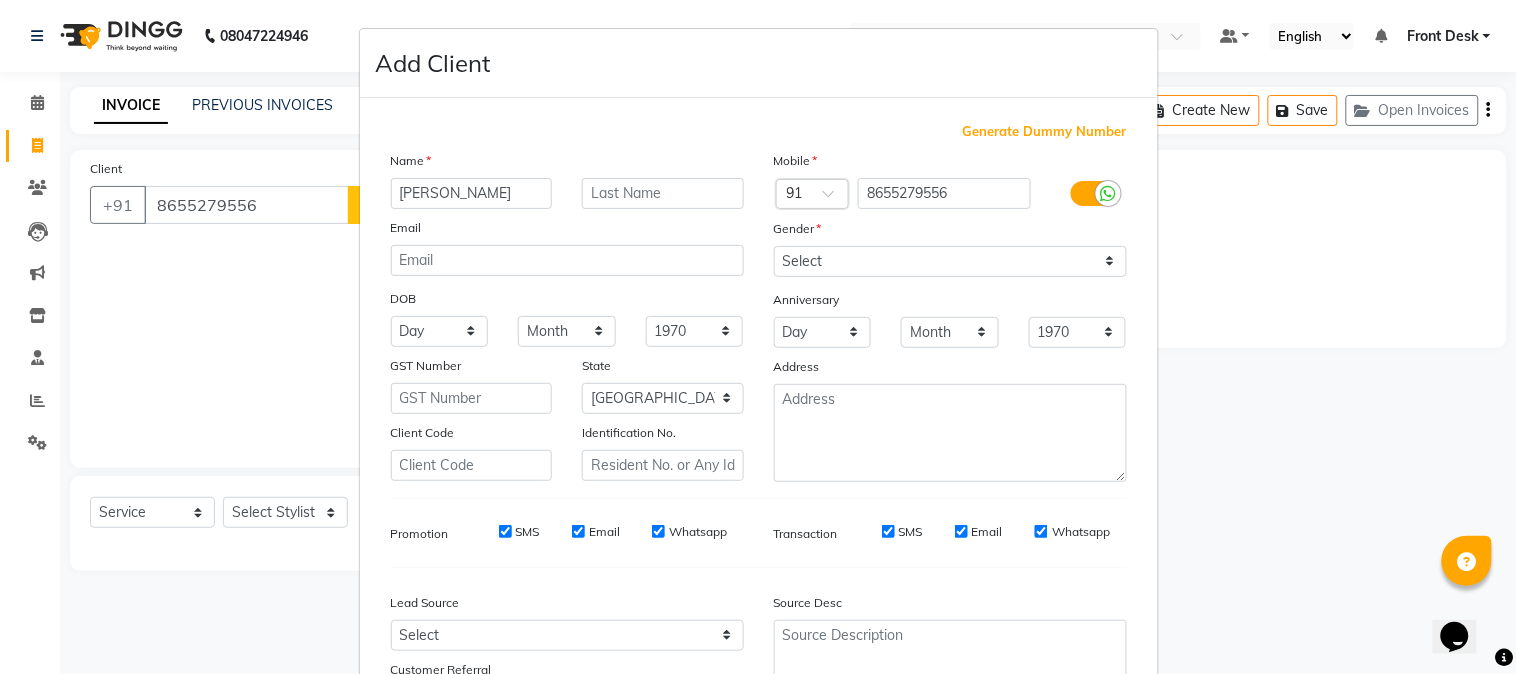 type on "[PERSON_NAME]" 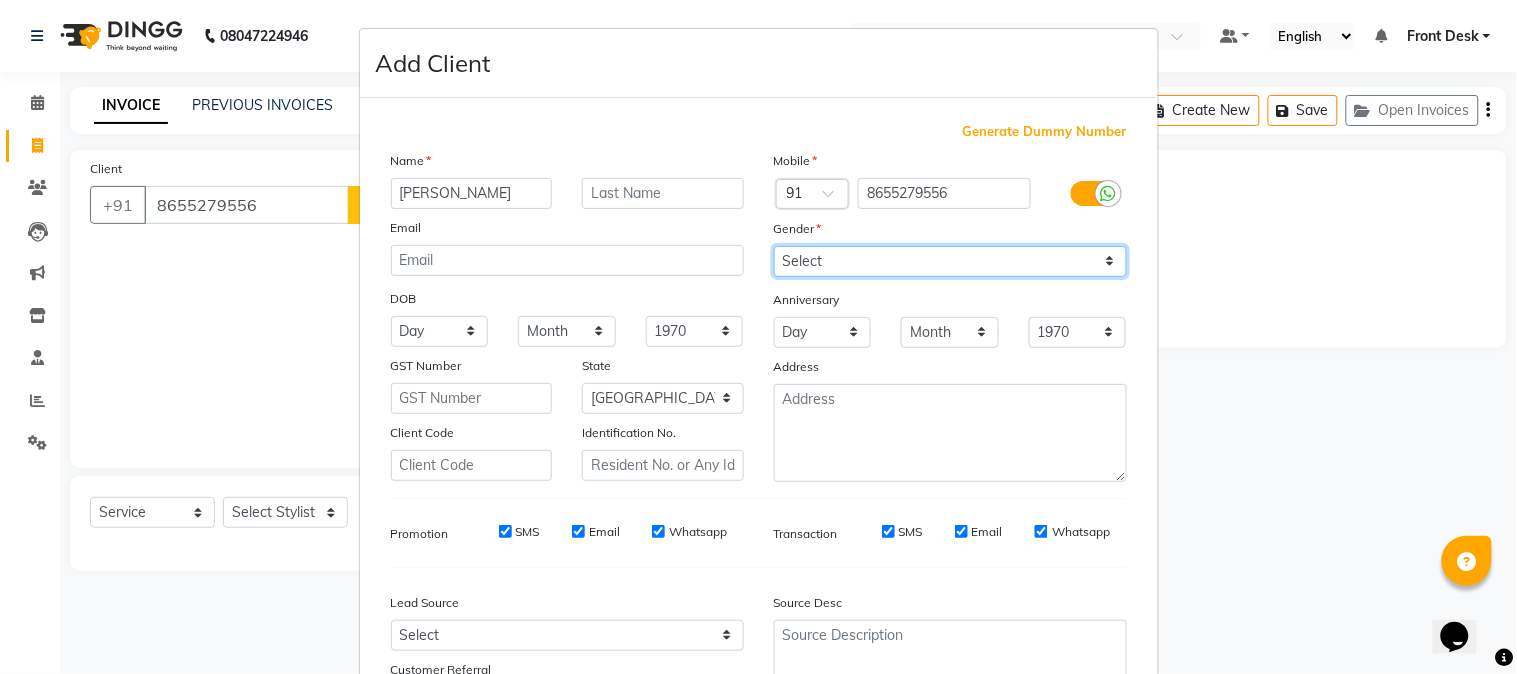 click on "Select [DEMOGRAPHIC_DATA] [DEMOGRAPHIC_DATA] Other Prefer Not To Say" at bounding box center (950, 261) 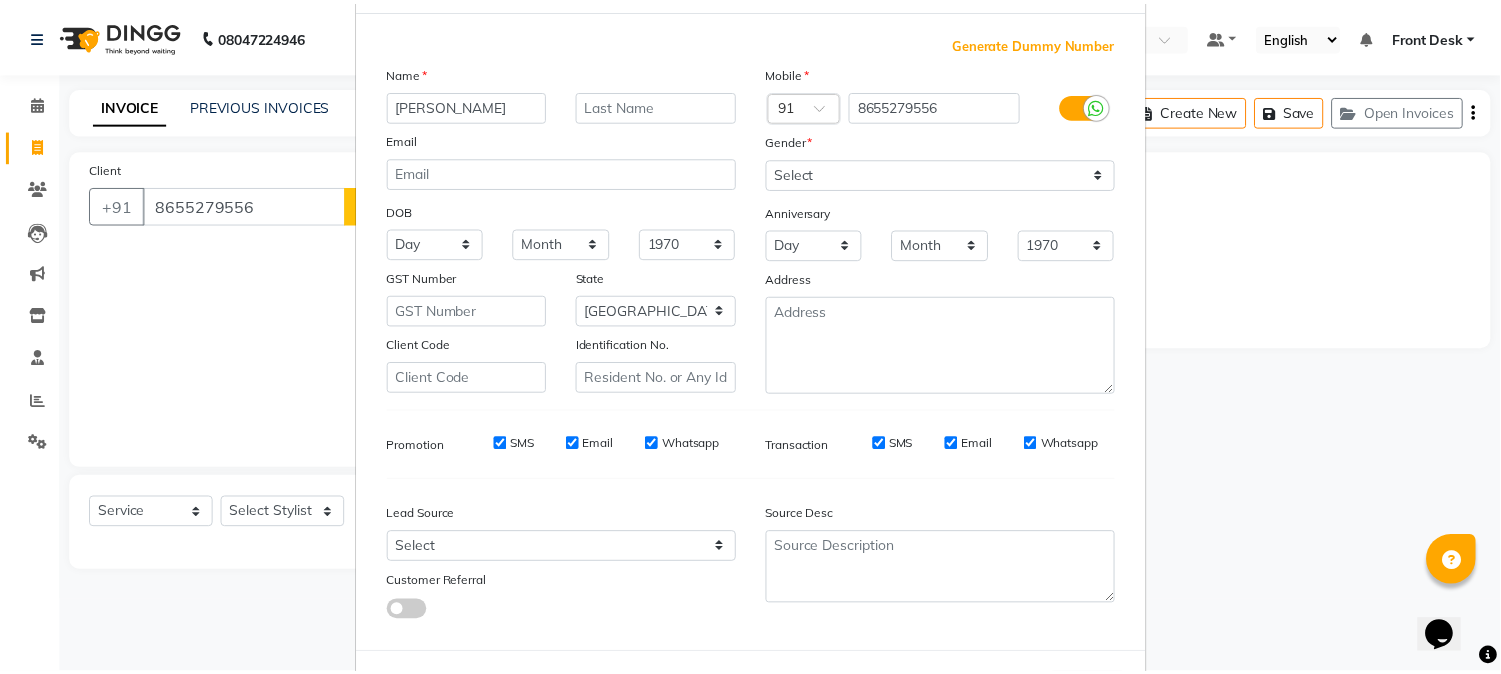 scroll, scrollTop: 176, scrollLeft: 0, axis: vertical 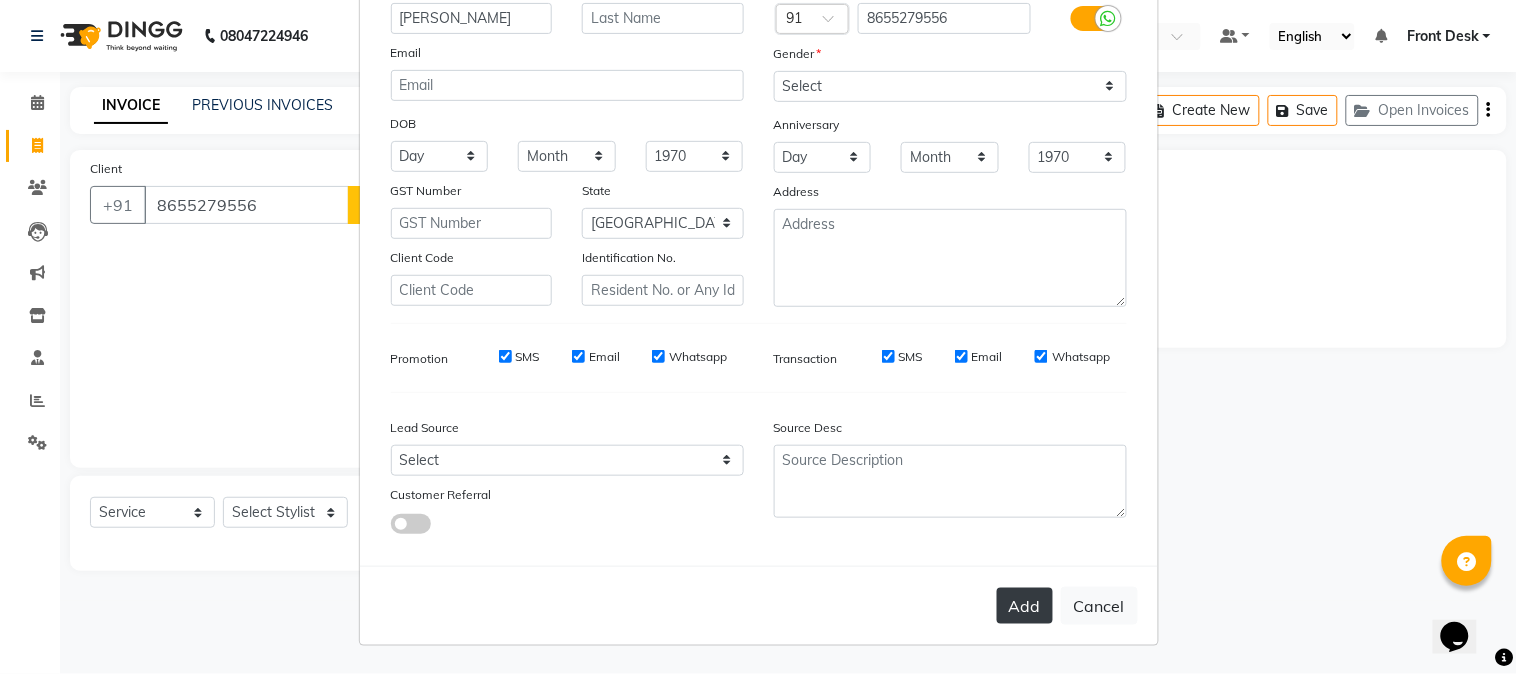 click on "Add" at bounding box center (1025, 606) 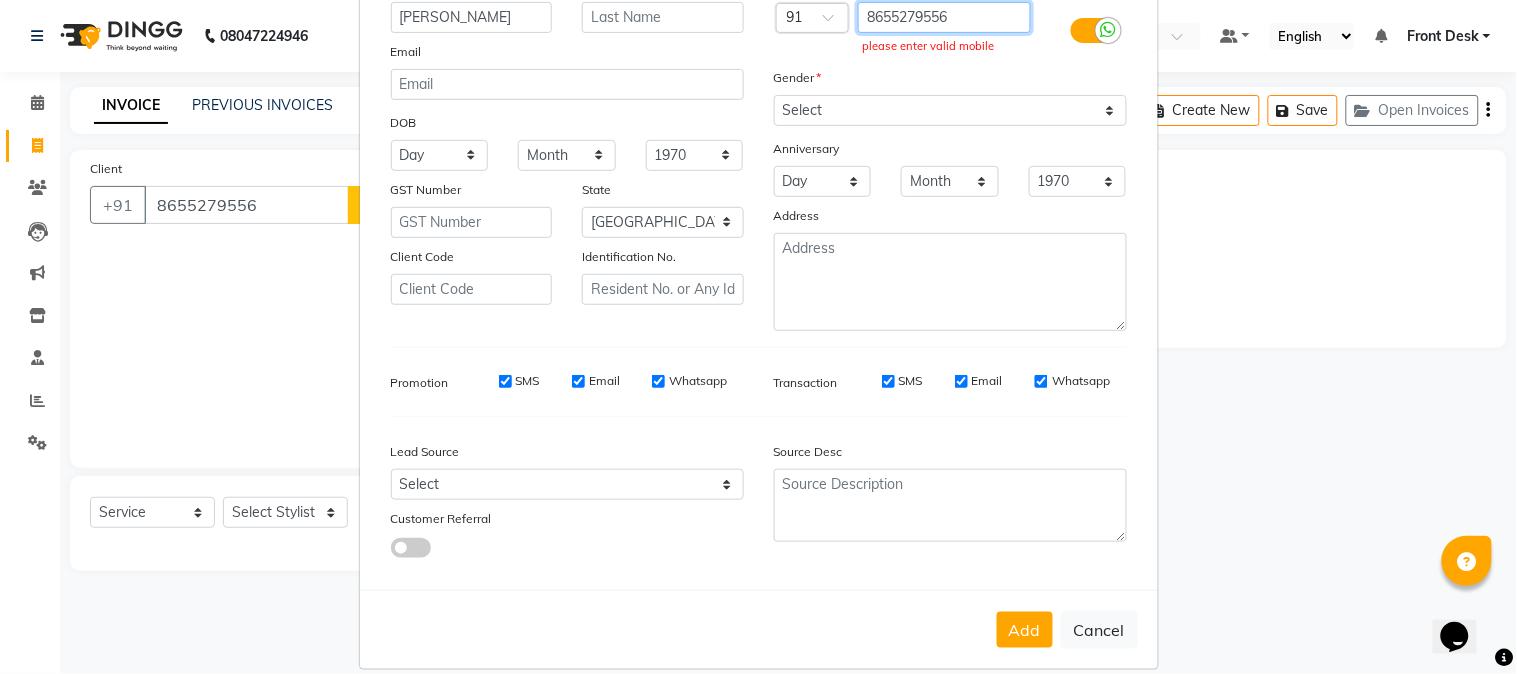 click on "8655279556" at bounding box center [944, 17] 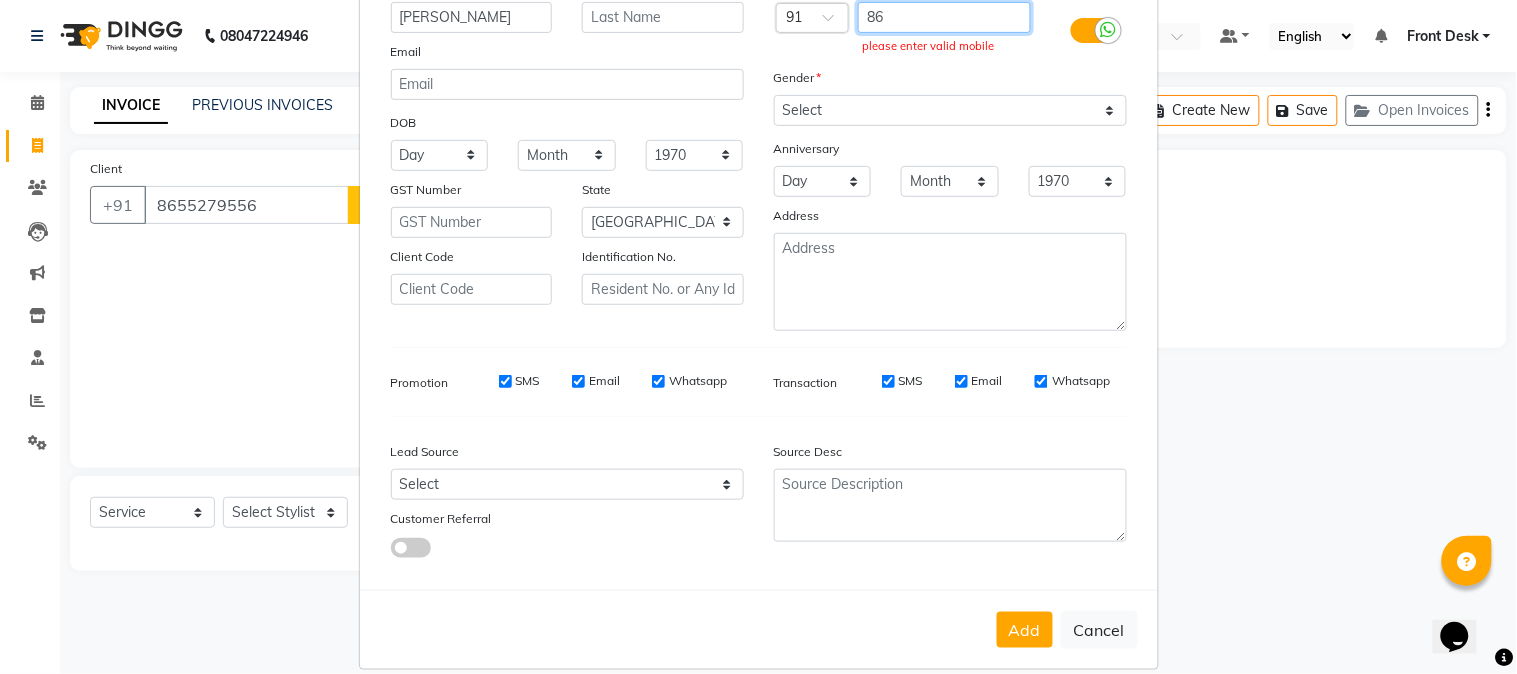 type on "8" 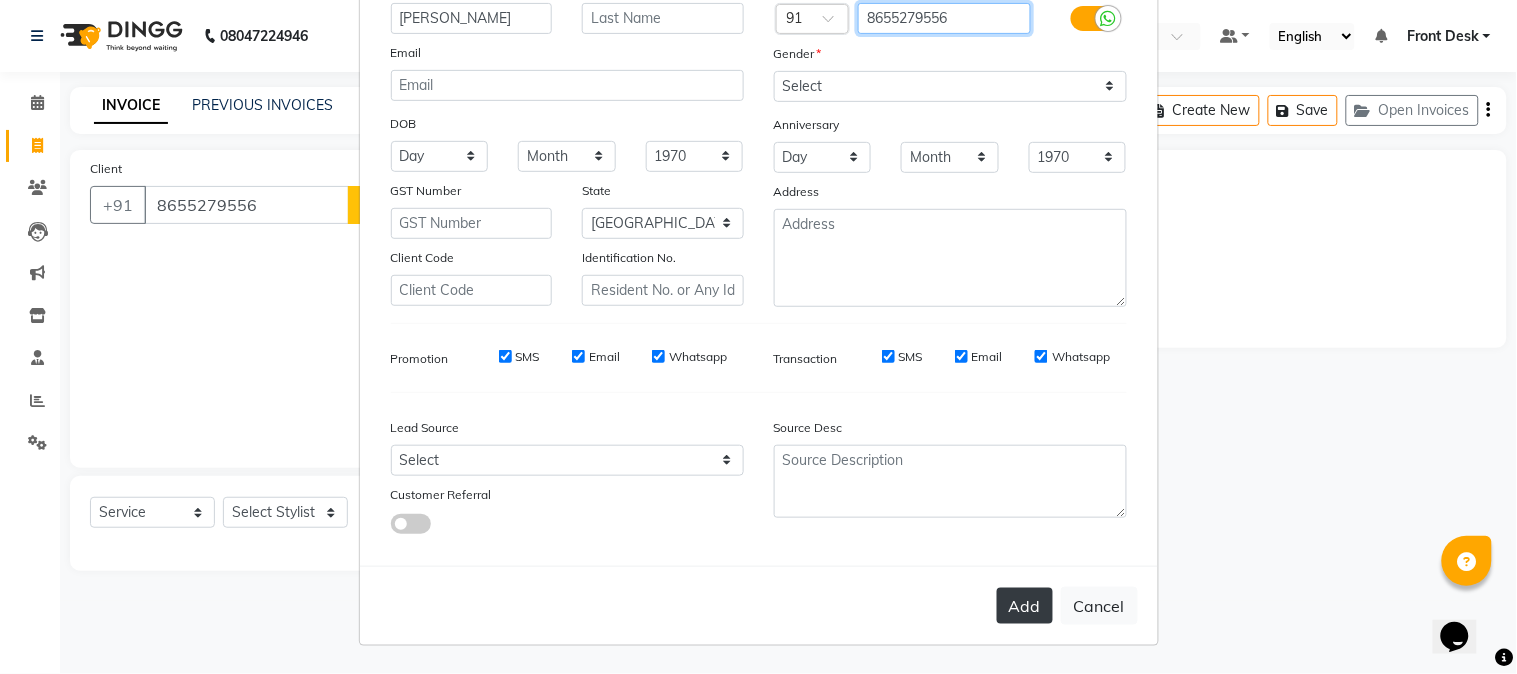 type on "8655279556" 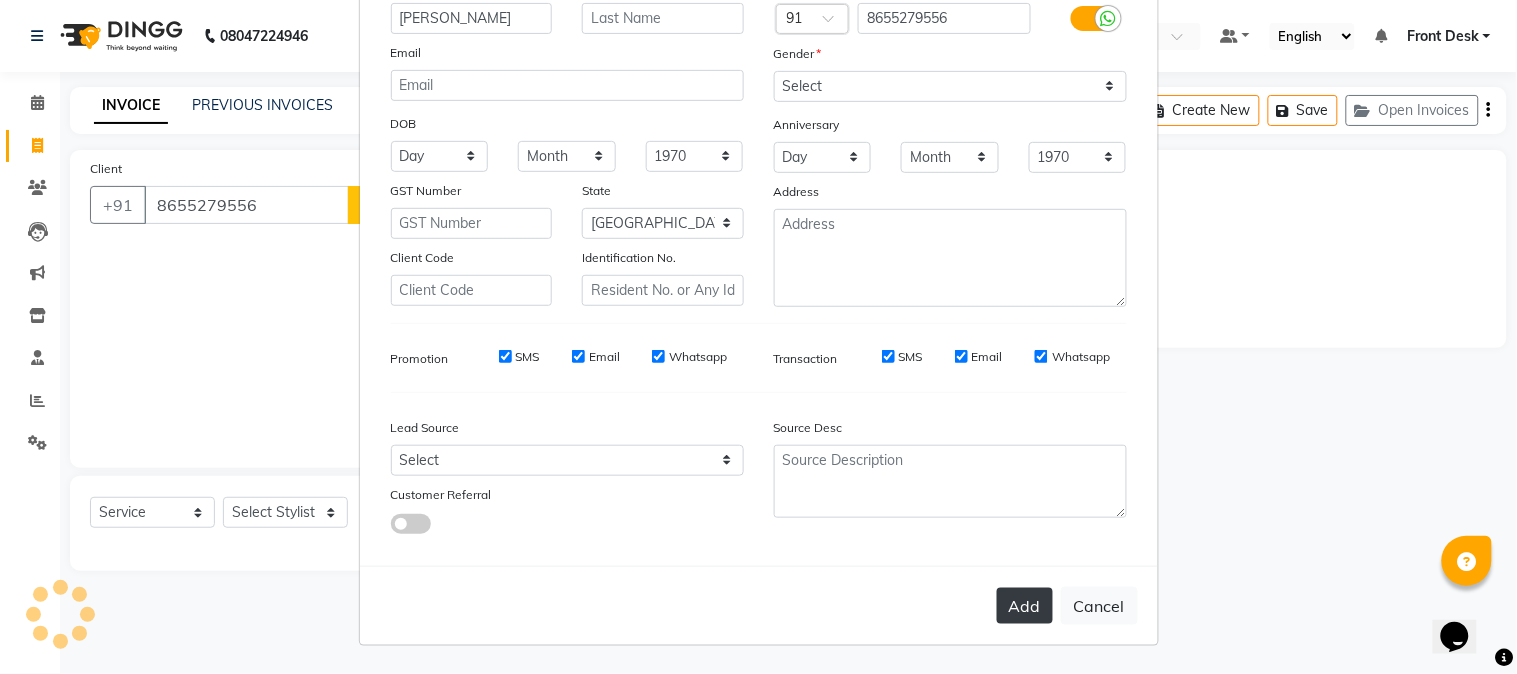 click on "Add" at bounding box center (1025, 606) 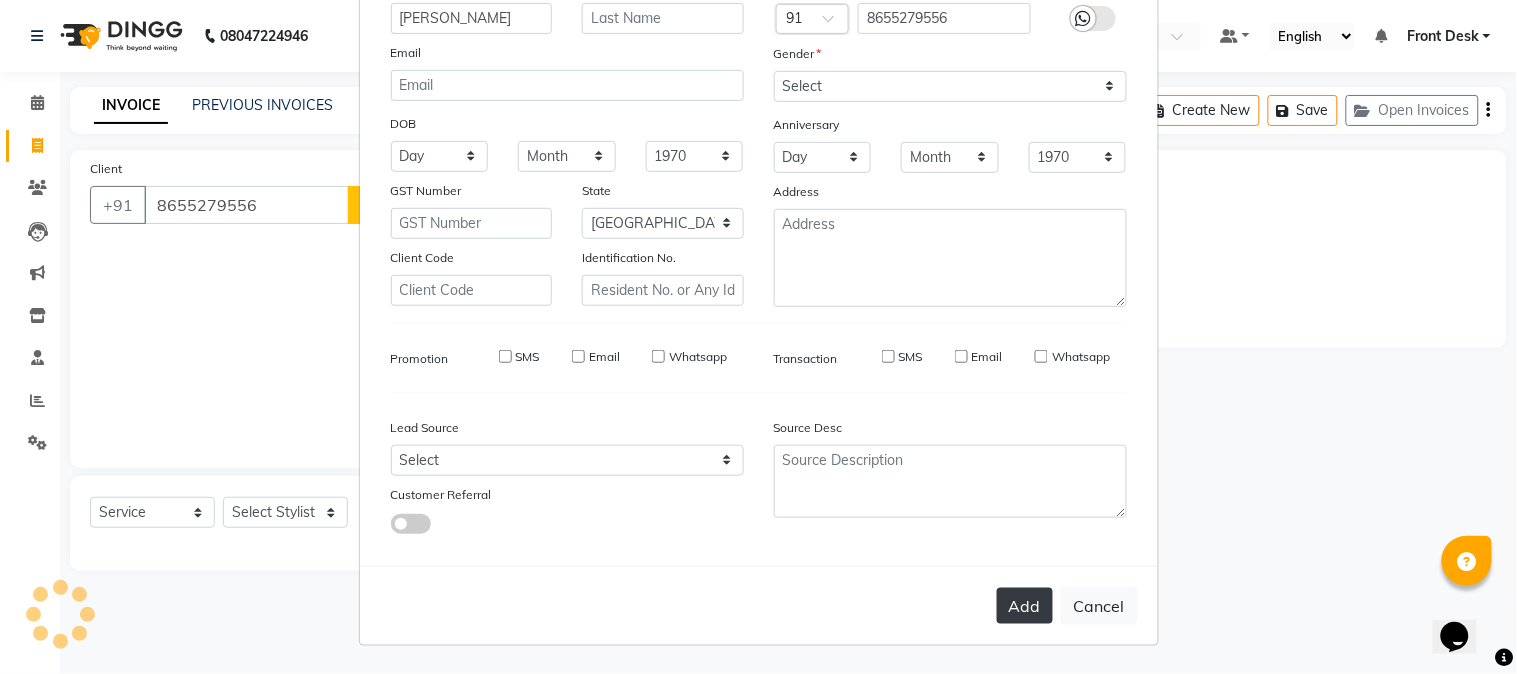 type on "8655279556" 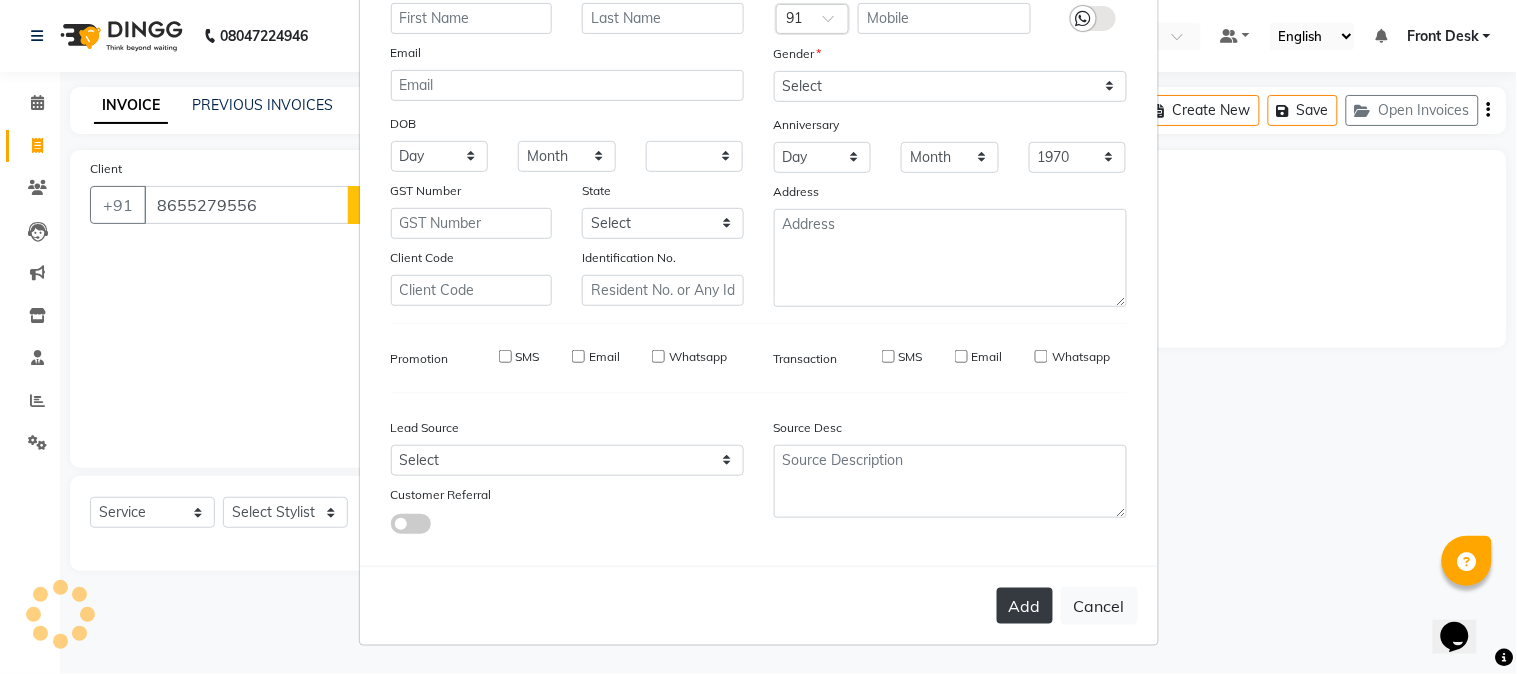select 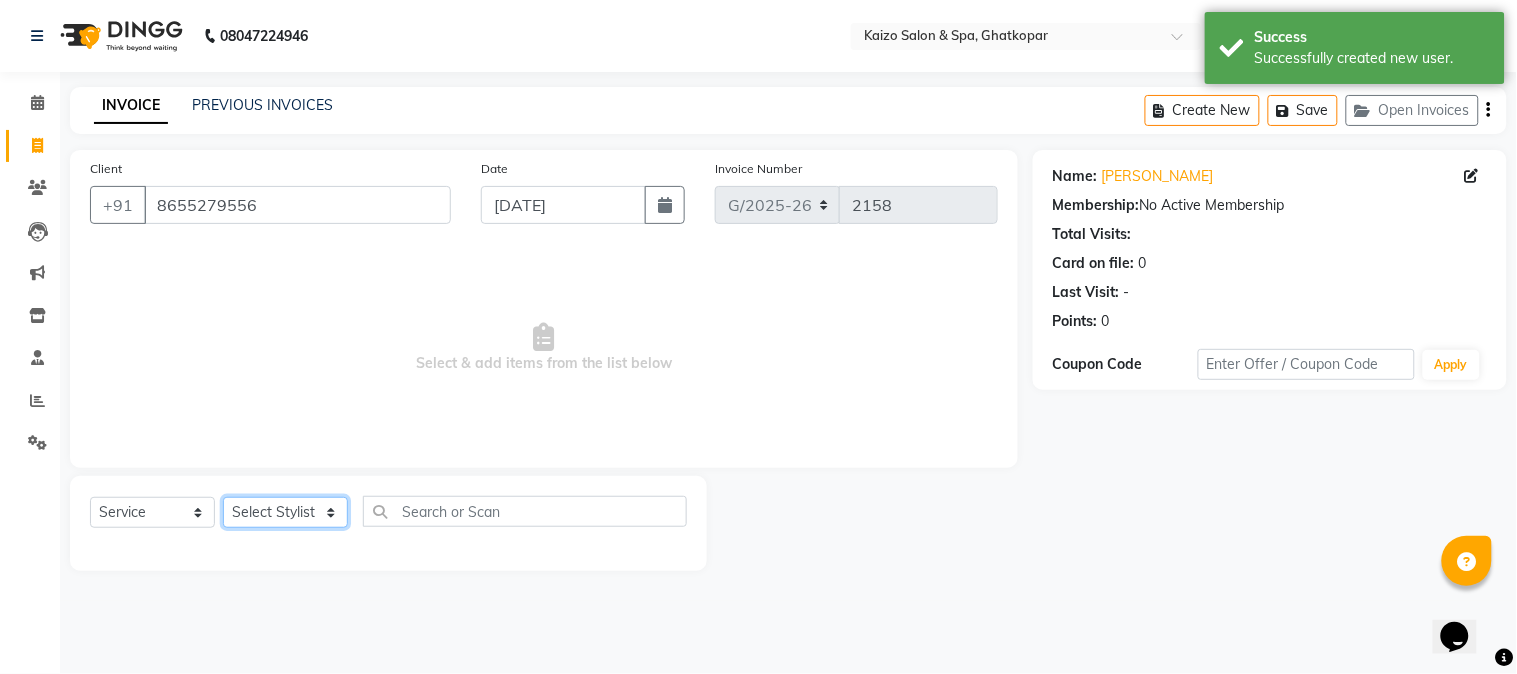 click on "Select Stylist [PERSON_NAME] ANJALI [PERSON_NAME] [PERSON_NAME] Front Desk [PERSON_NAME] IFTESHA [PERSON_NAME] [MEDICAL_DATA][PERSON_NAME] [PERSON_NAME] [PERSON_NAME] [PERSON_NAME] [PERSON_NAME] GALA [PERSON_NAME] [PERSON_NAME] YASH" 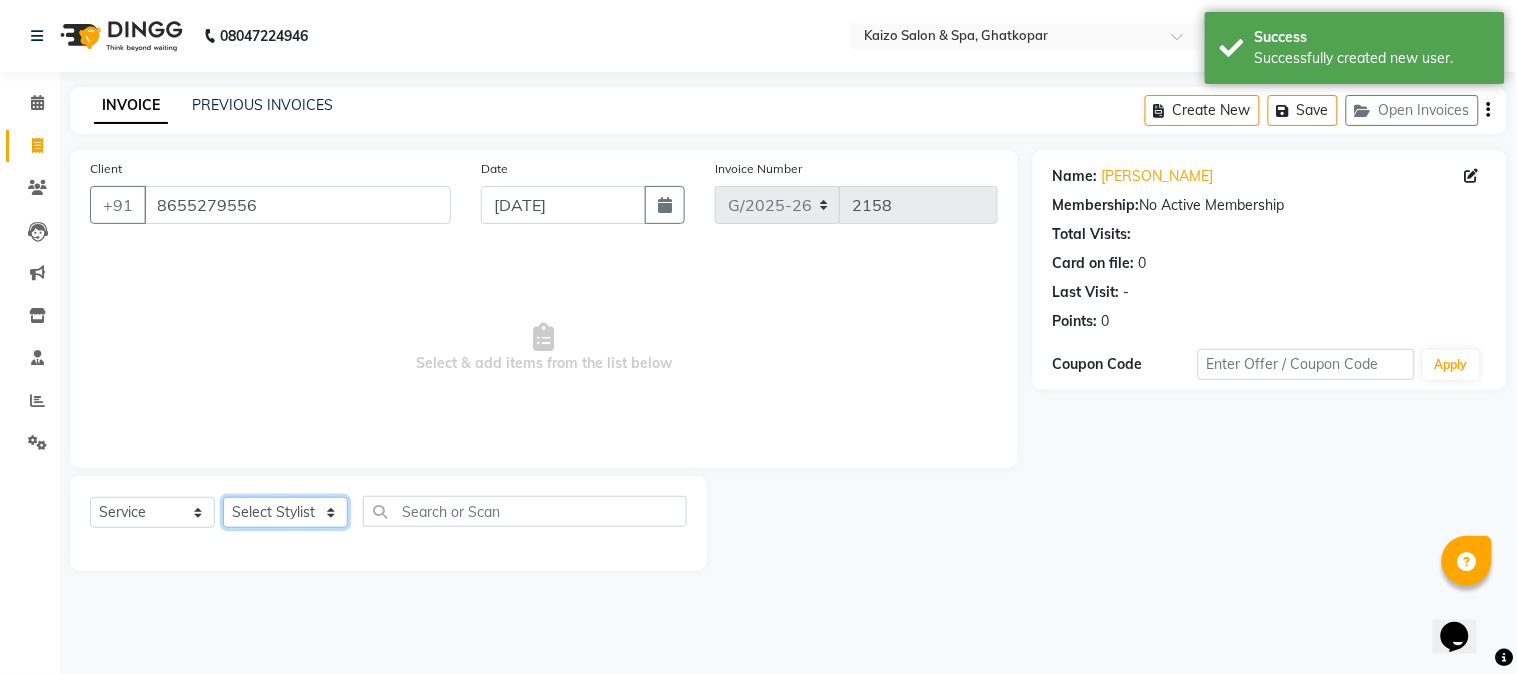 select on "8844" 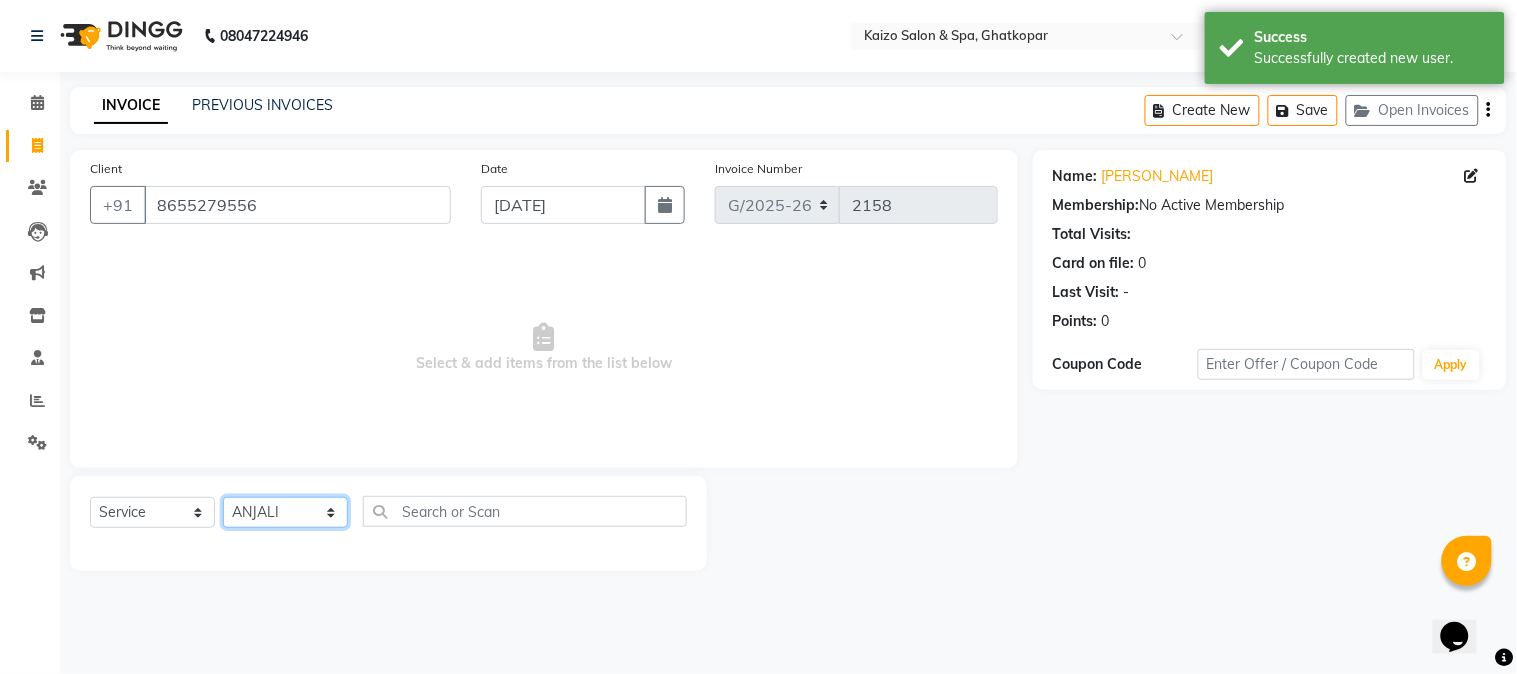 click on "Select Stylist [PERSON_NAME] ANJALI [PERSON_NAME] [PERSON_NAME] Front Desk [PERSON_NAME] IFTESHA [PERSON_NAME] [MEDICAL_DATA][PERSON_NAME] [PERSON_NAME] [PERSON_NAME] [PERSON_NAME] [PERSON_NAME] GALA [PERSON_NAME] [PERSON_NAME] YASH" 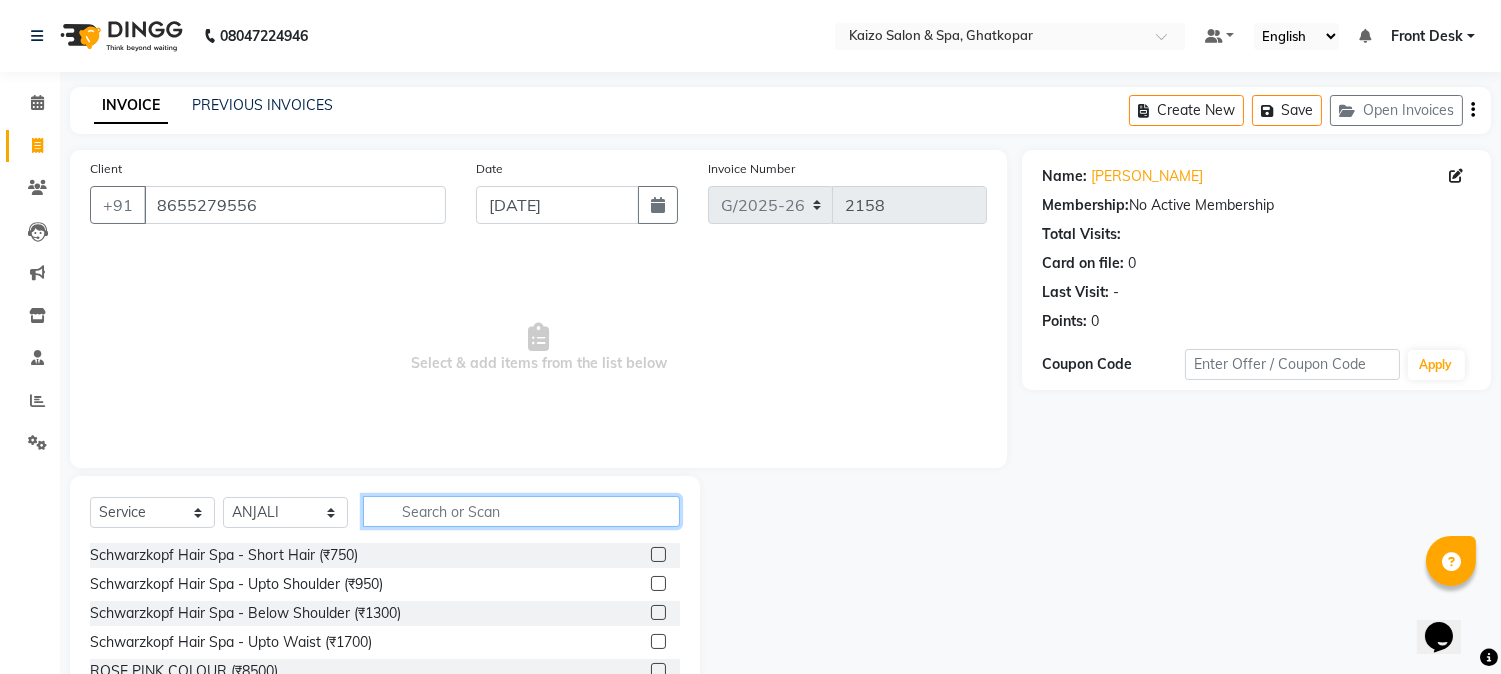 click 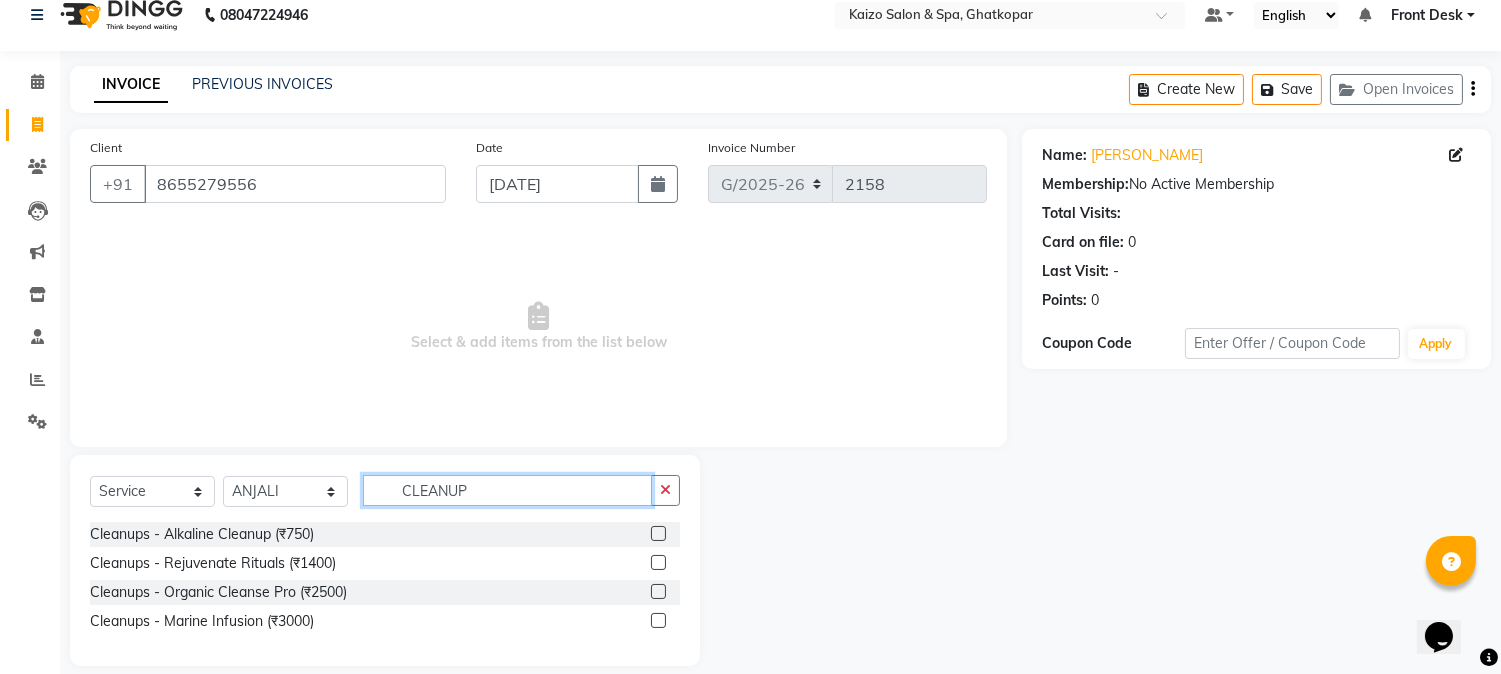 scroll, scrollTop: 0, scrollLeft: 0, axis: both 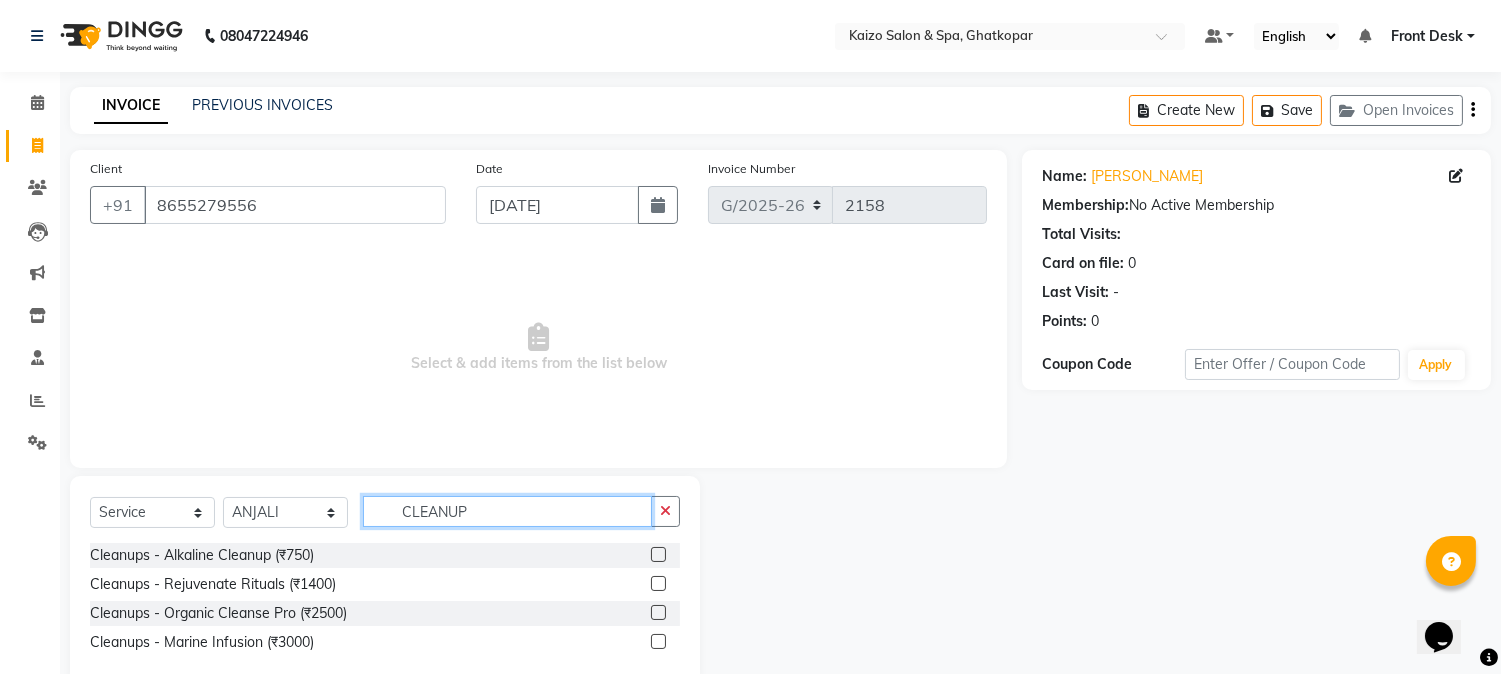 type on "CLEANUP" 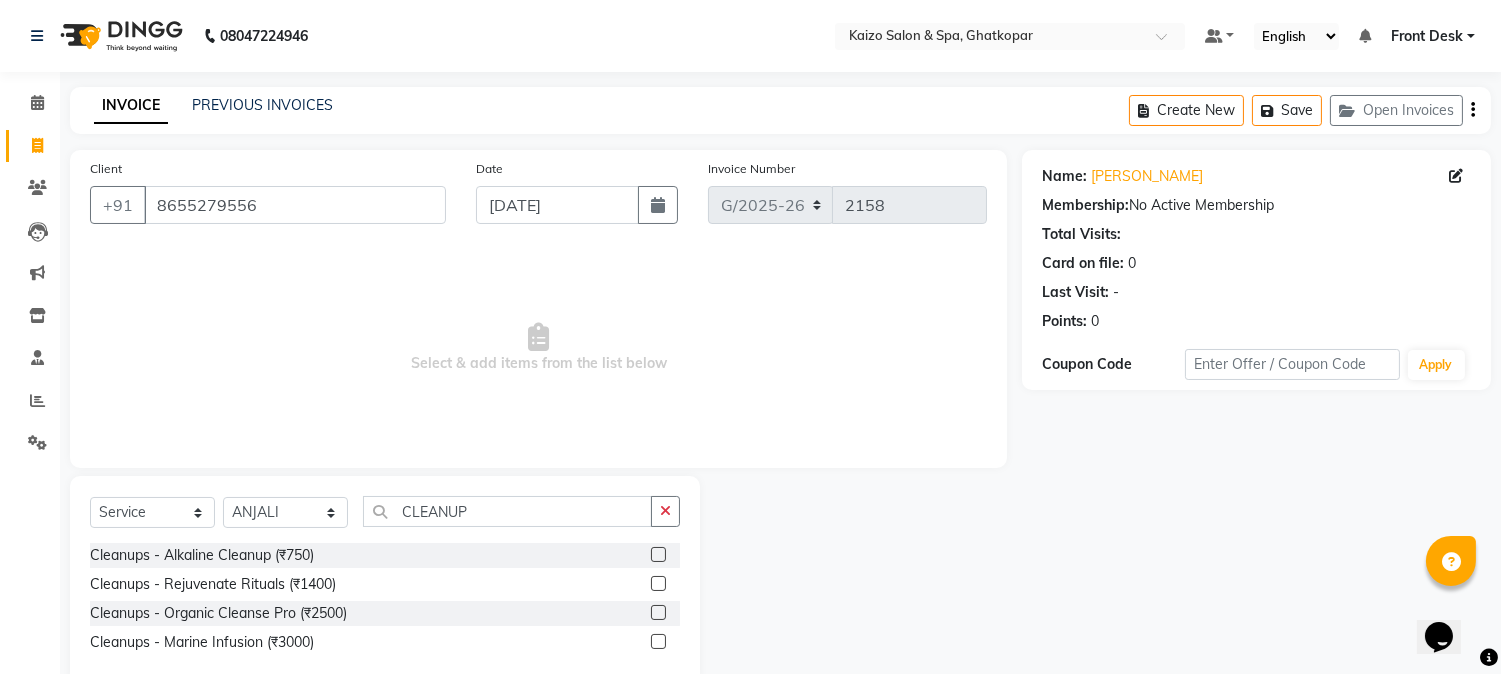 click 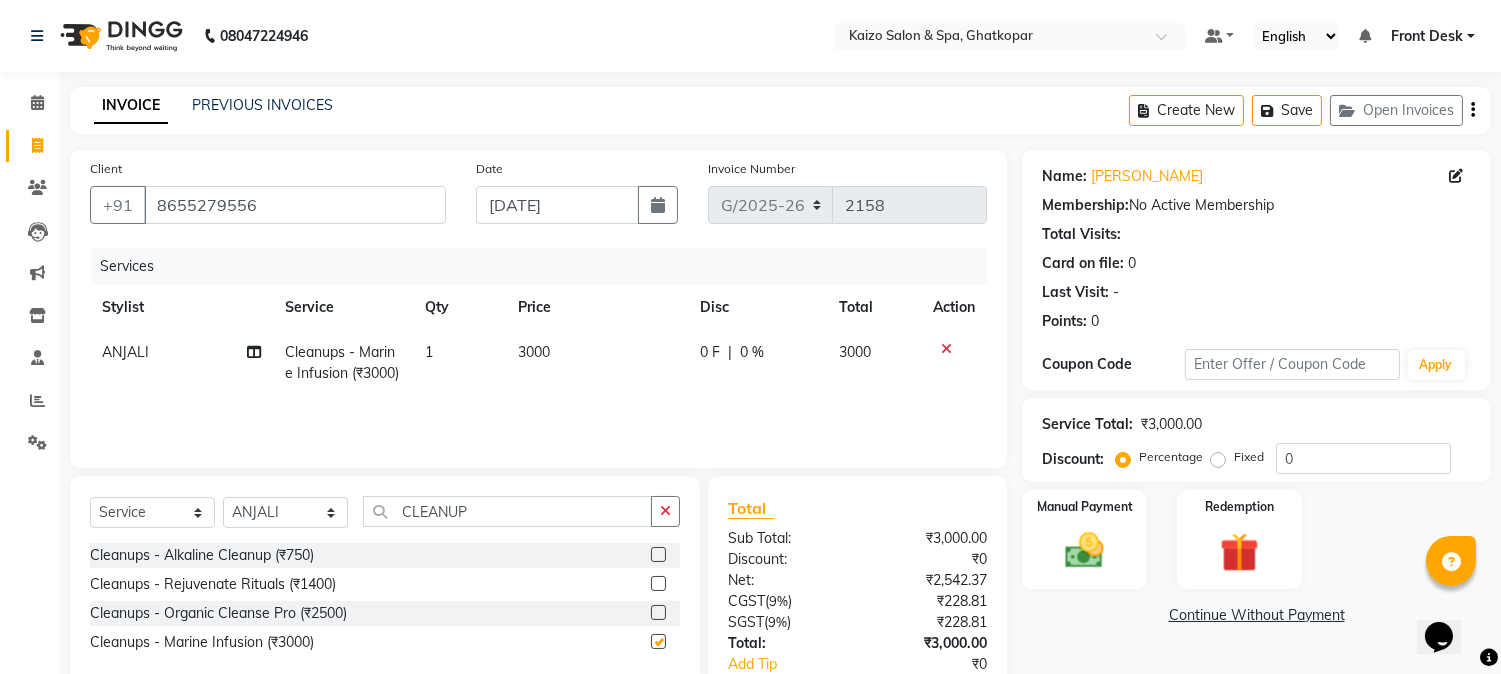 checkbox on "false" 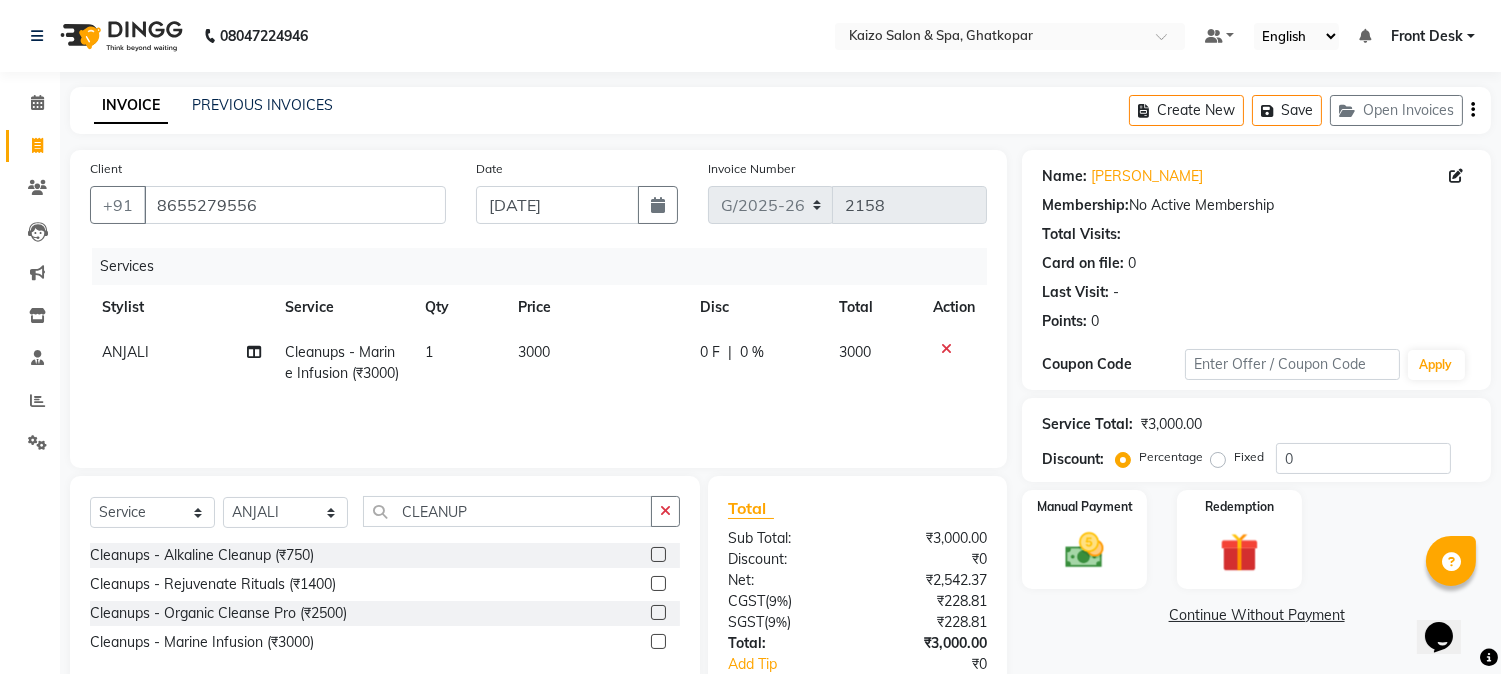 click on "3000" 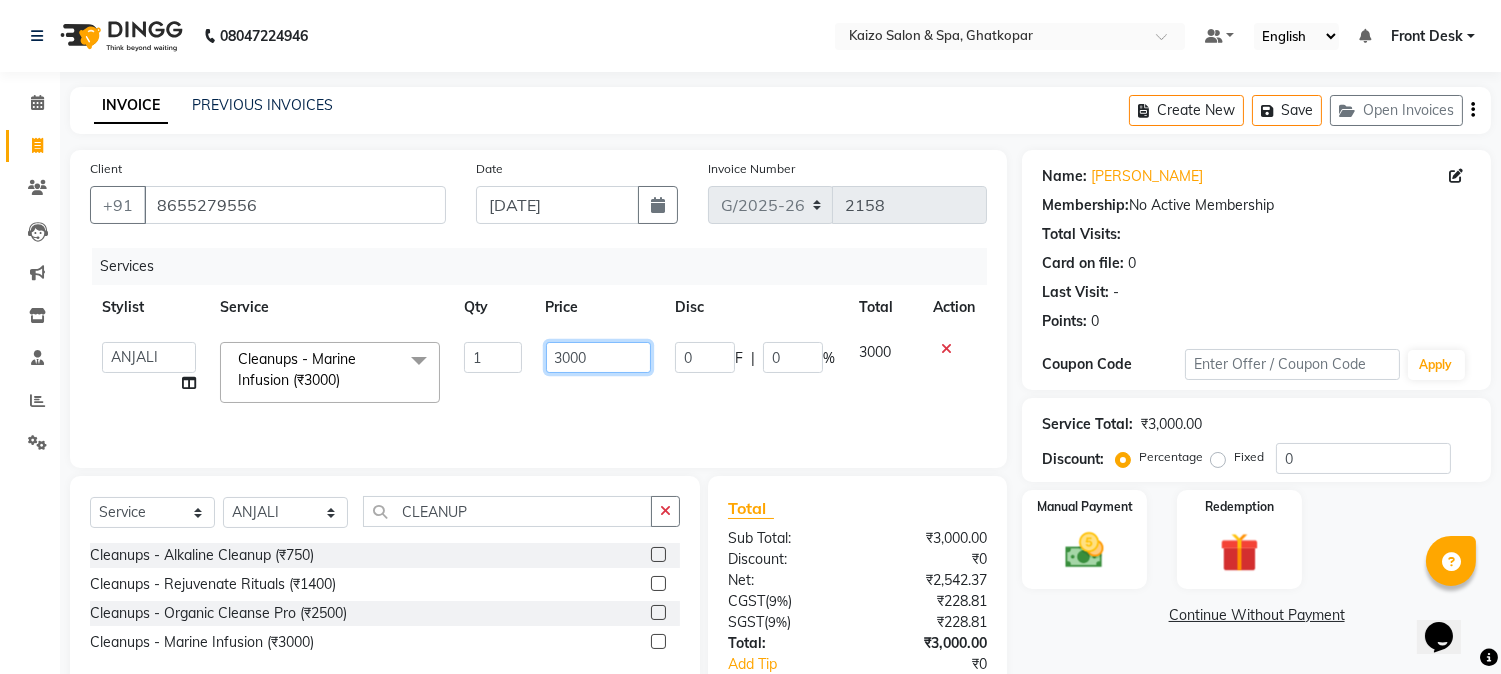 click on "3000" 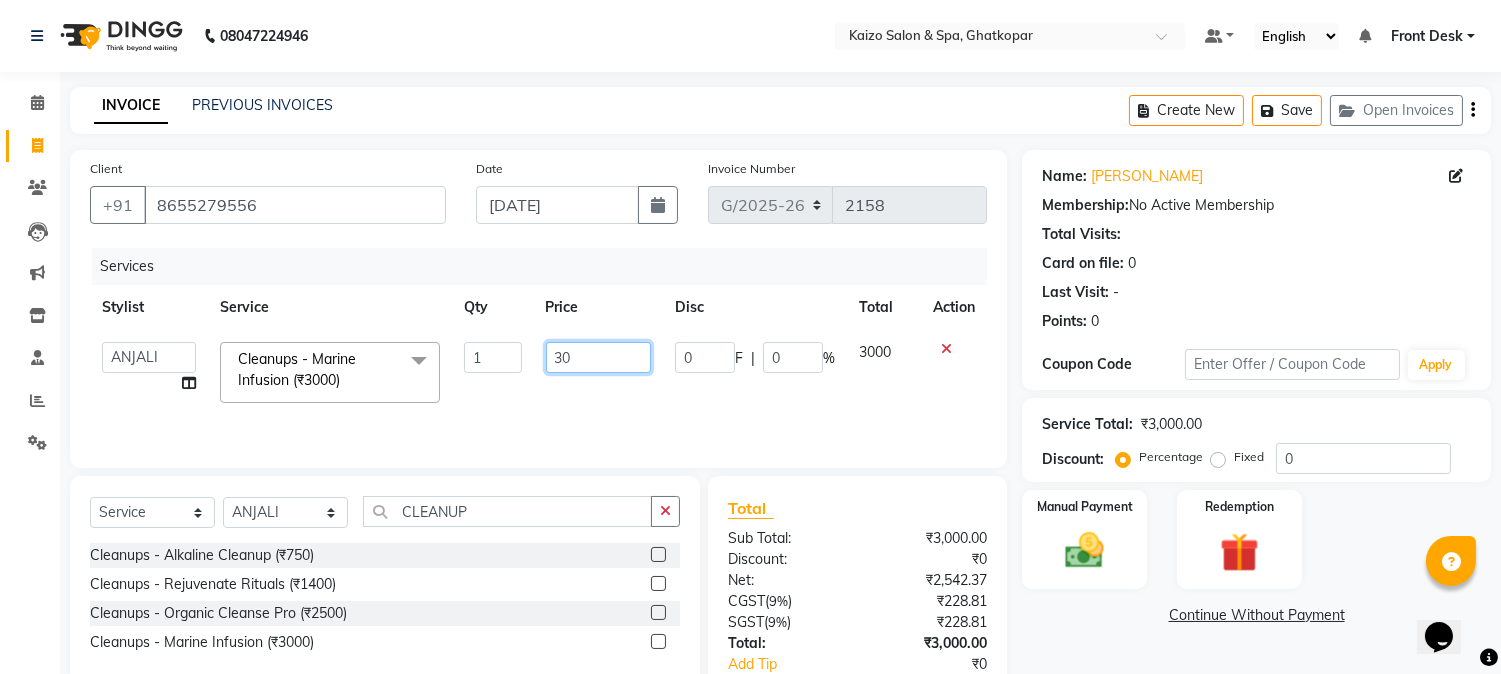 type on "3" 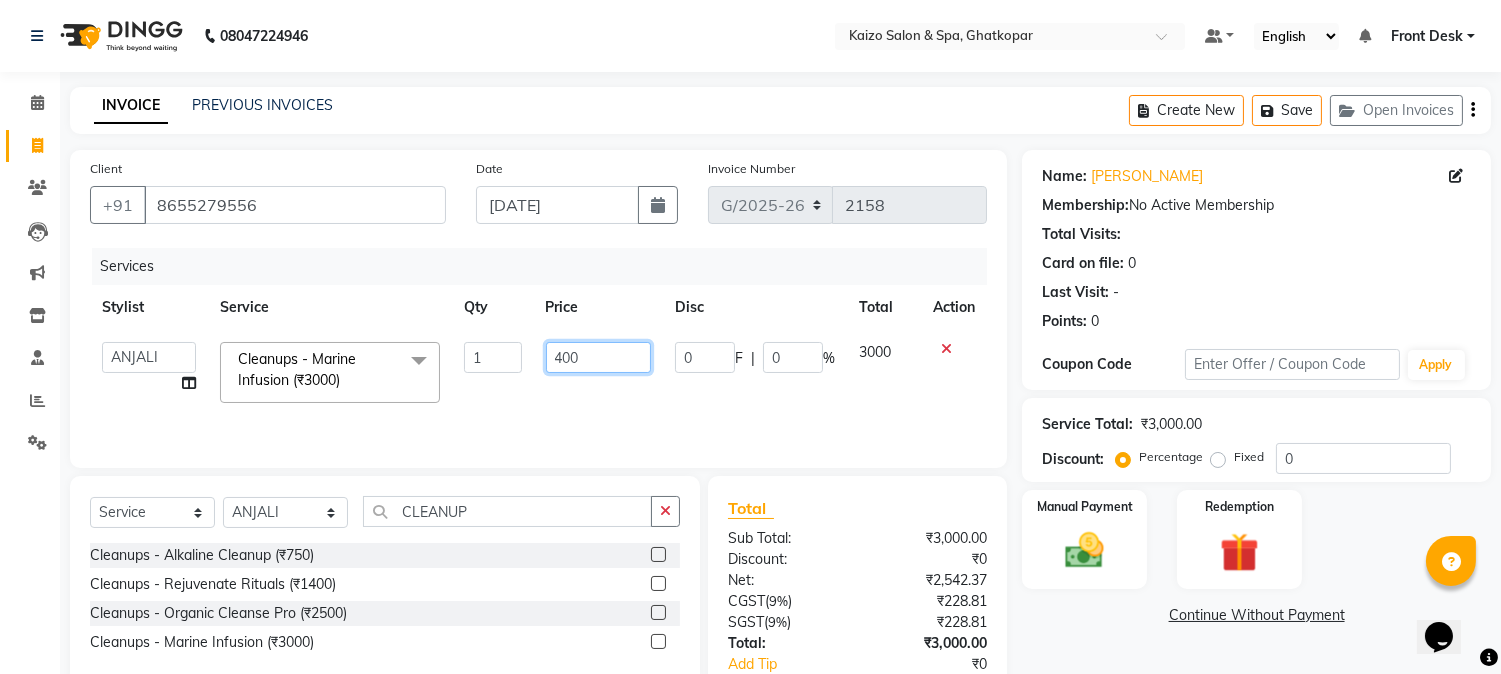 type on "4000" 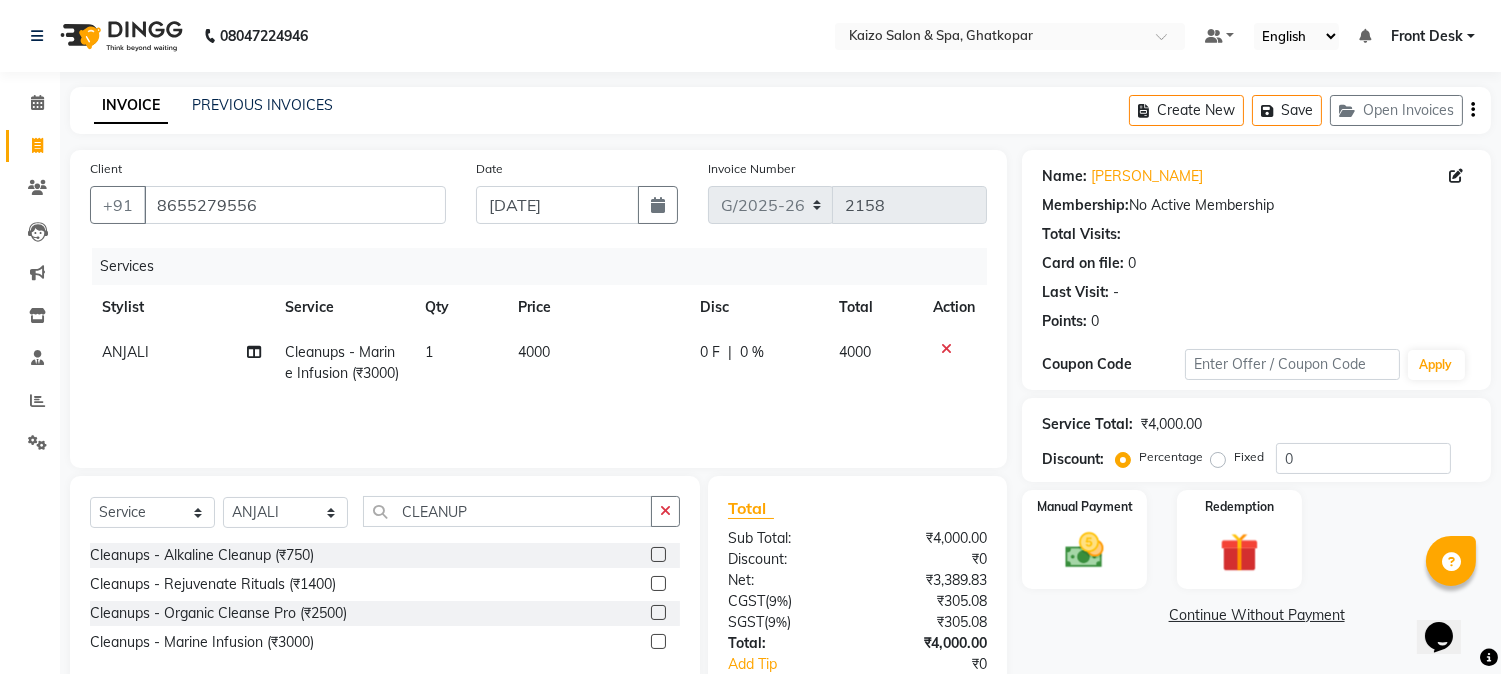 click on "Continue Without Payment" 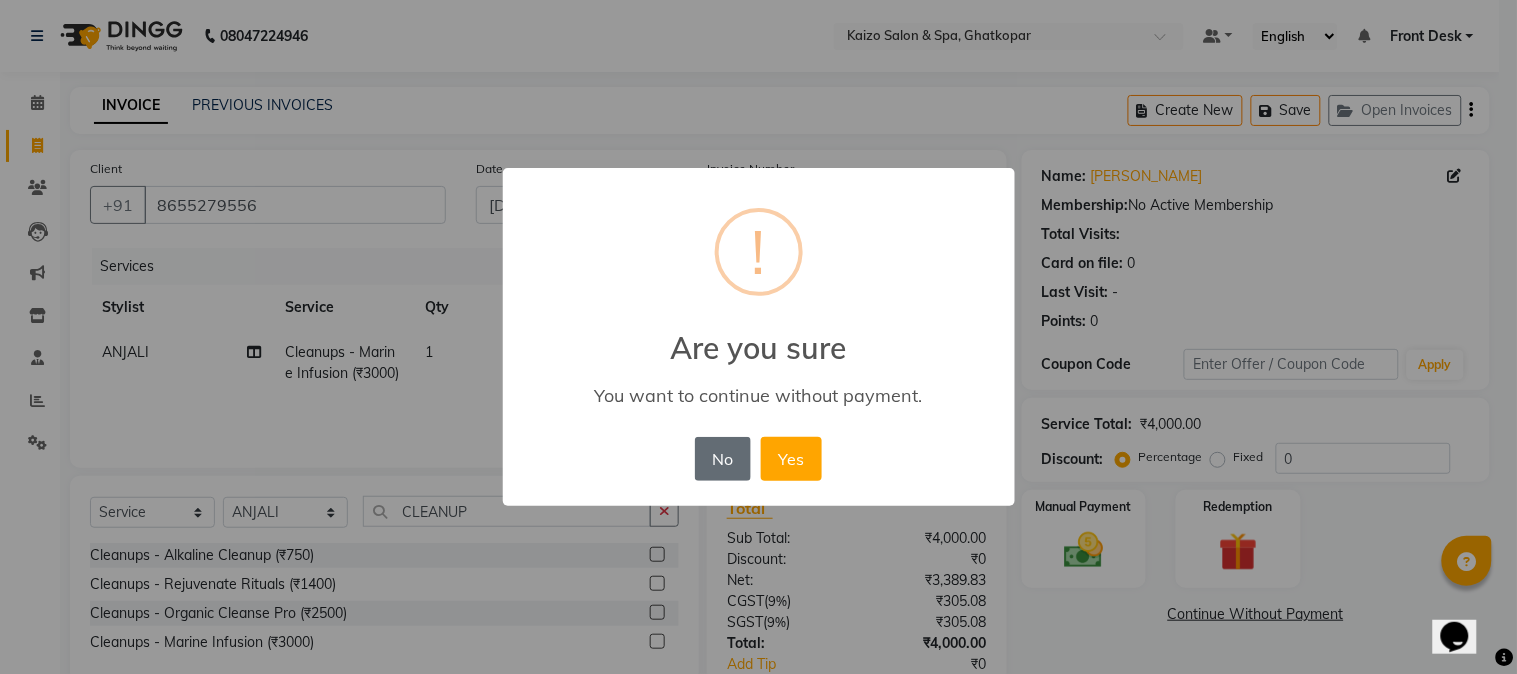 click on "No" at bounding box center (723, 459) 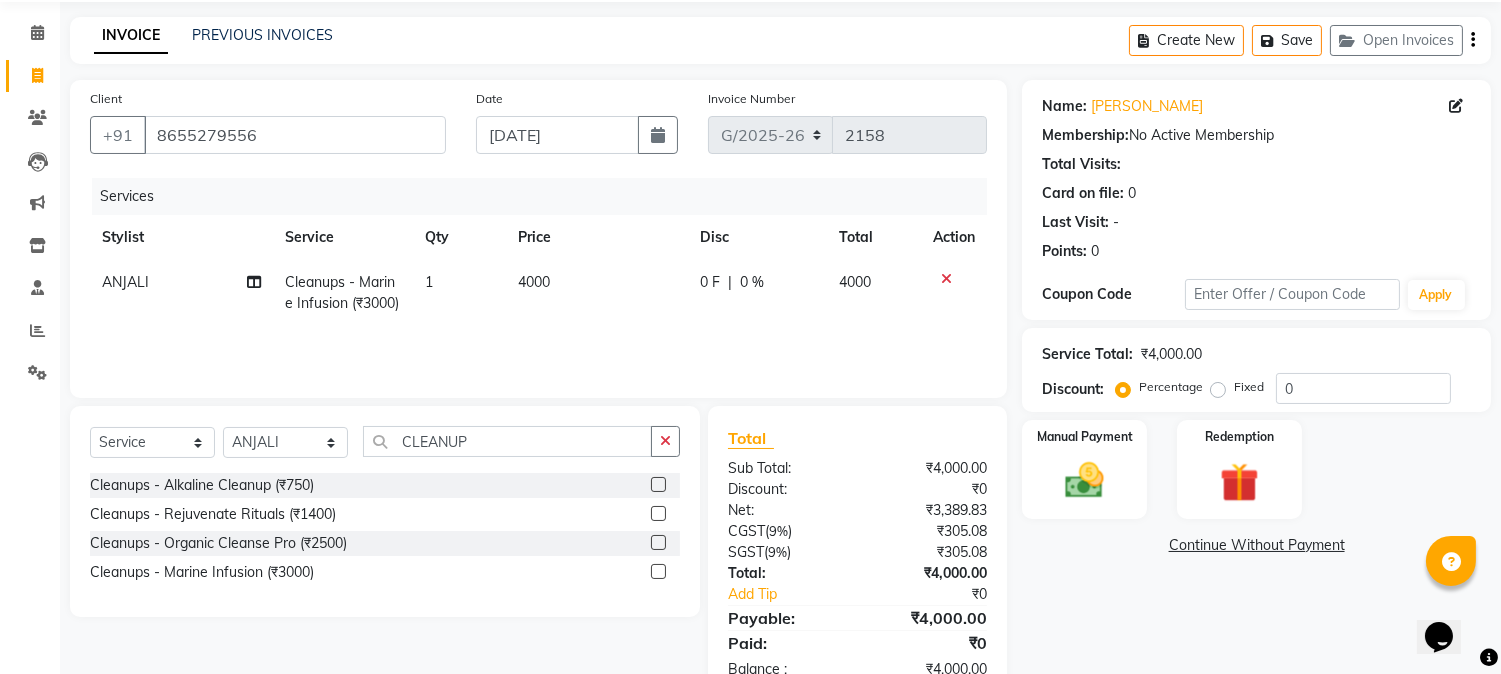 scroll, scrollTop: 0, scrollLeft: 0, axis: both 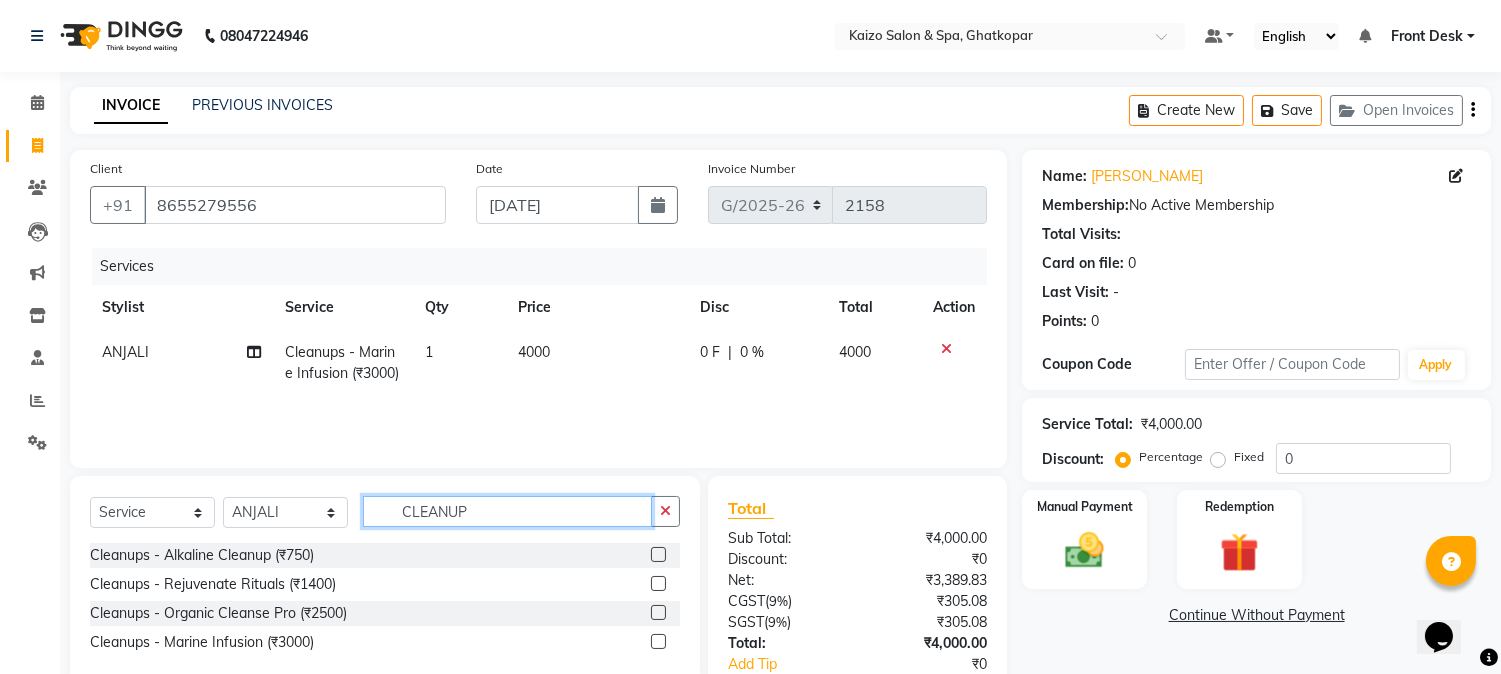 click on "CLEANUP" 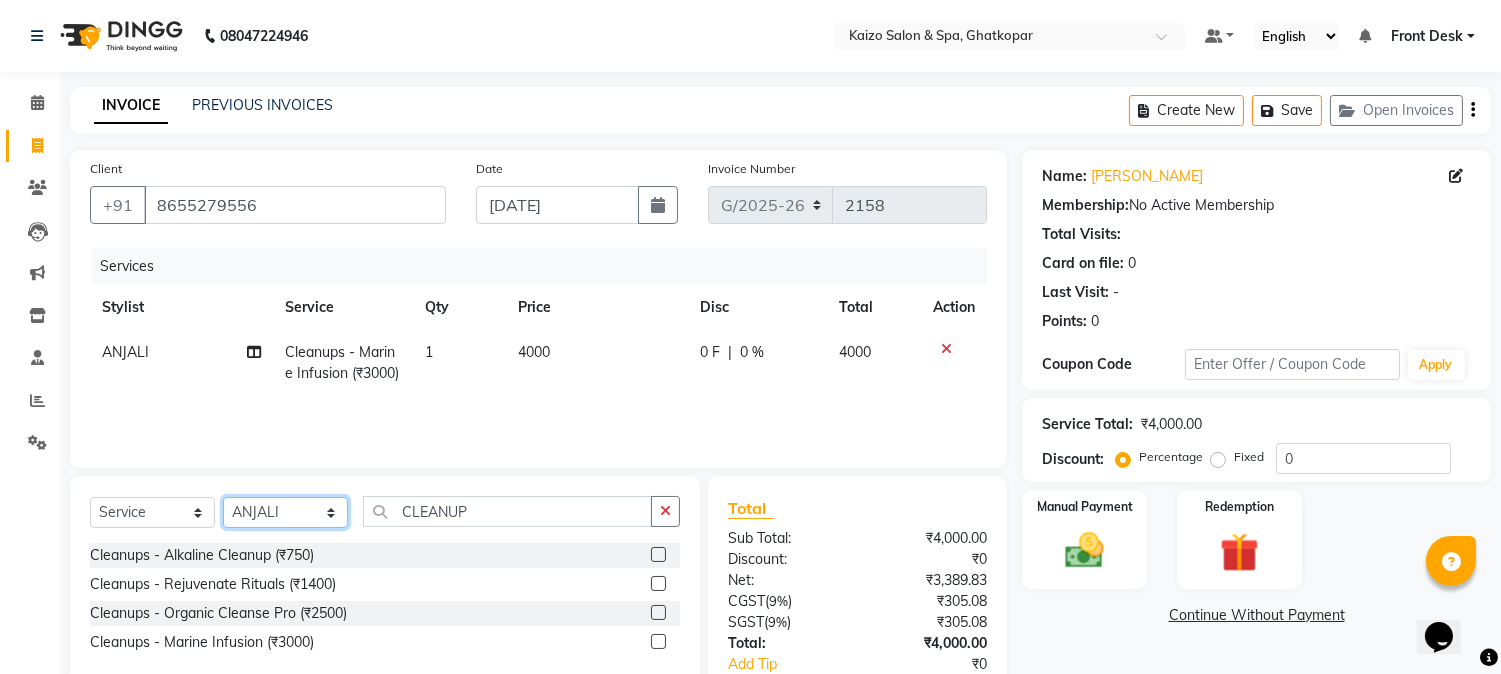 click on "Select Stylist [PERSON_NAME] ANJALI [PERSON_NAME] [PERSON_NAME] Front Desk [PERSON_NAME] IFTESHA [PERSON_NAME] [MEDICAL_DATA][PERSON_NAME] [PERSON_NAME] [PERSON_NAME] [PERSON_NAME] [PERSON_NAME] GALA [PERSON_NAME] [PERSON_NAME] YASH" 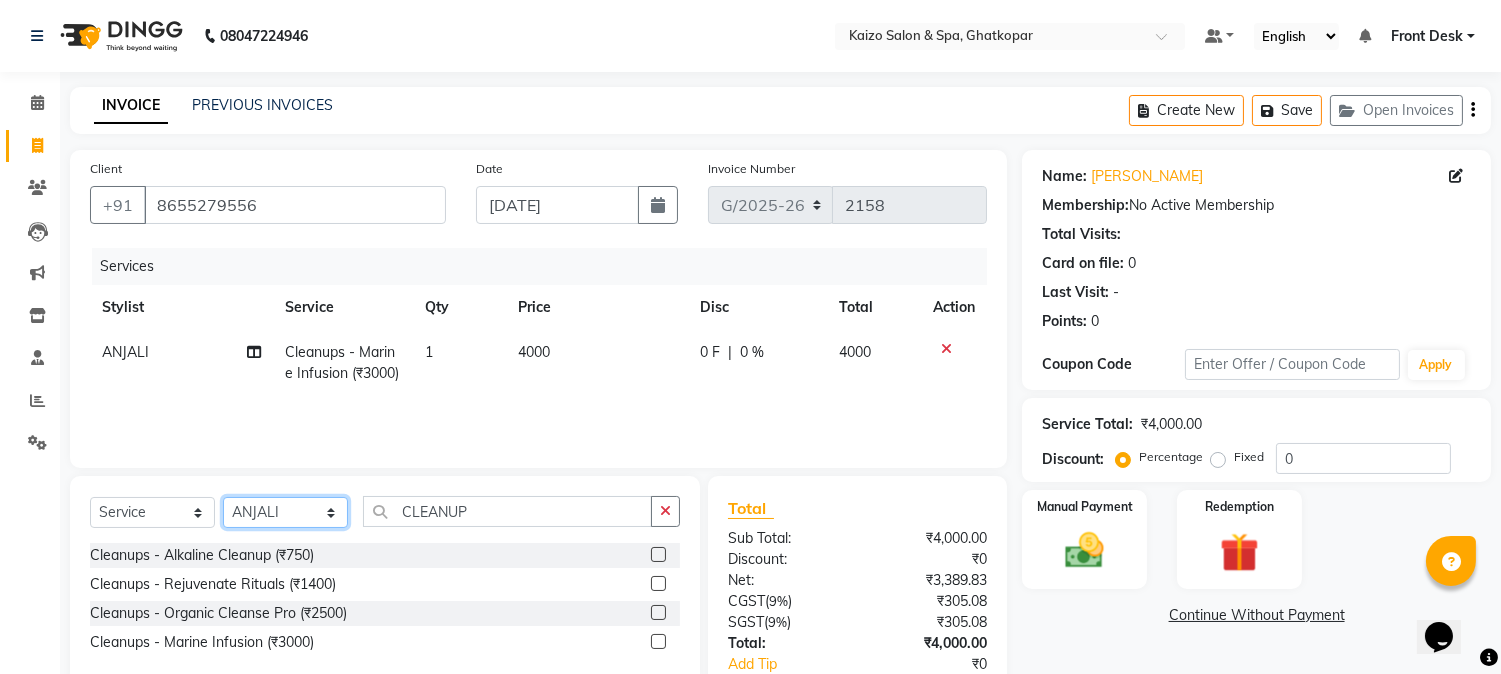 select on "79457" 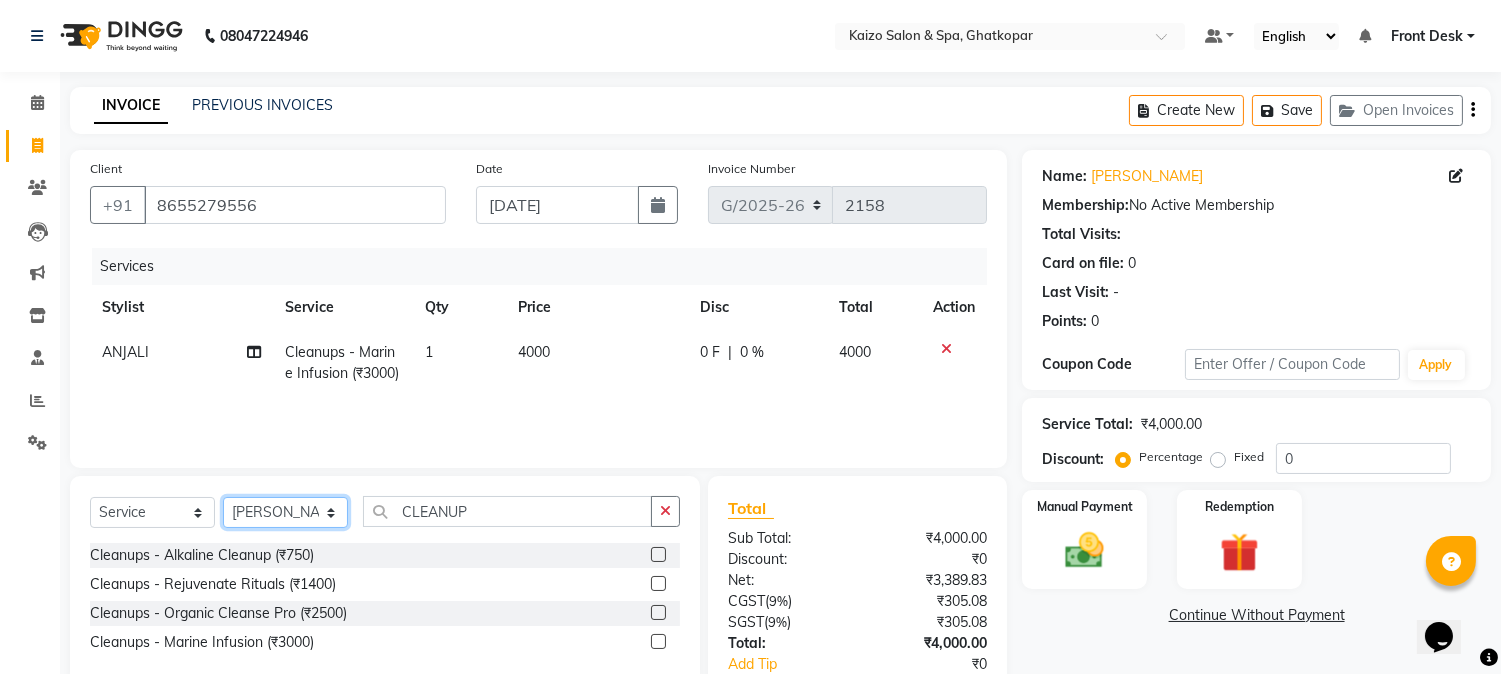 click on "Select Stylist [PERSON_NAME] ANJALI [PERSON_NAME] [PERSON_NAME] Front Desk [PERSON_NAME] IFTESHA [PERSON_NAME] [MEDICAL_DATA][PERSON_NAME] [PERSON_NAME] [PERSON_NAME] [PERSON_NAME] [PERSON_NAME] GALA [PERSON_NAME] [PERSON_NAME] YASH" 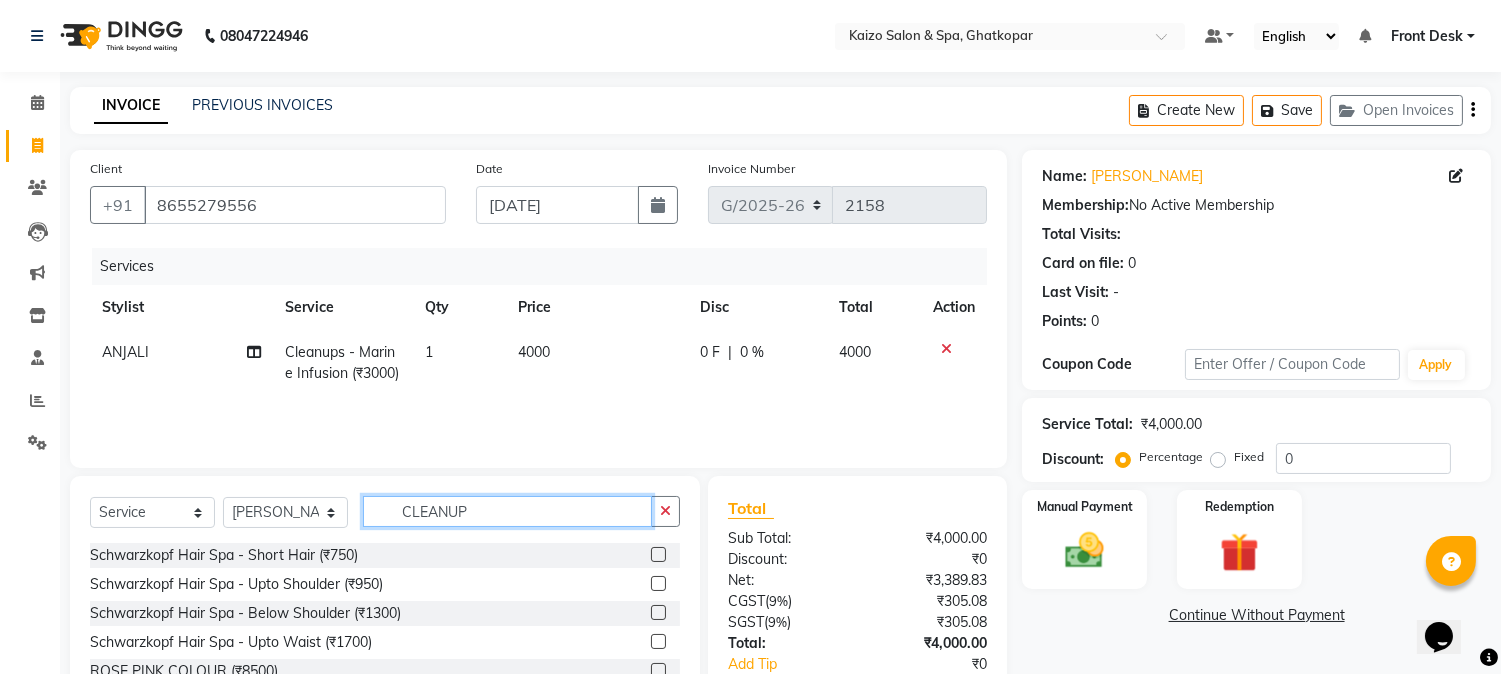 click on "CLEANUP" 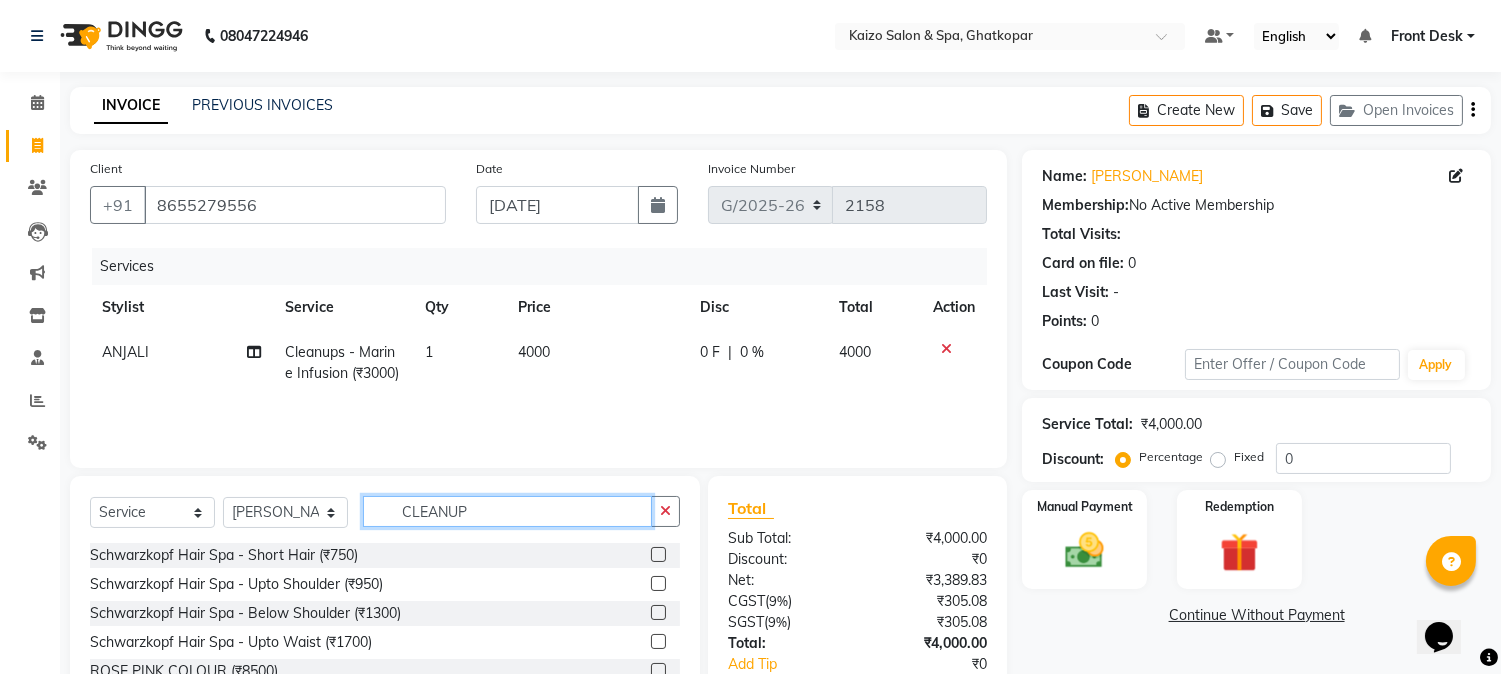 scroll, scrollTop: 111, scrollLeft: 0, axis: vertical 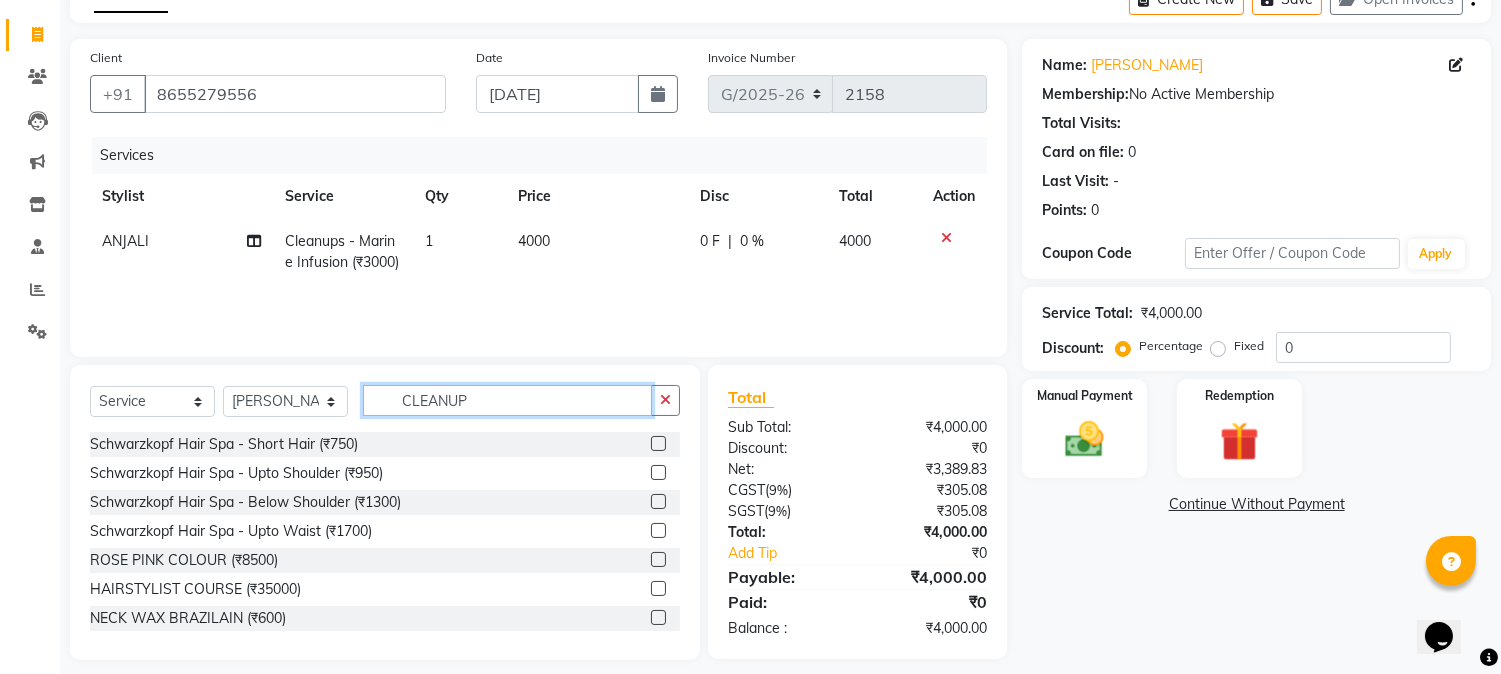 click on "CLEANUP" 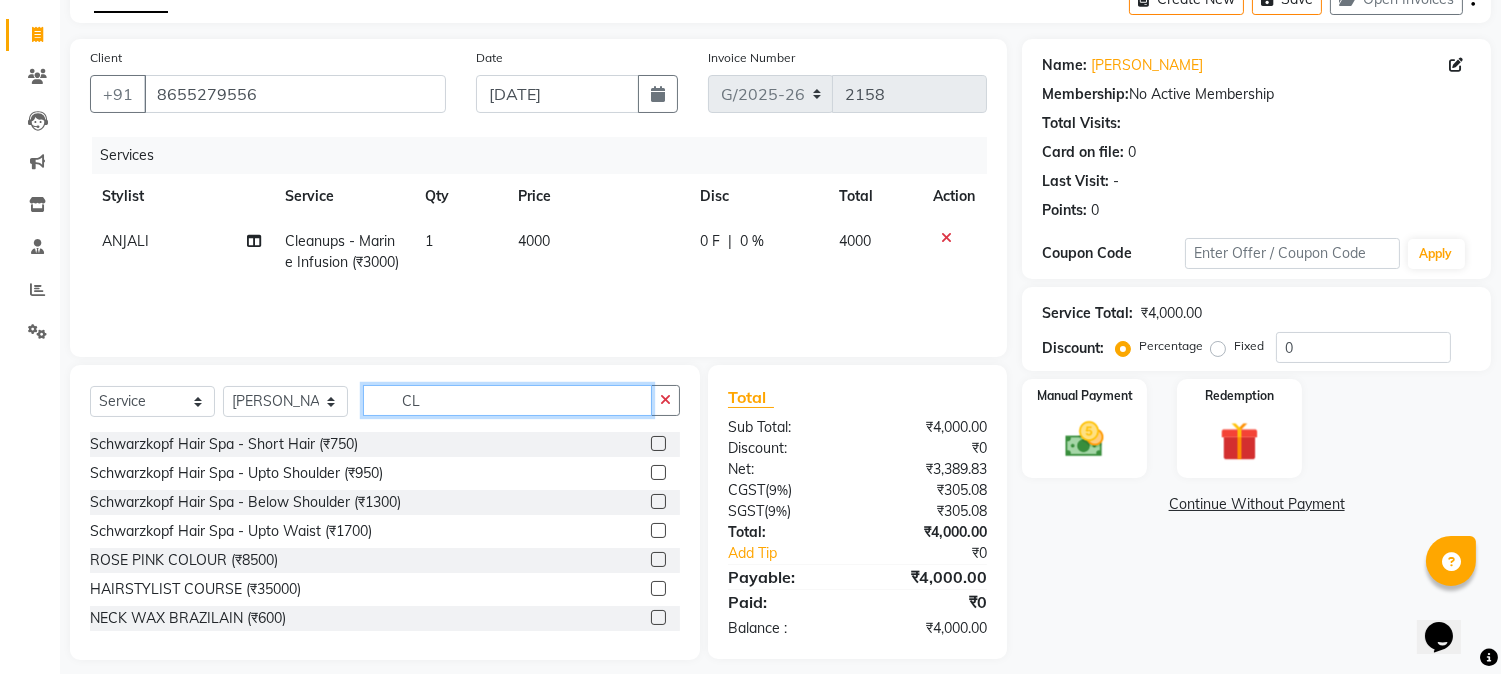 type on "C" 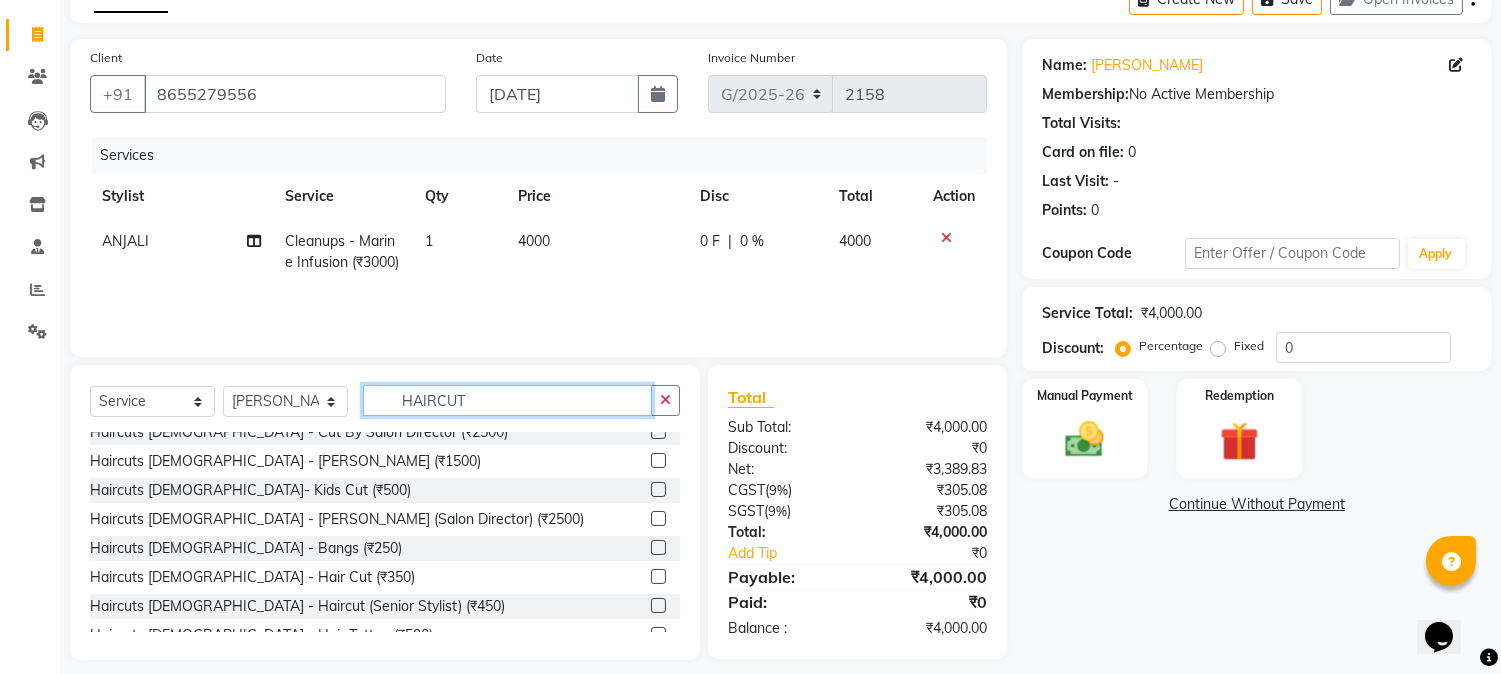 scroll, scrollTop: 263, scrollLeft: 0, axis: vertical 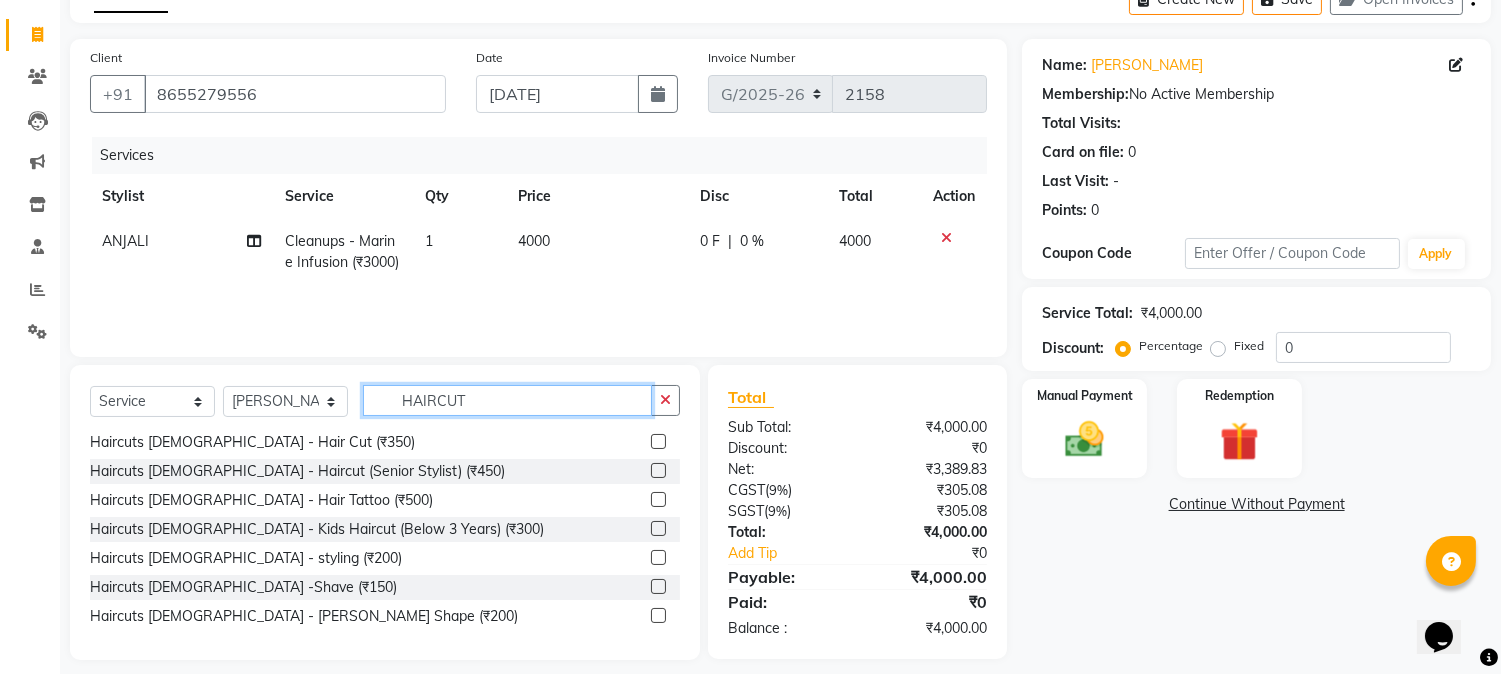 type on "HAIRCUT" 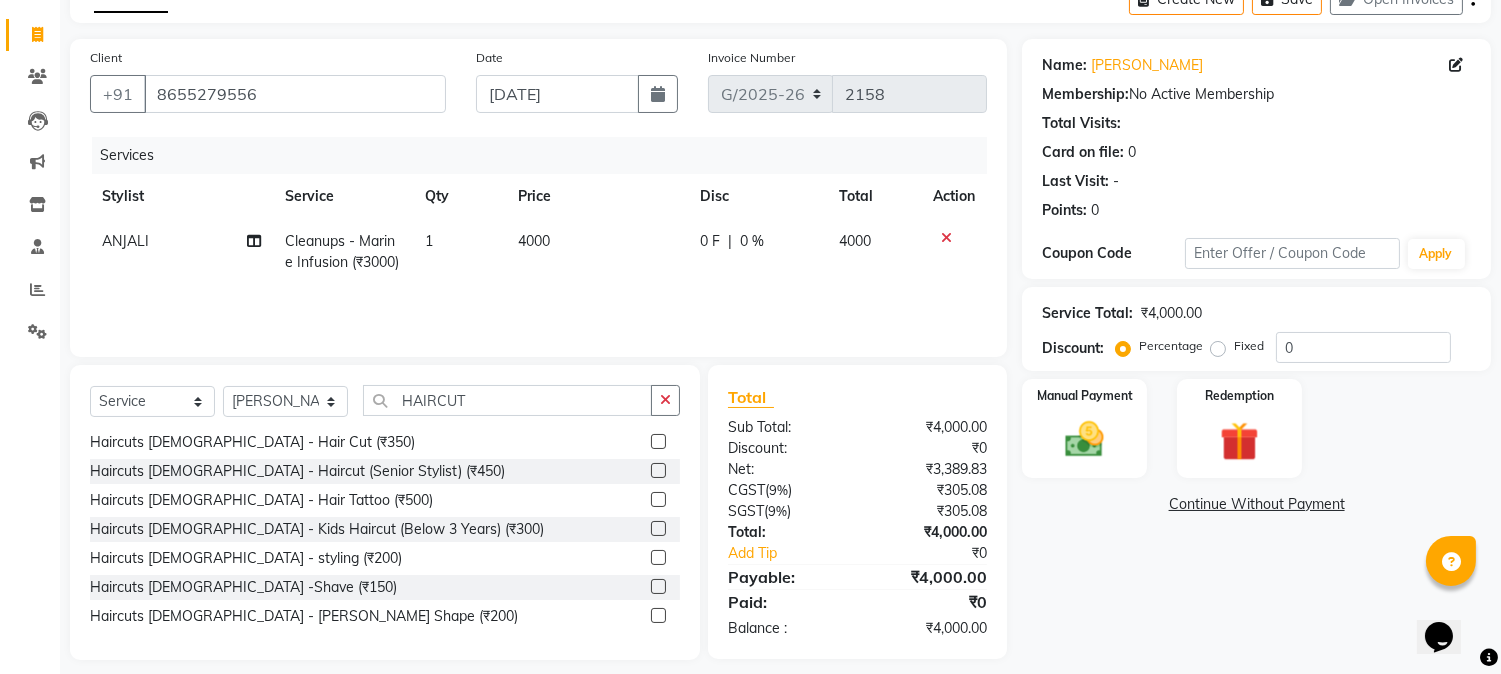 click 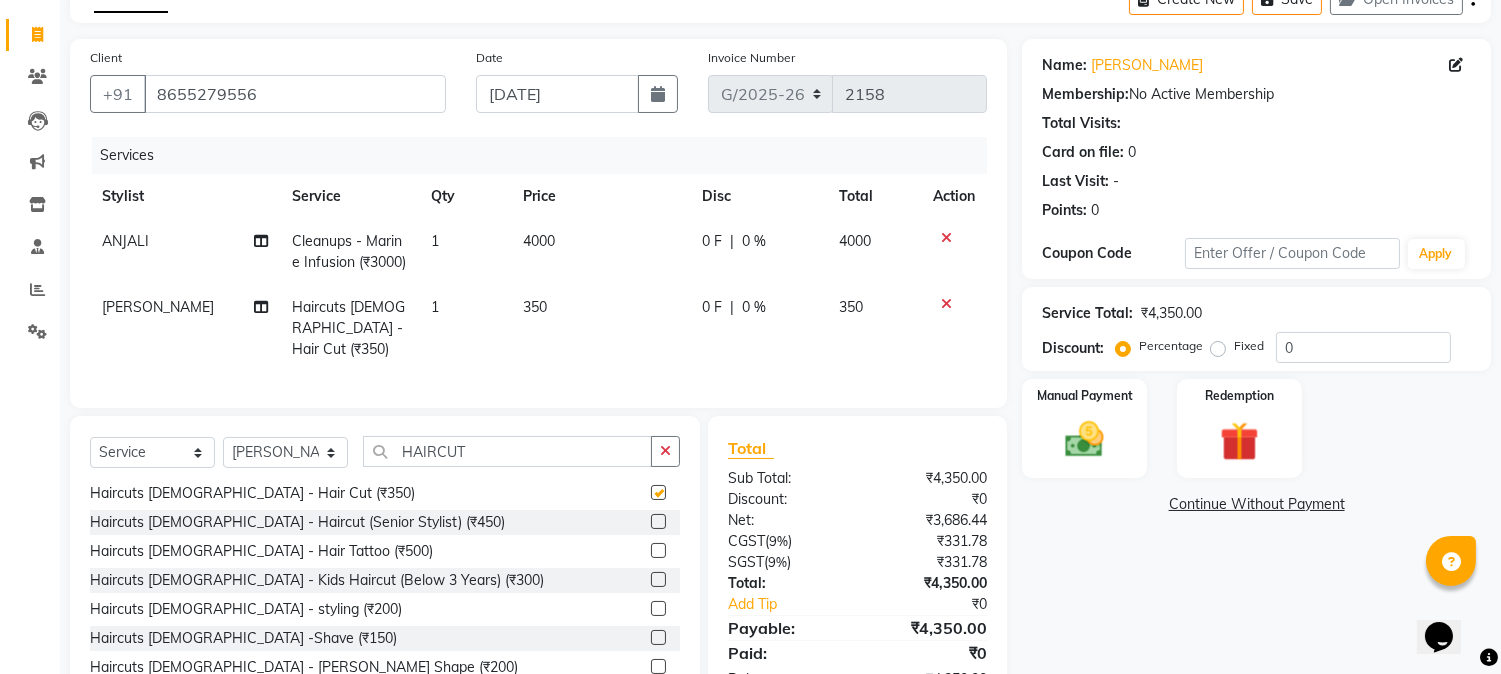 checkbox on "false" 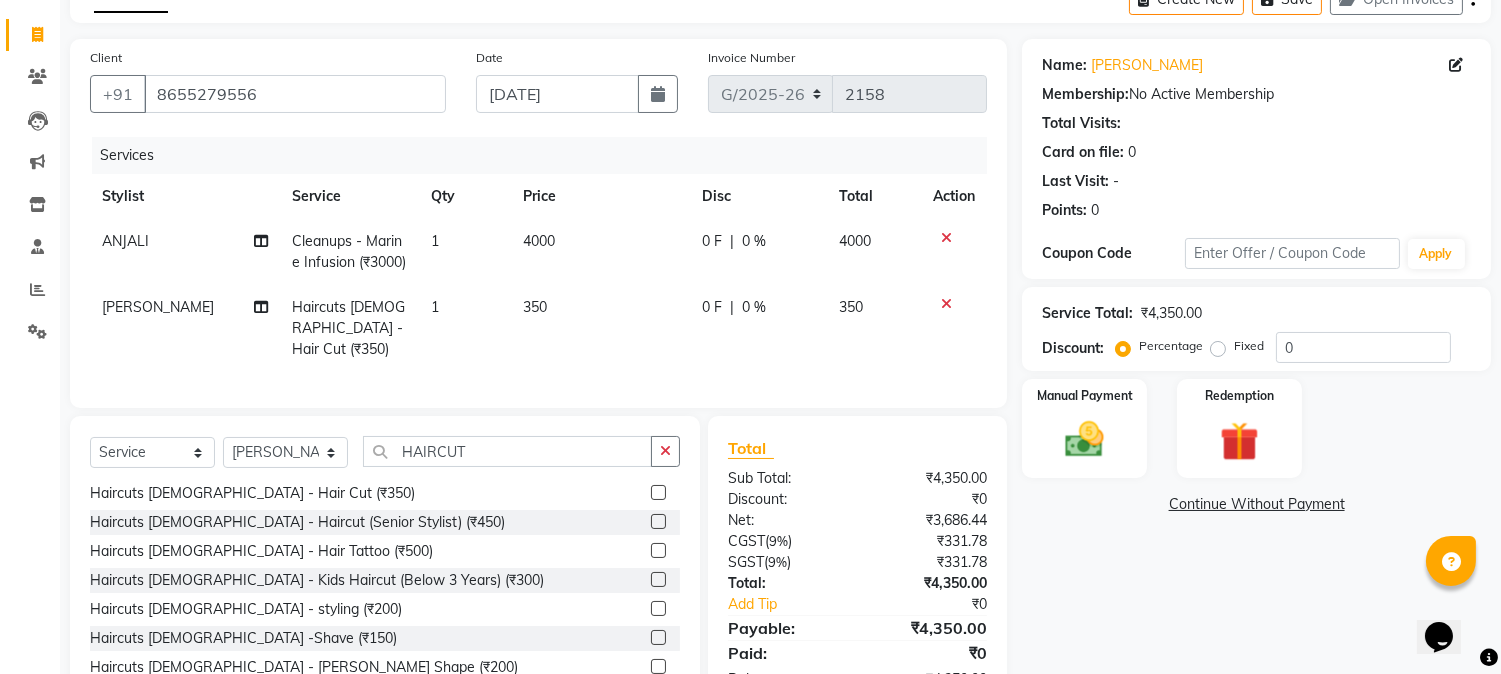 click on "350" 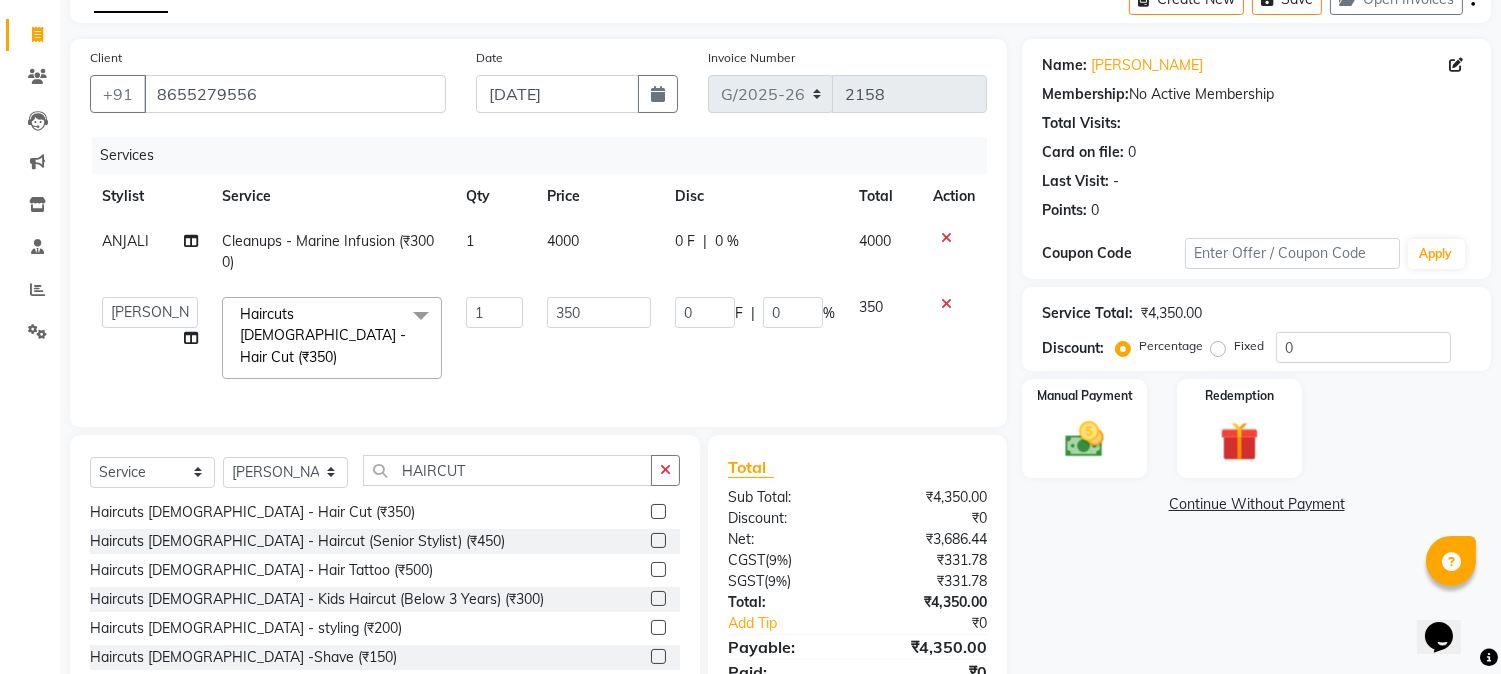 click on "350" 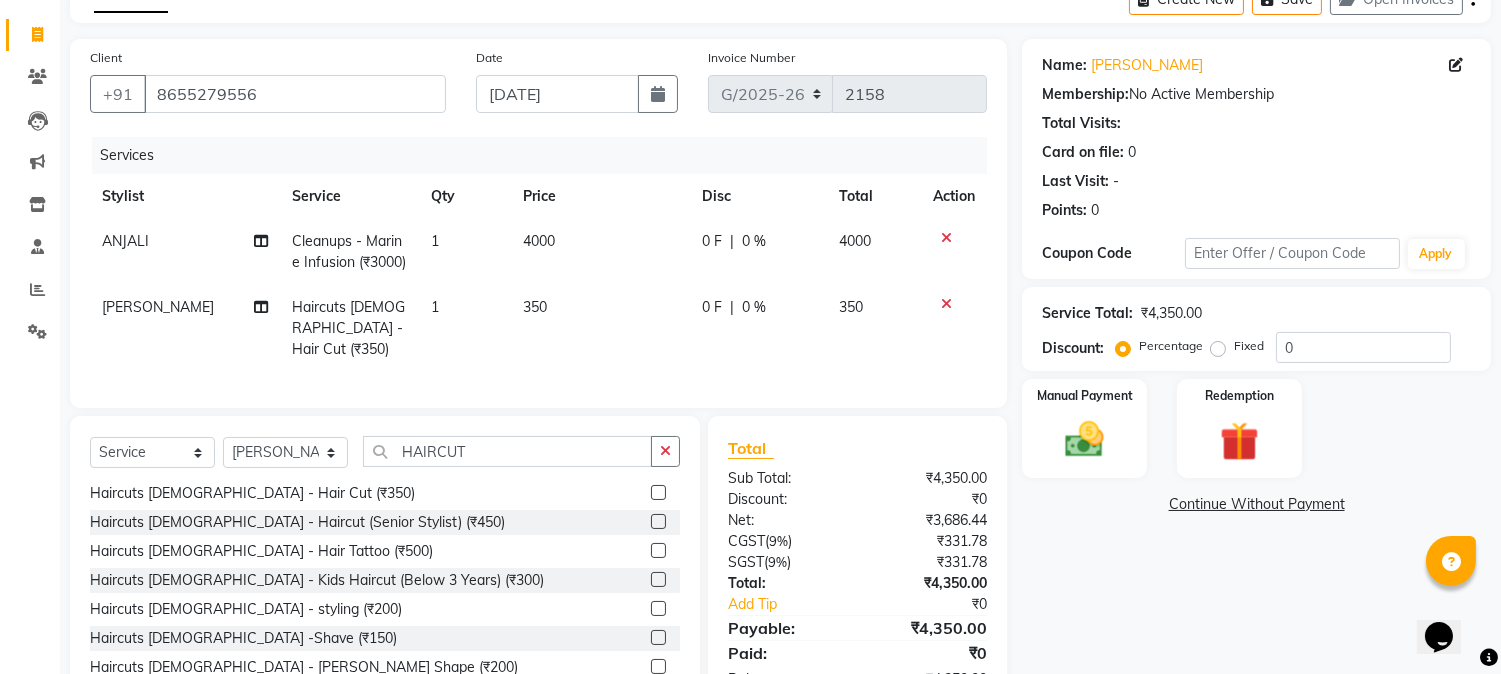 click on "350" 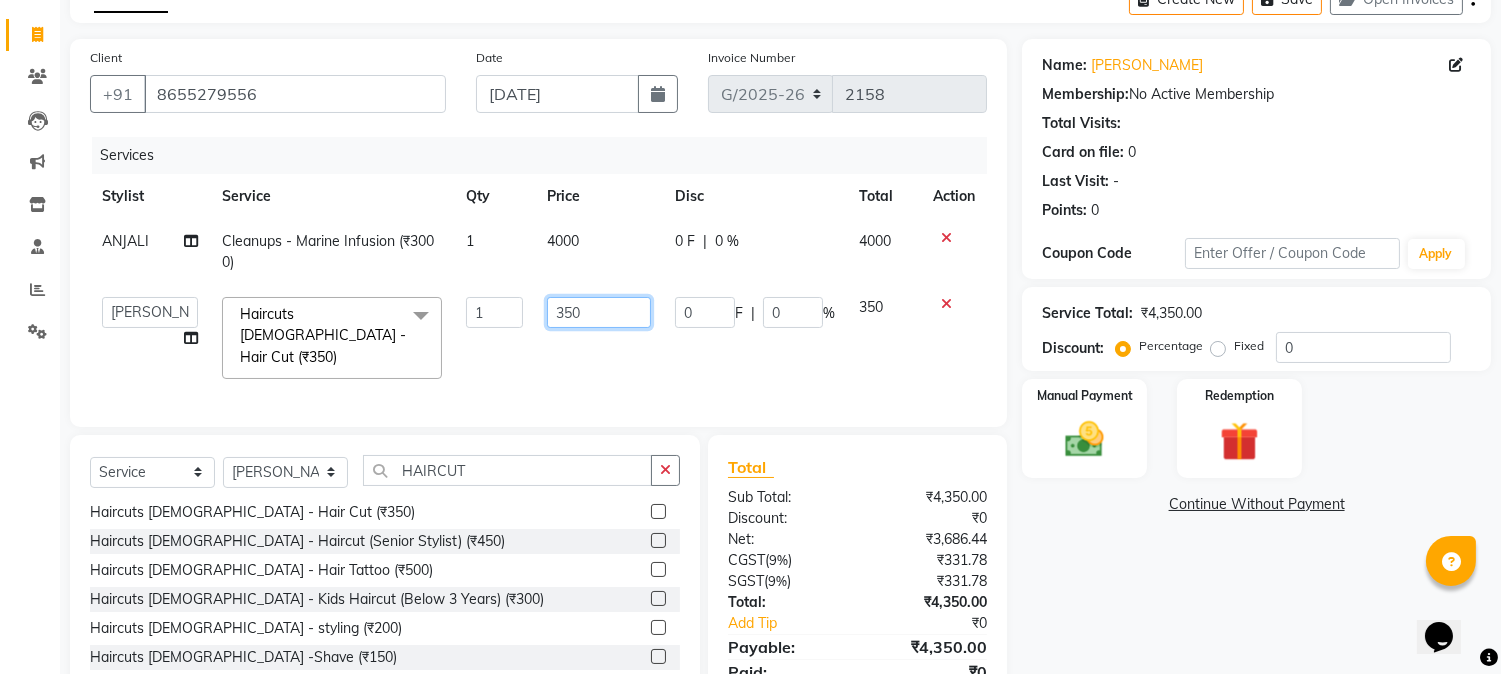 click on "350" 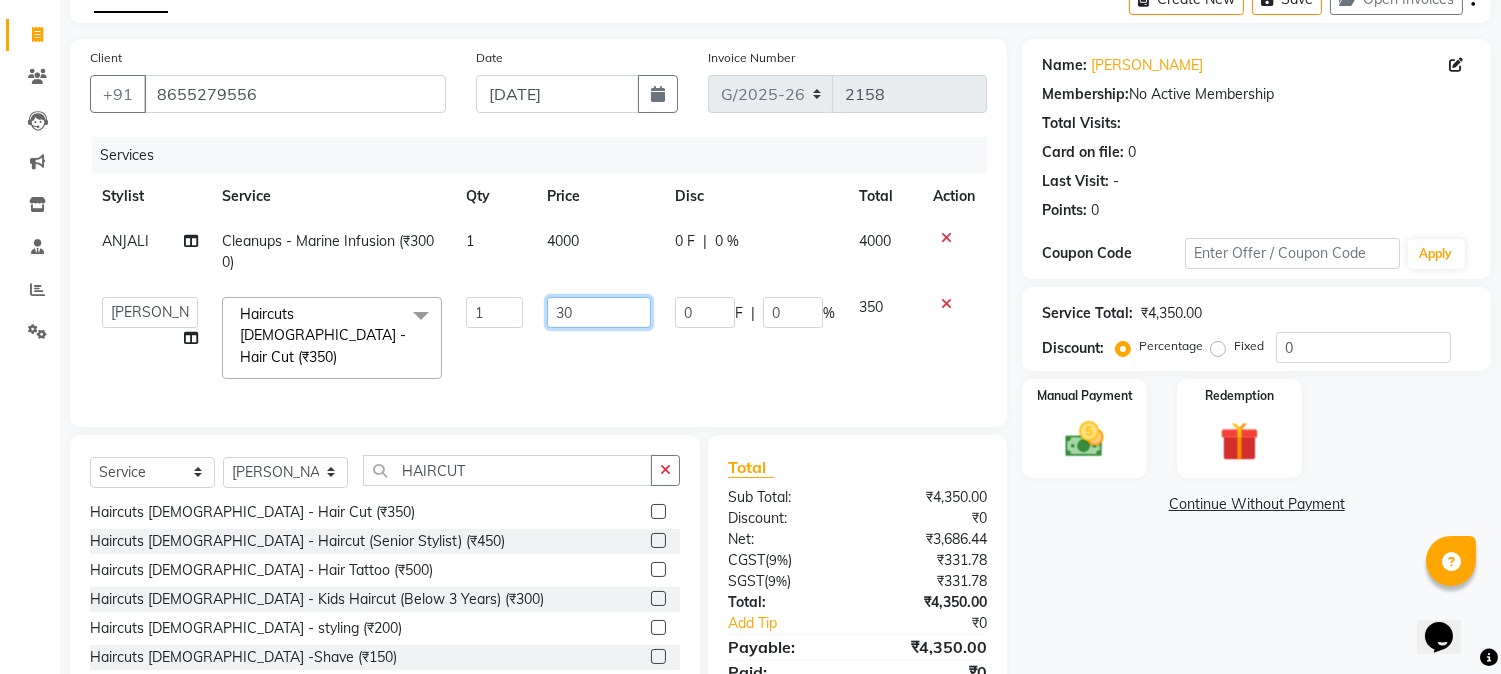 type on "300" 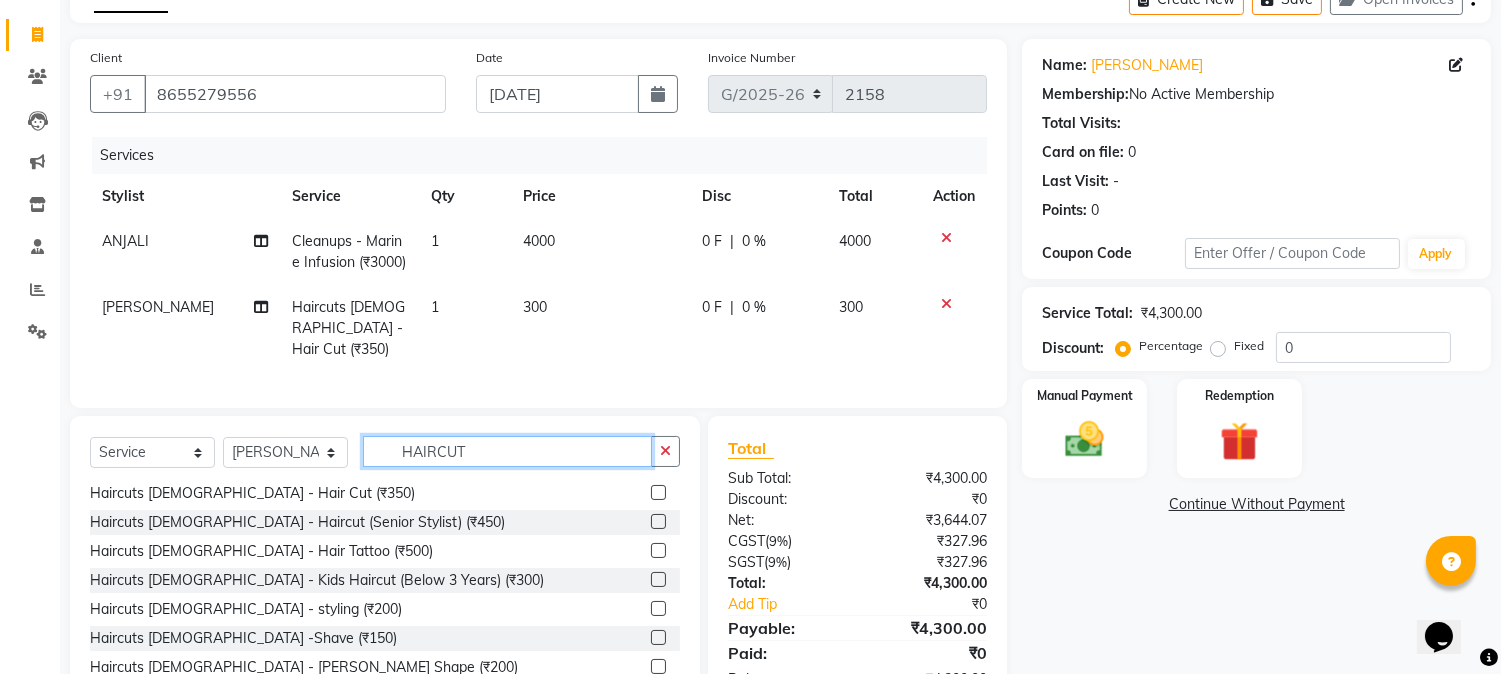 click on "HAIRCUT" 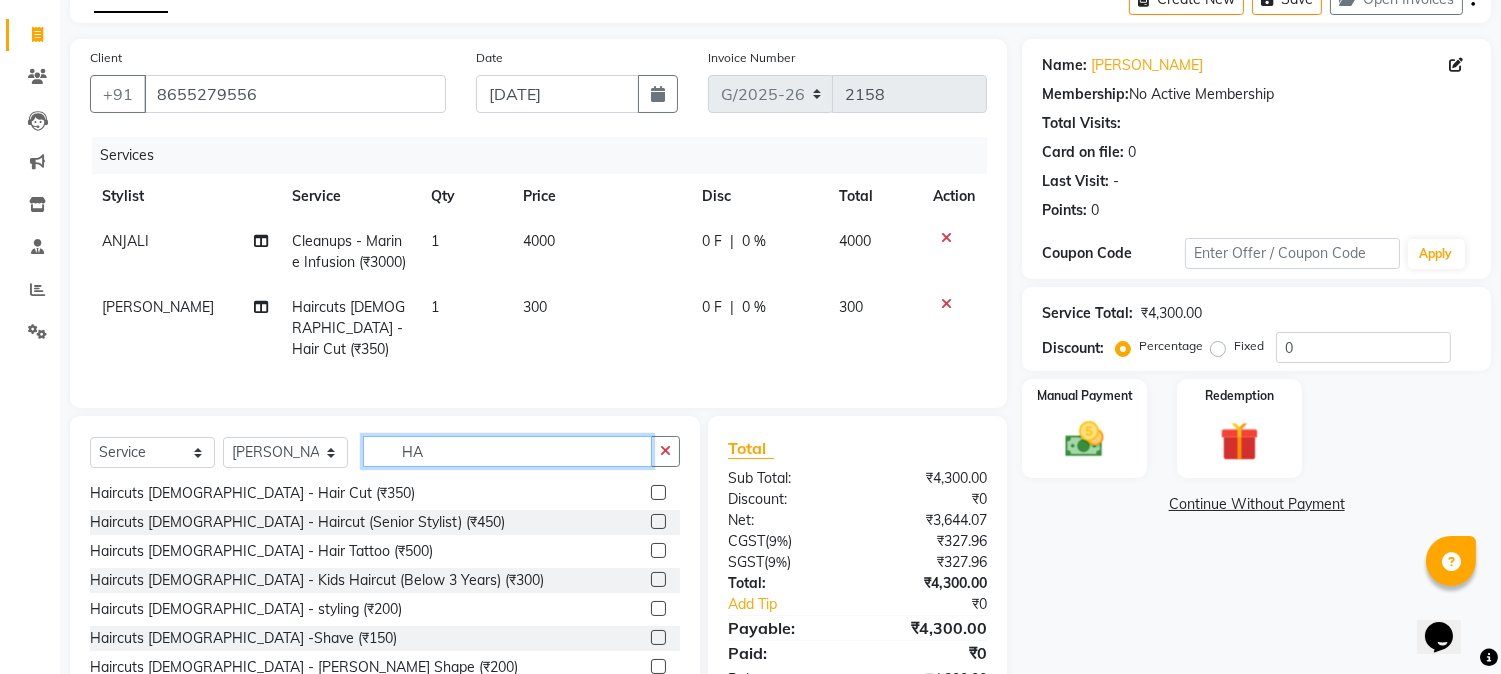 type on "H" 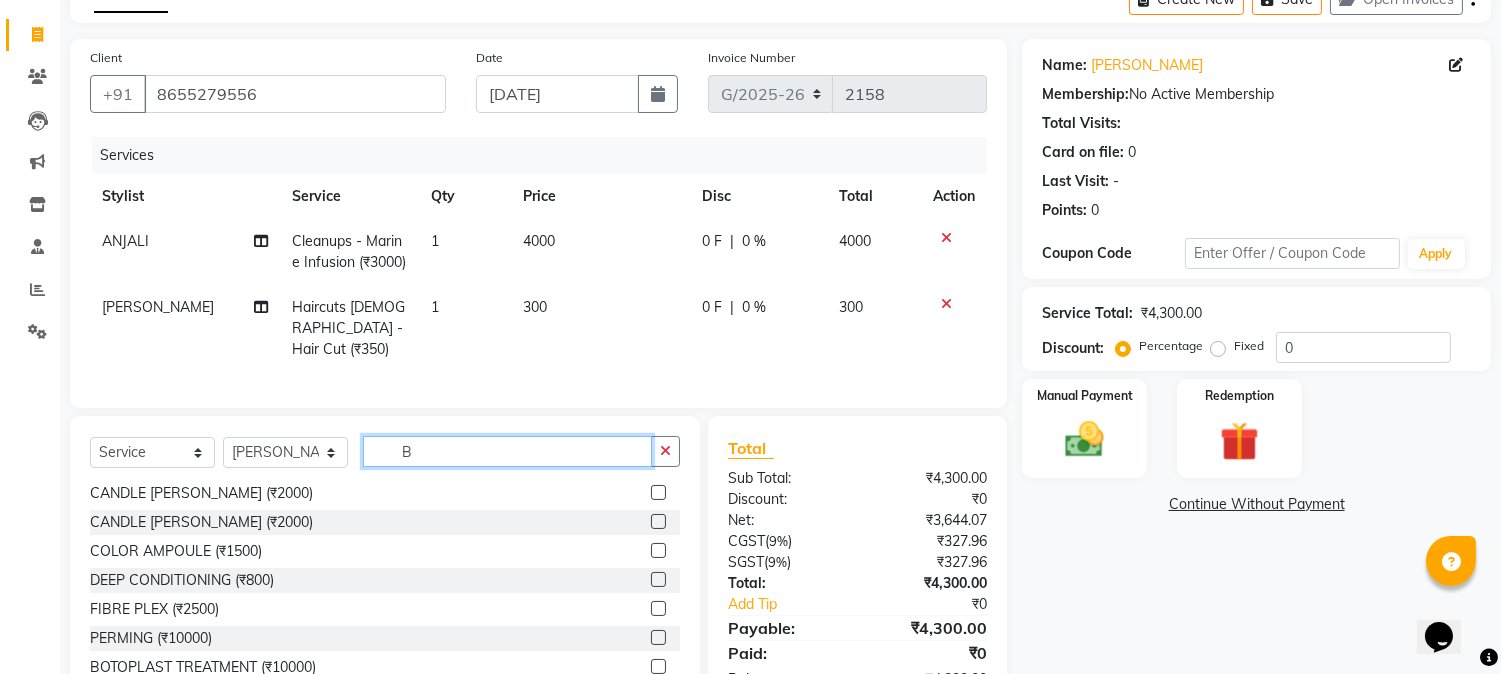scroll, scrollTop: 0, scrollLeft: 0, axis: both 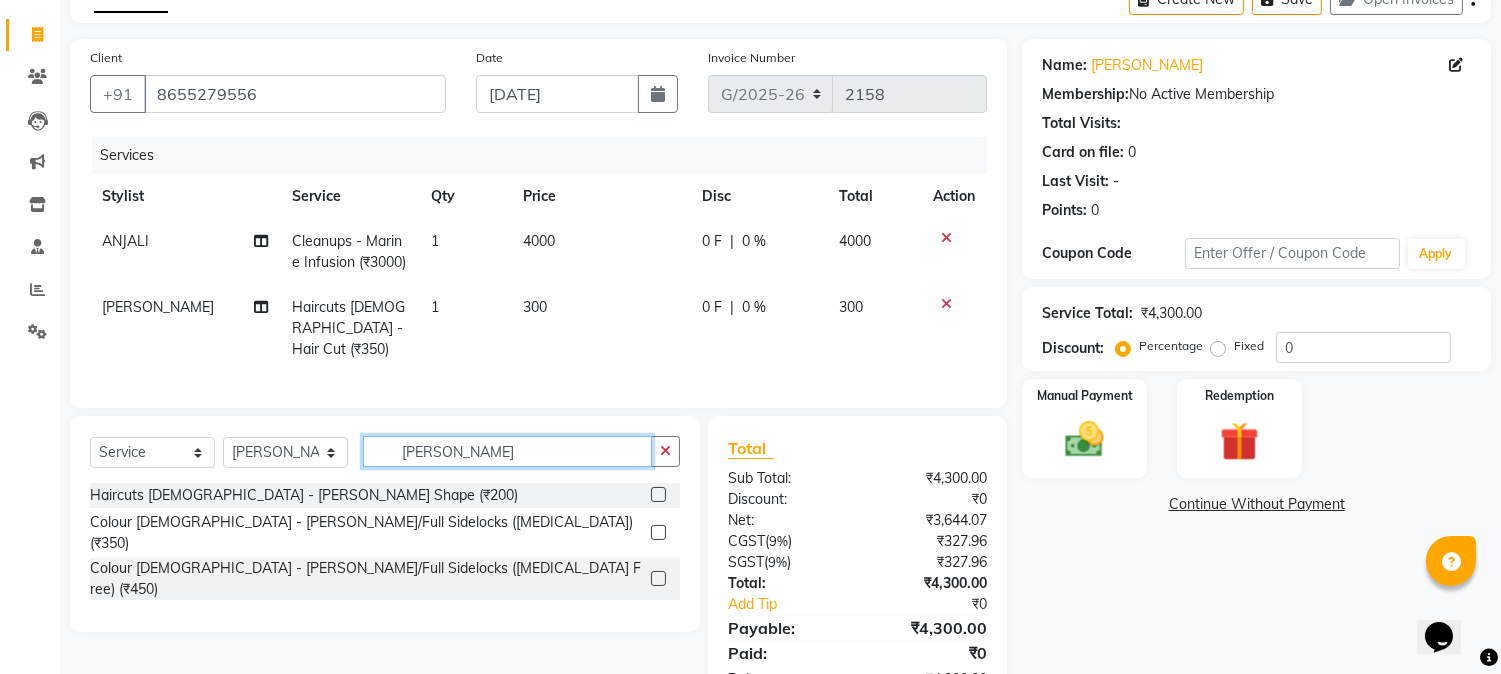 type on "[PERSON_NAME]" 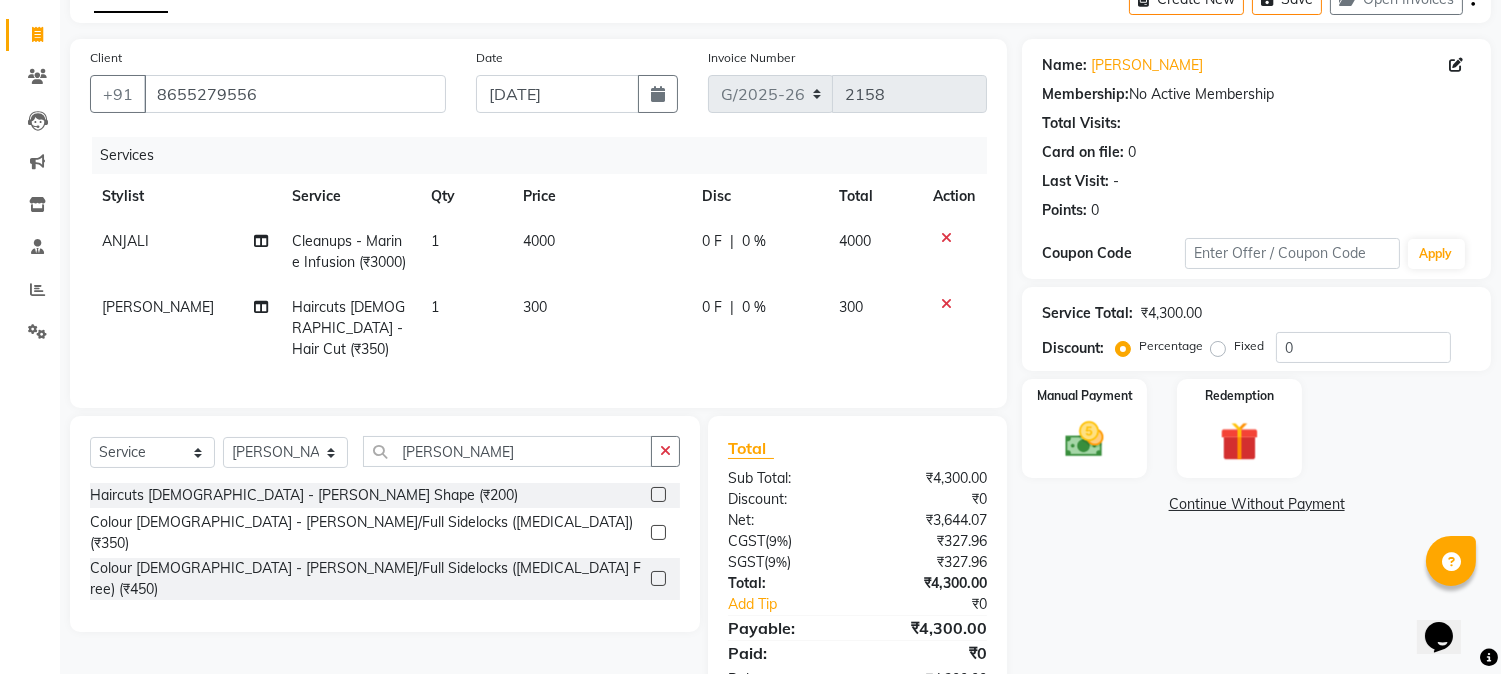 click 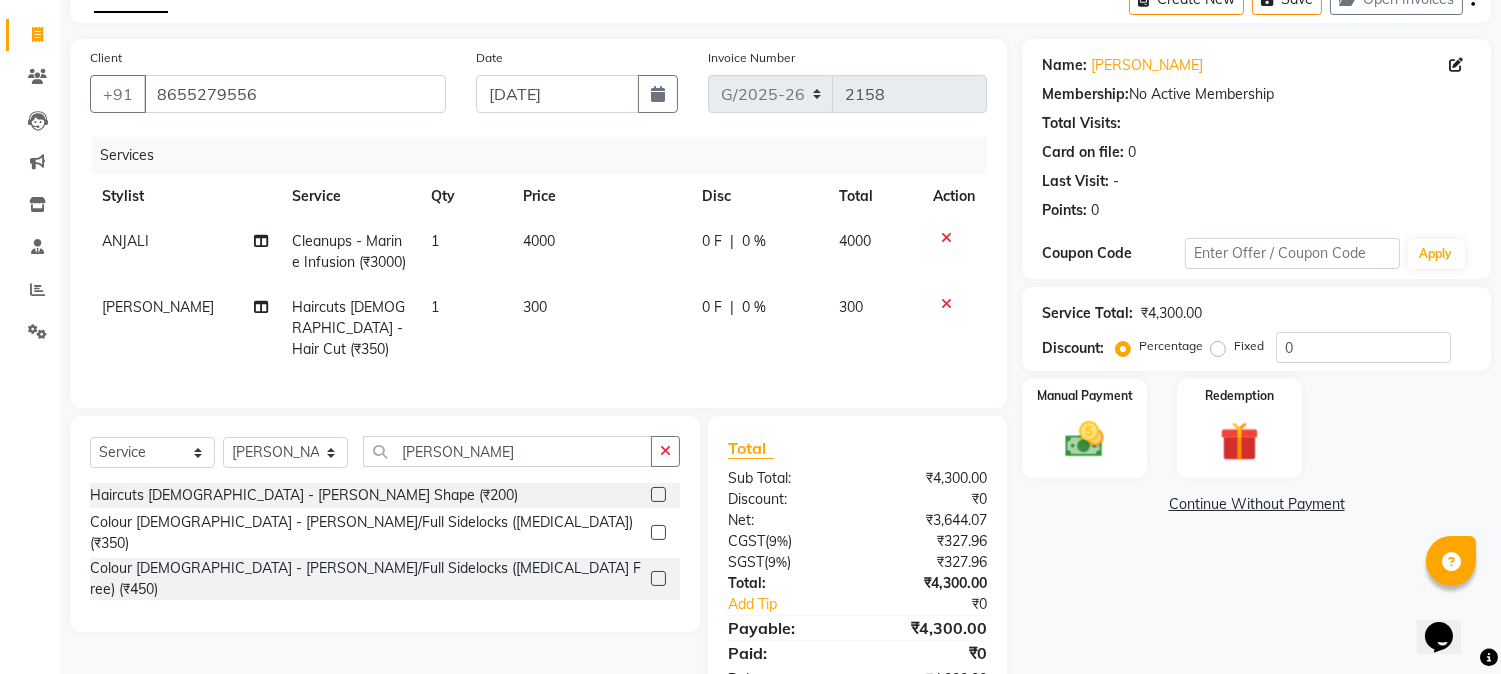 click 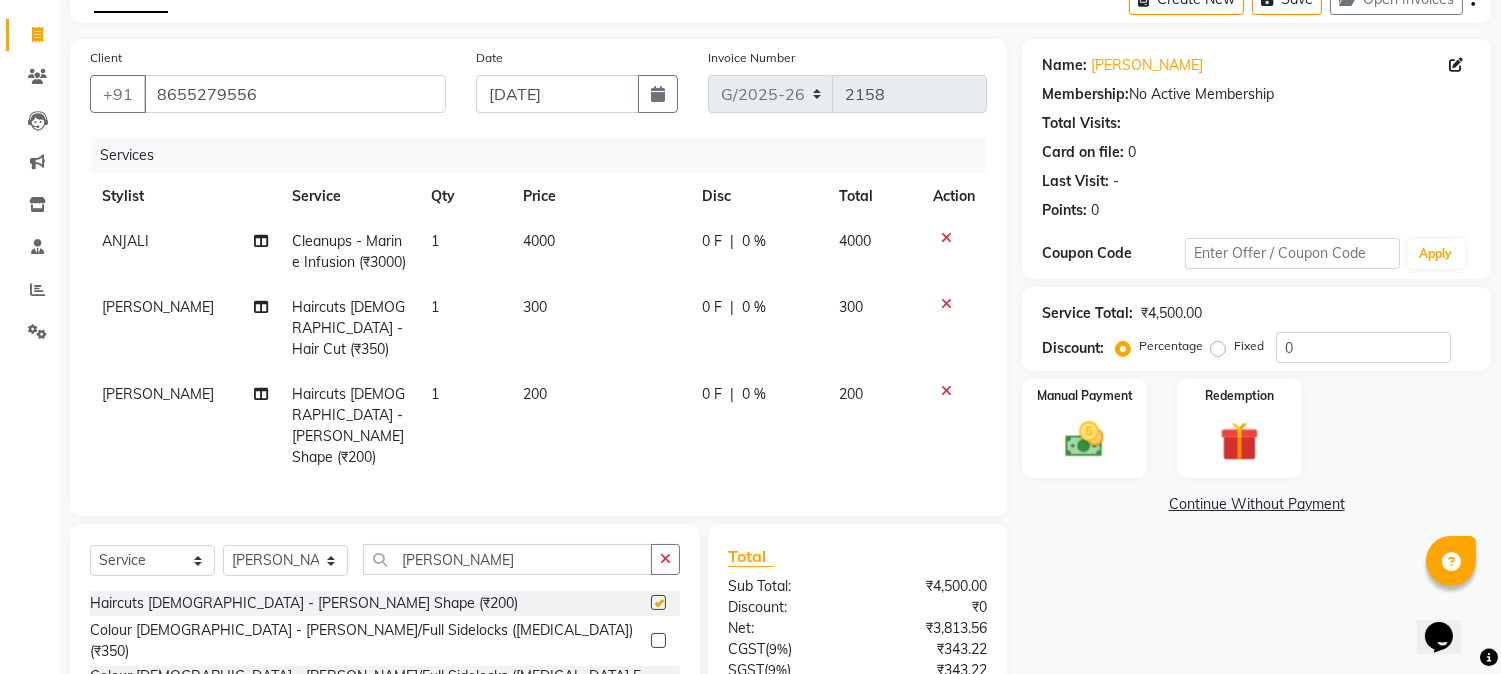 checkbox on "false" 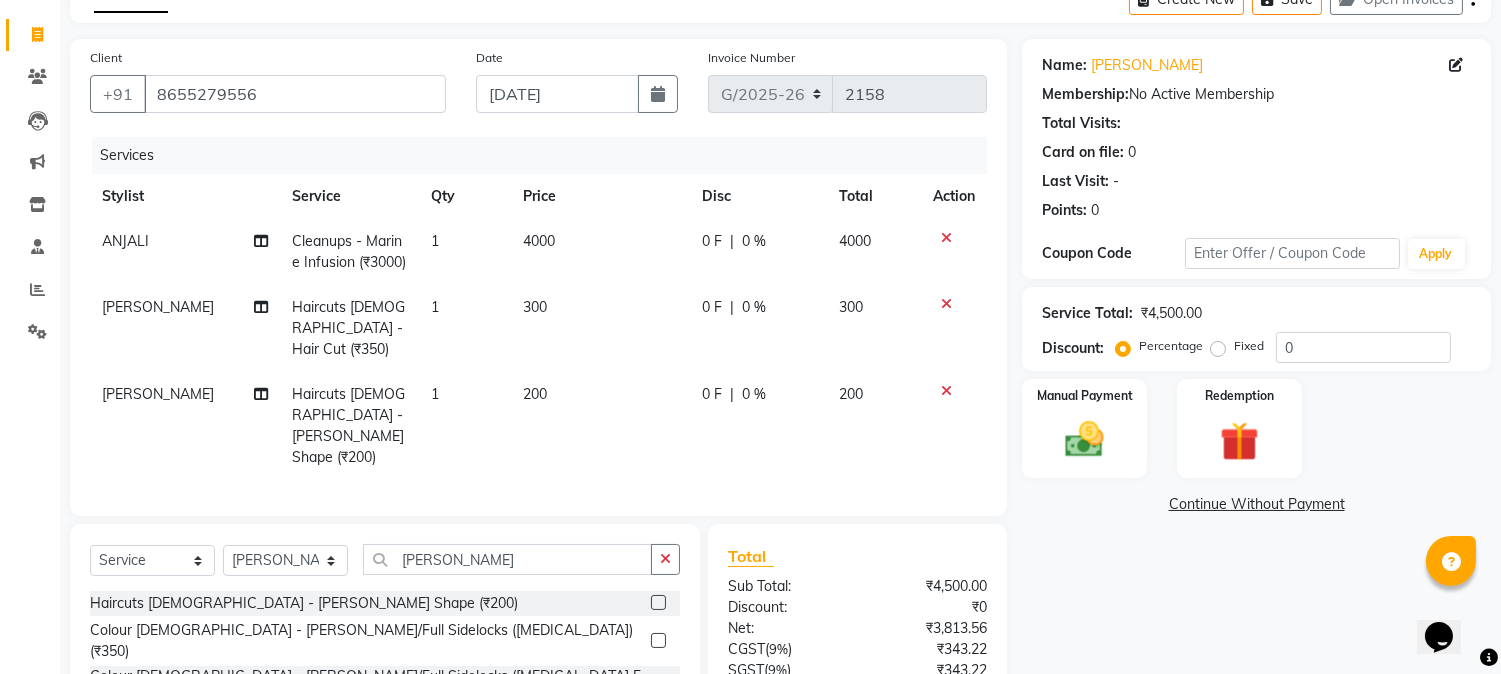 click on "200" 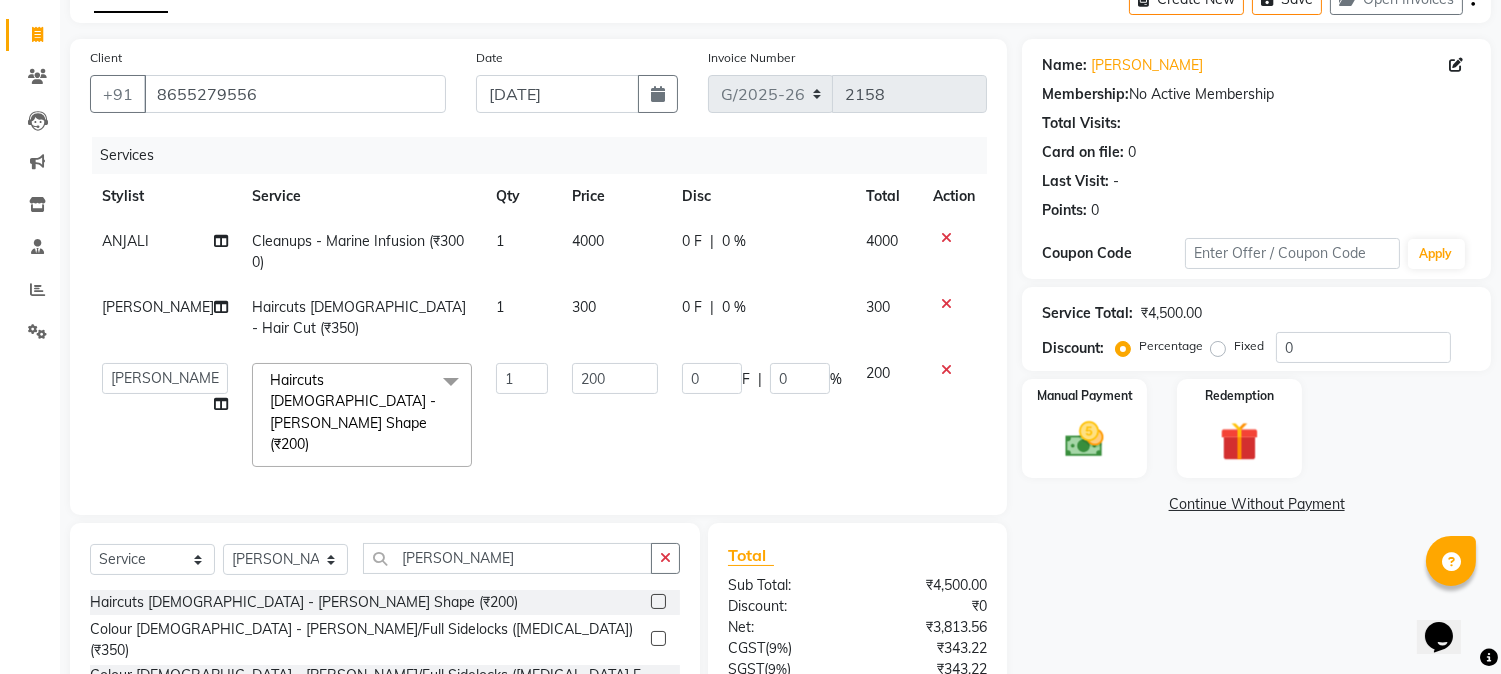 click on "200" 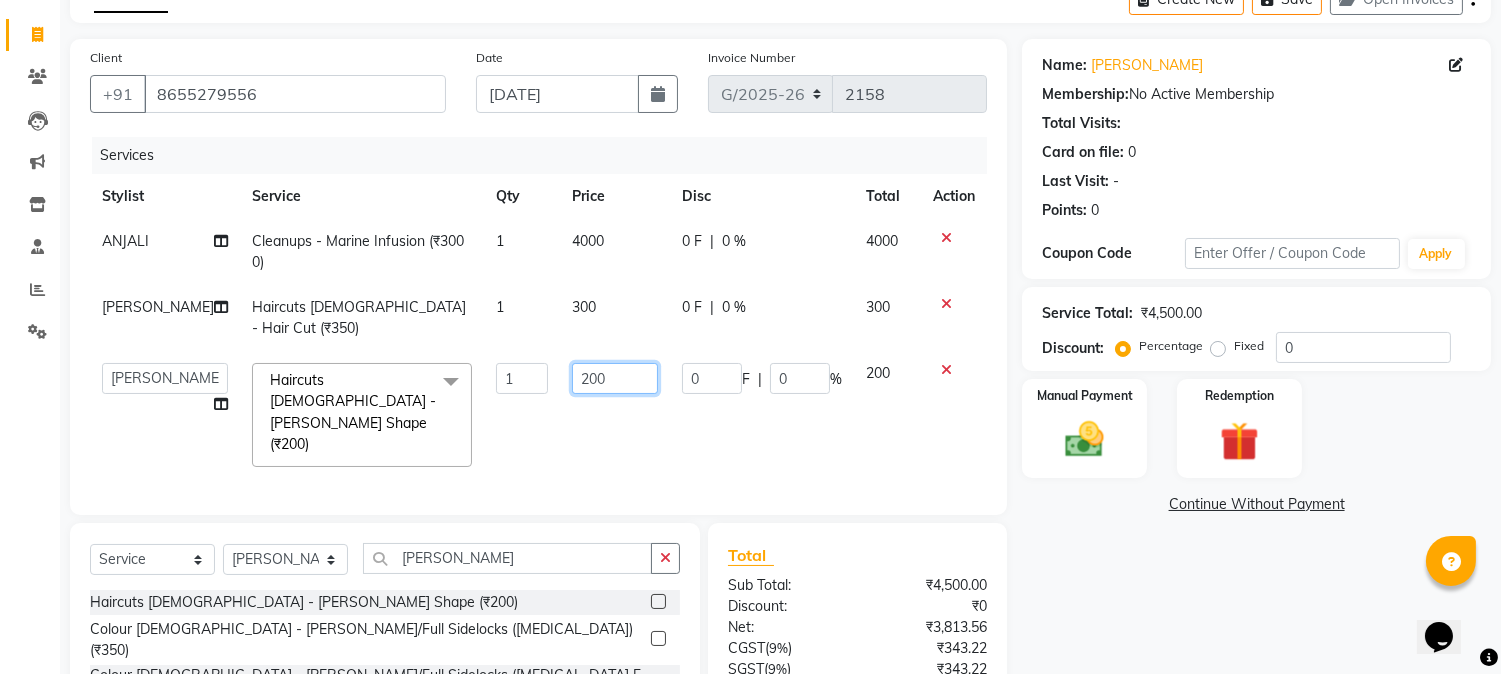 click on "200" 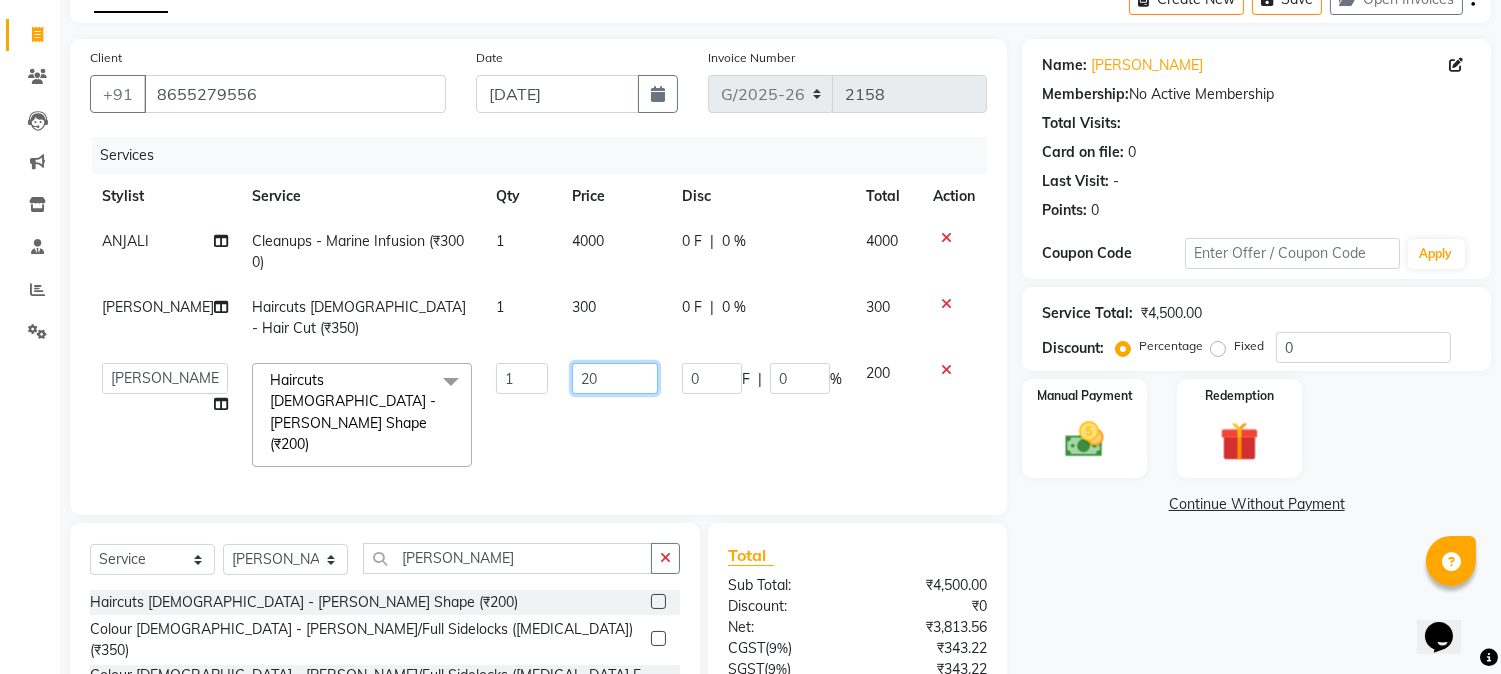 type on "2" 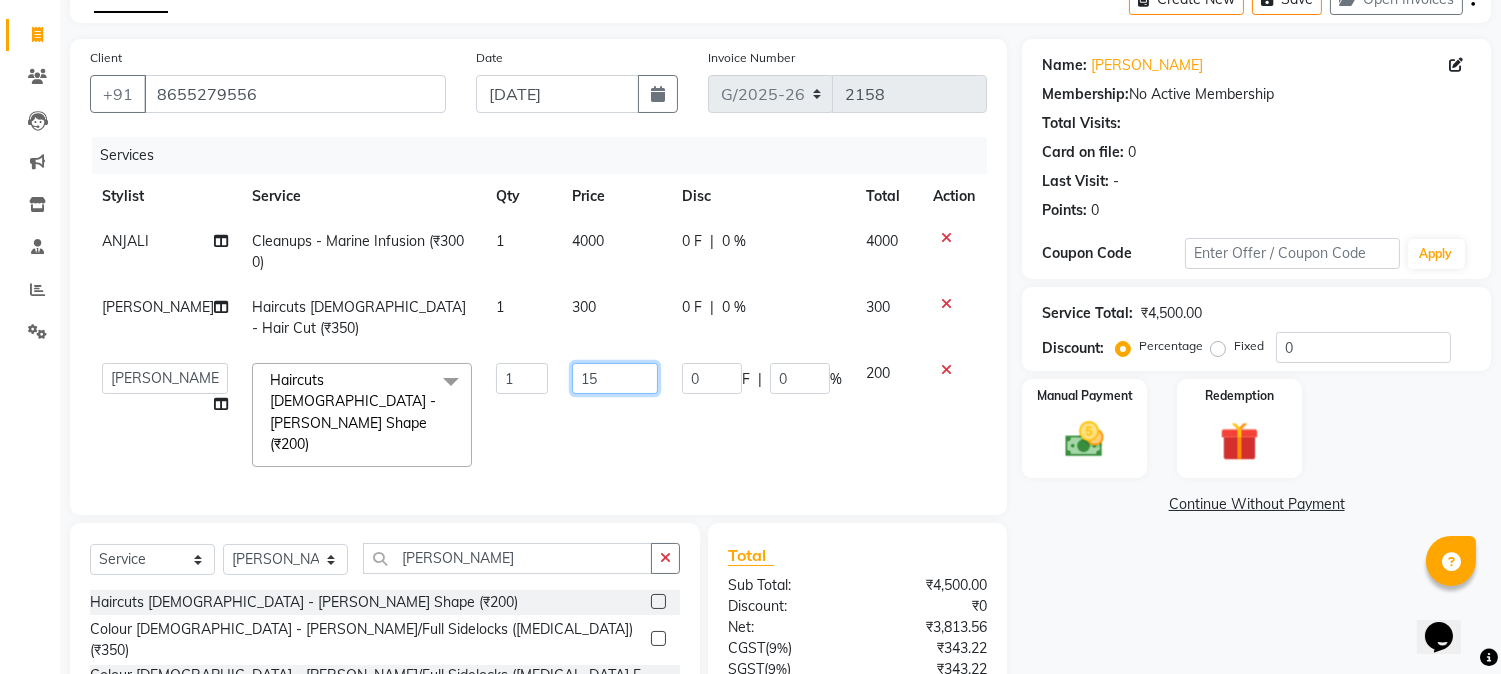 type on "150" 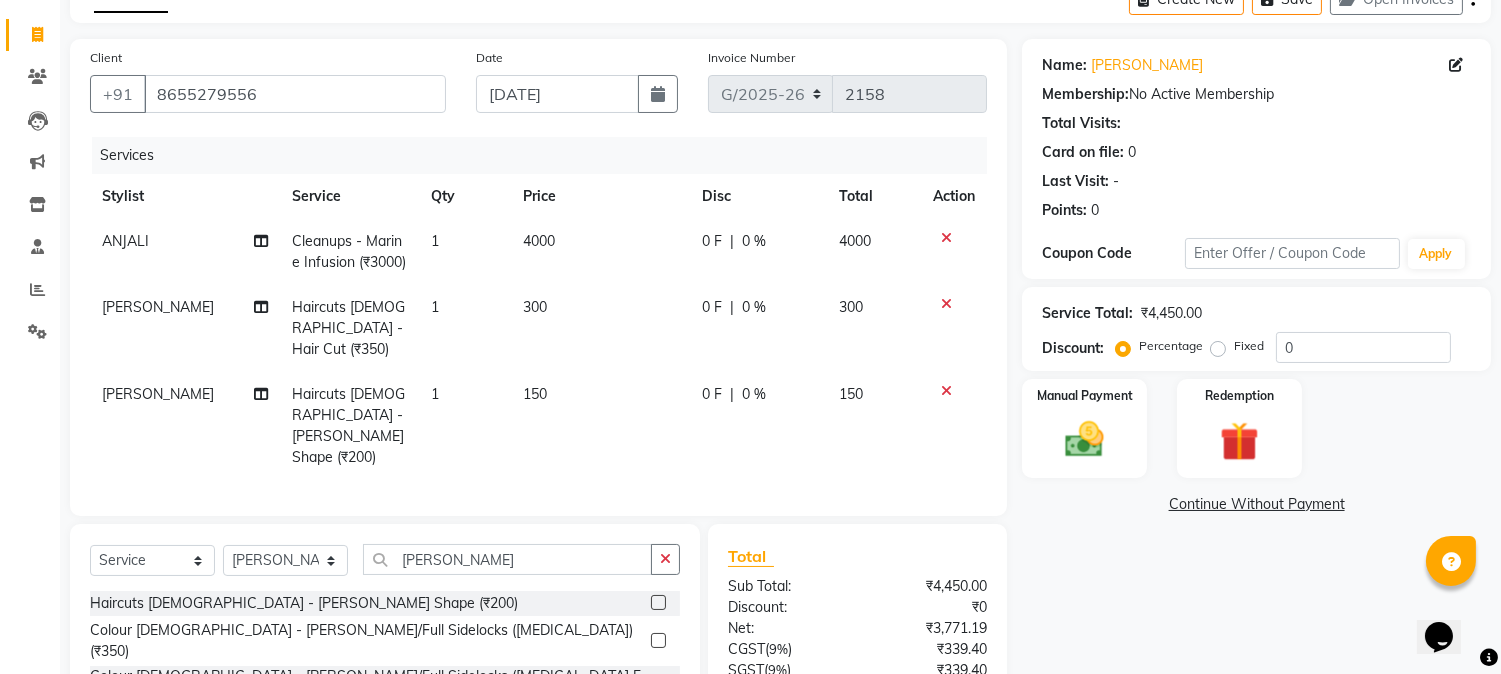 click on "150" 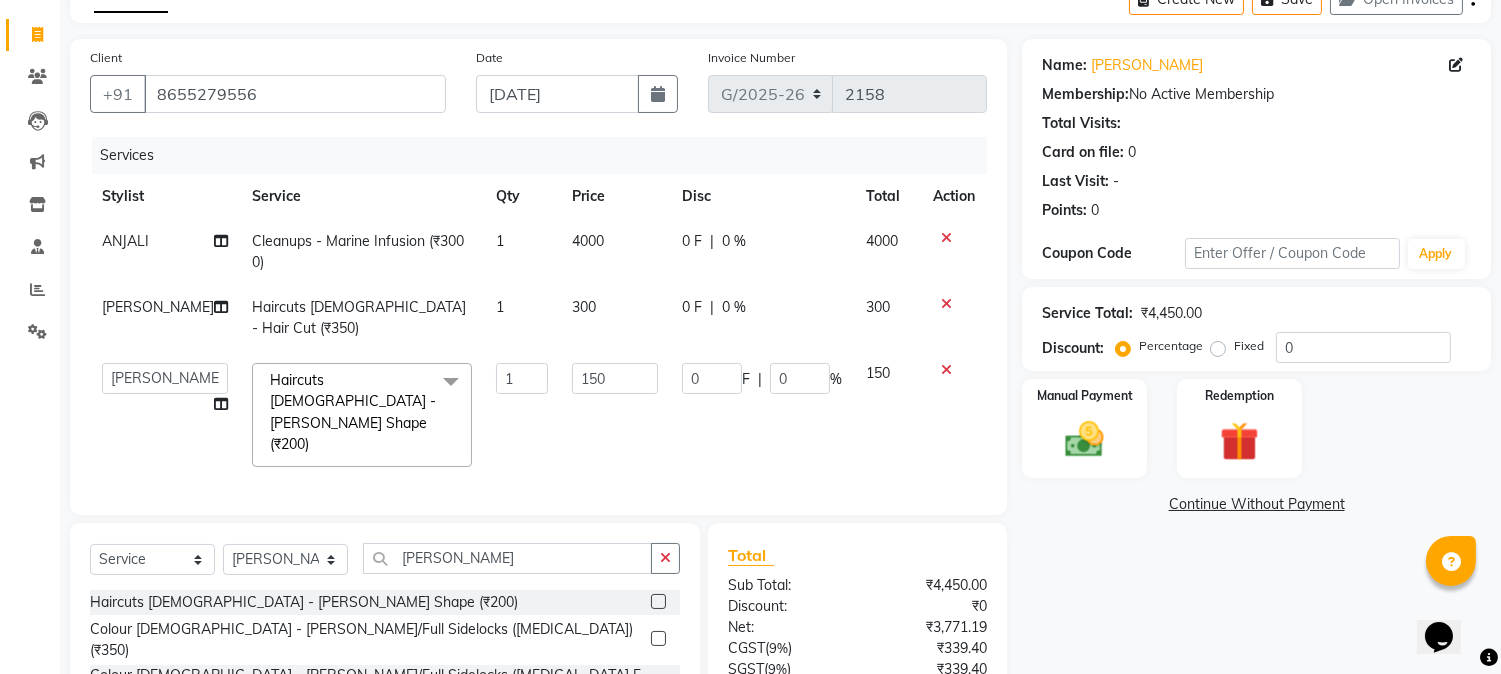 drag, startPoint x: 1500, startPoint y: 372, endPoint x: 1516, endPoint y: 485, distance: 114.12712 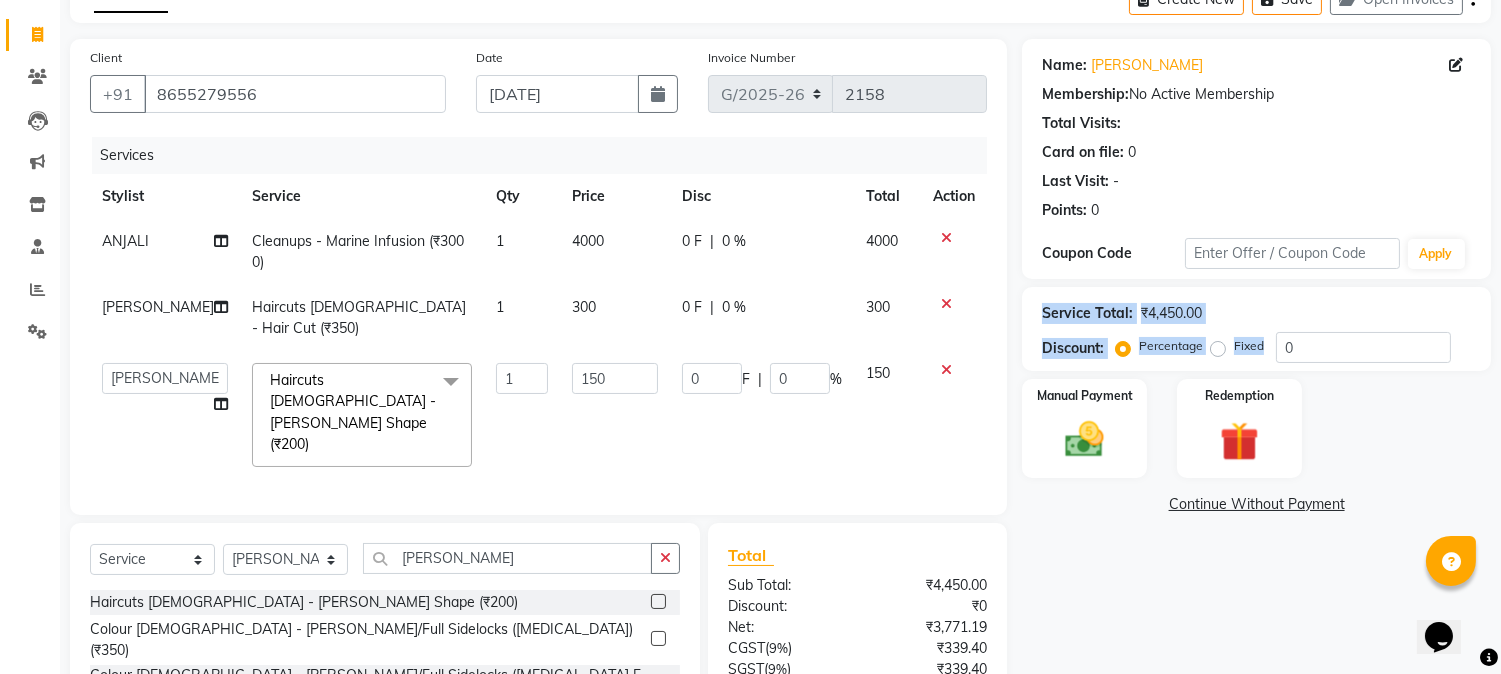 drag, startPoint x: 1497, startPoint y: 270, endPoint x: 1503, endPoint y: 335, distance: 65.27634 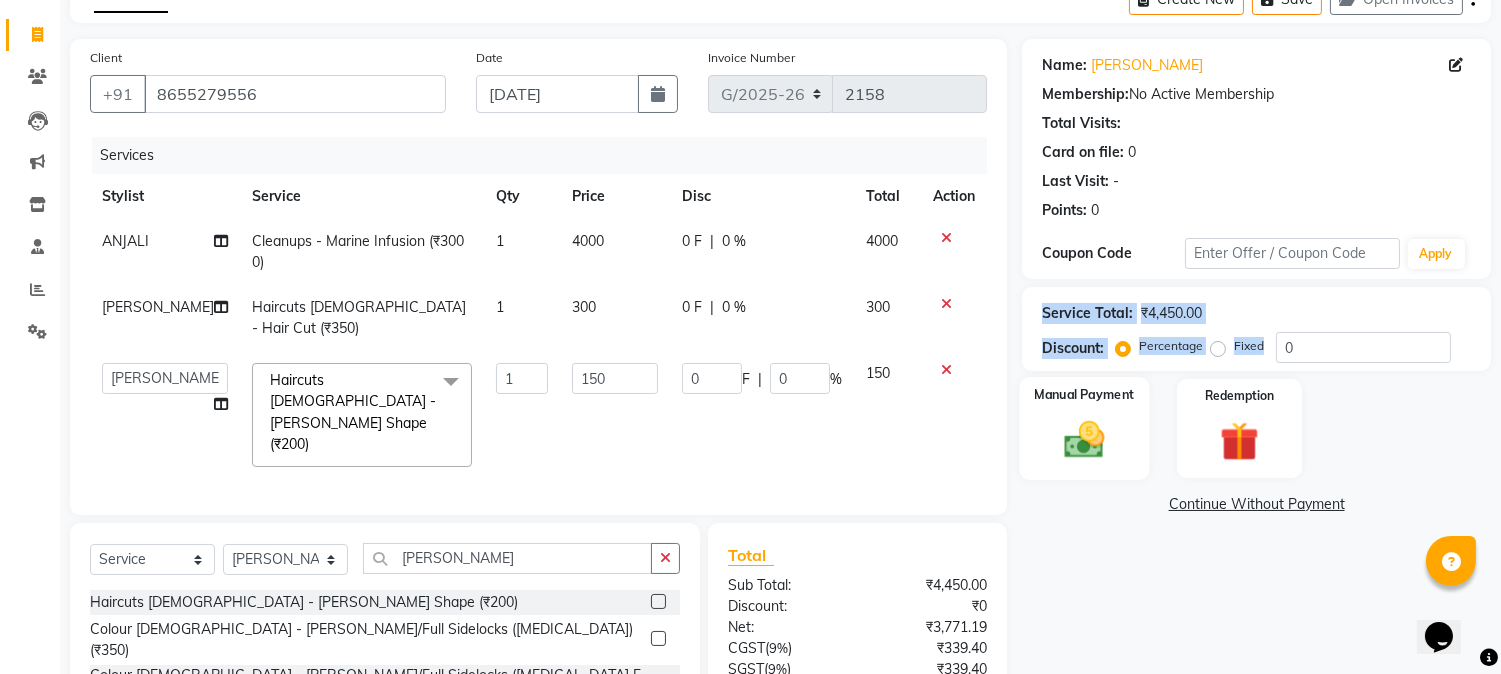 click 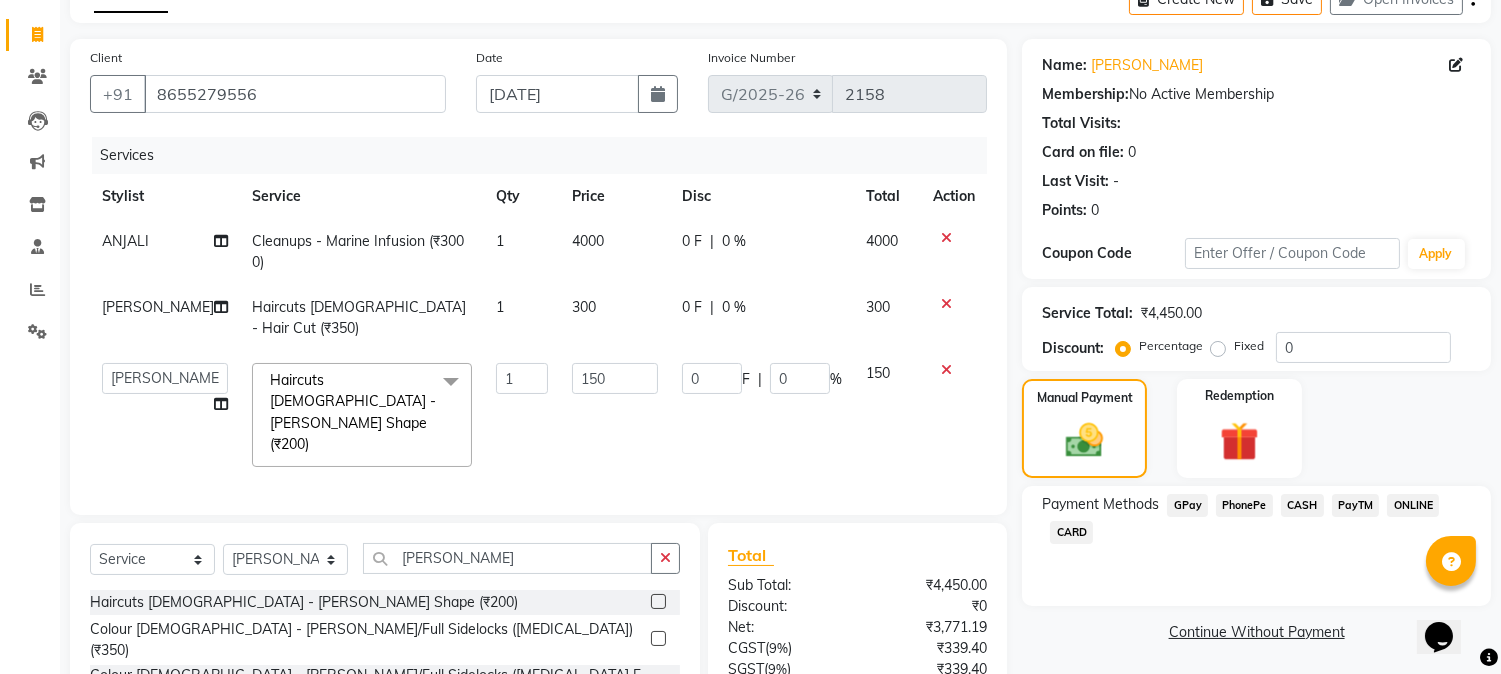 click on "PhonePe" 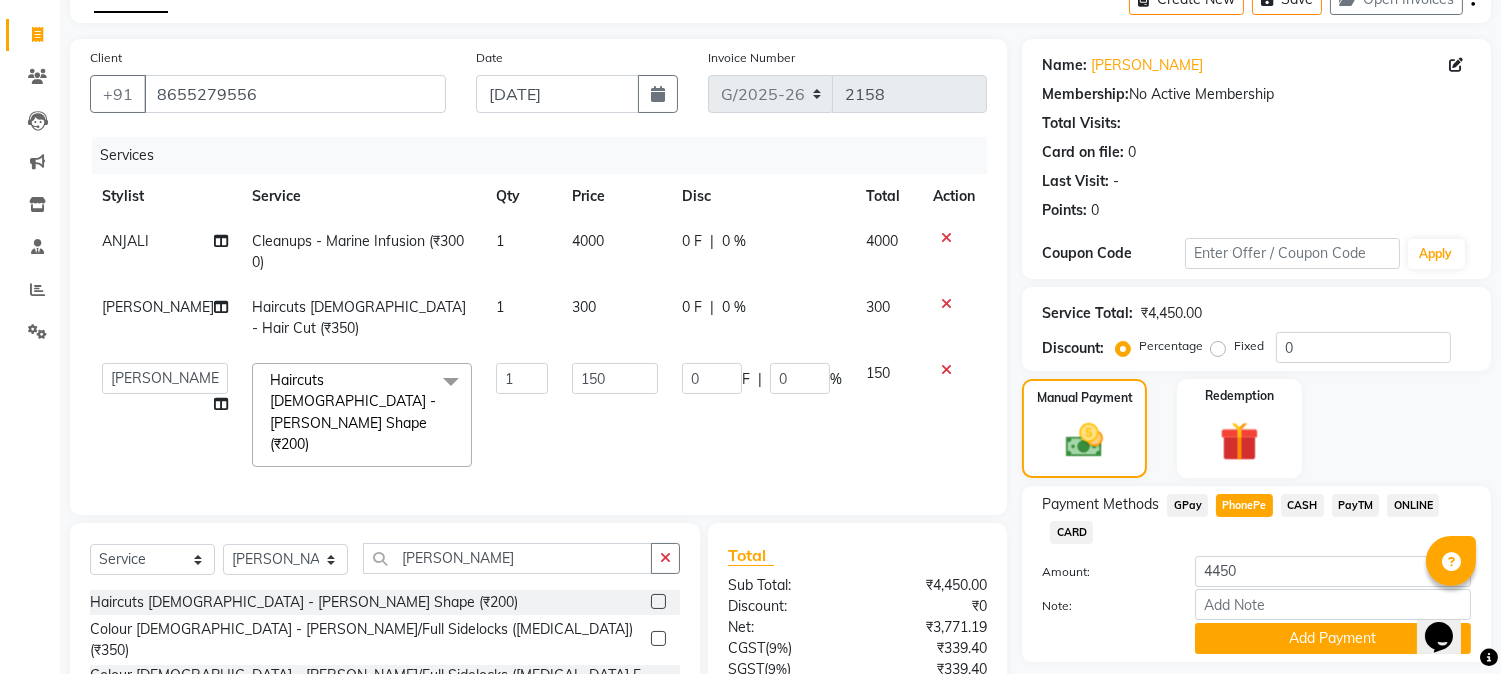 scroll, scrollTop: 236, scrollLeft: 0, axis: vertical 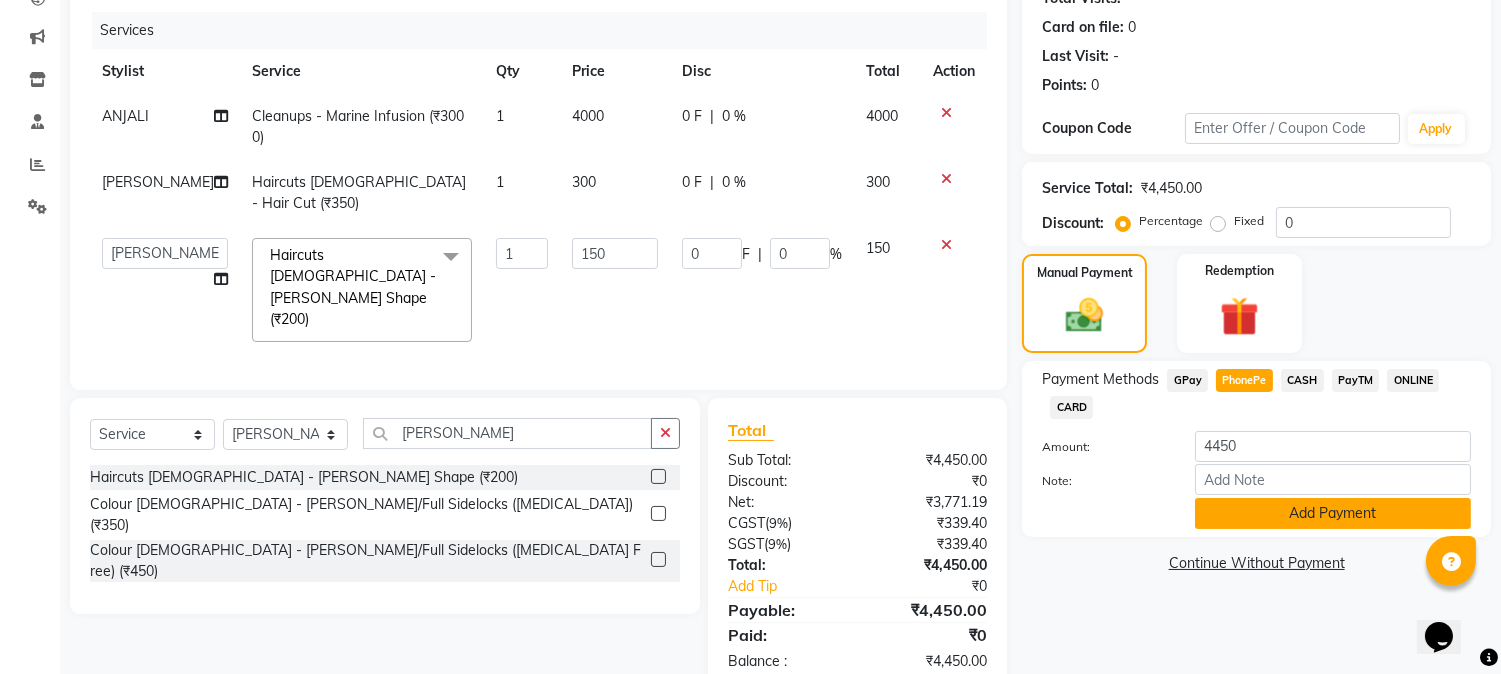 click on "Add Payment" 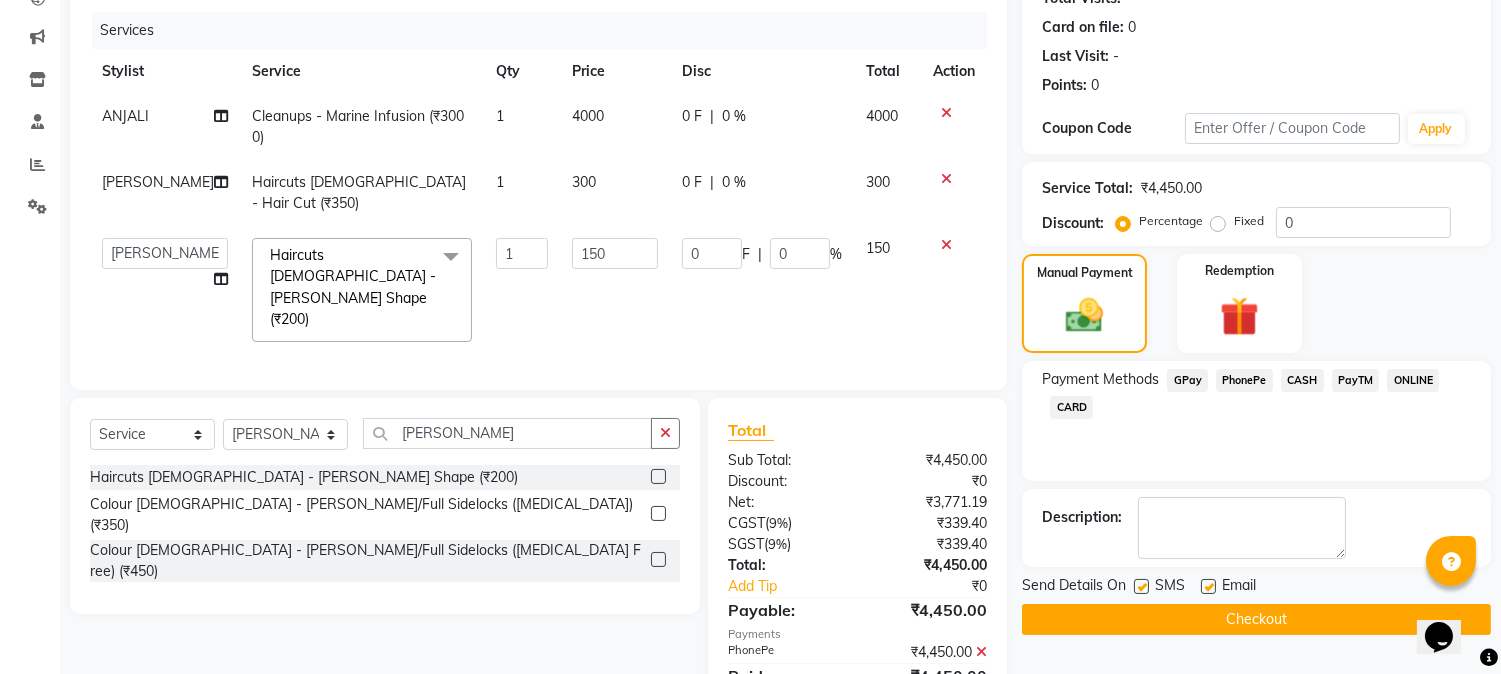 click 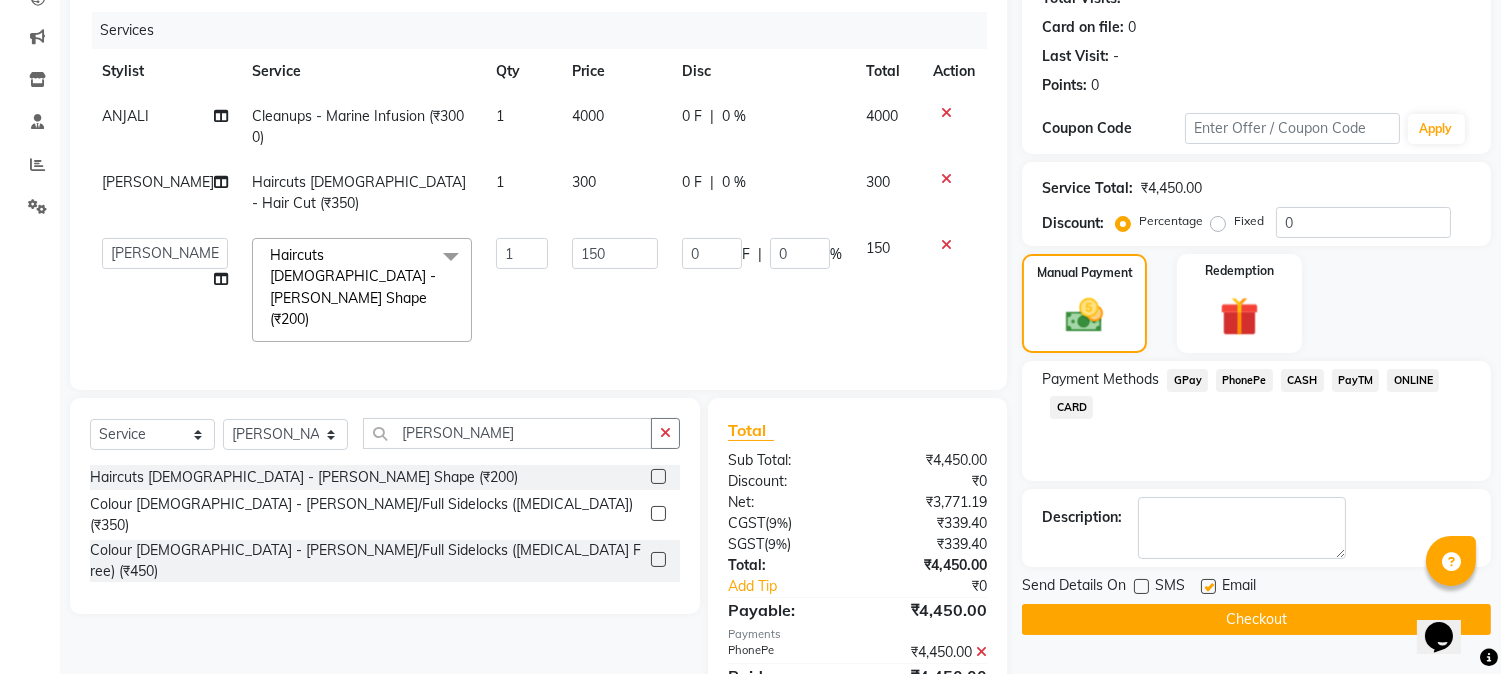 click 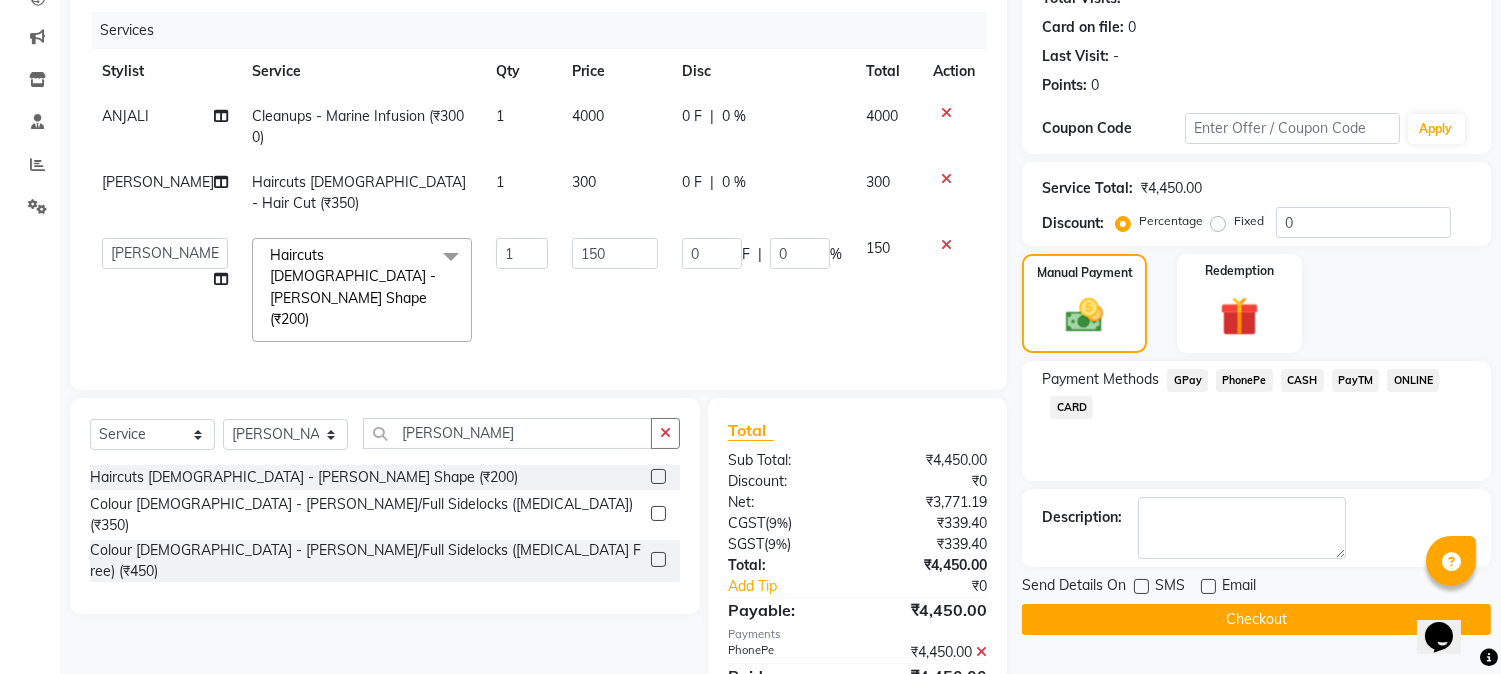 click on "Checkout" 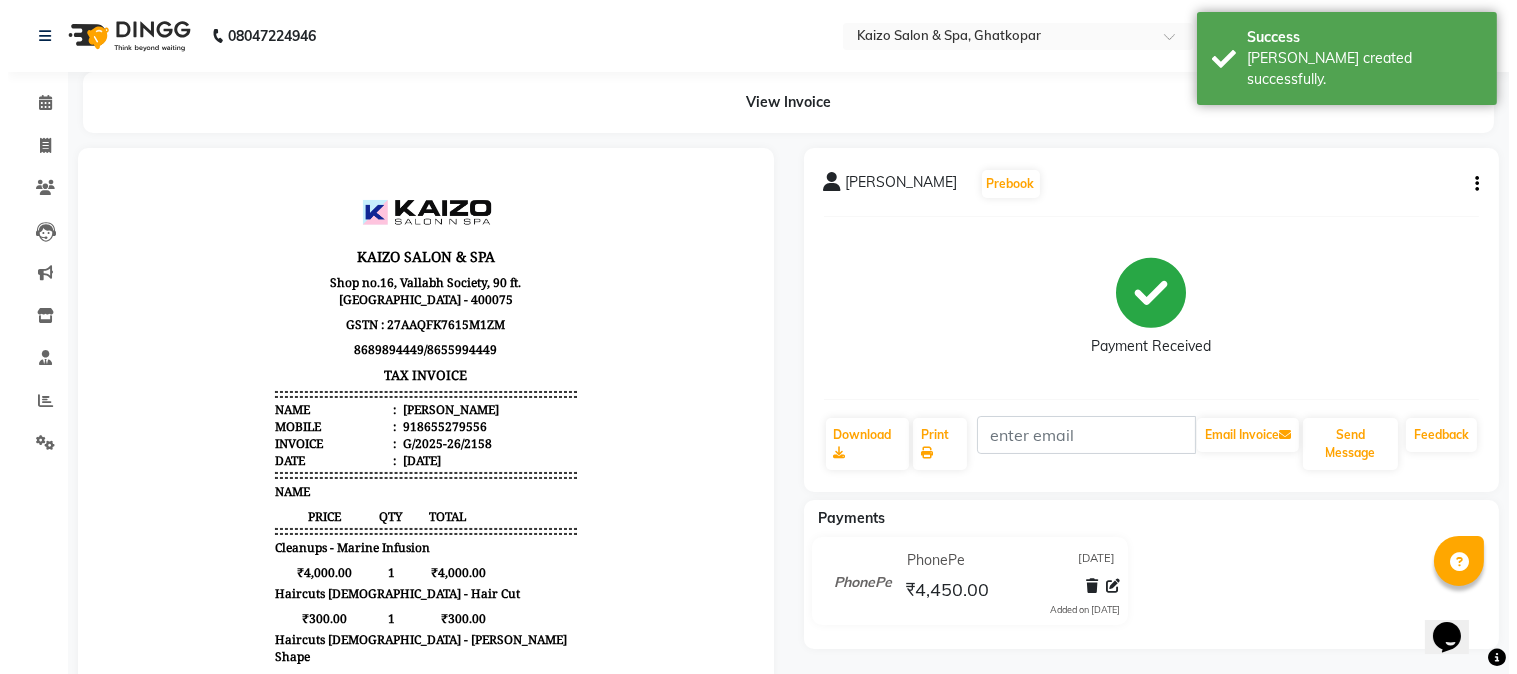 scroll, scrollTop: 0, scrollLeft: 0, axis: both 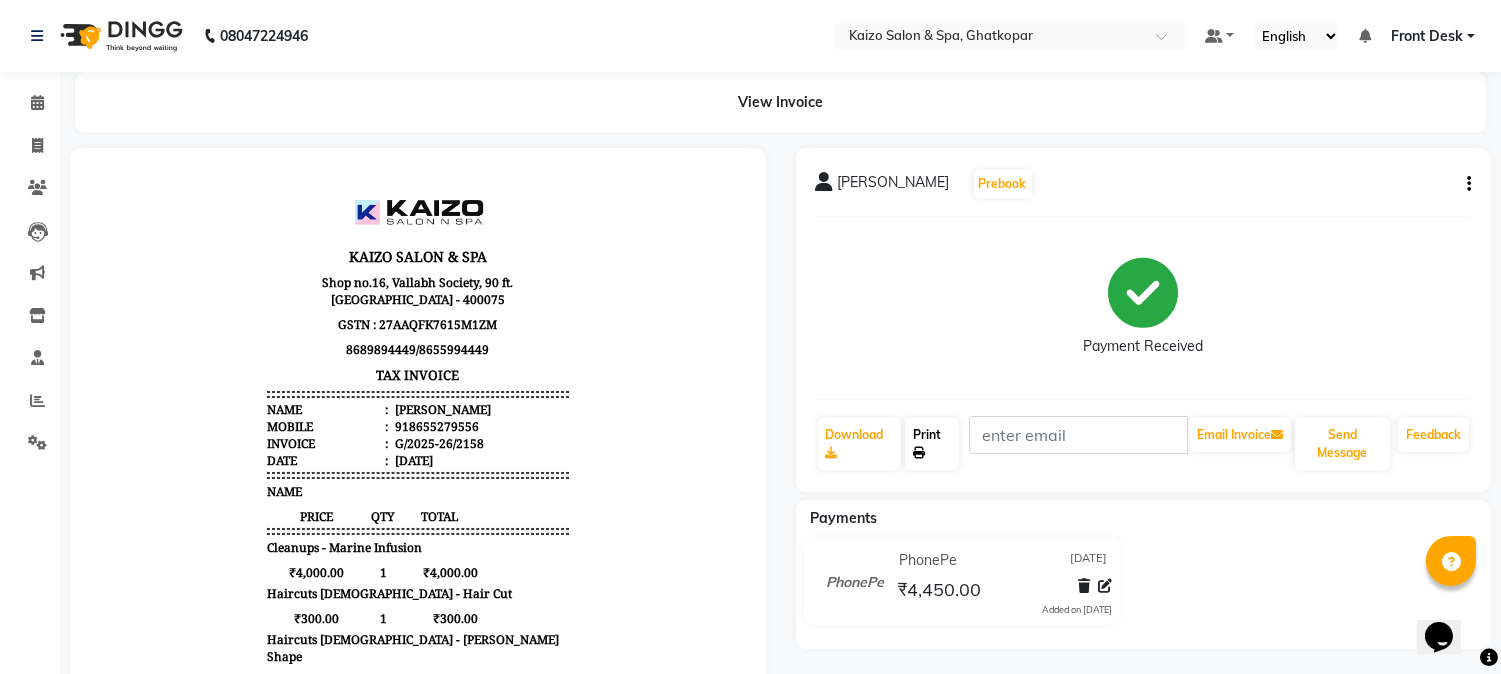click on "Print" 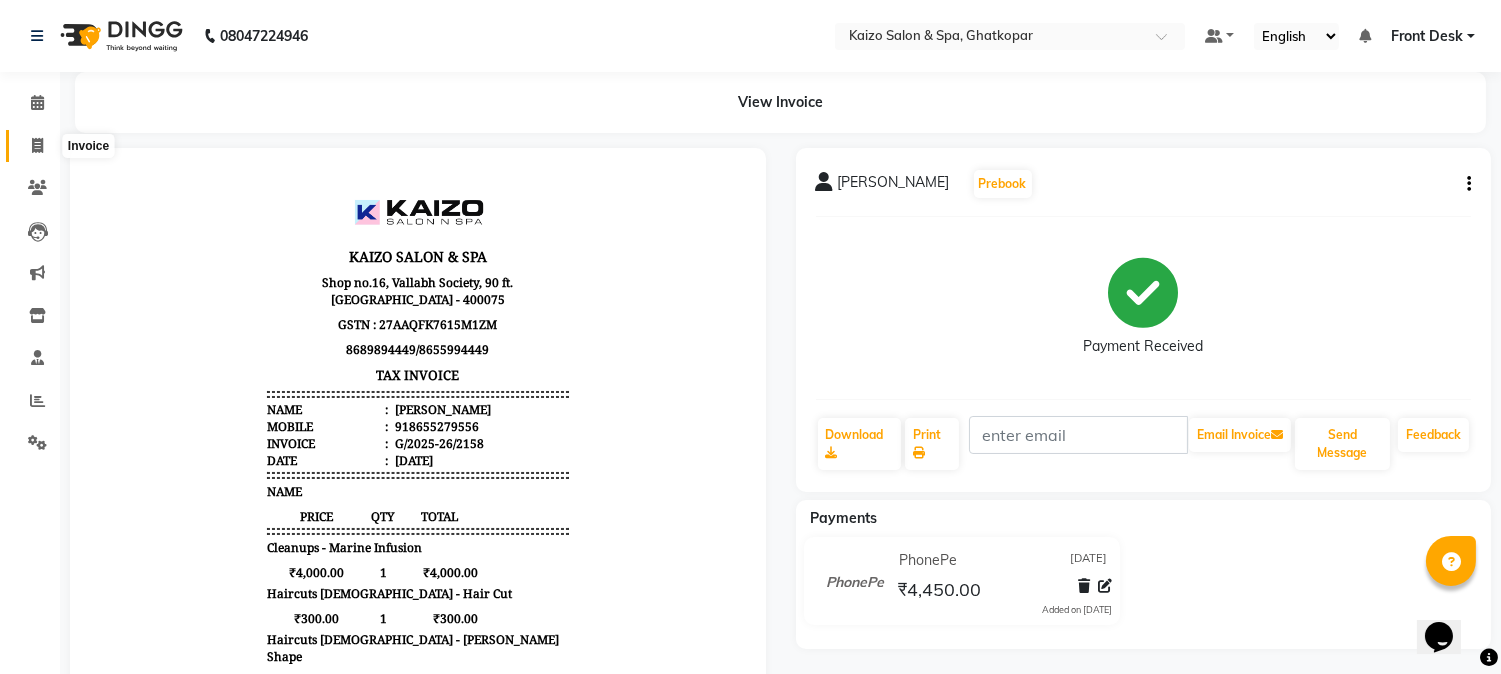 click 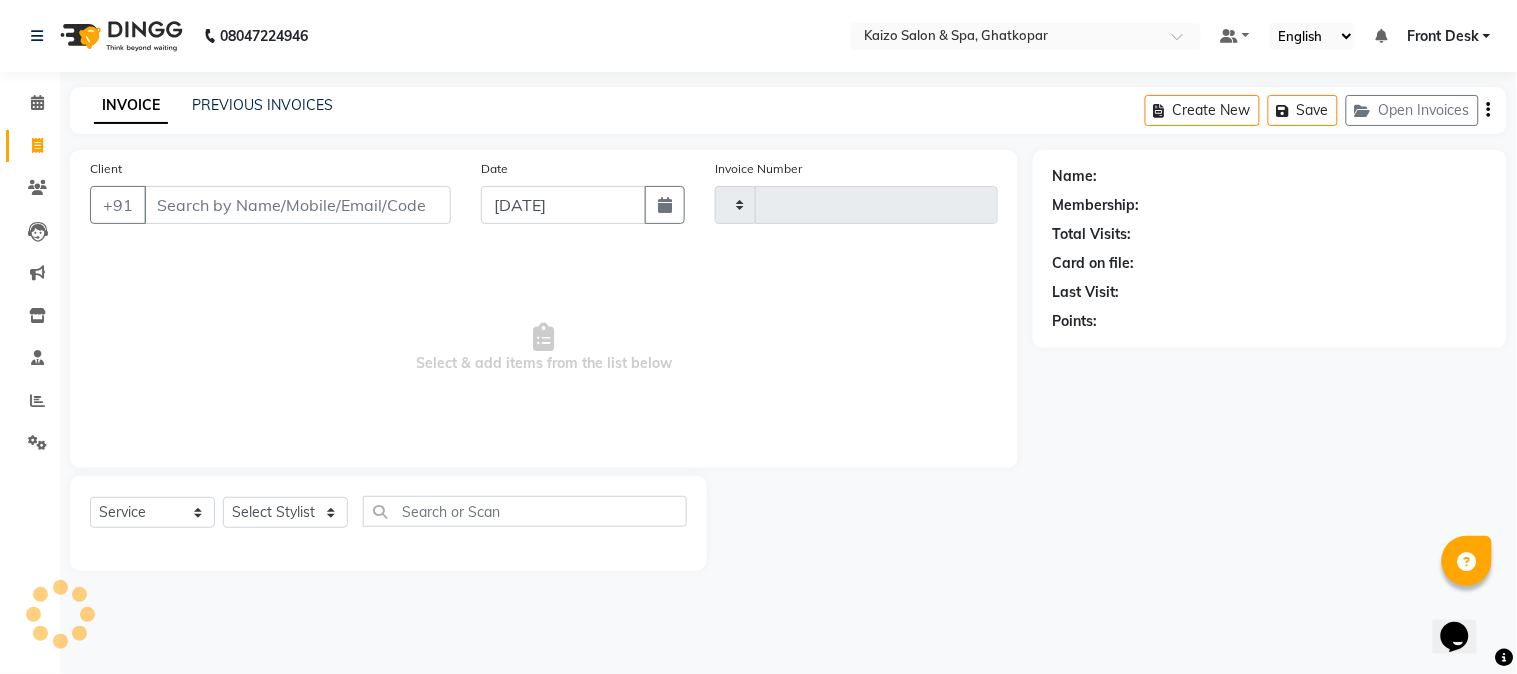 type on "2159" 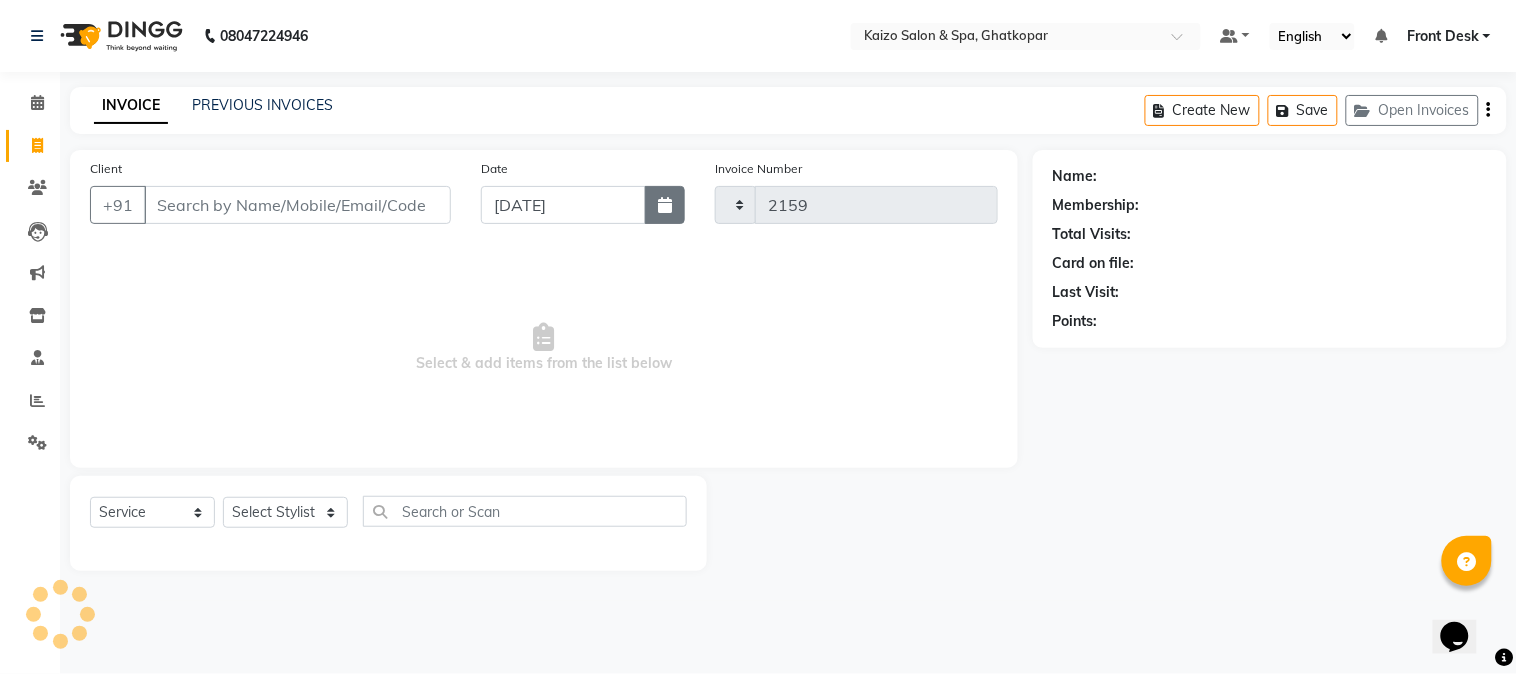 select on "3500" 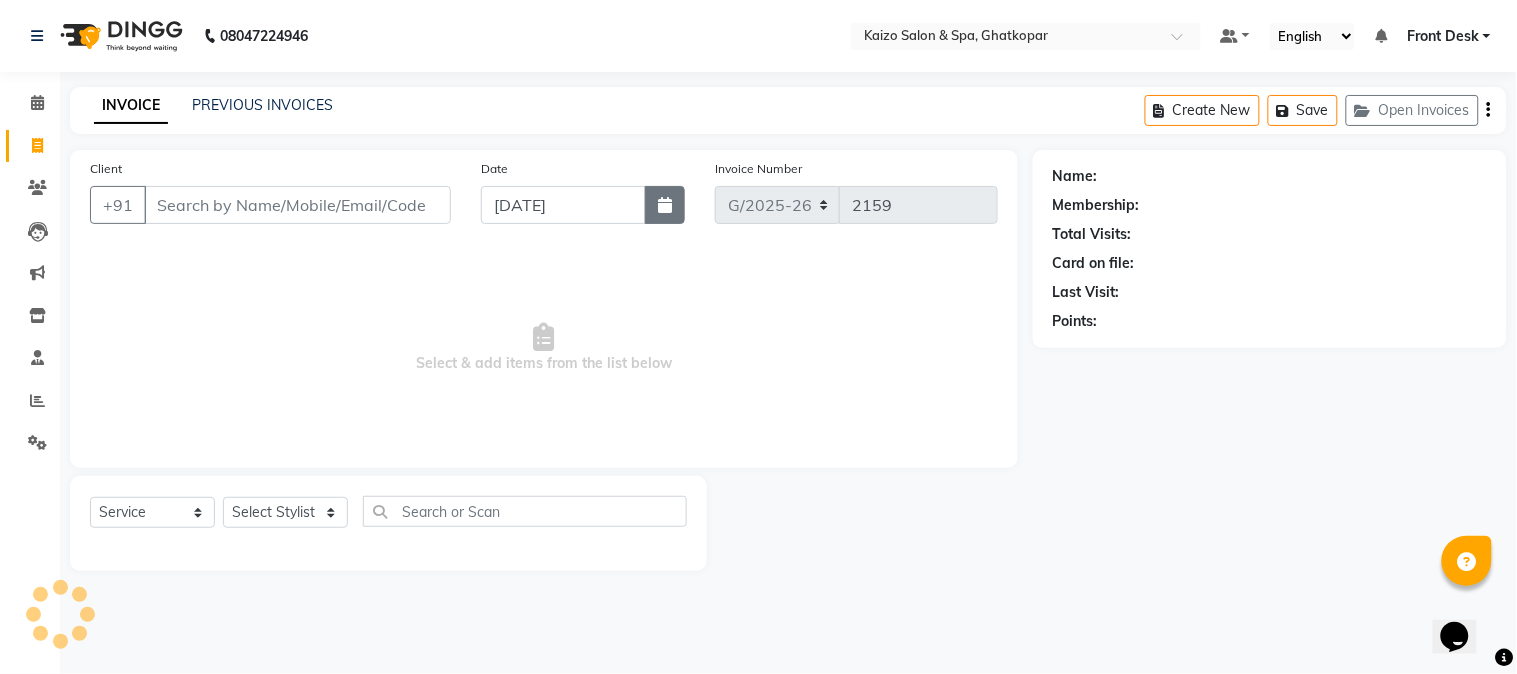 click 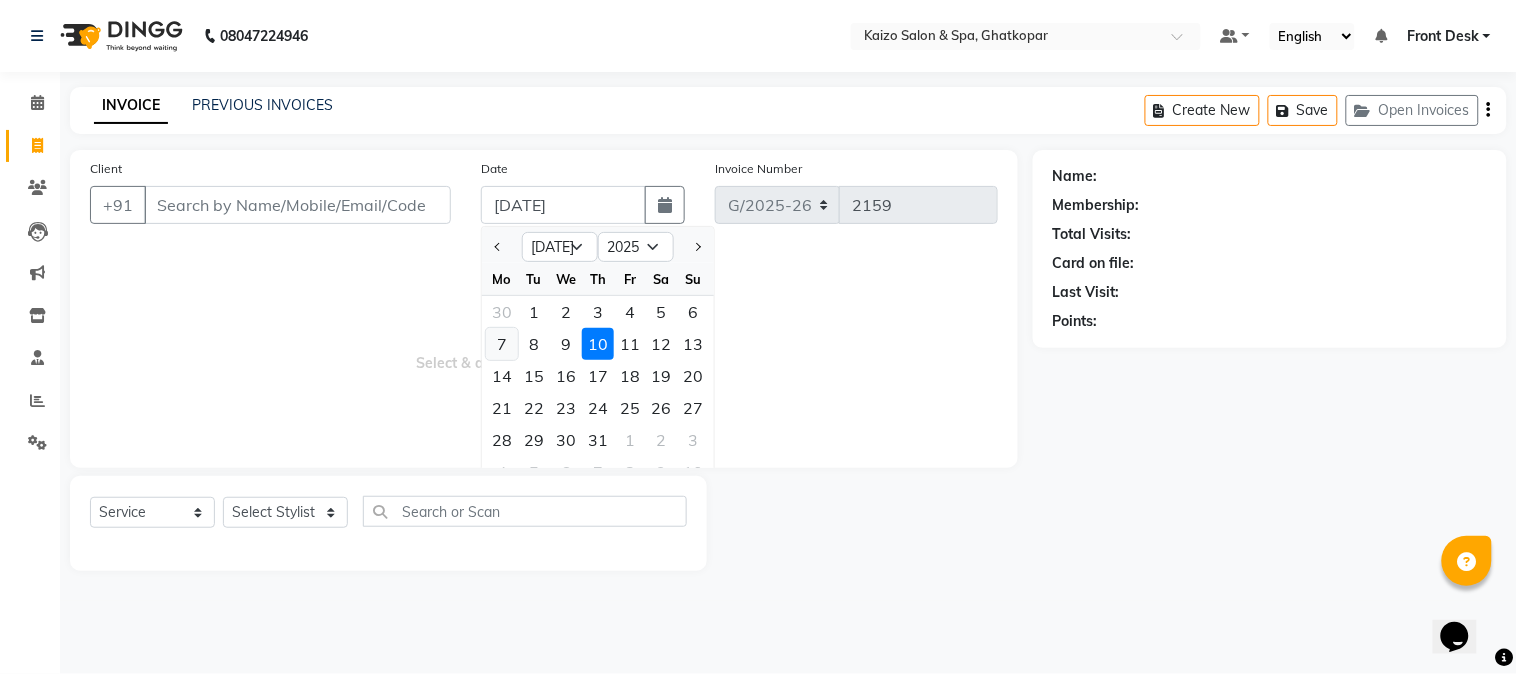 click on "7" 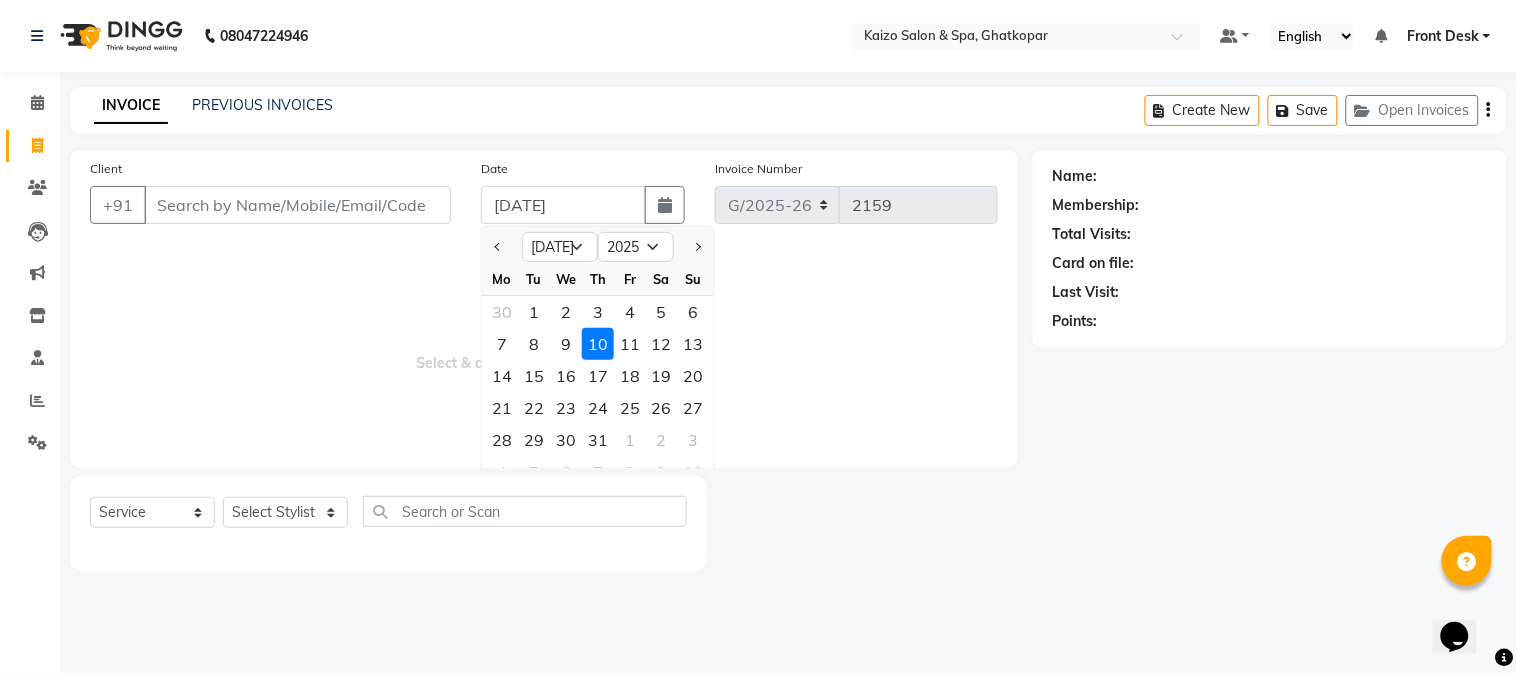 type on "[DATE]" 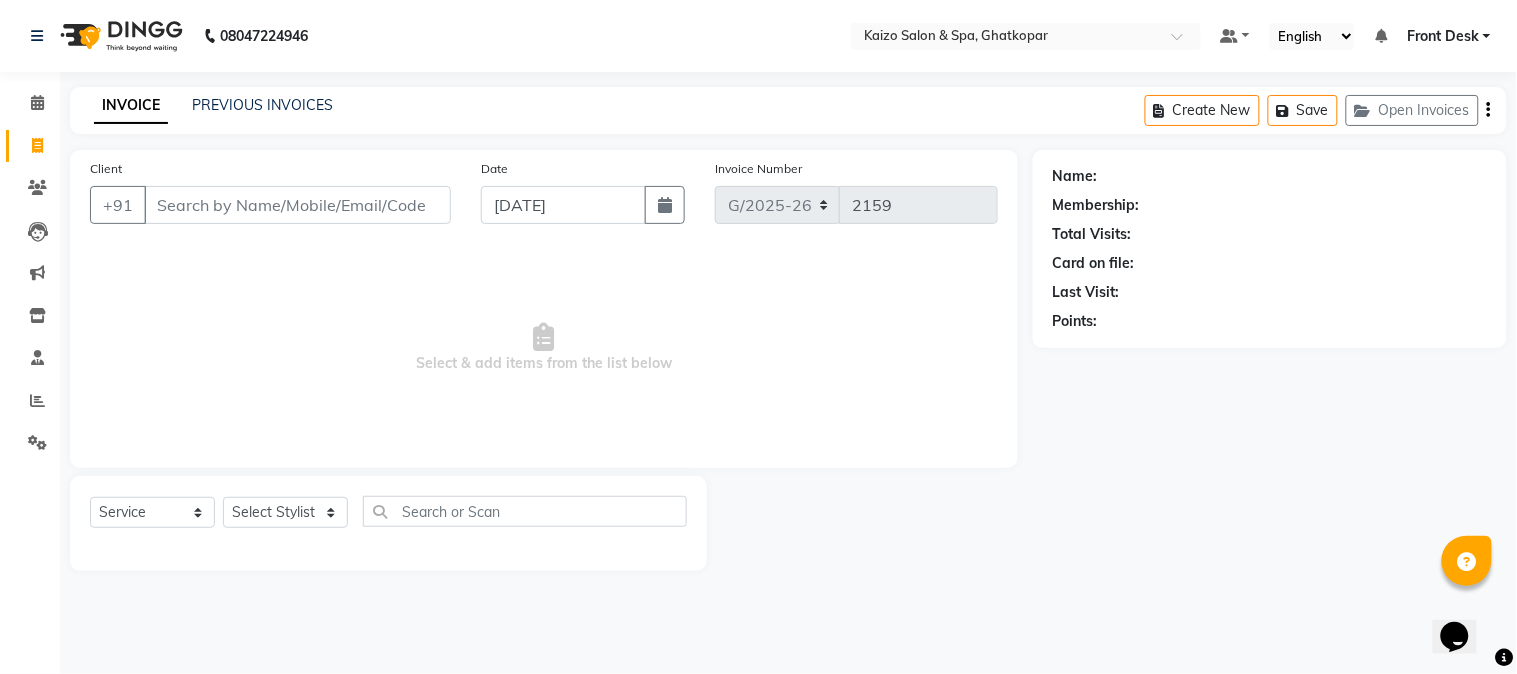 click on "Client +91" 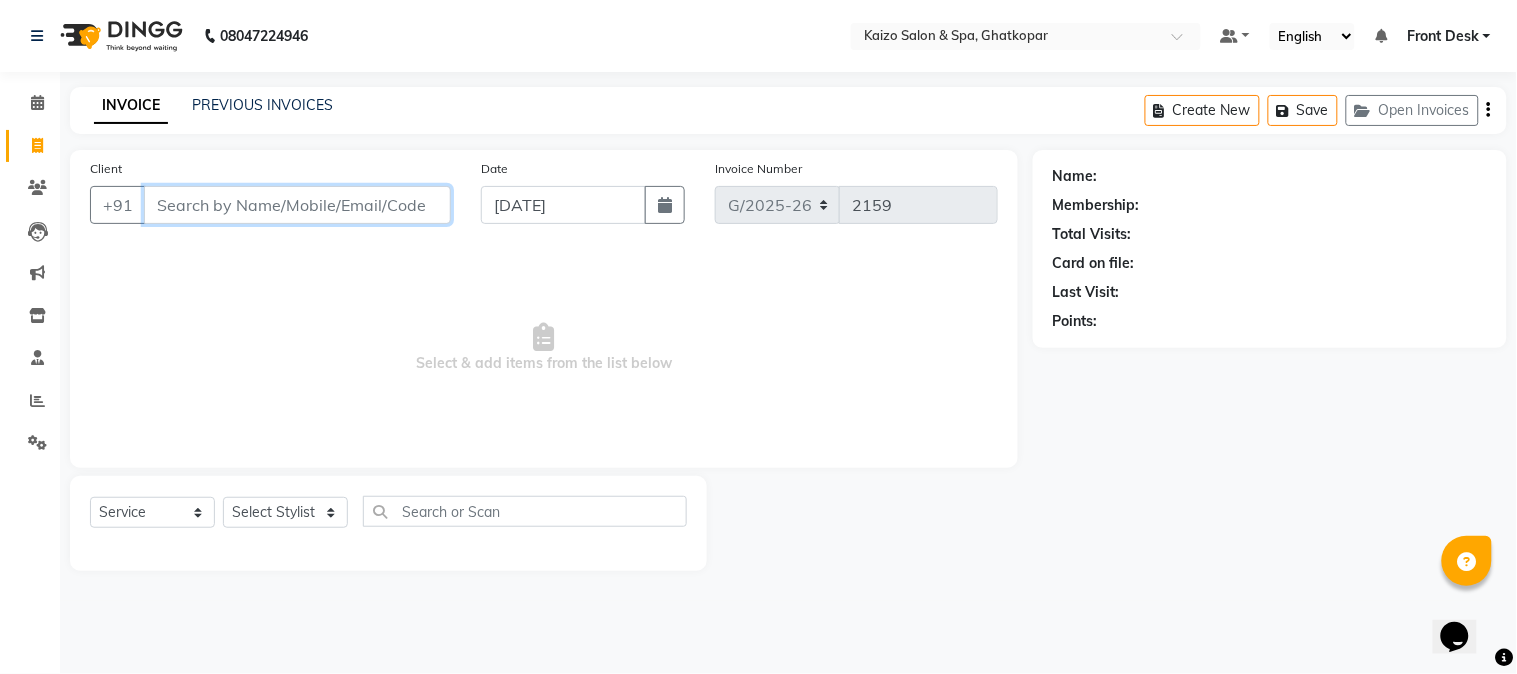drag, startPoint x: 365, startPoint y: 191, endPoint x: 364, endPoint y: 206, distance: 15.033297 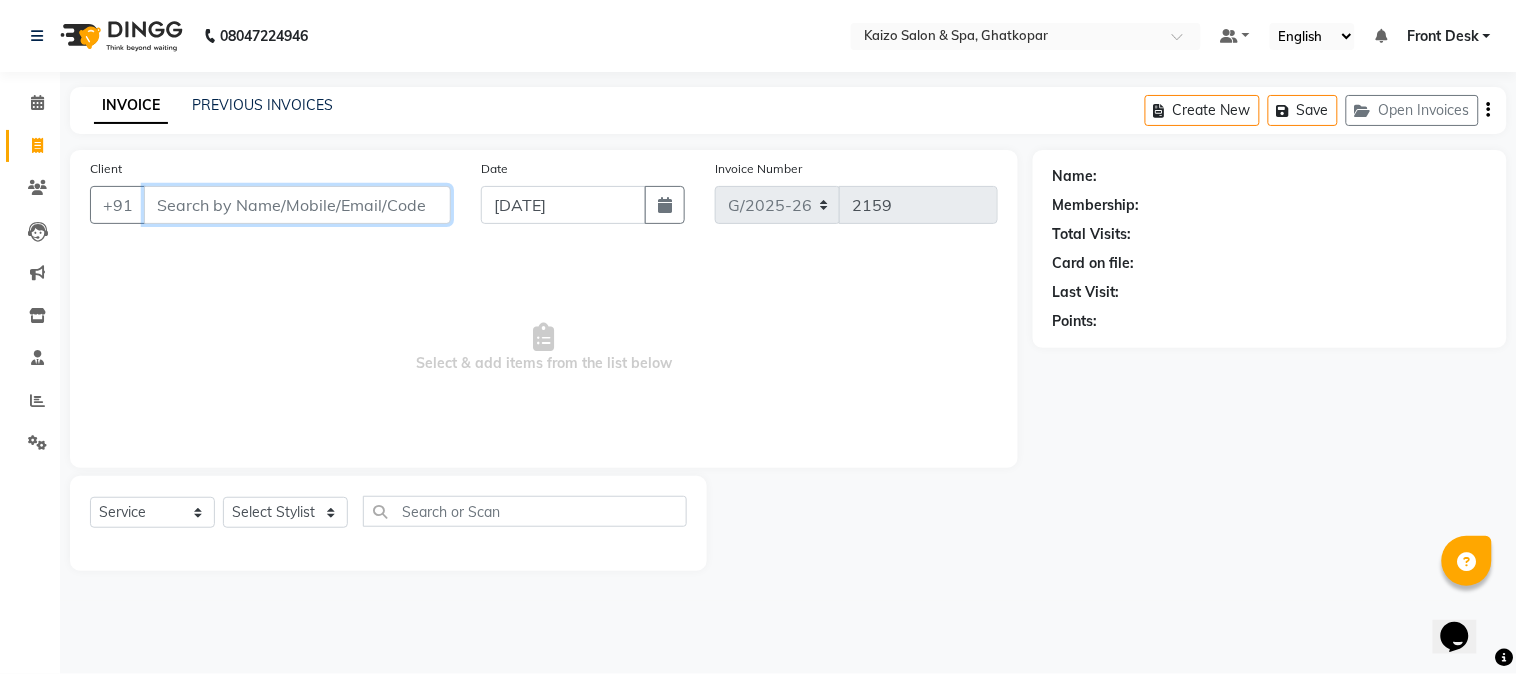 paste on "[PERSON_NAME] 9010476743" 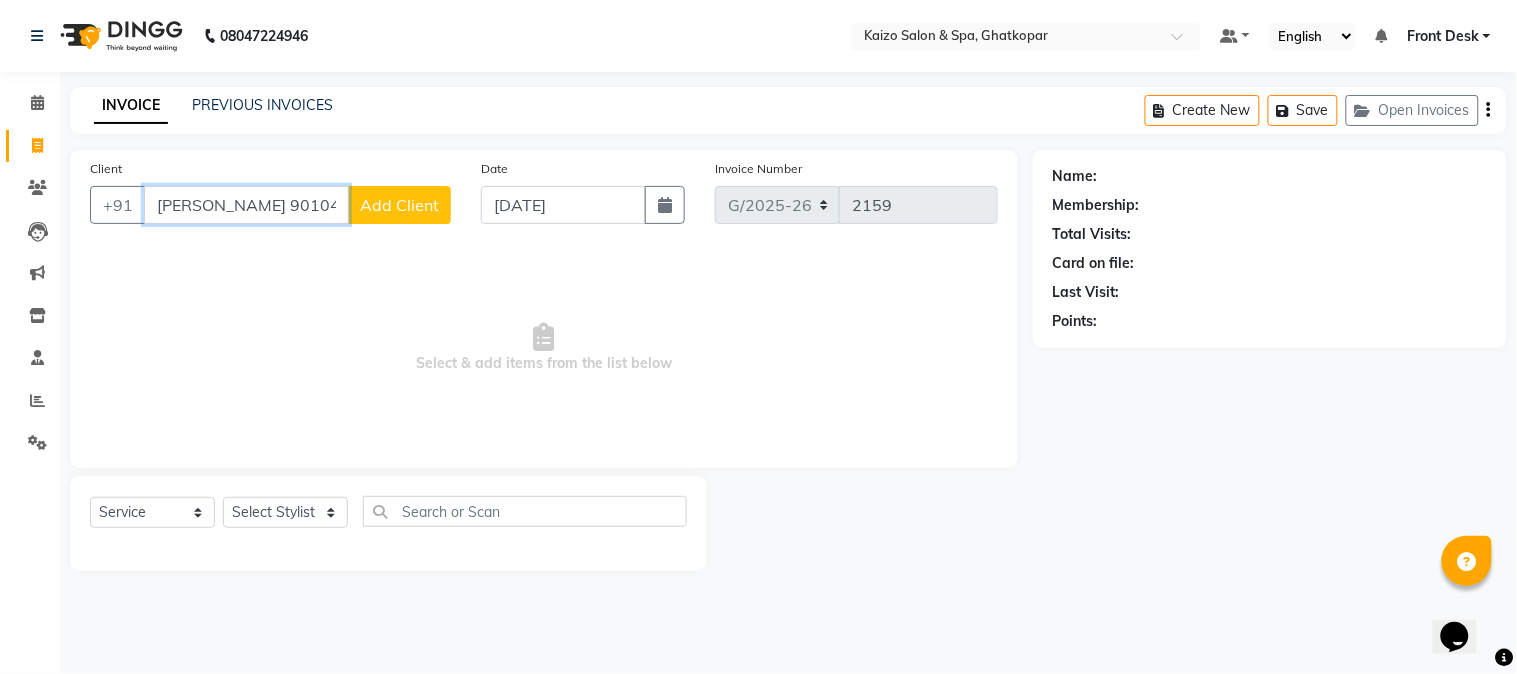 click on "[PERSON_NAME] 9010476743" at bounding box center (246, 205) 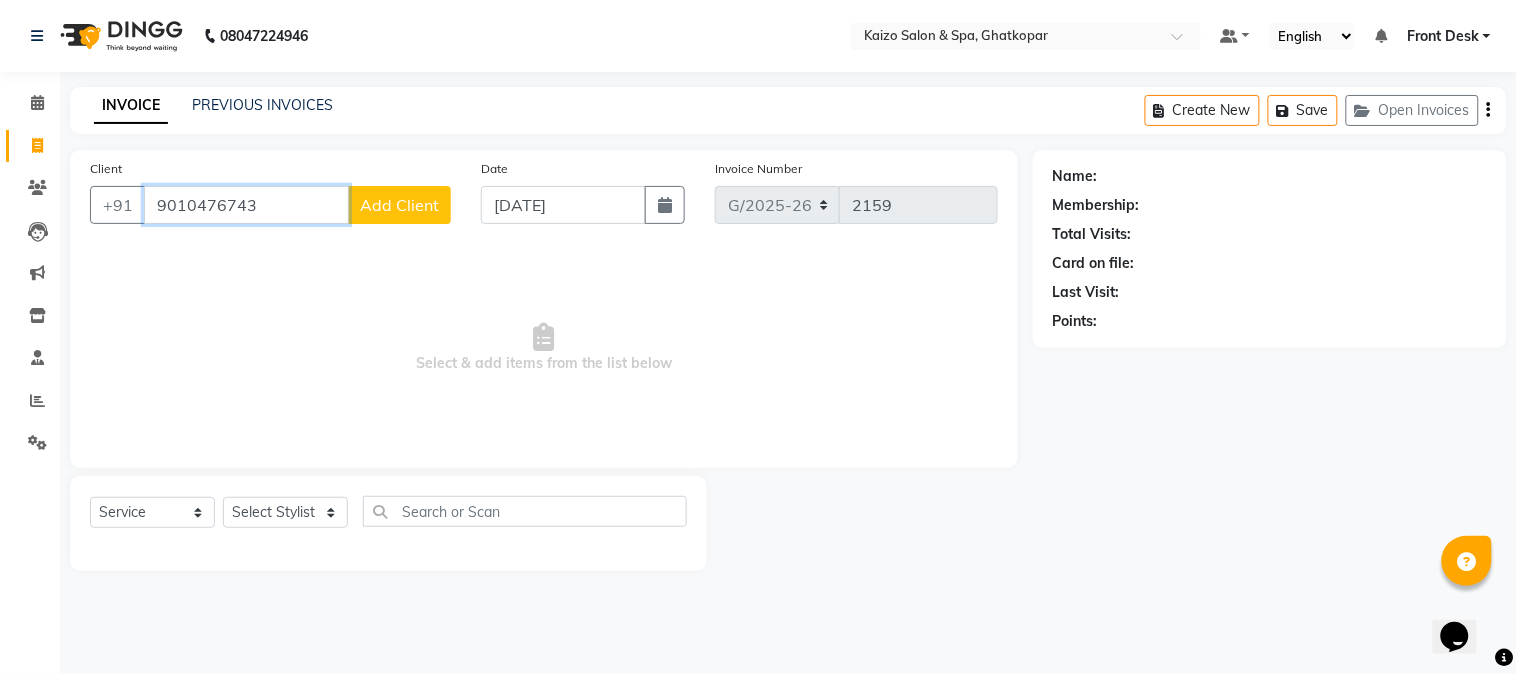 type on "9010476743" 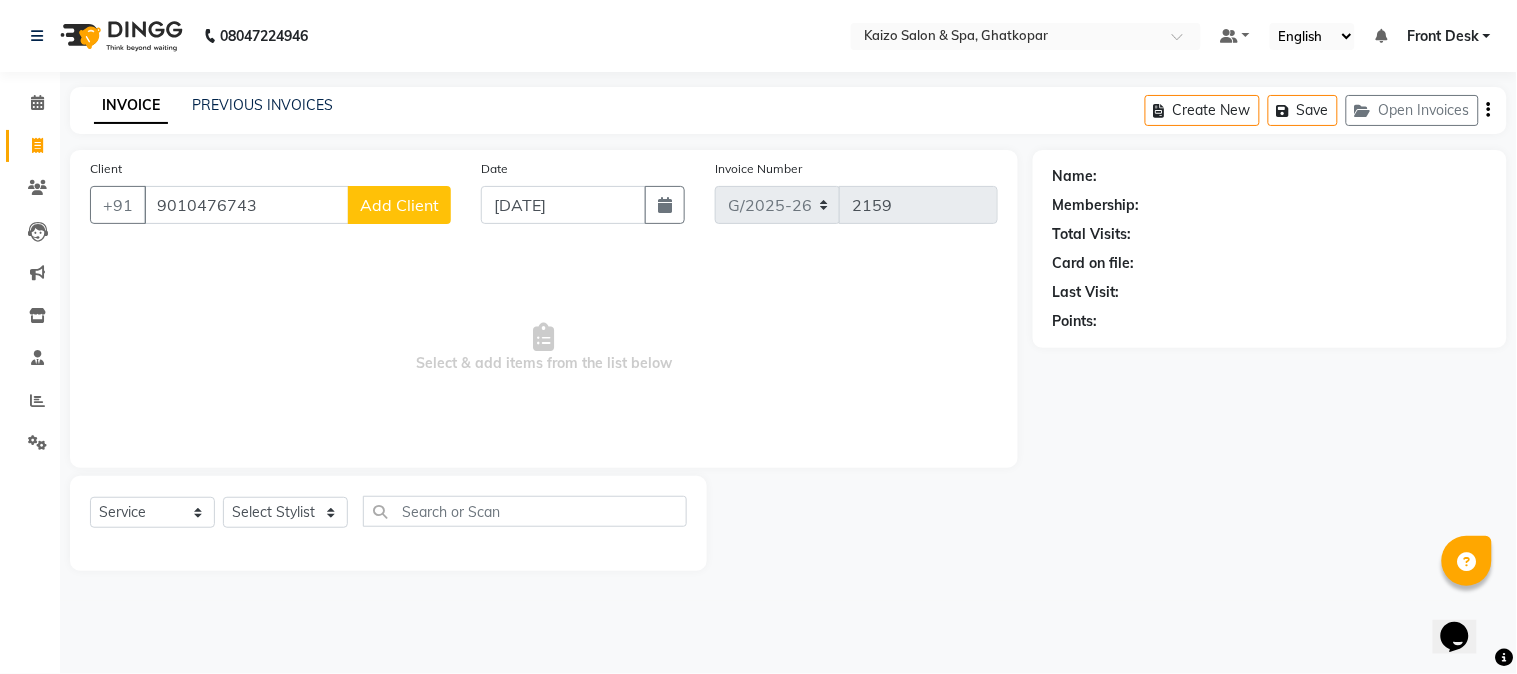 click on "Add Client" 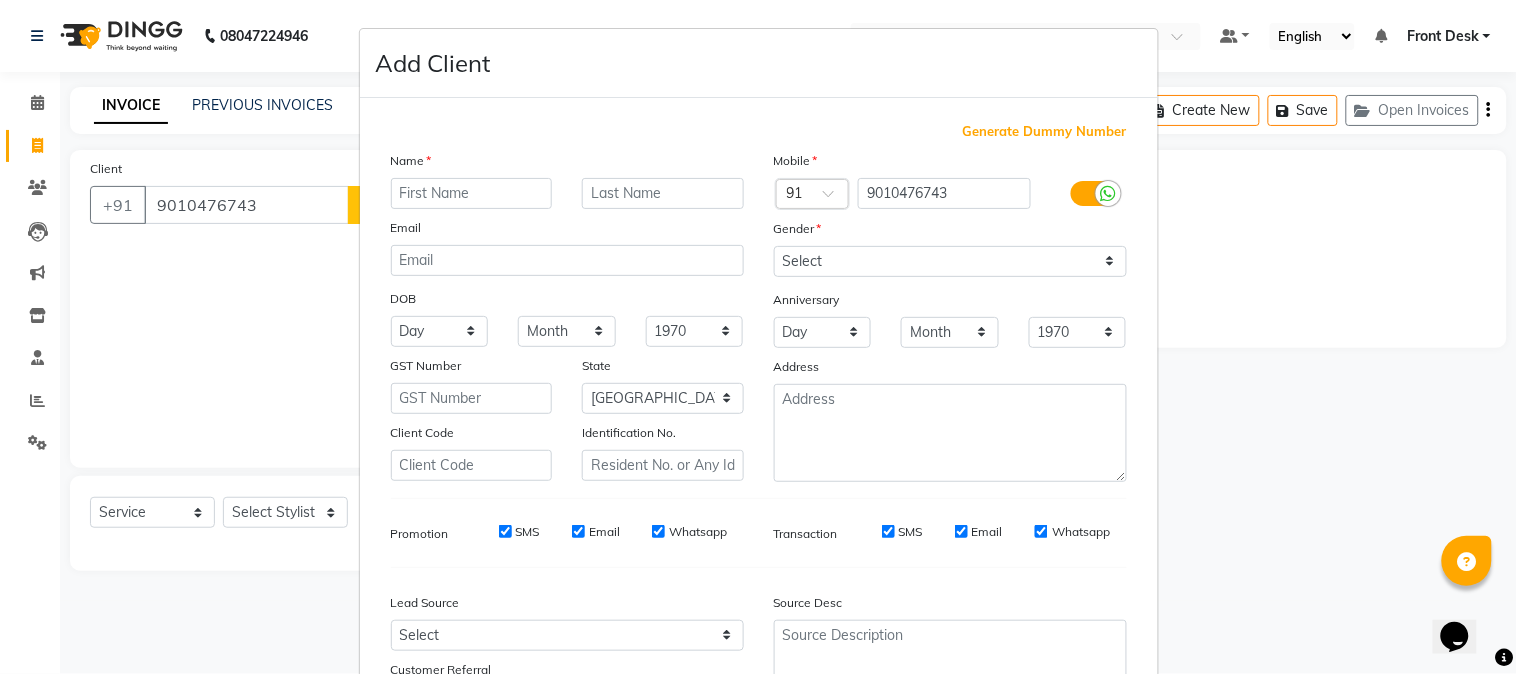 drag, startPoint x: 483, startPoint y: 190, endPoint x: 456, endPoint y: 243, distance: 59.48109 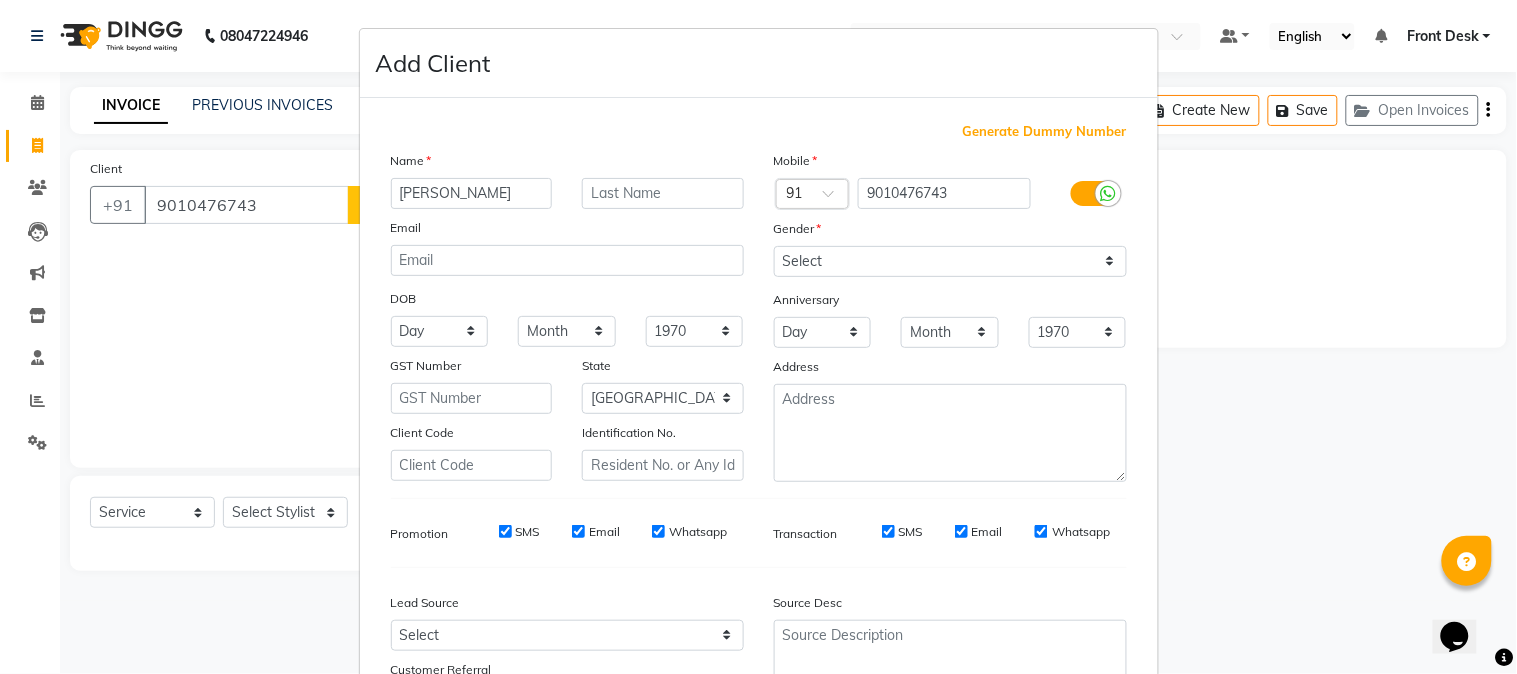 type on "[PERSON_NAME]" 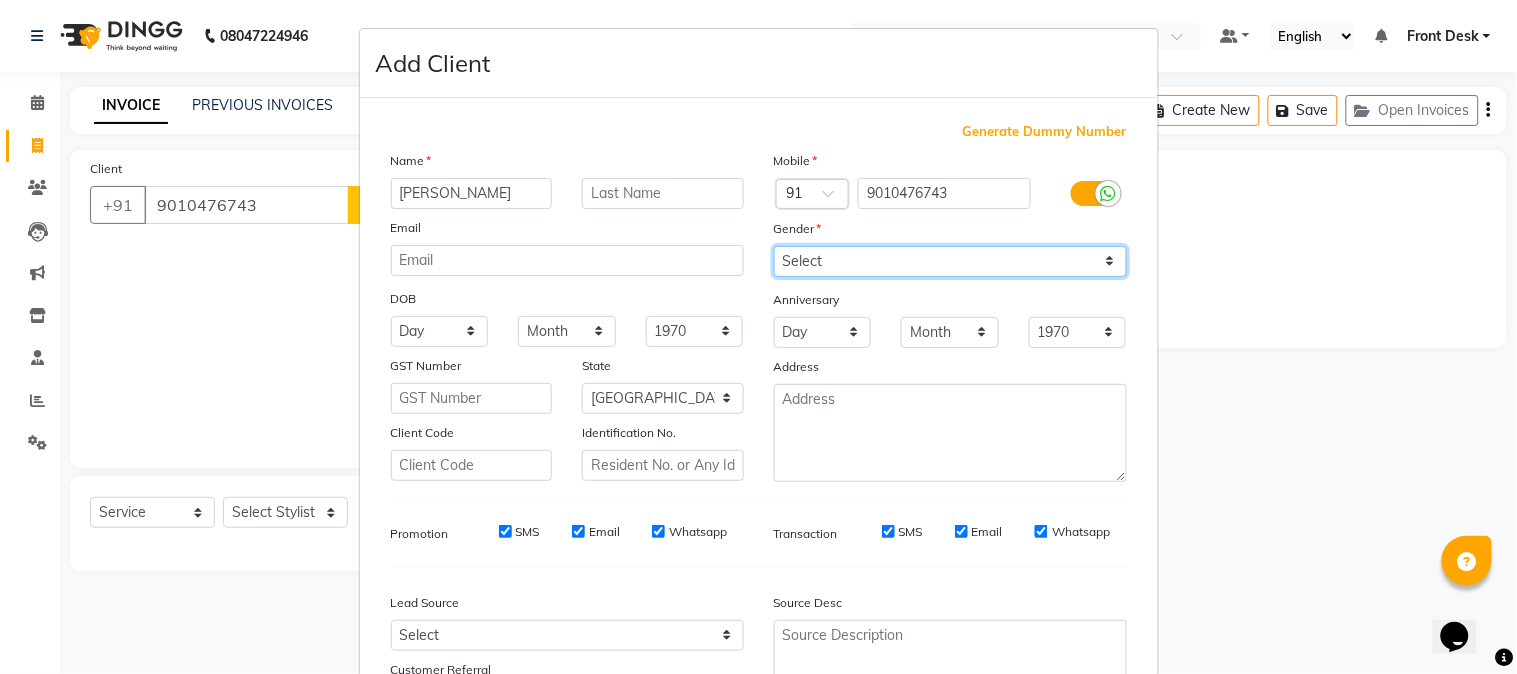 click on "Select [DEMOGRAPHIC_DATA] [DEMOGRAPHIC_DATA] Other Prefer Not To Say" at bounding box center (950, 261) 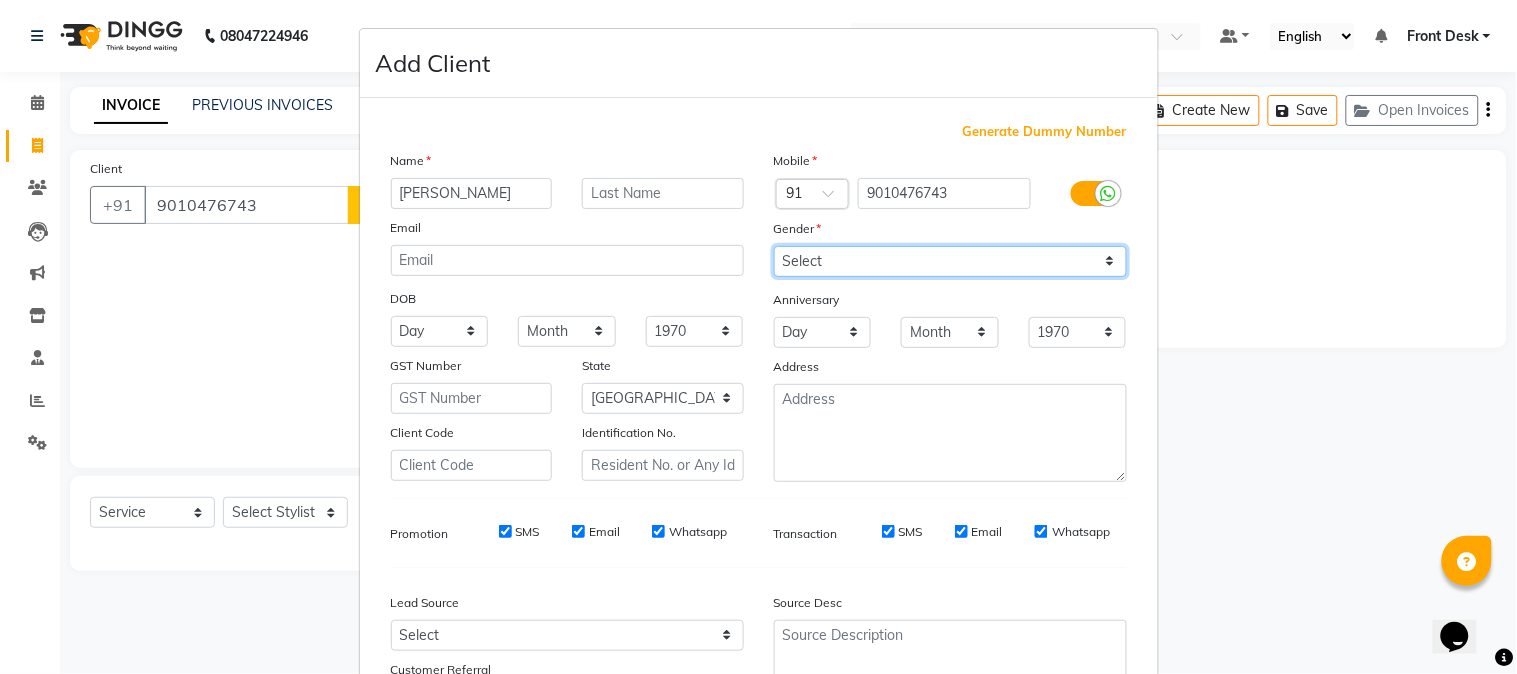 select on "[DEMOGRAPHIC_DATA]" 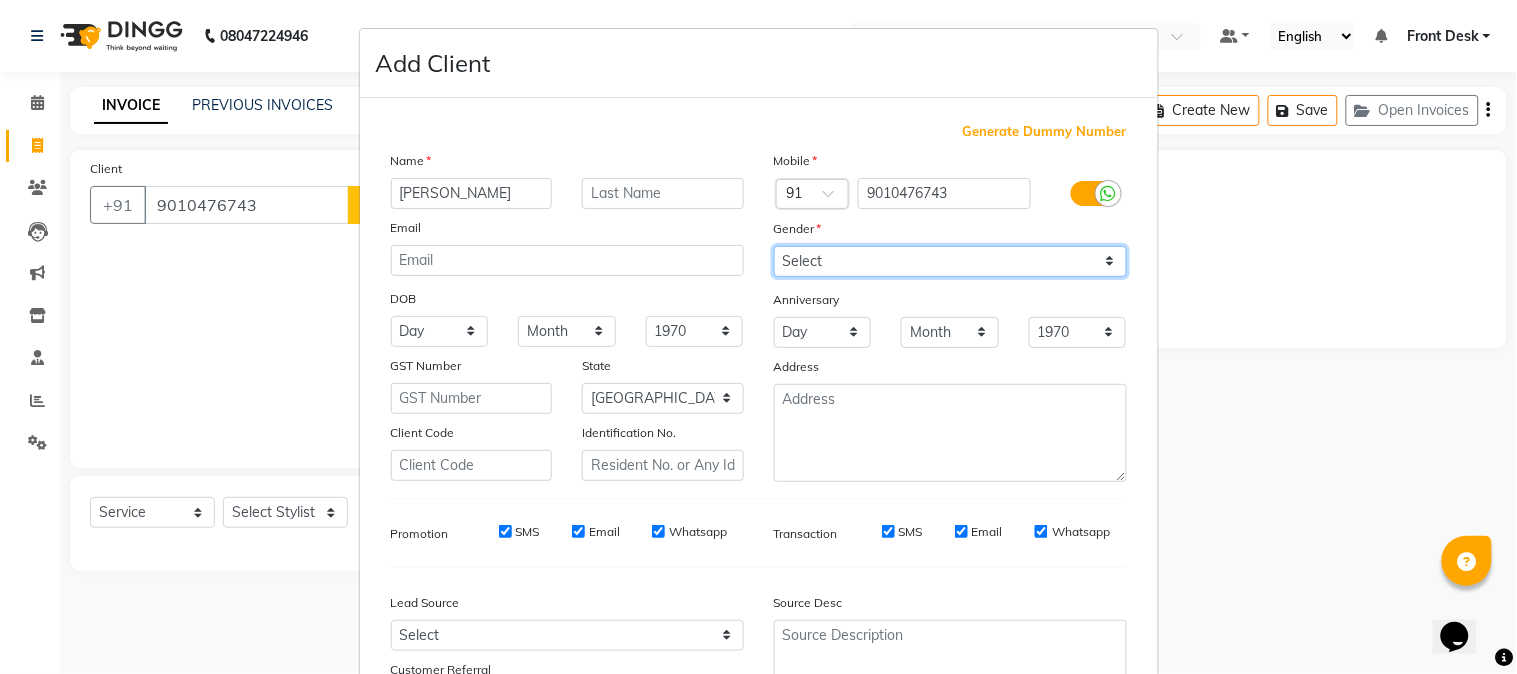 click on "Select [DEMOGRAPHIC_DATA] [DEMOGRAPHIC_DATA] Other Prefer Not To Say" at bounding box center (950, 261) 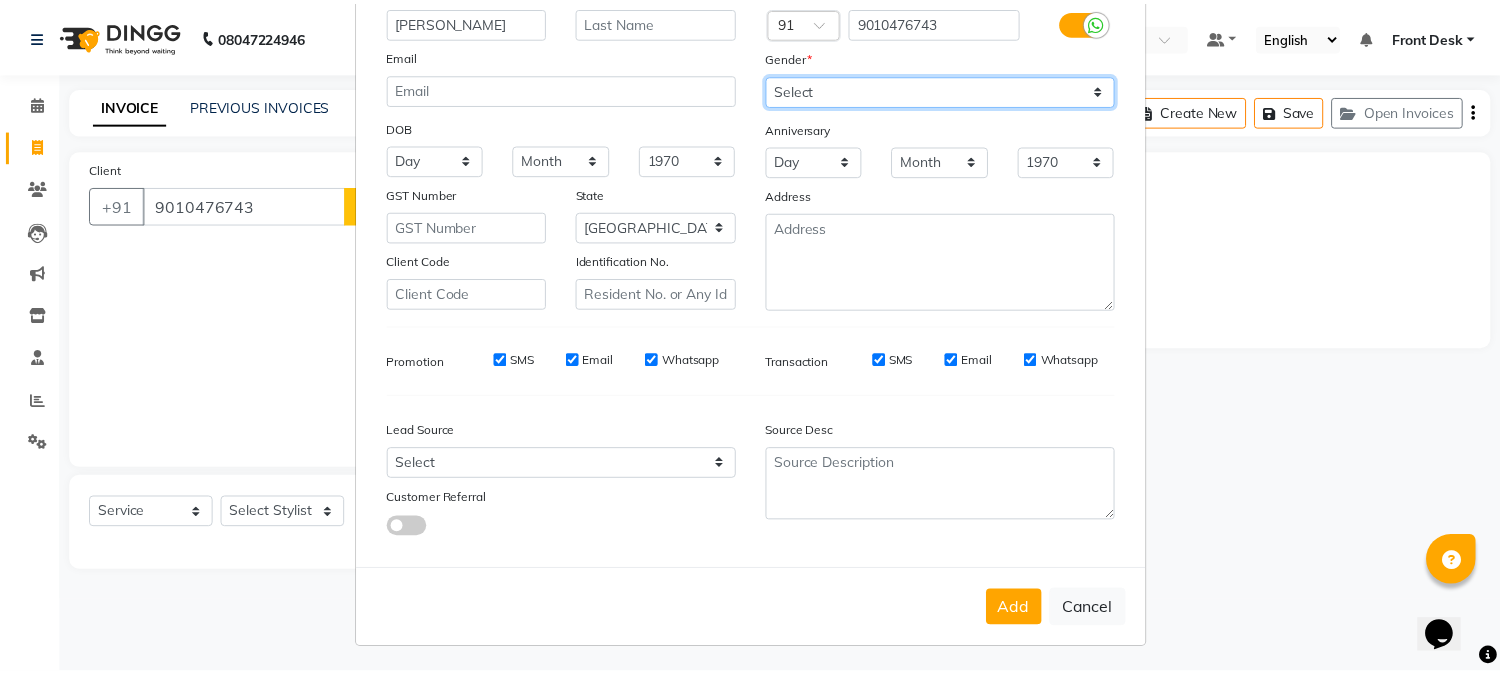 scroll, scrollTop: 176, scrollLeft: 0, axis: vertical 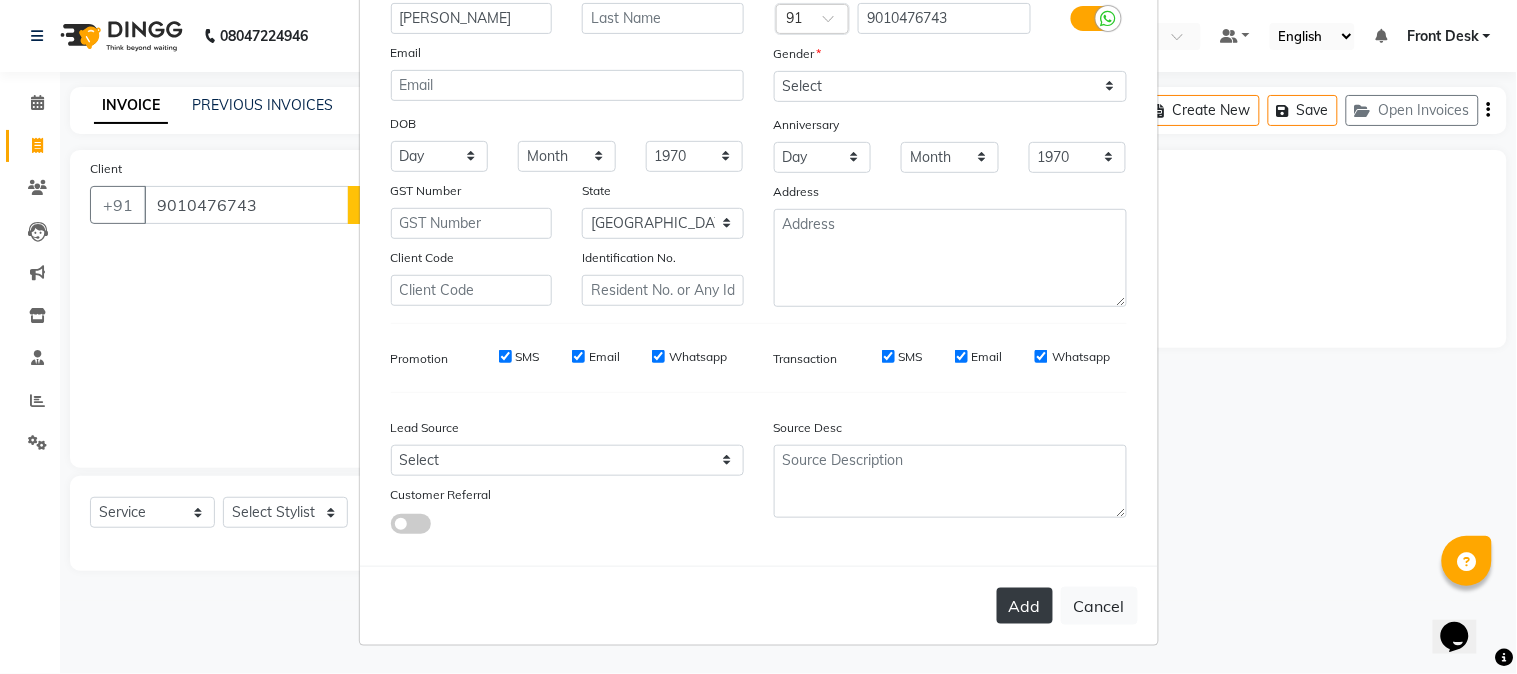 click on "Add" at bounding box center [1025, 606] 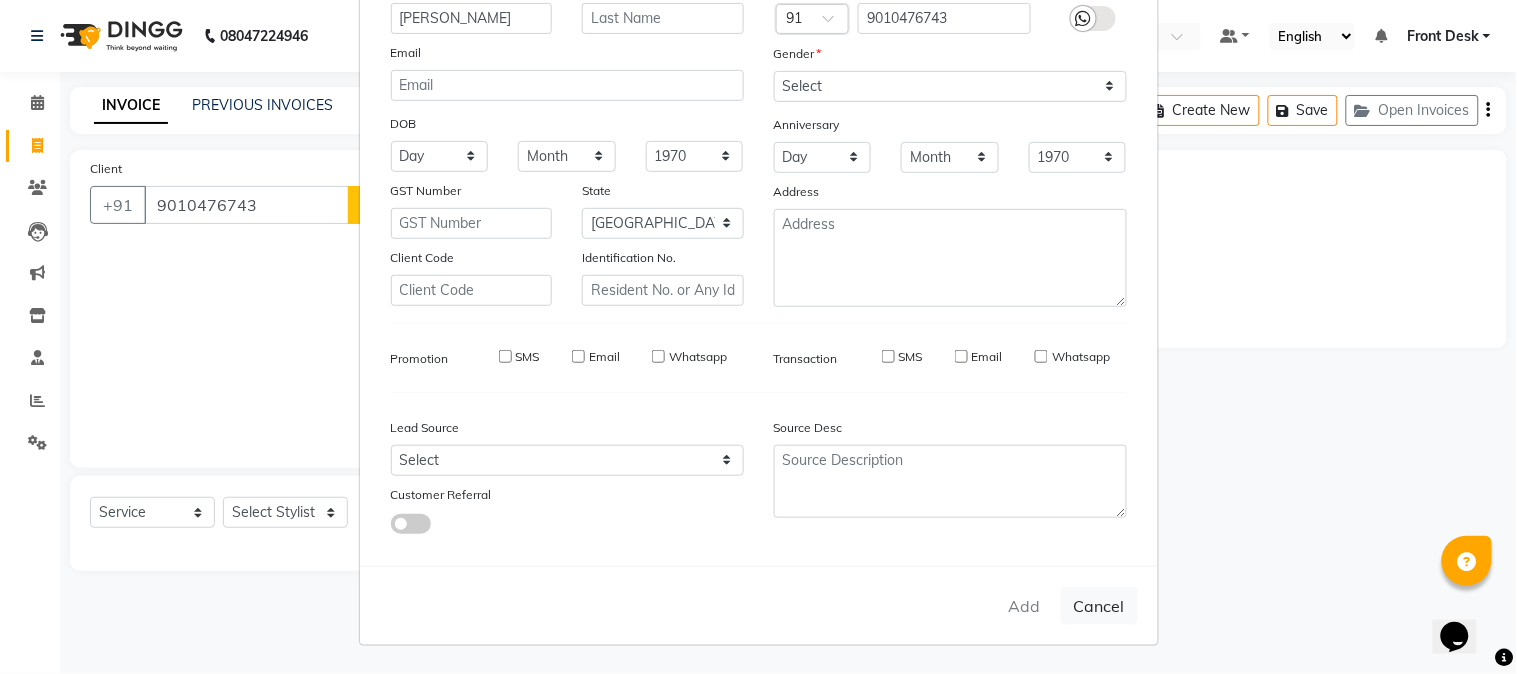 type 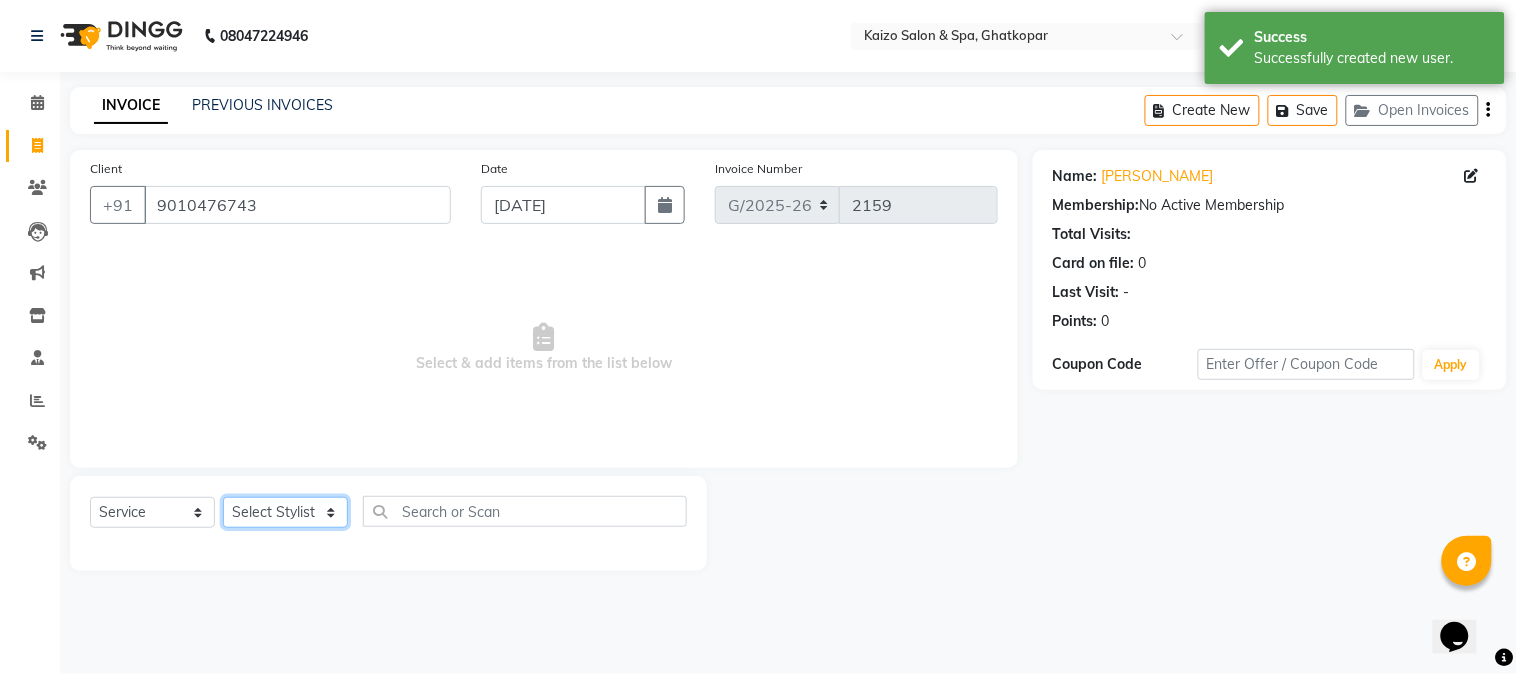 click on "Select Stylist [PERSON_NAME] ANJALI [PERSON_NAME] [PERSON_NAME] Front Desk [PERSON_NAME] IFTESHA [PERSON_NAME] [MEDICAL_DATA][PERSON_NAME] [PERSON_NAME] [PERSON_NAME] [PERSON_NAME] [PERSON_NAME] GALA [PERSON_NAME] [PERSON_NAME] YASH" 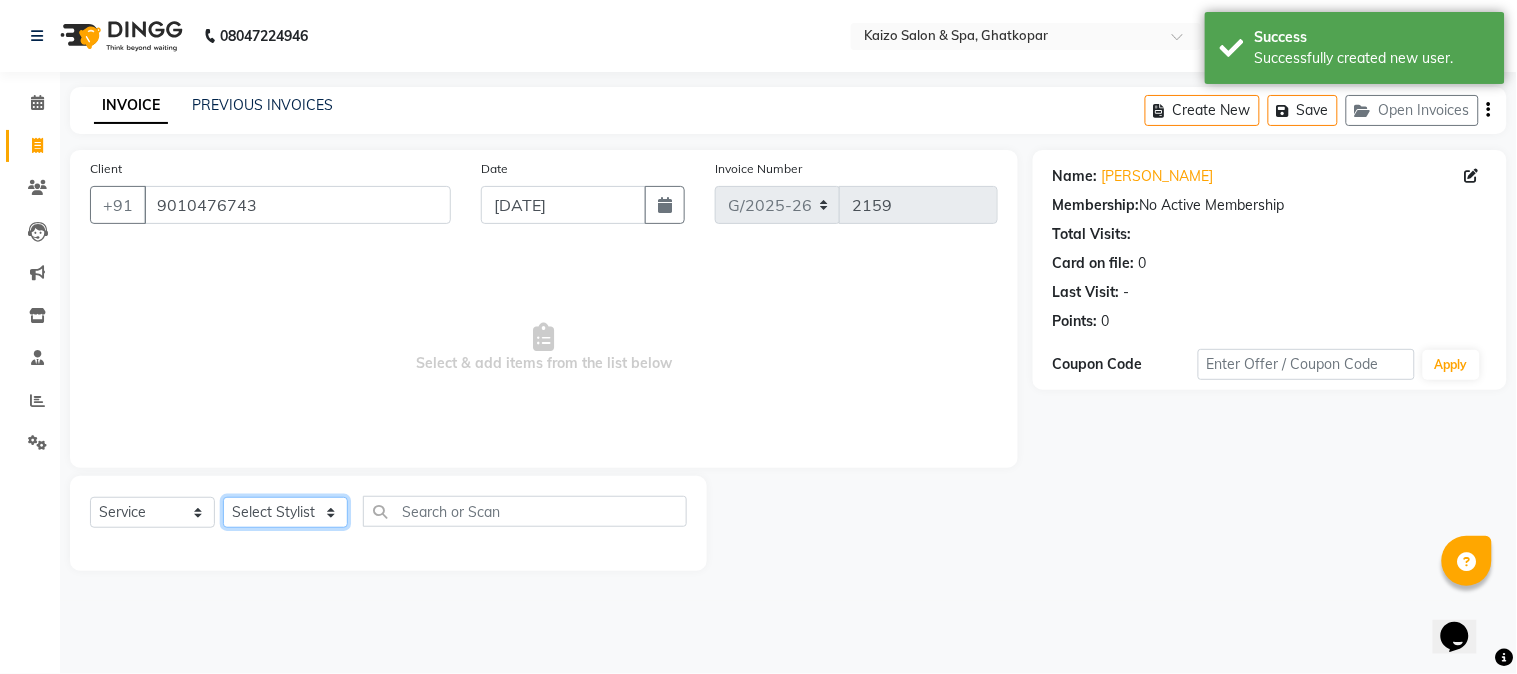 select on "59527" 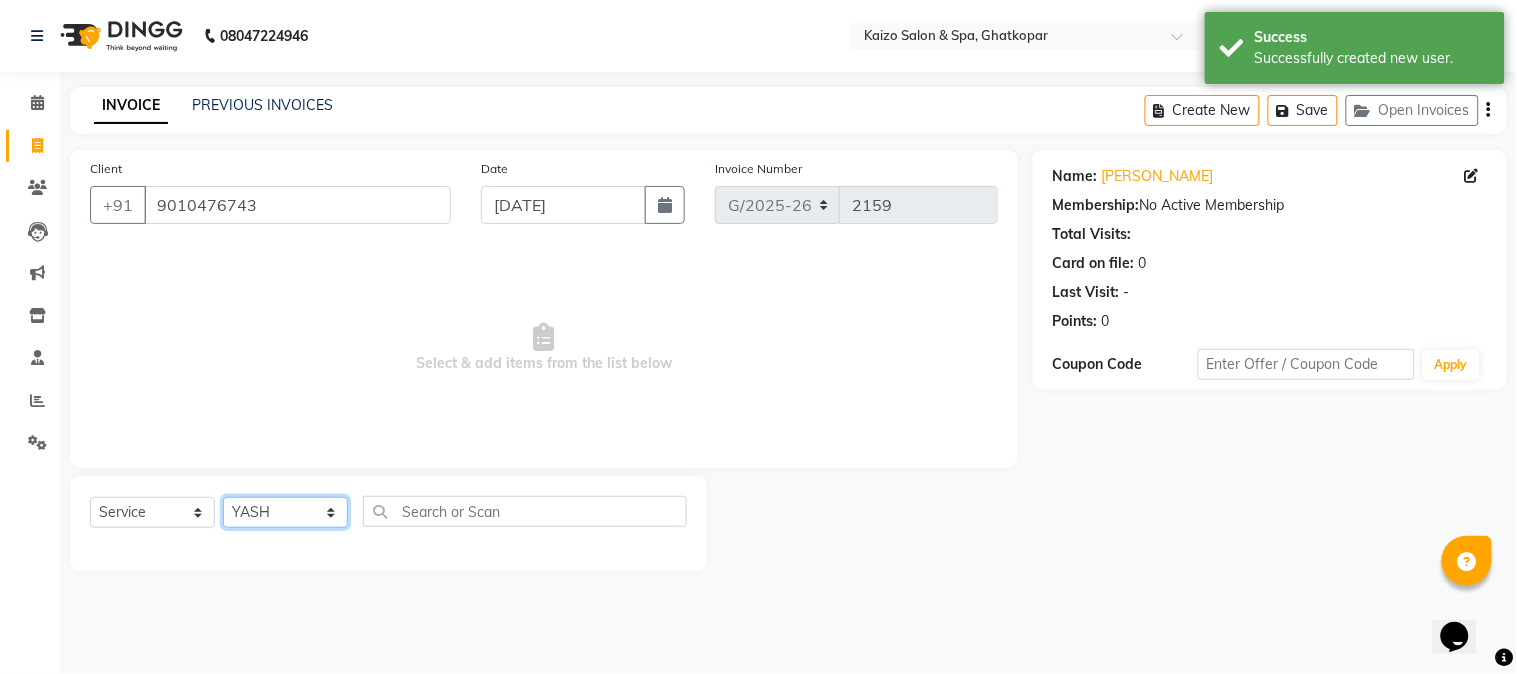 click on "Select Stylist [PERSON_NAME] ANJALI [PERSON_NAME] [PERSON_NAME] Front Desk [PERSON_NAME] IFTESHA [PERSON_NAME] [MEDICAL_DATA][PERSON_NAME] [PERSON_NAME] [PERSON_NAME] [PERSON_NAME] [PERSON_NAME] GALA [PERSON_NAME] [PERSON_NAME] YASH" 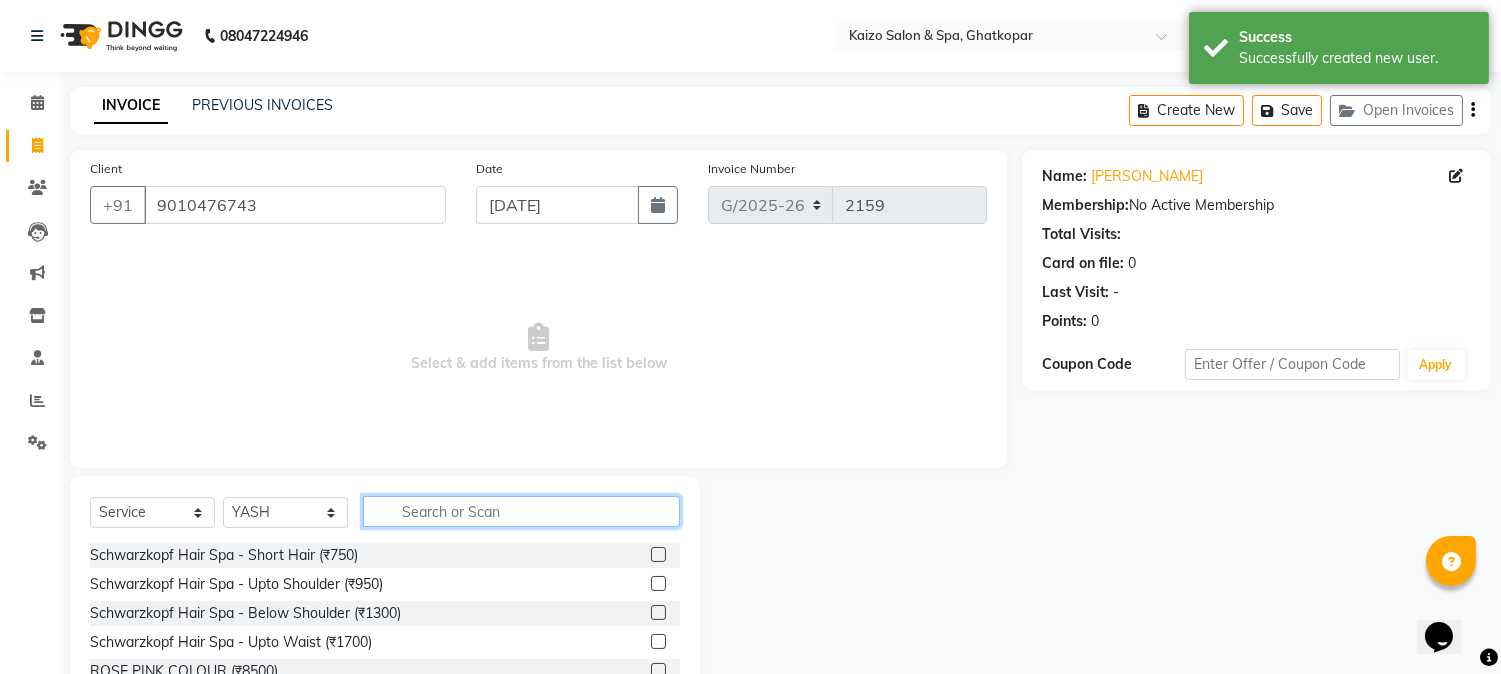 click 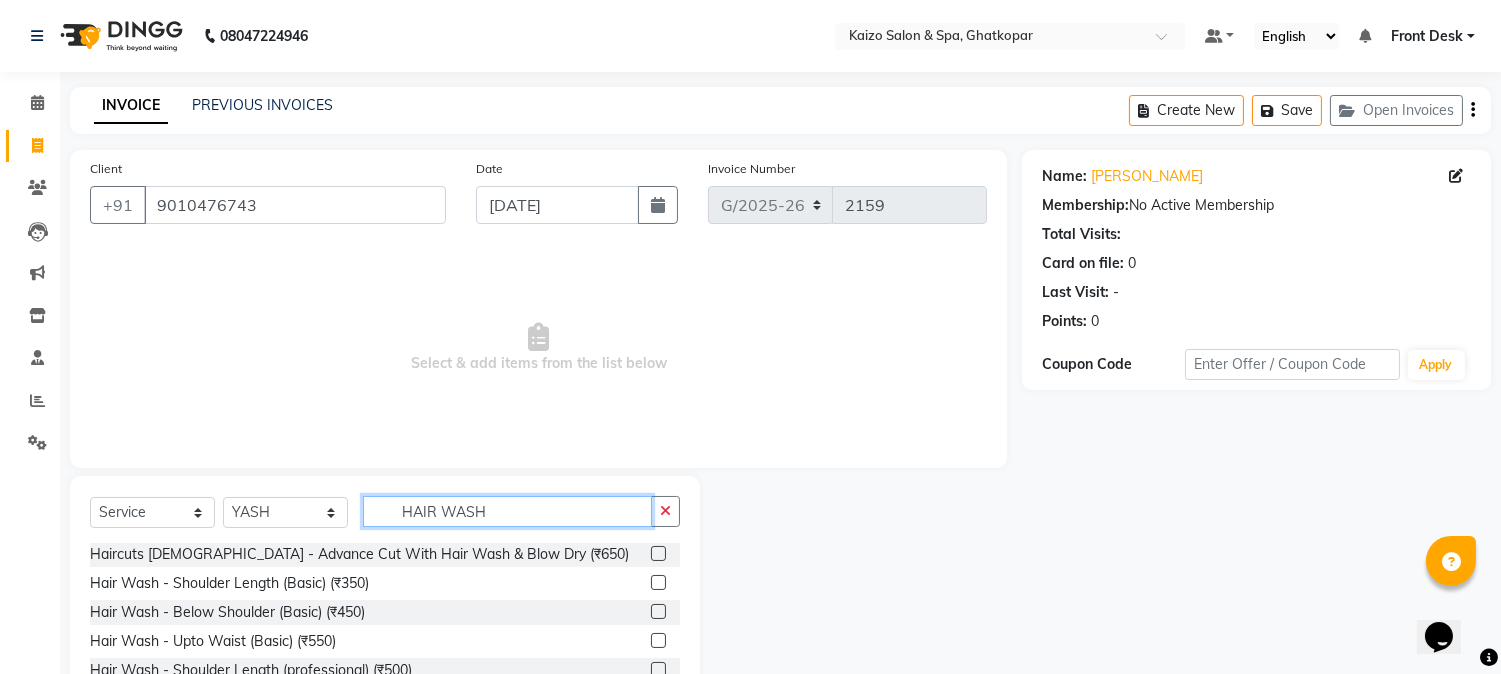 scroll, scrollTop: 3, scrollLeft: 0, axis: vertical 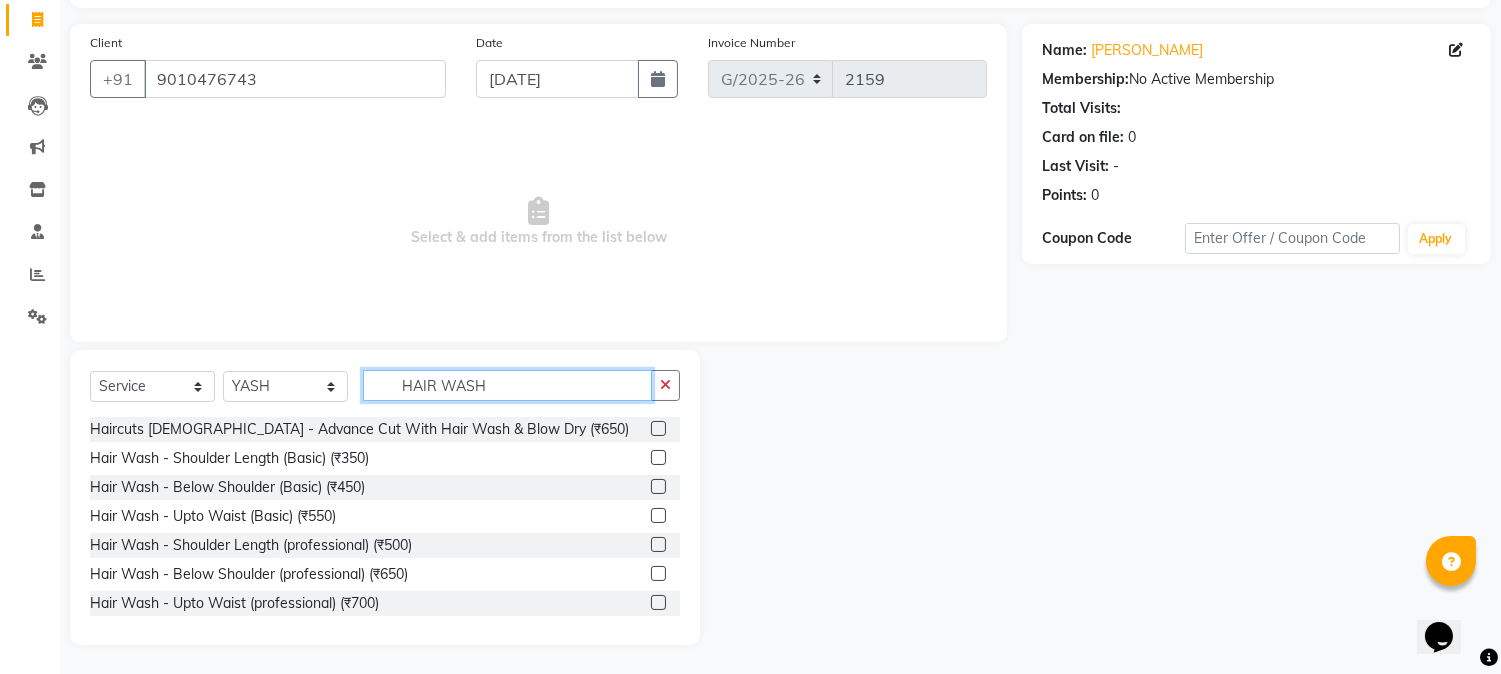 type on "HAIR WASH" 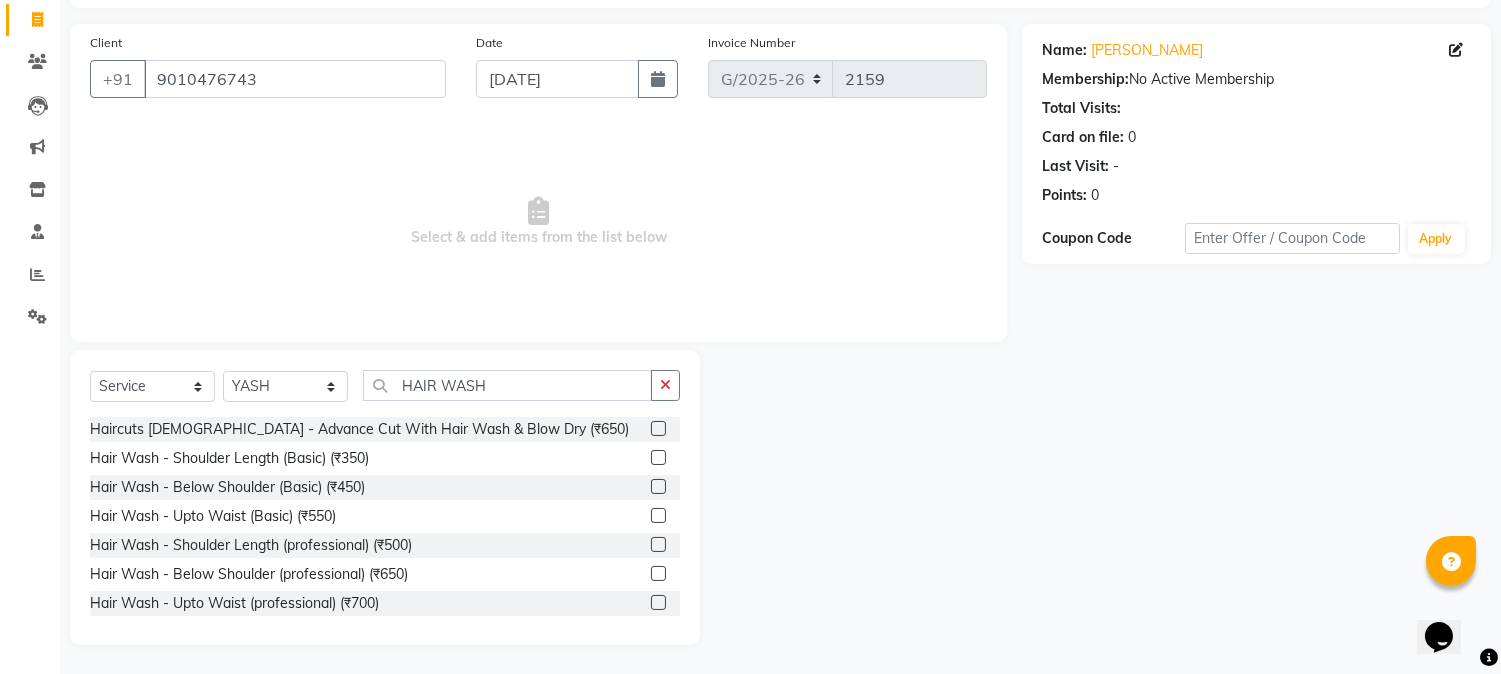 click 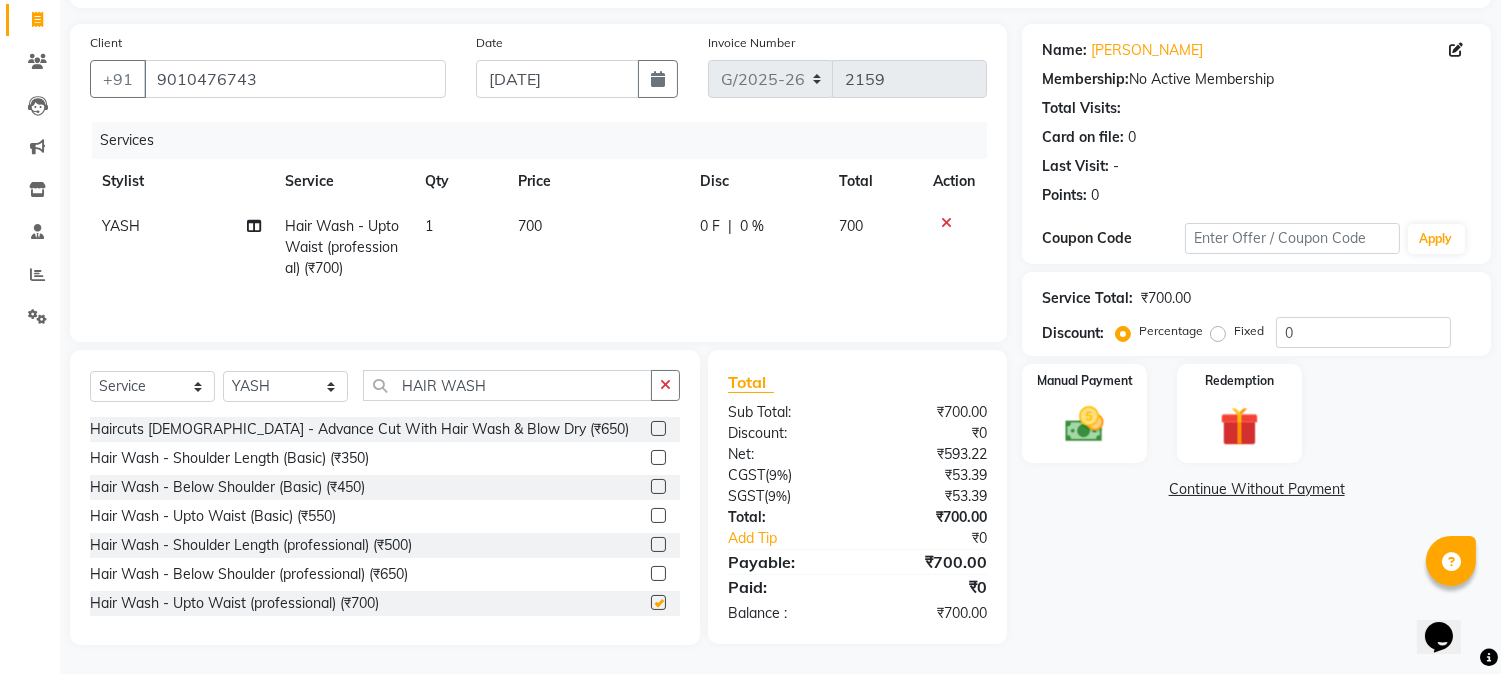 checkbox on "false" 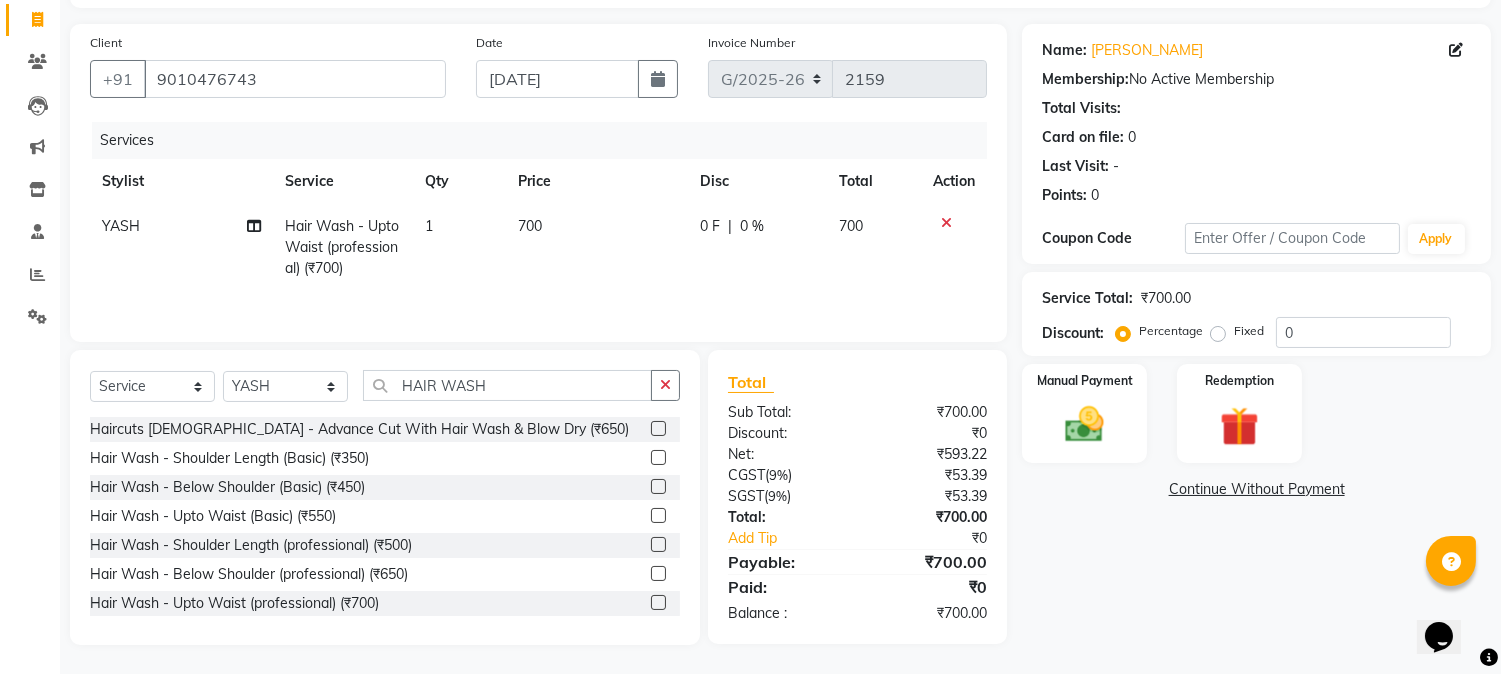 click on "700" 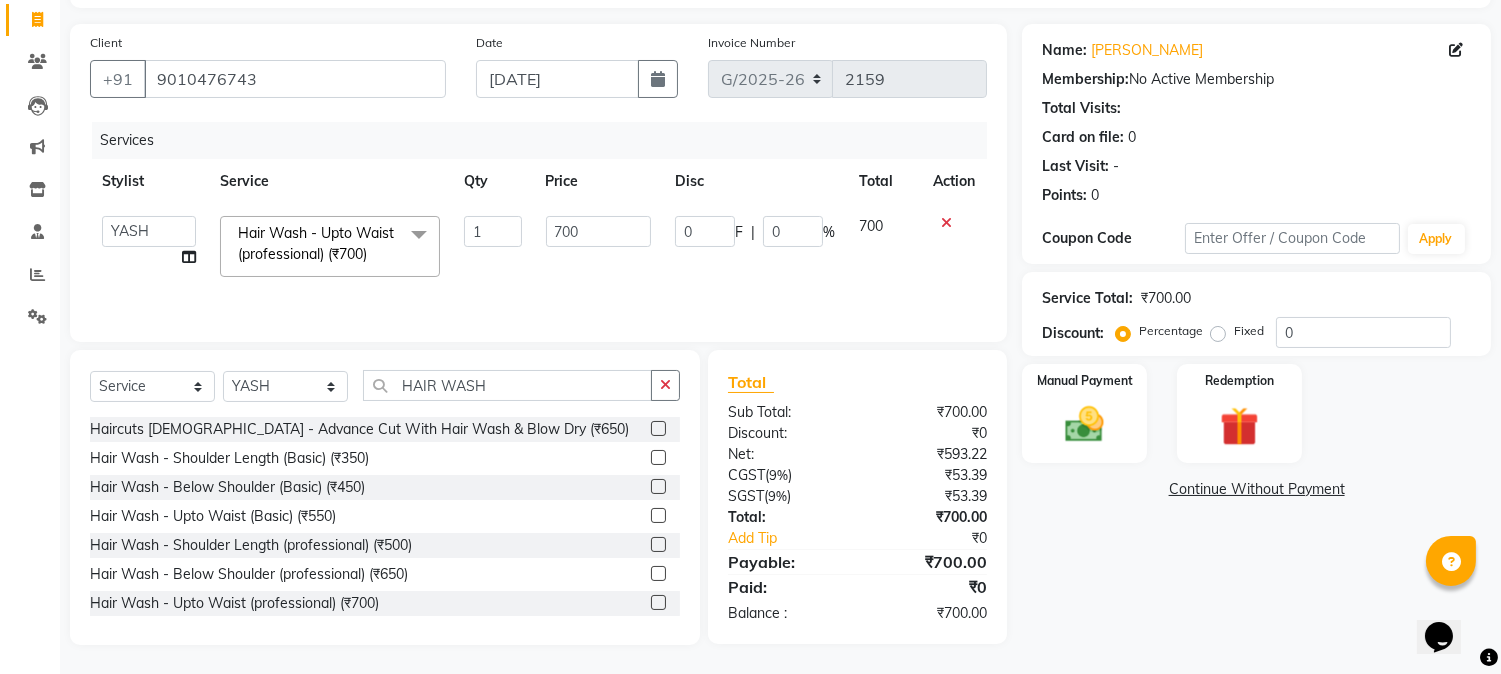 click on "700" 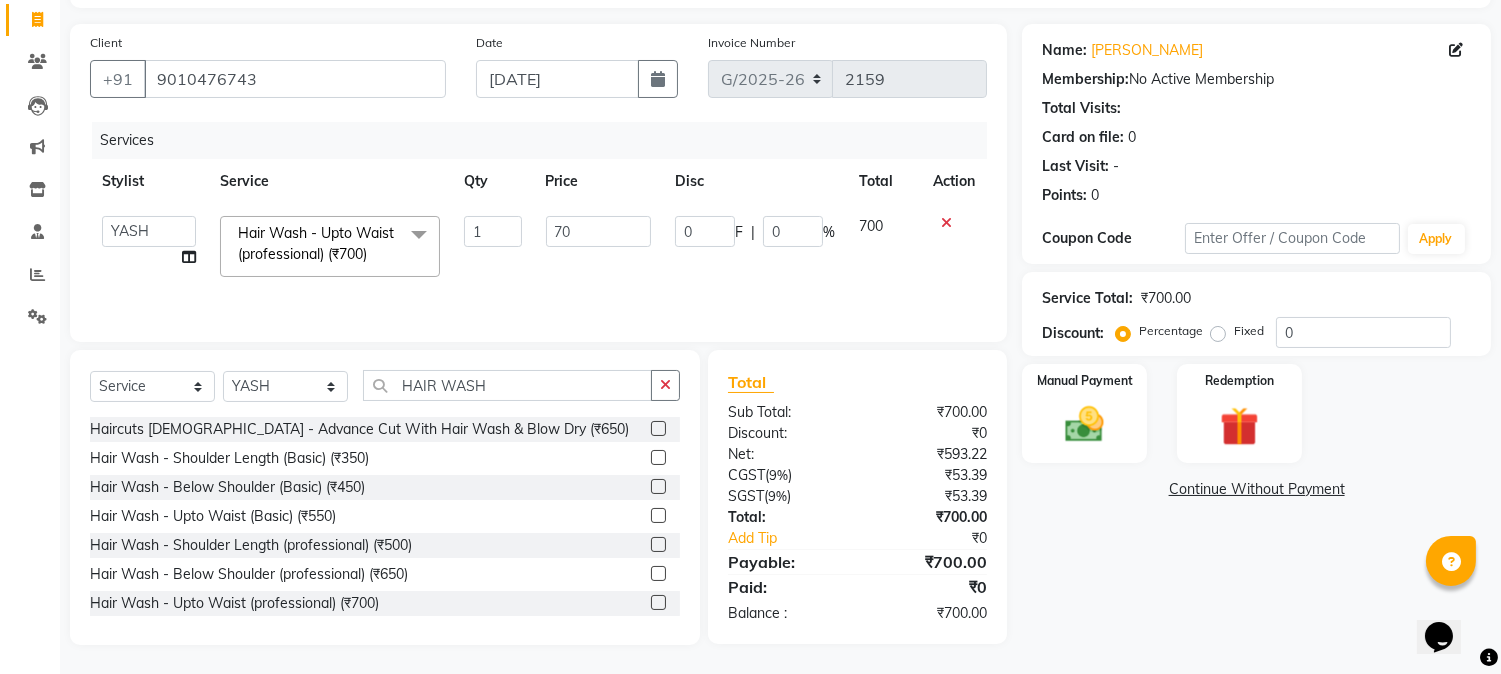 type on "7" 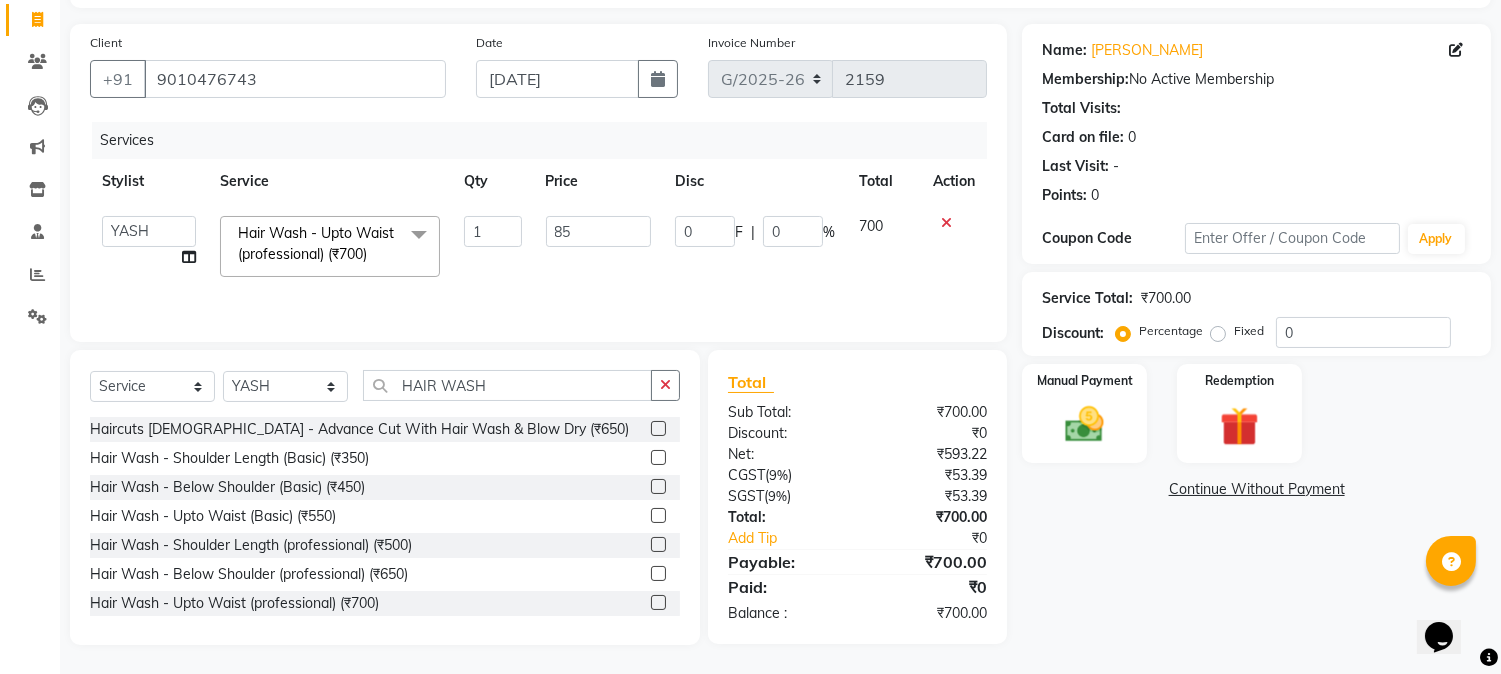 type on "850" 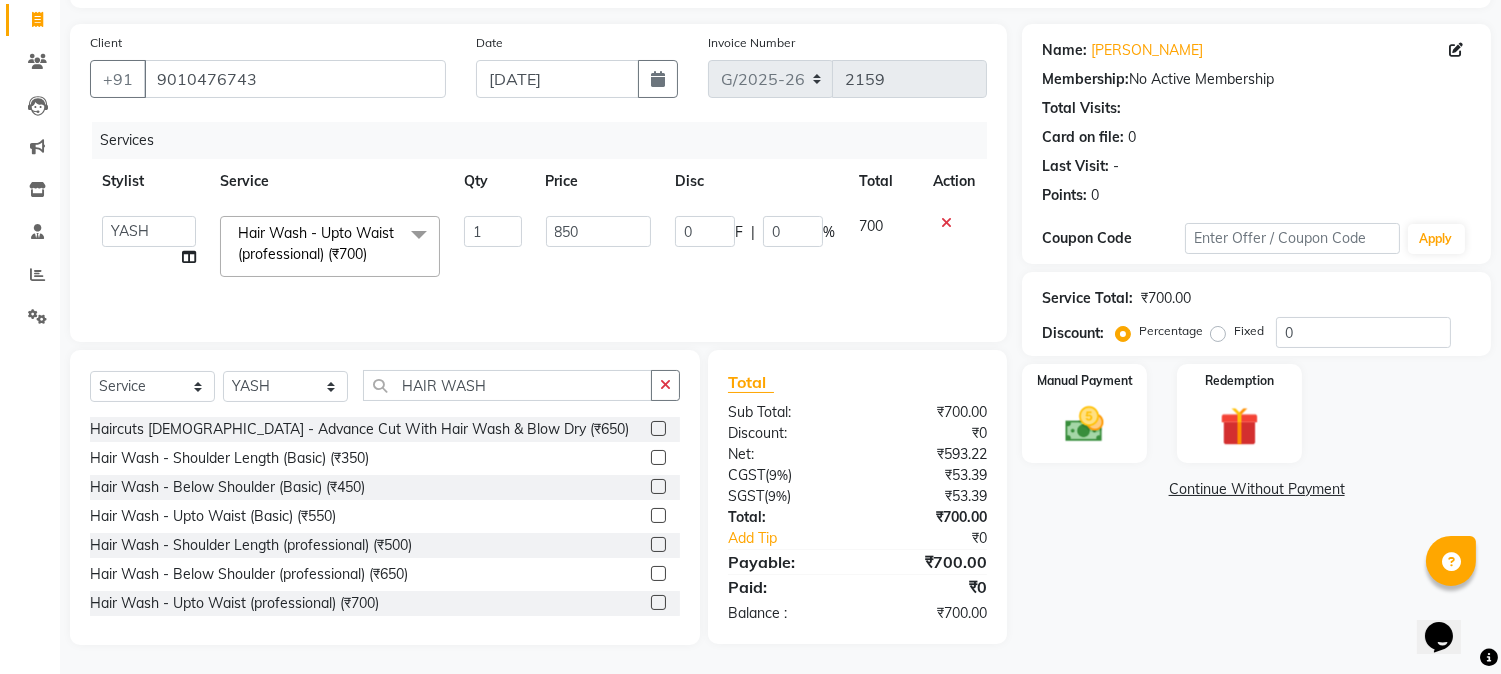 click on "850" 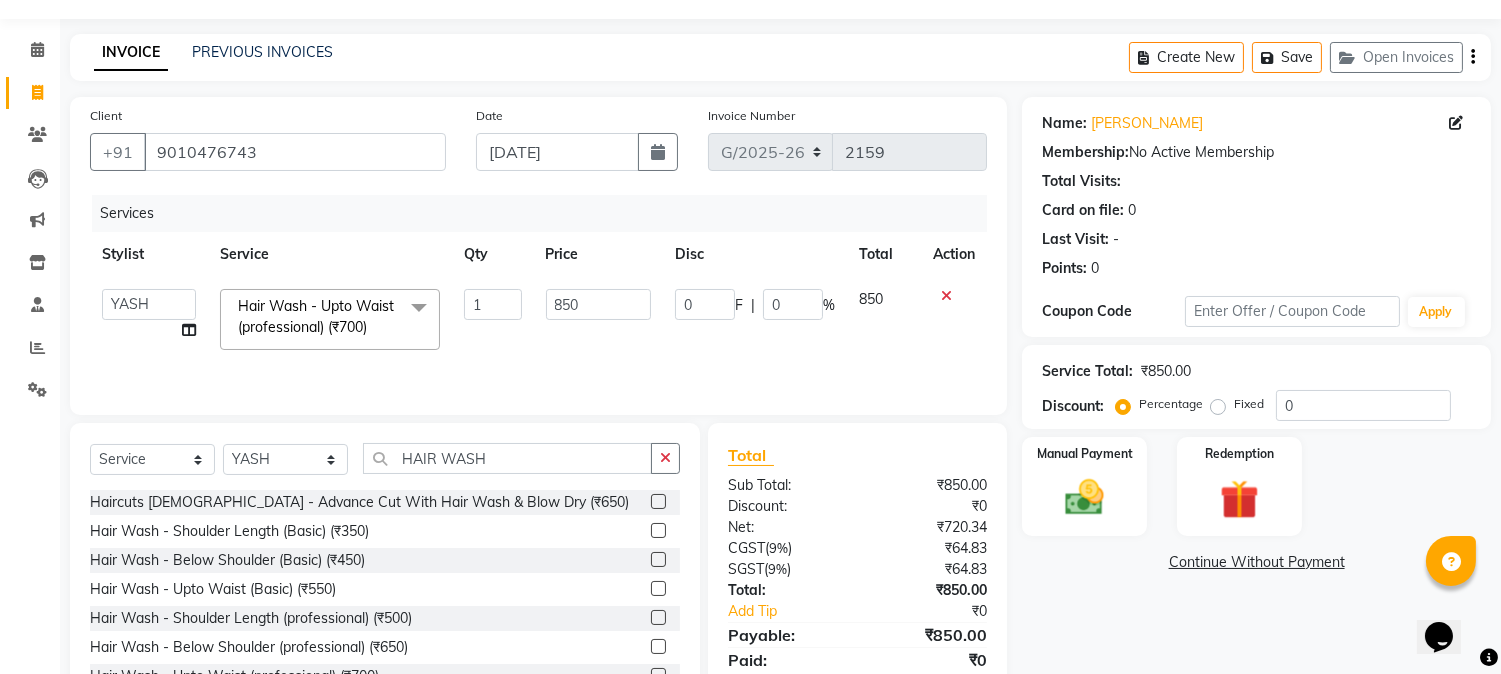 scroll, scrollTop: 15, scrollLeft: 0, axis: vertical 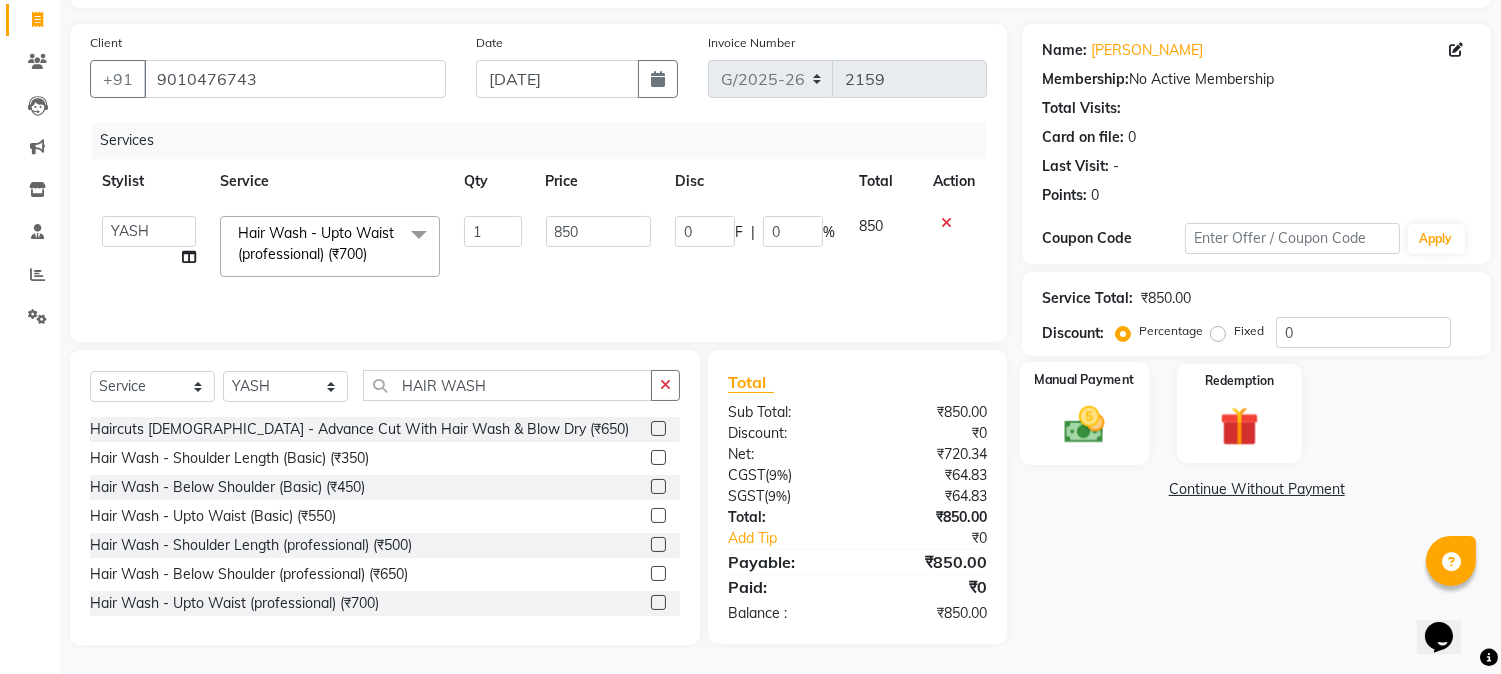 click 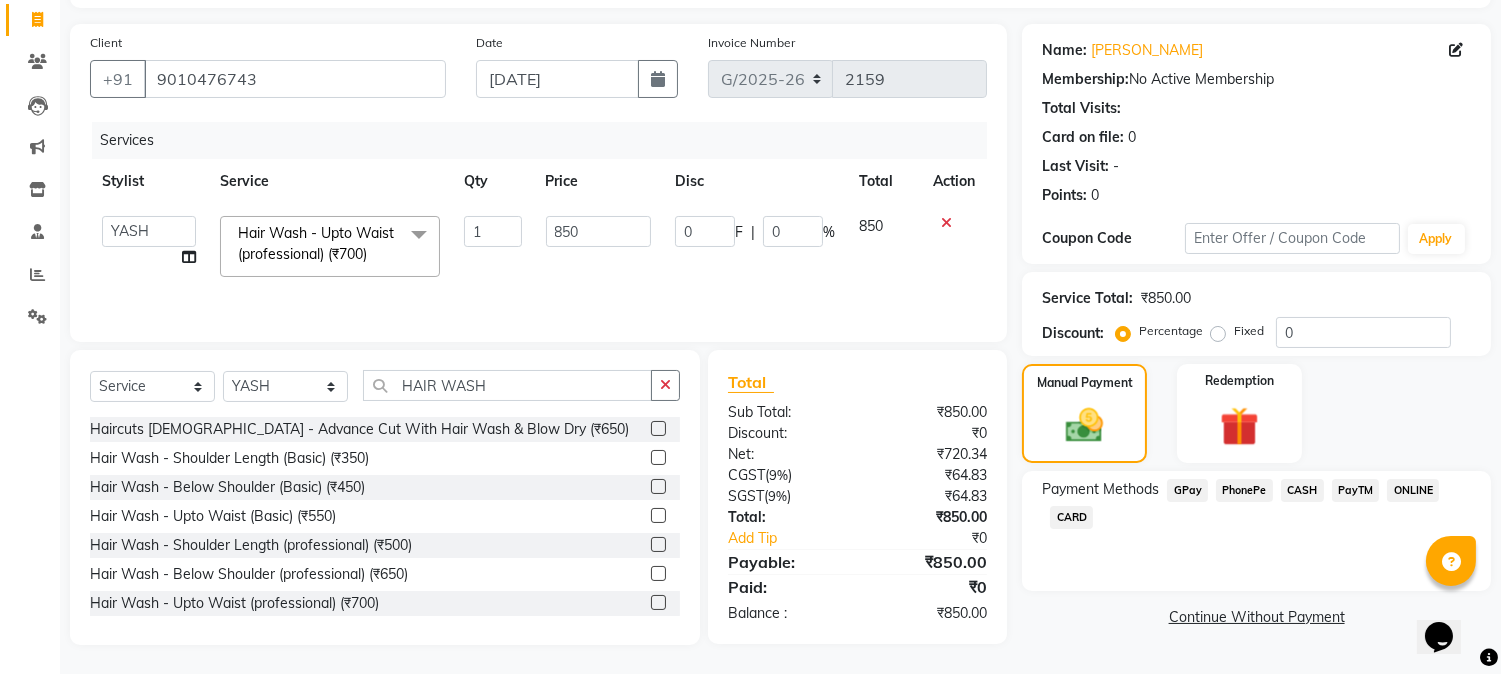 click on "CASH" 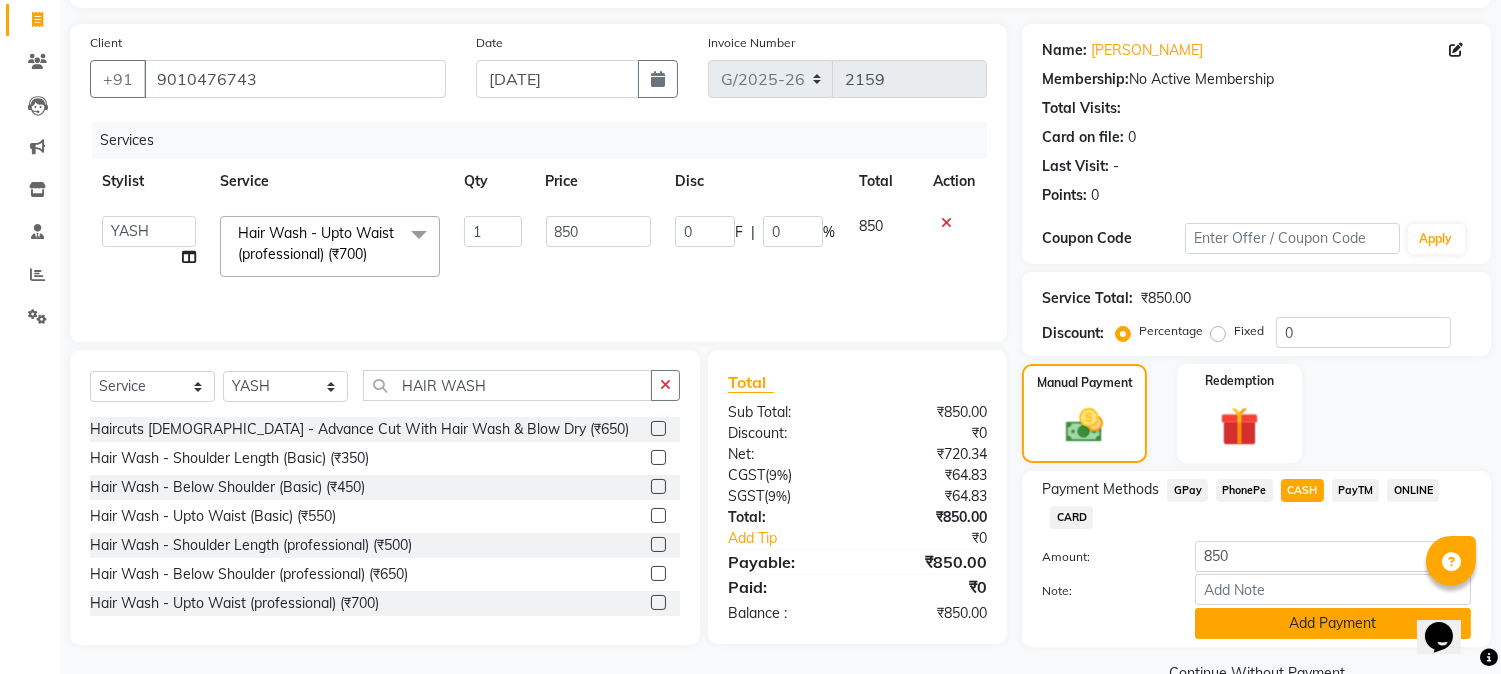 click on "Add Payment" 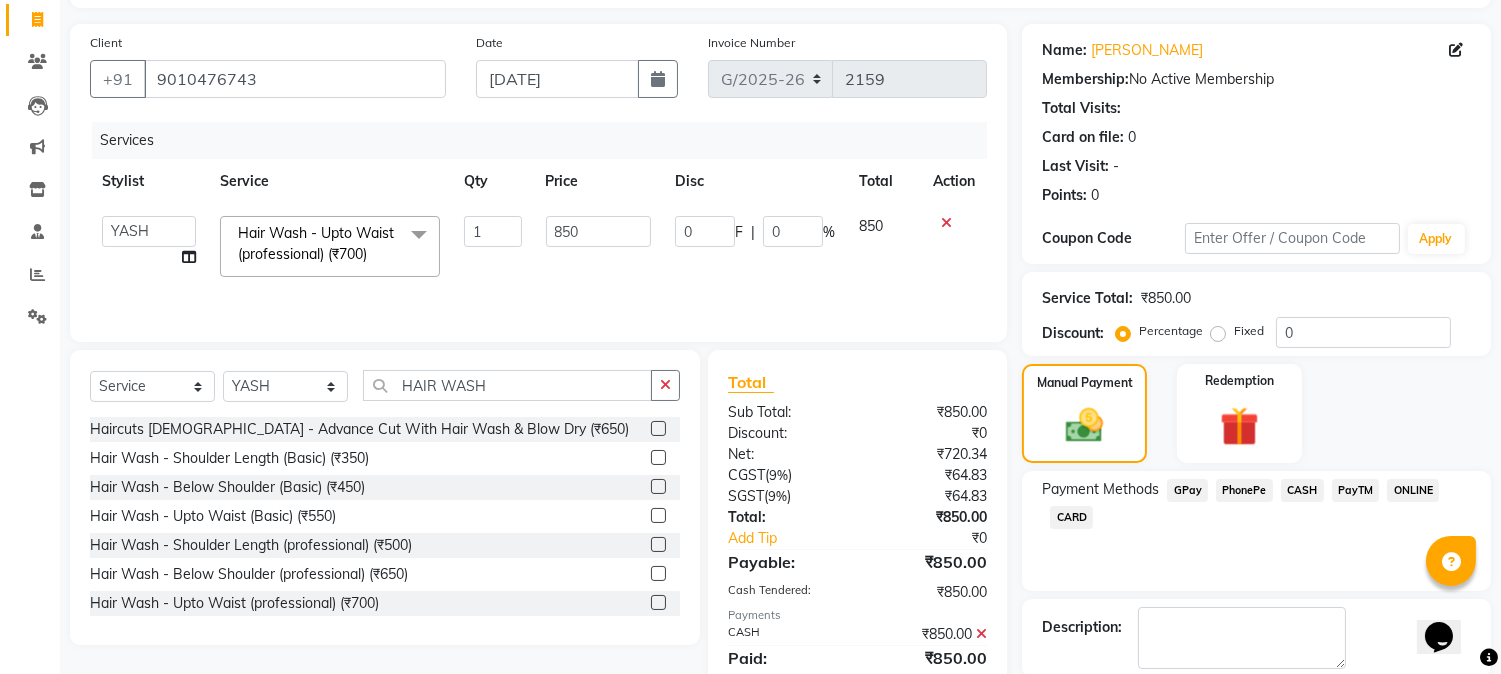 scroll, scrollTop: 225, scrollLeft: 0, axis: vertical 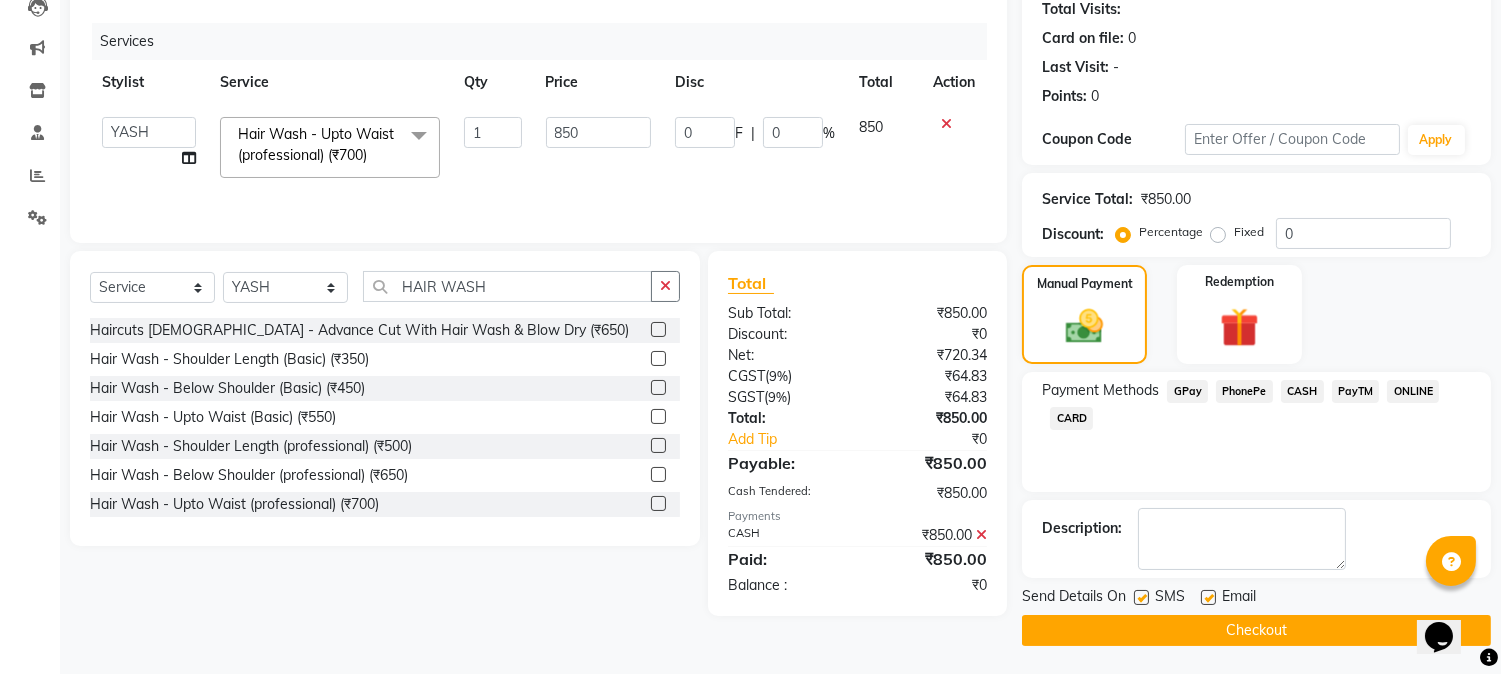 click 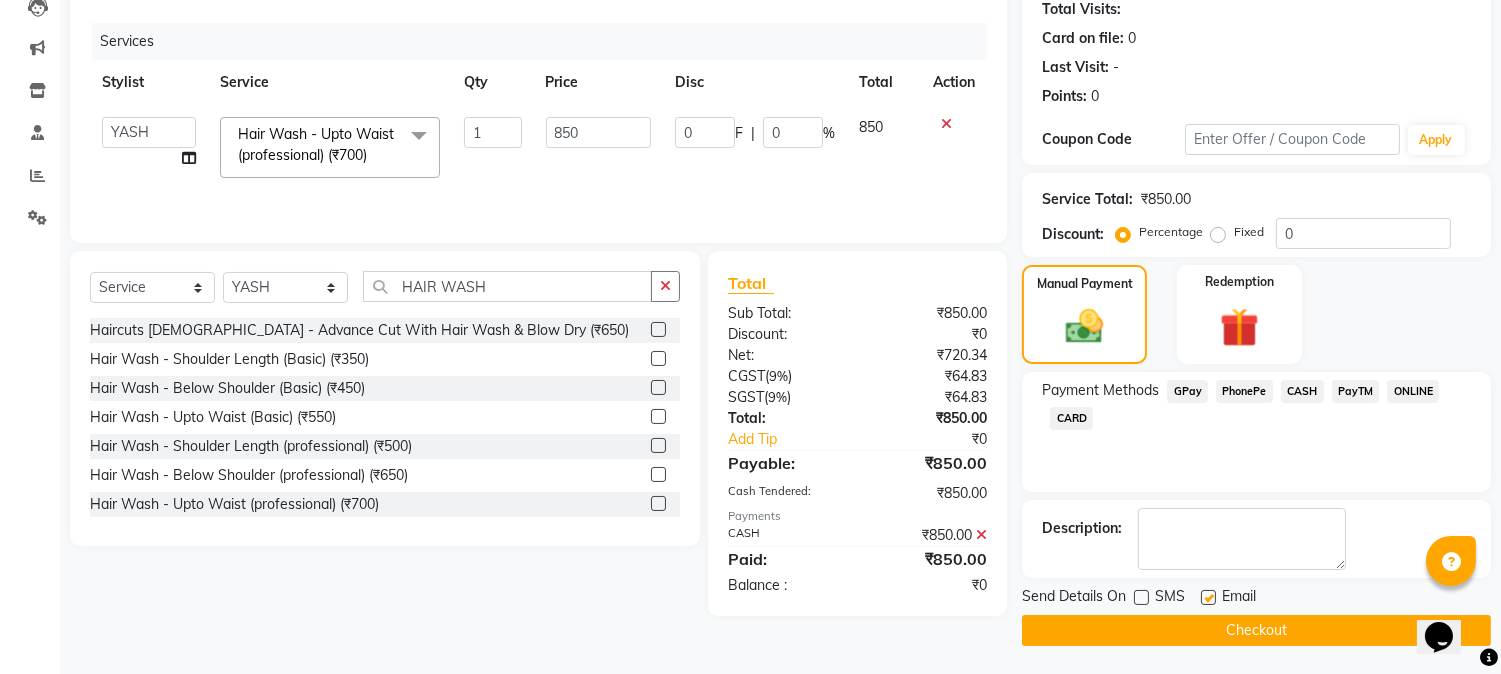 click 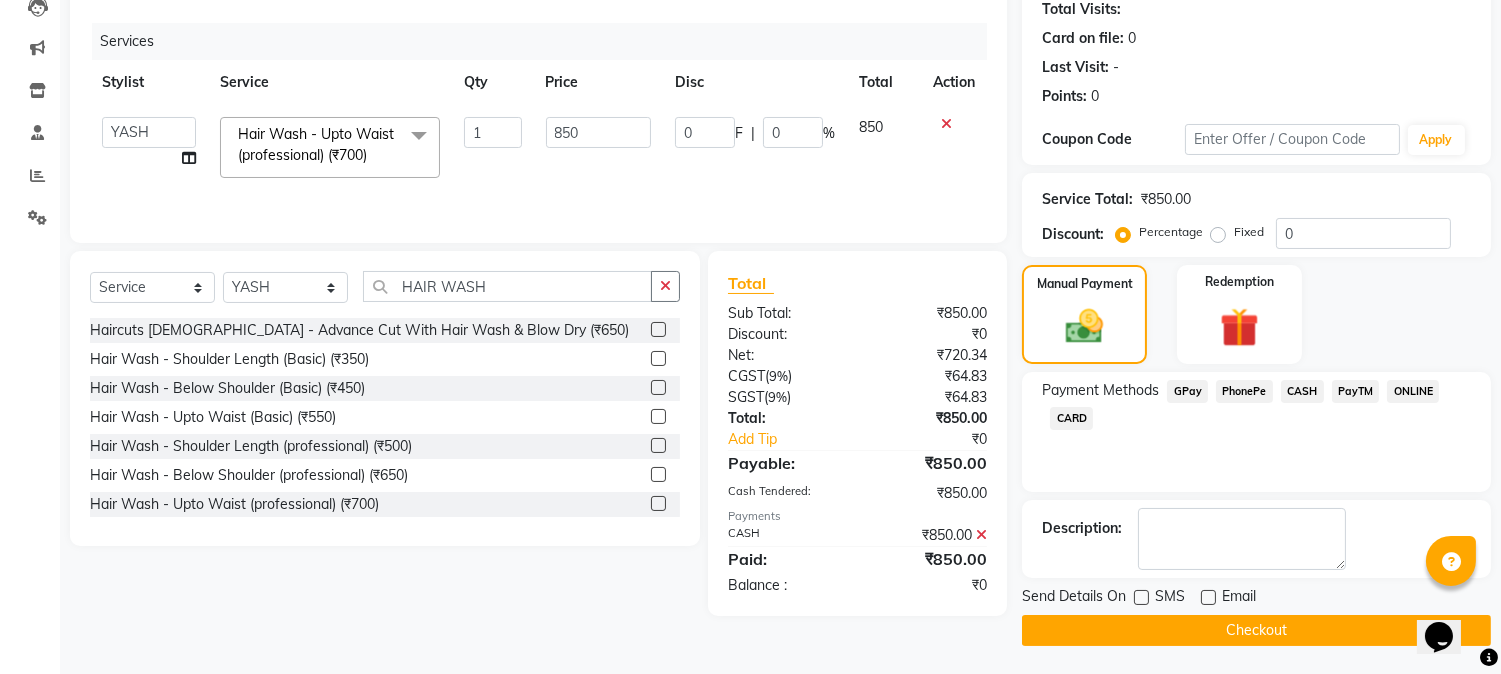 click on "Checkout" 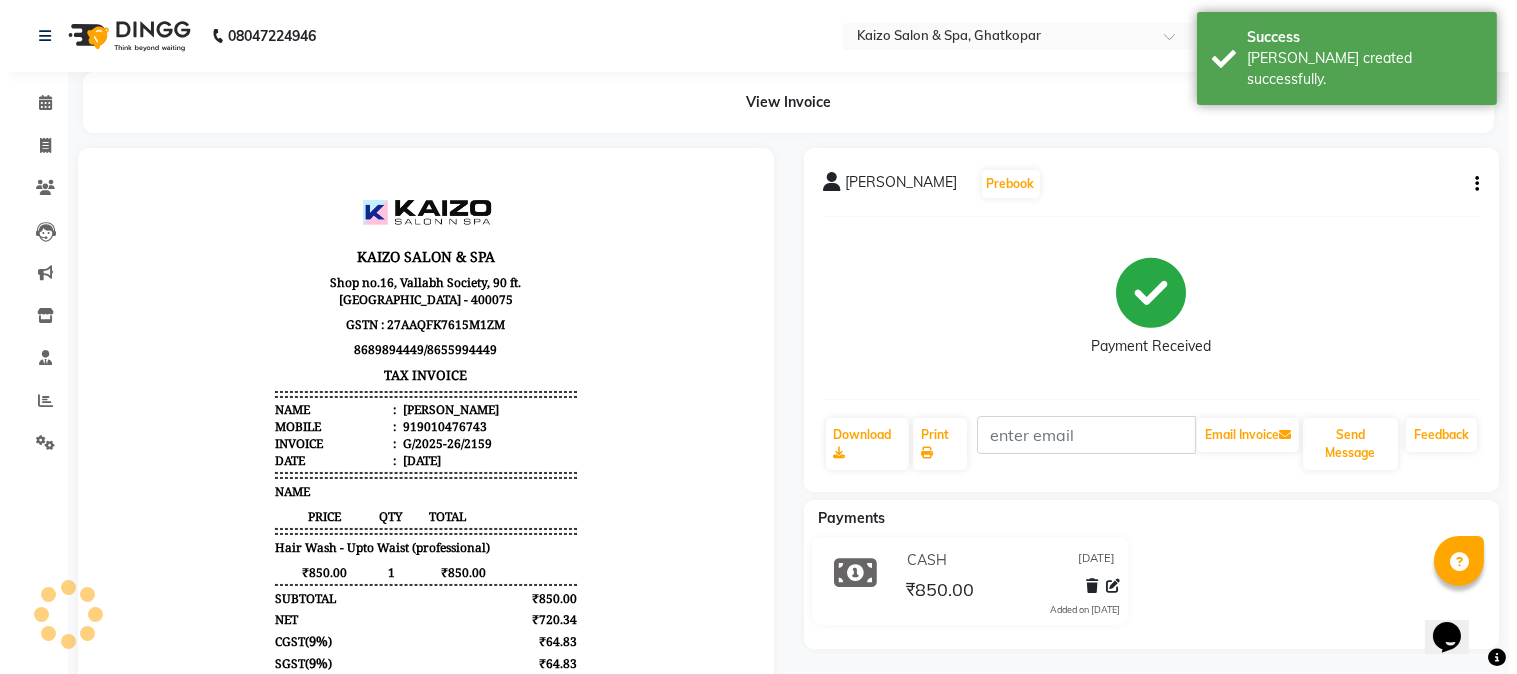 scroll, scrollTop: 0, scrollLeft: 0, axis: both 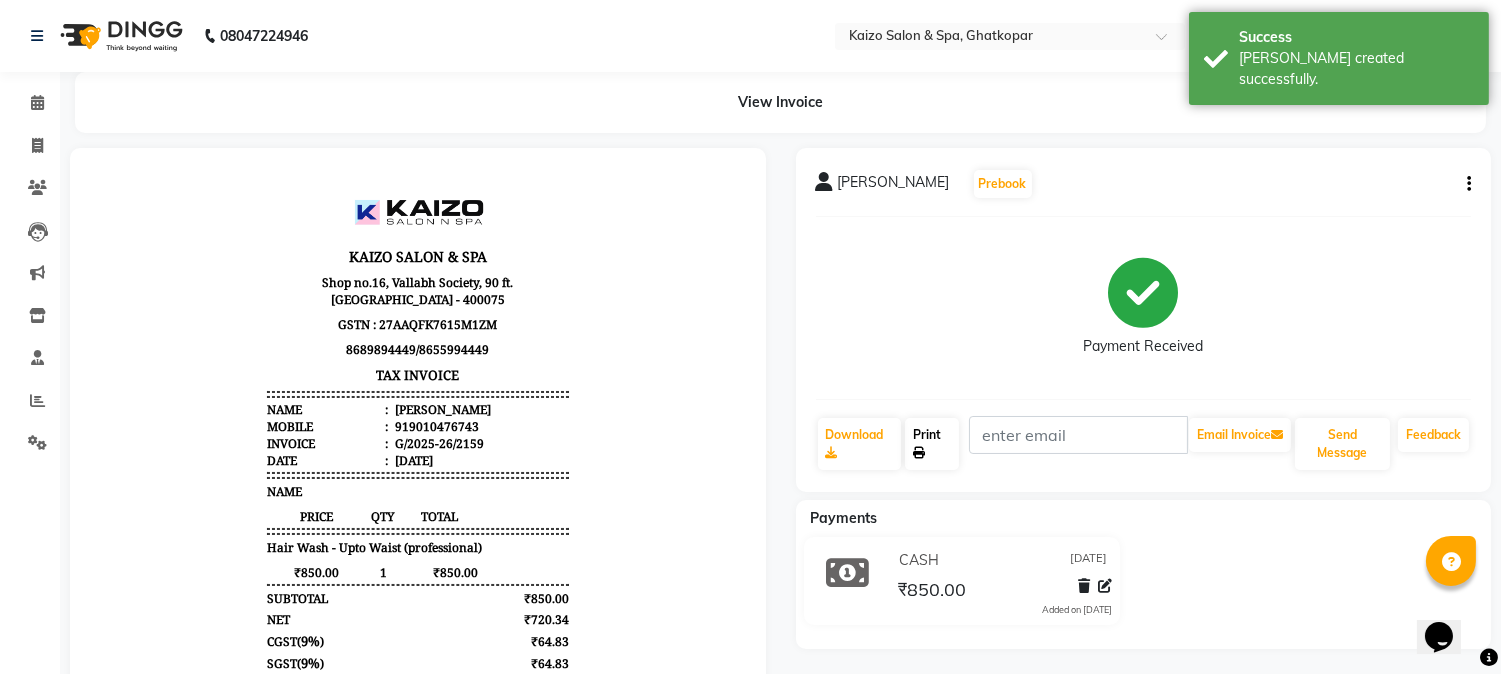 click on "Print" 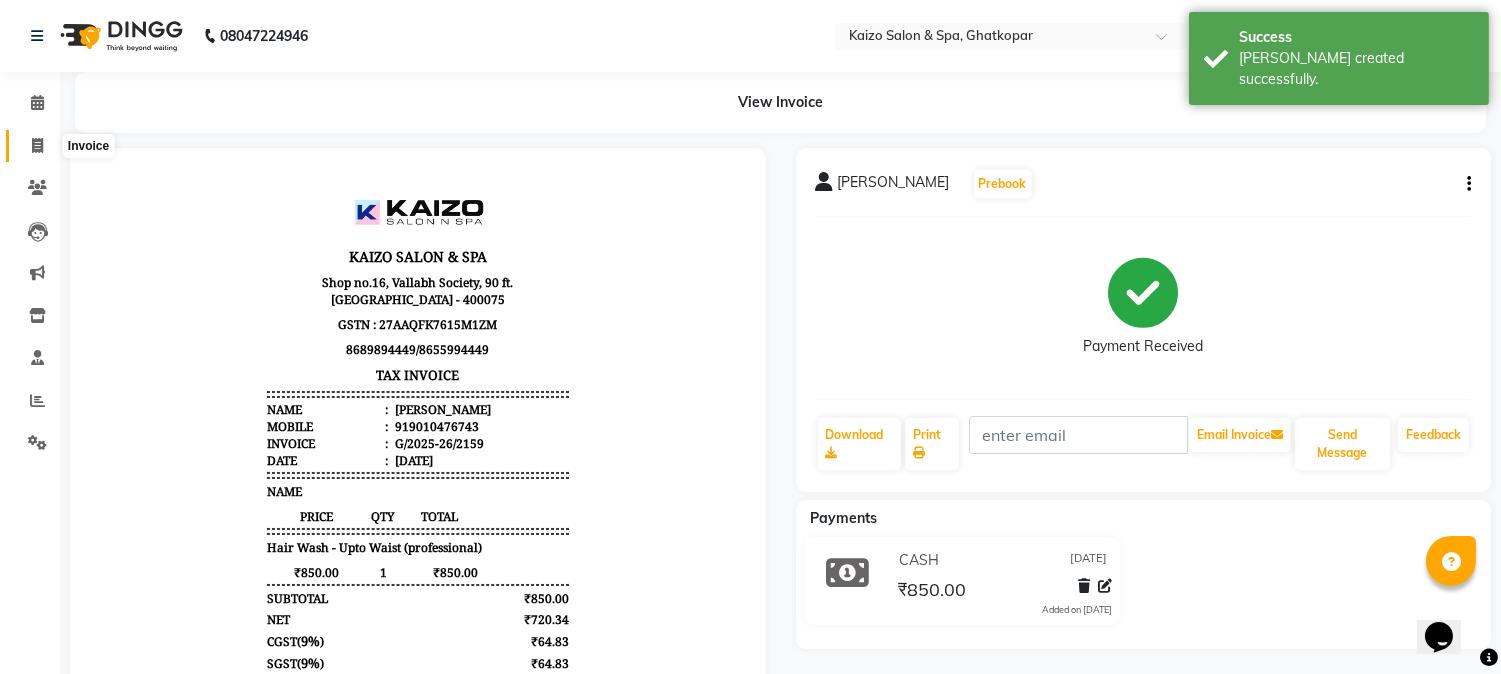 click 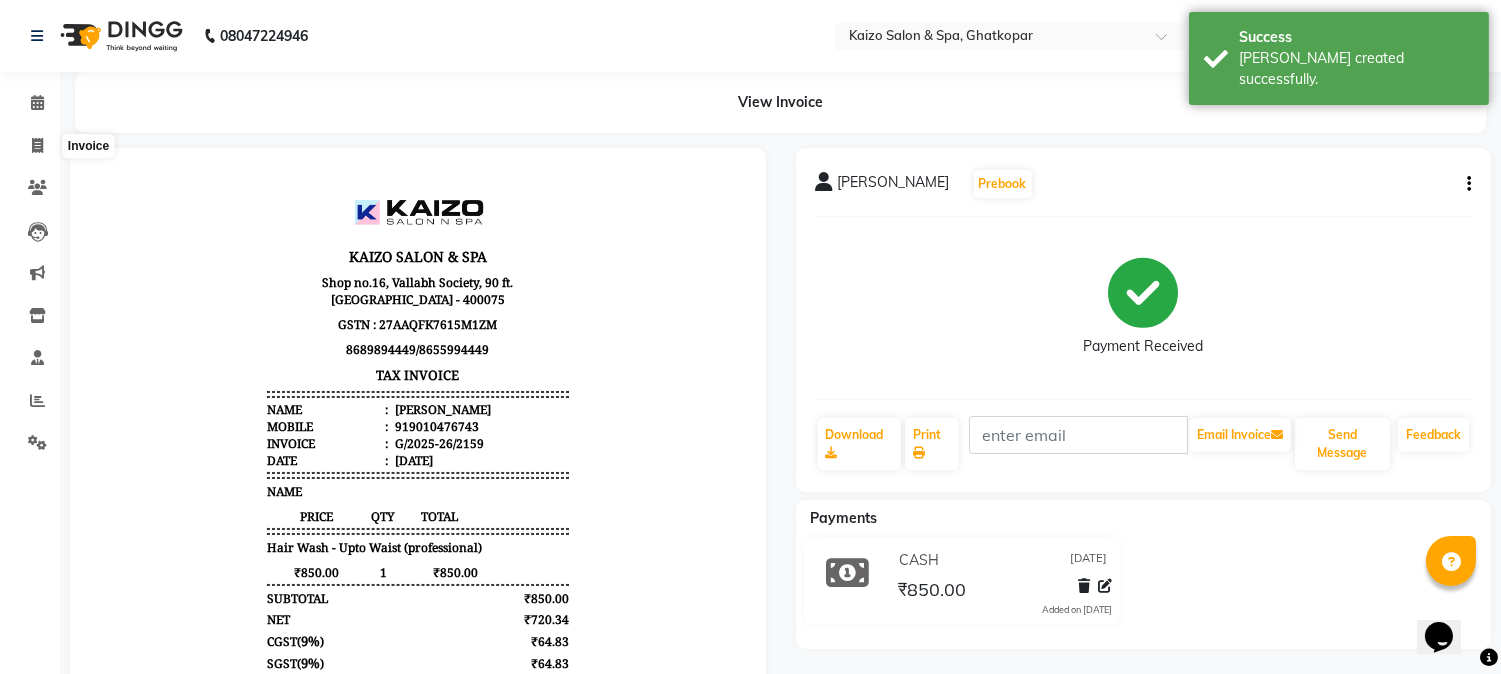 select on "service" 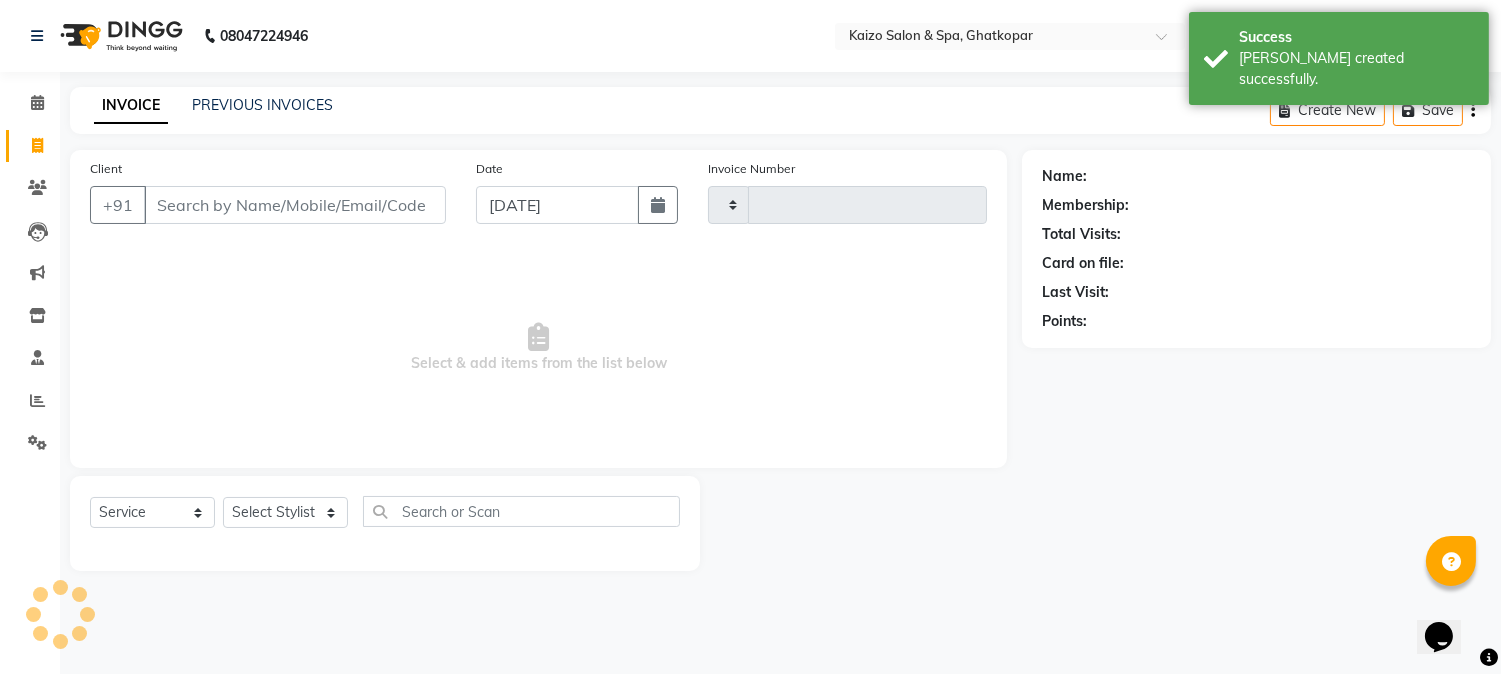 type on "2160" 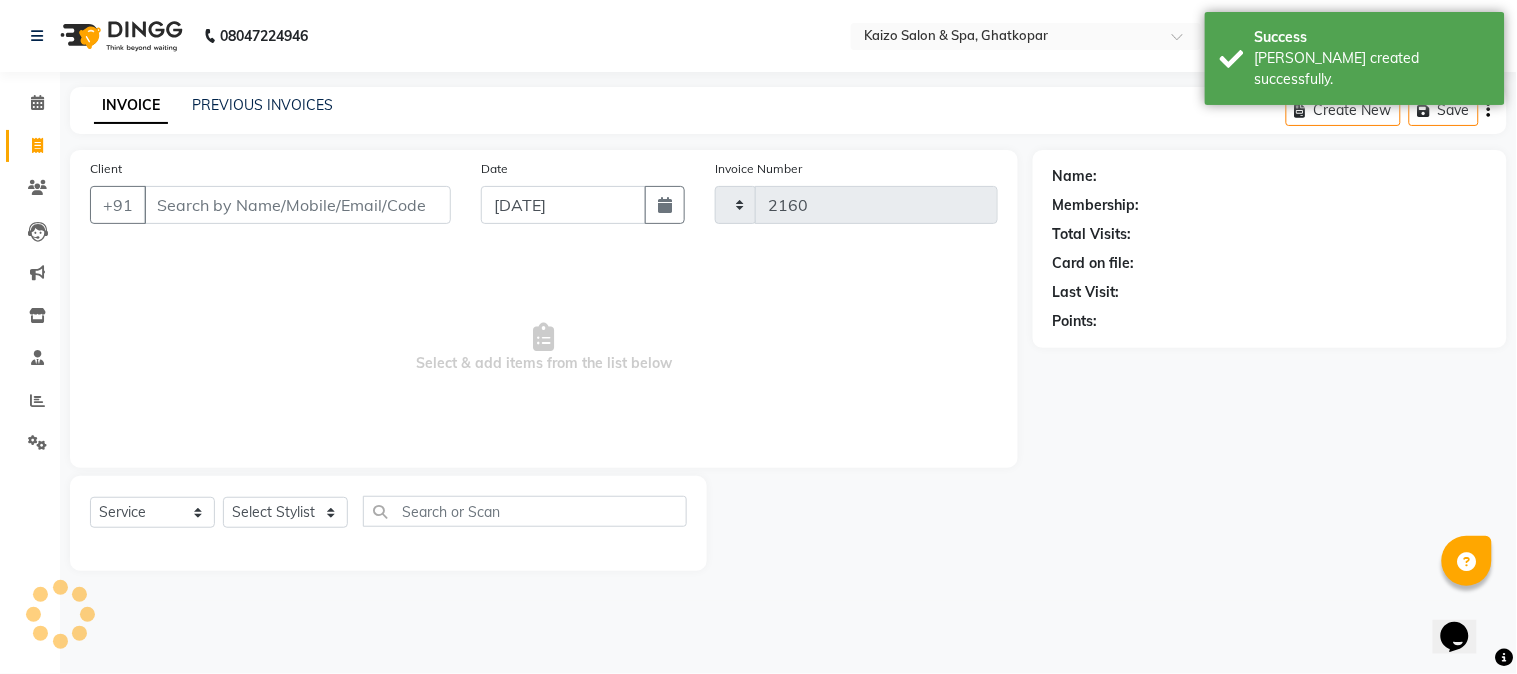 select on "3500" 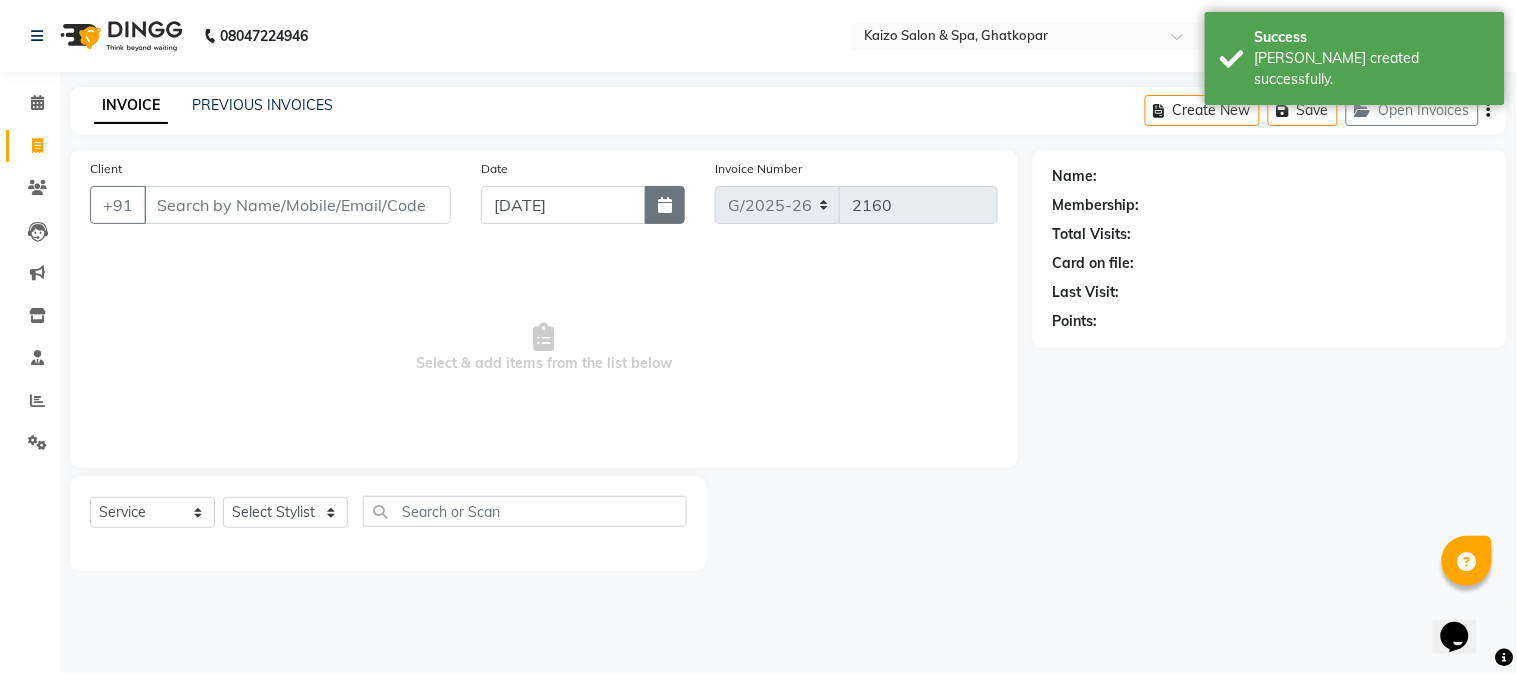 click 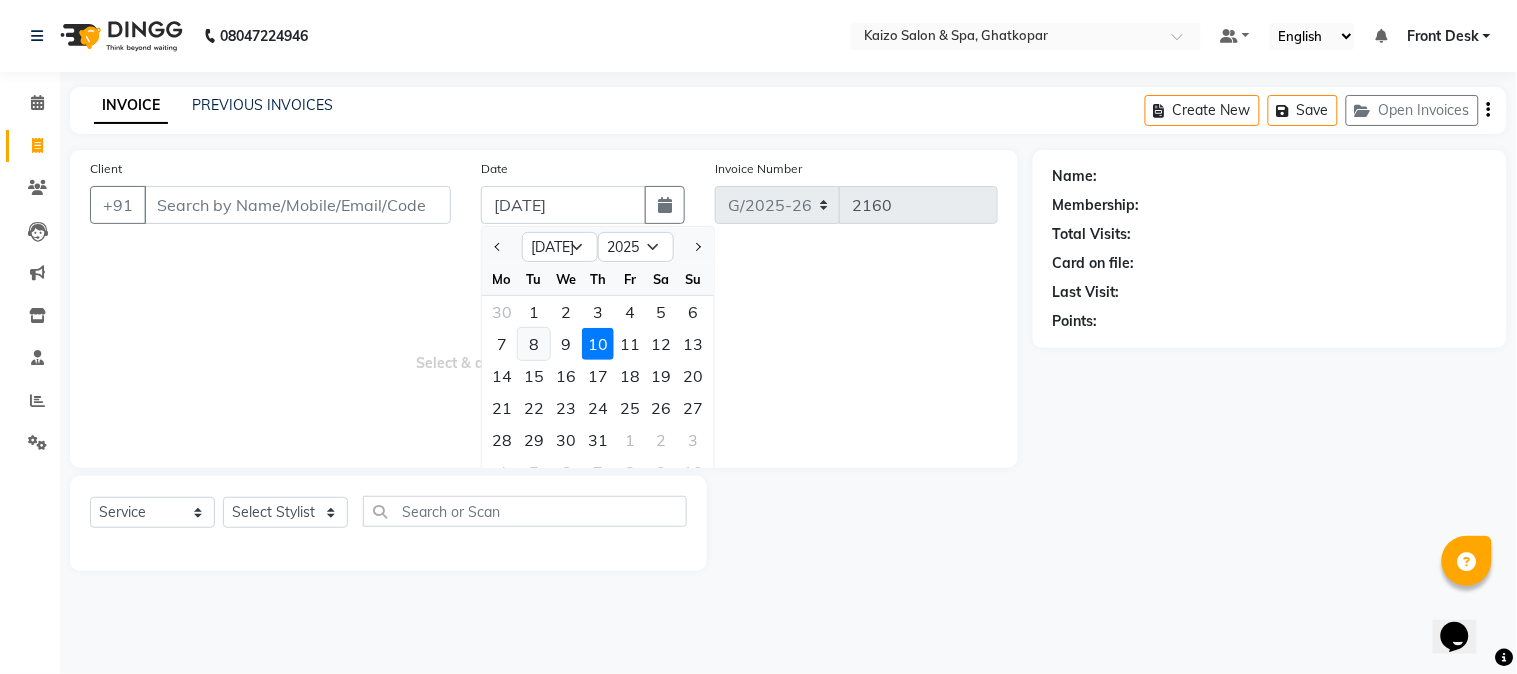 click on "8" 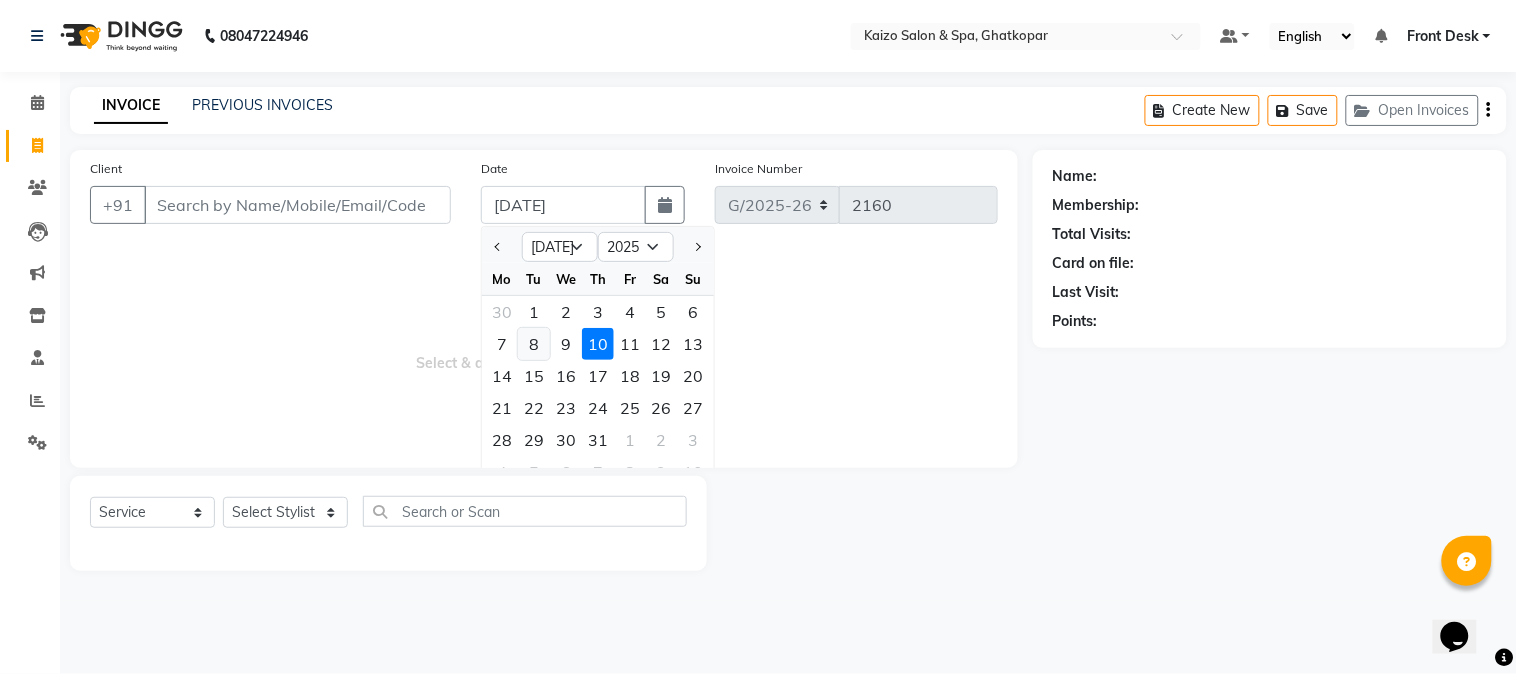 type on "[DATE]" 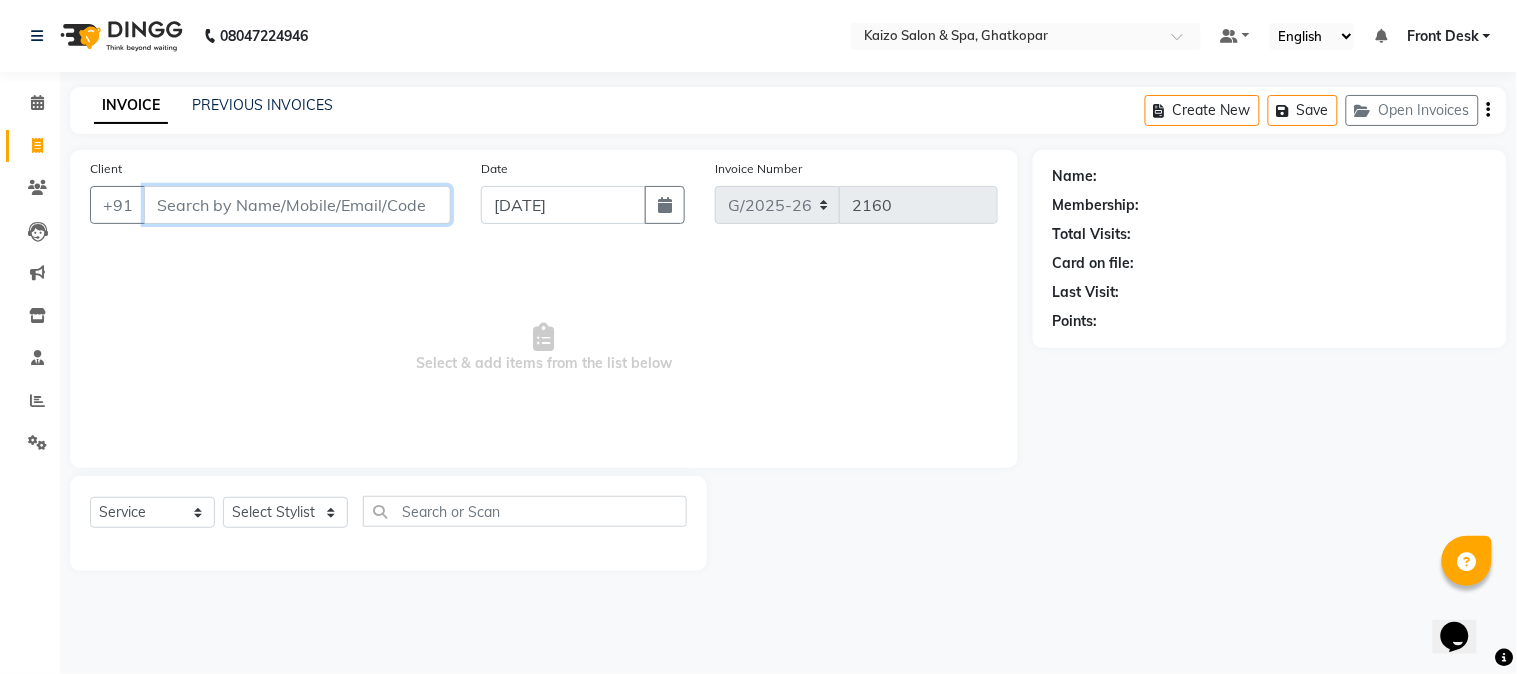 click on "Client" at bounding box center (297, 205) 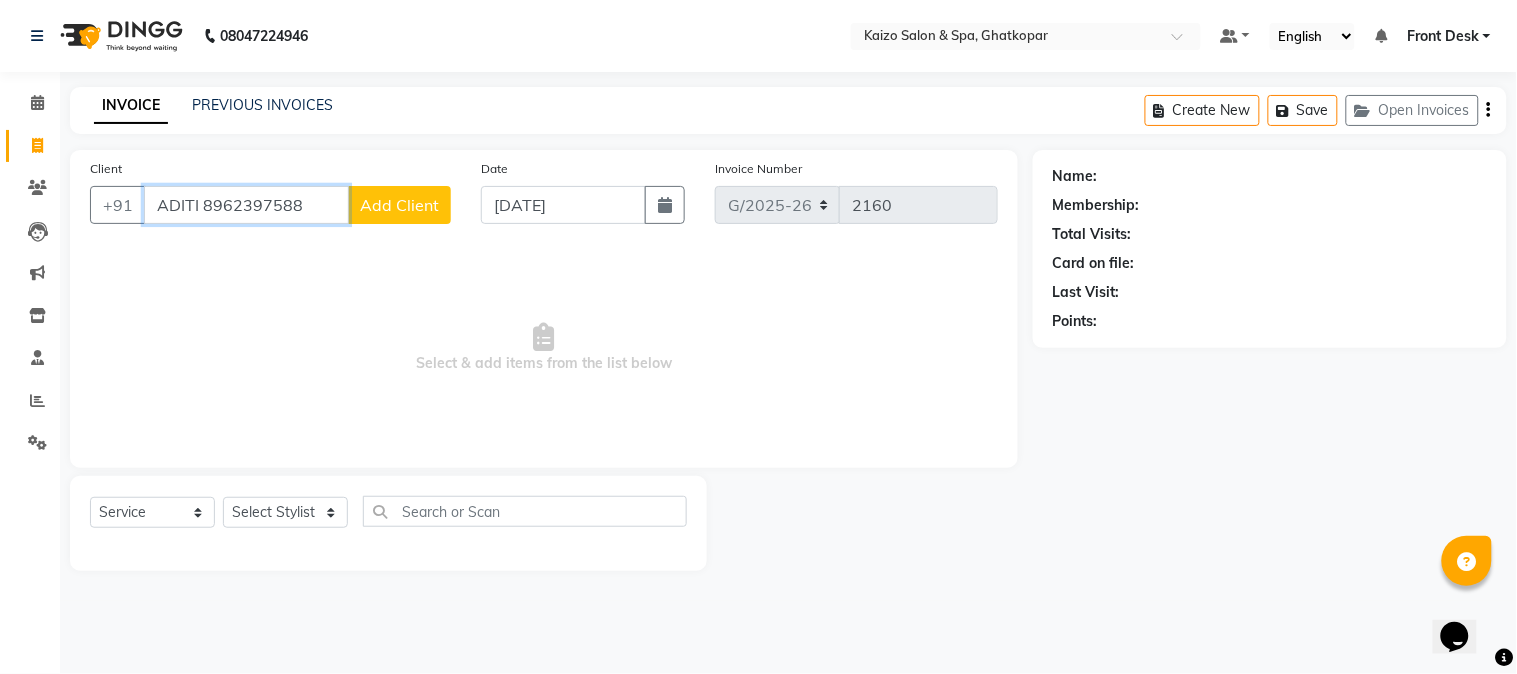 drag, startPoint x: 202, startPoint y: 198, endPoint x: 187, endPoint y: 238, distance: 42.72002 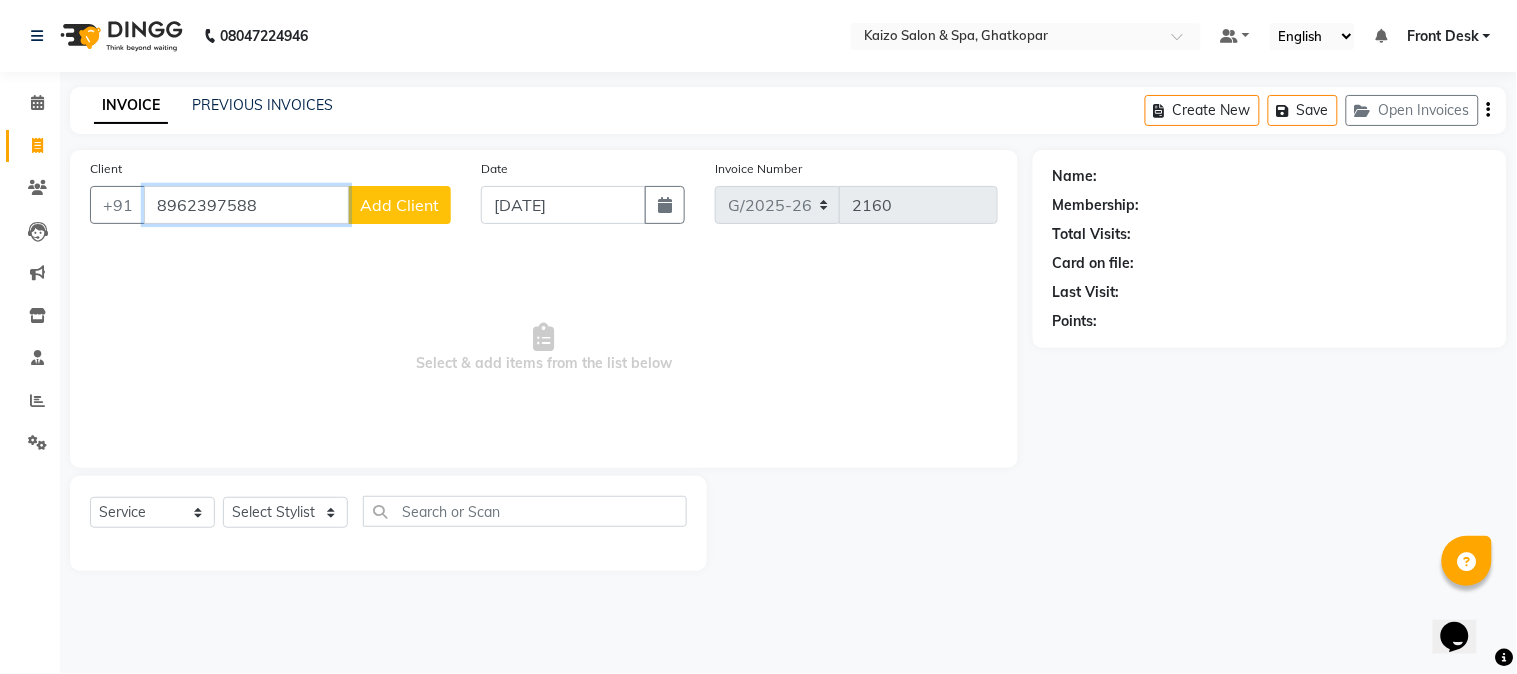type on "8962397588" 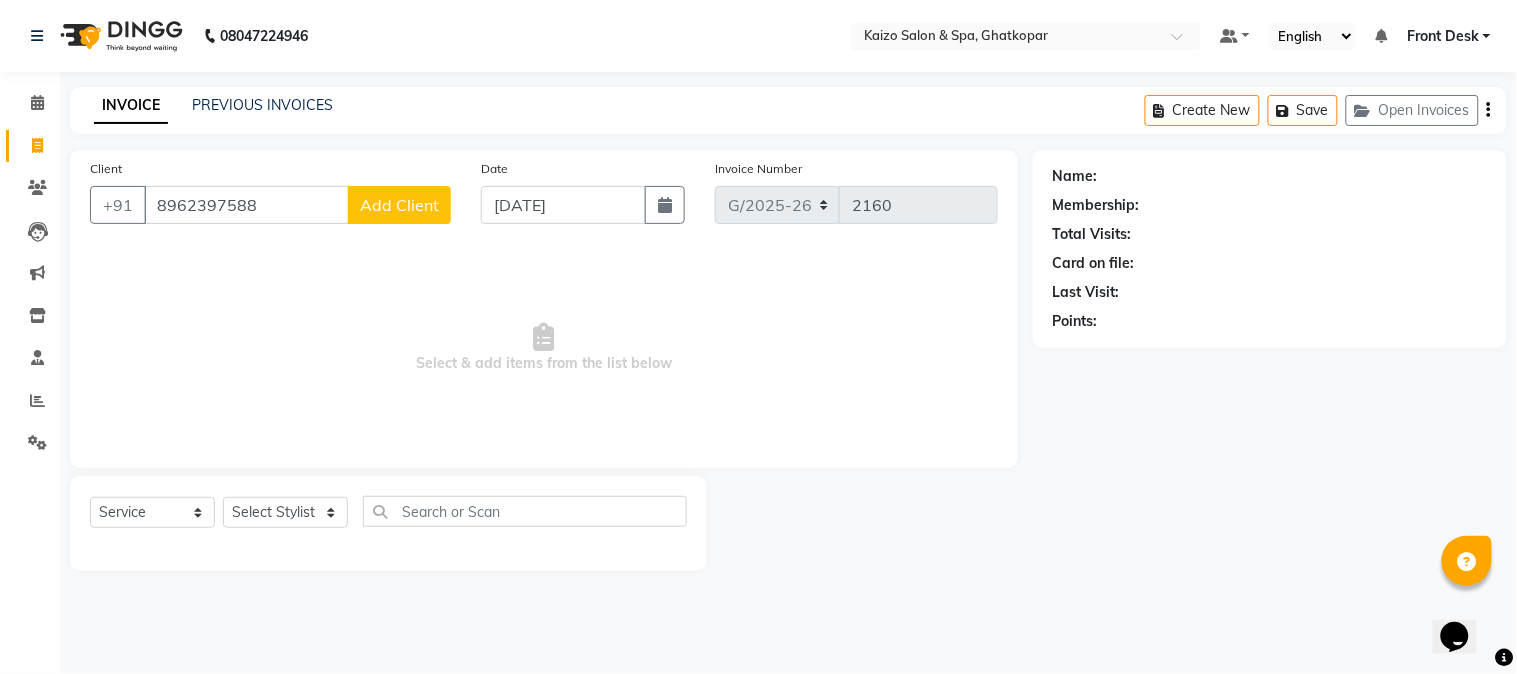 click on "Add Client" 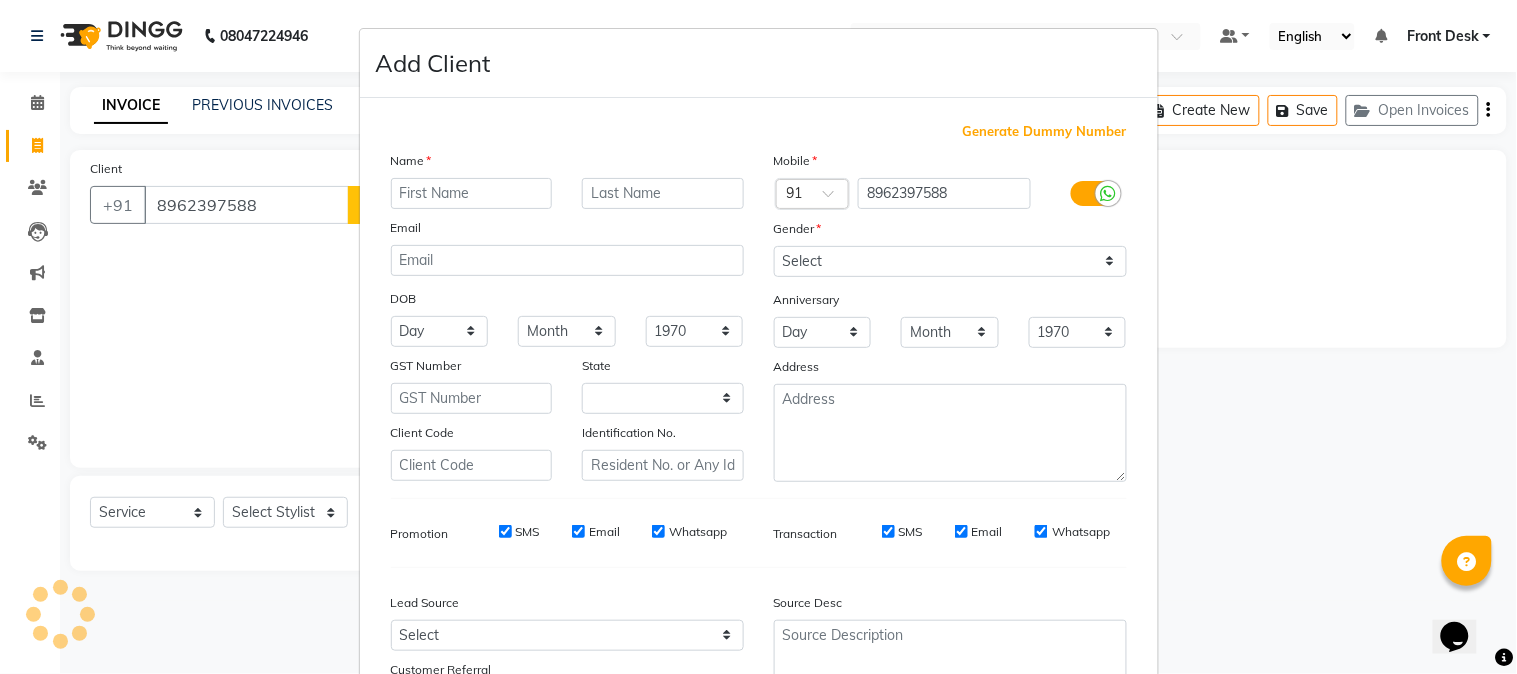 select on "22" 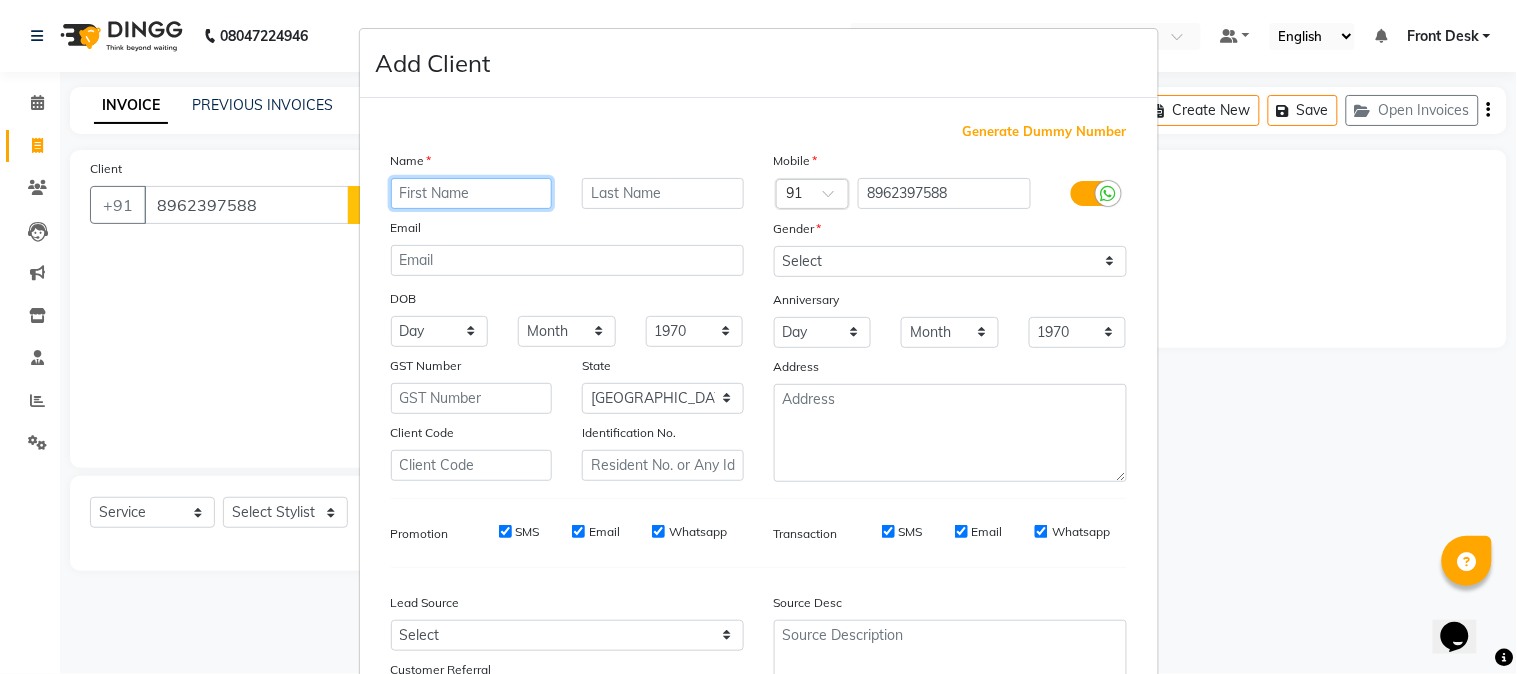drag, startPoint x: 456, startPoint y: 202, endPoint x: 392, endPoint y: 324, distance: 137.76791 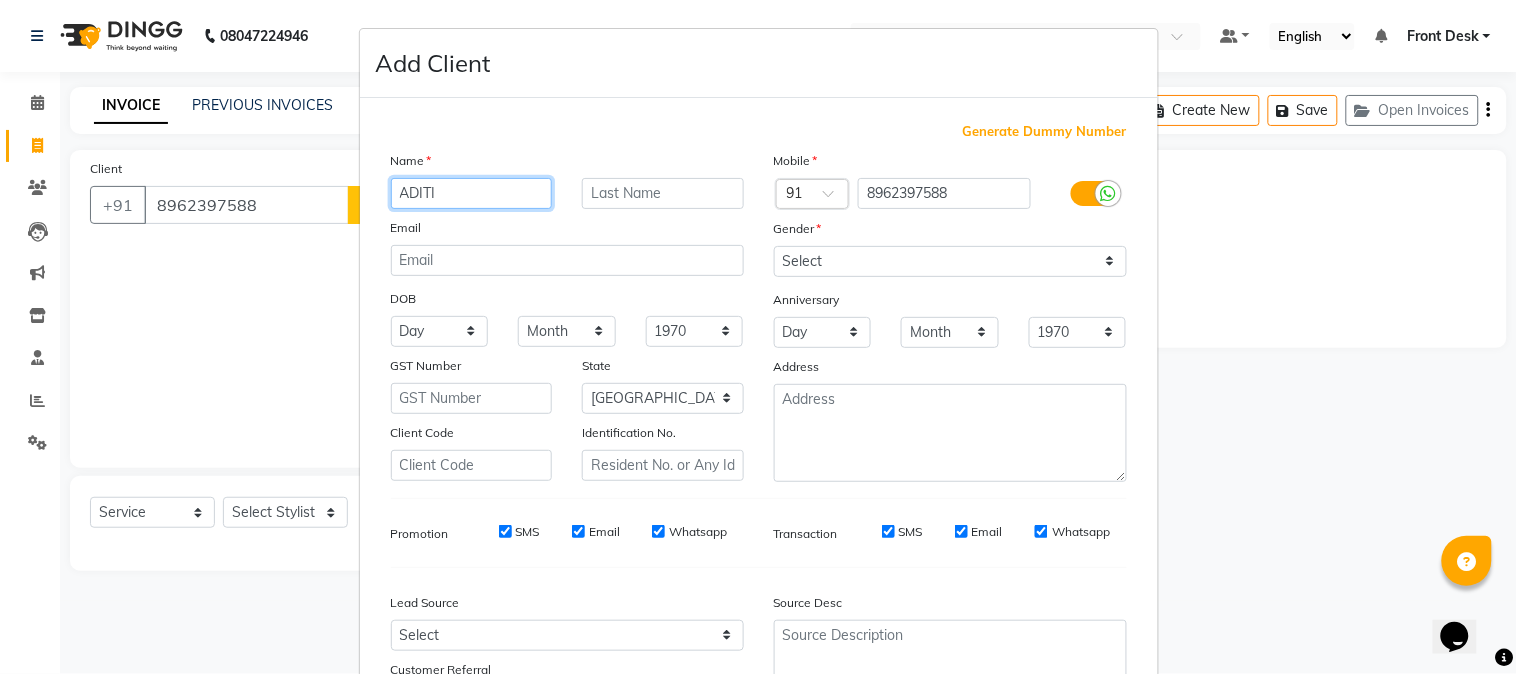 type on "ADITI" 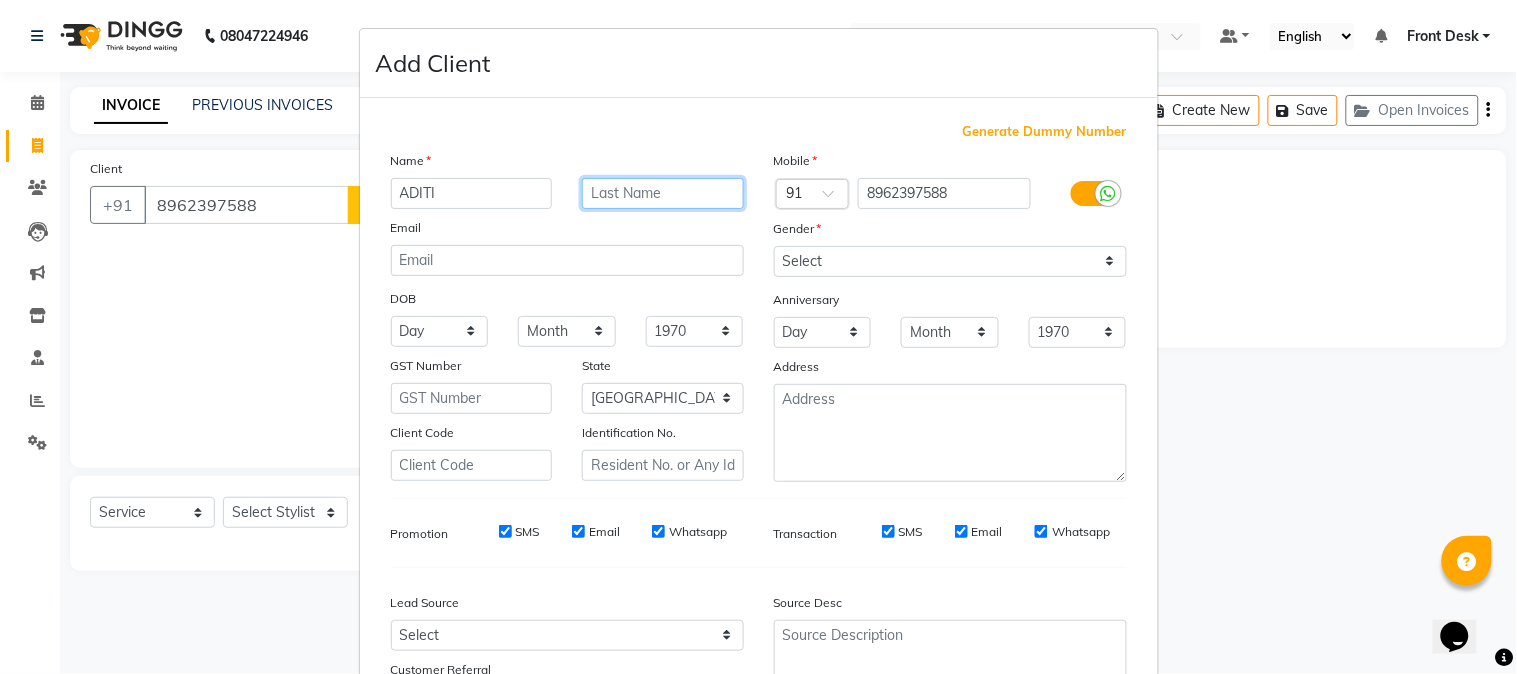 click at bounding box center (663, 193) 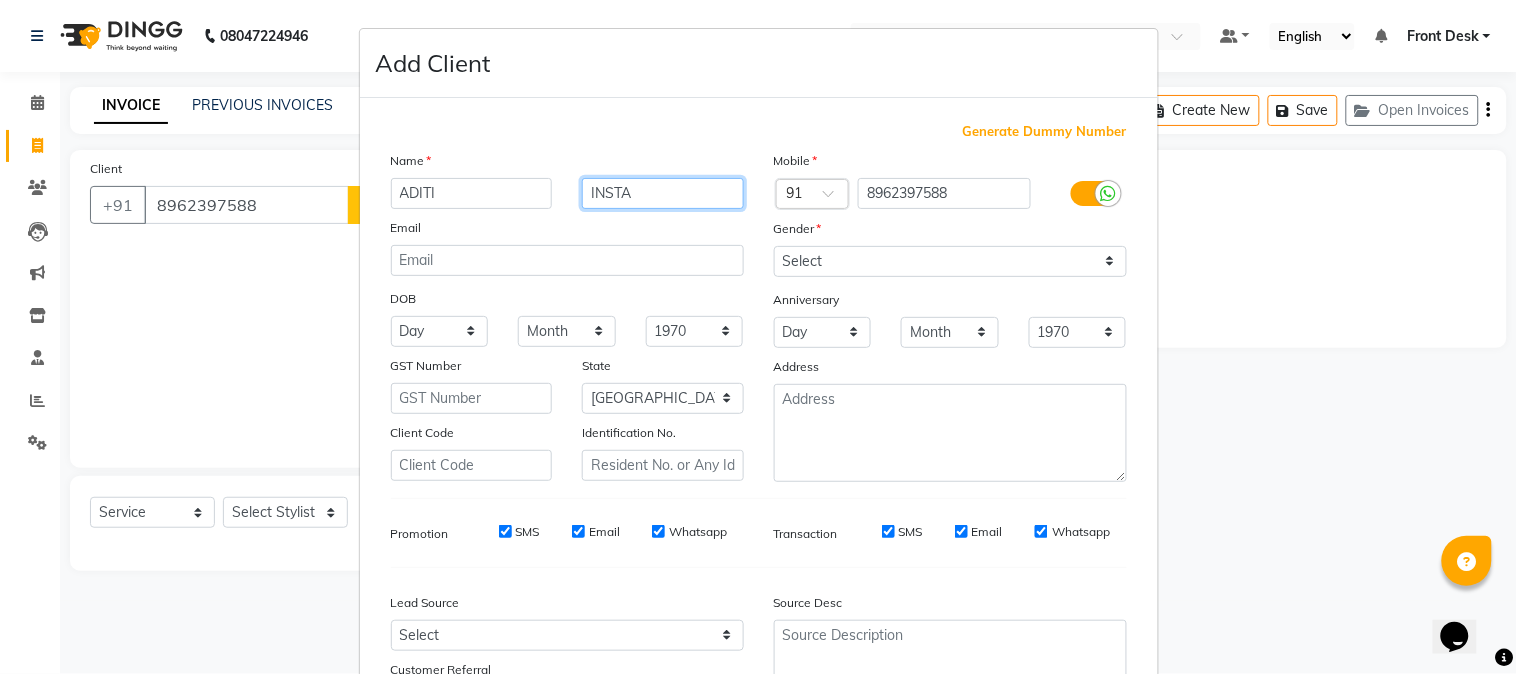type on "INSTA" 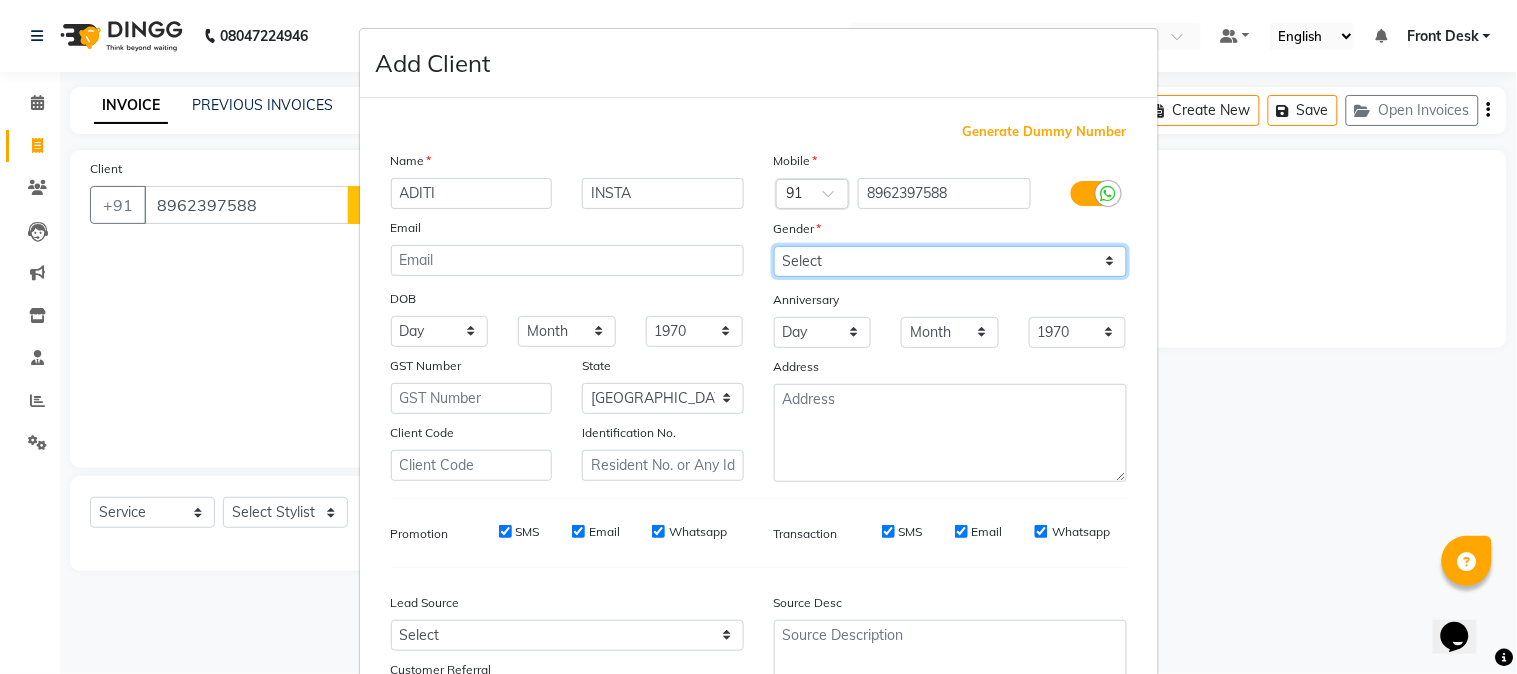 click on "Select [DEMOGRAPHIC_DATA] [DEMOGRAPHIC_DATA] Other Prefer Not To Say" at bounding box center [950, 261] 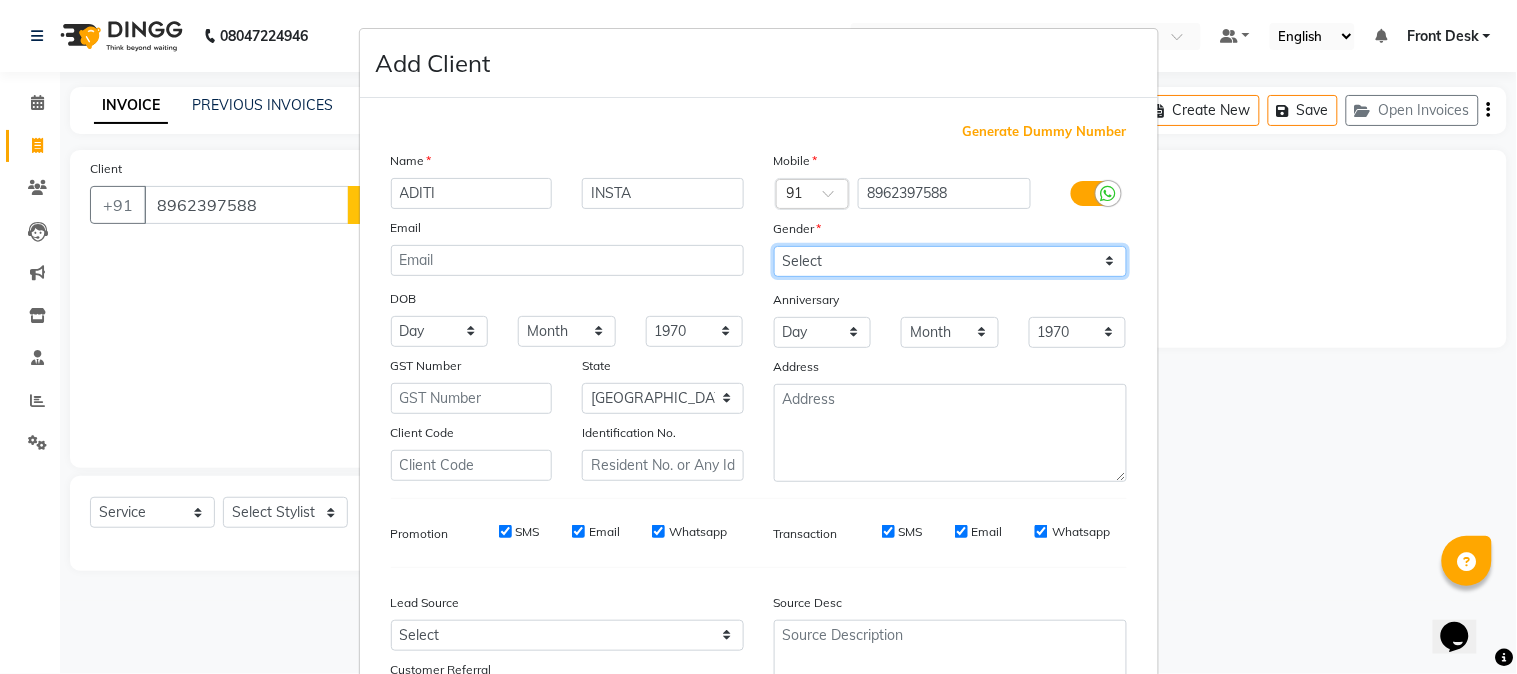 select on "[DEMOGRAPHIC_DATA]" 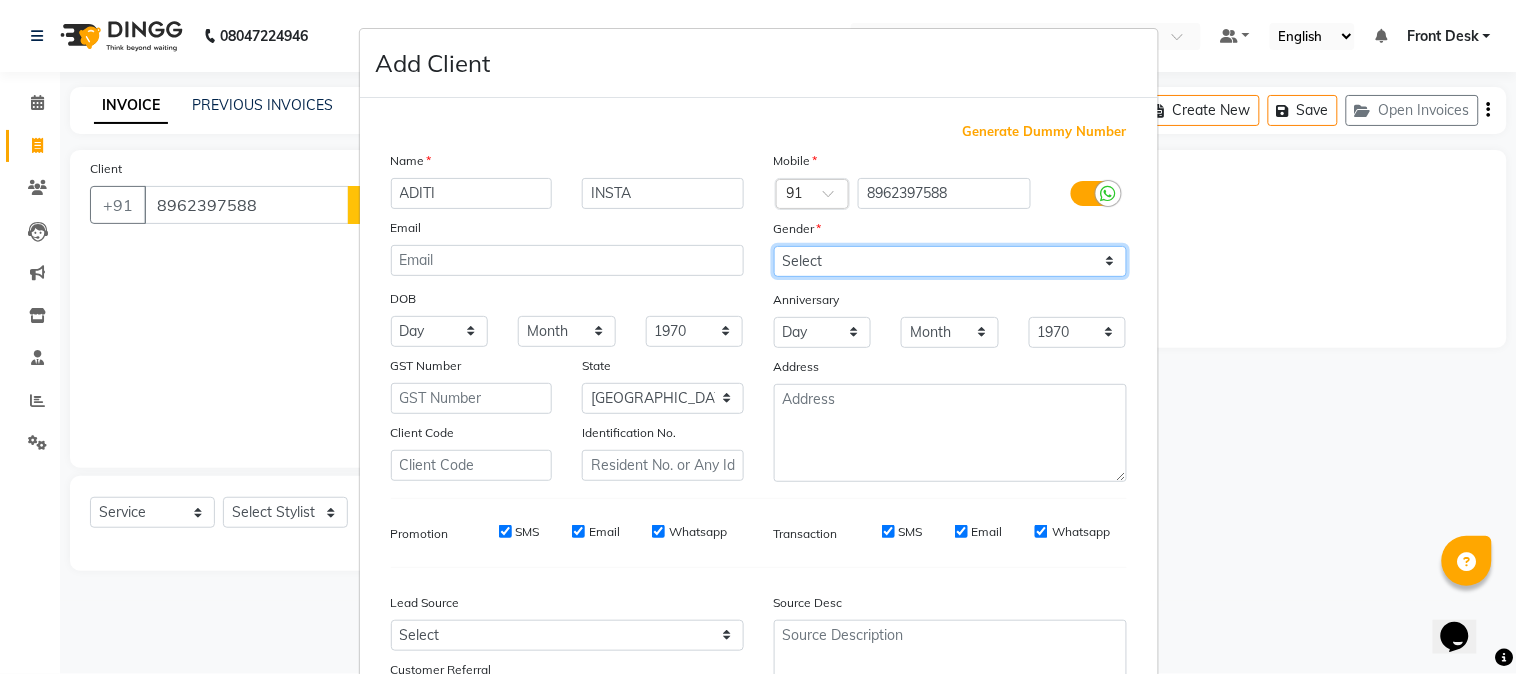 click on "Select [DEMOGRAPHIC_DATA] [DEMOGRAPHIC_DATA] Other Prefer Not To Say" at bounding box center (950, 261) 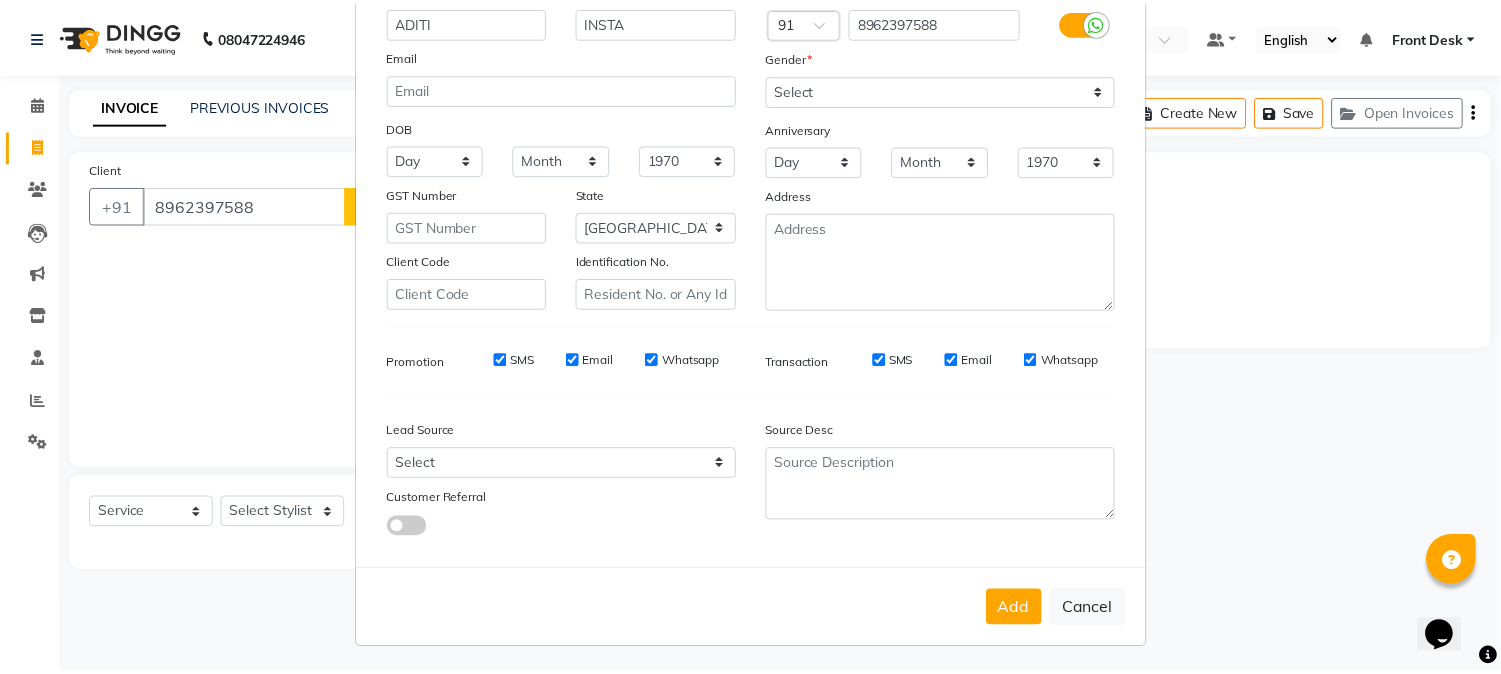 scroll, scrollTop: 176, scrollLeft: 0, axis: vertical 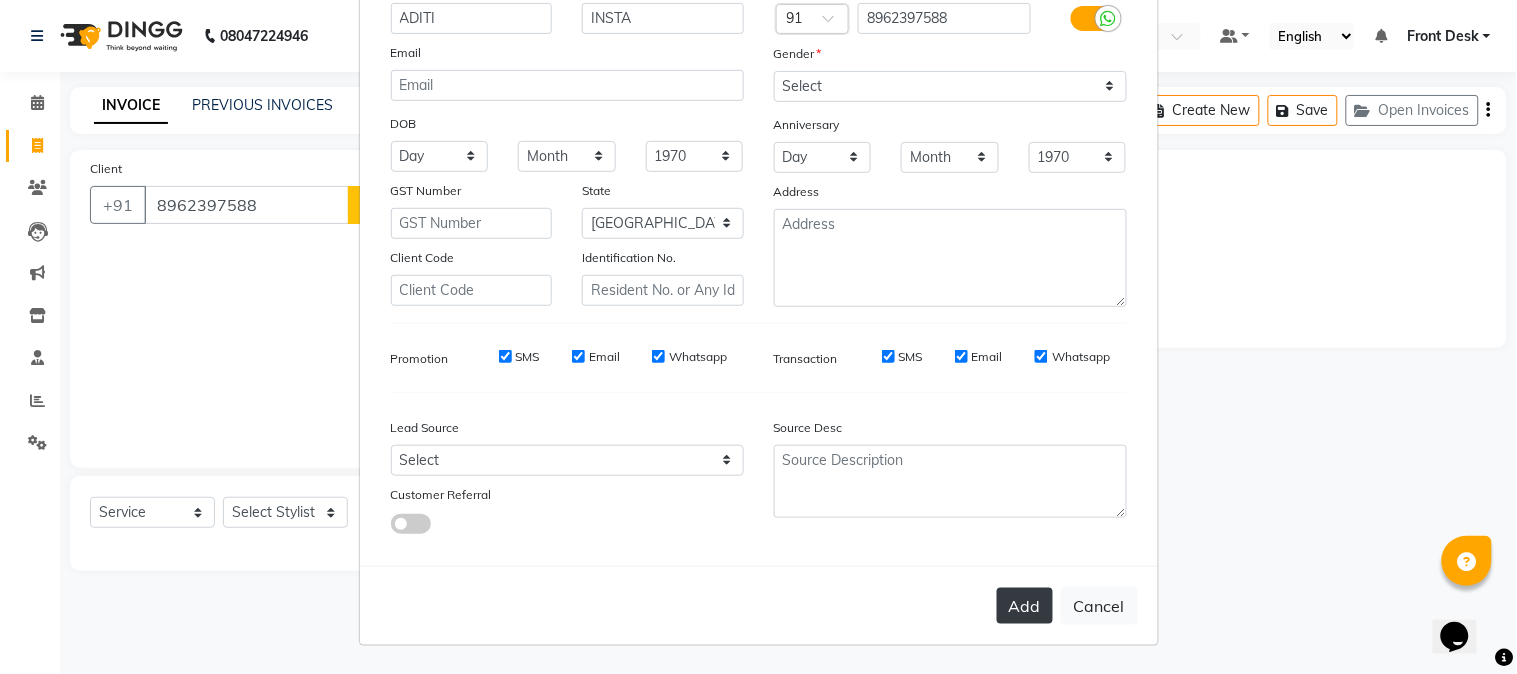 click on "Add" at bounding box center [1025, 606] 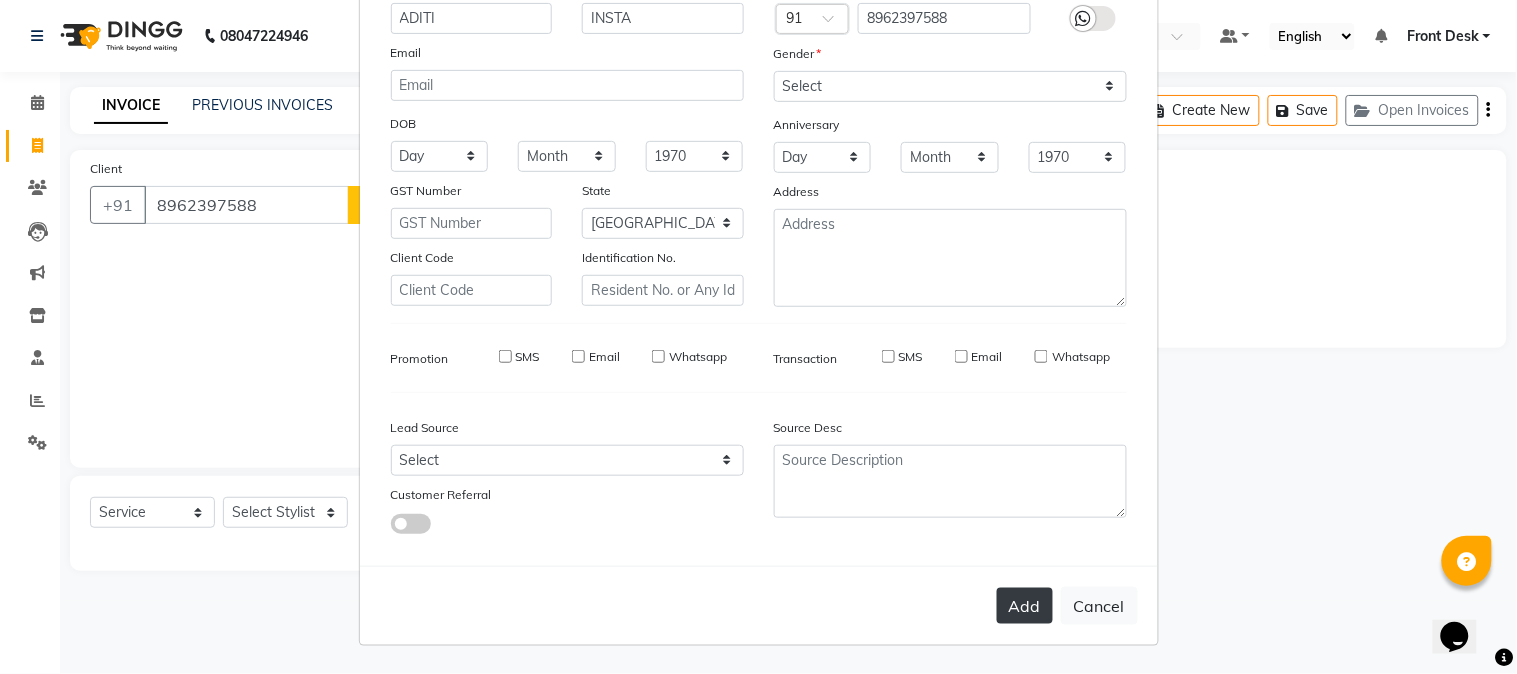 type 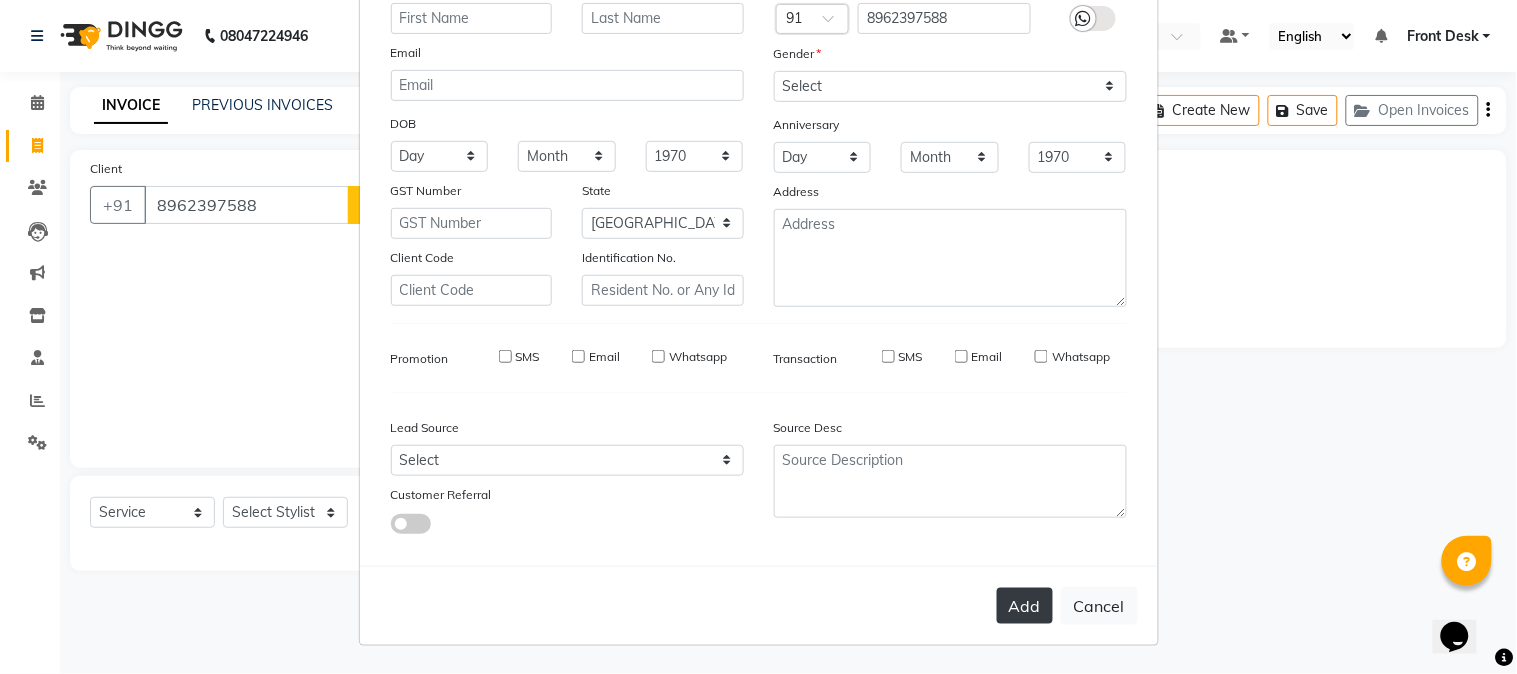 select 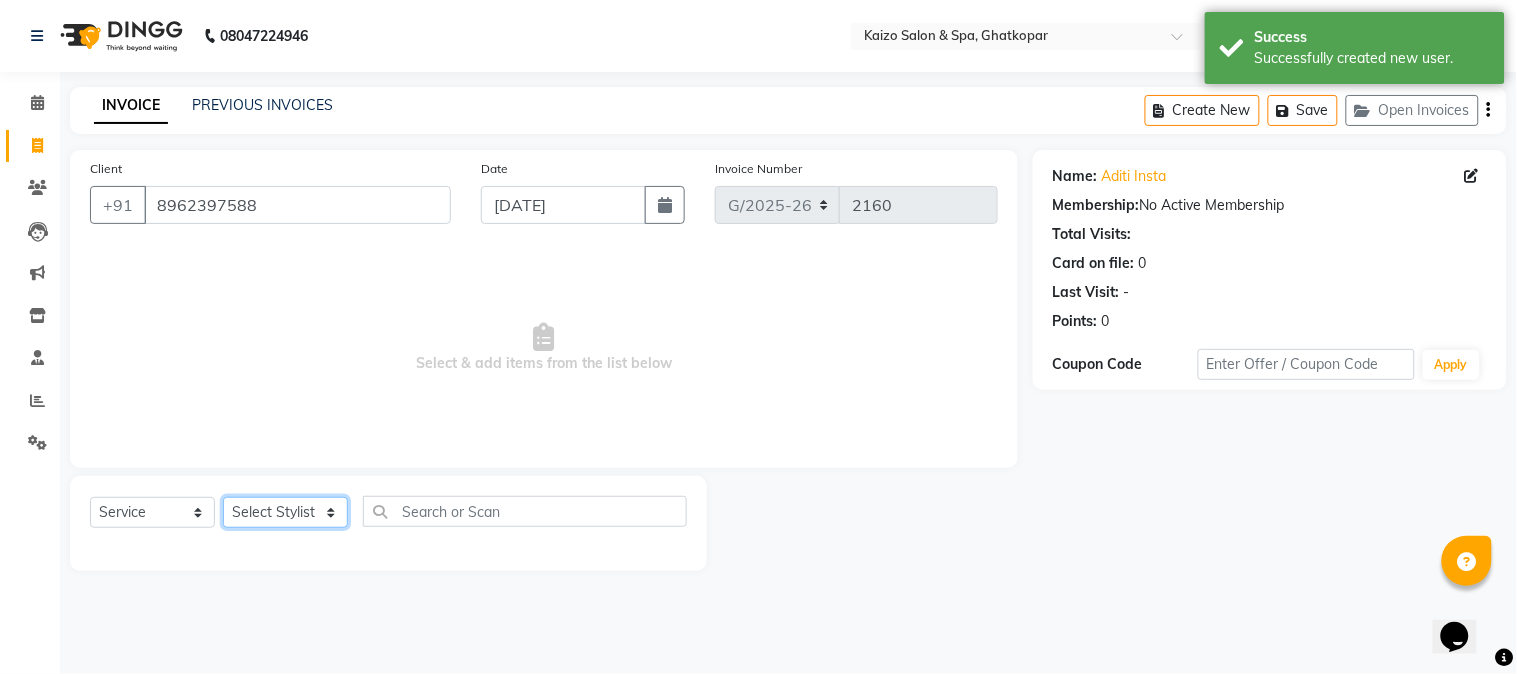 click on "Select Stylist [PERSON_NAME] ANJALI [PERSON_NAME] [PERSON_NAME] Front Desk [PERSON_NAME] IFTESHA [PERSON_NAME] [MEDICAL_DATA][PERSON_NAME] [PERSON_NAME] [PERSON_NAME] [PERSON_NAME] [PERSON_NAME] GALA [PERSON_NAME] [PERSON_NAME] YASH" 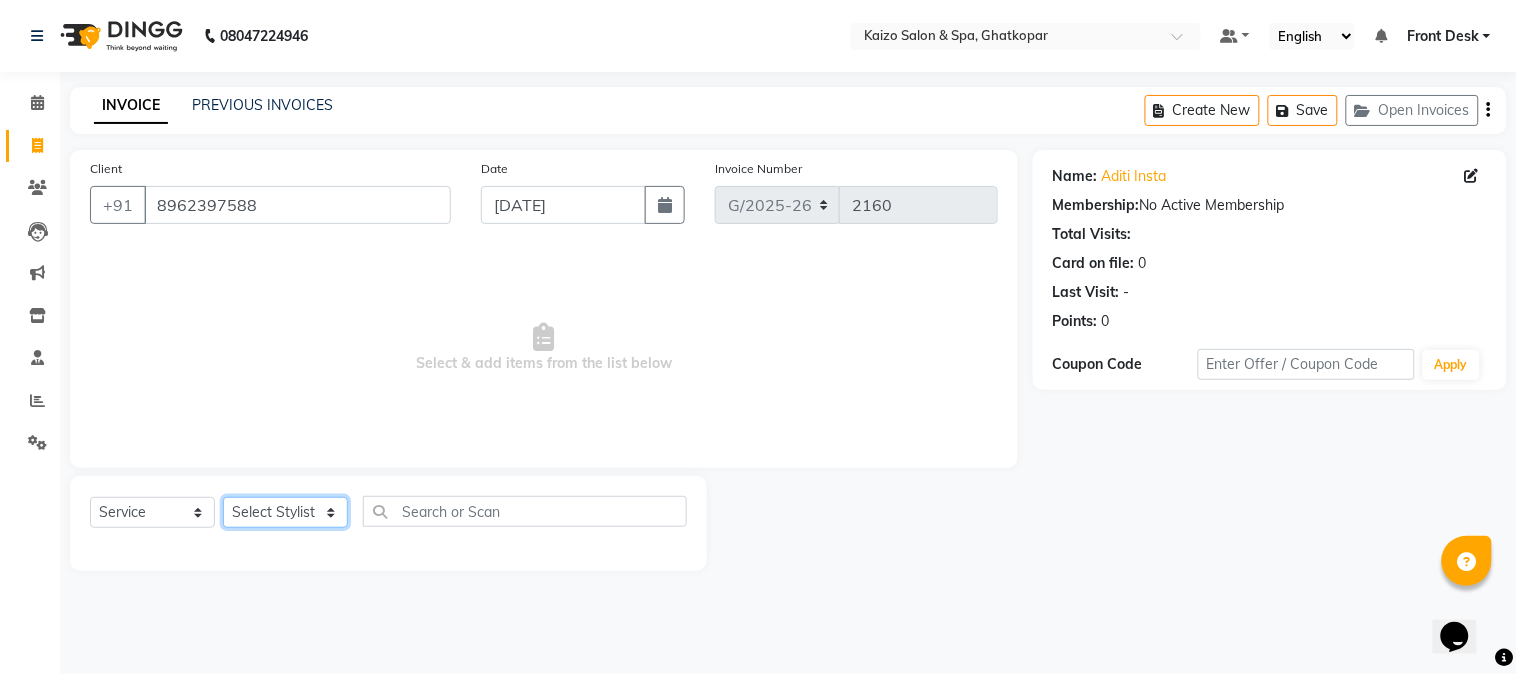 click on "Select Stylist [PERSON_NAME] ANJALI [PERSON_NAME] [PERSON_NAME] Front Desk [PERSON_NAME] IFTESHA [PERSON_NAME] [MEDICAL_DATA][PERSON_NAME] [PERSON_NAME] [PERSON_NAME] [PERSON_NAME] [PERSON_NAME] GALA [PERSON_NAME] [PERSON_NAME] YASH" 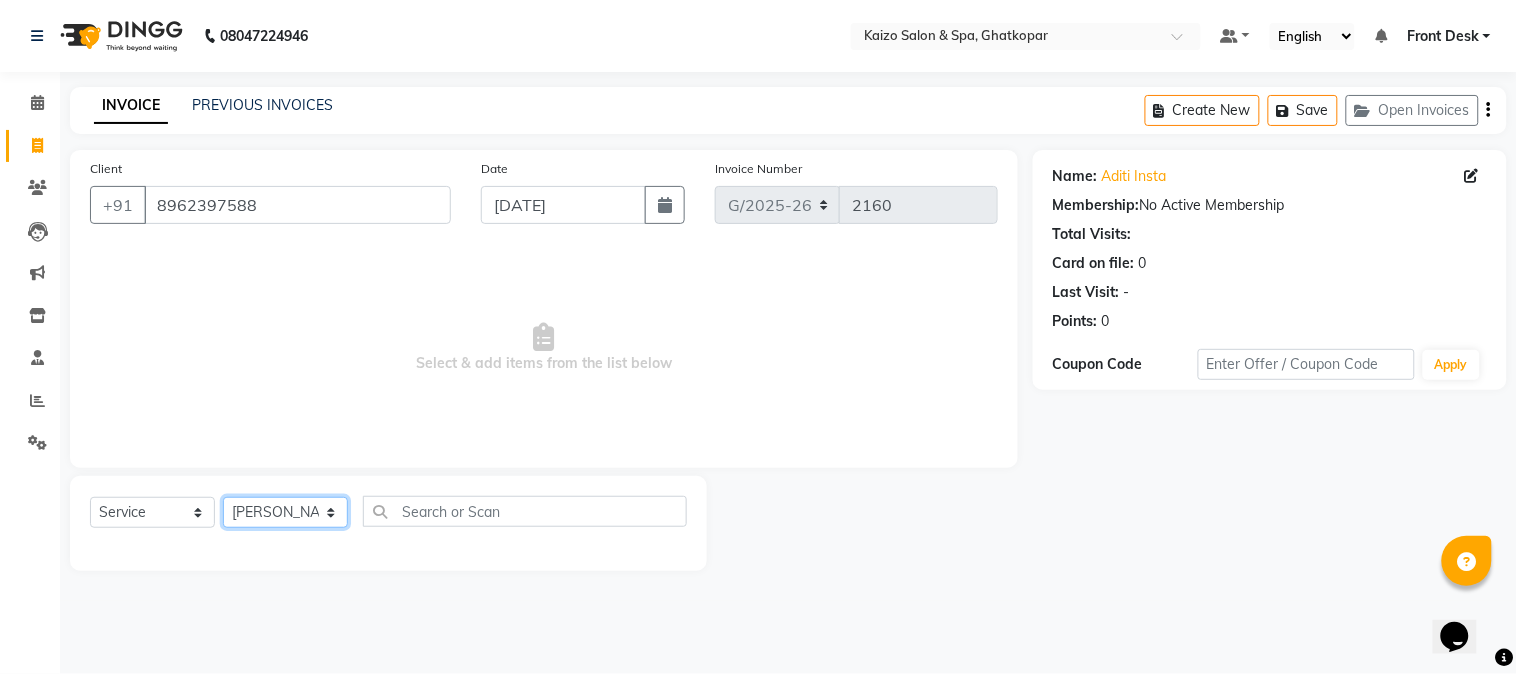 click on "Select Stylist [PERSON_NAME] ANJALI [PERSON_NAME] [PERSON_NAME] Front Desk [PERSON_NAME] IFTESHA [PERSON_NAME] [MEDICAL_DATA][PERSON_NAME] [PERSON_NAME] [PERSON_NAME] [PERSON_NAME] [PERSON_NAME] GALA [PERSON_NAME] [PERSON_NAME] YASH" 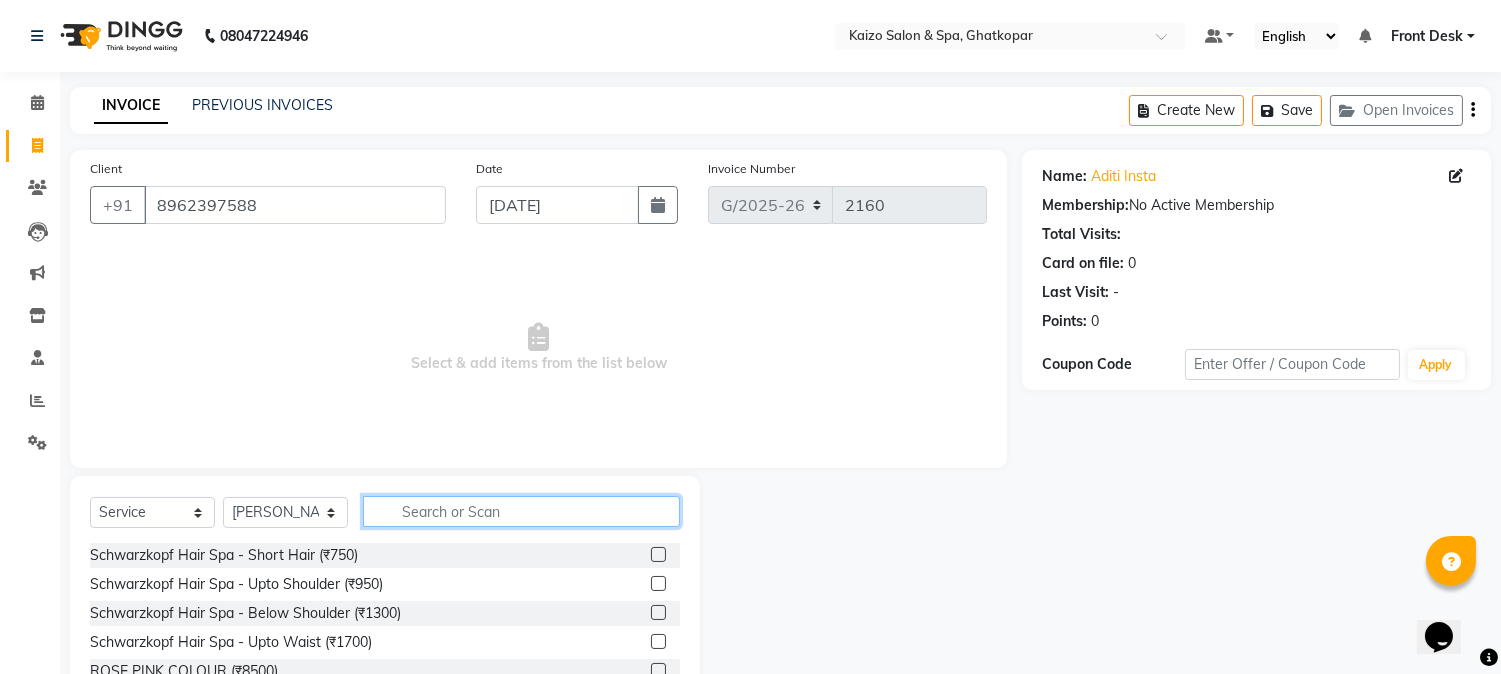 click 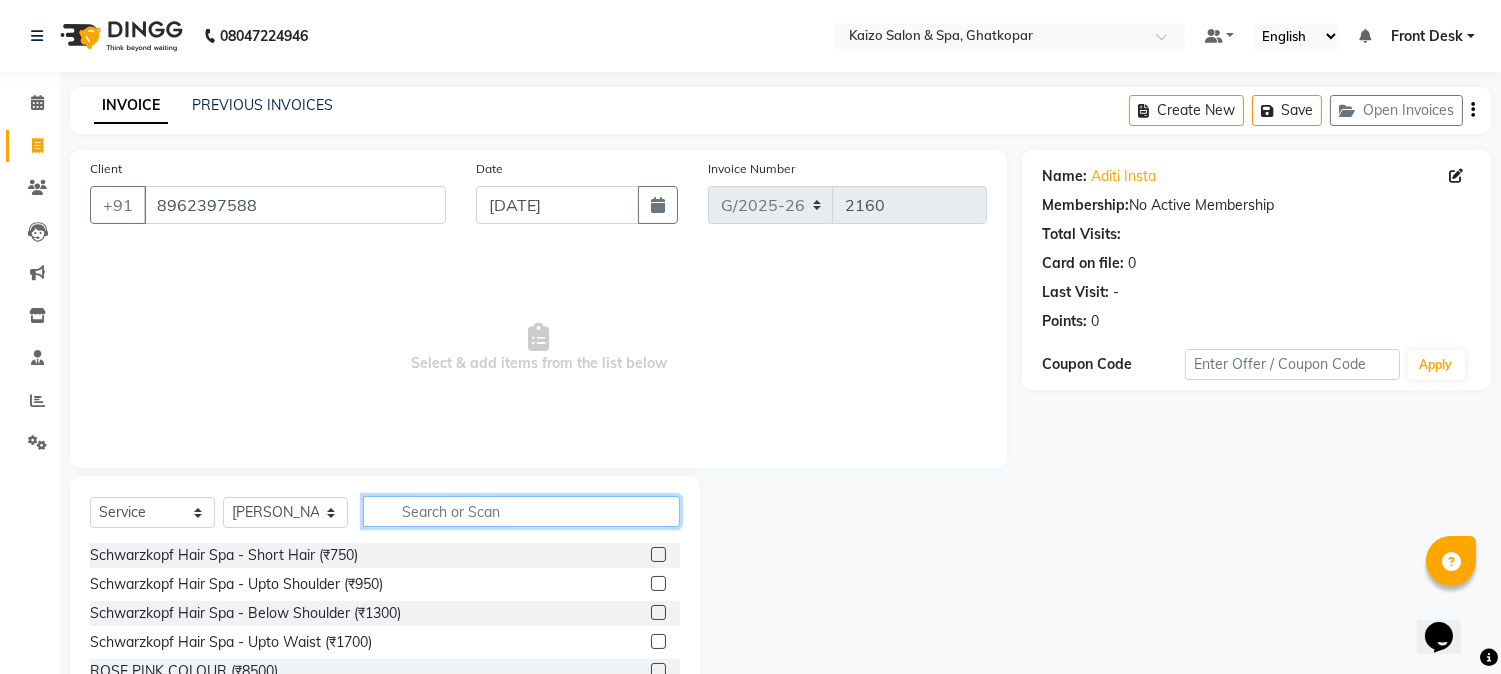 type on "N" 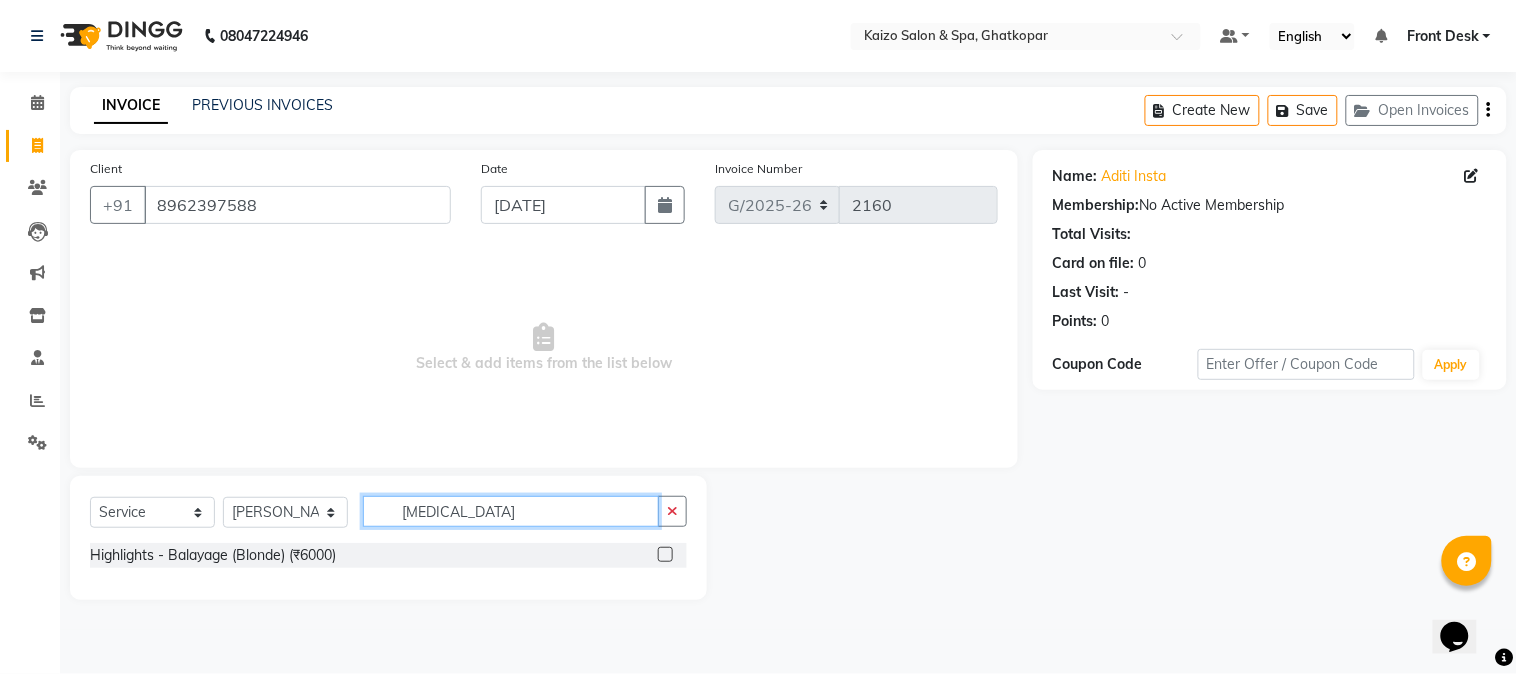 type on "[MEDICAL_DATA]" 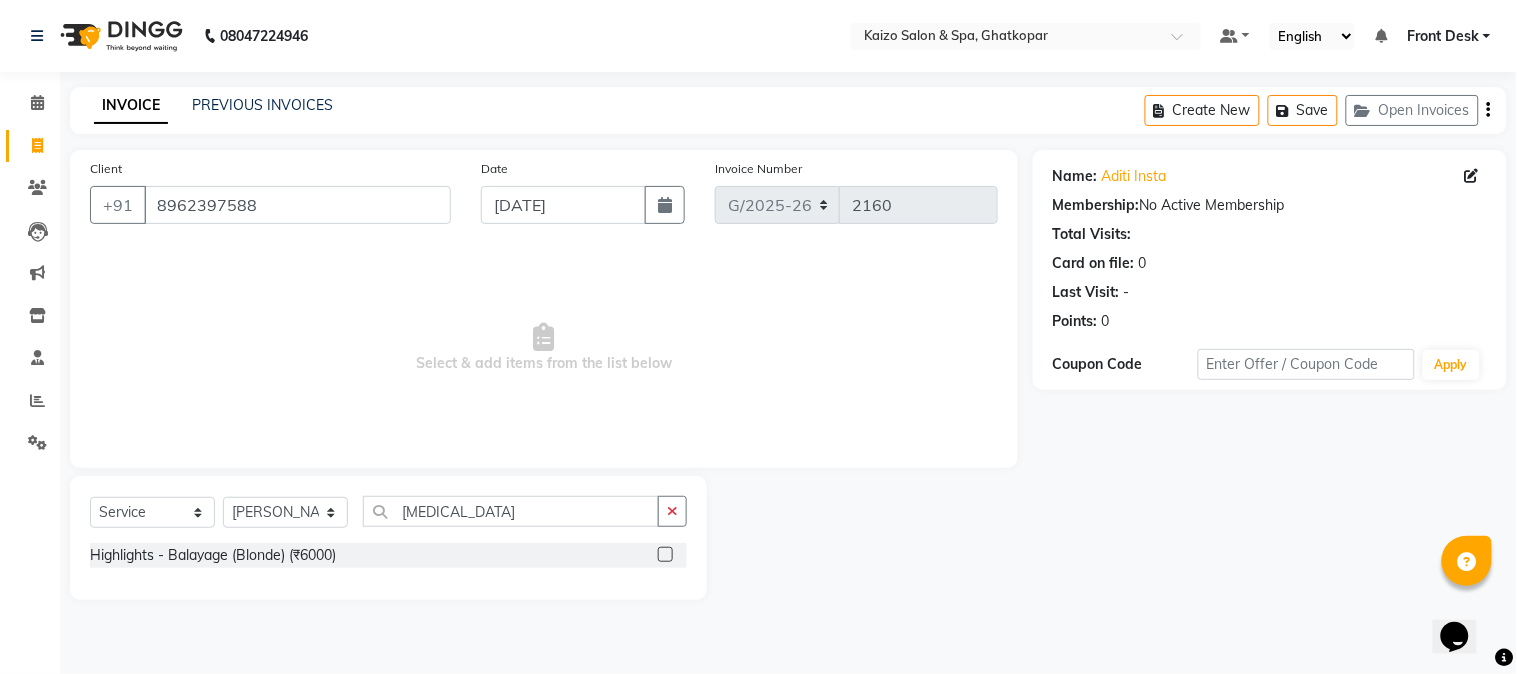 click 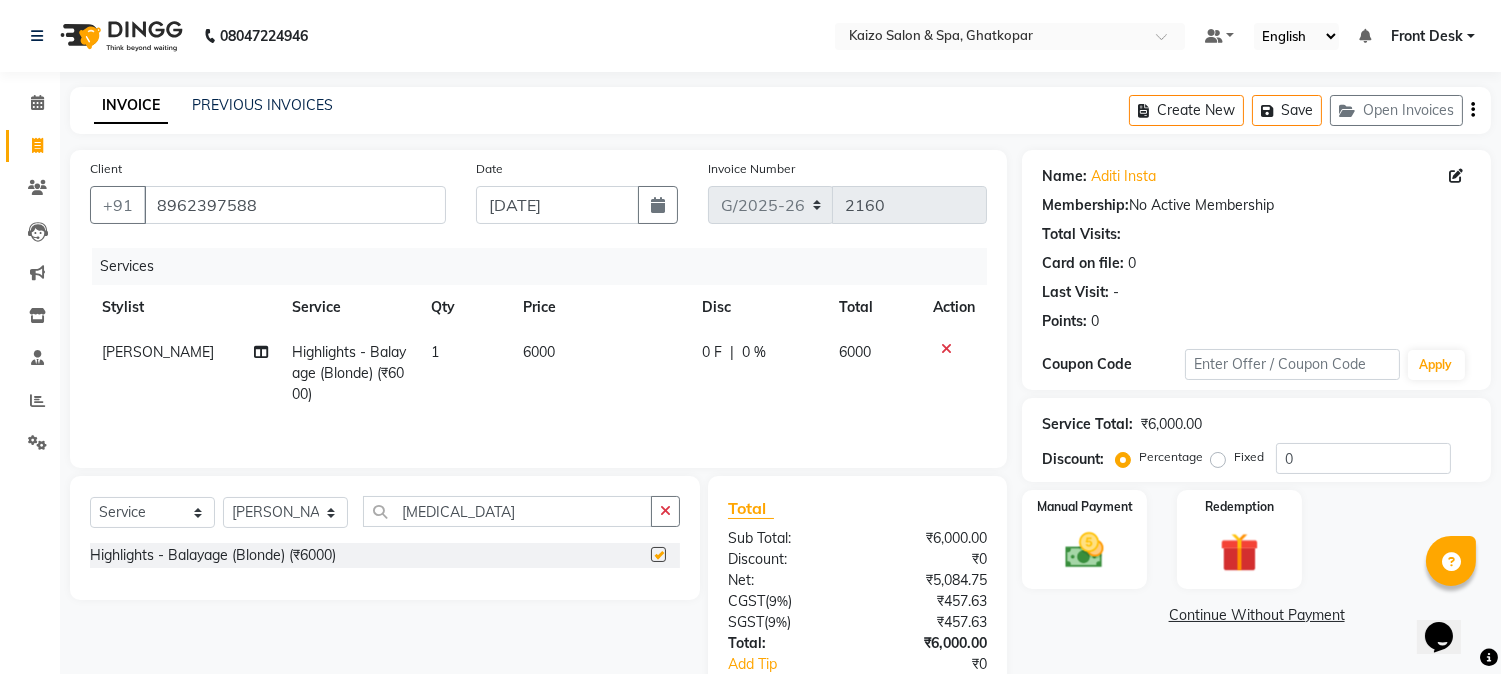 checkbox on "false" 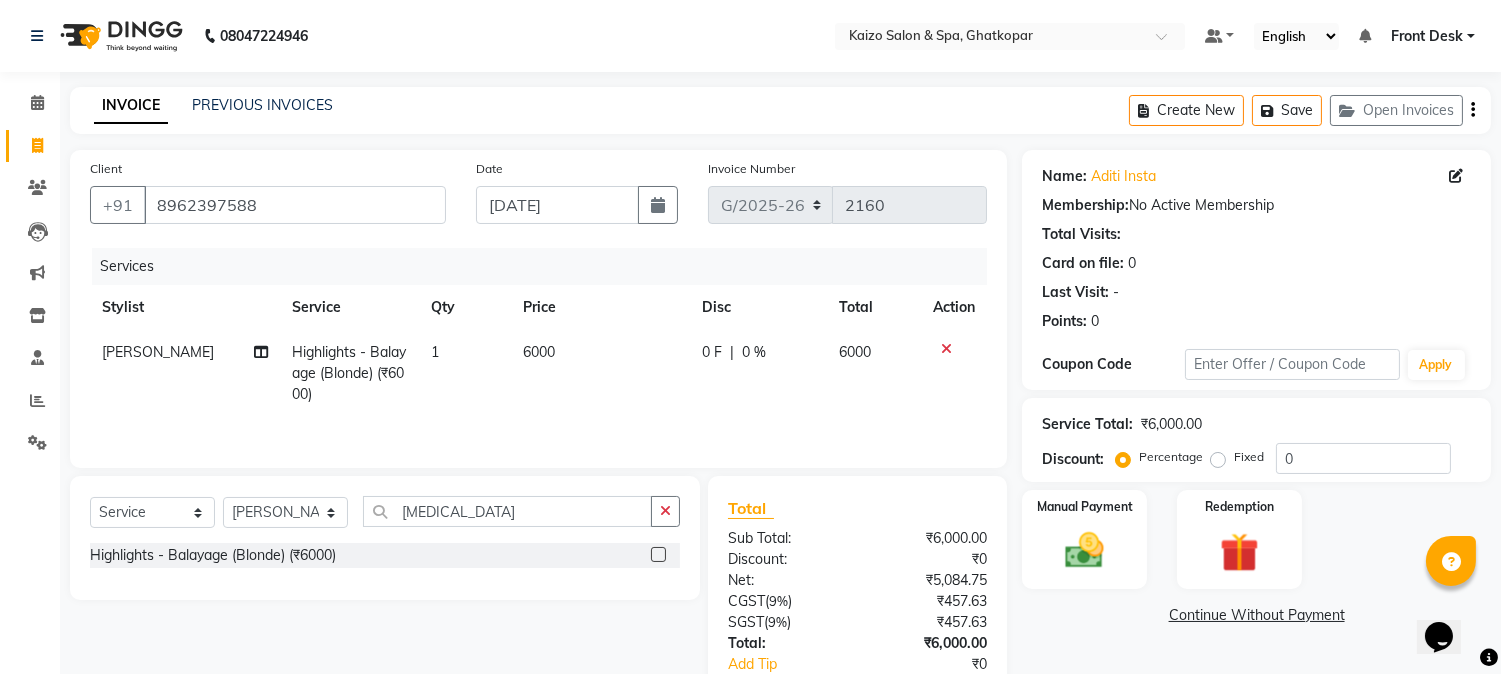 click on "6000" 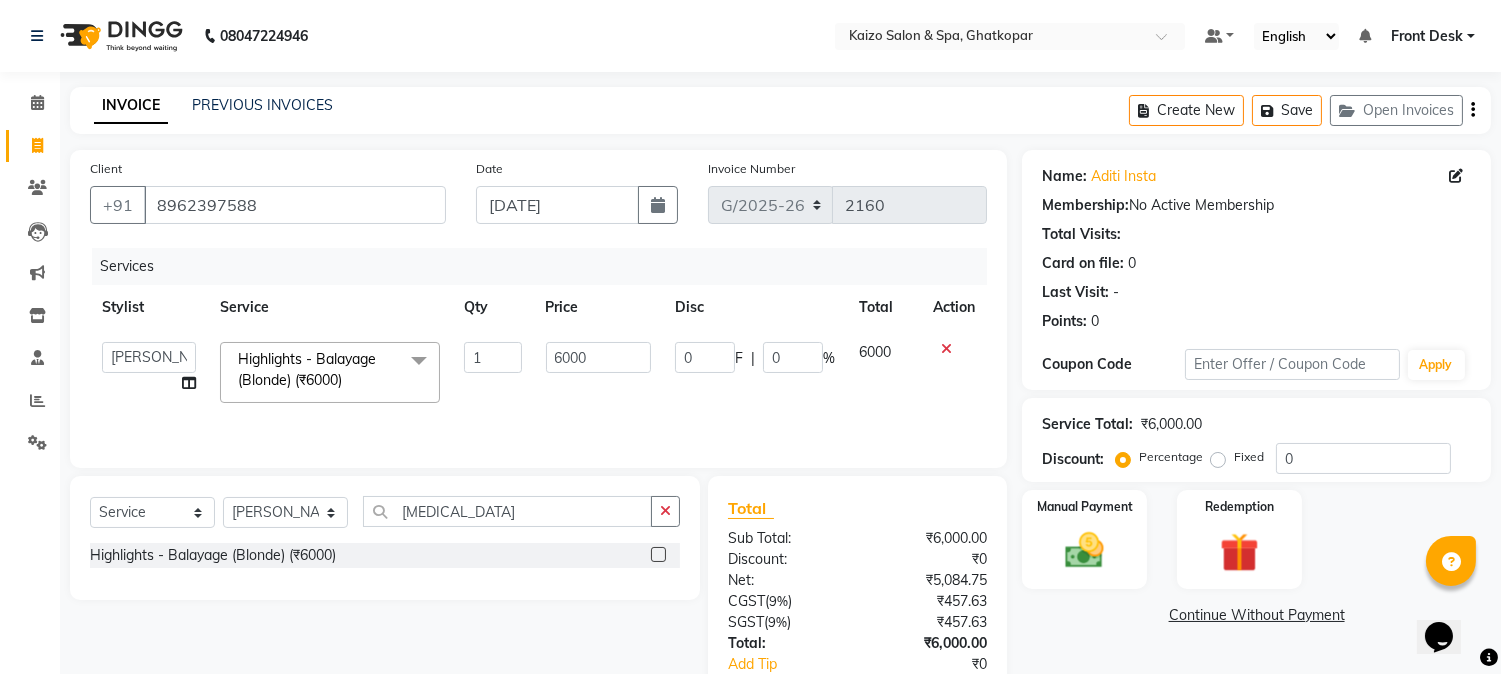 click on "6000" 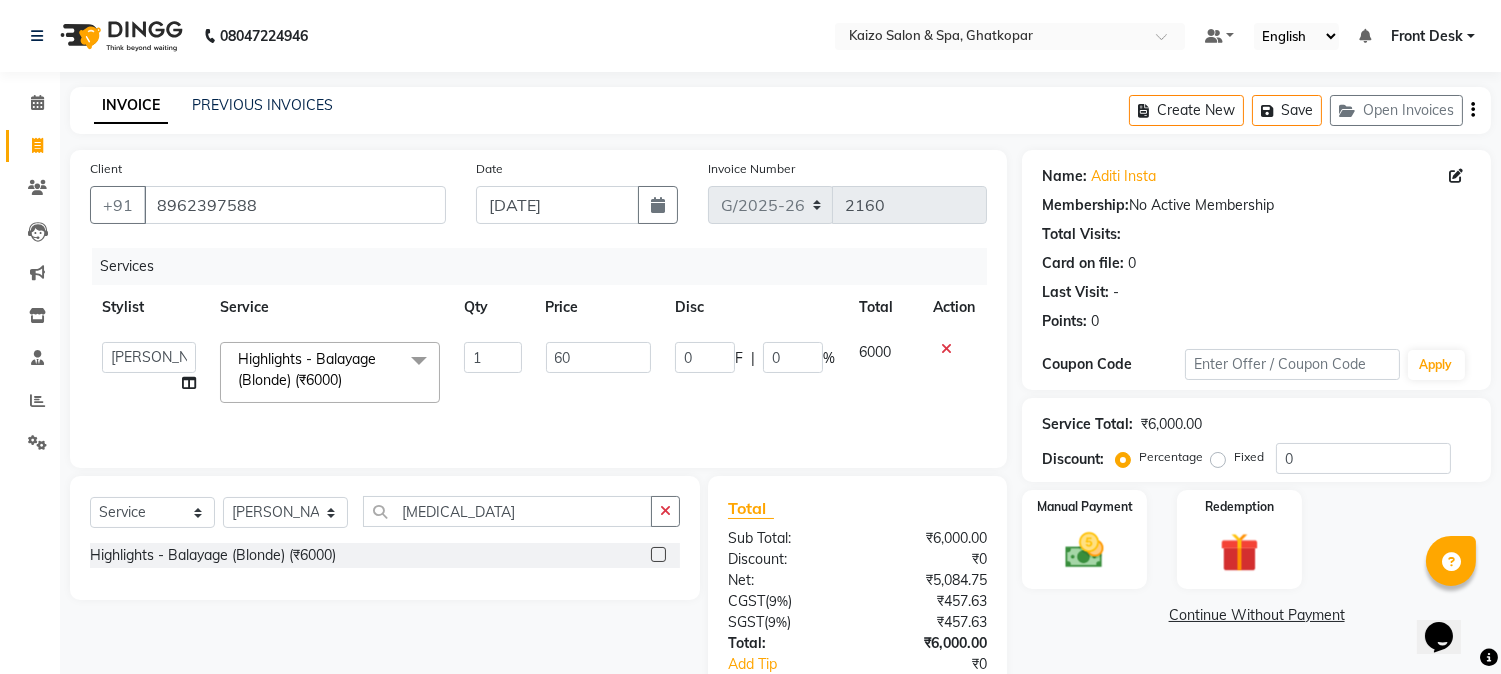 type on "6" 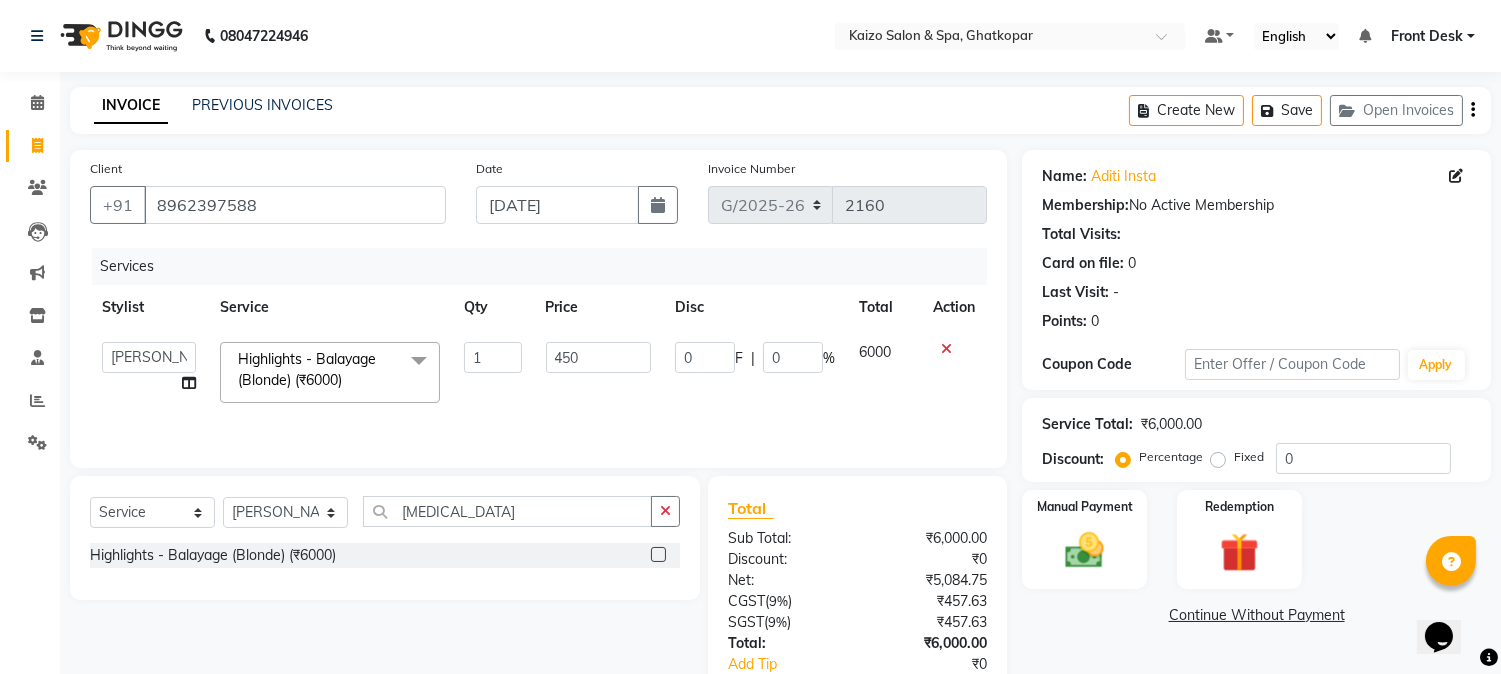 type on "4500" 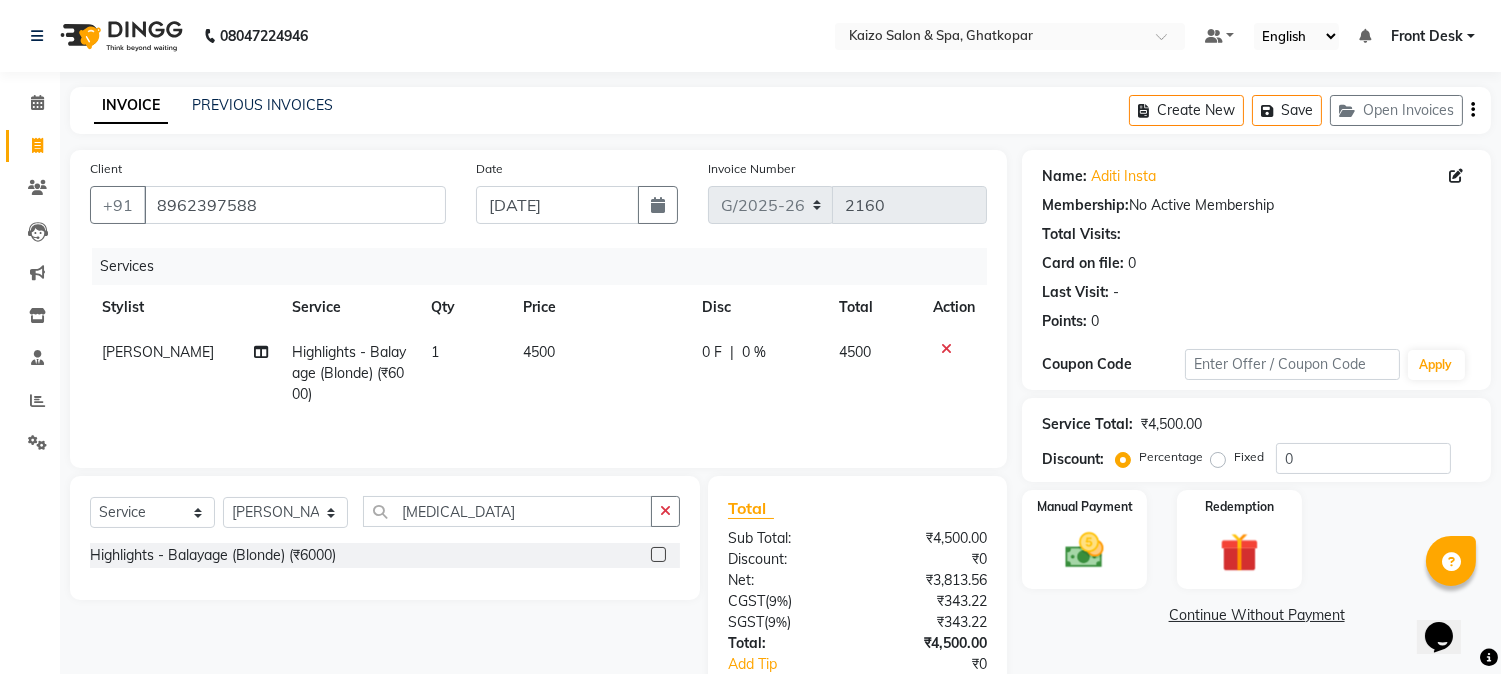 click on "4500" 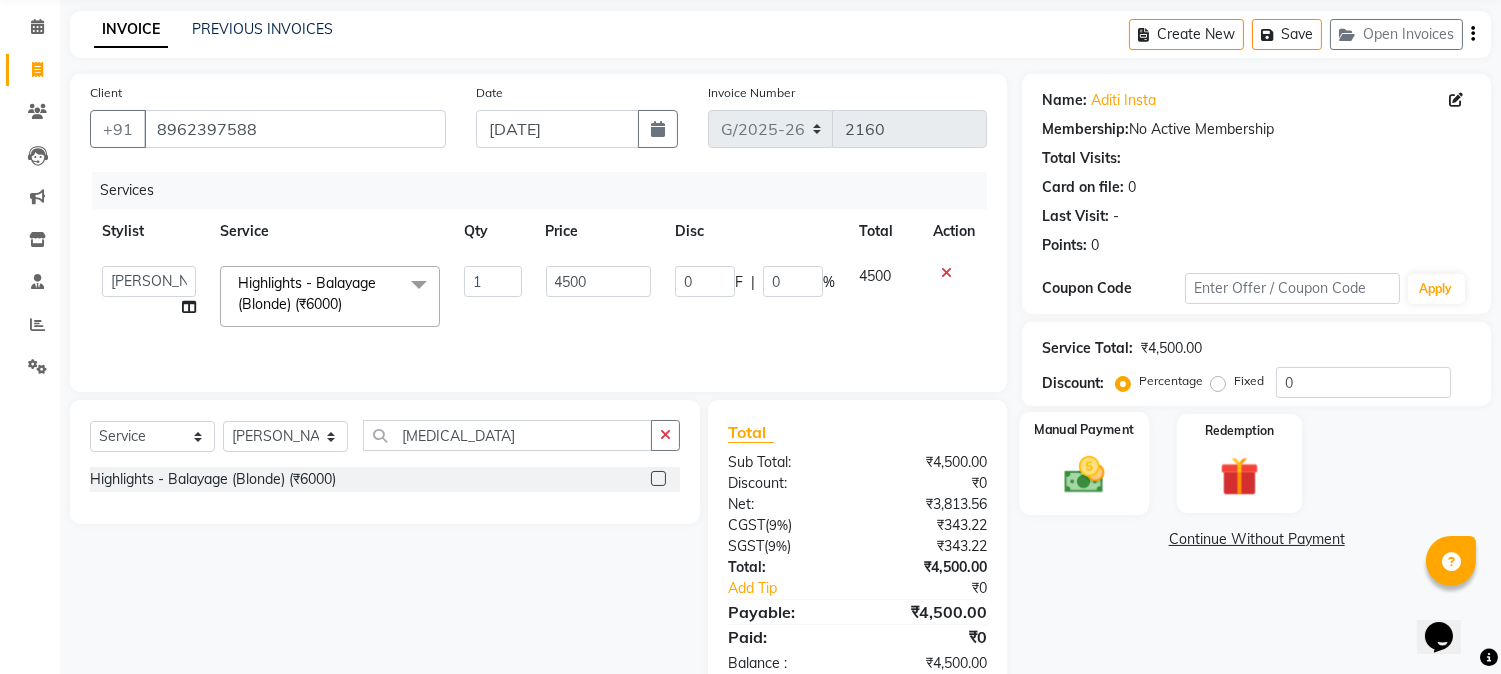 scroll, scrollTop: 14, scrollLeft: 0, axis: vertical 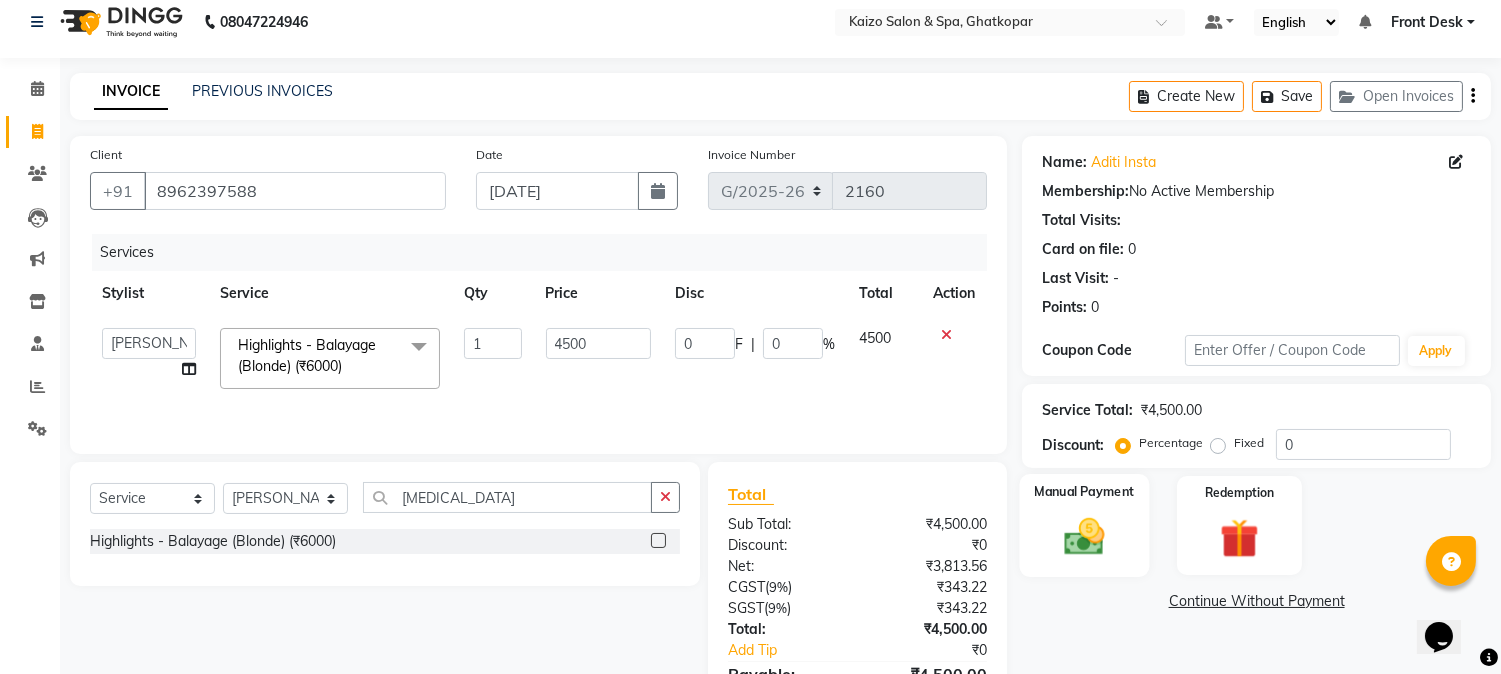 click 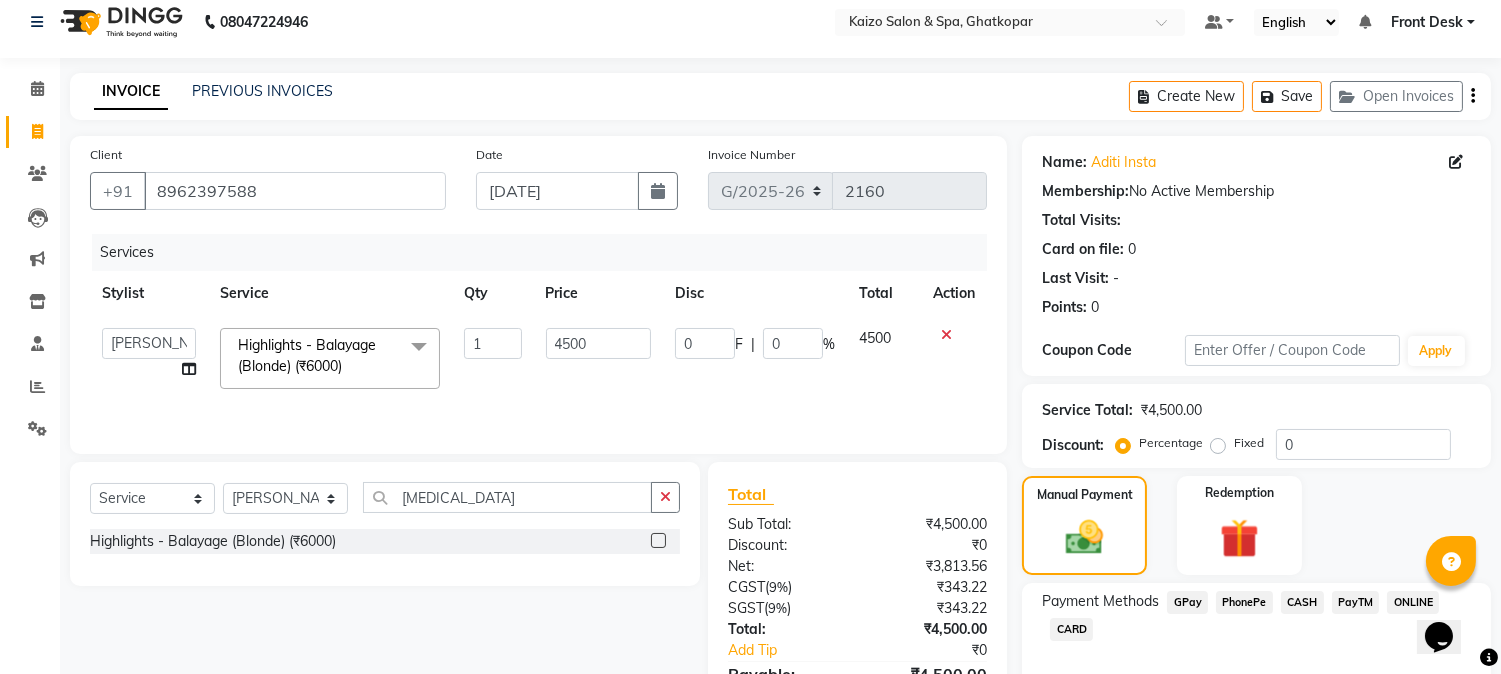 click on "CARD" 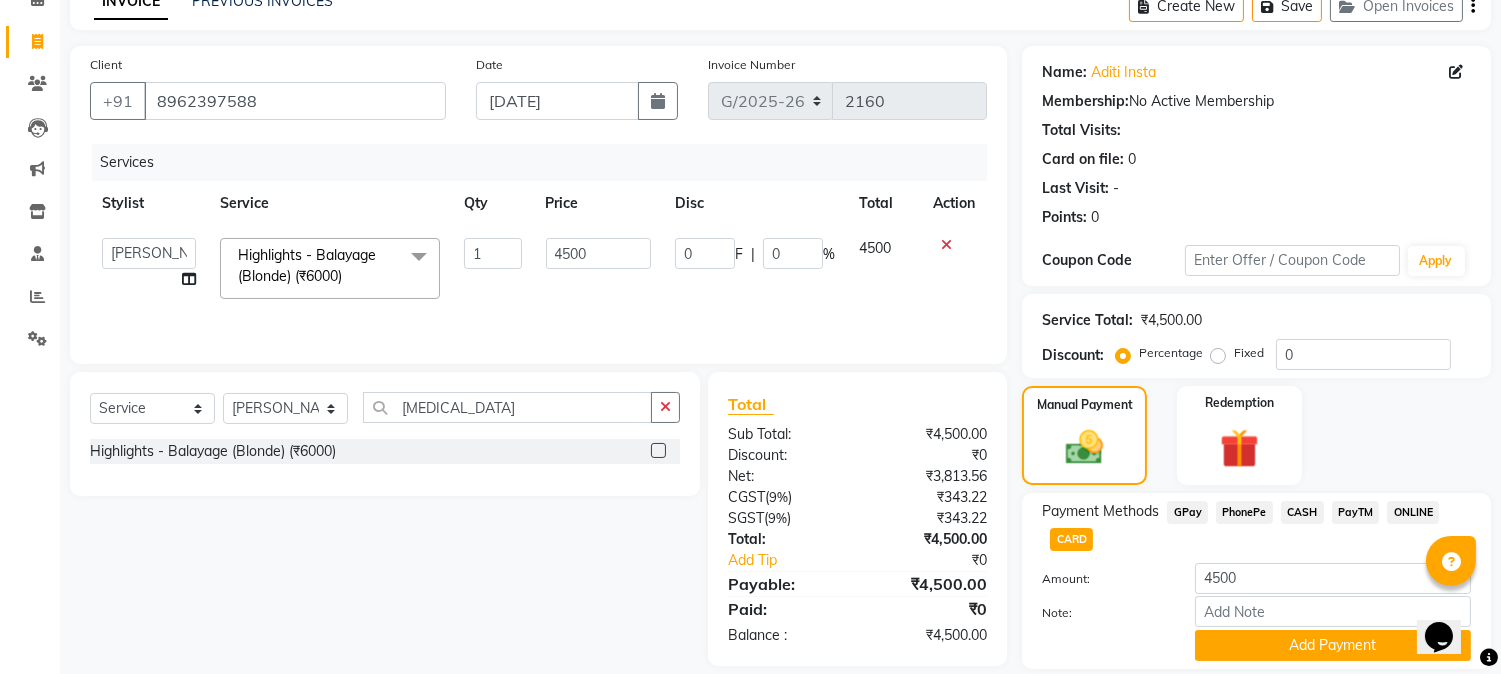 scroll, scrollTop: 170, scrollLeft: 0, axis: vertical 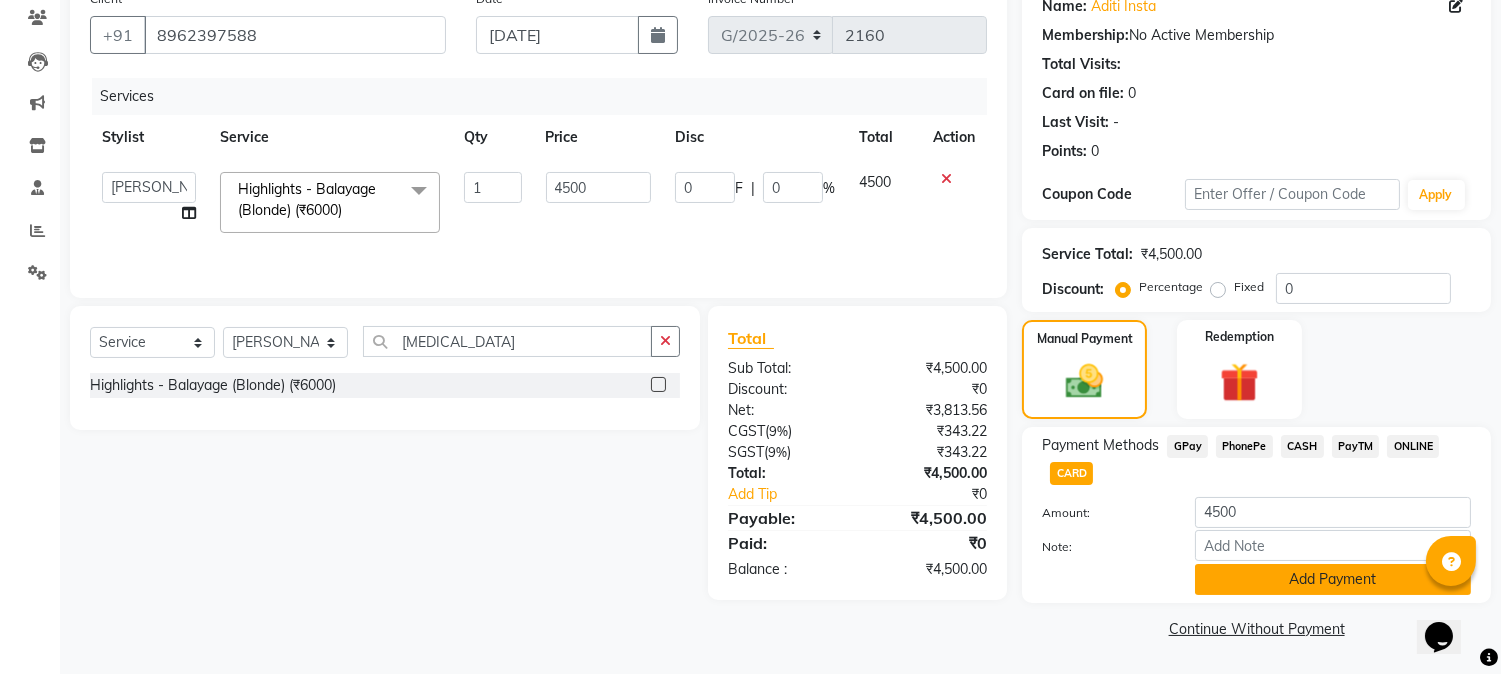 click on "Add Payment" 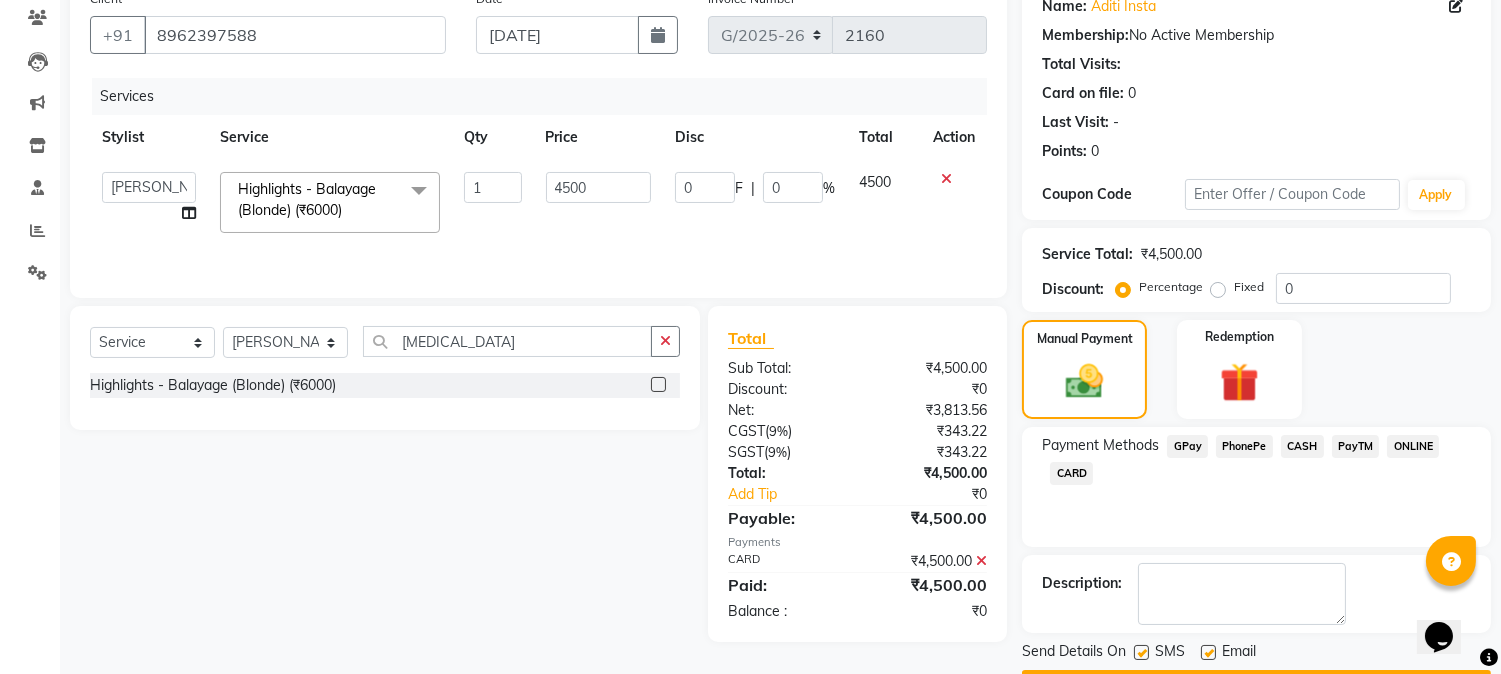 click 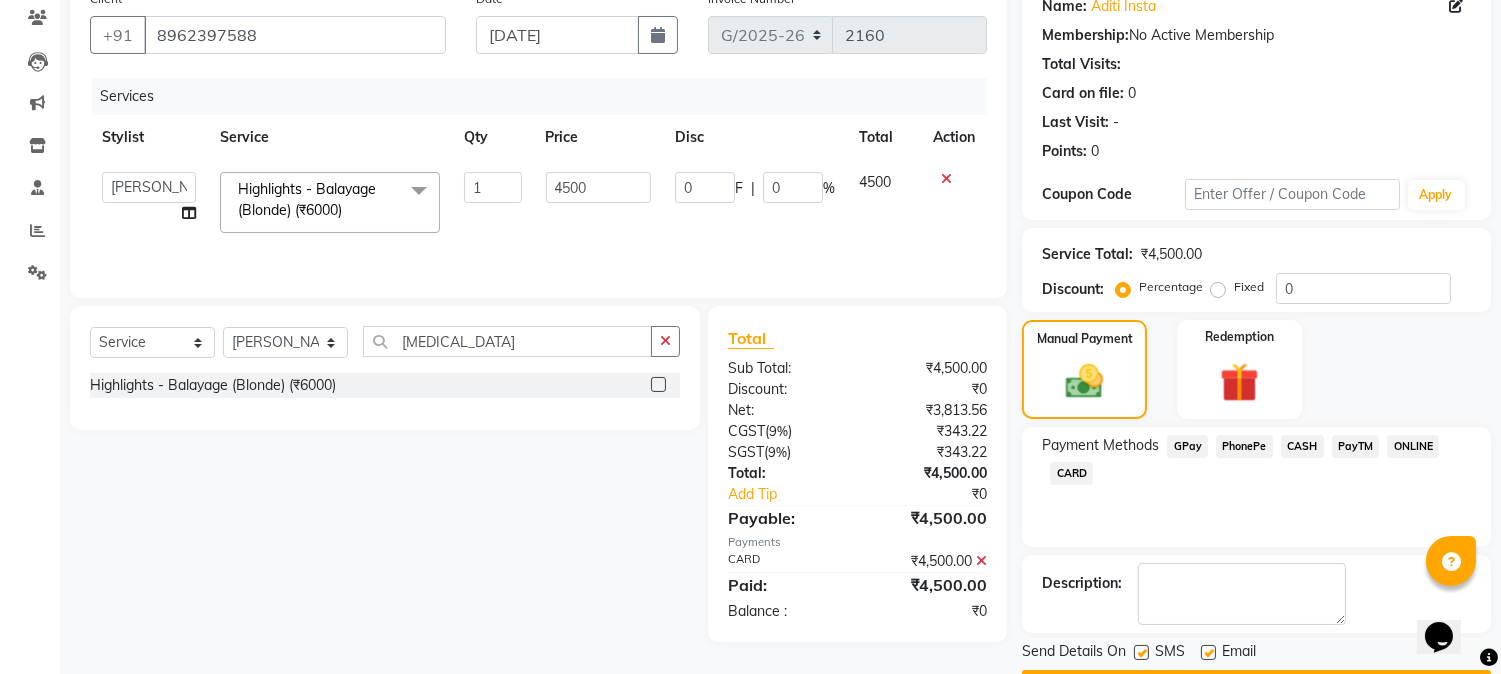 click at bounding box center (1140, 653) 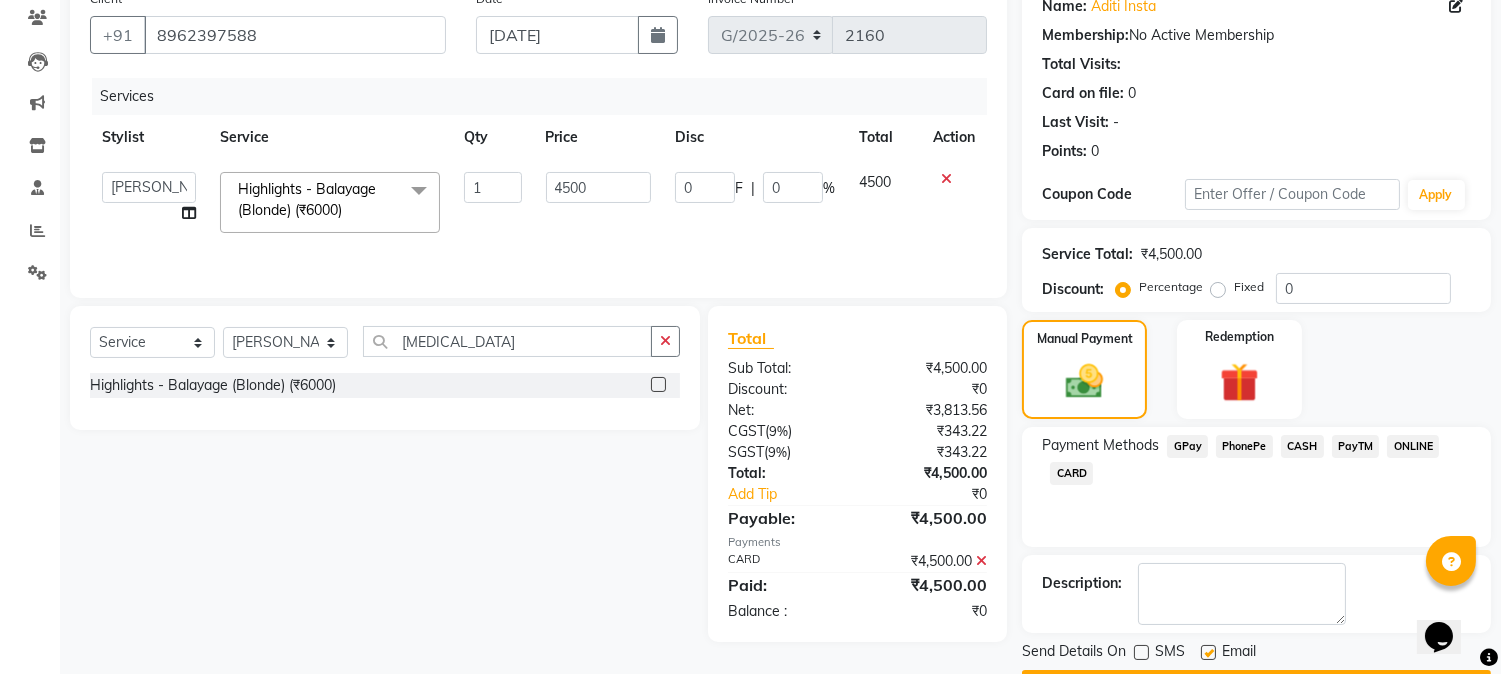 click on "SMS" 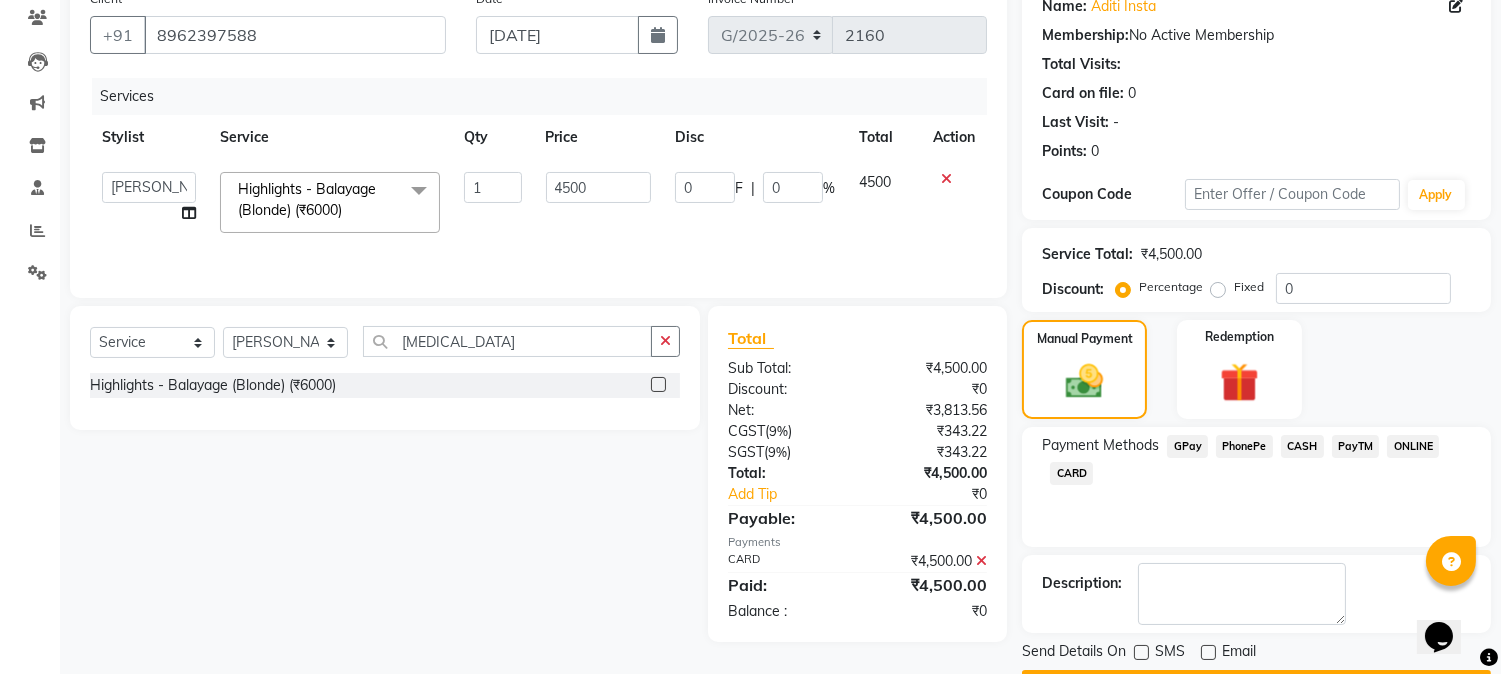 scroll, scrollTop: 225, scrollLeft: 0, axis: vertical 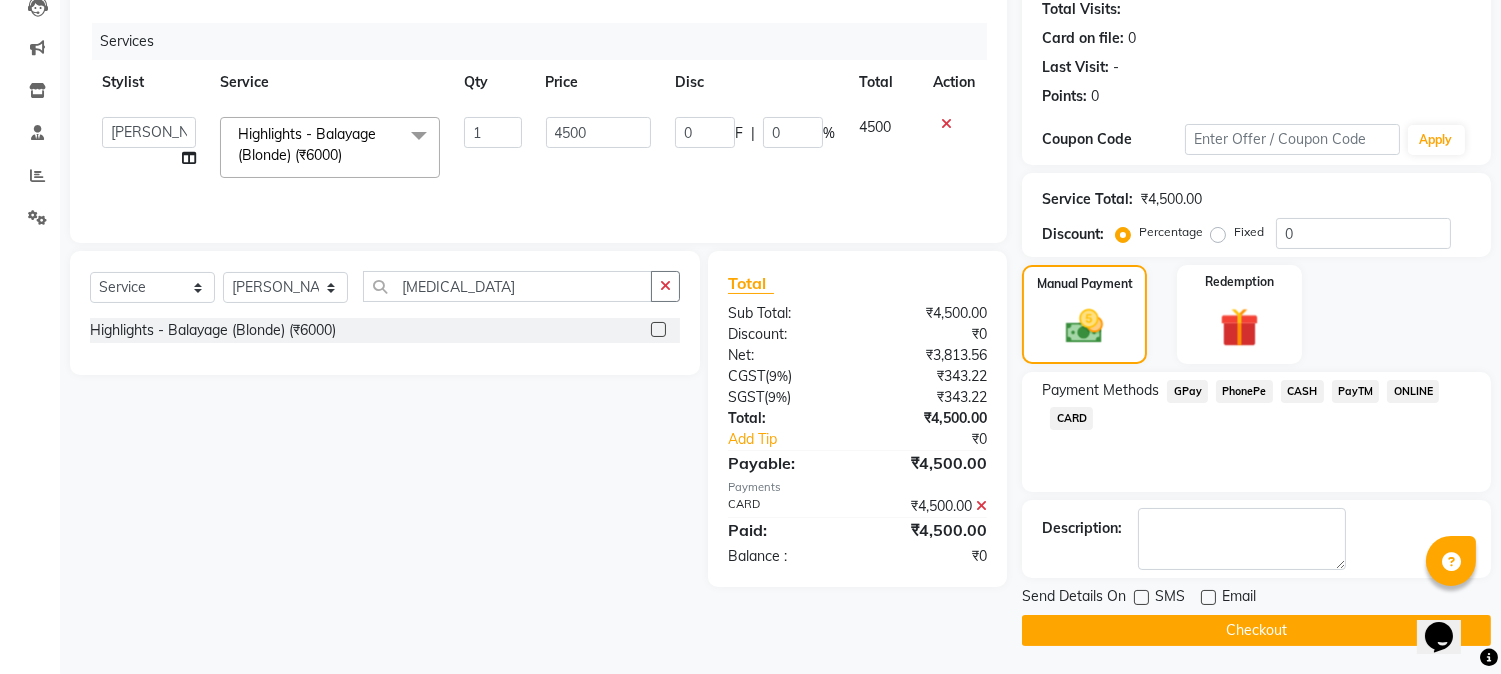 click on "Checkout" 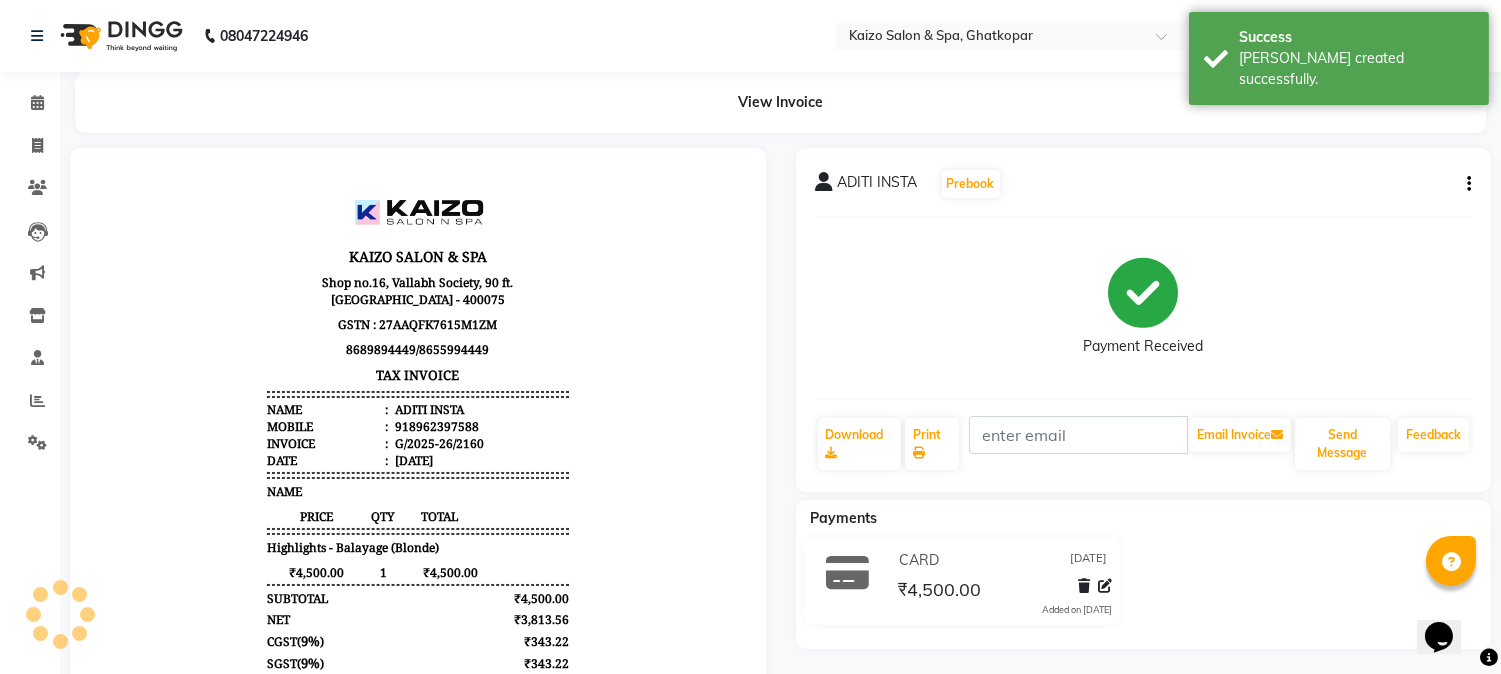 scroll, scrollTop: 0, scrollLeft: 0, axis: both 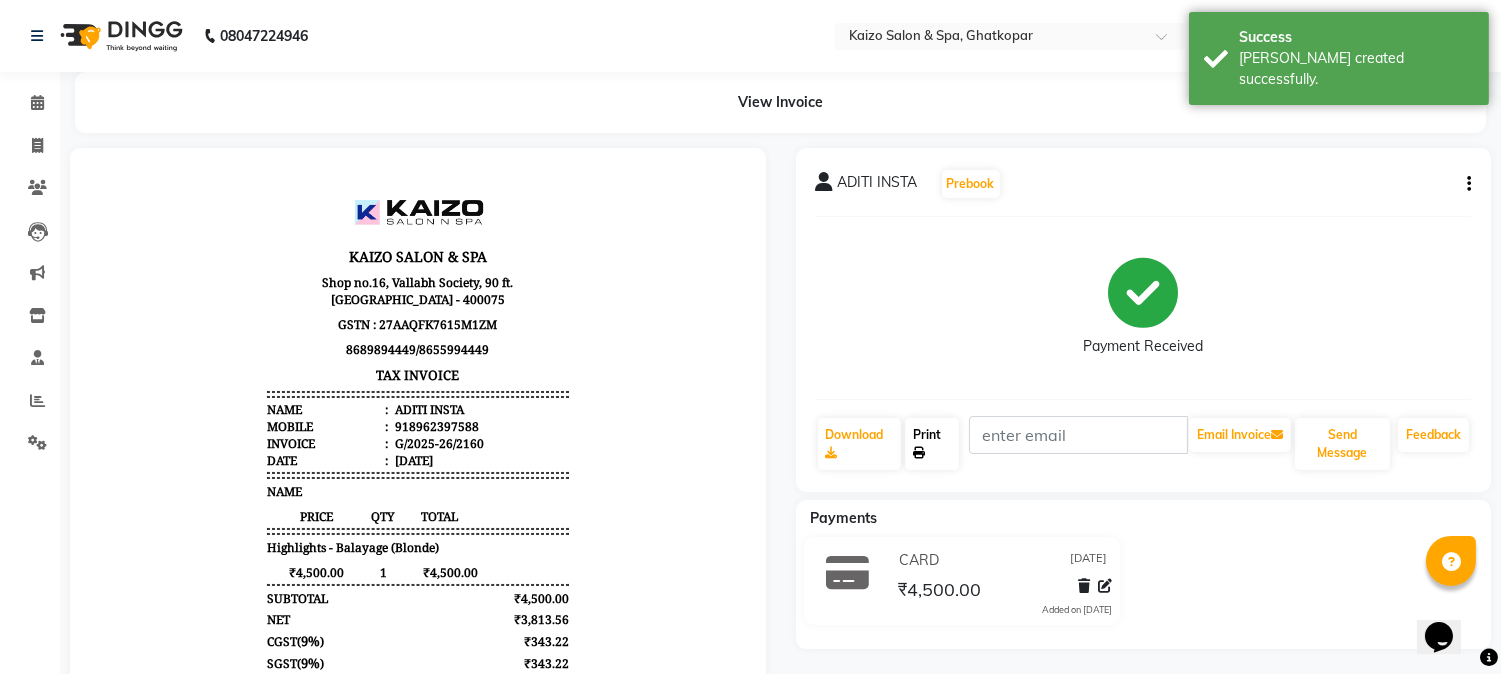 click on "Print" 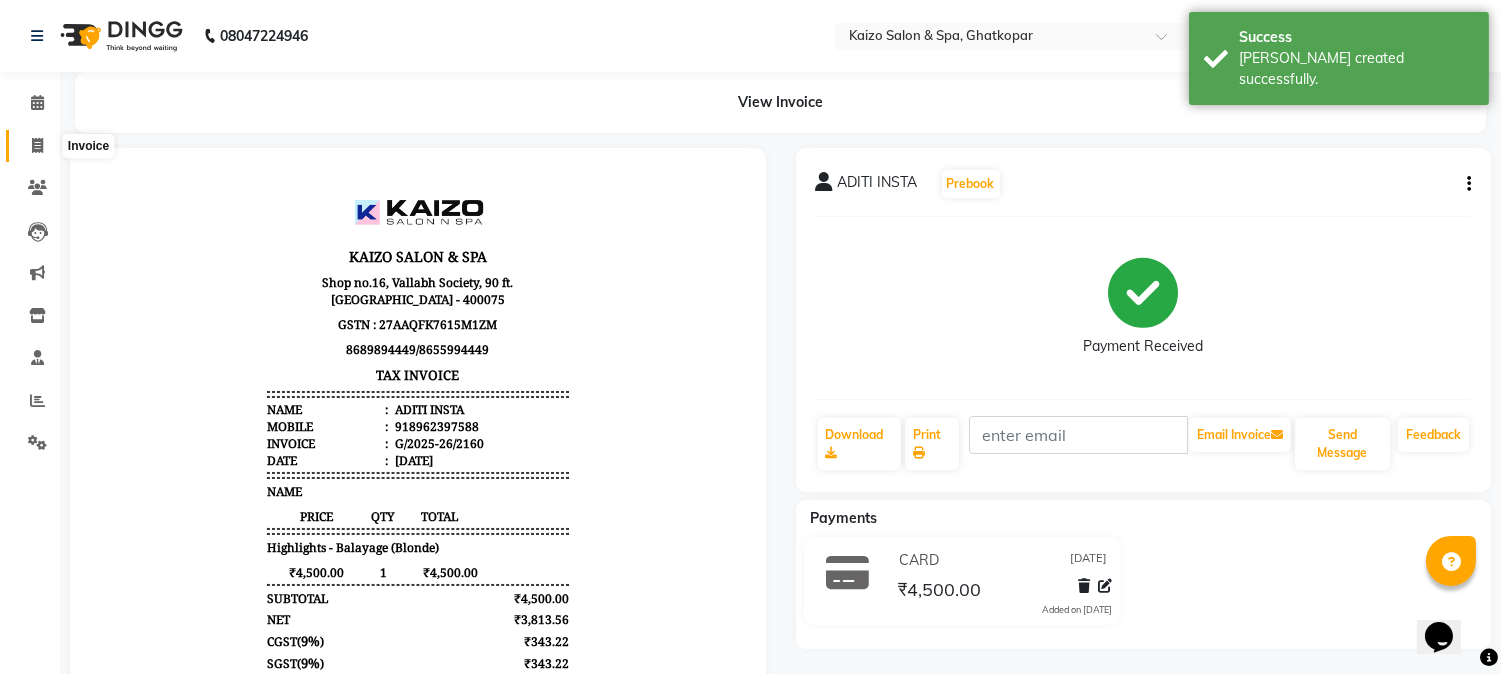 click 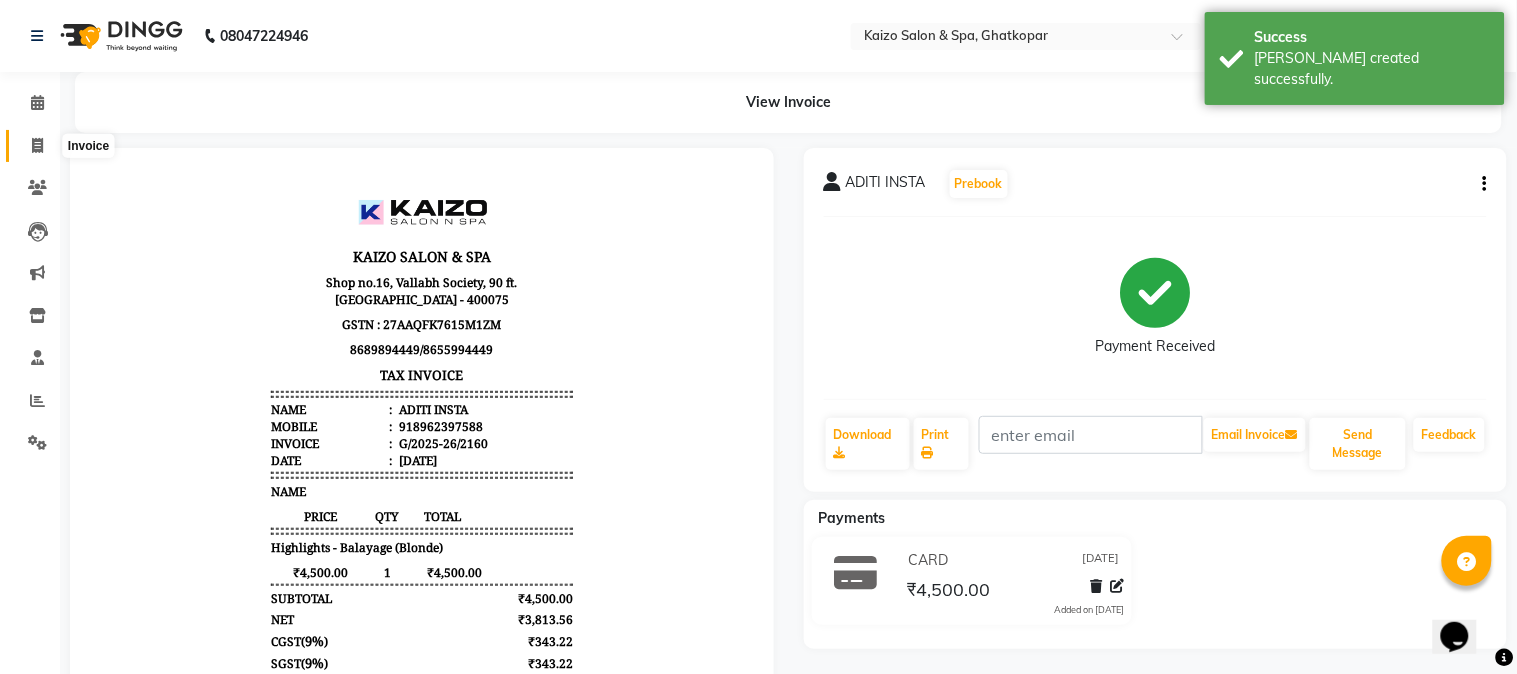 select on "service" 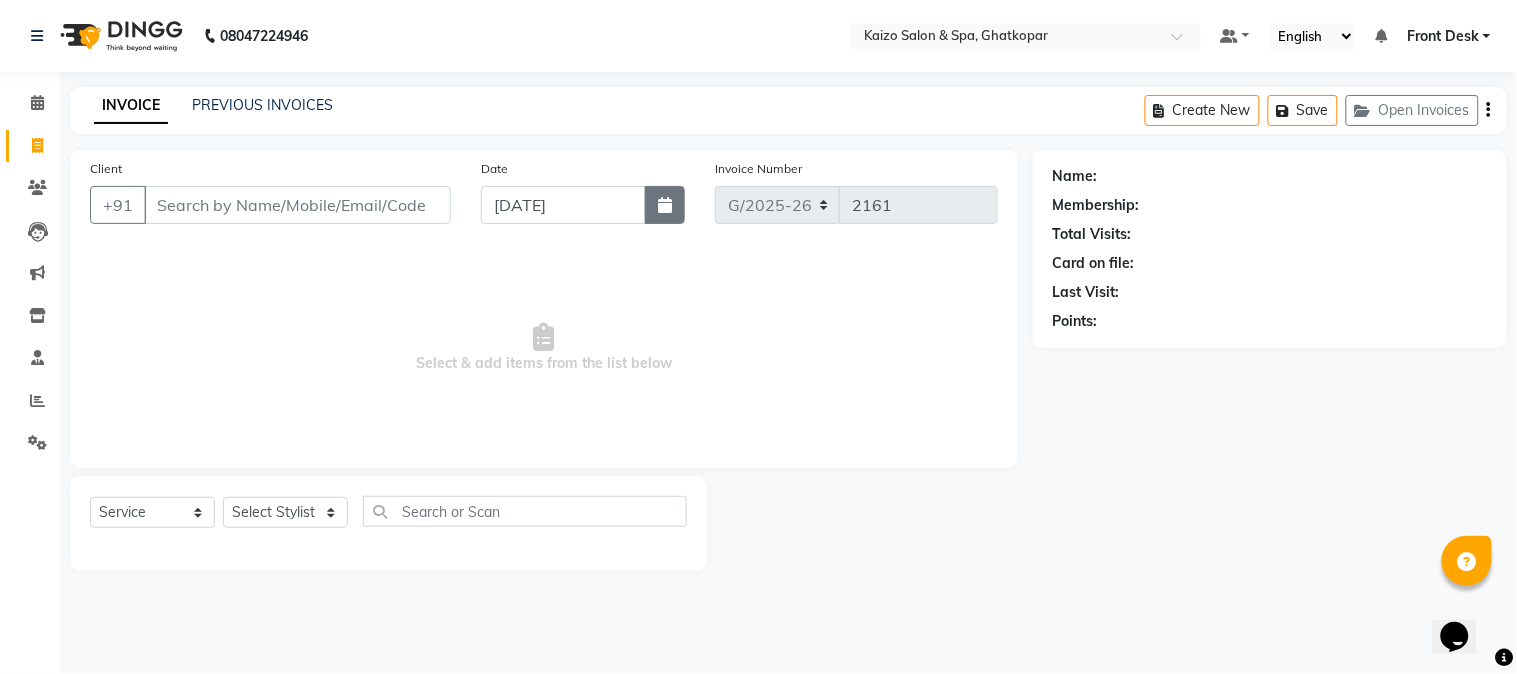 click 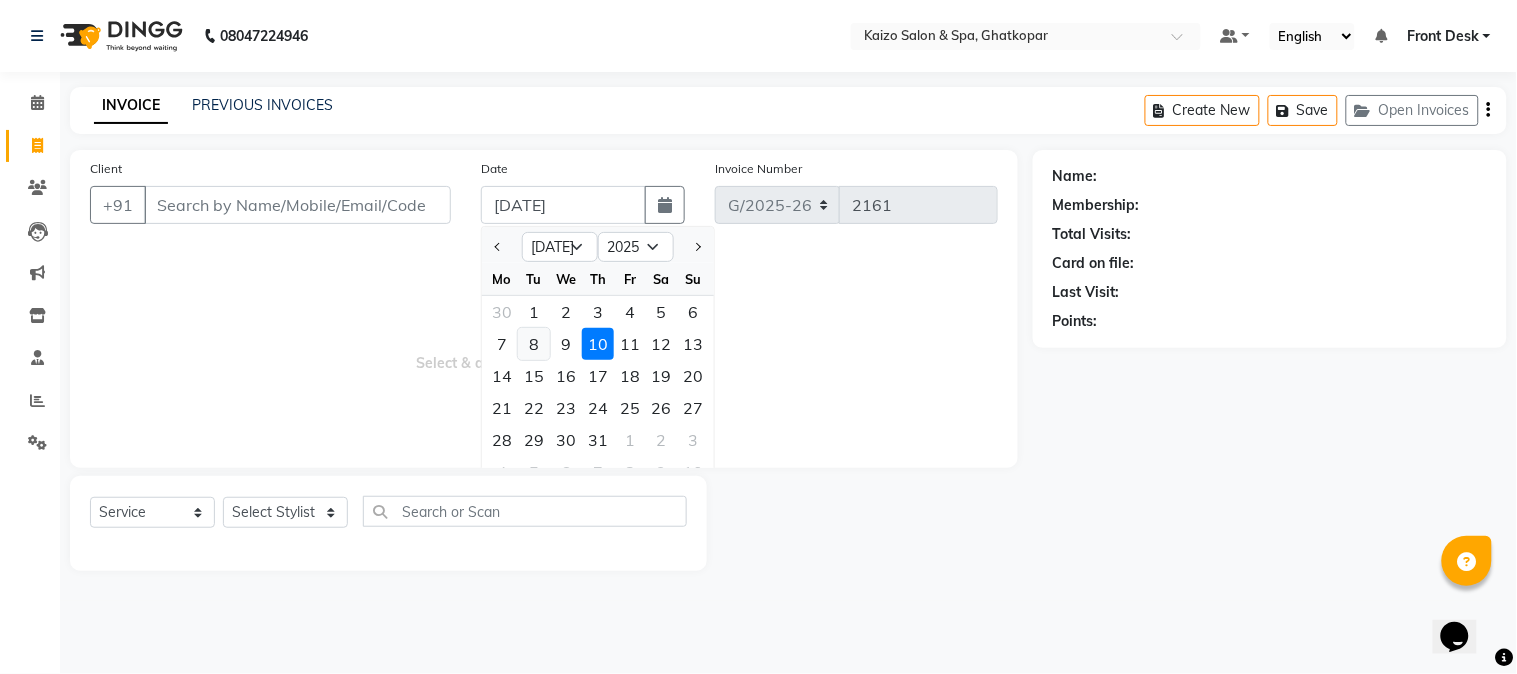 click on "8" 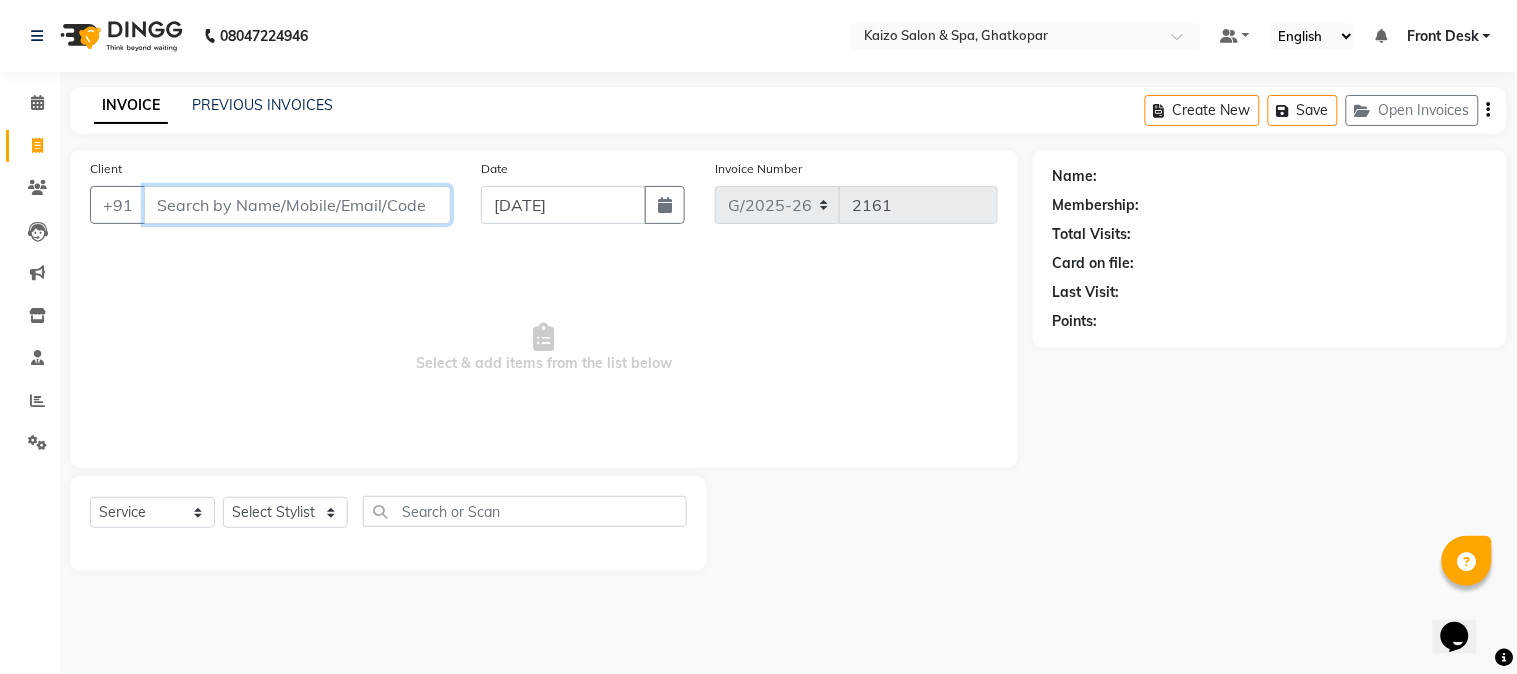 click on "Client" at bounding box center (297, 205) 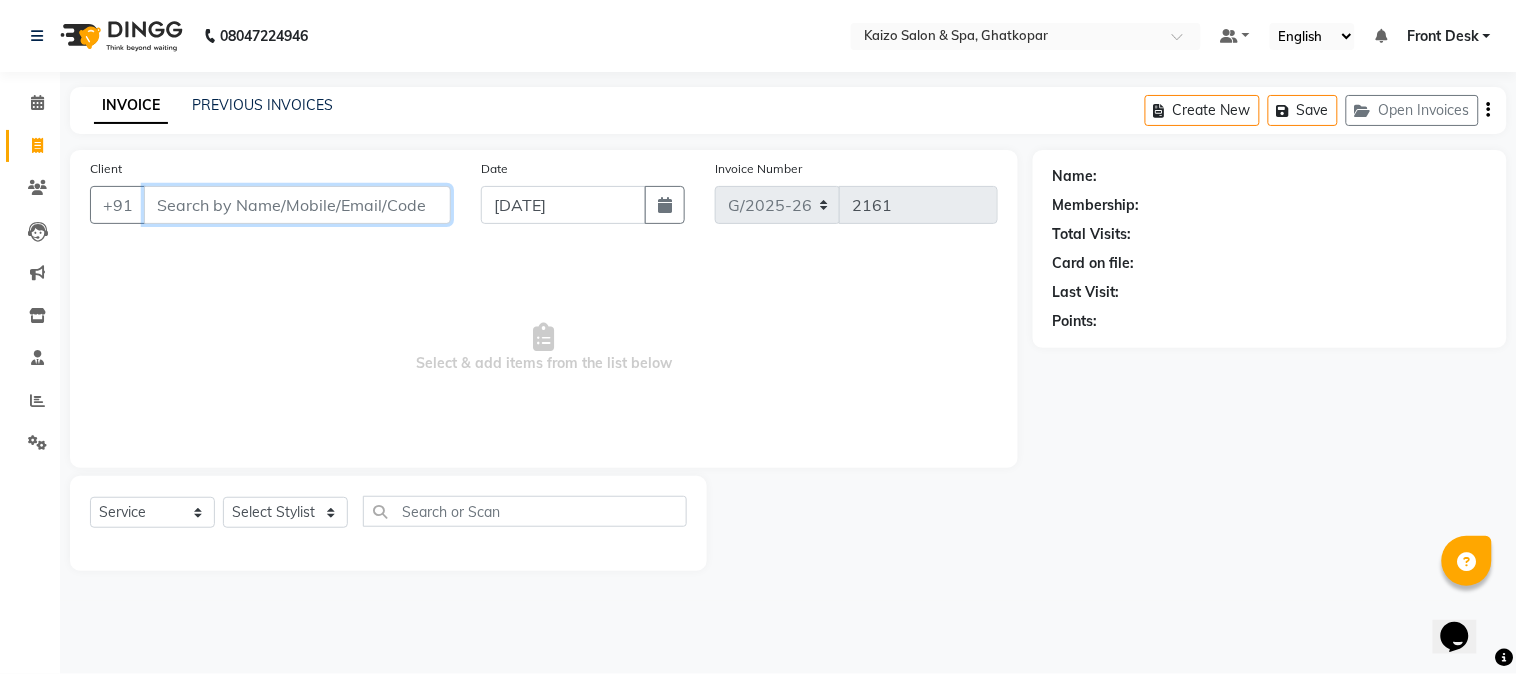 click on "Client" at bounding box center (297, 205) 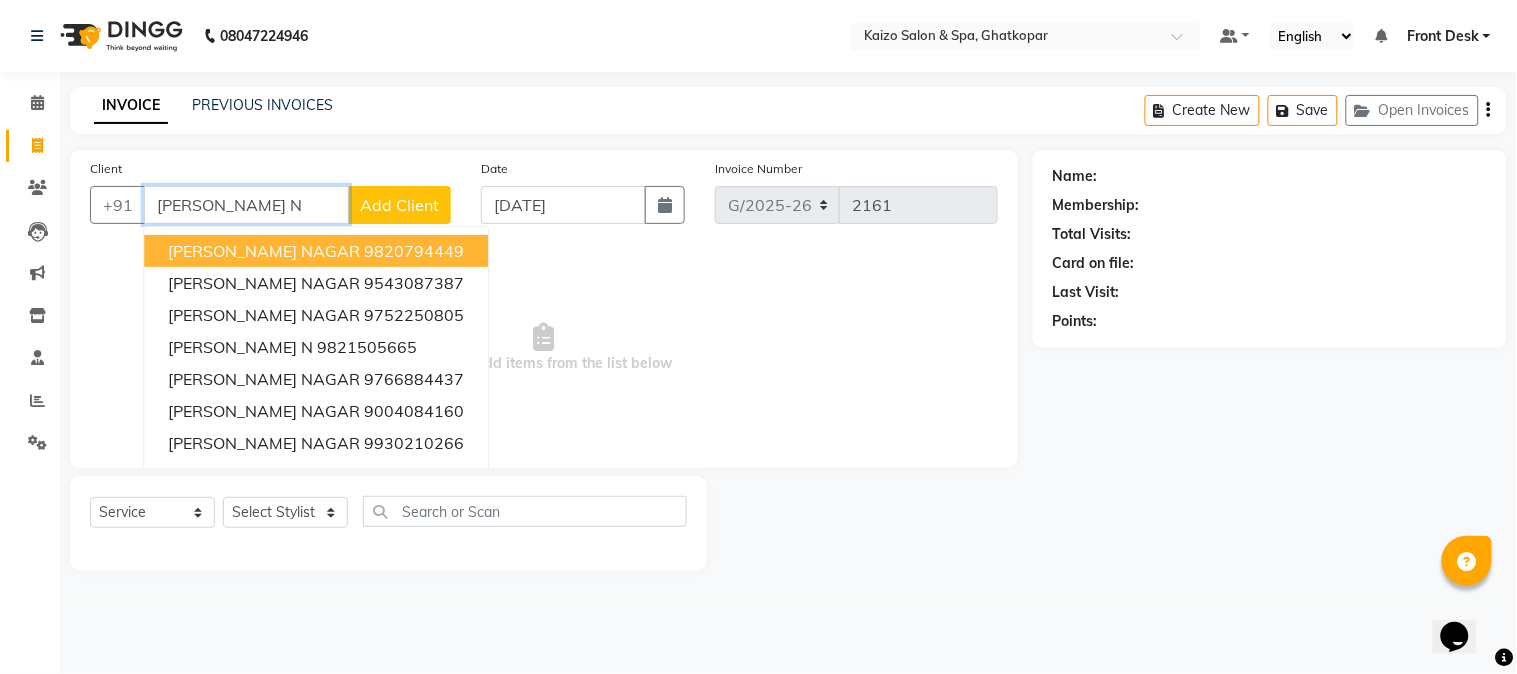 click on "9820794449" at bounding box center [414, 251] 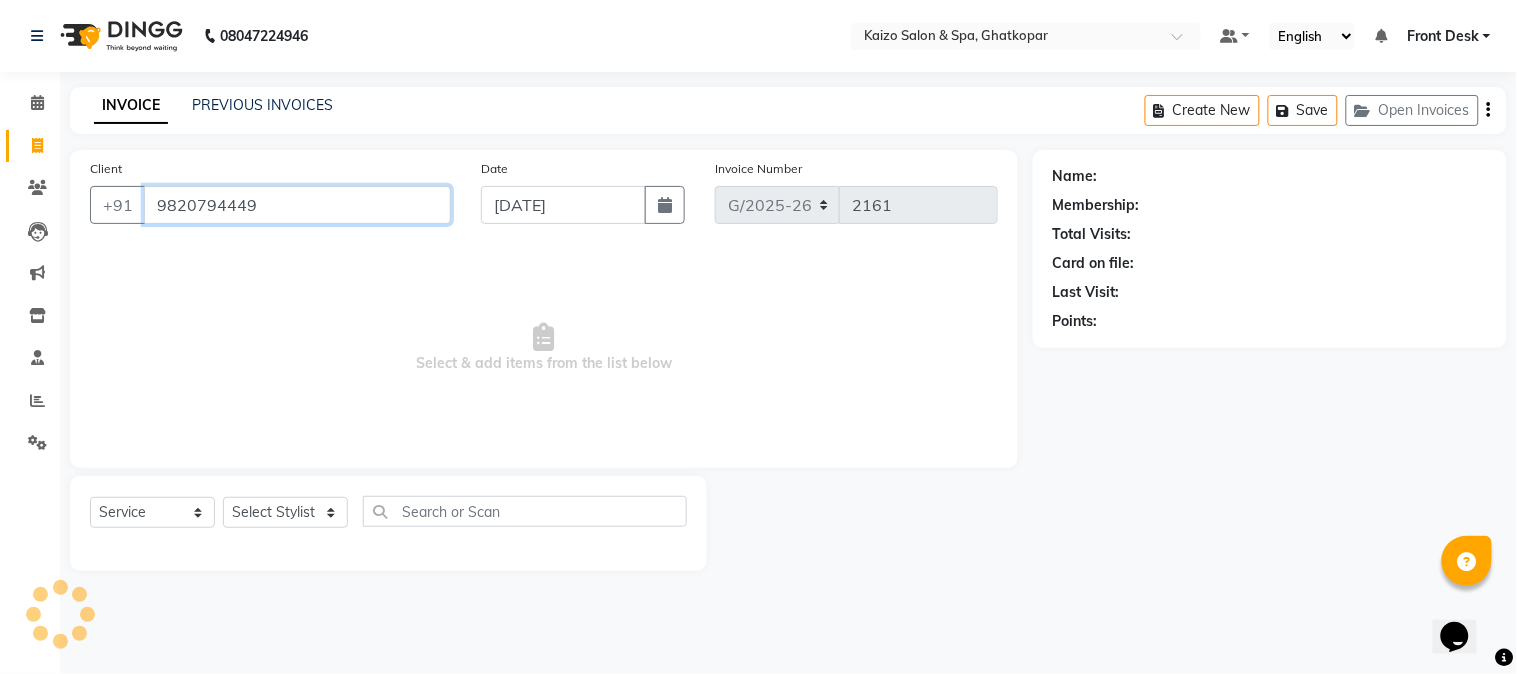 type on "9820794449" 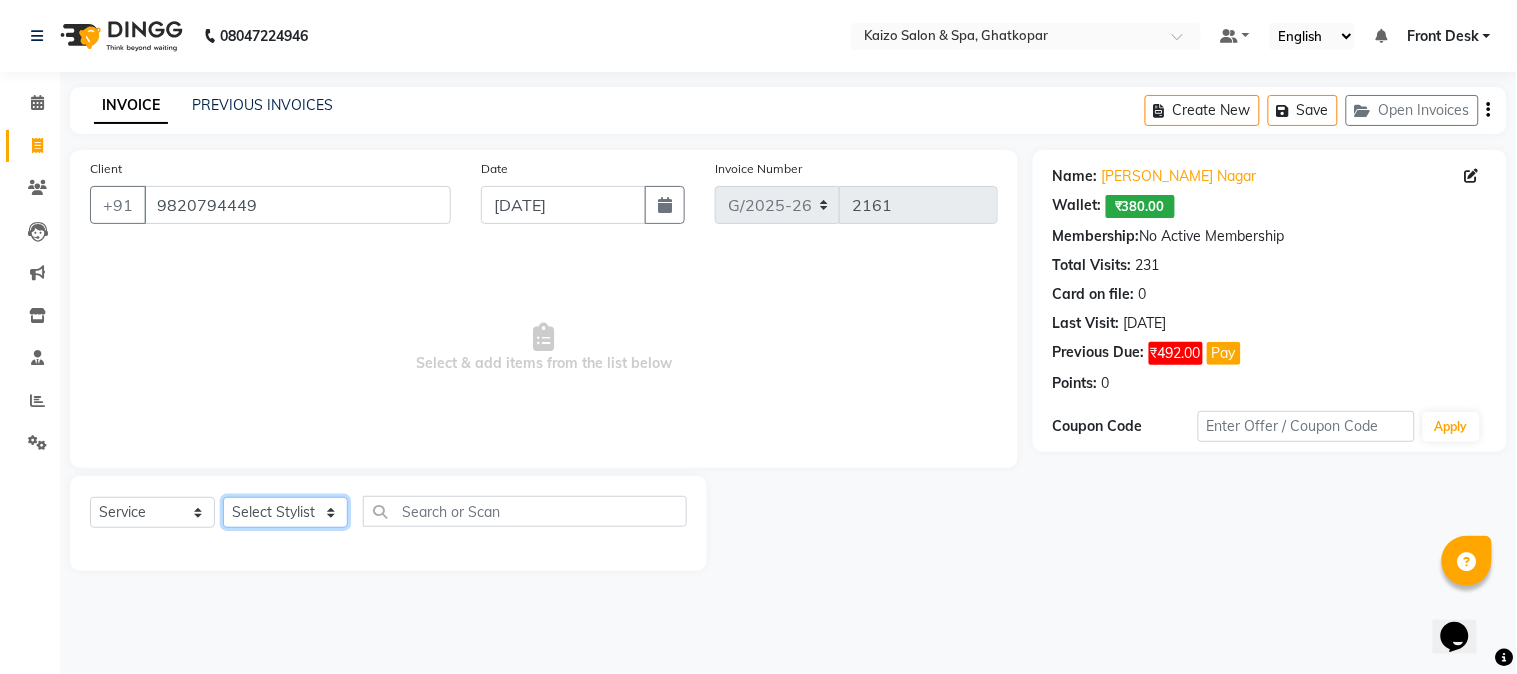 click on "Select Stylist [PERSON_NAME] ANJALI [PERSON_NAME] [PERSON_NAME] Front Desk [PERSON_NAME] IFTESHA [PERSON_NAME] [MEDICAL_DATA][PERSON_NAME] [PERSON_NAME] [PERSON_NAME] [PERSON_NAME] [PERSON_NAME] GALA [PERSON_NAME] [PERSON_NAME] YASH" 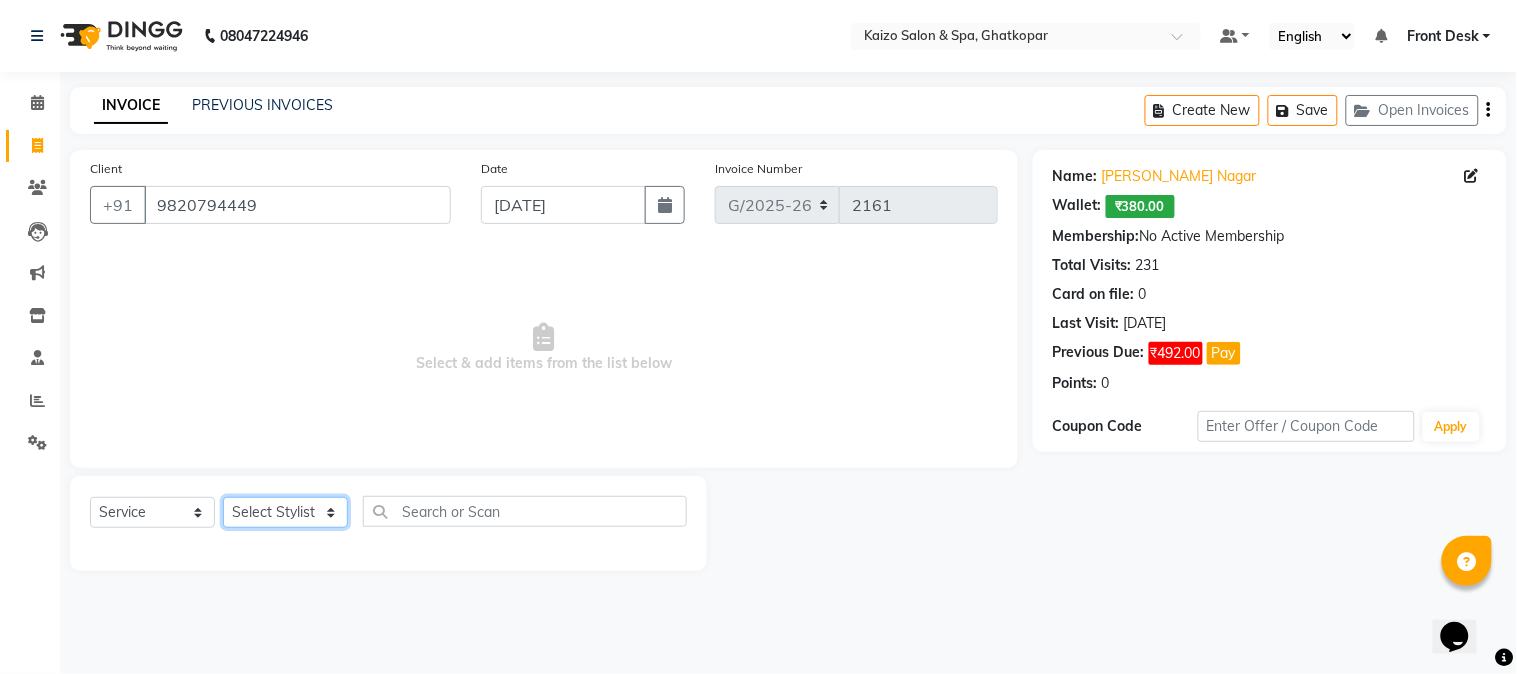 select on "8843" 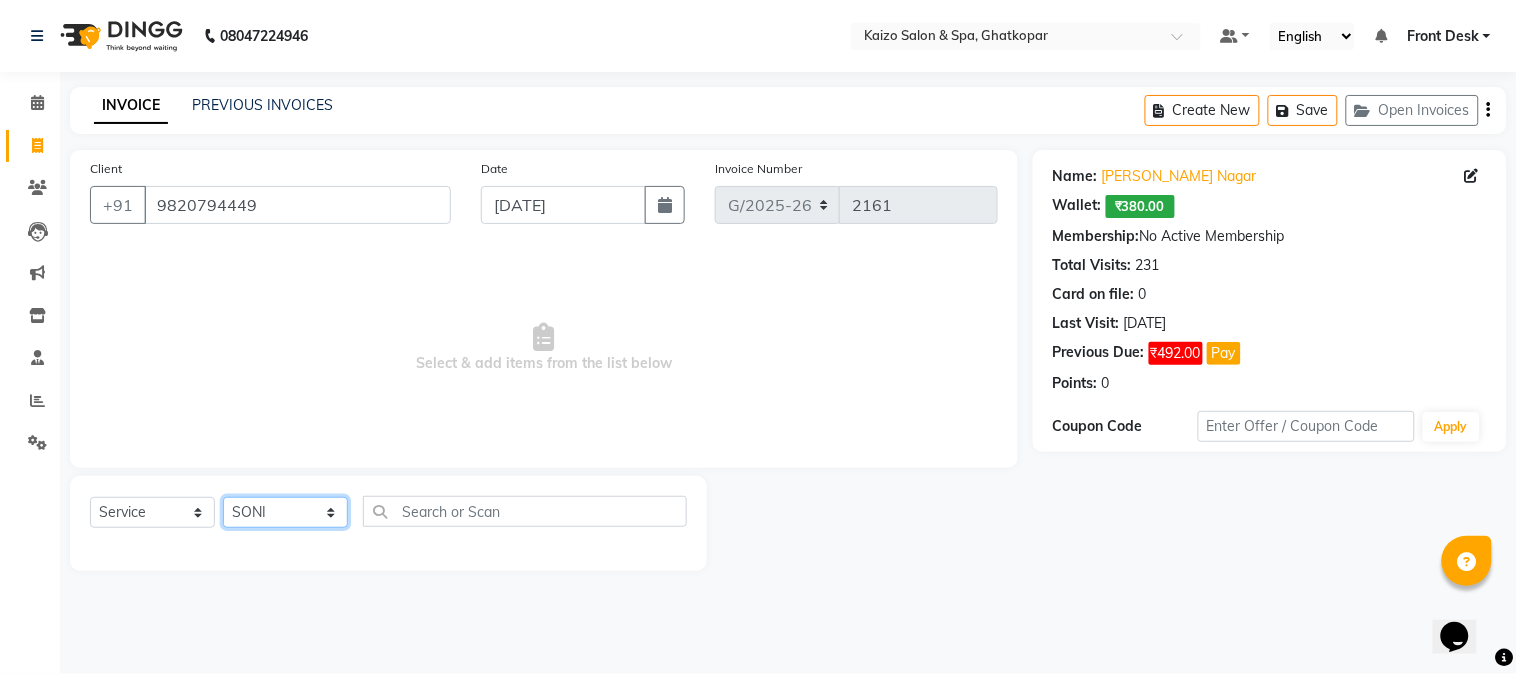 click on "Select Stylist [PERSON_NAME] ANJALI [PERSON_NAME] [PERSON_NAME] Front Desk [PERSON_NAME] IFTESHA [PERSON_NAME] [MEDICAL_DATA][PERSON_NAME] [PERSON_NAME] [PERSON_NAME] [PERSON_NAME] [PERSON_NAME] GALA [PERSON_NAME] [PERSON_NAME] YASH" 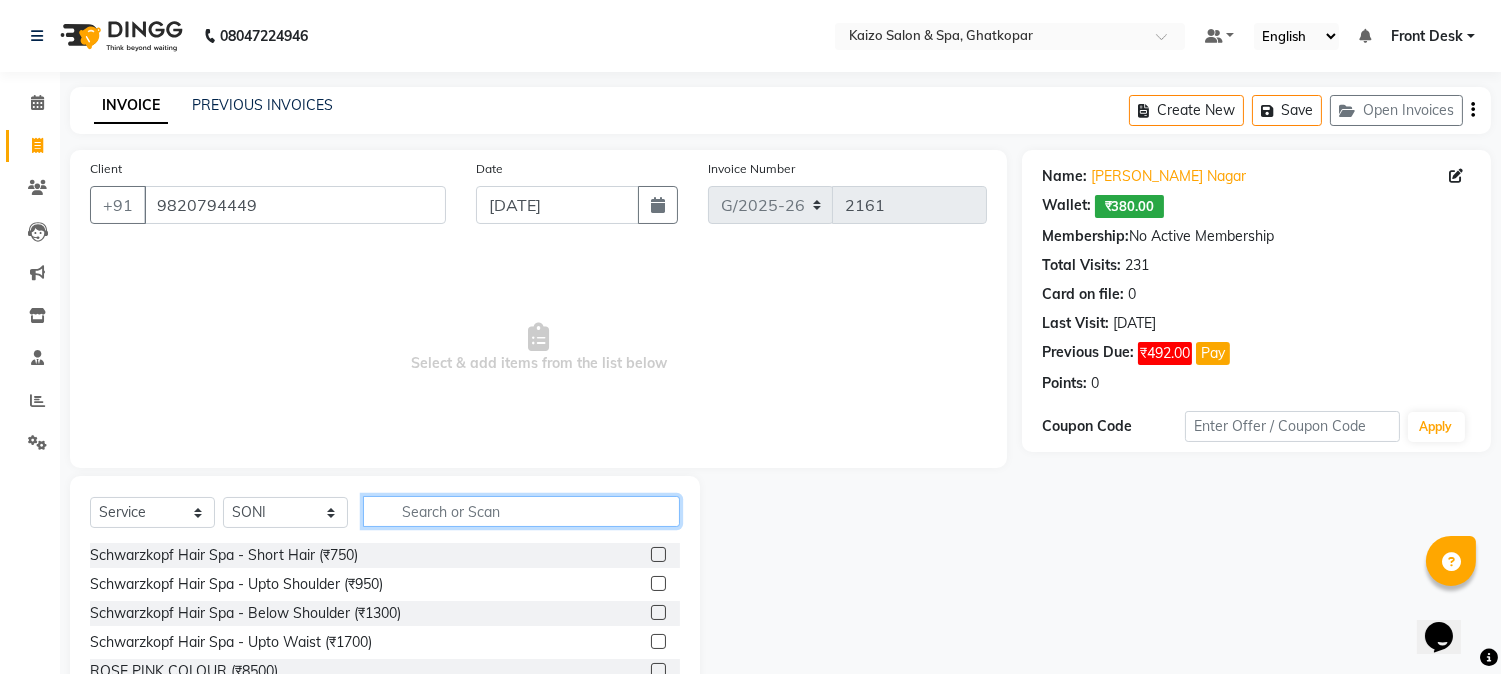 click 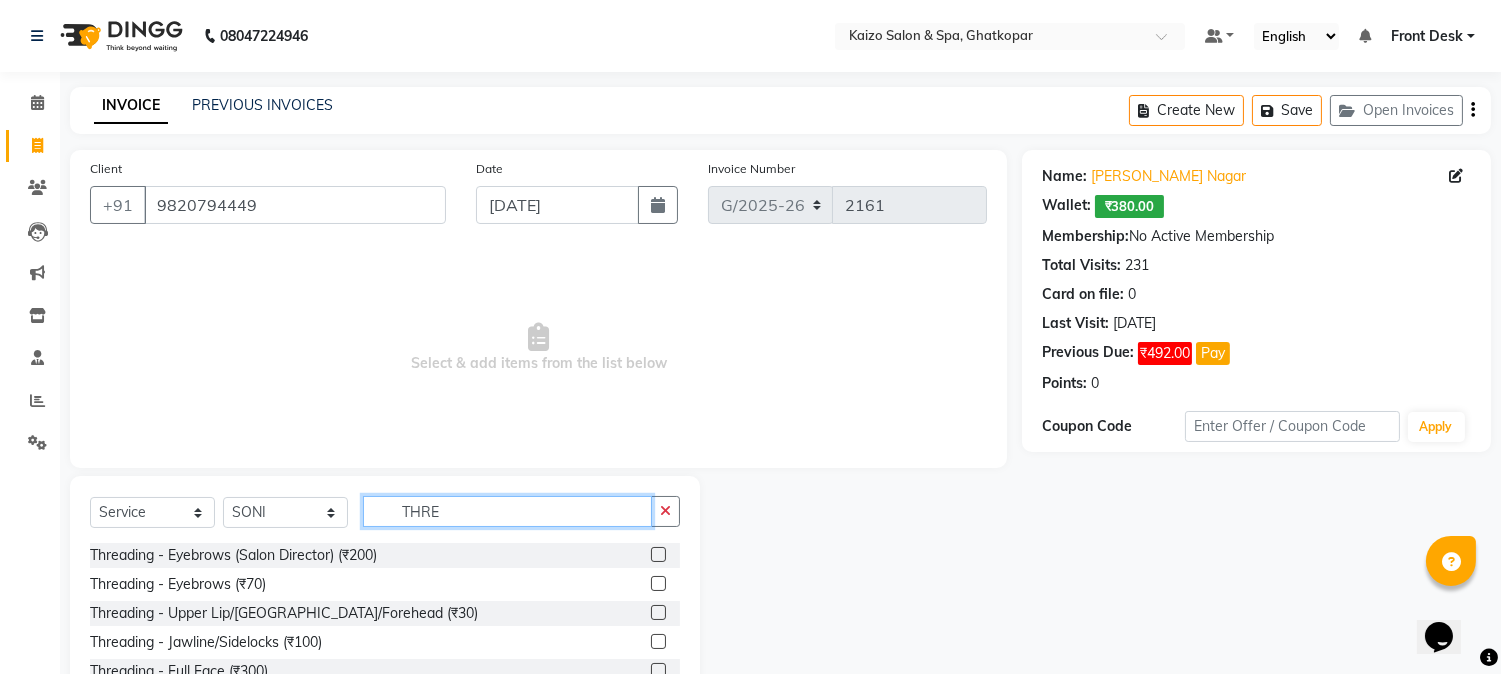 type on "THRE" 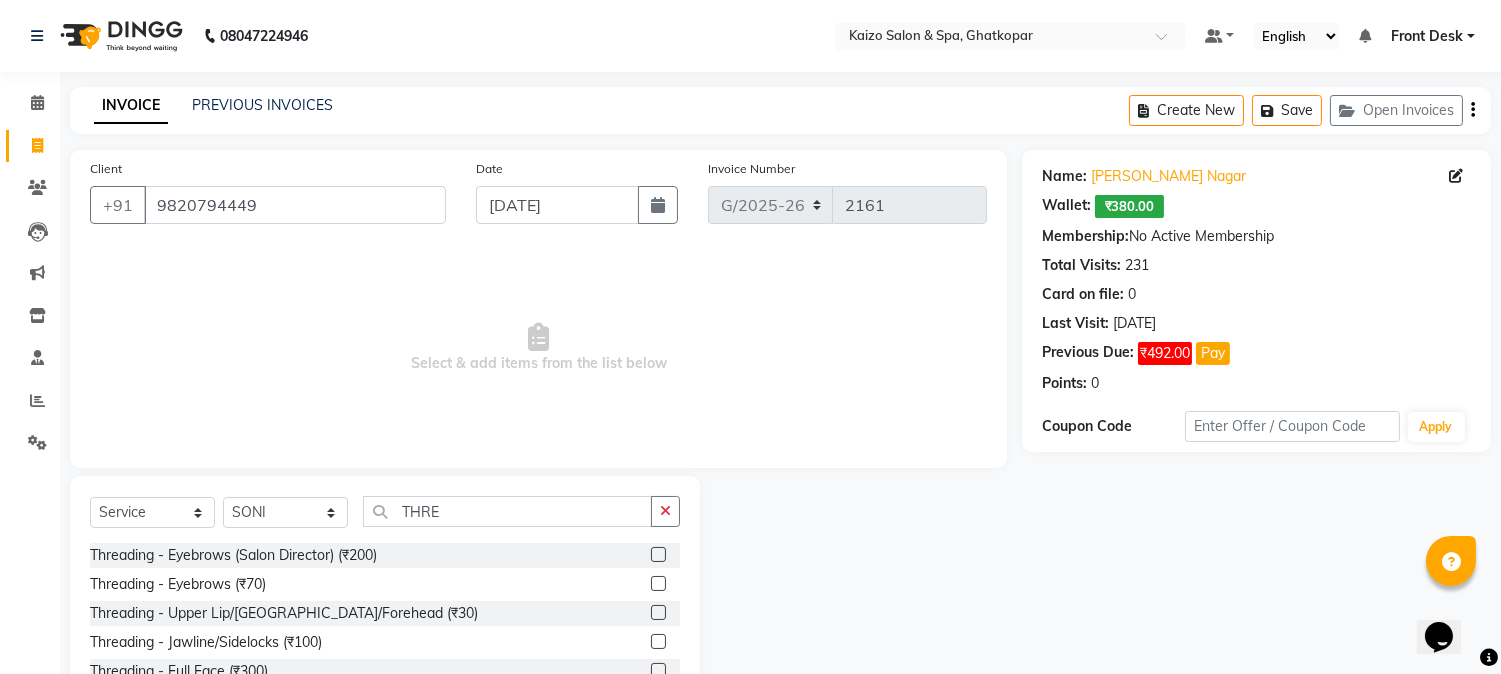 click 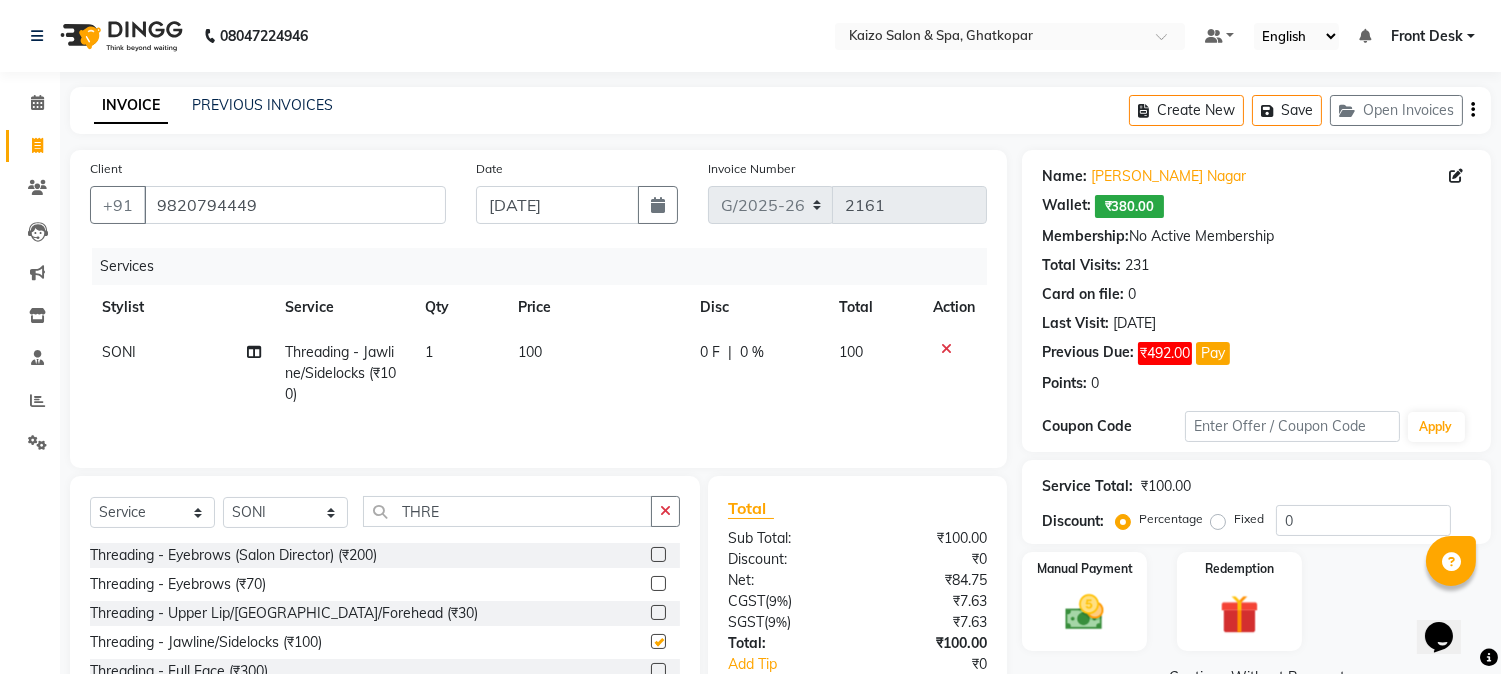 checkbox on "false" 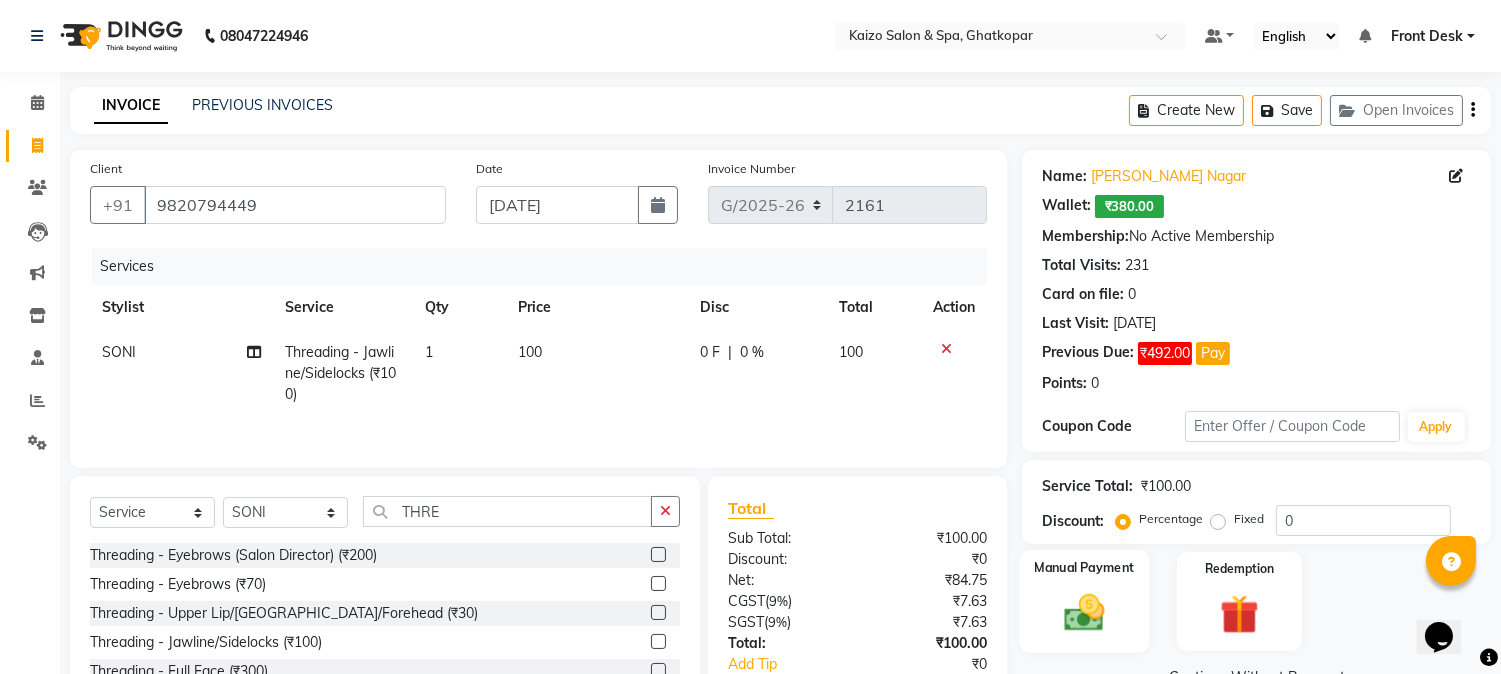 click 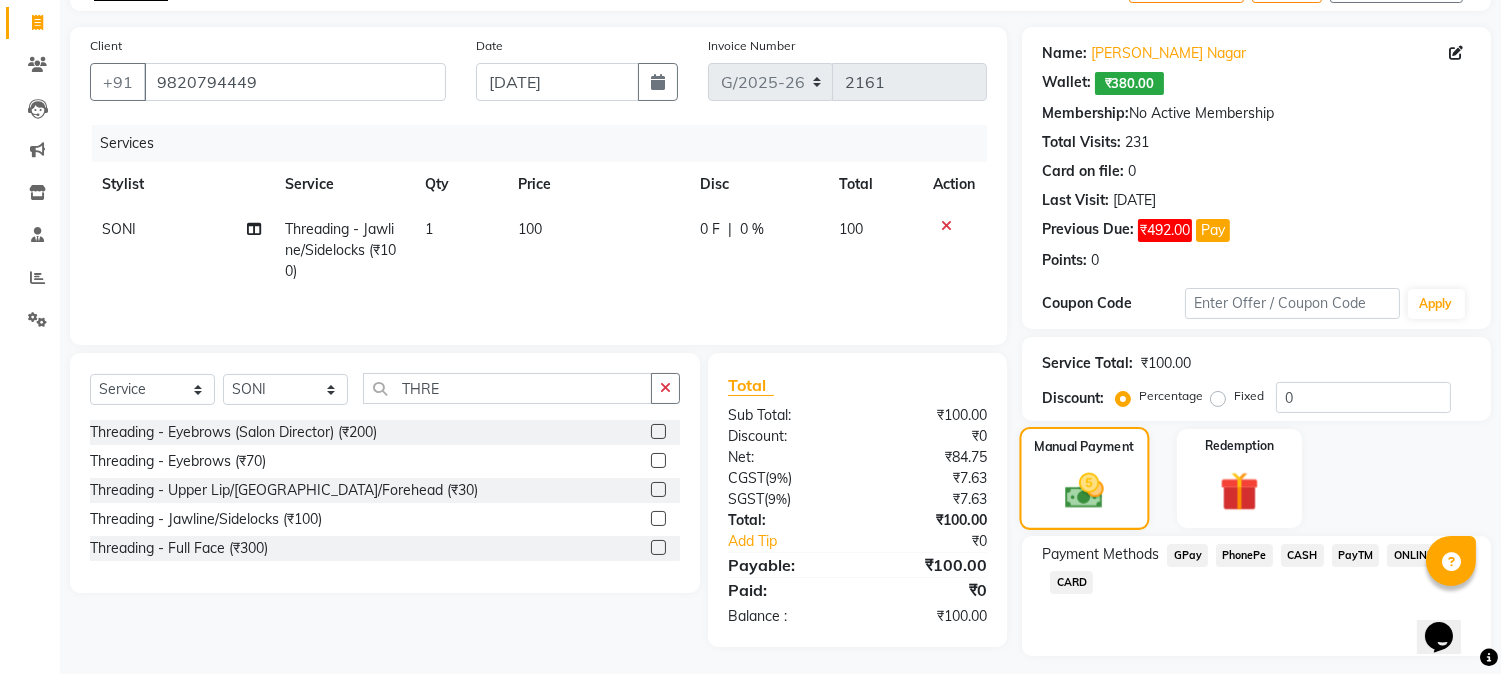 scroll, scrollTop: 174, scrollLeft: 0, axis: vertical 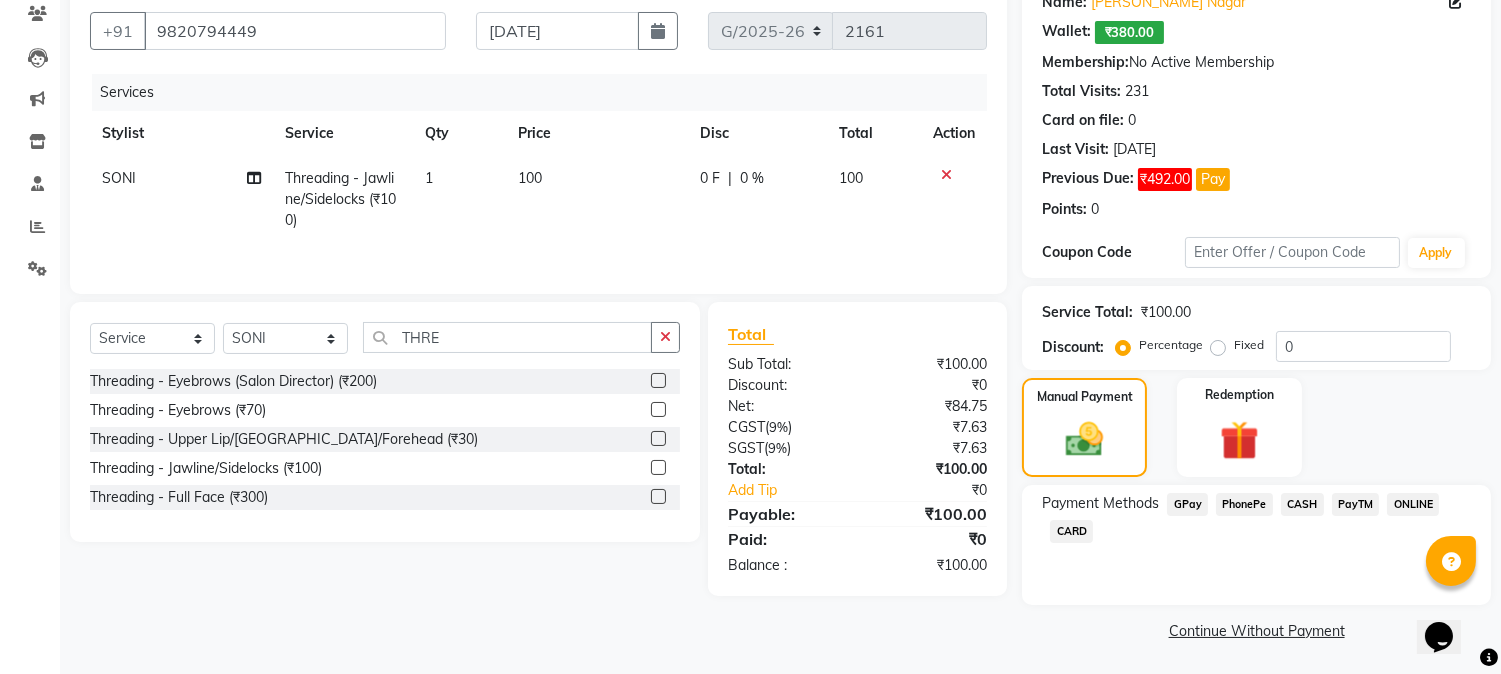 click on "CASH" 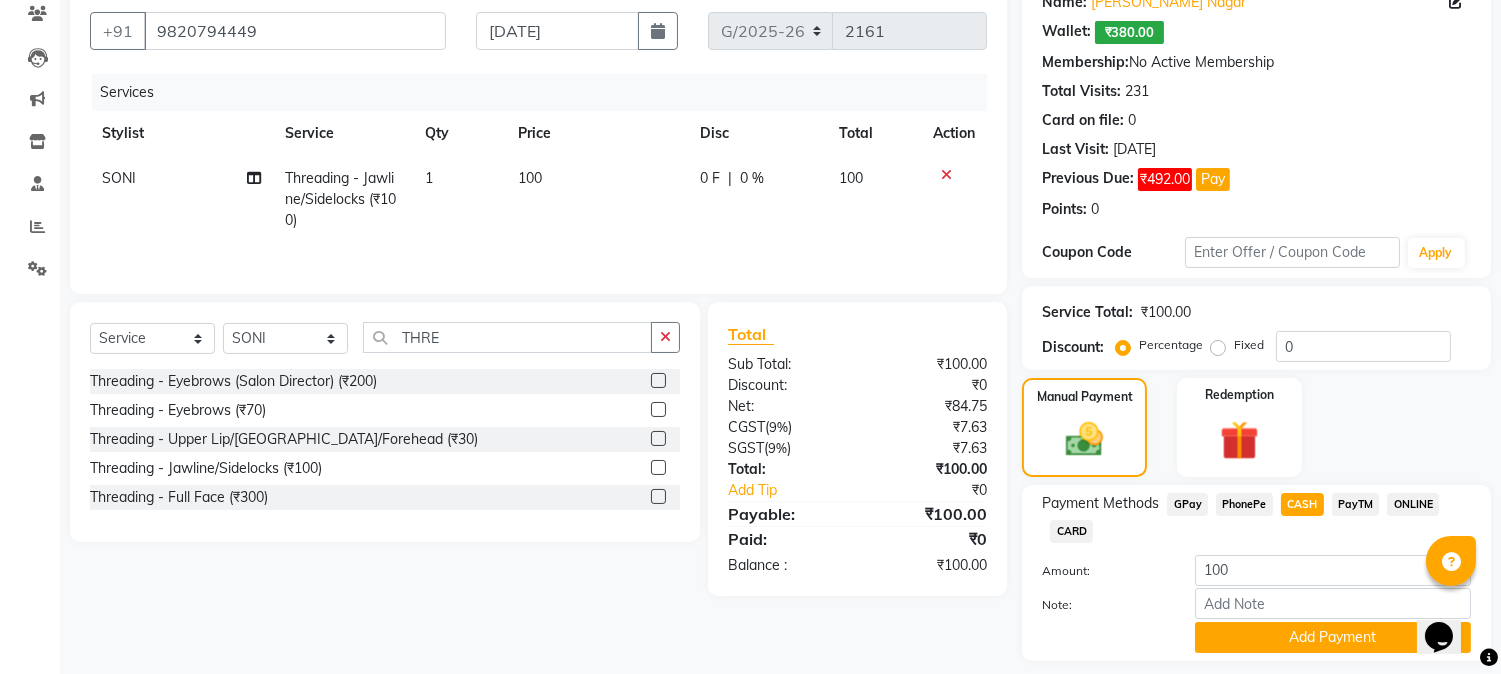 click on "Payment Methods  GPay   PhonePe   CASH   PayTM   ONLINE   CARD  Amount: 100 Note: Add Payment" 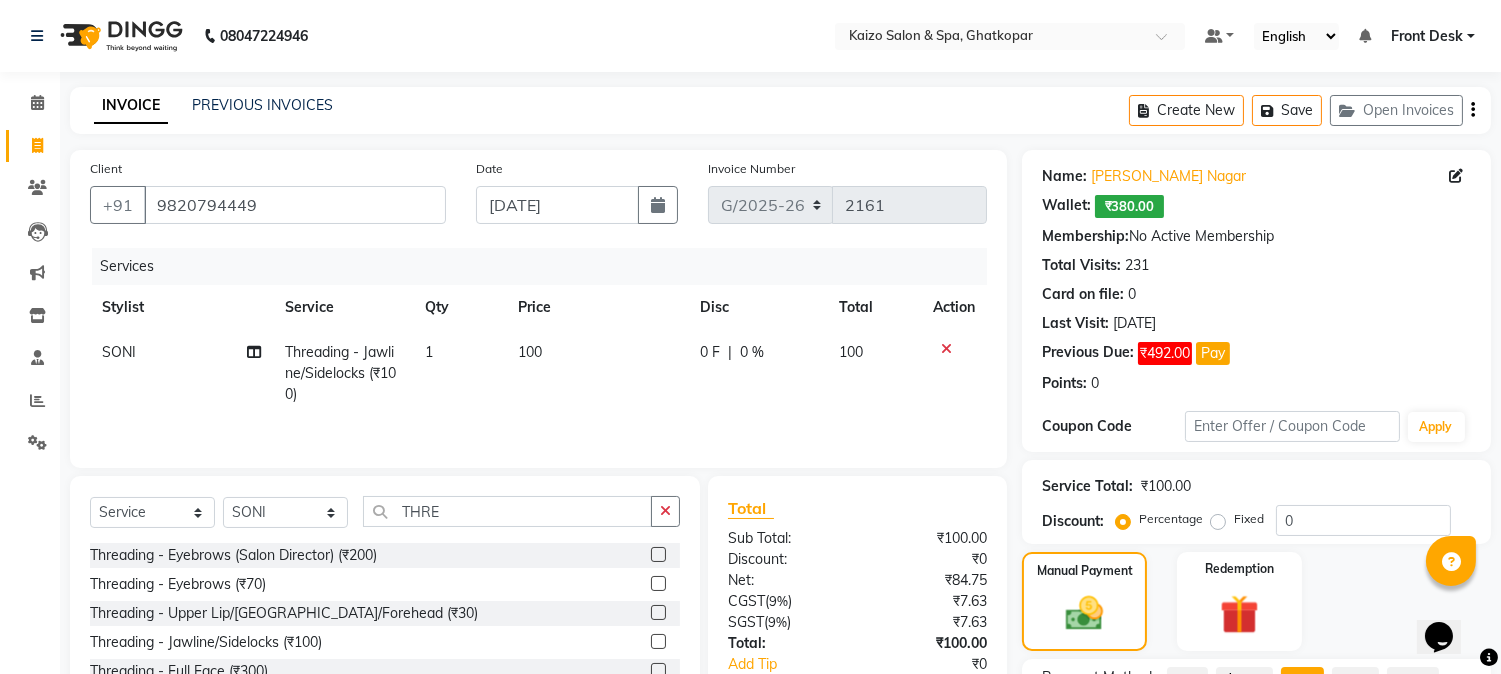 click on "Services" 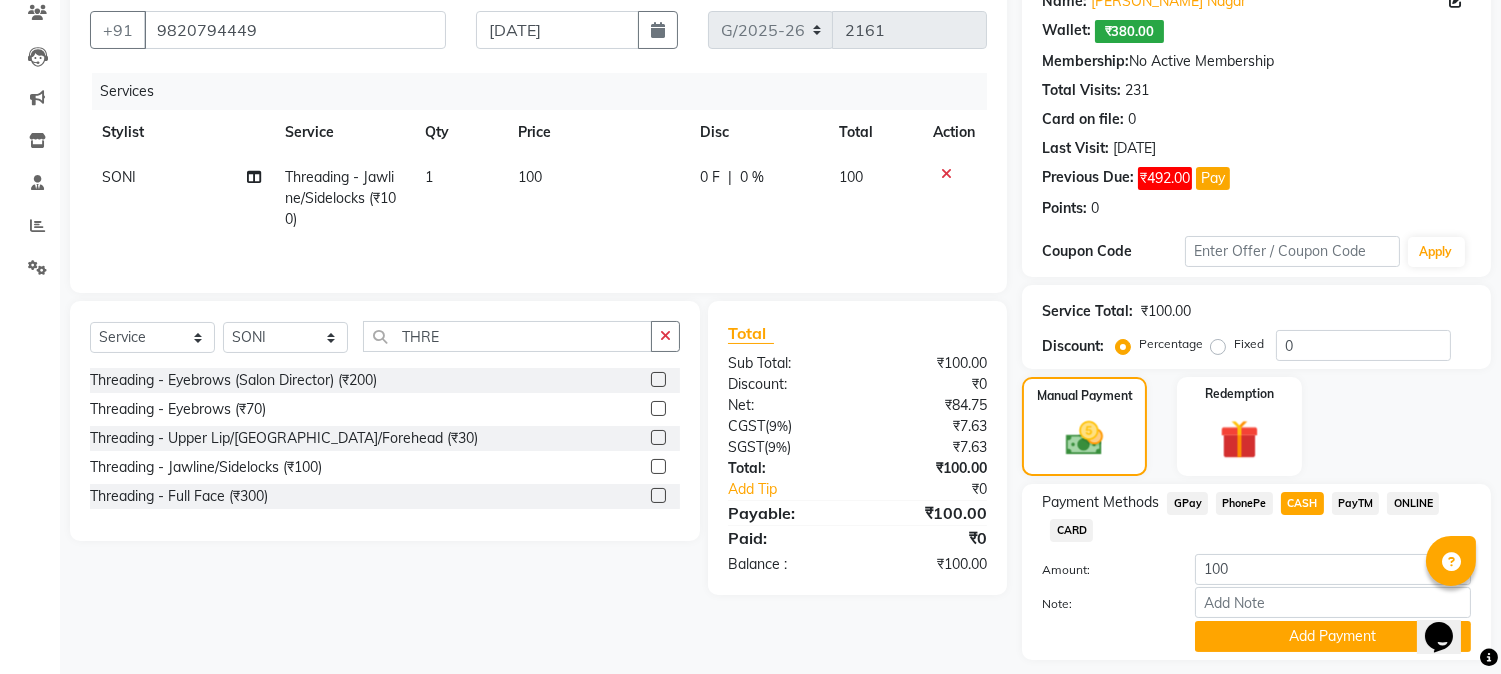 scroll, scrollTop: 232, scrollLeft: 0, axis: vertical 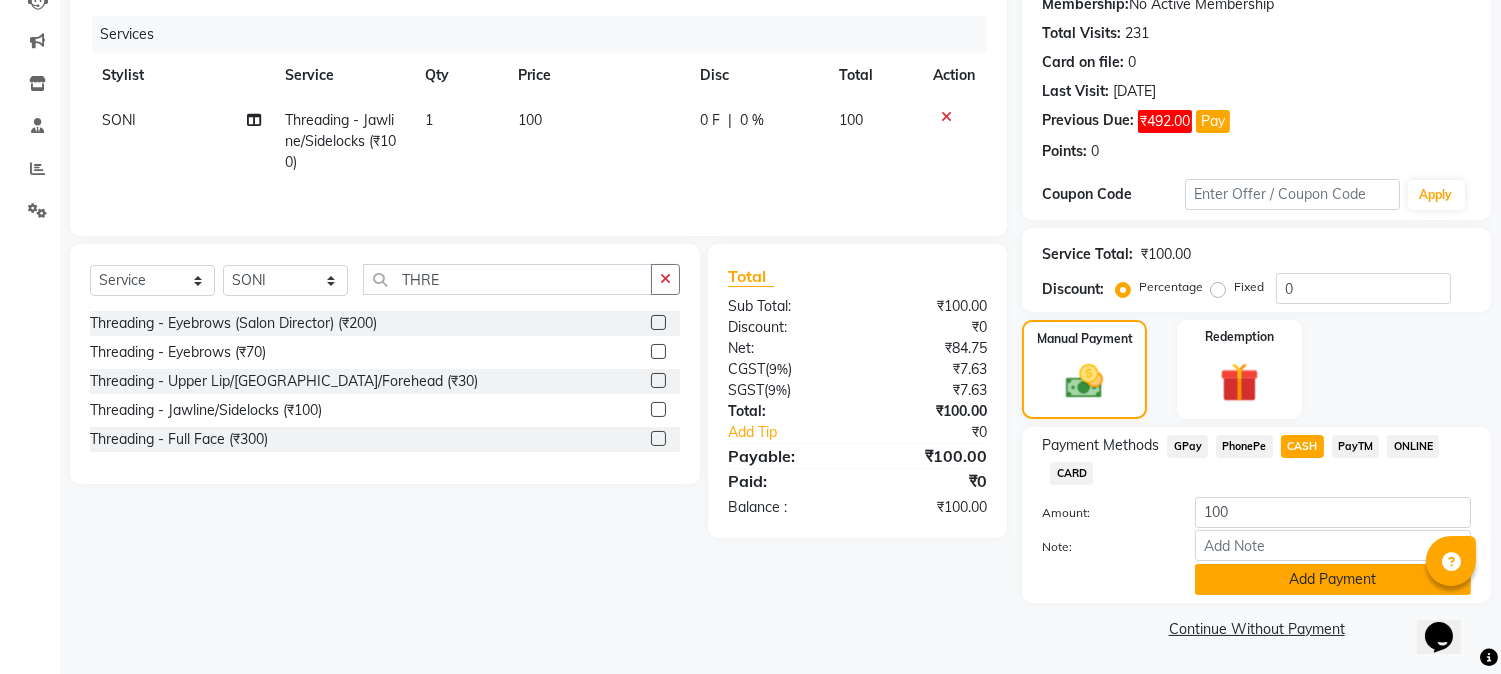 click on "Add Payment" 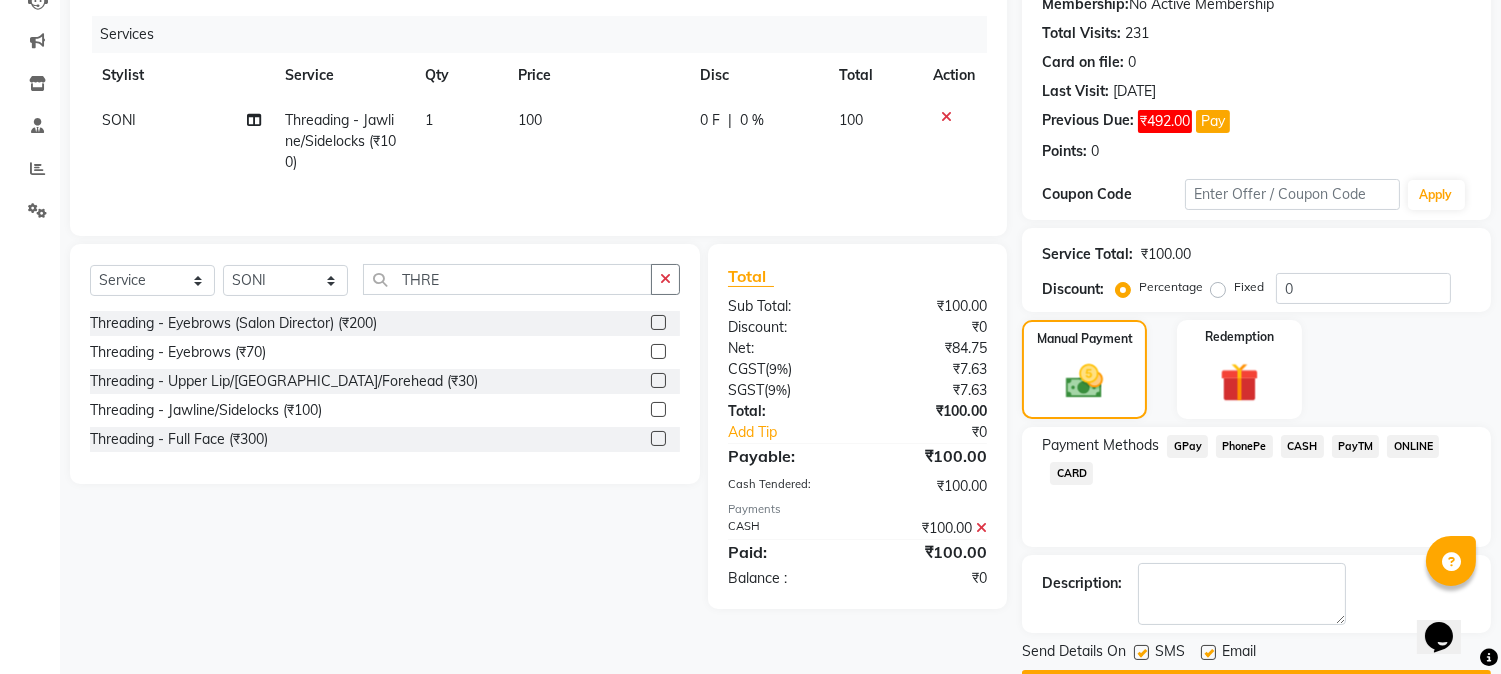 click on "CASH" 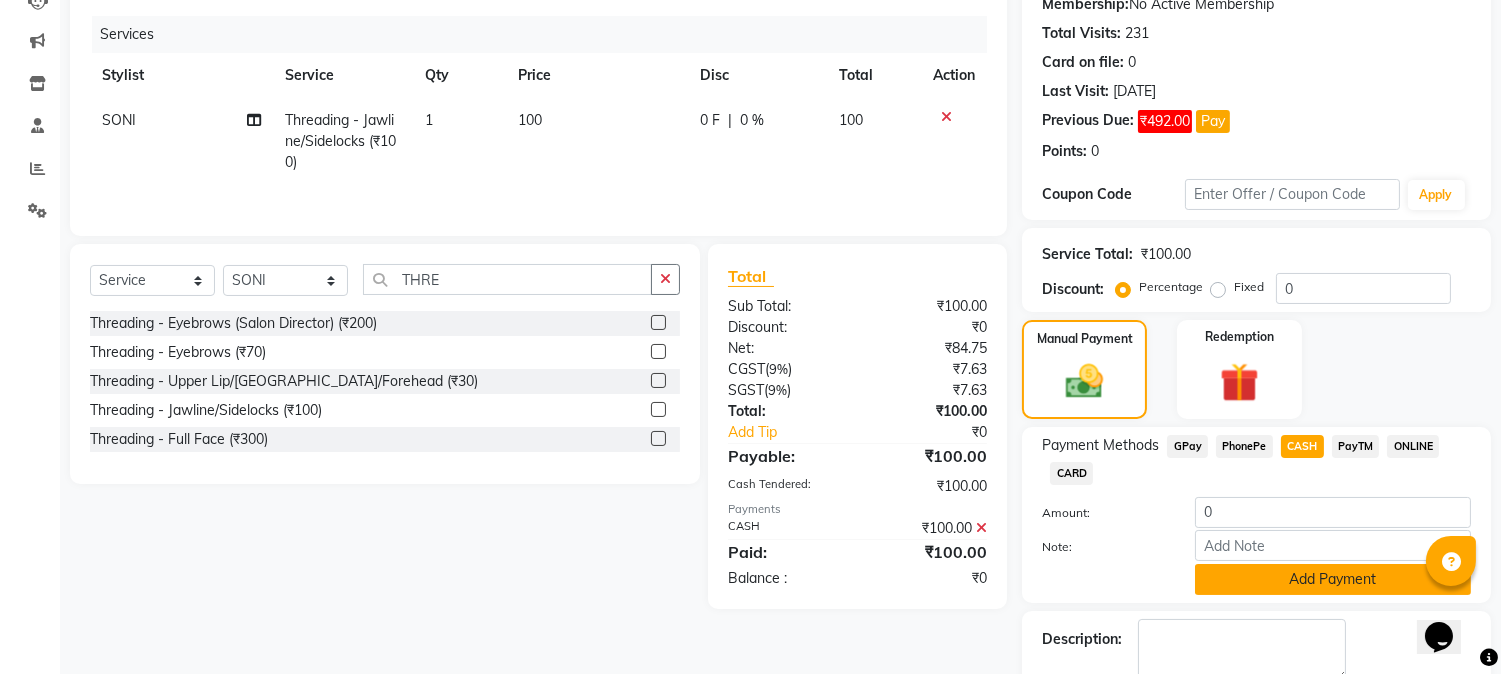 click on "Add Payment" 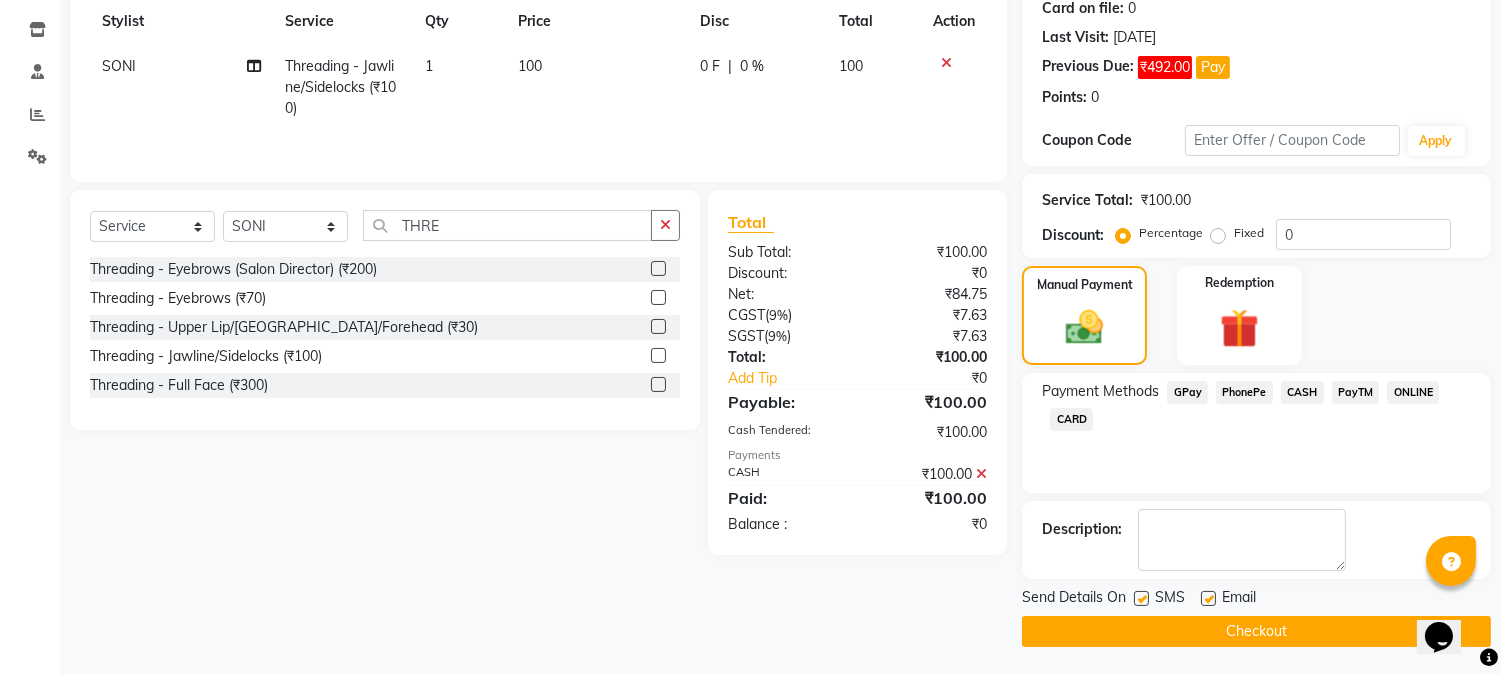scroll, scrollTop: 287, scrollLeft: 0, axis: vertical 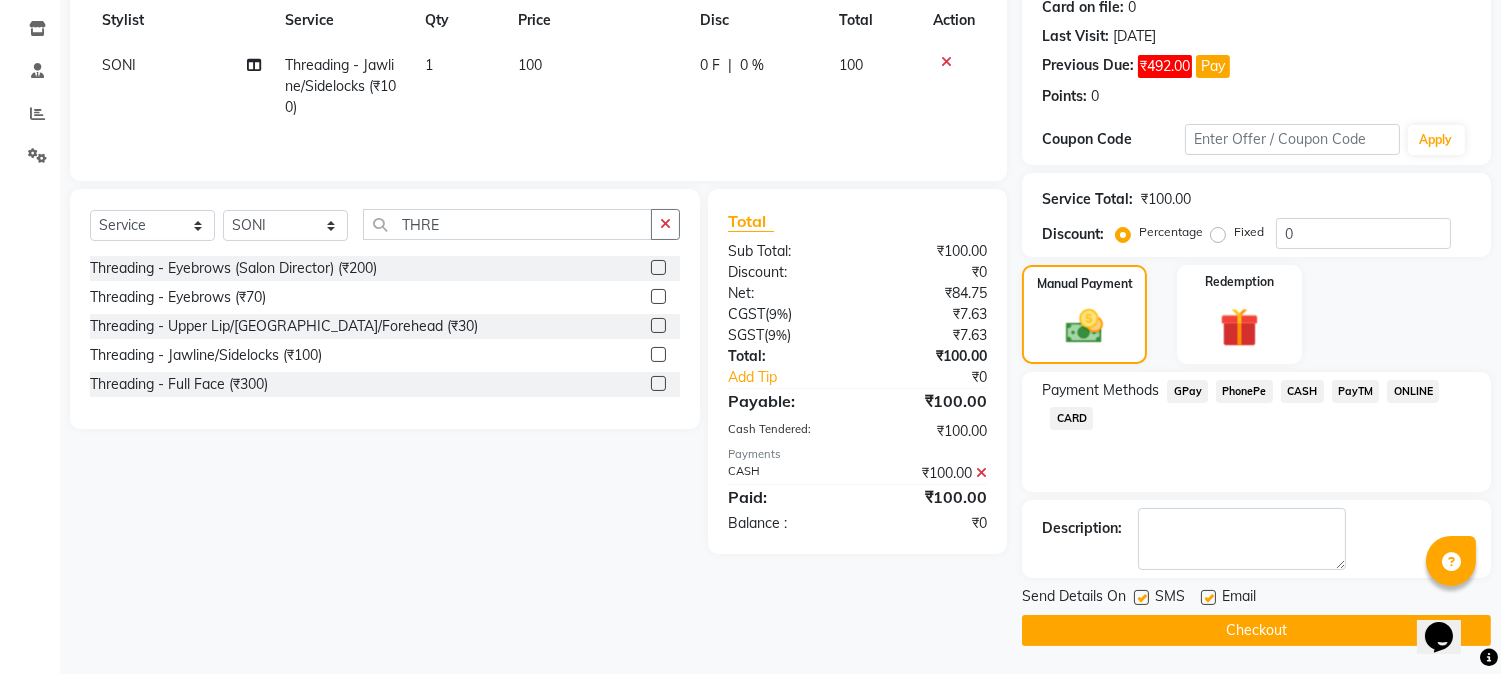 click 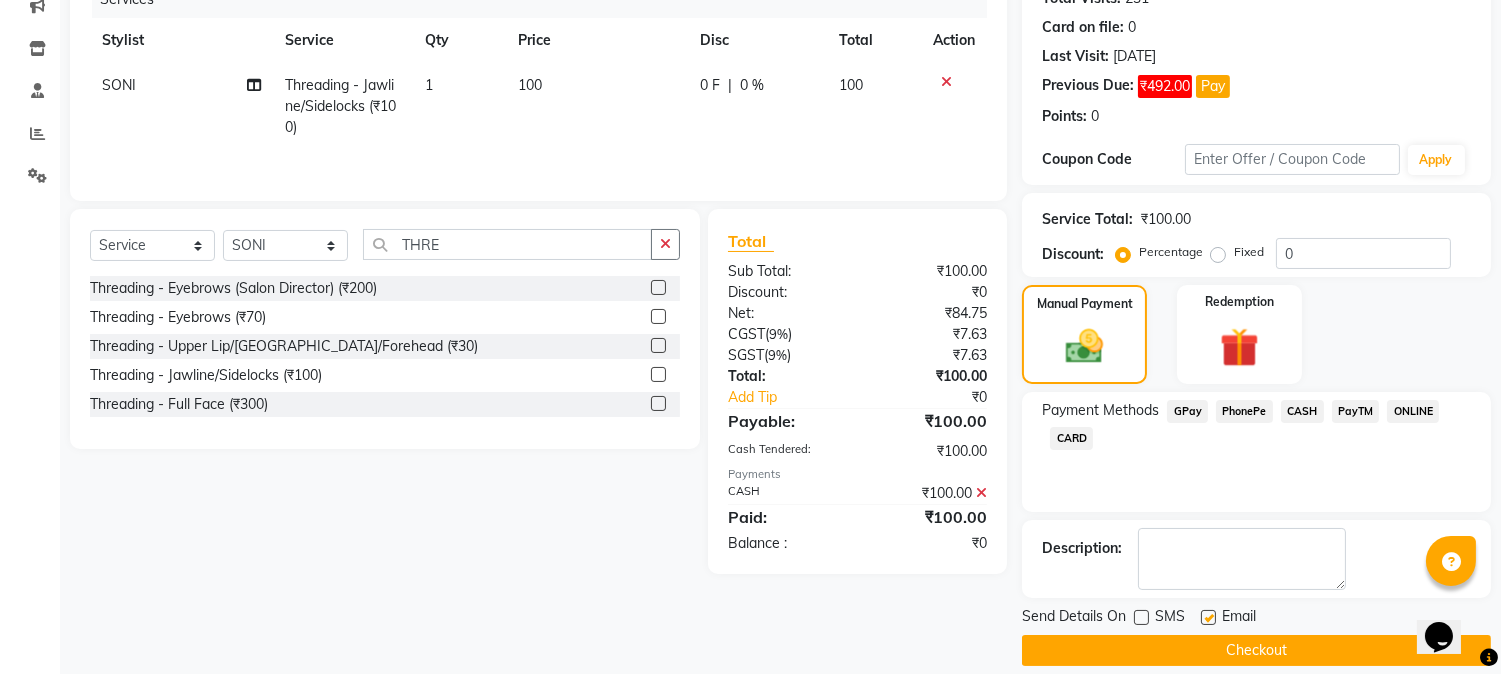 scroll, scrollTop: 287, scrollLeft: 0, axis: vertical 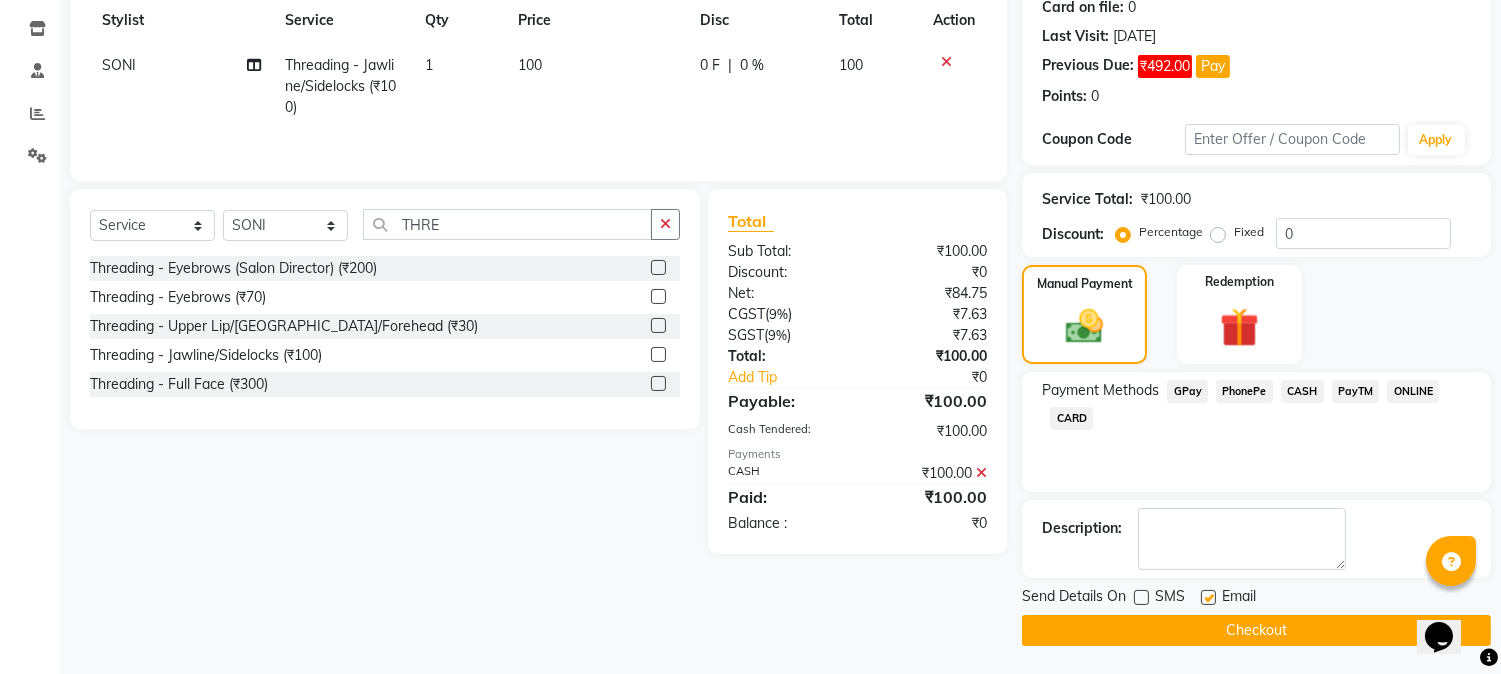 click 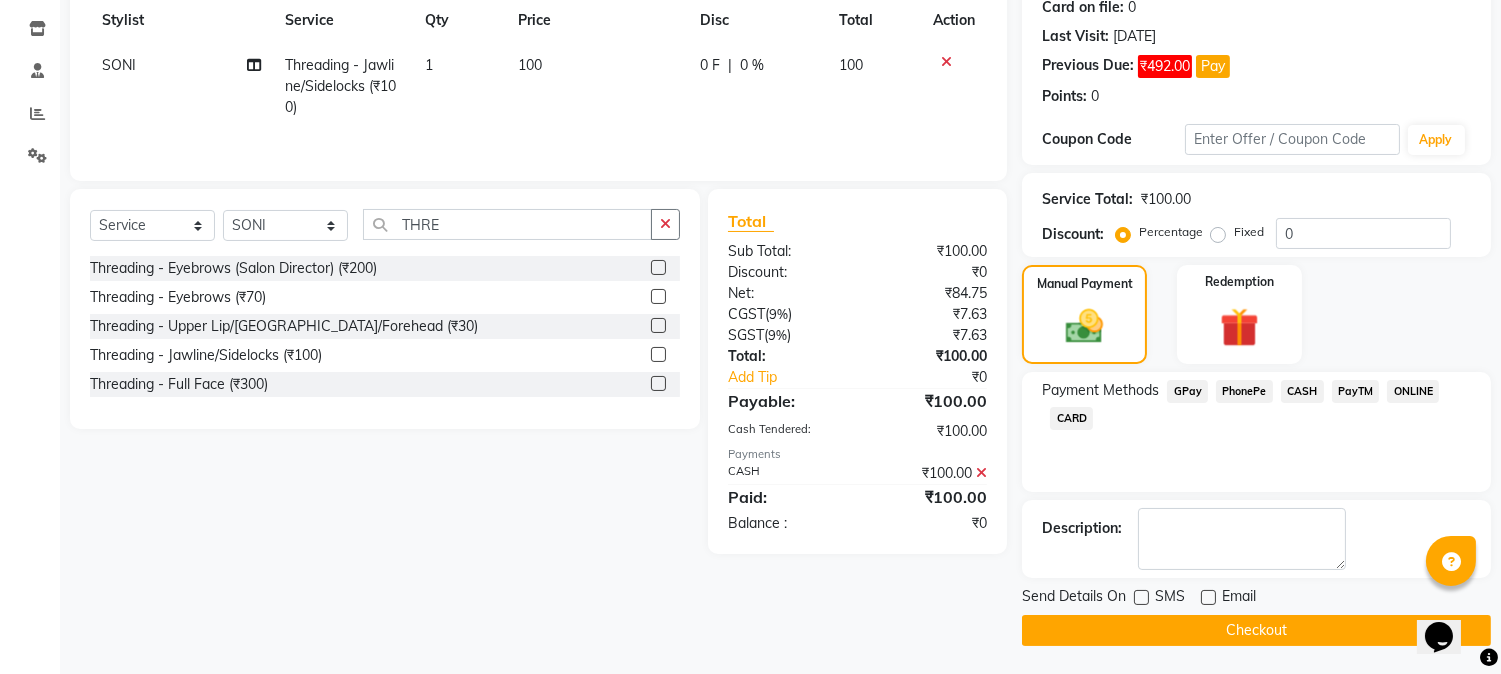 click on "Checkout" 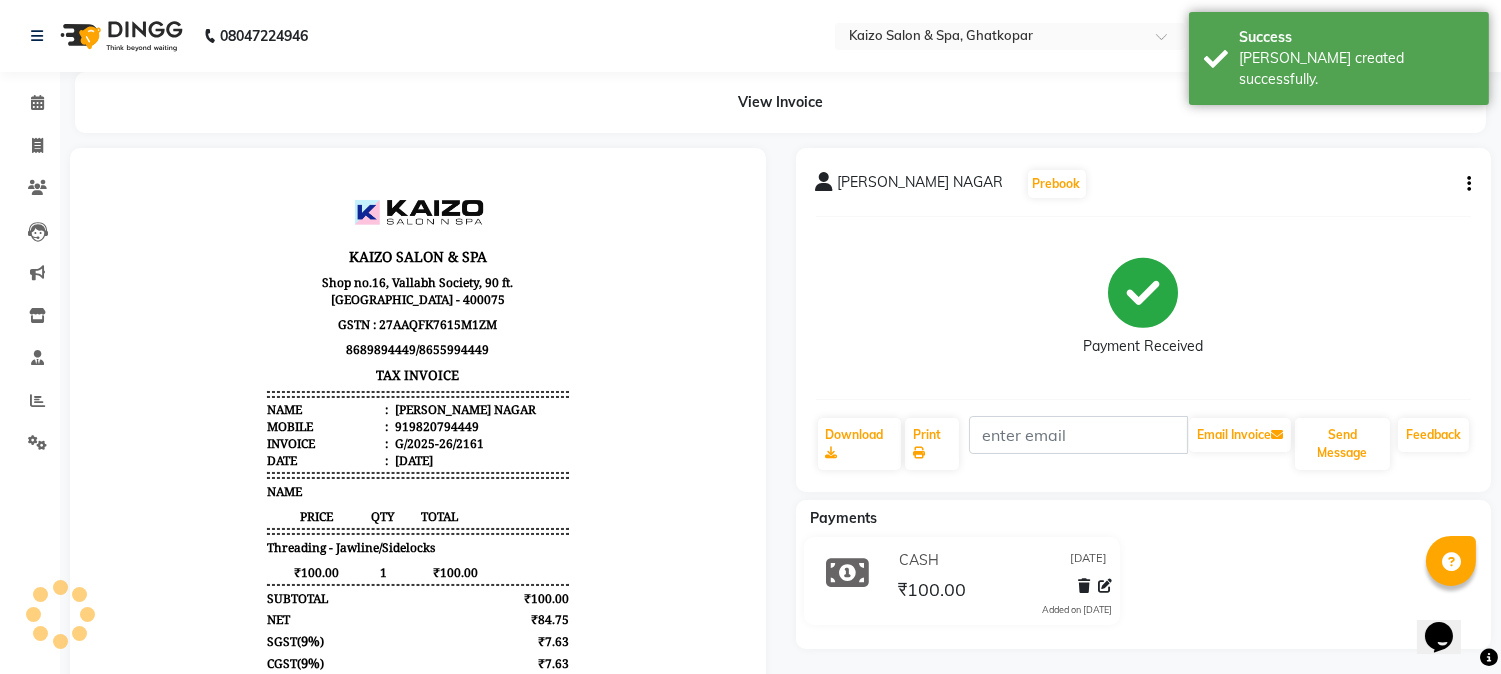 scroll, scrollTop: 0, scrollLeft: 0, axis: both 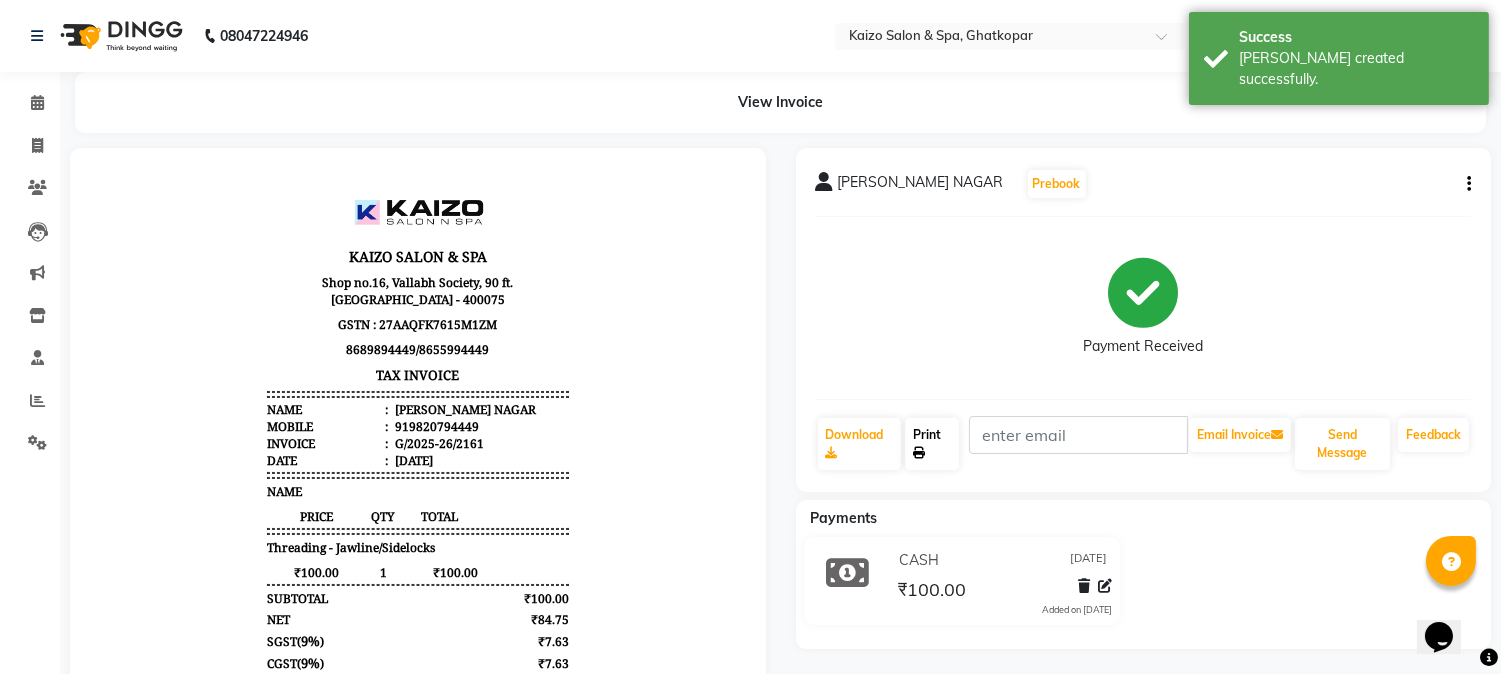 click on "Print" 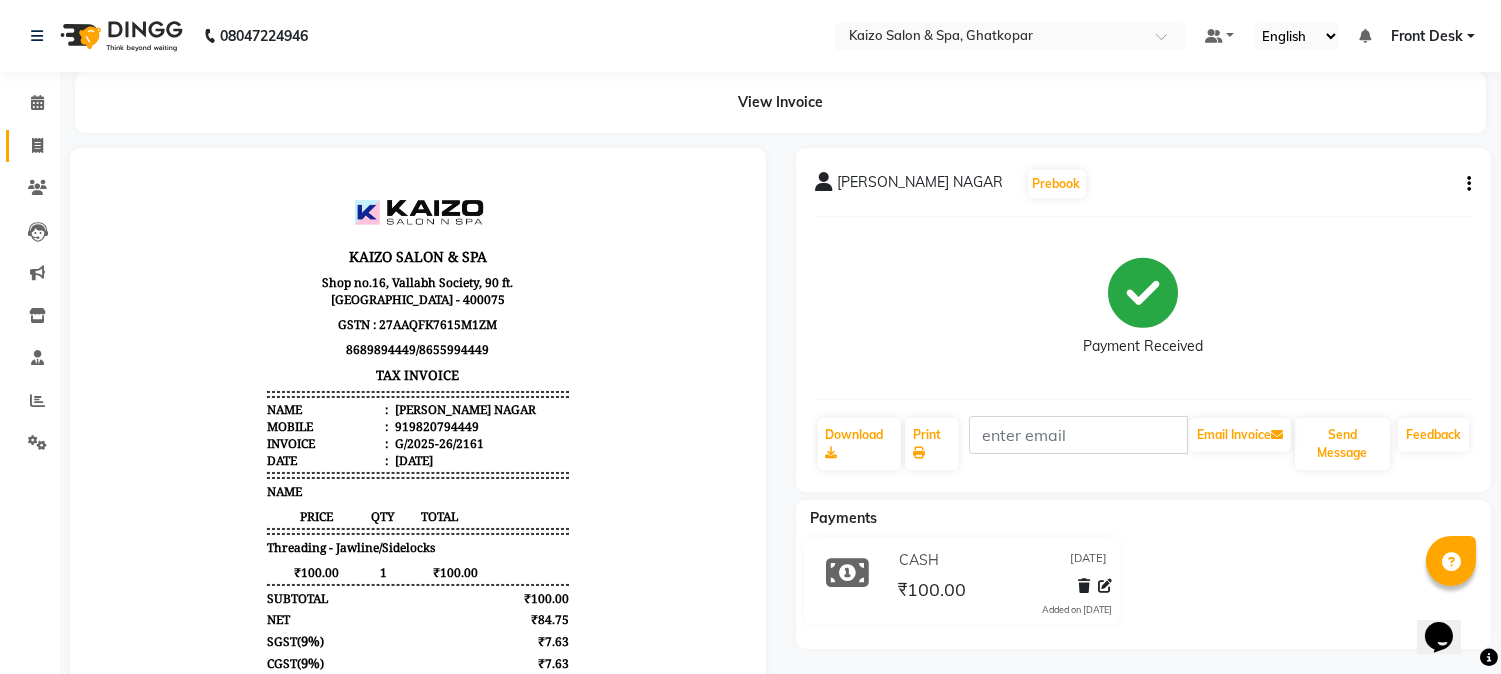 click on "Invoice" 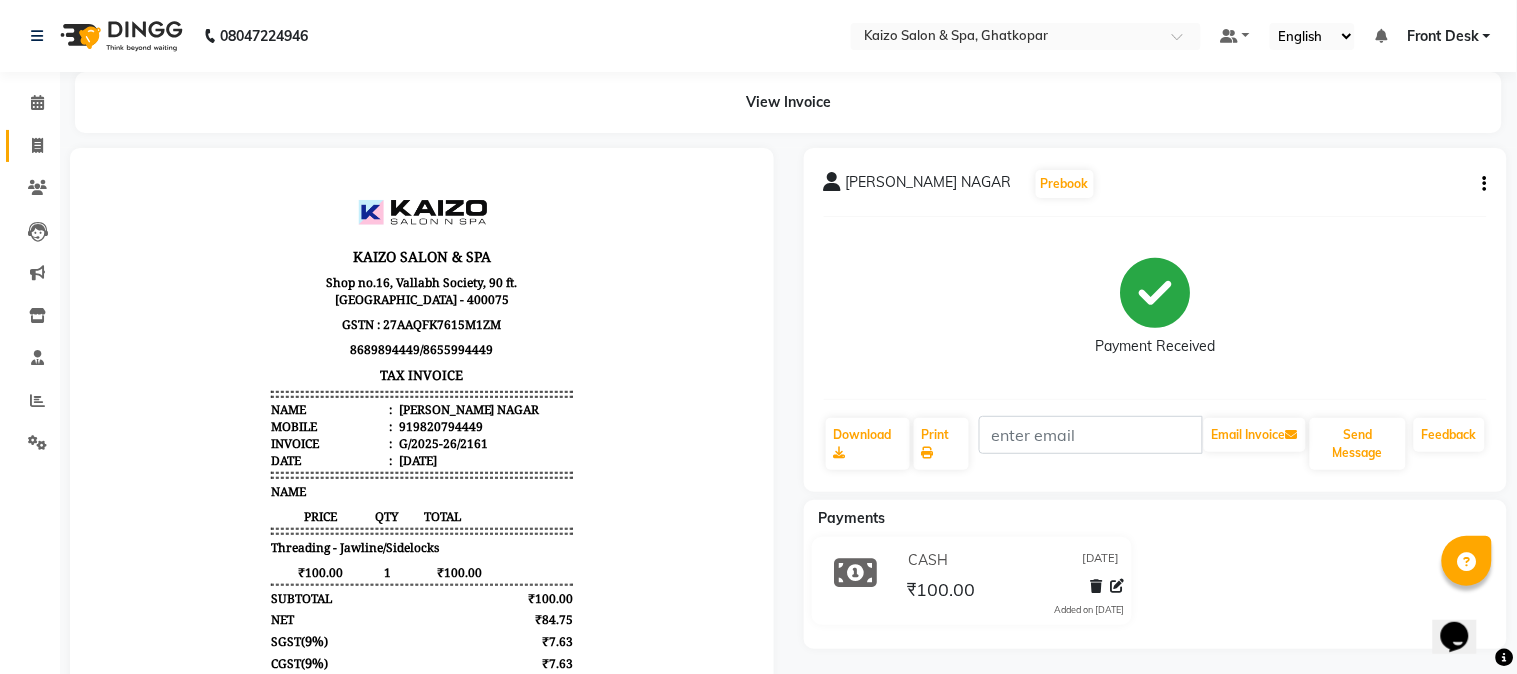 select on "service" 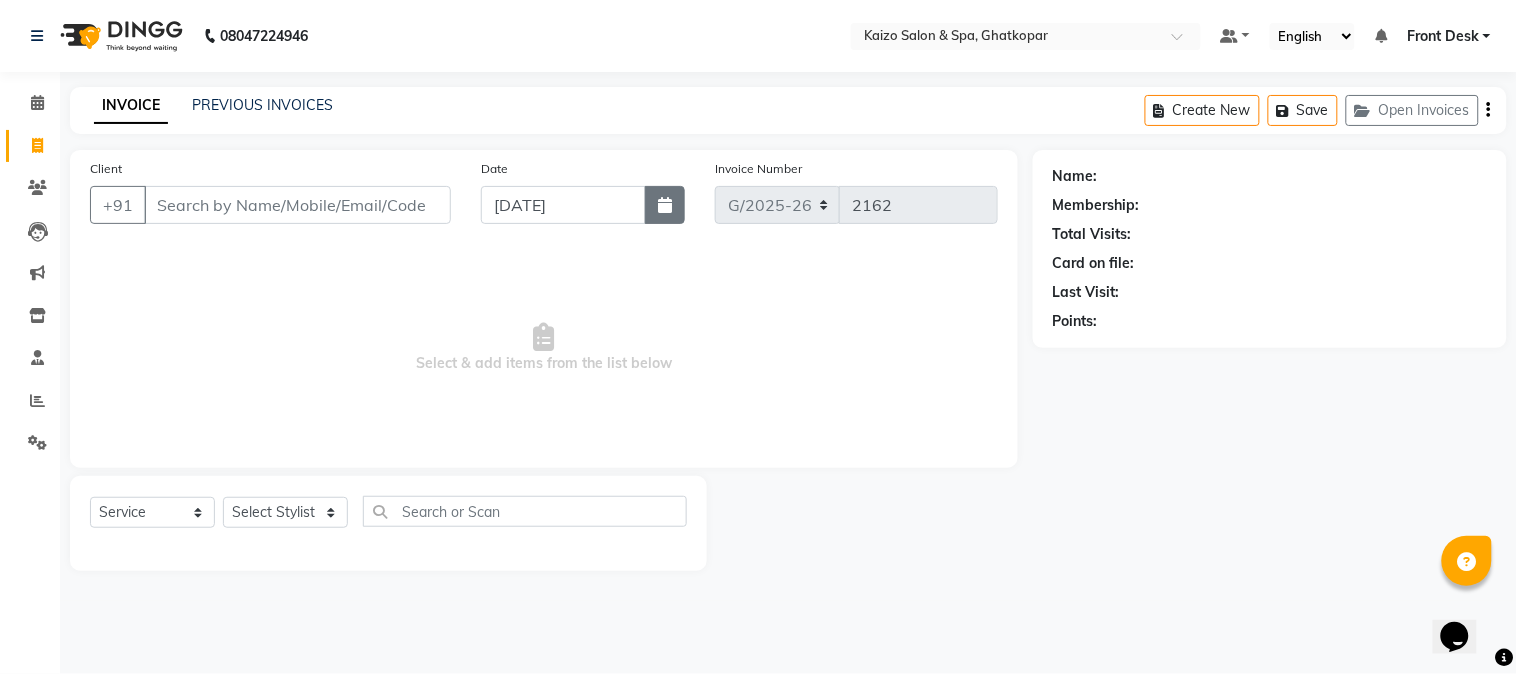 click 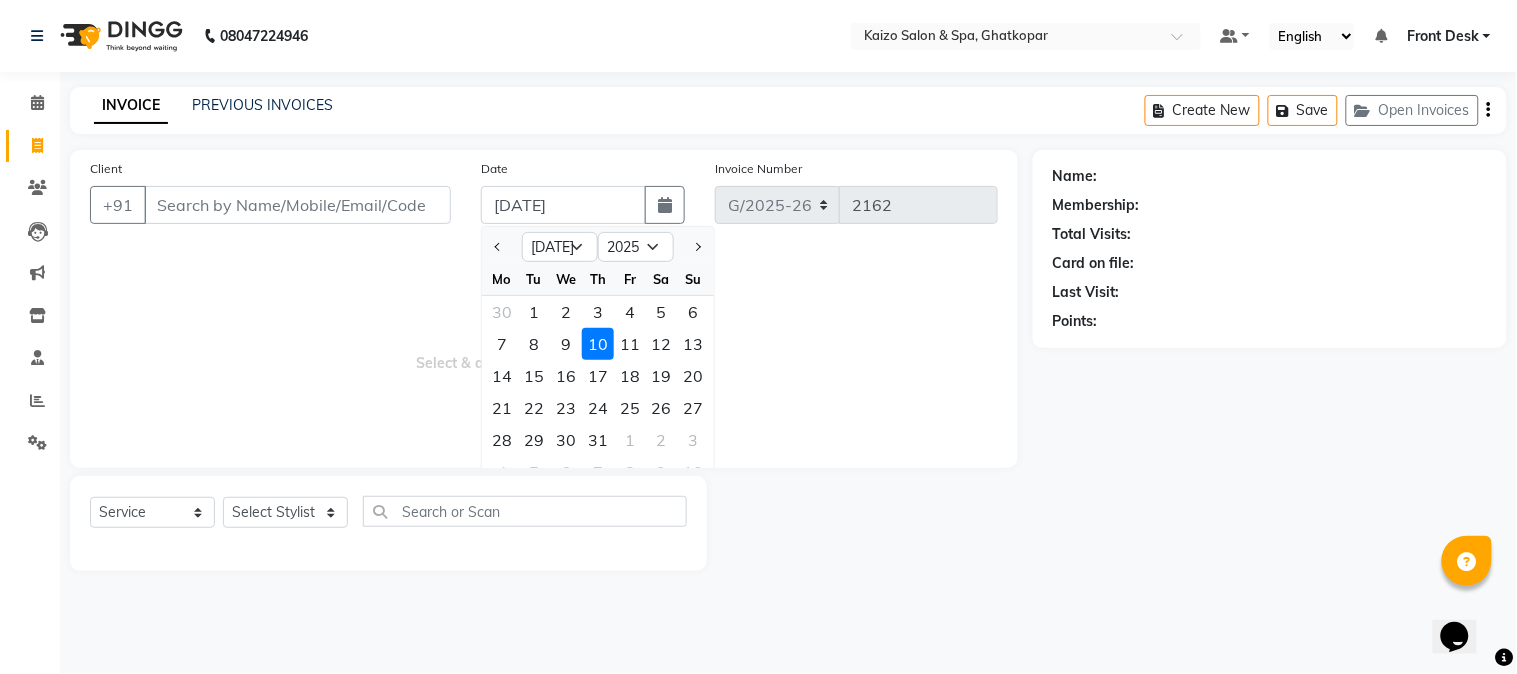 click on "8" 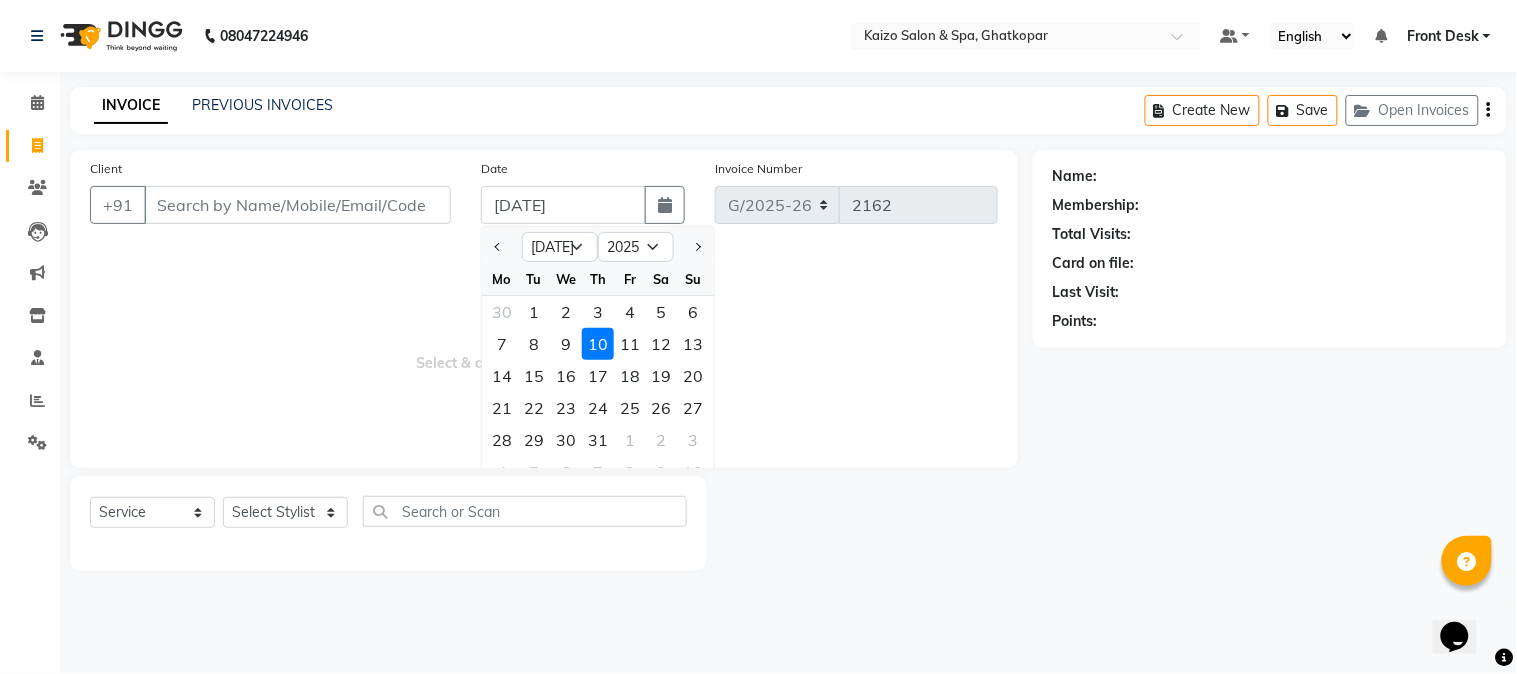 type on "[DATE]" 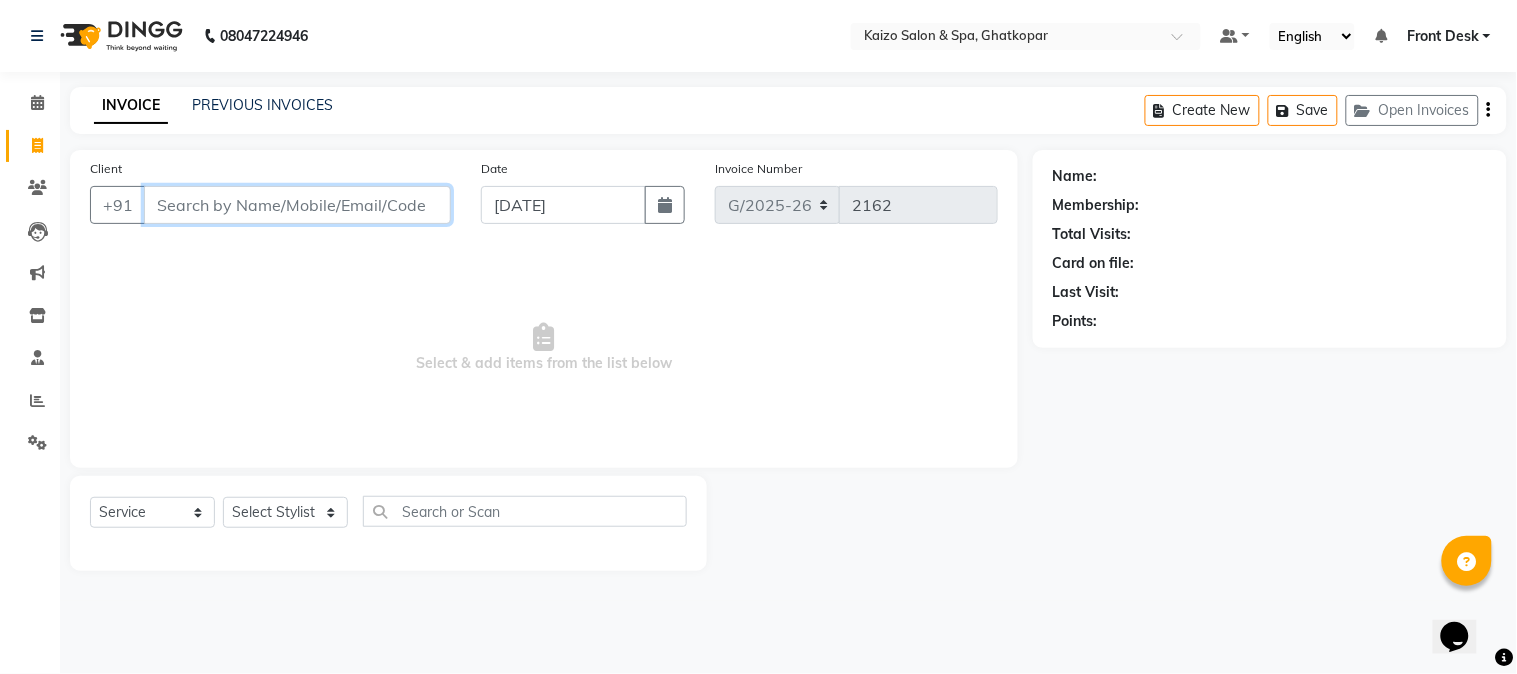click on "Client" at bounding box center (297, 205) 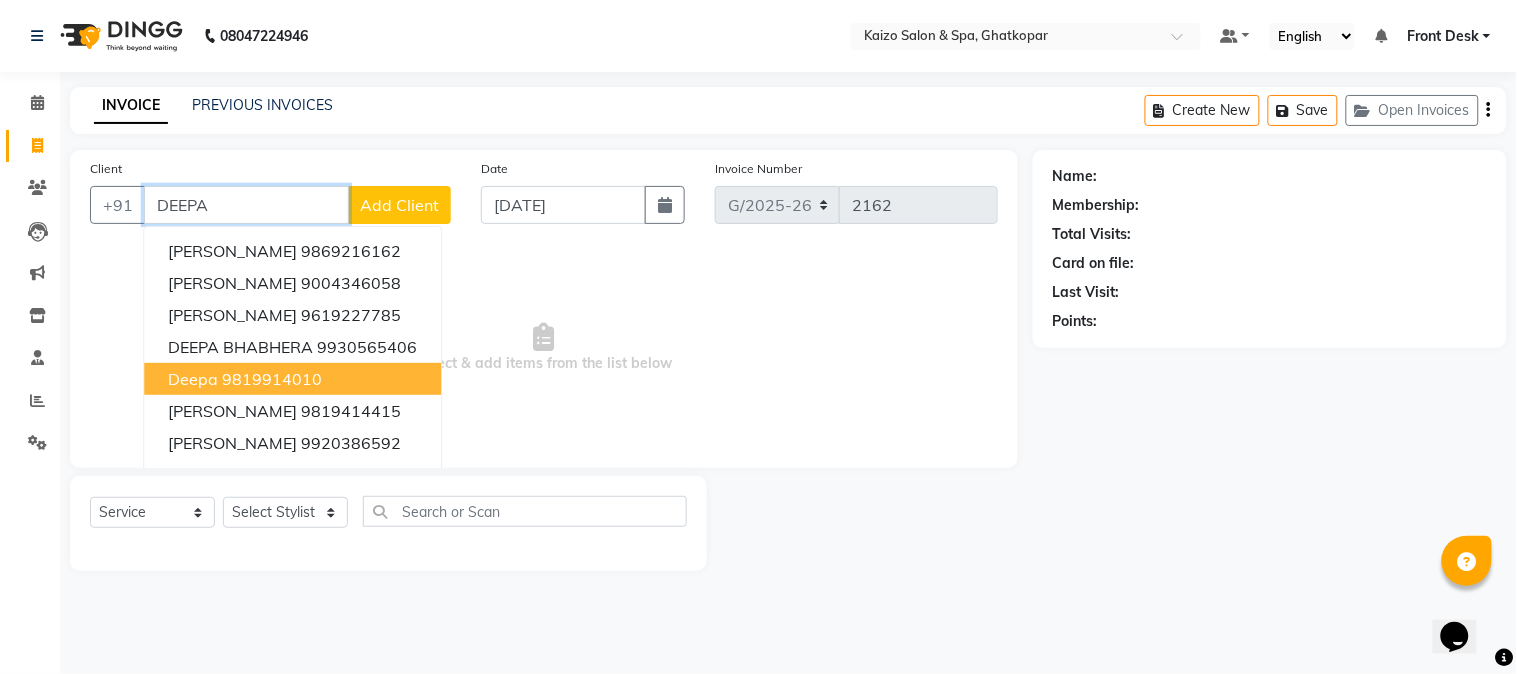 click on "9819914010" at bounding box center (272, 379) 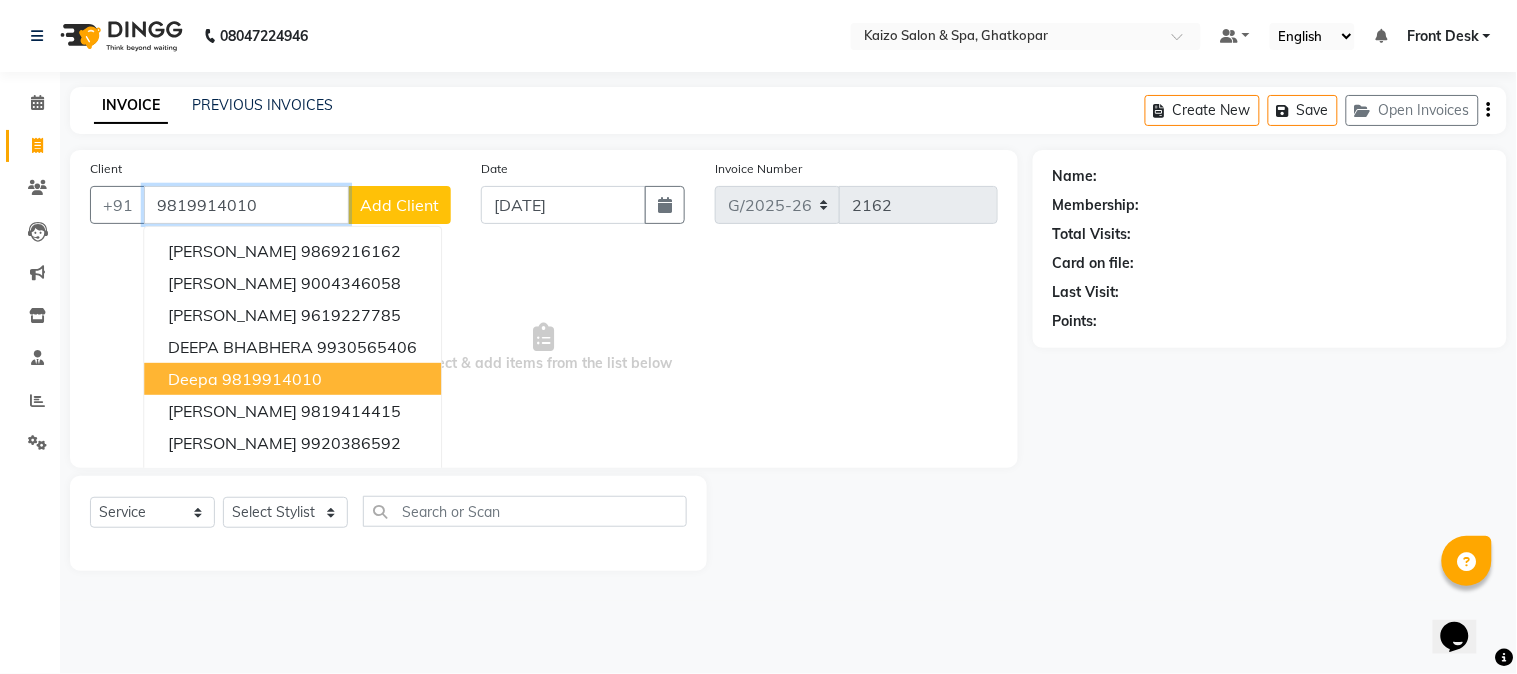 type on "9819914010" 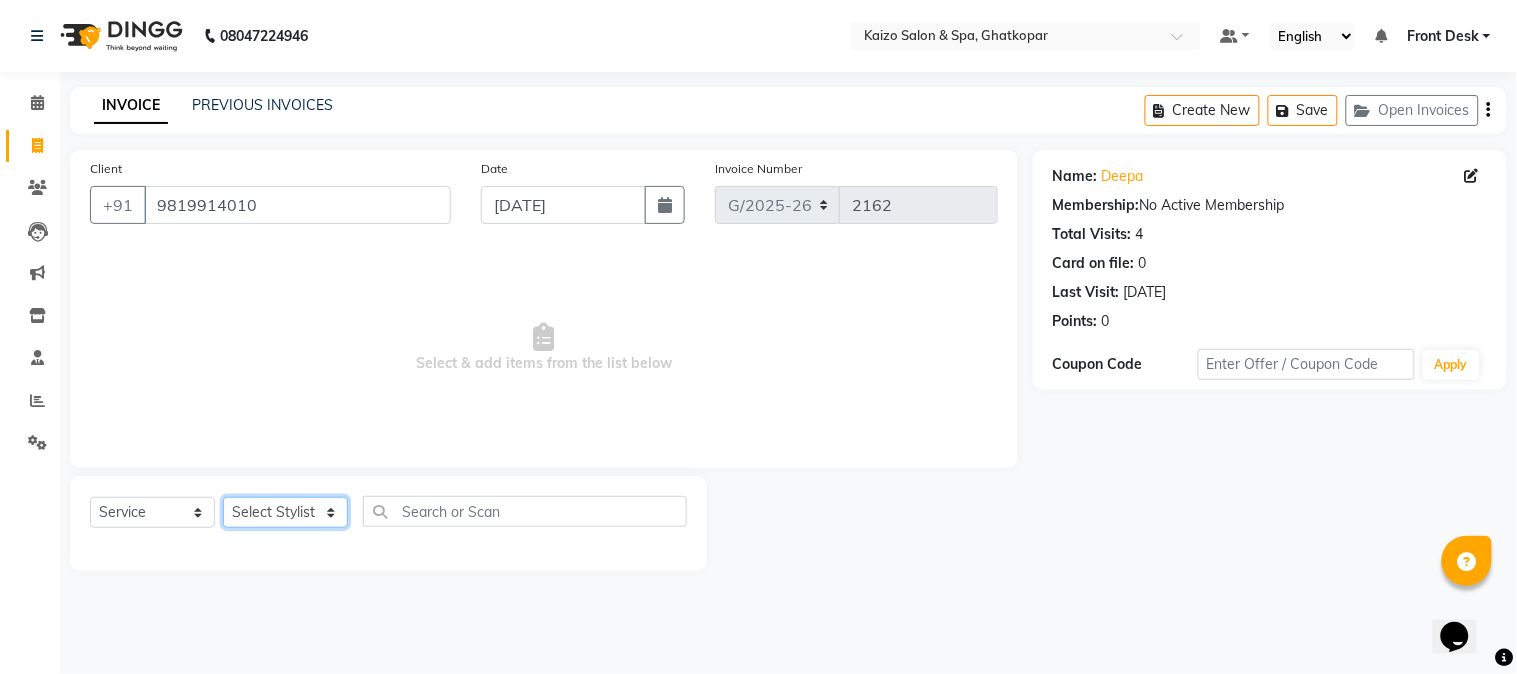 click on "Select Stylist [PERSON_NAME] ANJALI [PERSON_NAME] [PERSON_NAME] Front Desk [PERSON_NAME] IFTESHA [PERSON_NAME] [MEDICAL_DATA][PERSON_NAME] [PERSON_NAME] [PERSON_NAME] [PERSON_NAME] [PERSON_NAME] GALA [PERSON_NAME] [PERSON_NAME] YASH" 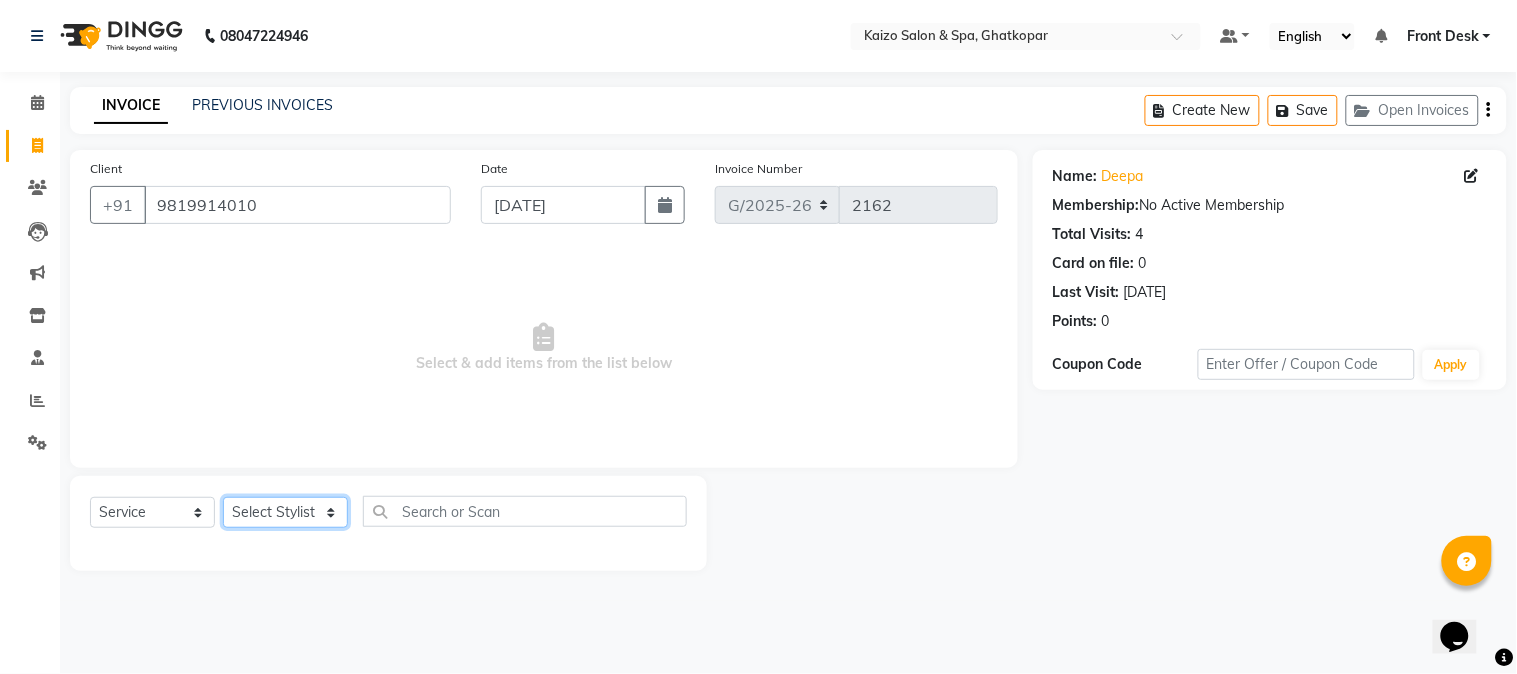 click on "Select Stylist [PERSON_NAME] ANJALI [PERSON_NAME] [PERSON_NAME] Front Desk [PERSON_NAME] IFTESHA [PERSON_NAME] [MEDICAL_DATA][PERSON_NAME] [PERSON_NAME] [PERSON_NAME] [PERSON_NAME] [PERSON_NAME] GALA [PERSON_NAME] [PERSON_NAME] YASH" 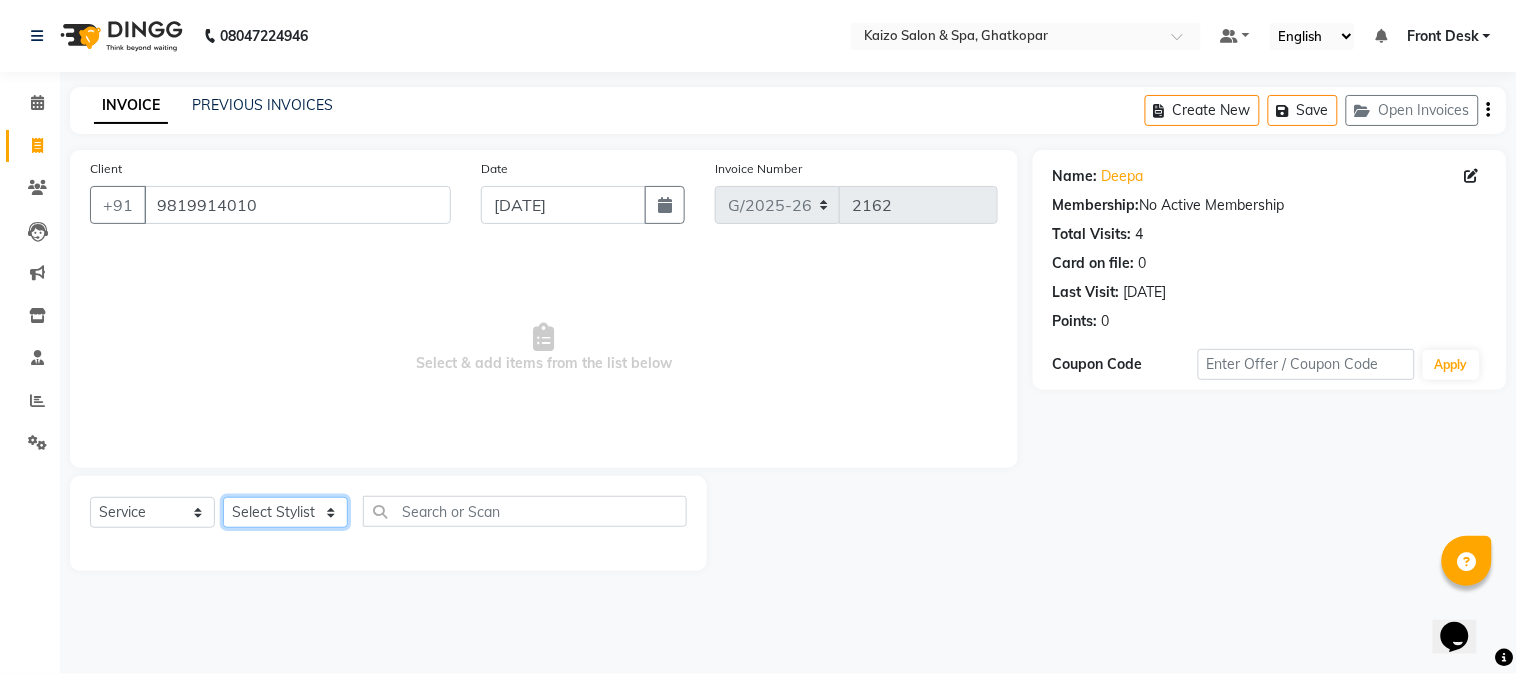 select on "8843" 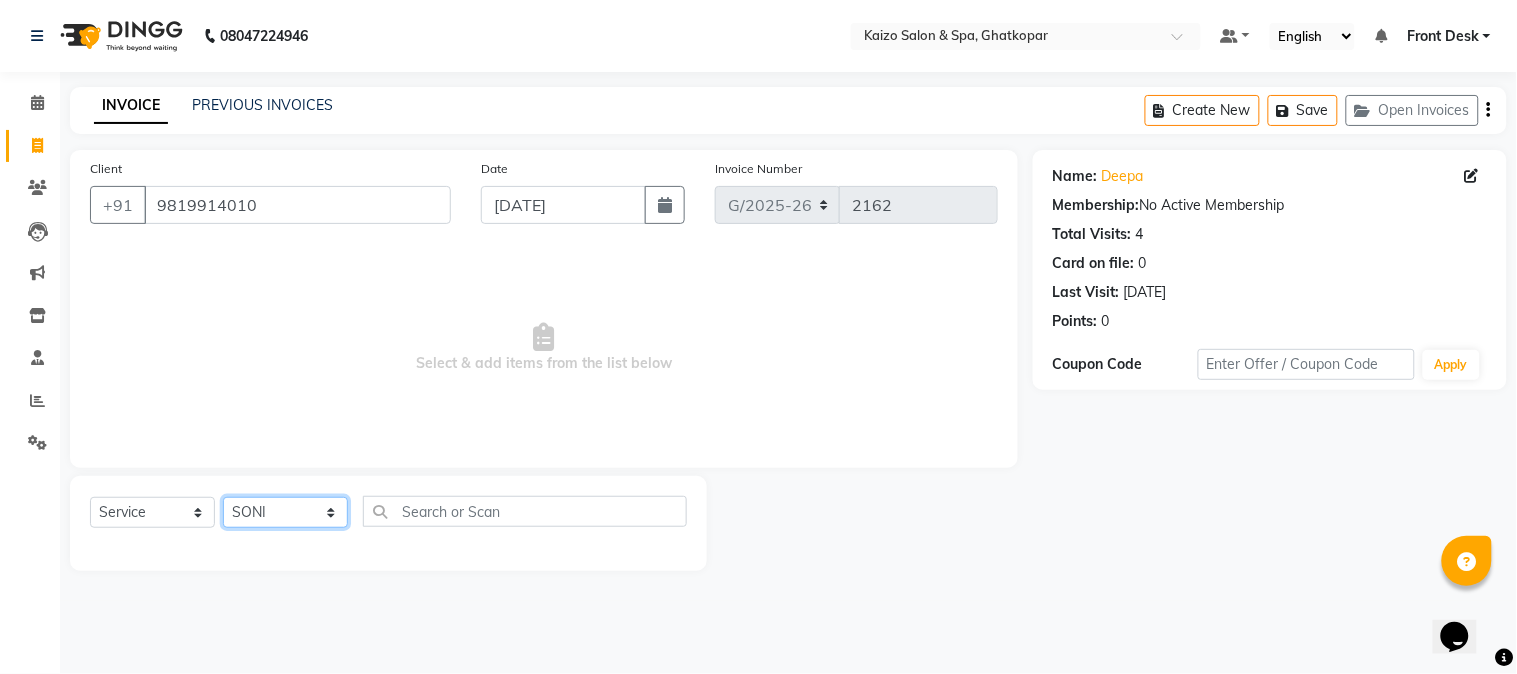 click on "Select Stylist [PERSON_NAME] ANJALI [PERSON_NAME] [PERSON_NAME] Front Desk [PERSON_NAME] IFTESHA [PERSON_NAME] [MEDICAL_DATA][PERSON_NAME] [PERSON_NAME] [PERSON_NAME] [PERSON_NAME] [PERSON_NAME] GALA [PERSON_NAME] [PERSON_NAME] YASH" 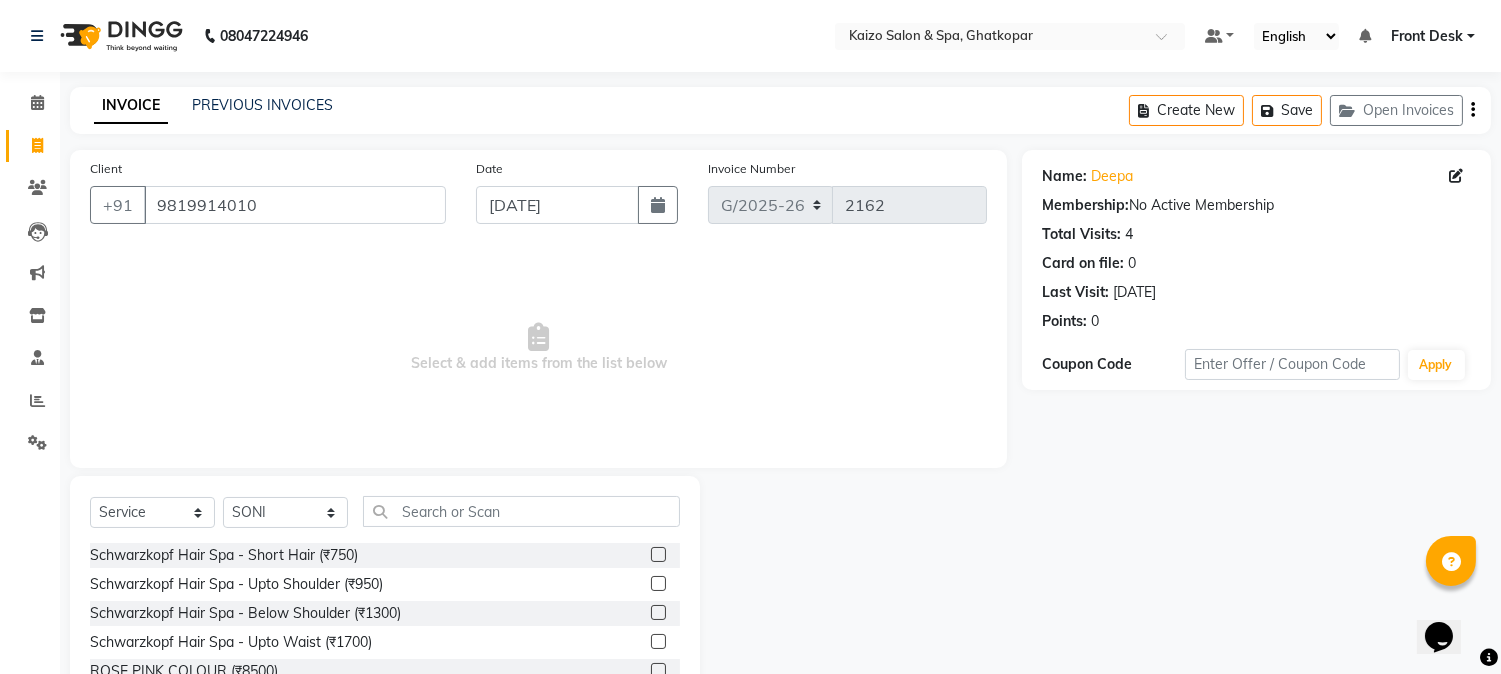 click on "Select  Service  Product  Membership  Package Voucher Prepaid Gift Card  Select Stylist [PERSON_NAME] ANJALI [PERSON_NAME] [PERSON_NAME] Front Desk [PERSON_NAME] IFTESHA [PERSON_NAME] [MEDICAL_DATA][PERSON_NAME] [PERSON_NAME] [PERSON_NAME] [PERSON_NAME] [PERSON_NAME] GALA [PERSON_NAME] [PERSON_NAME] [PERSON_NAME] Hair Spa - Short Hair (₹750)  Schwarzkopf Hair Spa - Upto Shoulder (₹950)  Schwarzkopf Hair Spa - Below Shoulder (₹1300)  Schwarzkopf Hair Spa - Upto Waist (₹1700)  ROSE PINK COLOUR (₹8500)  HAIRSTYLIST COURSE  (₹35000)  NECK WAX BRAZILAIN (₹600)  TOUCHUP (₹1350)  TOUCHUP AF (₹1500)  CANDLE ANITAS PEDICURE (₹2000)  CANDLE ANITAS MANICURE (₹2000)  COLOR AMPOULE (₹1500)  DEEP CONDITIONING (₹800)  FIBRE PLEX (₹2500)  PERMING (₹10000)  BOTOPLAST TREATMENT (₹10000)  [MEDICAL_DATA] TREATMENT (₹8000)  BIOTINE TREATMENT (₹10000)  Smooth Bond - Upto Shoulder (₹4000)  Smooth Bond - Below Shoulder (₹6000)  Smooth Bond - Touch Up (₹5500)  Smooth Bond - Upto Waist (₹9000)  Protein Treatment (₹6000)  D-Tan - Feet (₹500)" 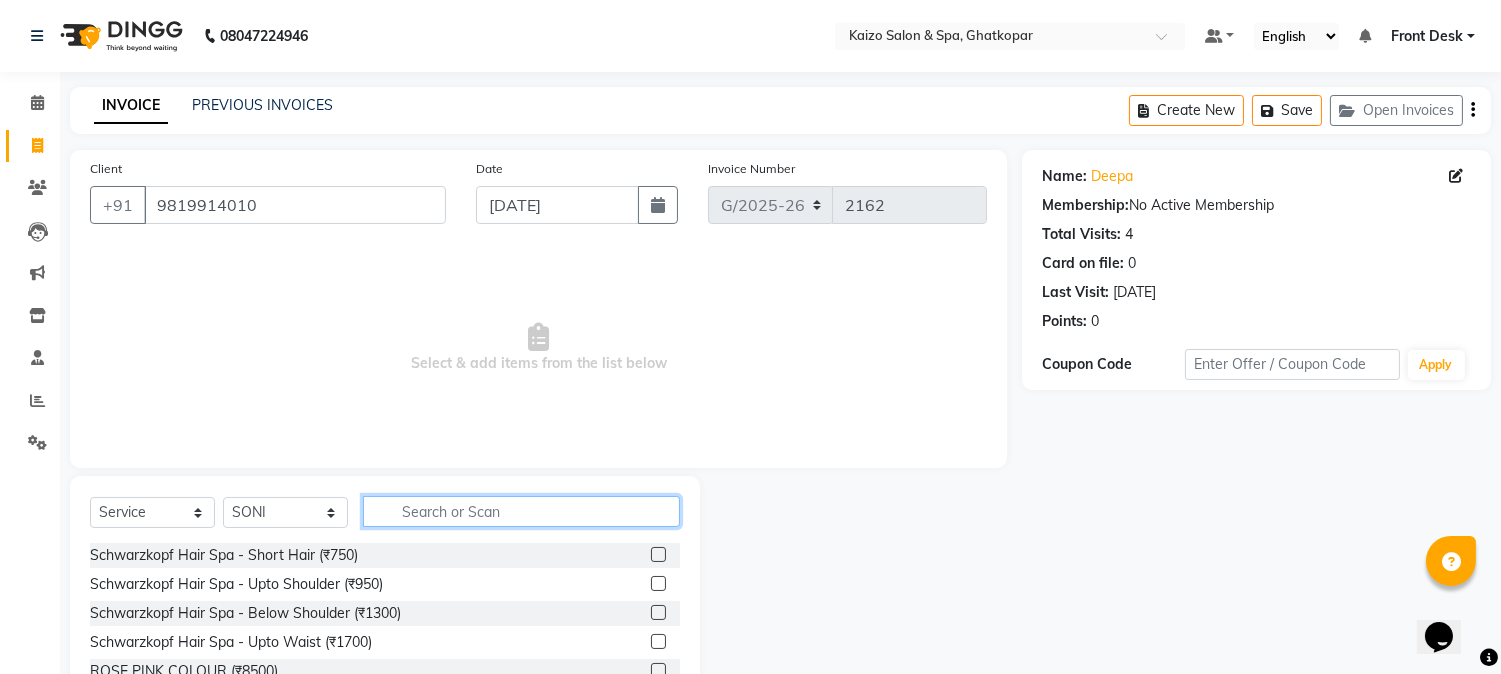 click 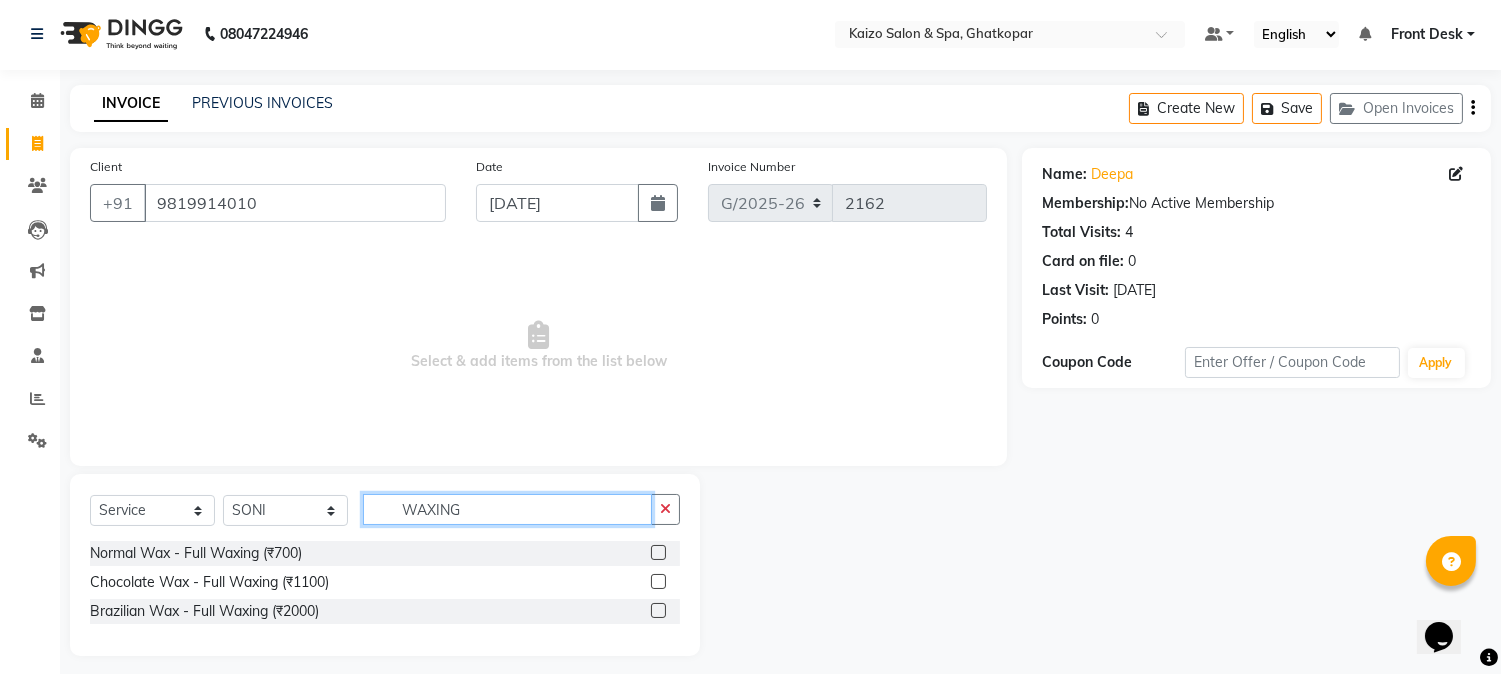 scroll, scrollTop: 0, scrollLeft: 0, axis: both 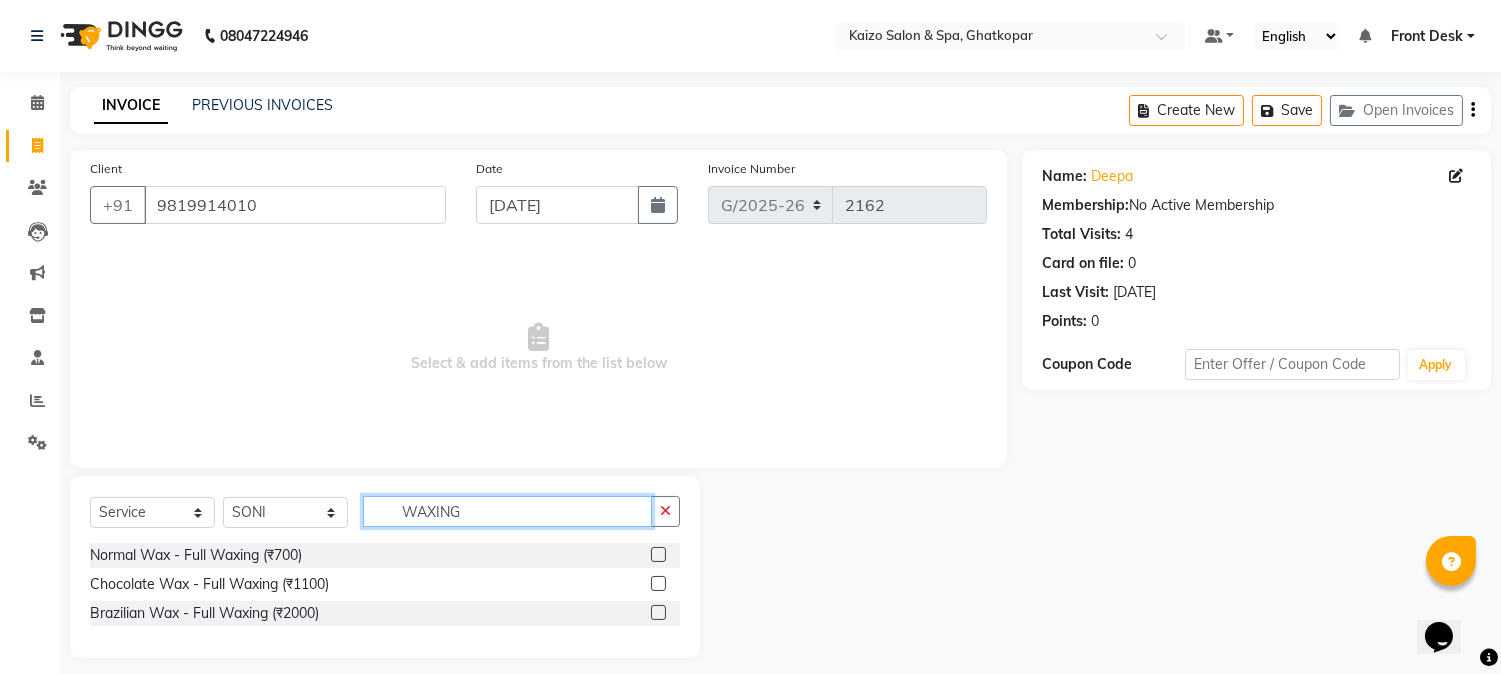 type on "WAXING" 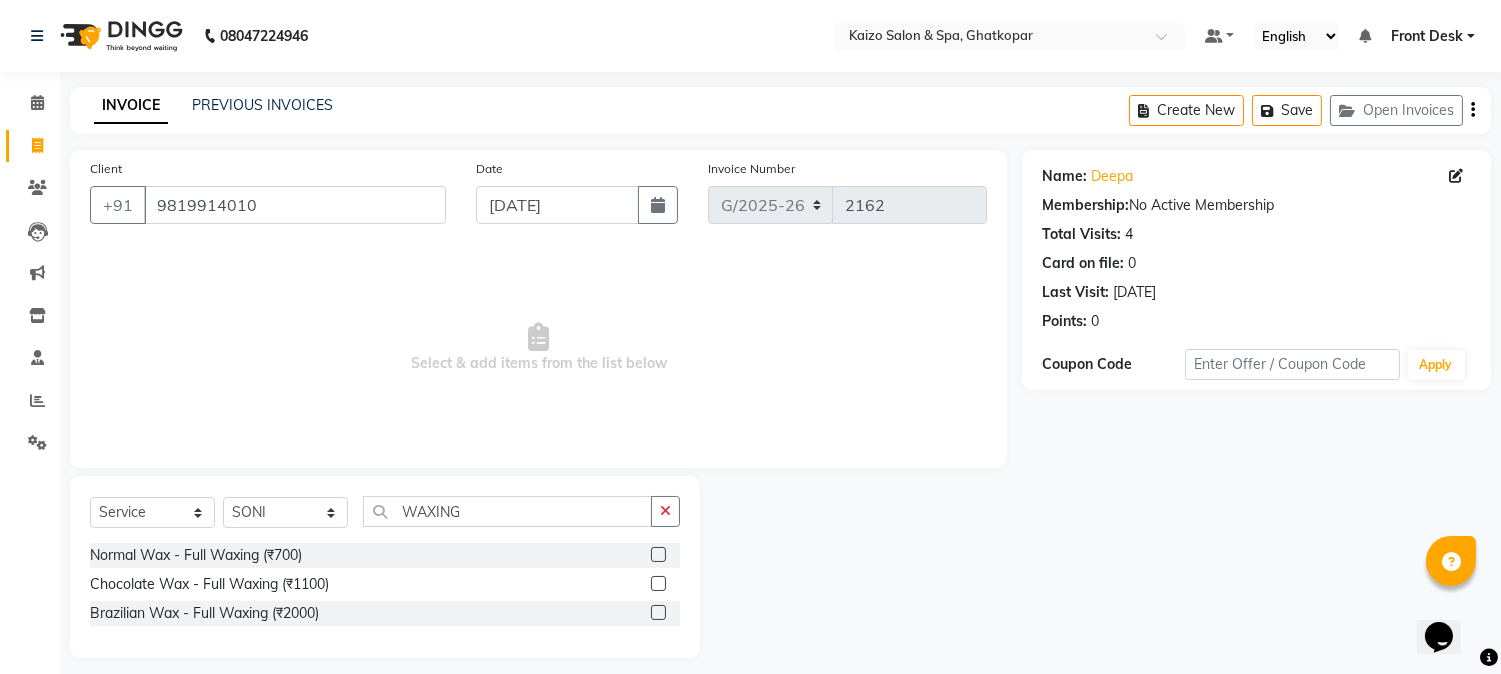 click 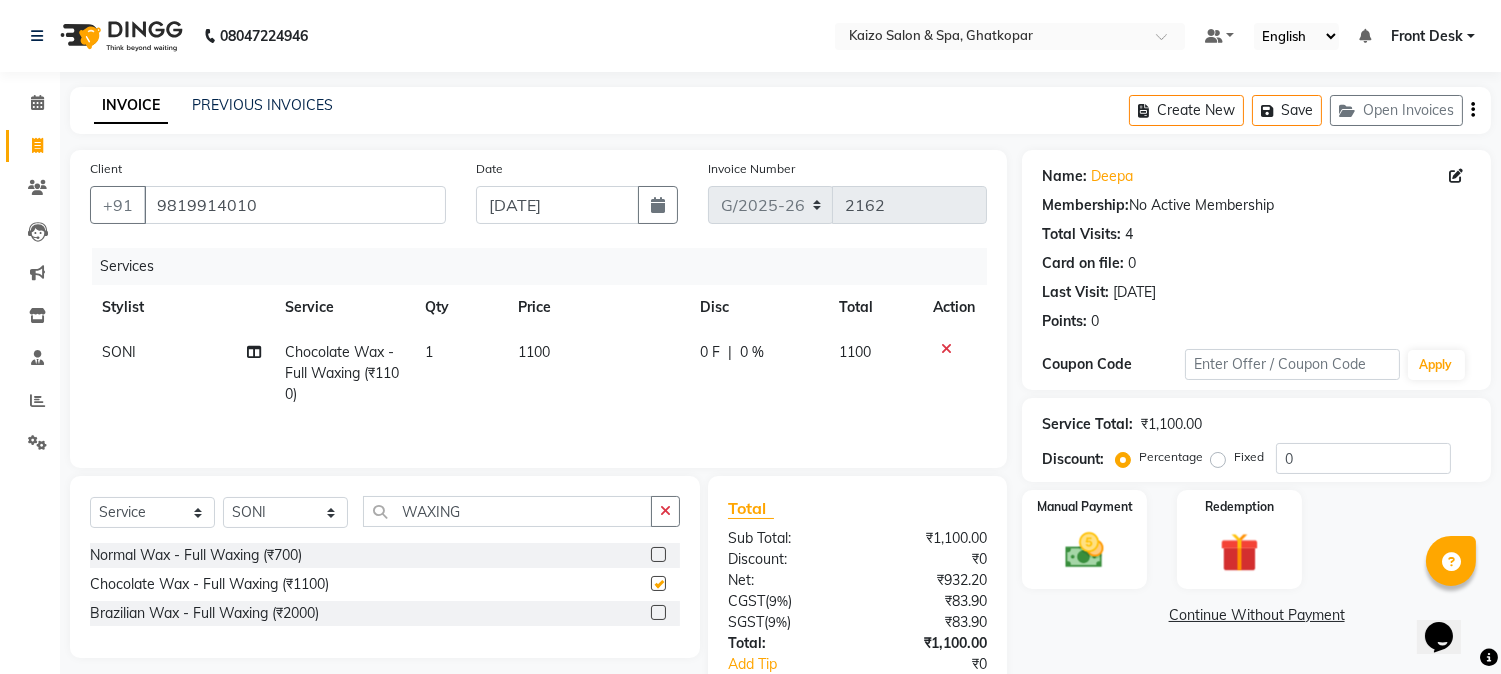 checkbox on "false" 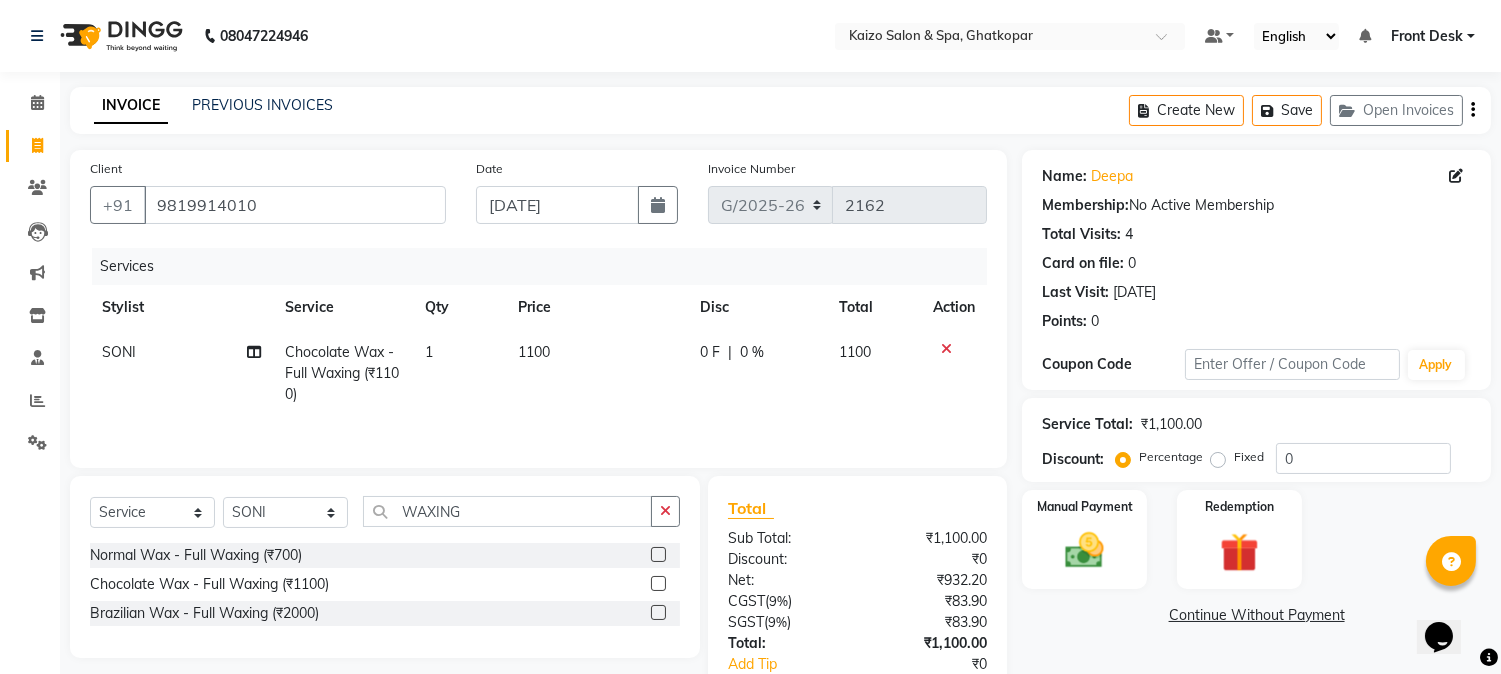 click on "1100" 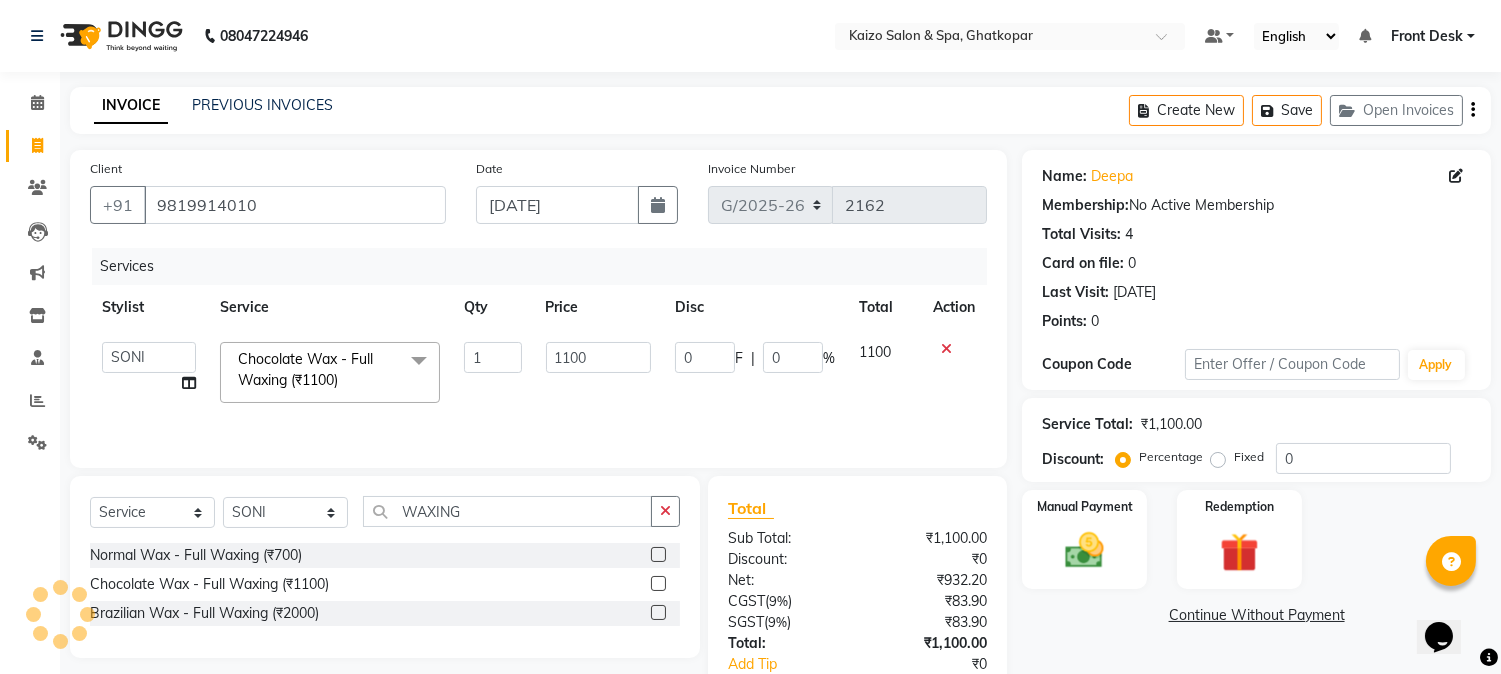 click on "1100" 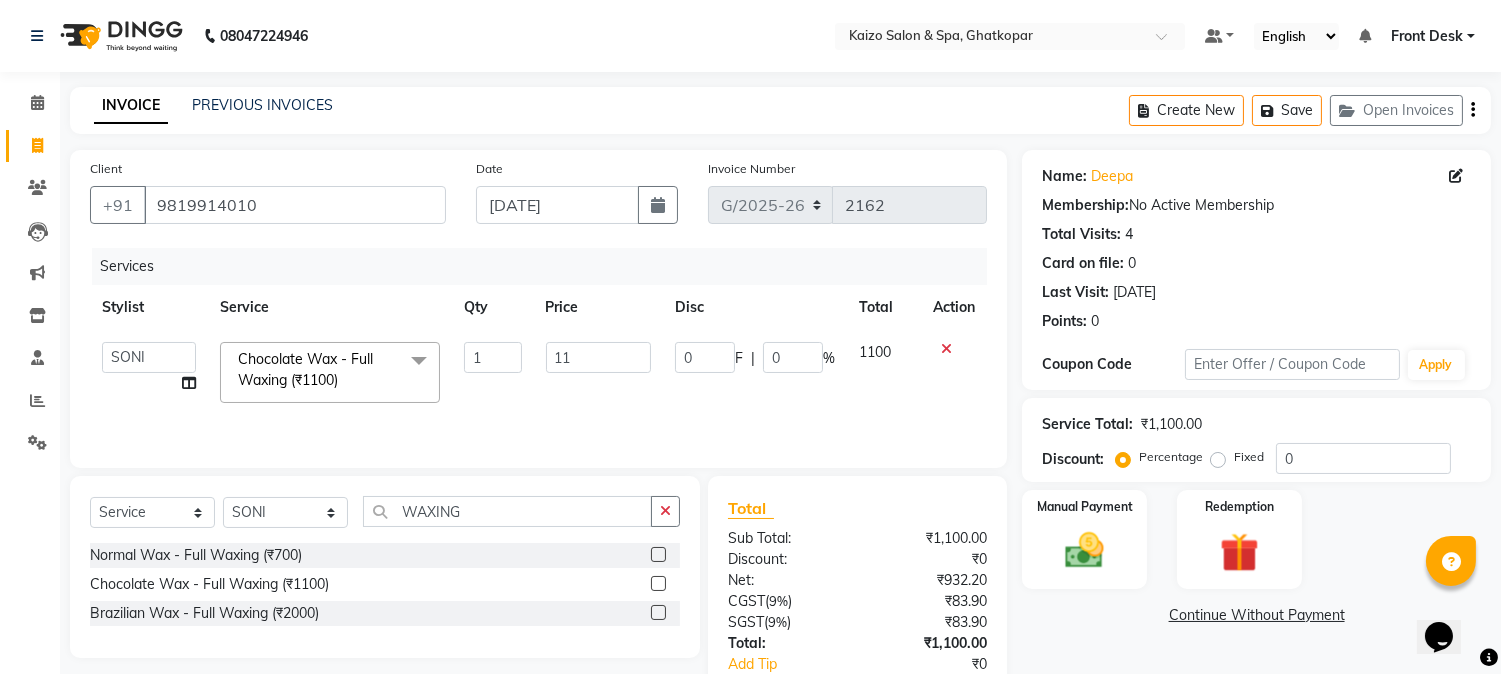 type on "1" 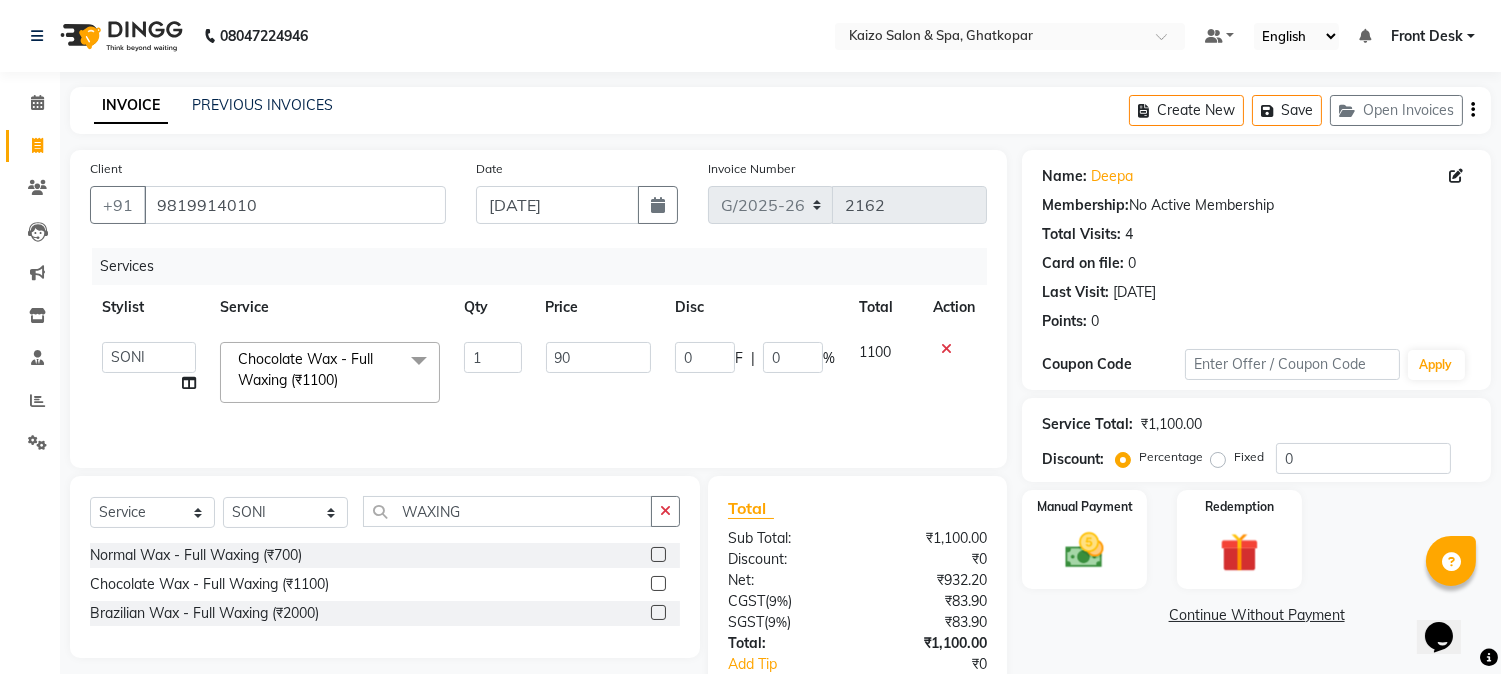 type on "900" 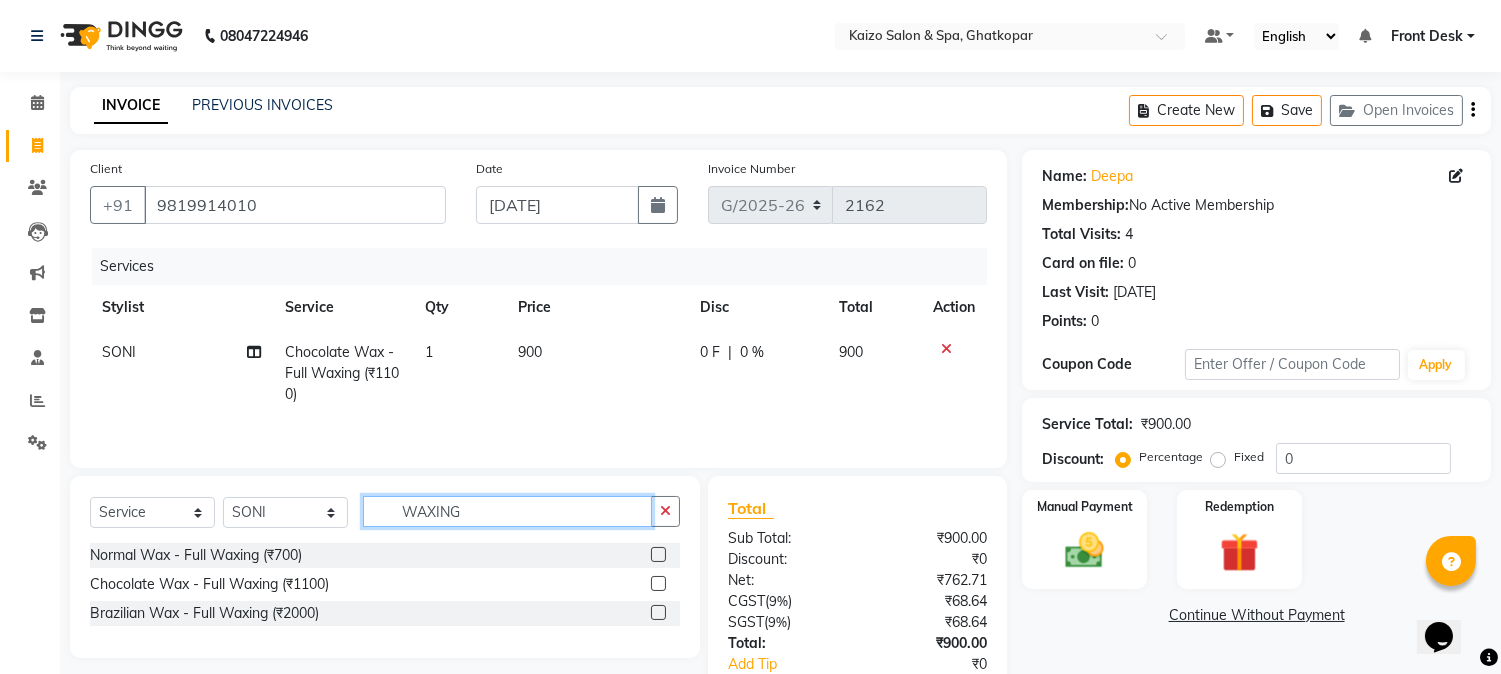 click on "WAXING" 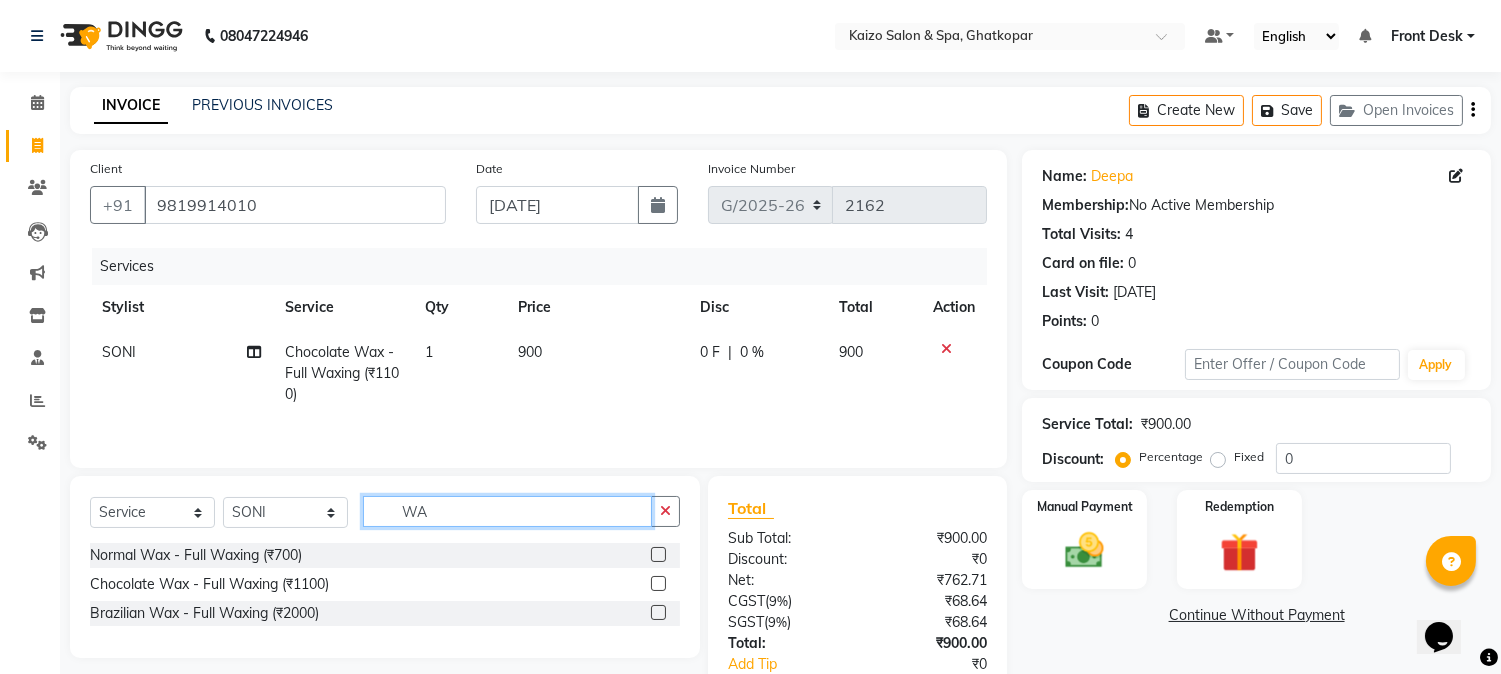 type on "W" 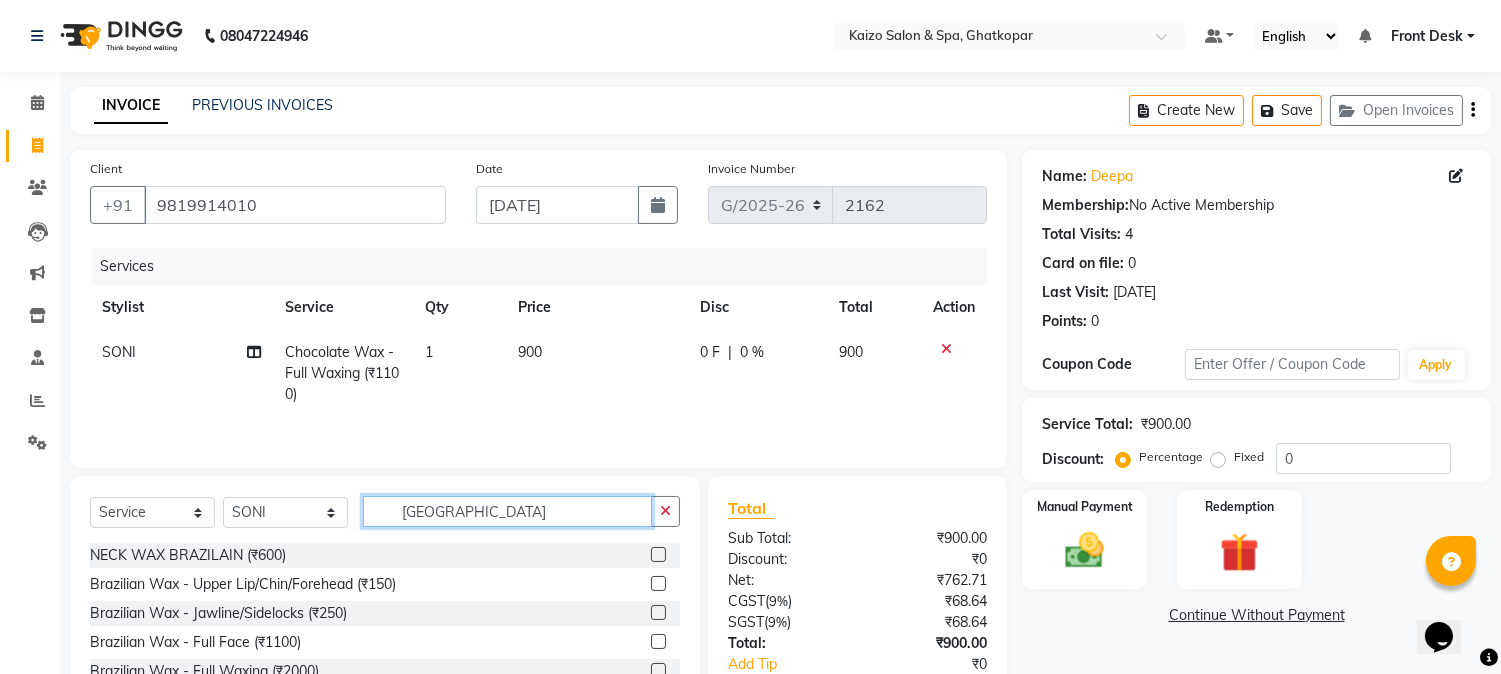 type on "[GEOGRAPHIC_DATA]" 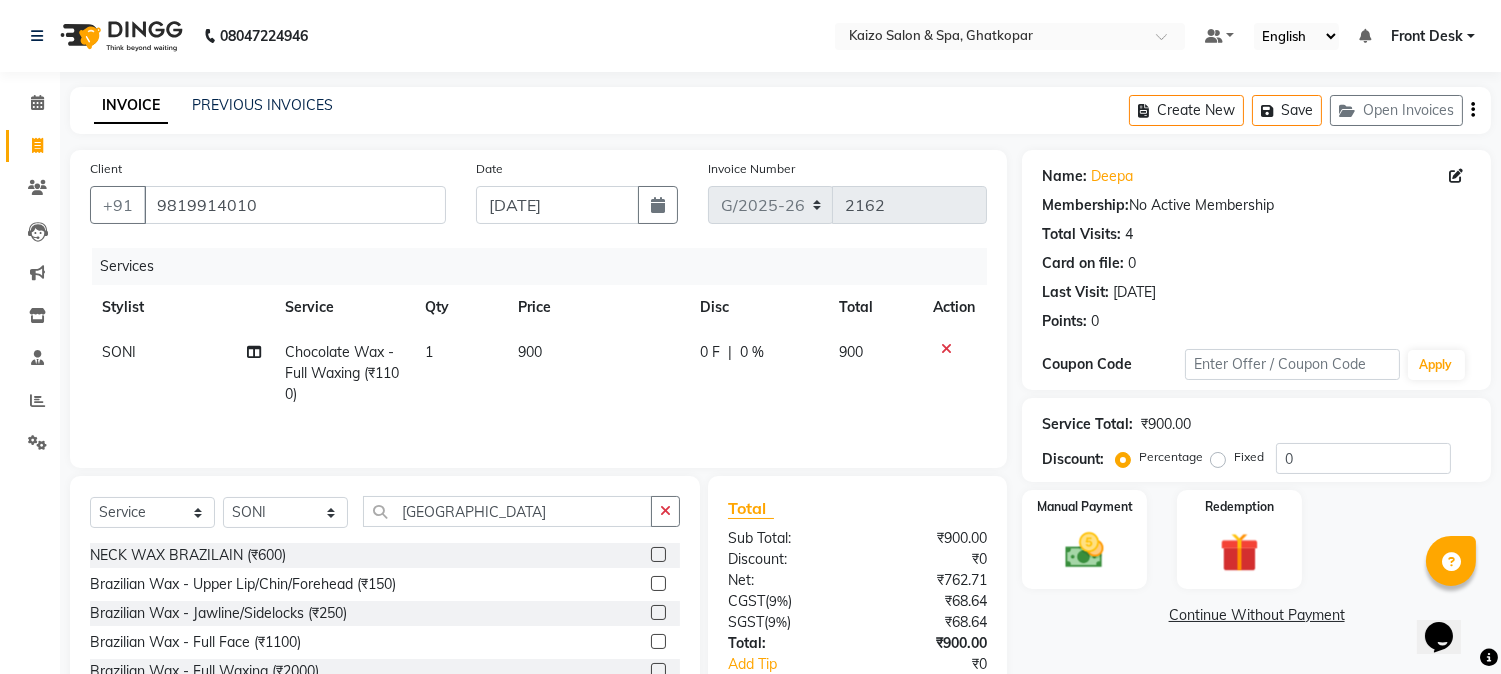 click 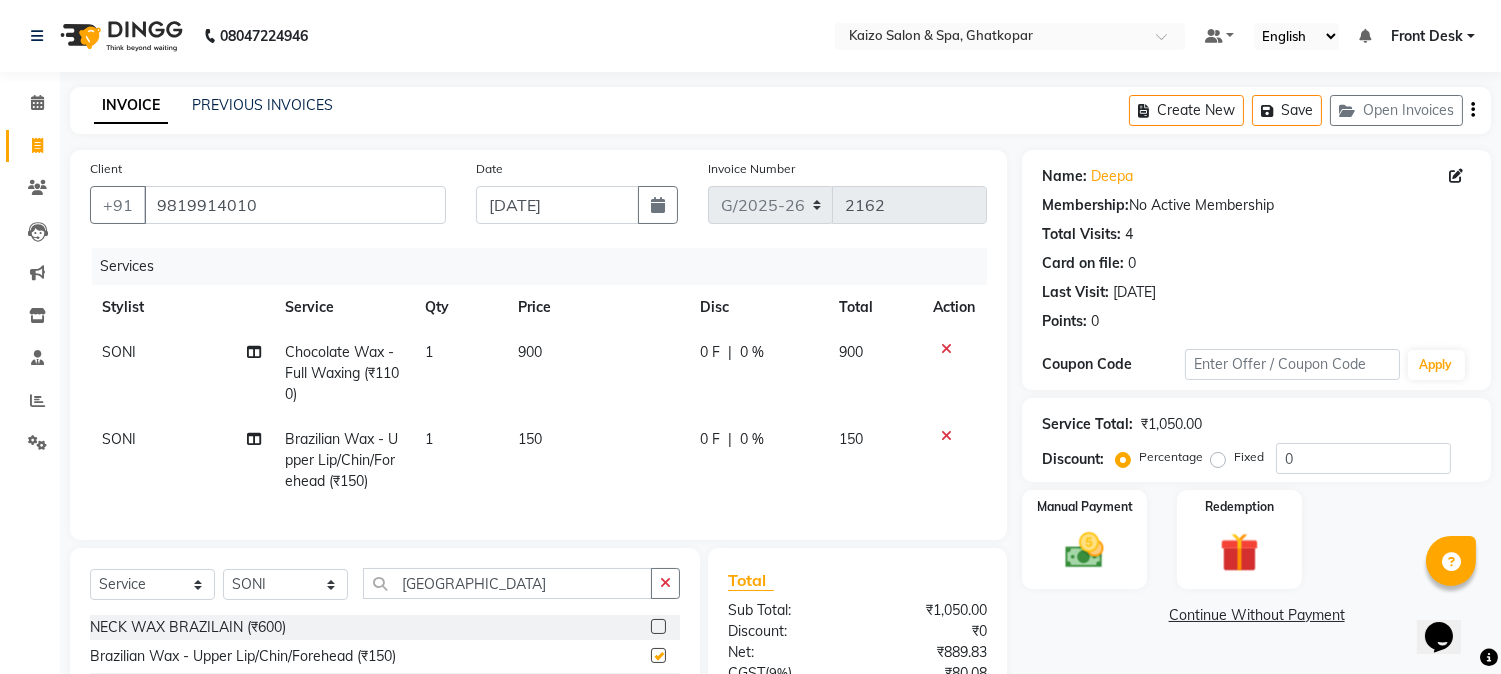 checkbox on "false" 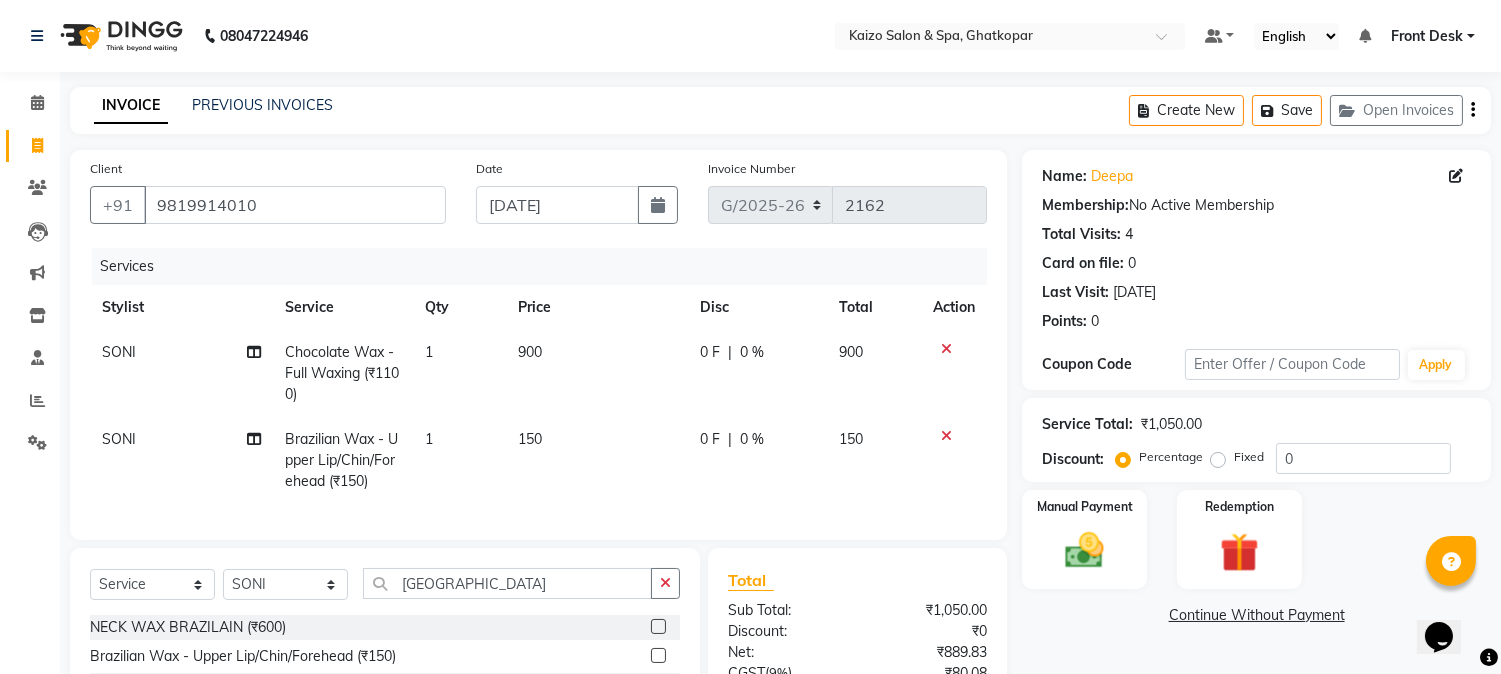 click on "150" 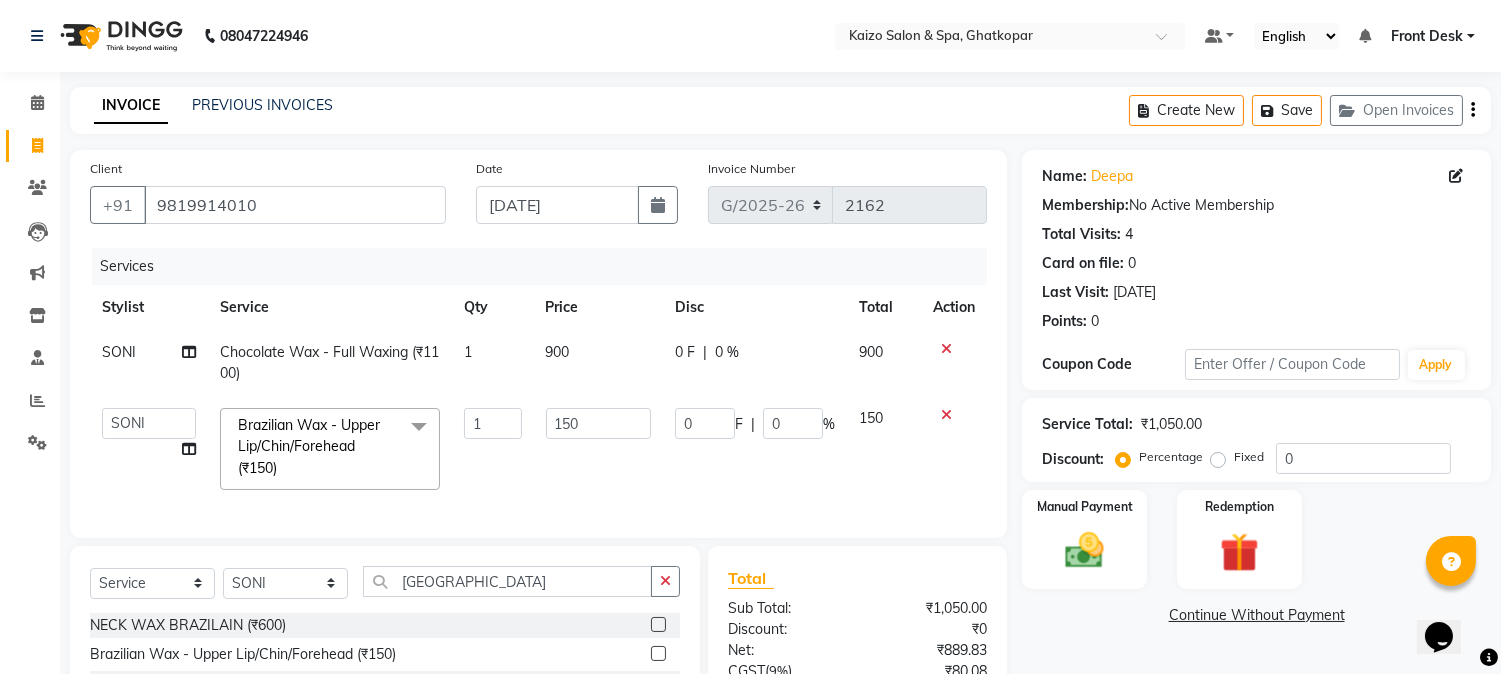 click on "150" 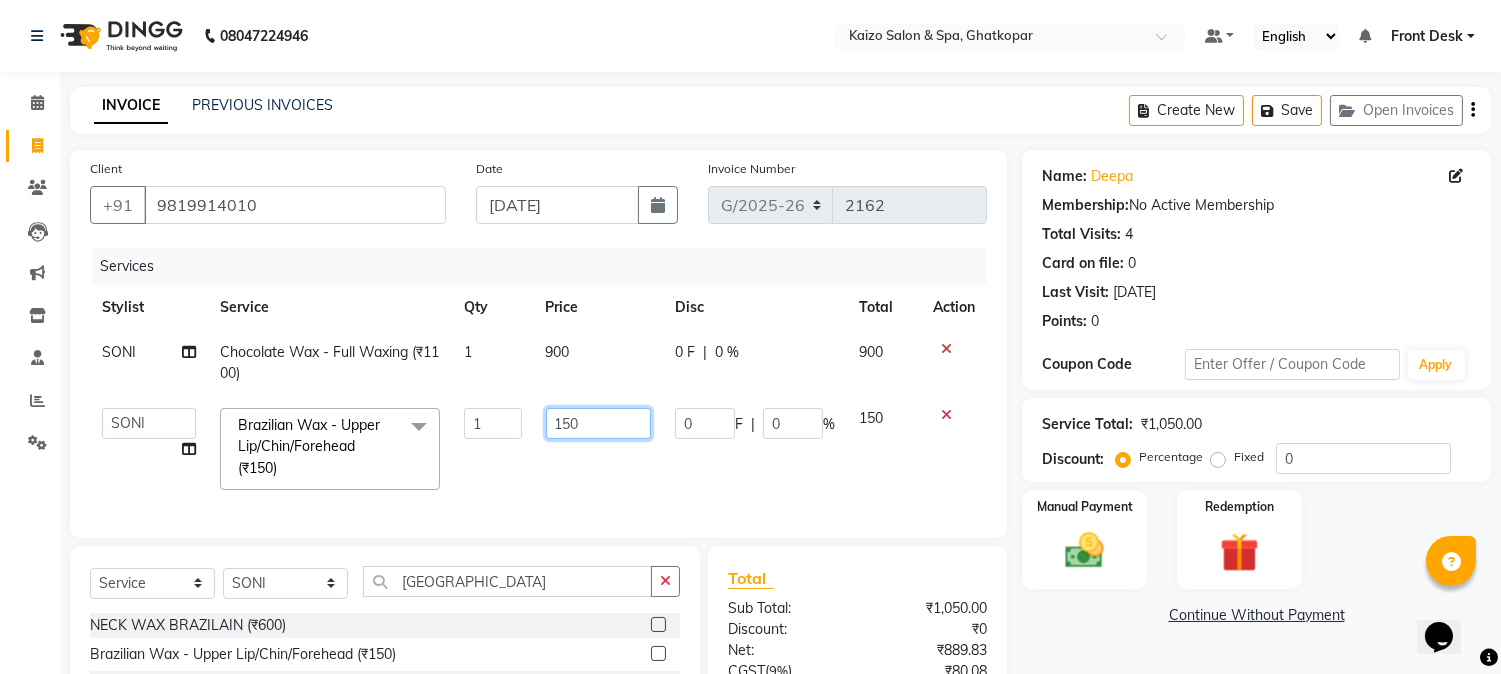 click on "150" 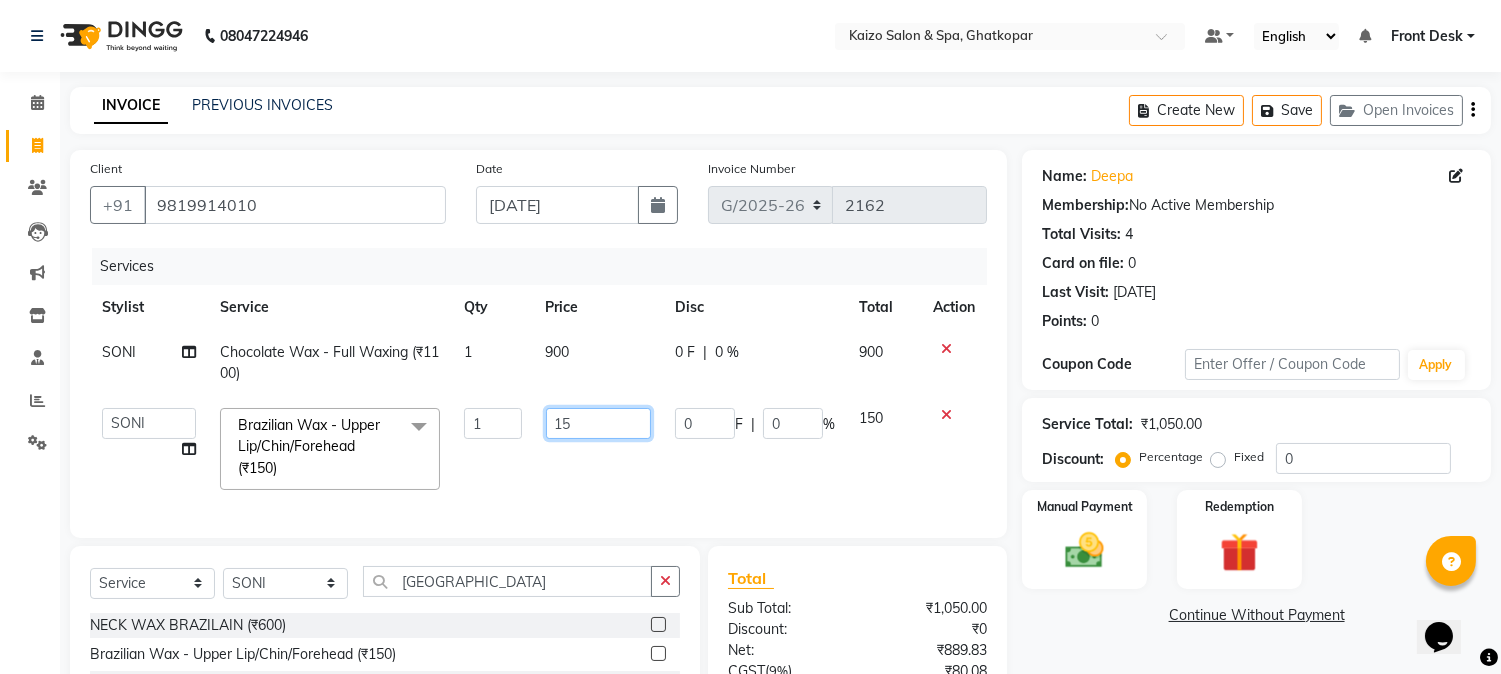 type on "1" 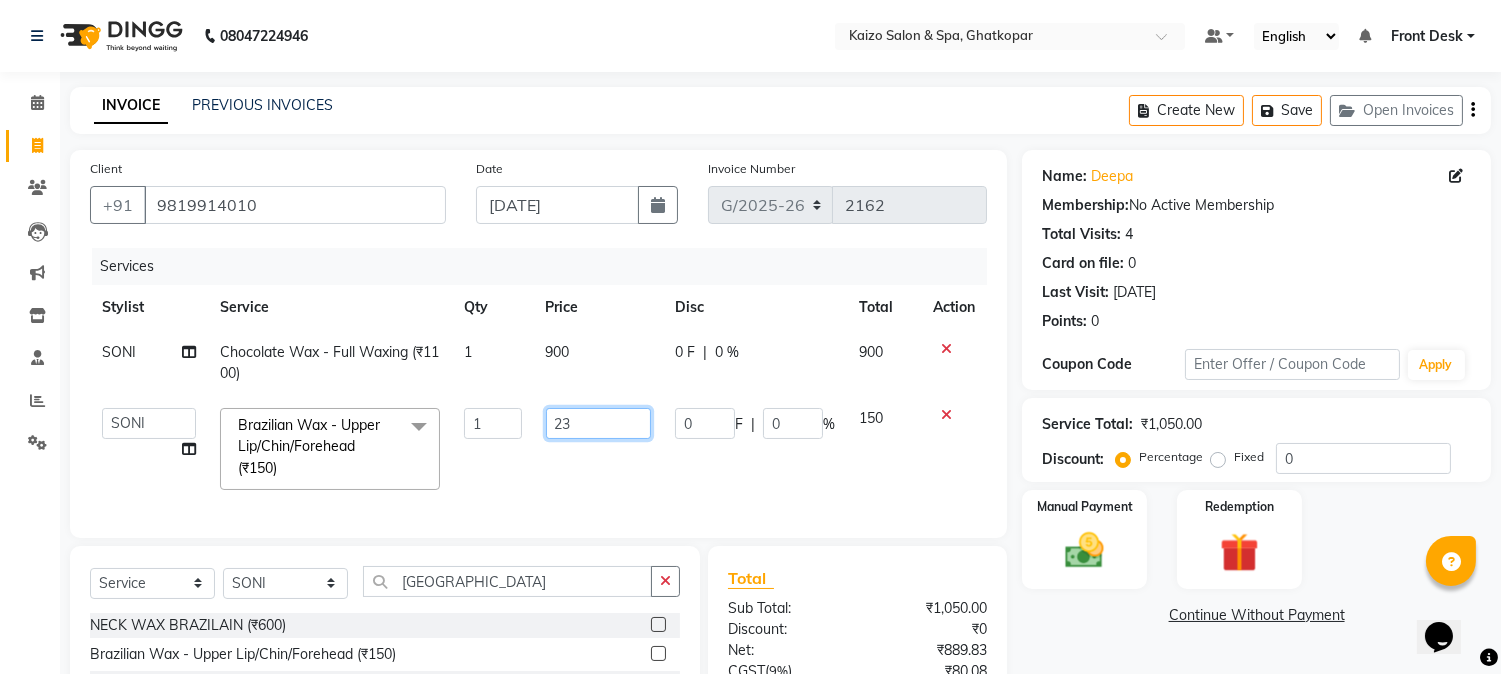 type on "230" 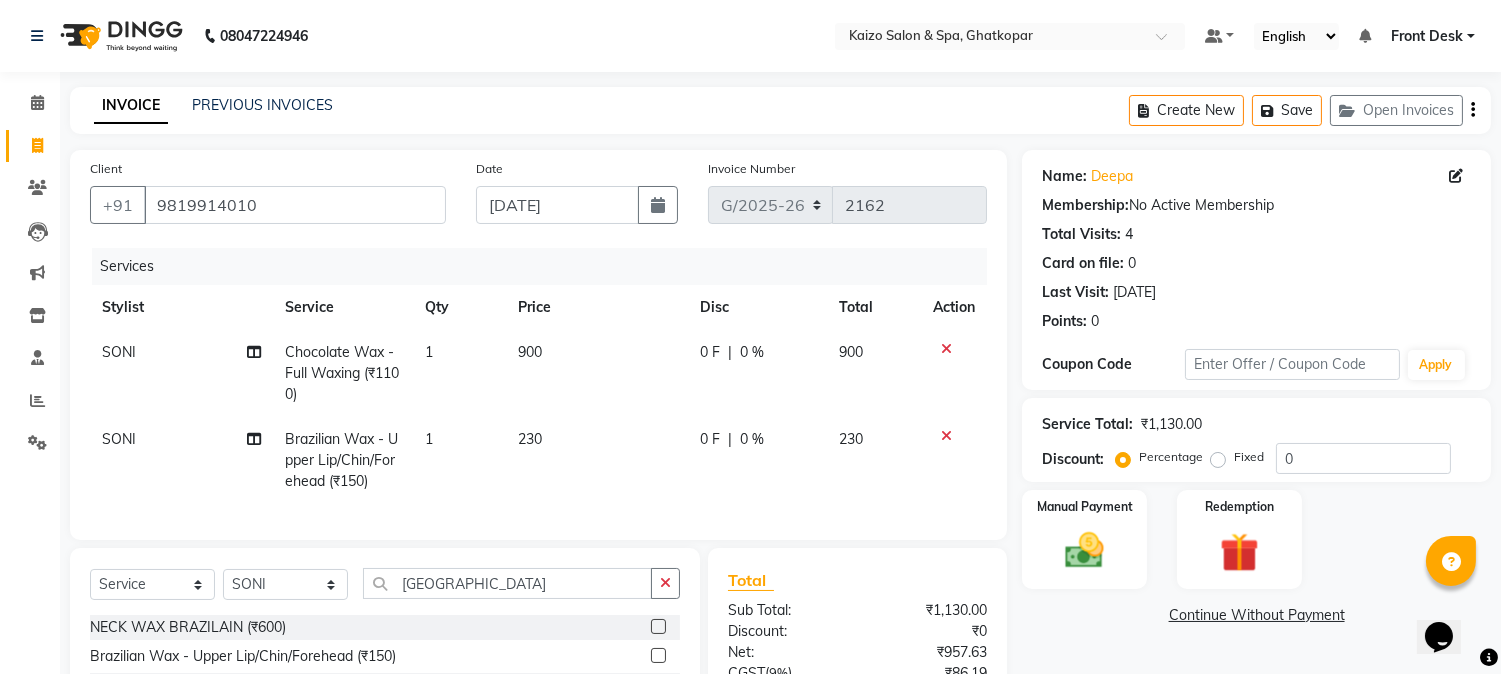 click on "Total Sub Total: ₹1,130.00 Discount: ₹0 Net: ₹957.63 CGST  ( 9% ) ₹86.19 SGST  ( 9% ) ₹86.19 Total: ₹1,130.00 Add Tip ₹0 Payable: ₹1,130.00 Paid: ₹0 Balance   : ₹1,130.00" 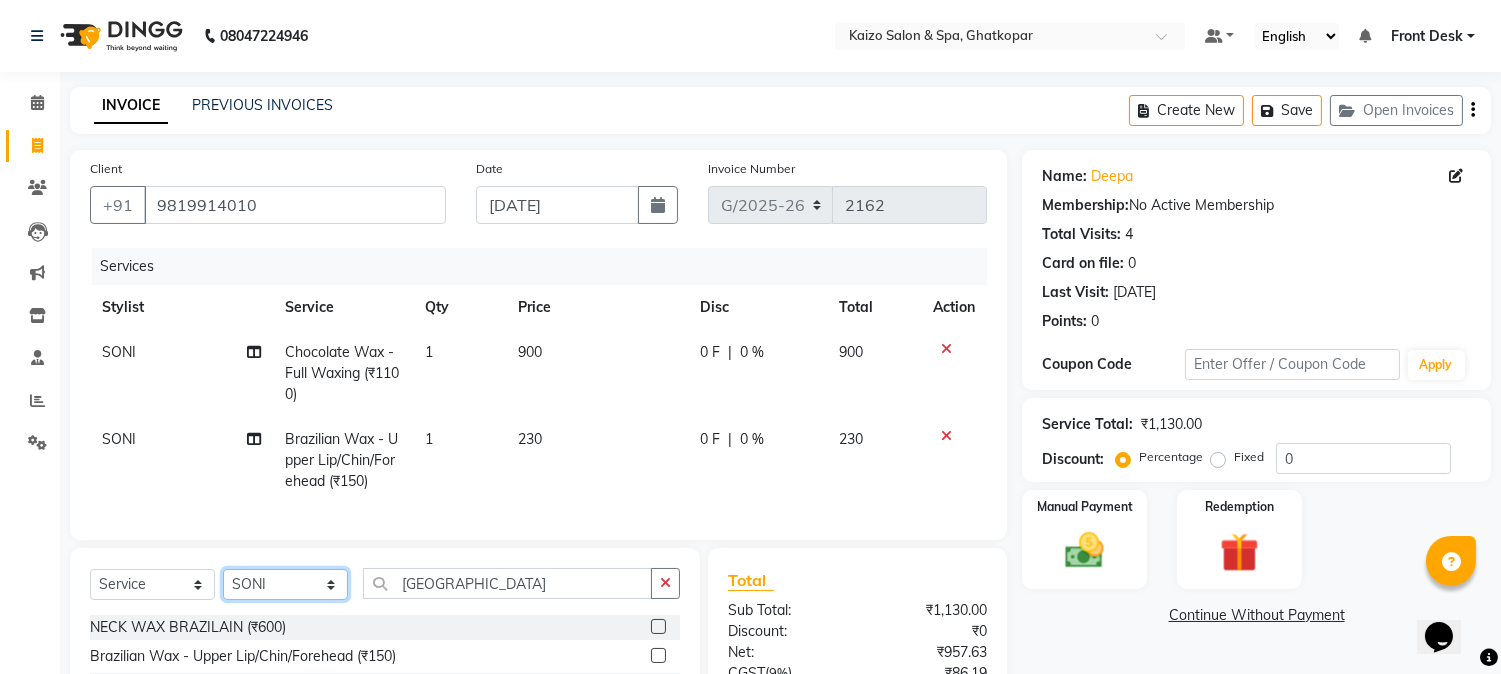 click on "Select Stylist [PERSON_NAME] ANJALI [PERSON_NAME] [PERSON_NAME] Front Desk [PERSON_NAME] IFTESHA [PERSON_NAME] [MEDICAL_DATA][PERSON_NAME] [PERSON_NAME] [PERSON_NAME] [PERSON_NAME] [PERSON_NAME] GALA [PERSON_NAME] [PERSON_NAME] YASH" 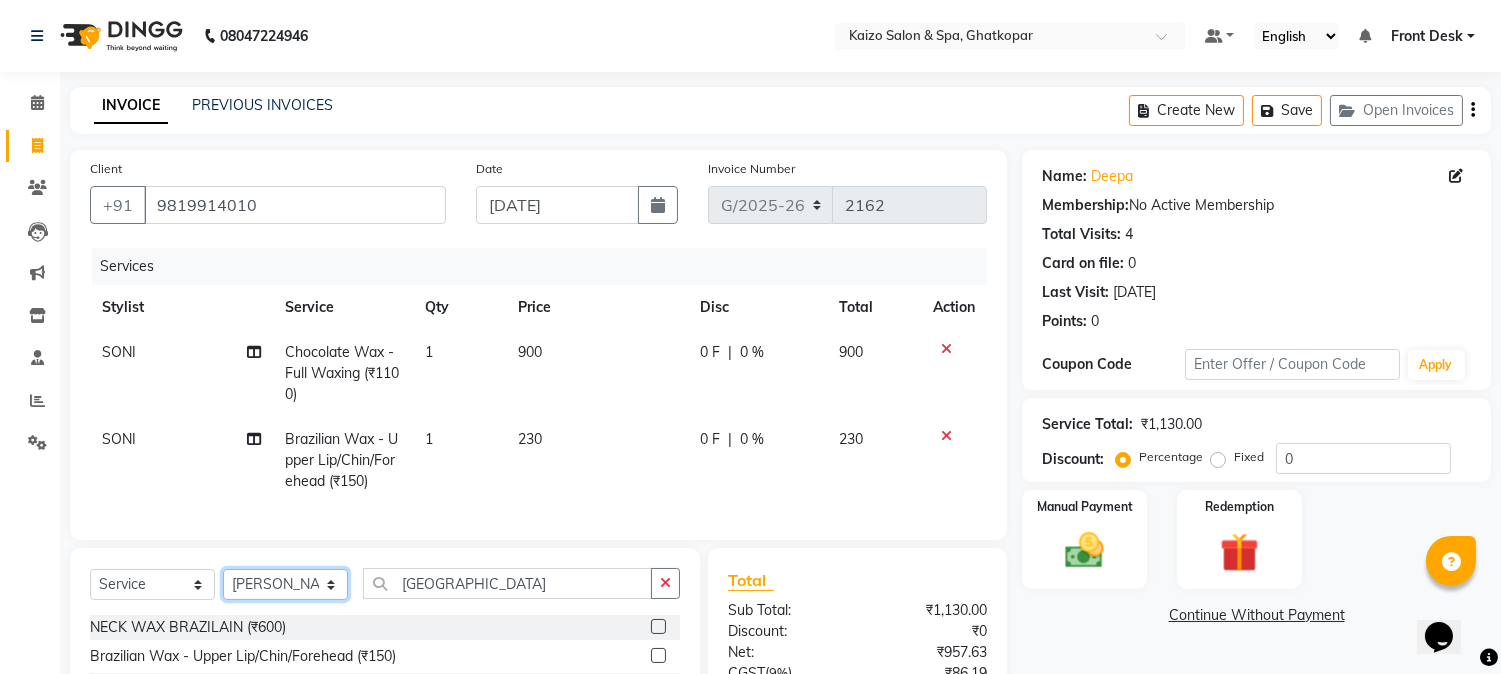 click on "Select Stylist [PERSON_NAME] ANJALI [PERSON_NAME] [PERSON_NAME] Front Desk [PERSON_NAME] IFTESHA [PERSON_NAME] [MEDICAL_DATA][PERSON_NAME] [PERSON_NAME] [PERSON_NAME] [PERSON_NAME] [PERSON_NAME] GALA [PERSON_NAME] [PERSON_NAME] YASH" 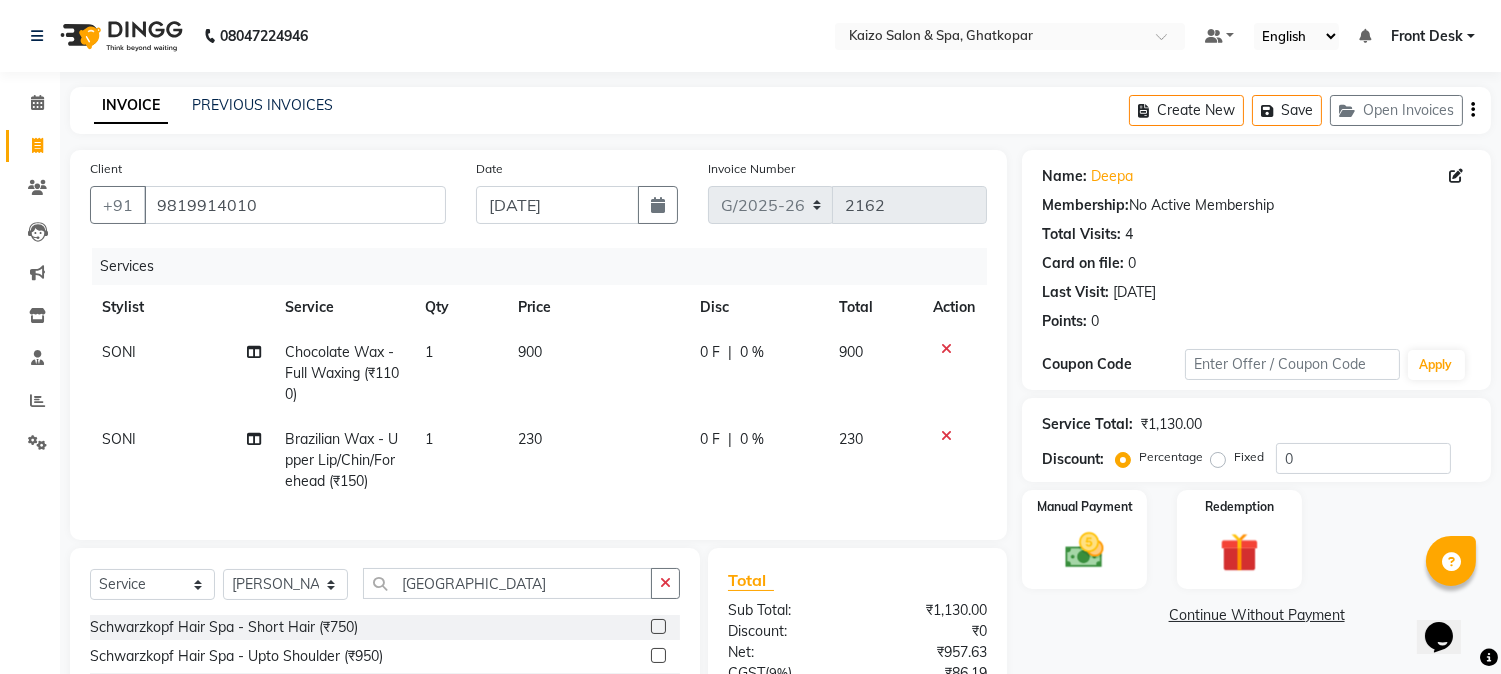 click on "Select  Service  Product  Membership  Package Voucher Prepaid Gift Card  Select Stylist [PERSON_NAME] ANJALI [PERSON_NAME] [PERSON_NAME] Front Desk [PERSON_NAME] IFTESHA [PERSON_NAME] [MEDICAL_DATA][PERSON_NAME] [PERSON_NAME] [PERSON_NAME] [PERSON_NAME] [PERSON_NAME] GALA [PERSON_NAME] [PERSON_NAME] YASH BRAZIL Schwarzkopf Hair Spa - Short Hair (₹750)  Schwarzkopf Hair Spa - Upto Shoulder (₹950)  Schwarzkopf Hair Spa - Below Shoulder (₹1300)  Schwarzkopf Hair Spa - Upto Waist (₹1700)  ROSE PINK COLOUR (₹8500)  HAIRSTYLIST COURSE  (₹35000)  NECK WAX BRAZILAIN (₹600)  TOUCHUP (₹1350)  TOUCHUP AF (₹1500)  CANDLE ANITAS PEDICURE (₹2000)  CANDLE ANITAS MANICURE (₹2000)  COLOR AMPOULE (₹1500)  DEEP CONDITIONING (₹800)  FIBRE PLEX (₹2500)  PERMING (₹10000)  BOTOPLAST TREATMENT (₹10000)  [MEDICAL_DATA] TREATMENT (₹8000)  BIOTINE TREATMENT (₹10000)  Smooth Bond - Upto Shoulder (₹4000)  Smooth Bond - Below Shoulder (₹6000)  Smooth Bond - Touch Up (₹5500)  Smooth Bond - Upto Waist (₹9000)  Protein Treatment (₹6000)" 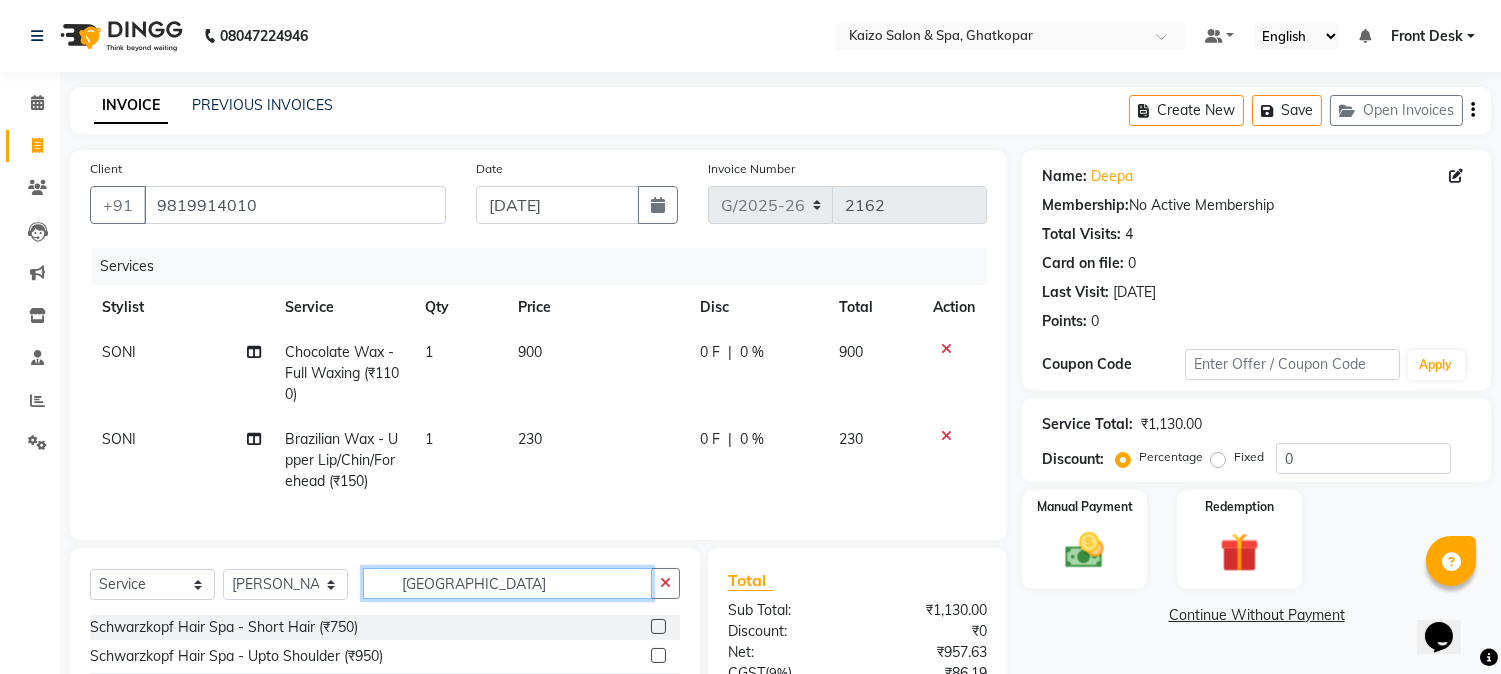 click on "[GEOGRAPHIC_DATA]" 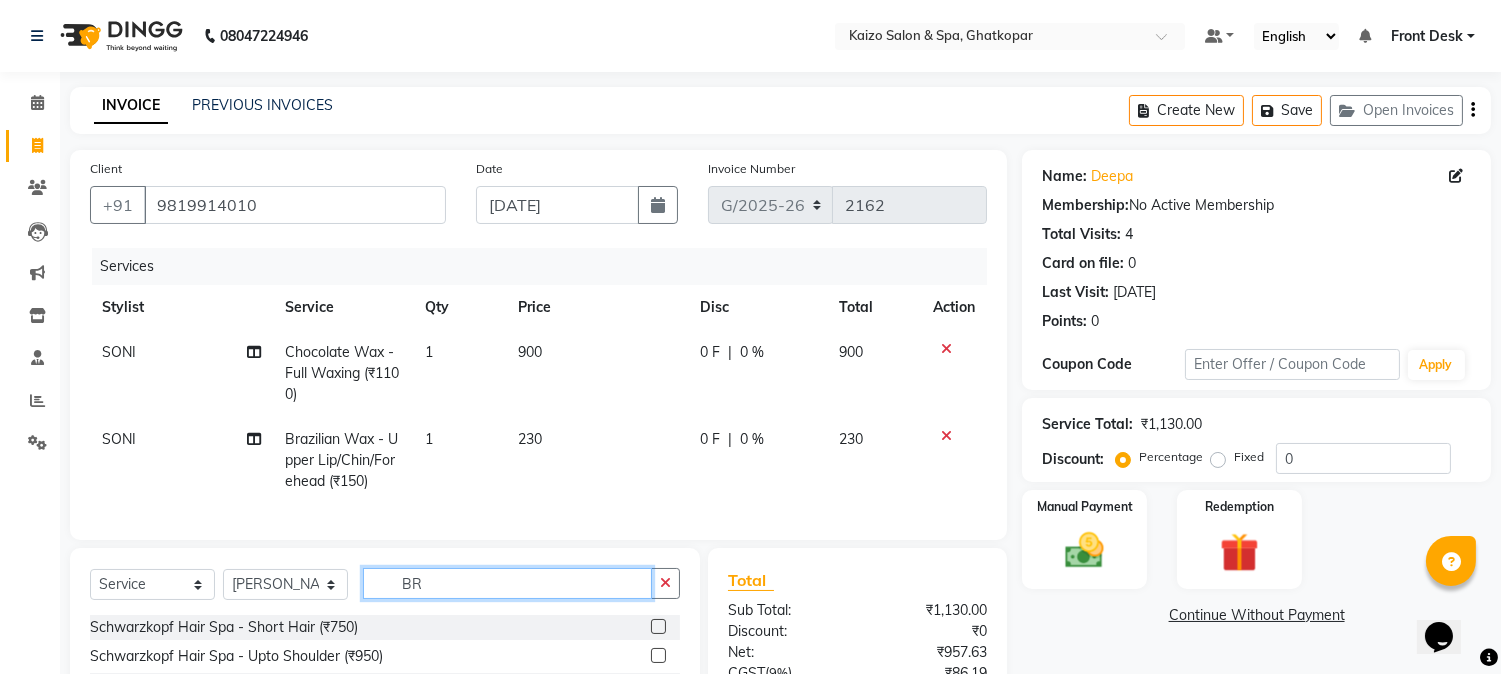 type on "B" 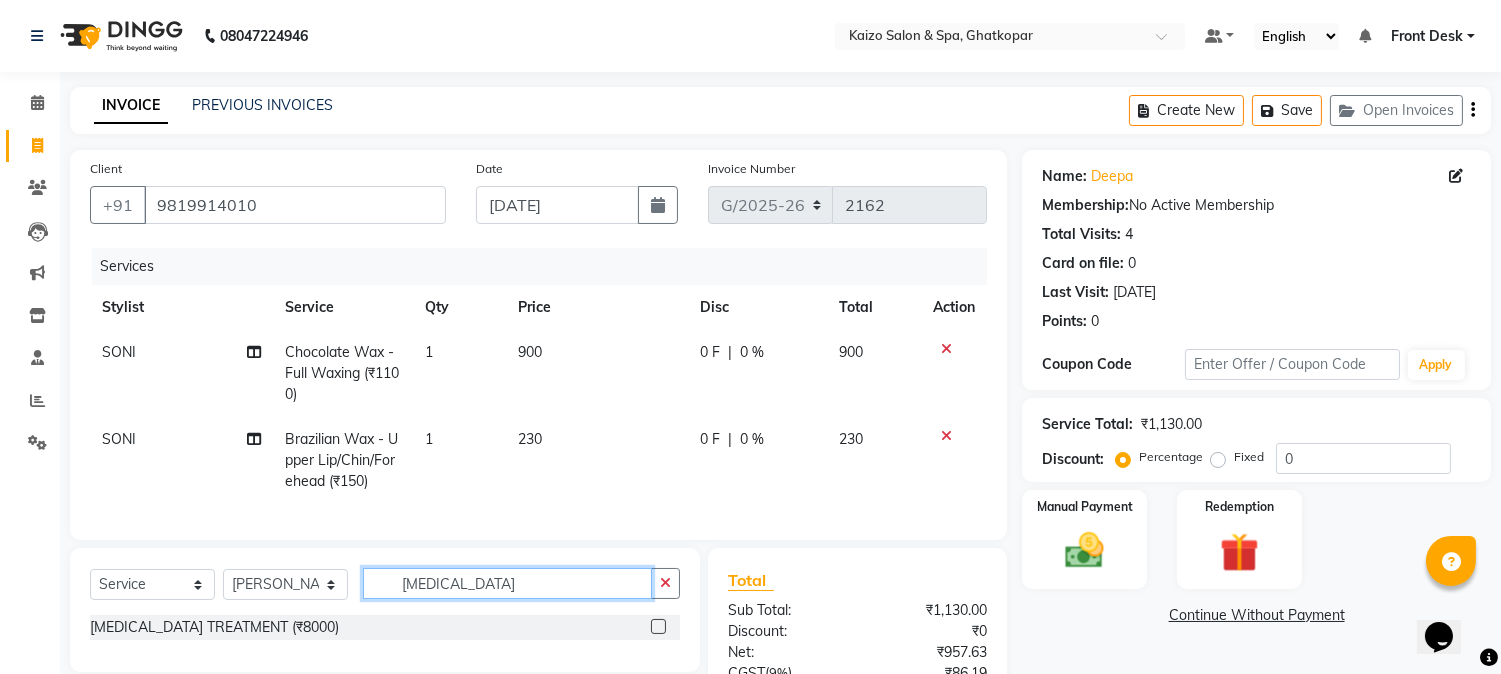 type on "[MEDICAL_DATA]" 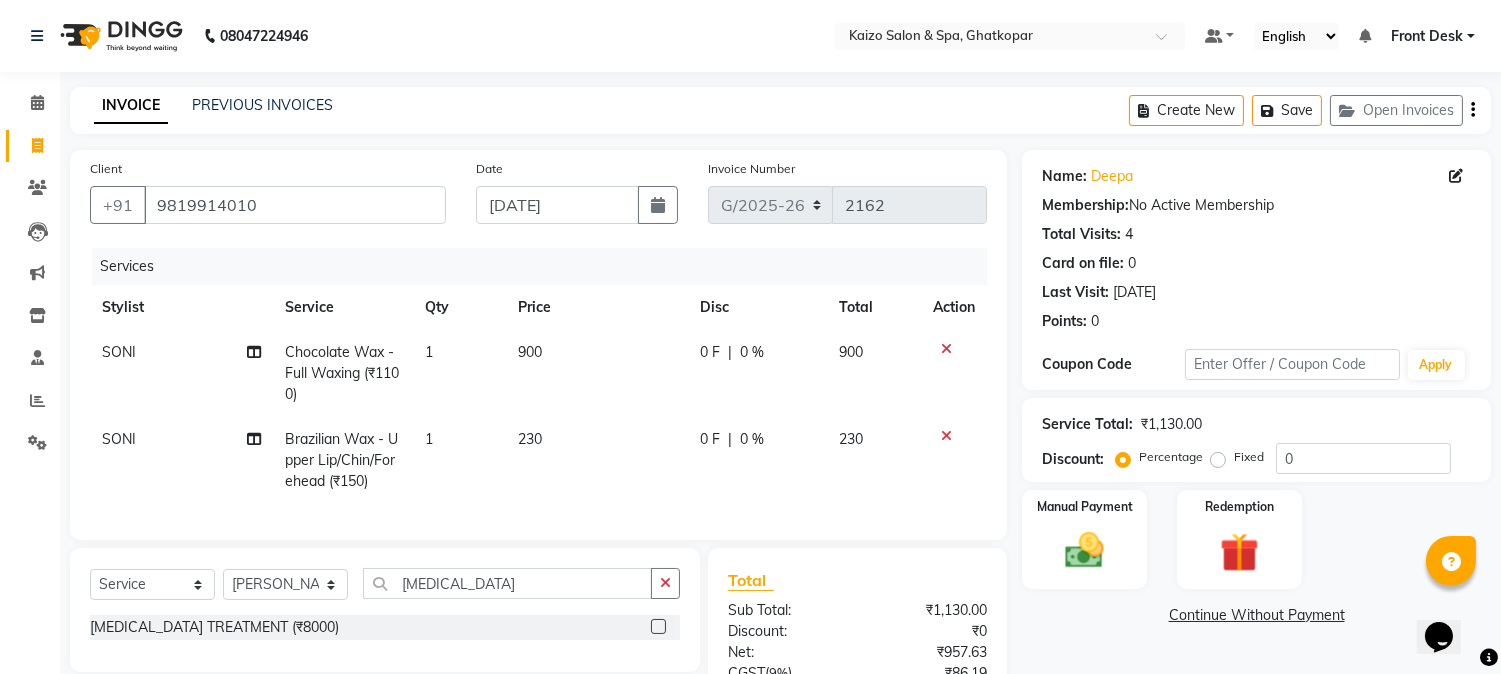 click 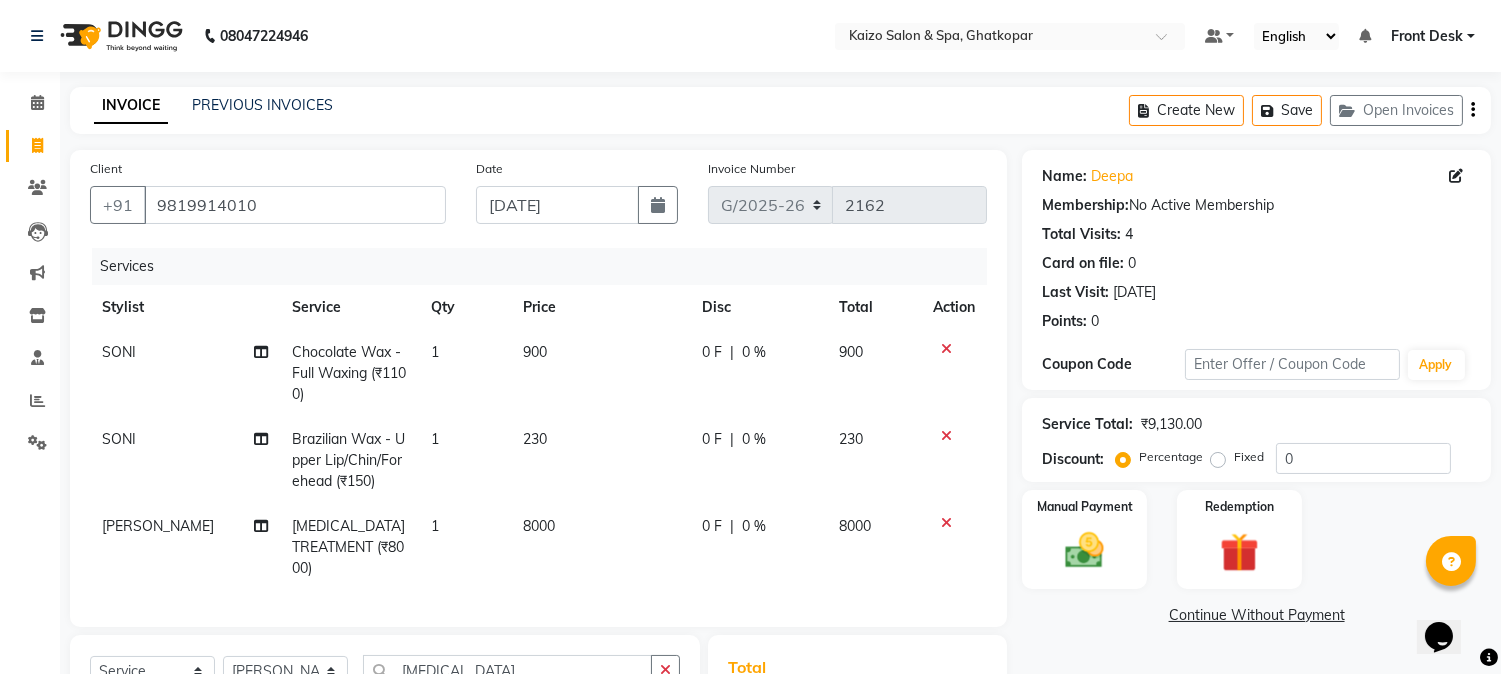 checkbox on "false" 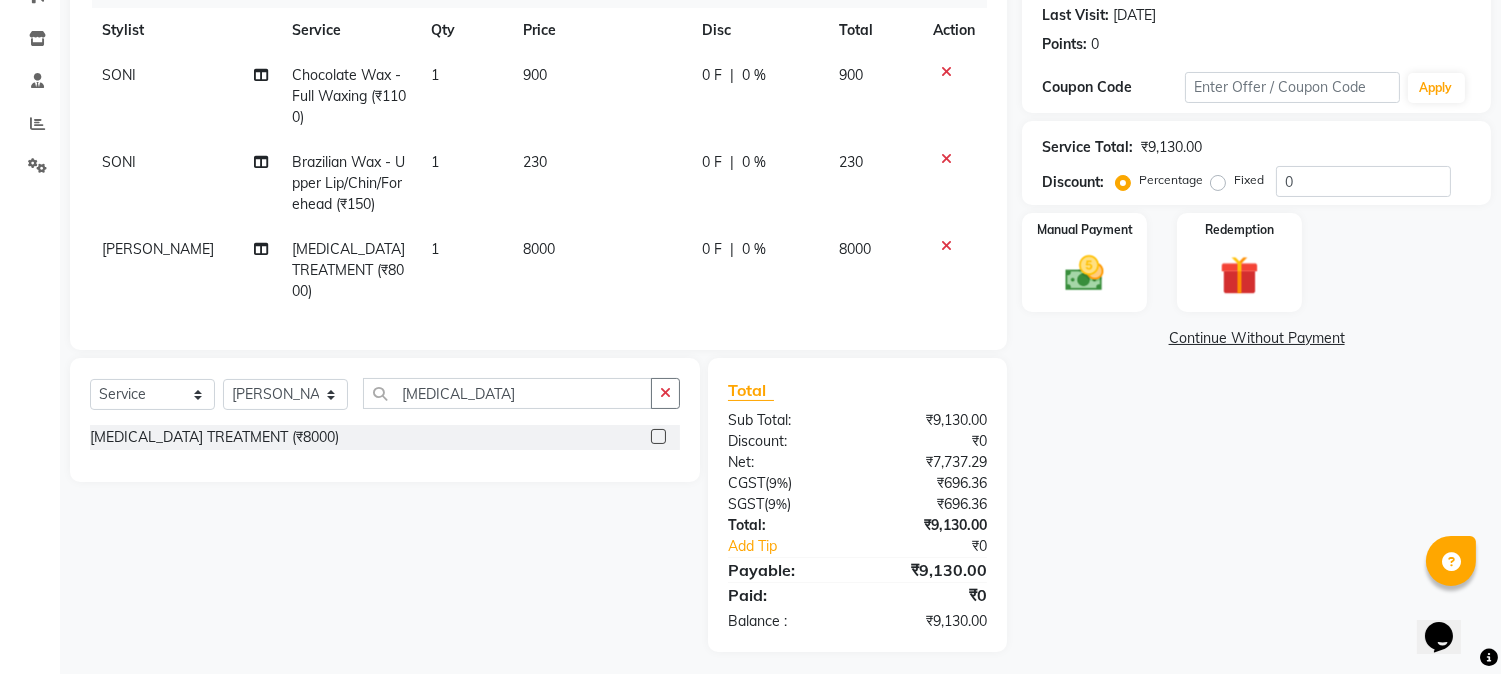 scroll, scrollTop: 280, scrollLeft: 0, axis: vertical 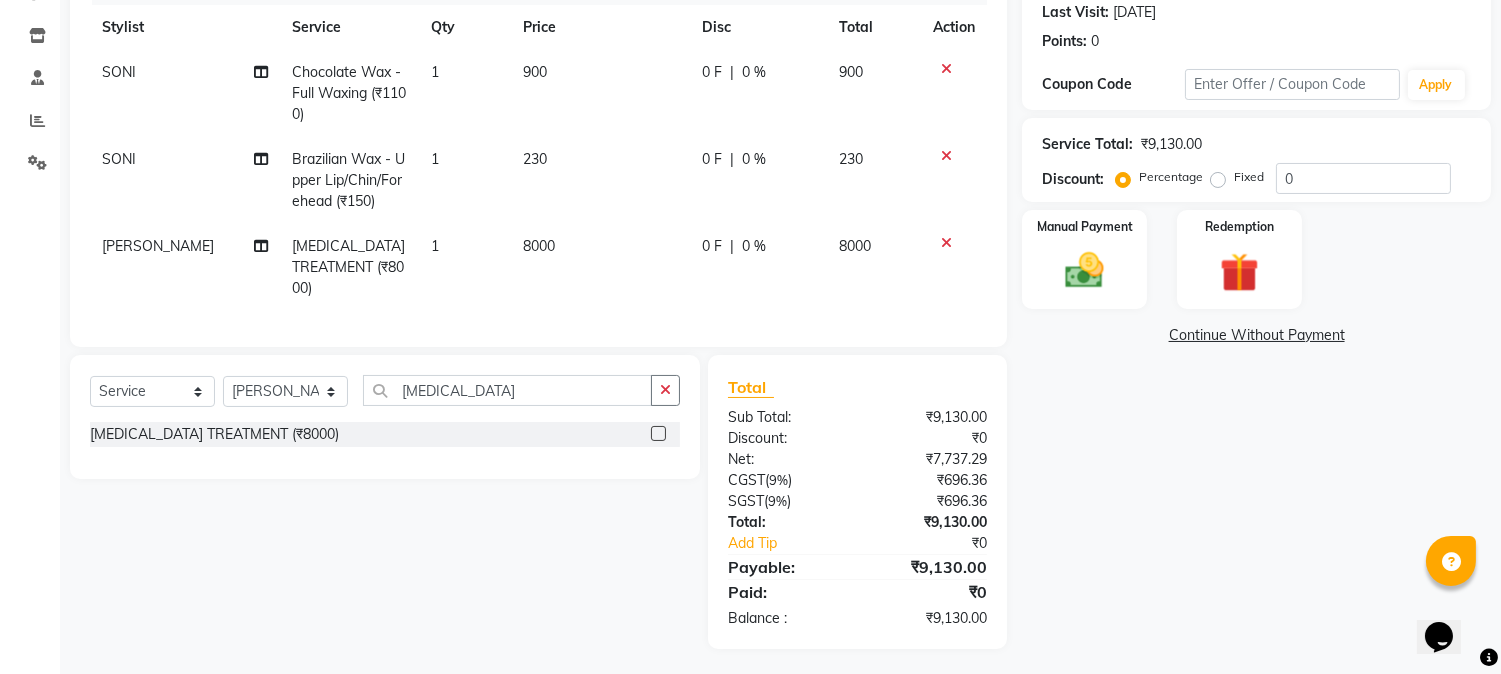 click on "8000" 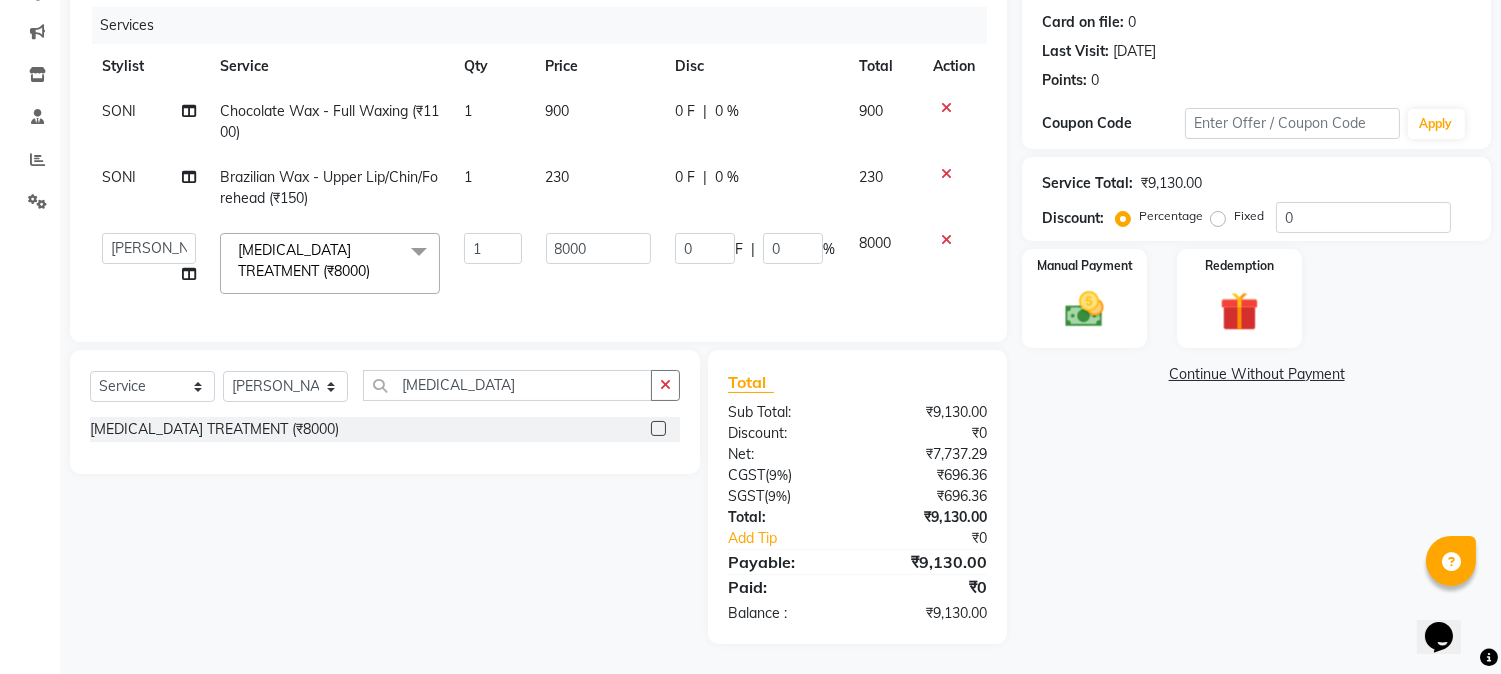 scroll, scrollTop: 257, scrollLeft: 0, axis: vertical 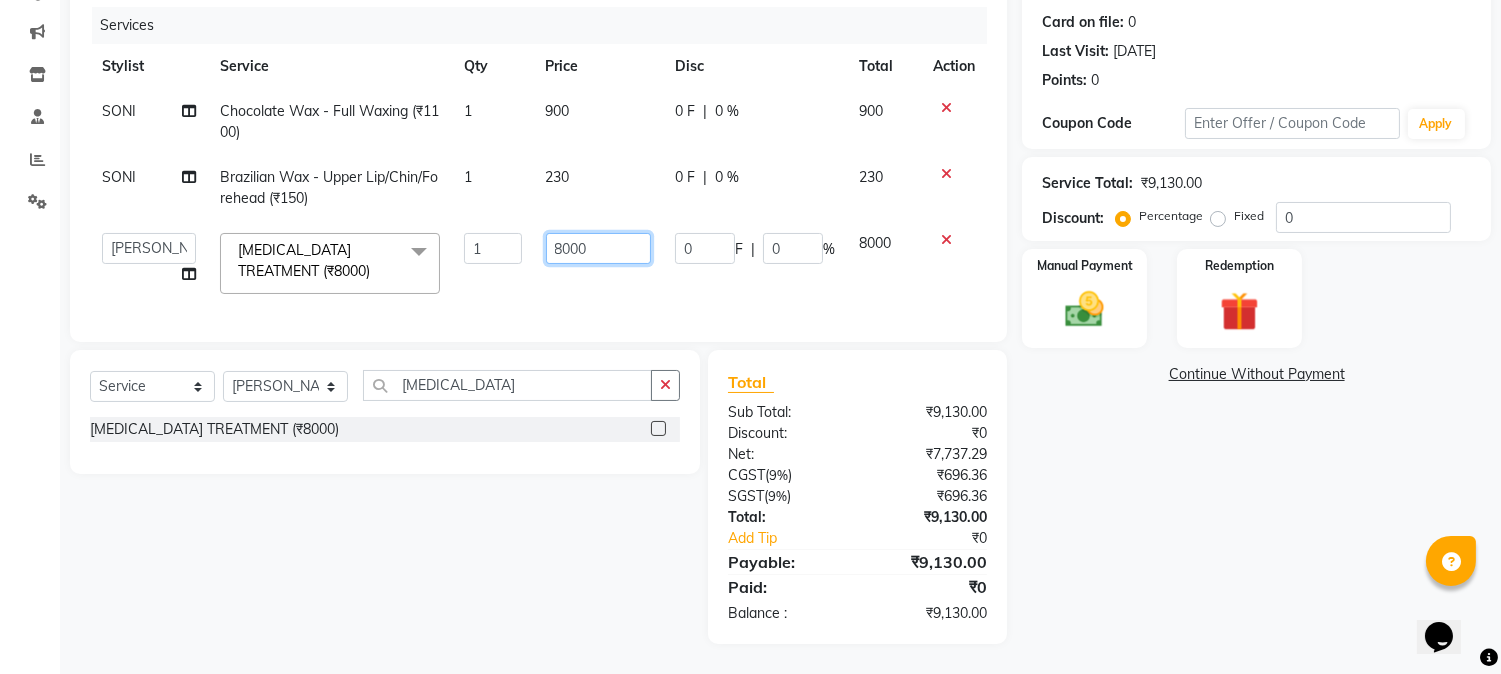 click on "8000" 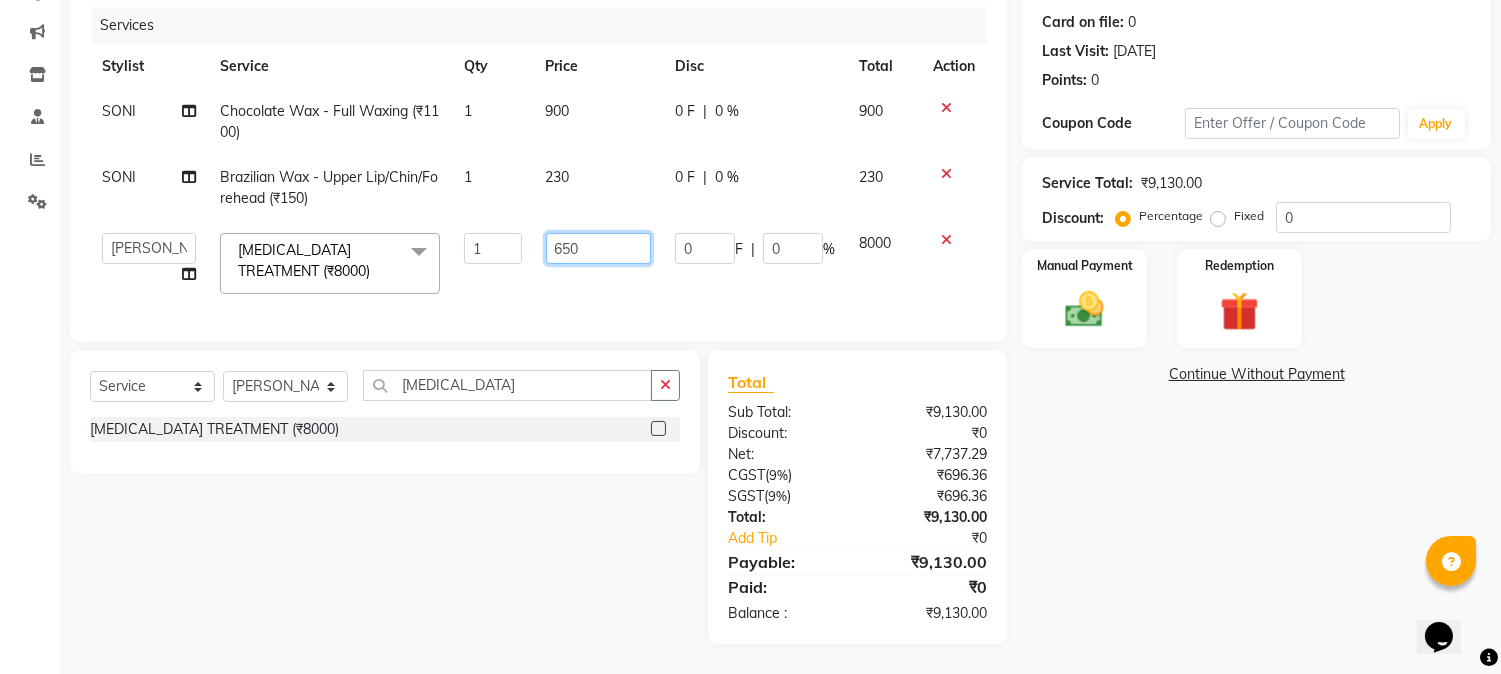 type on "6500" 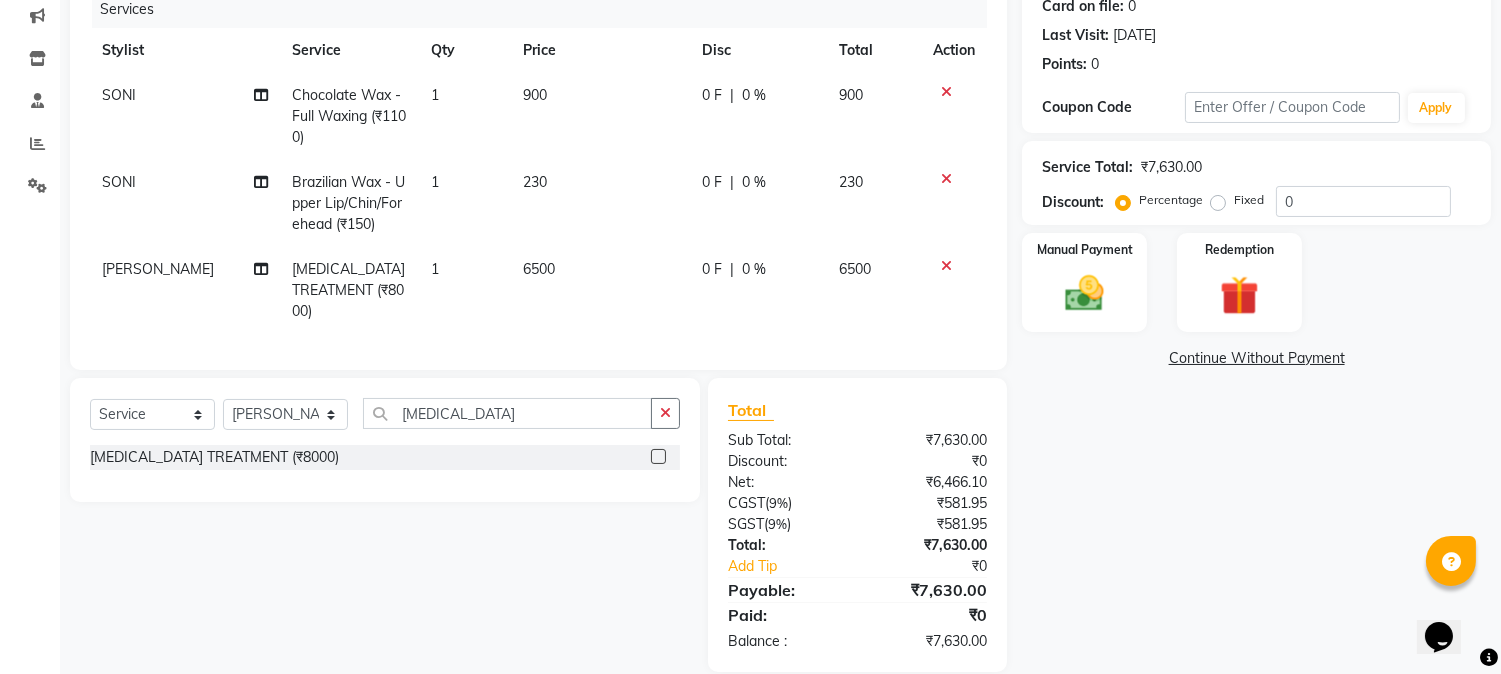 click on "0 F | 0 %" 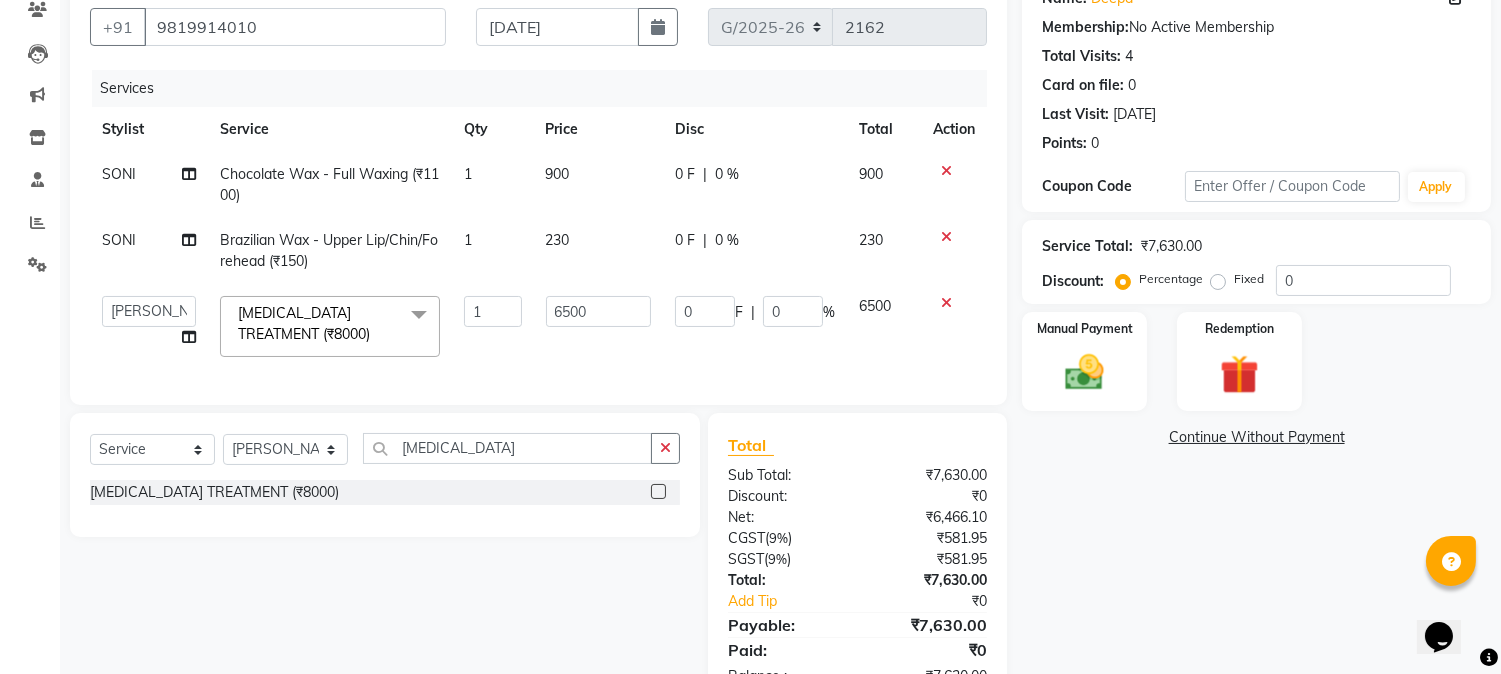scroll, scrollTop: 146, scrollLeft: 0, axis: vertical 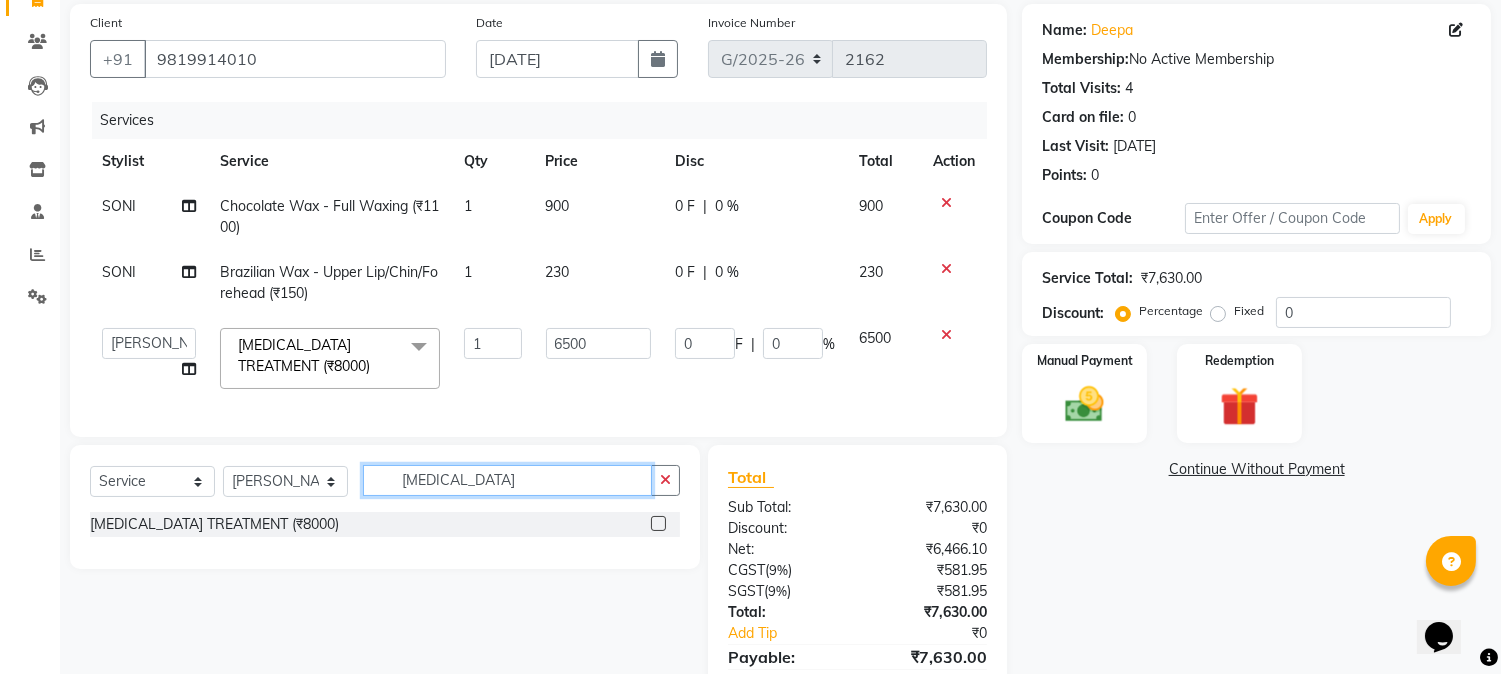 click on "[MEDICAL_DATA]" 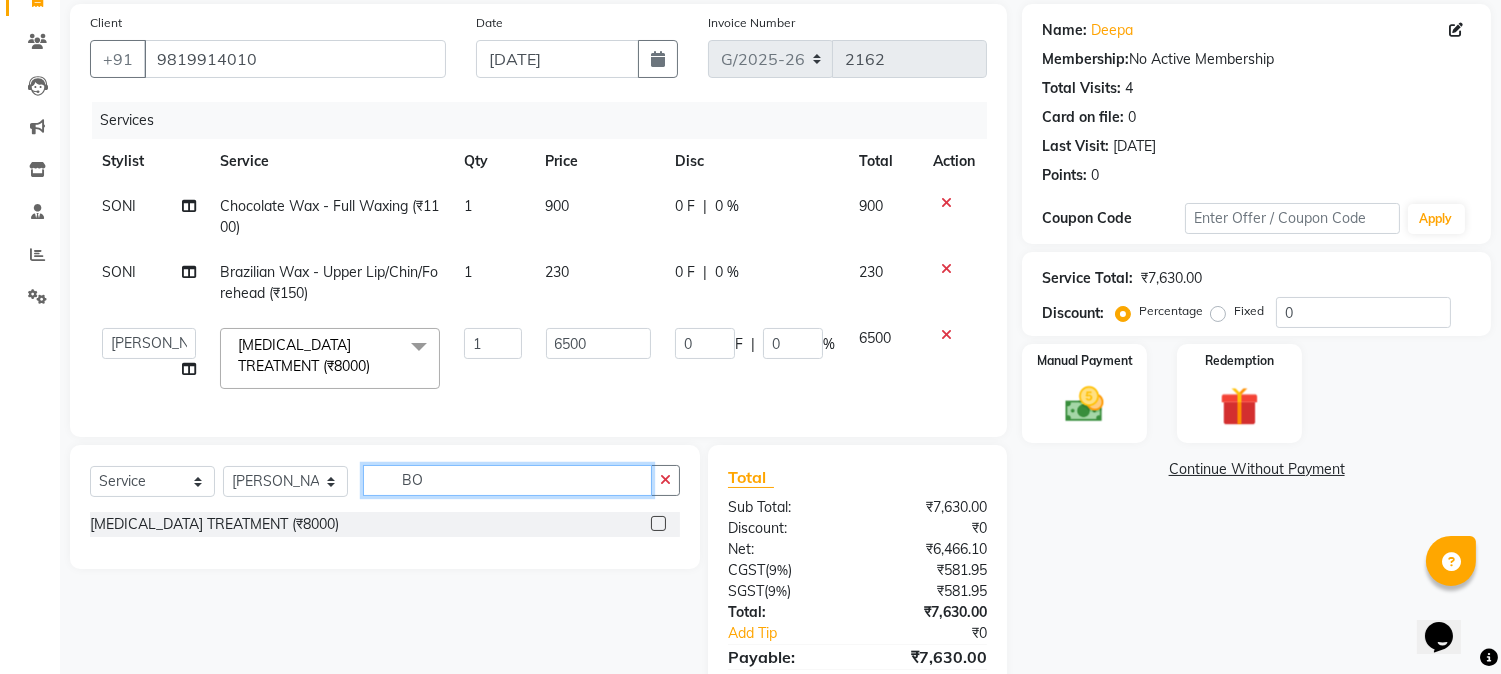 type on "B" 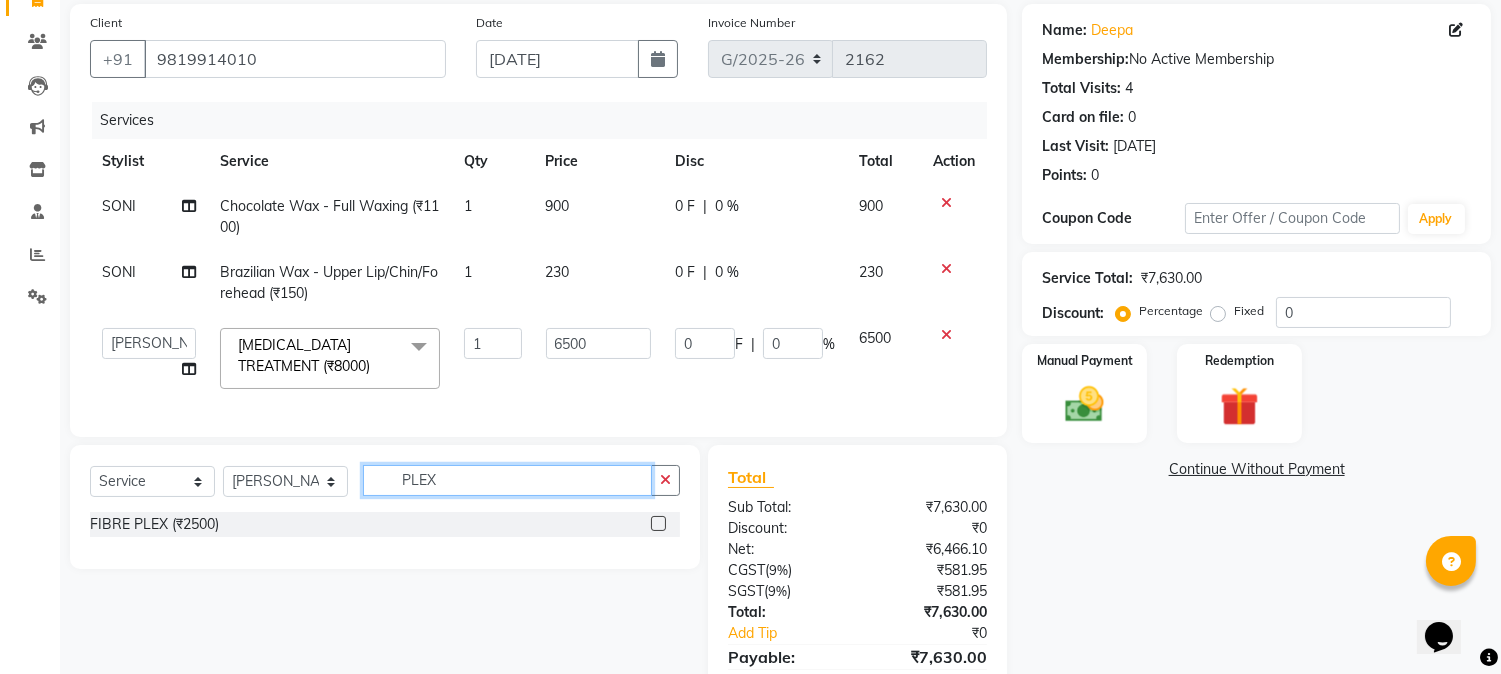 type 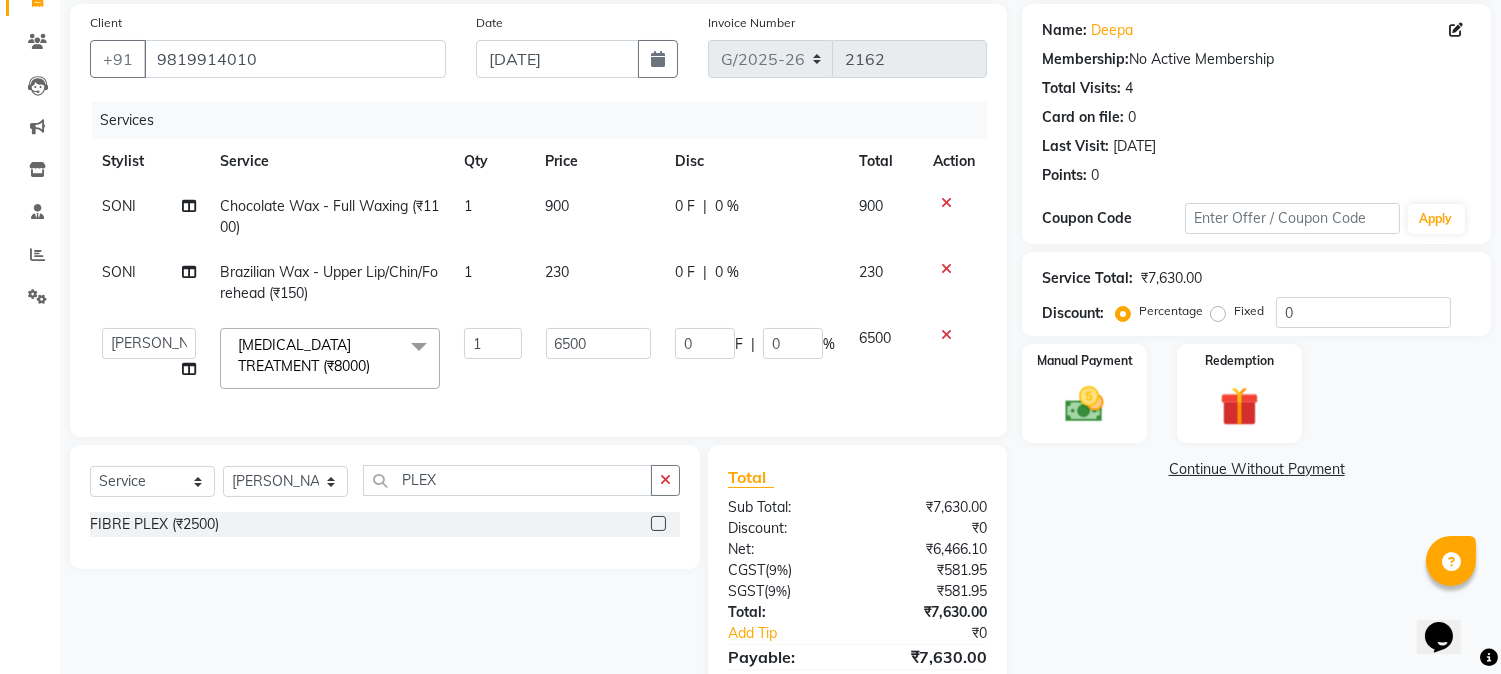 click 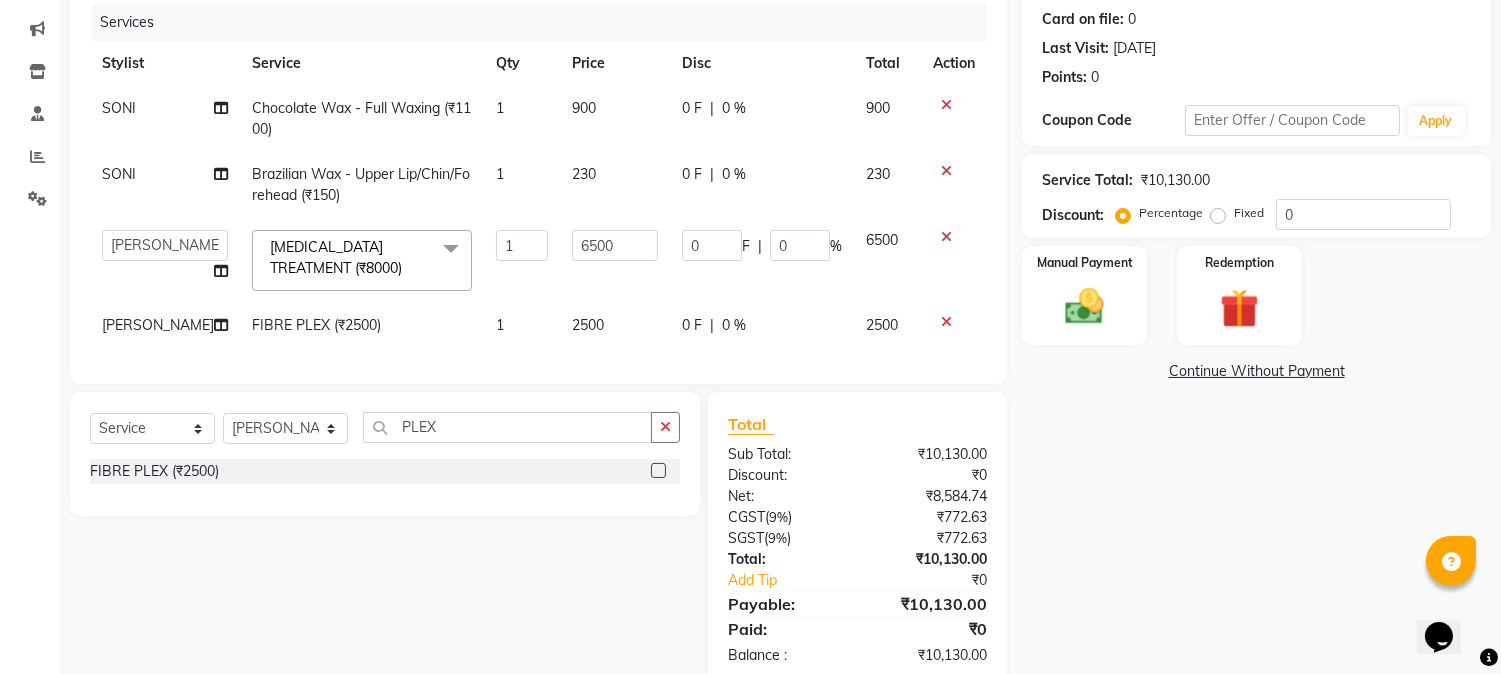 scroll, scrollTop: 80, scrollLeft: 0, axis: vertical 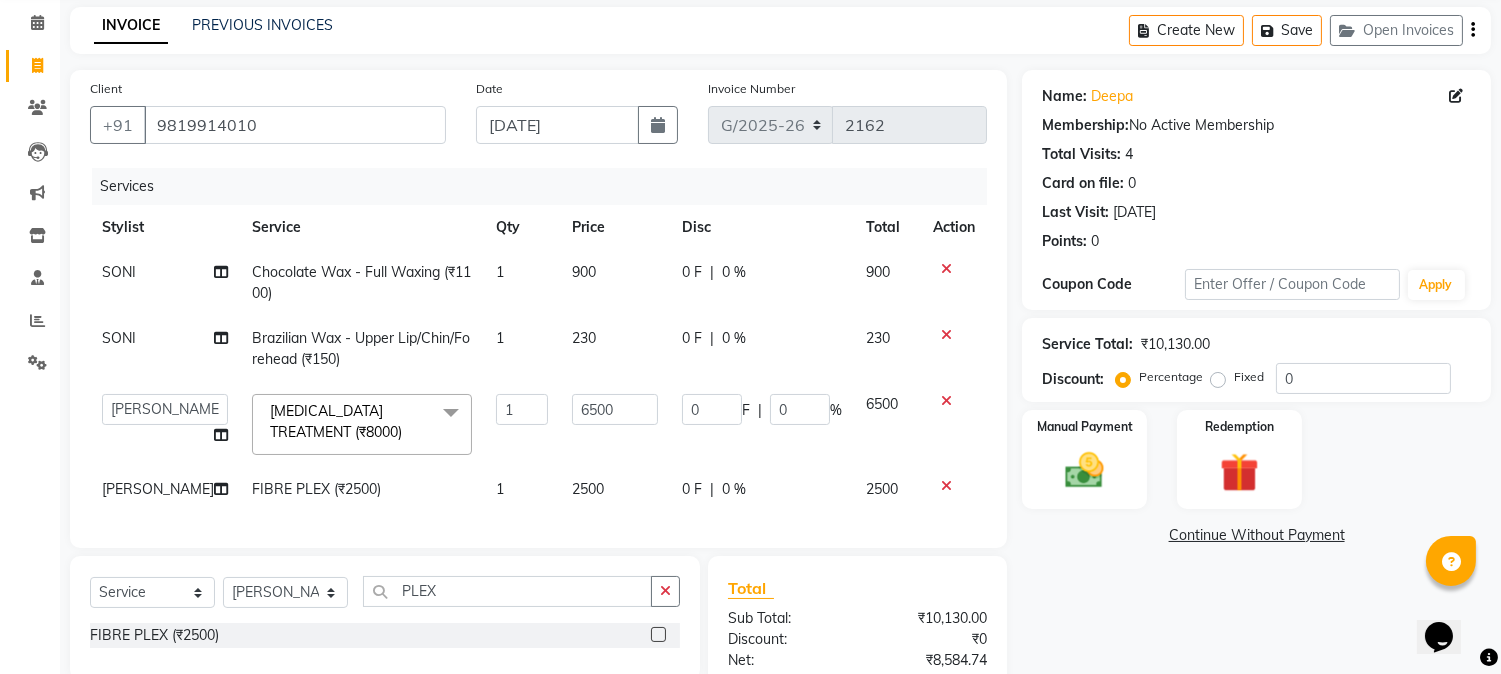click on "2500" 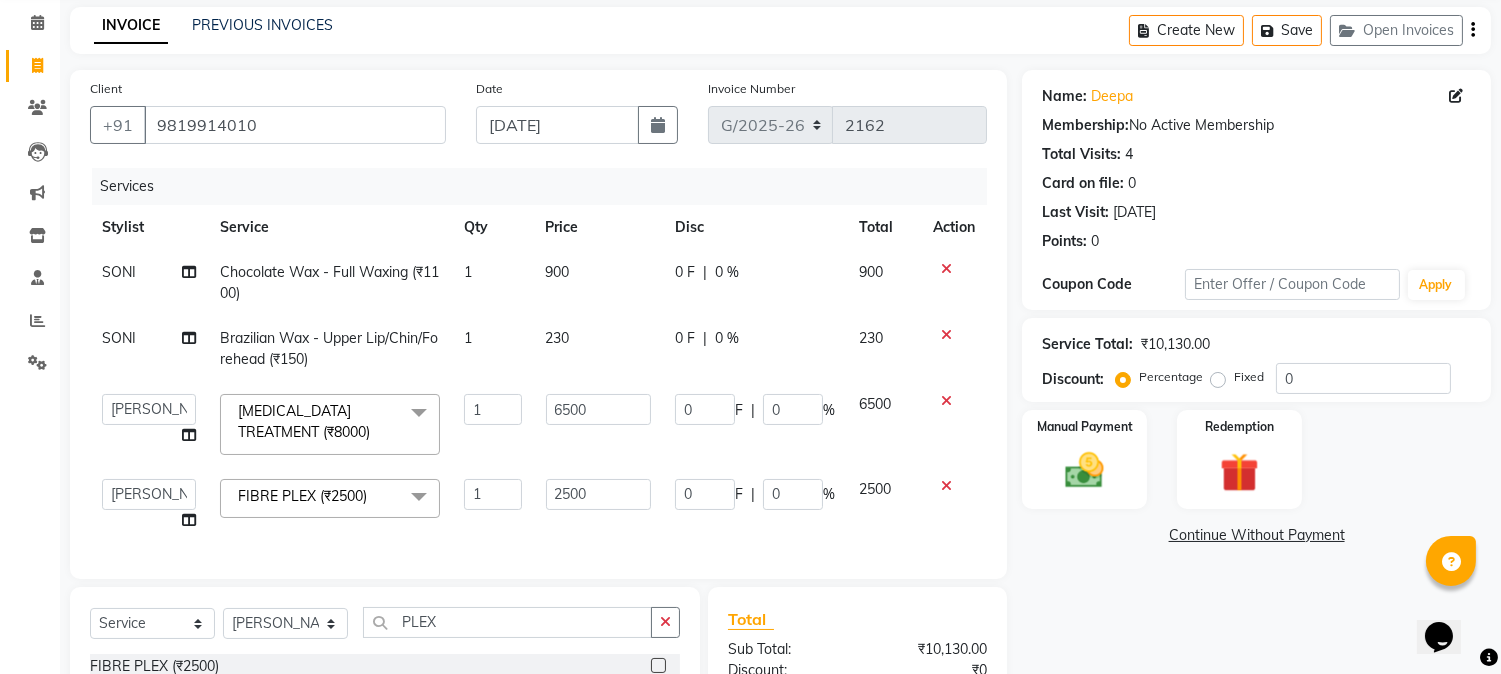 click on "2500" 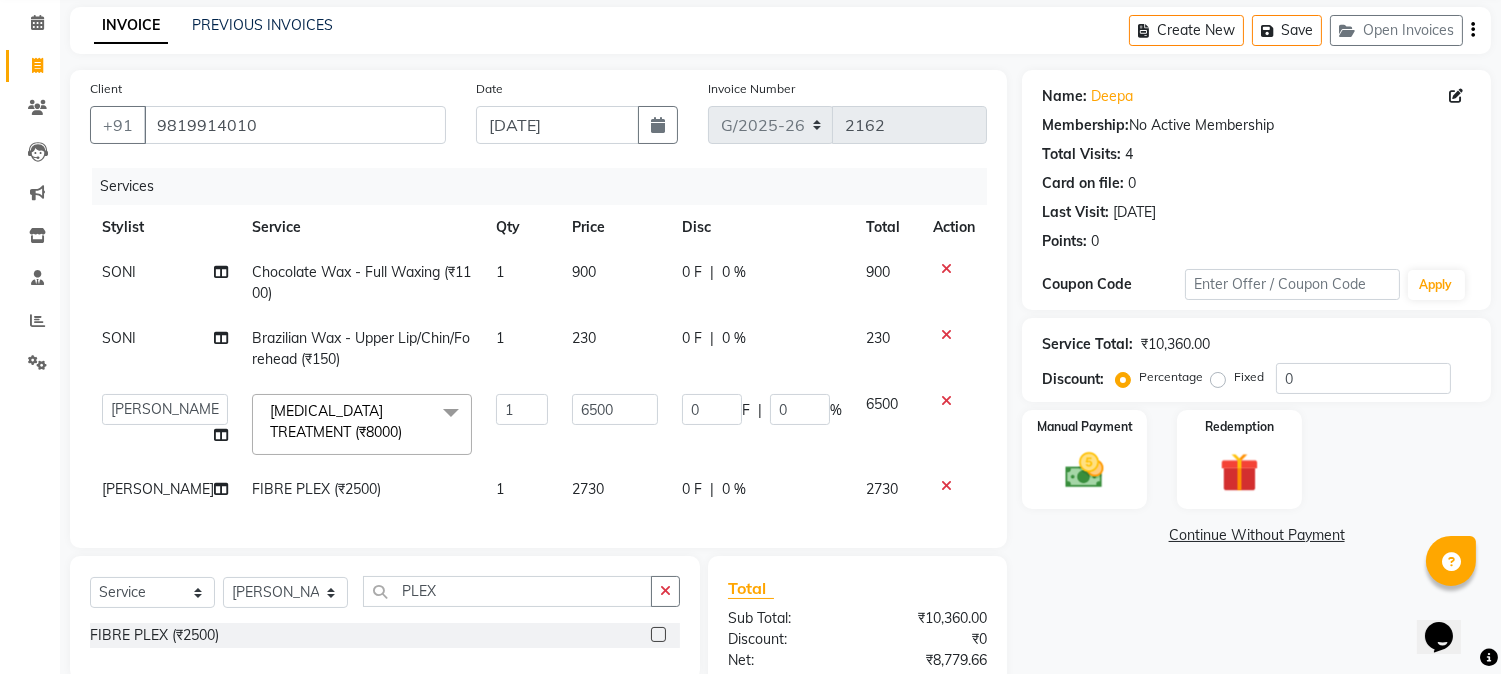 click on "2730" 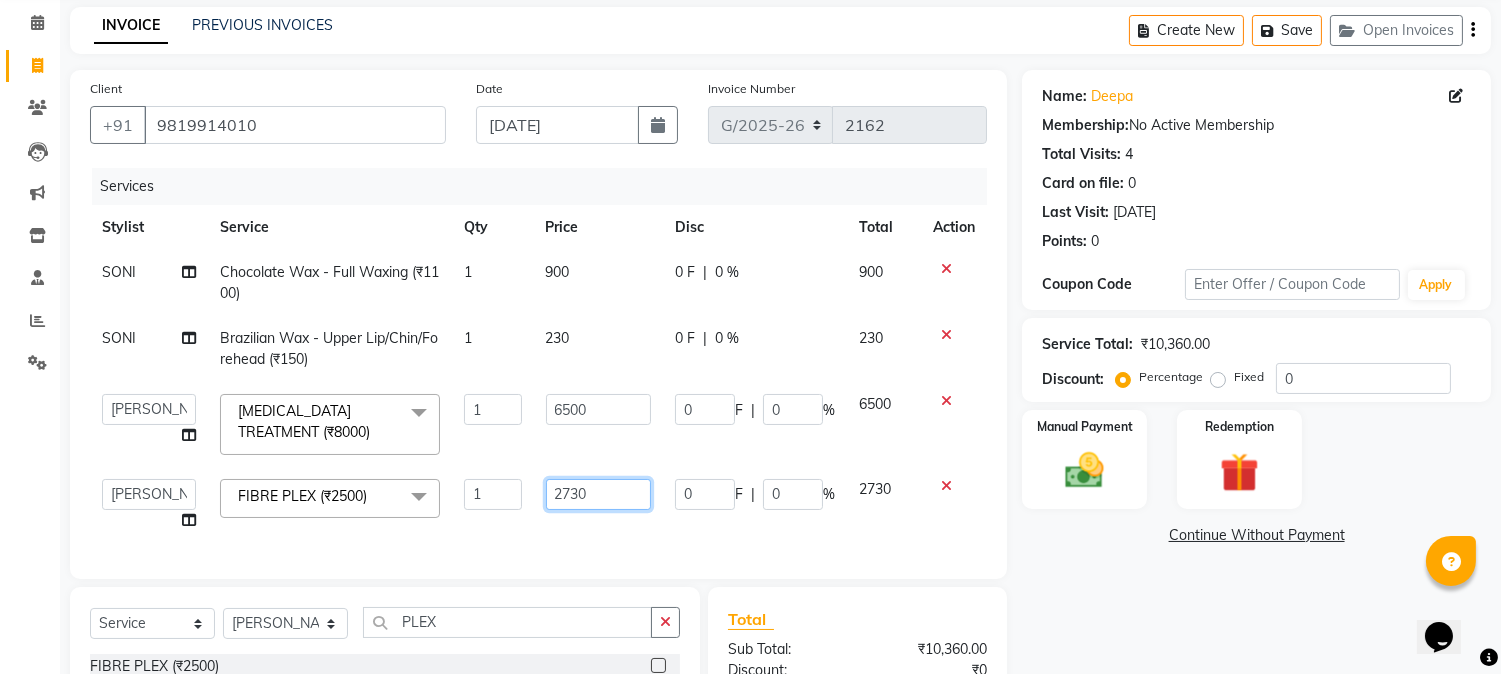 click on "2730" 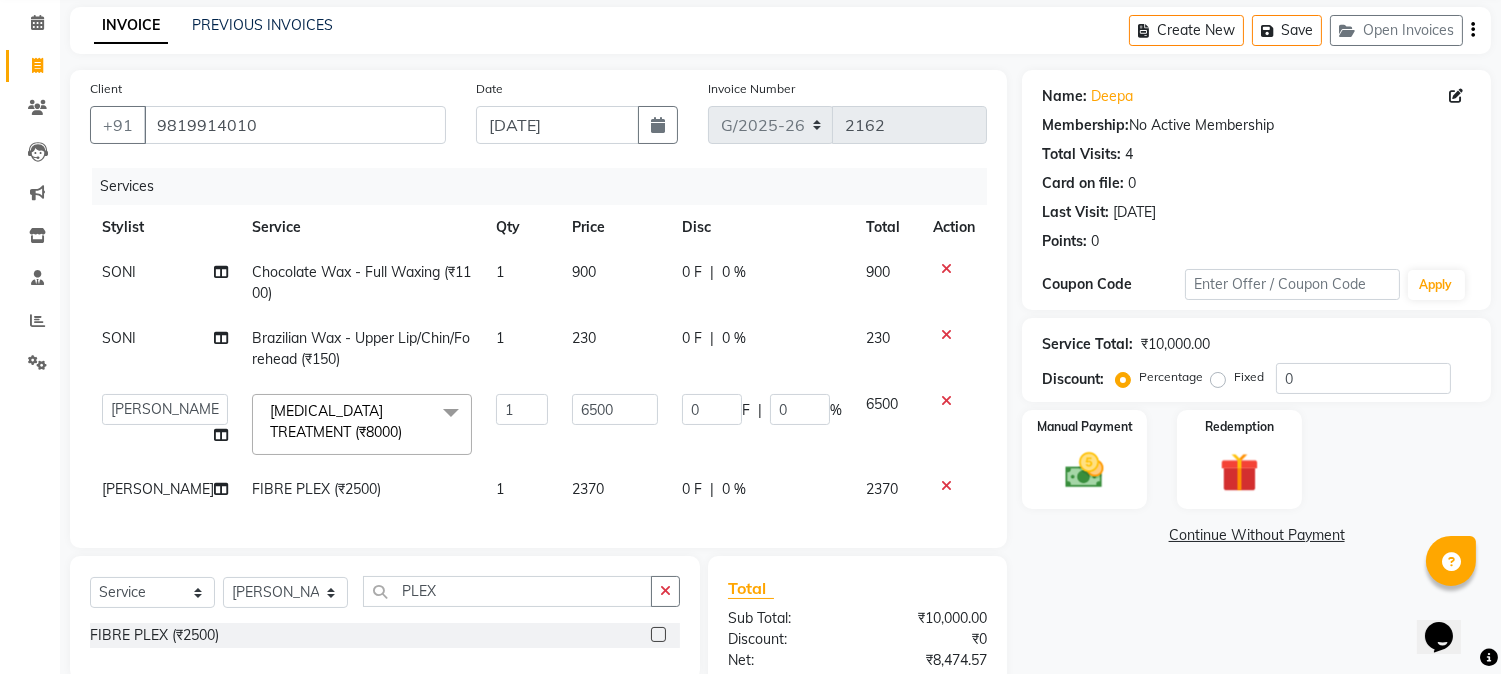 click on "Name: Deepa  Membership:  No Active Membership  Total Visits:  4 Card on file:  0 Last Visit:   [DATE] Points:   0  Coupon Code Apply Service Total:  ₹10,000.00  Discount:  Percentage   Fixed  0 Manual Payment Redemption  Continue Without Payment" 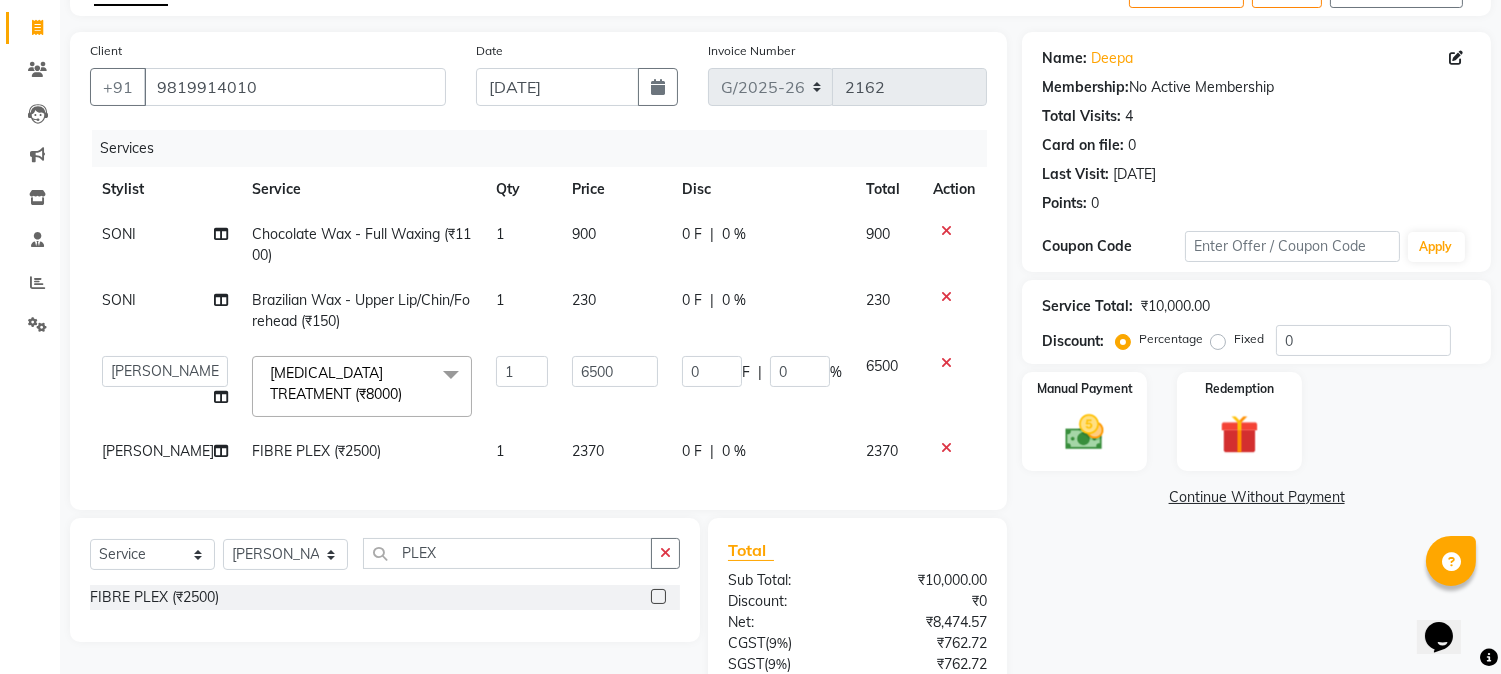 scroll, scrollTop: 222, scrollLeft: 0, axis: vertical 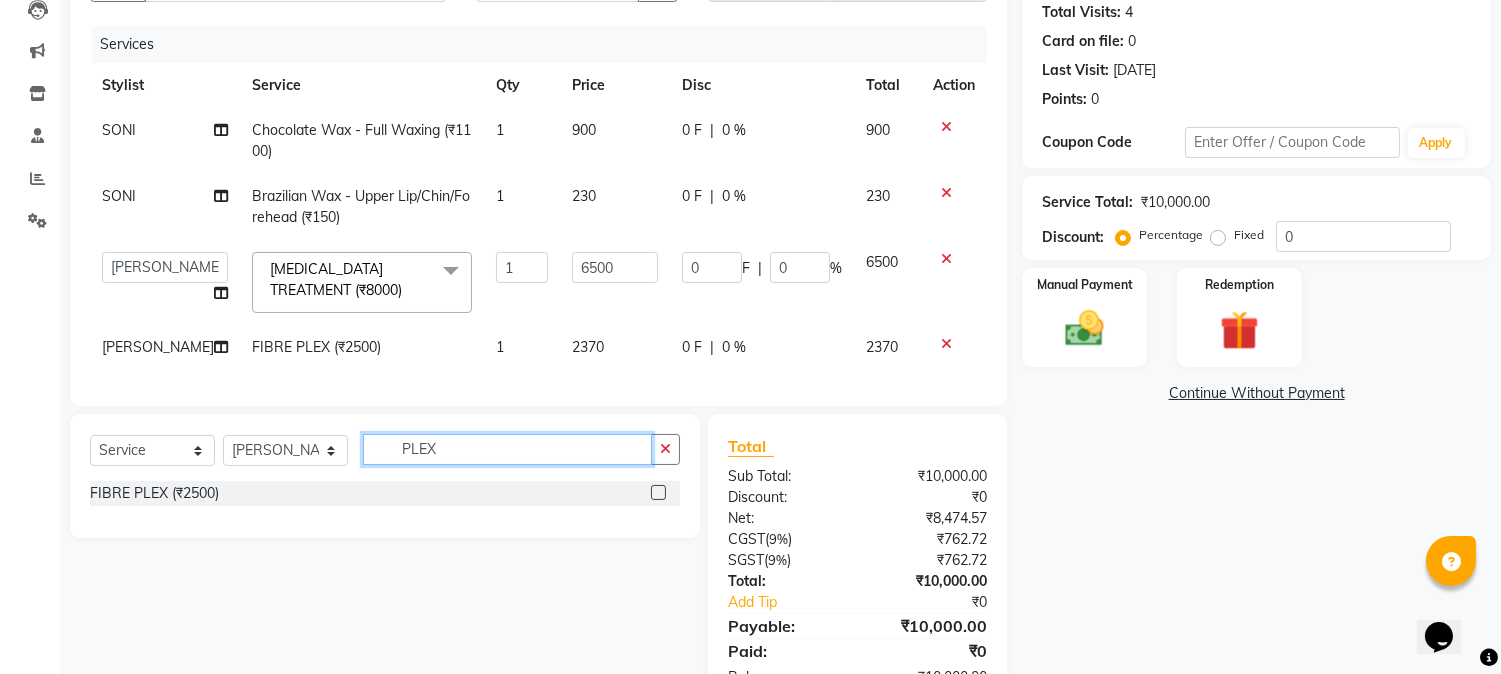 drag, startPoint x: 486, startPoint y: 471, endPoint x: 498, endPoint y: 494, distance: 25.942244 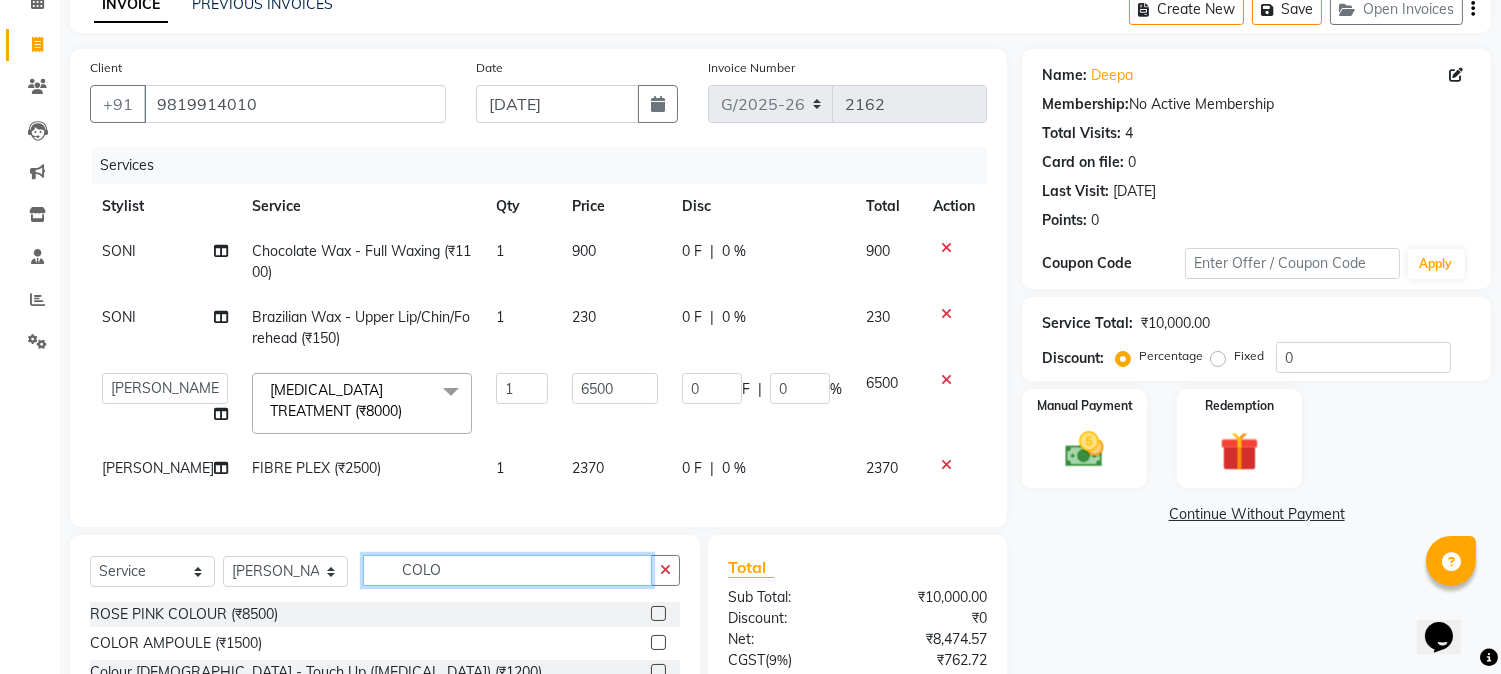 scroll, scrollTop: 222, scrollLeft: 0, axis: vertical 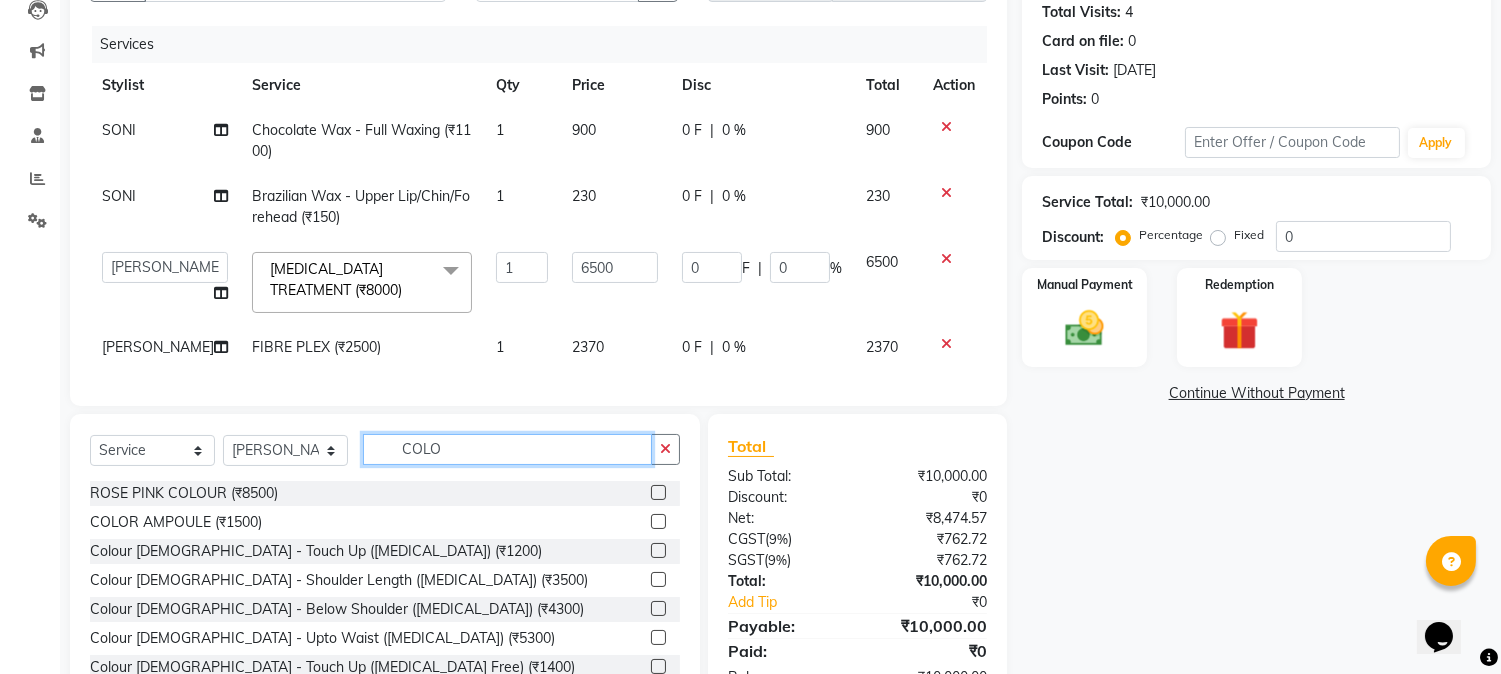 click on "COLO" 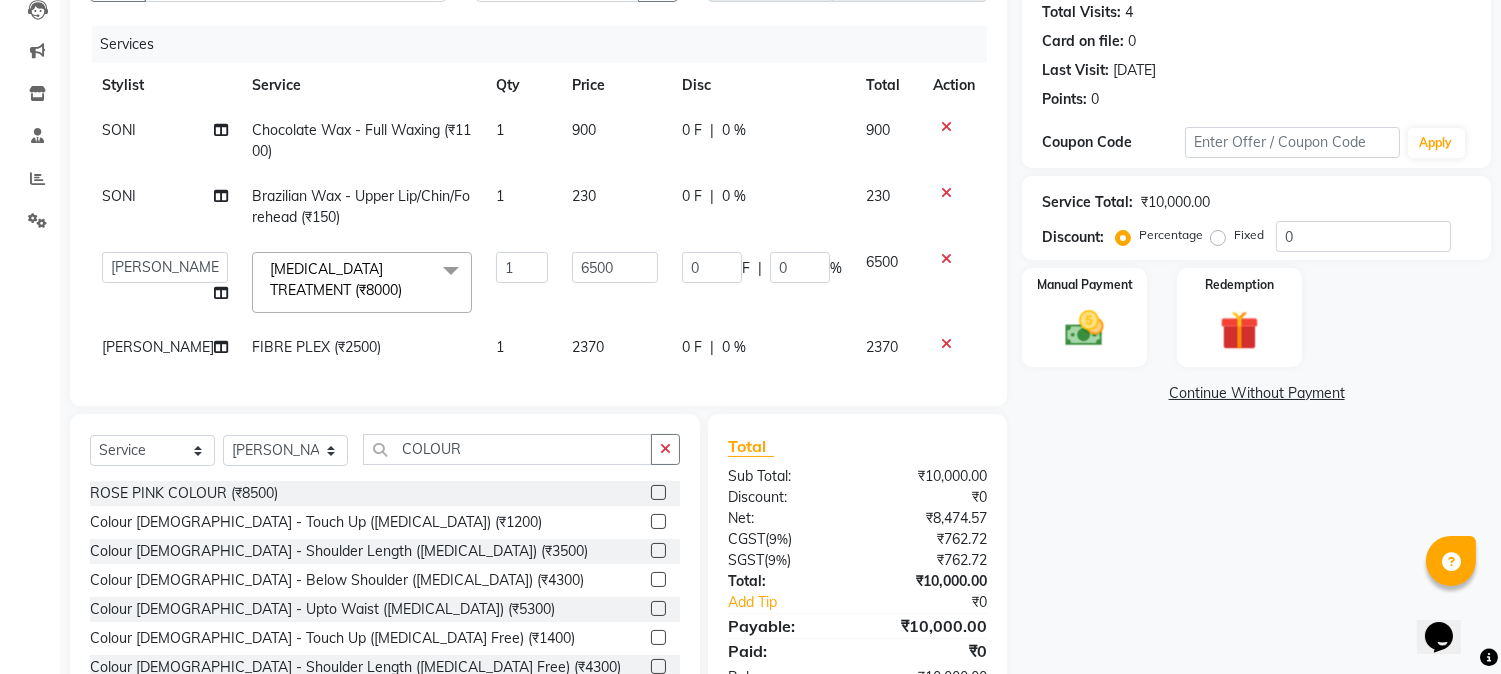 click 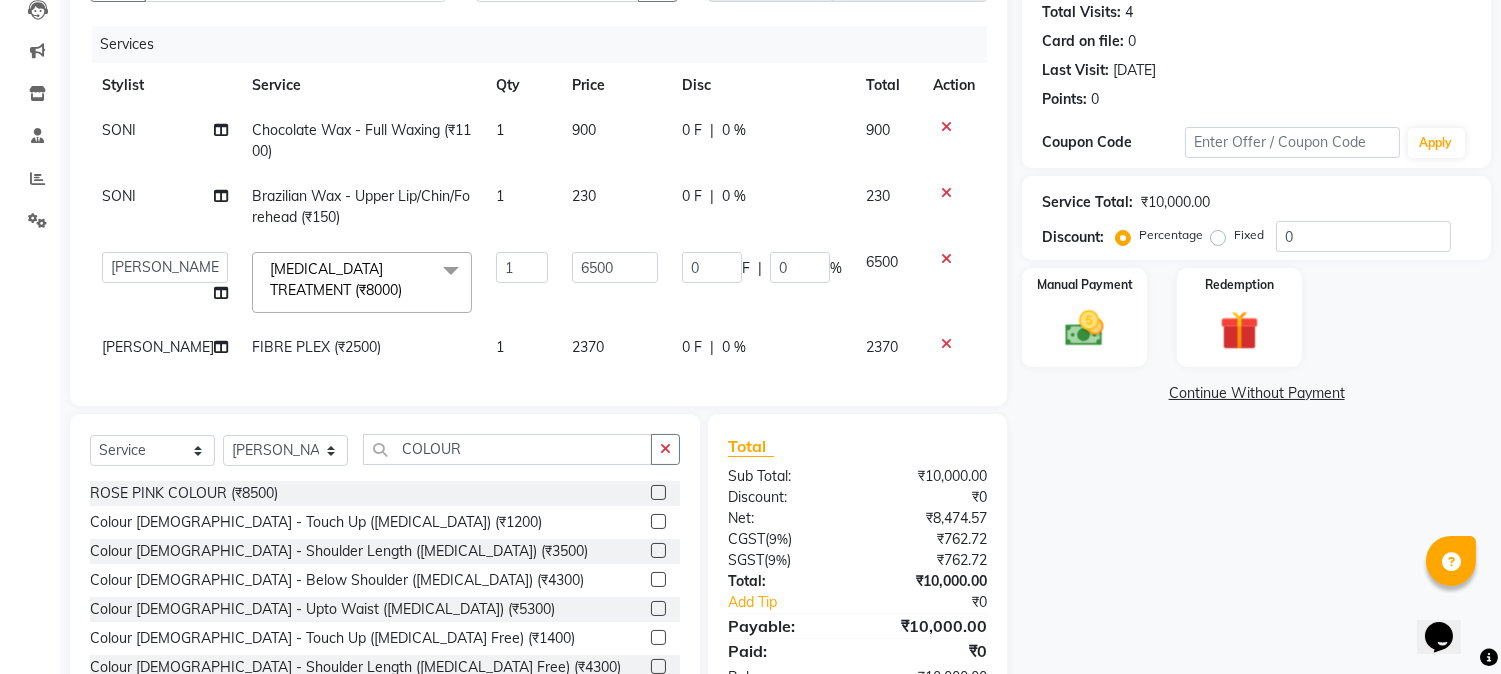 click 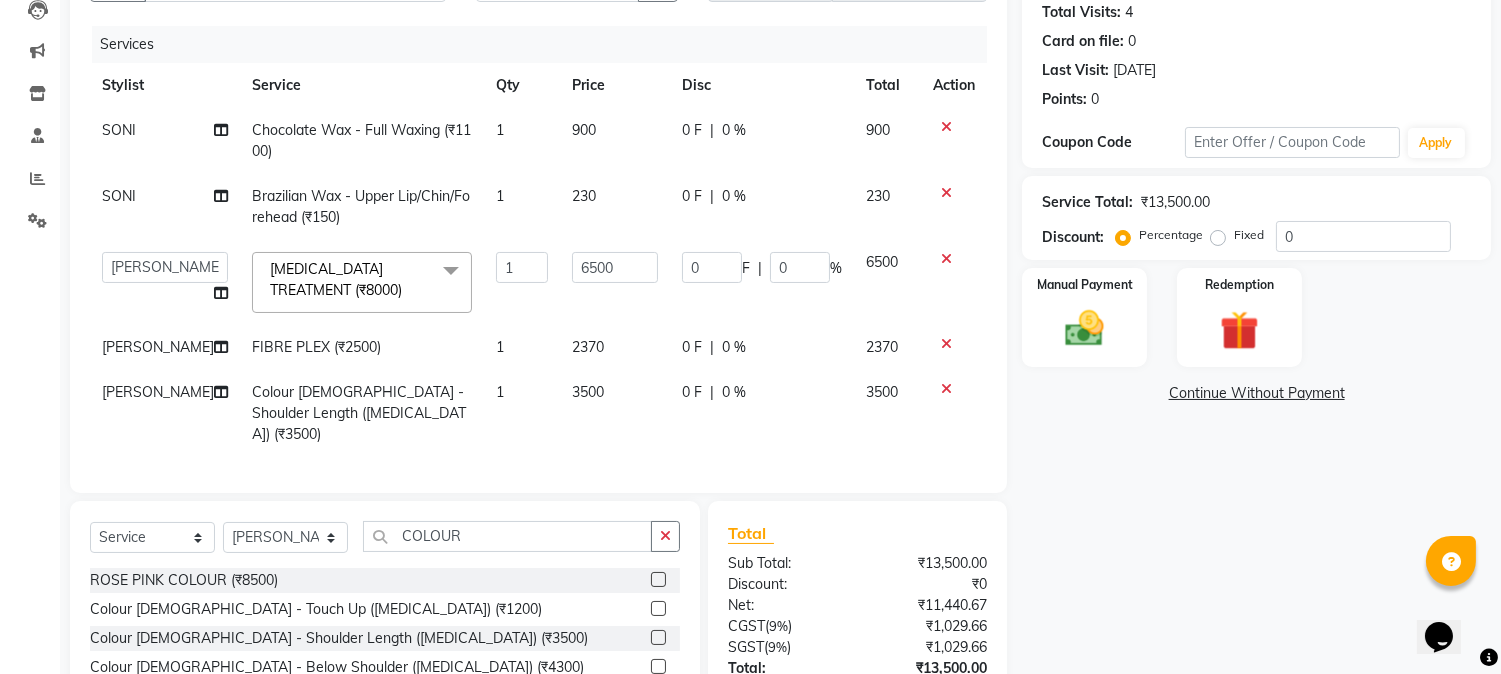 click on "3500" 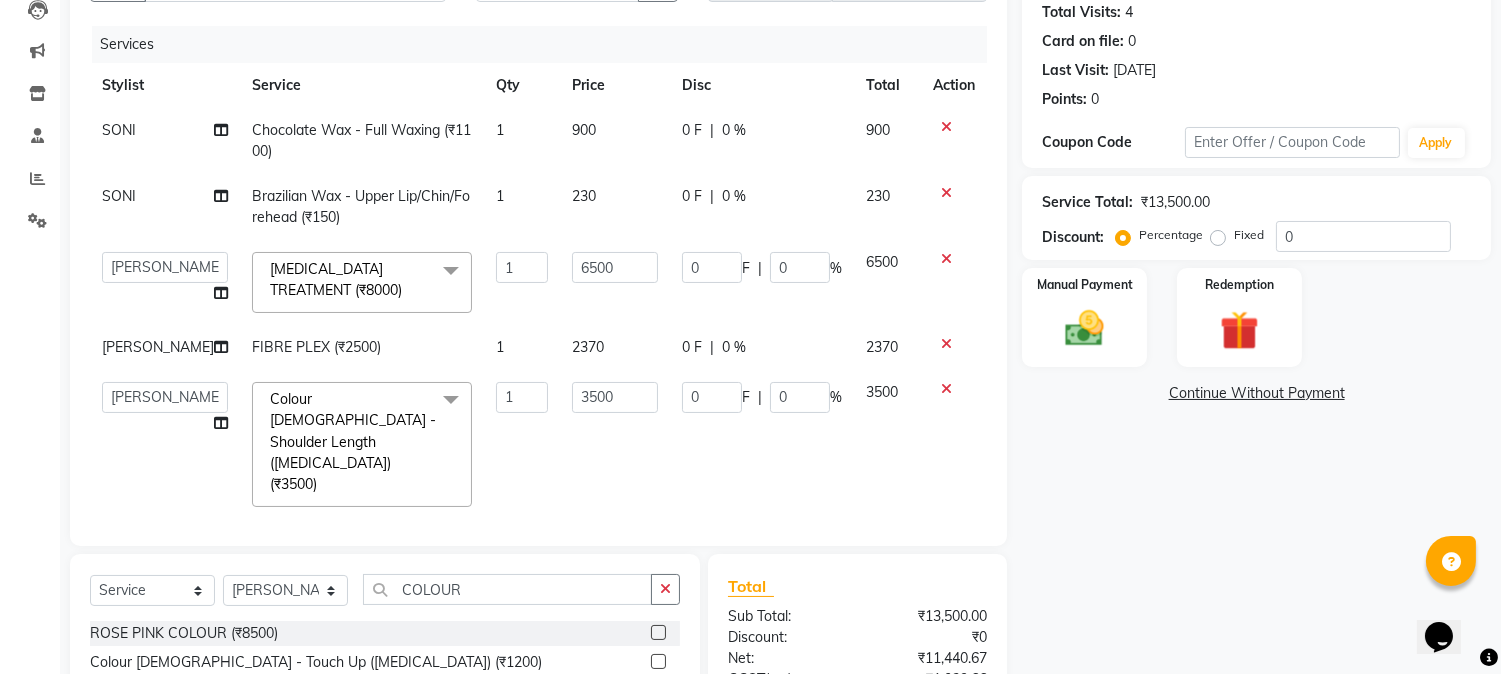 click on "3500" 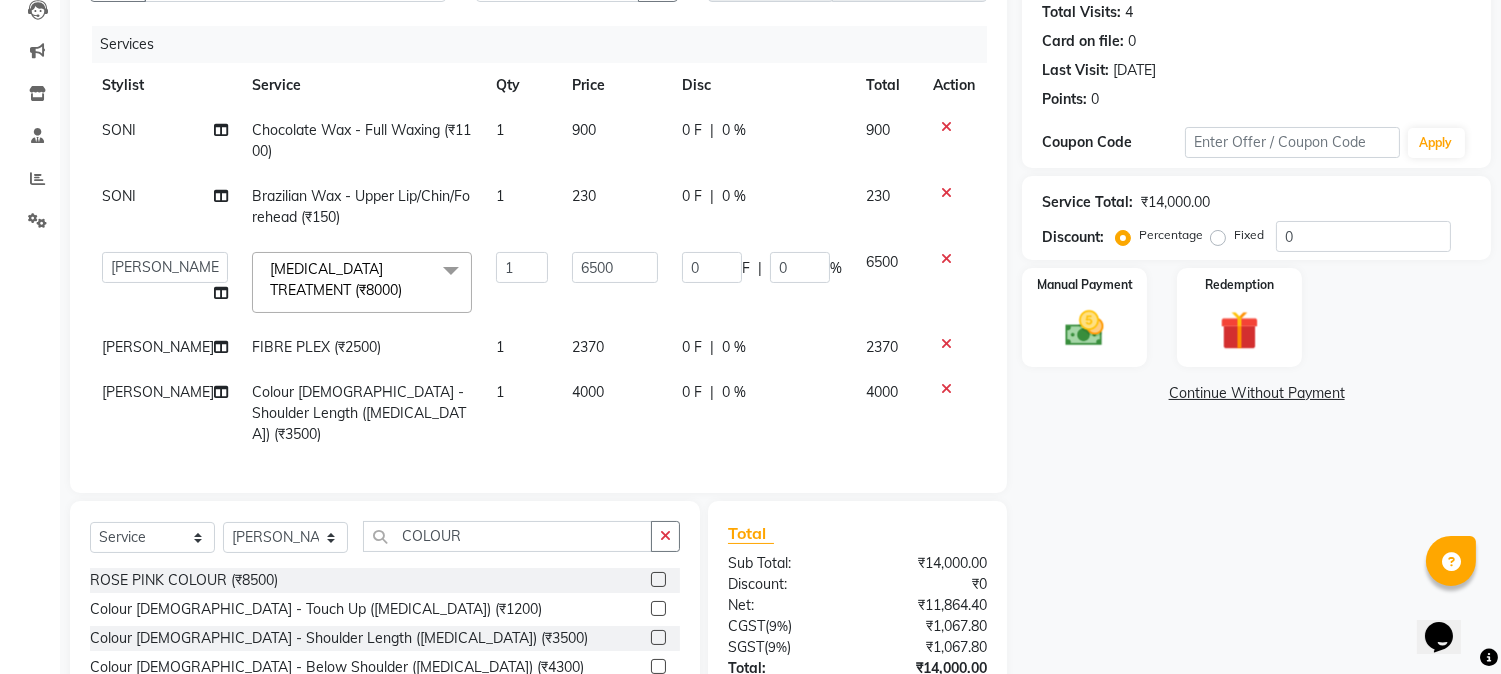 click on "Name: Deepa  Membership:  No Active Membership  Total Visits:  4 Card on file:  0 Last Visit:   [DATE] Points:   0  Coupon Code Apply Service Total:  ₹14,000.00  Discount:  Percentage   Fixed  0 Manual Payment Redemption  Continue Without Payment" 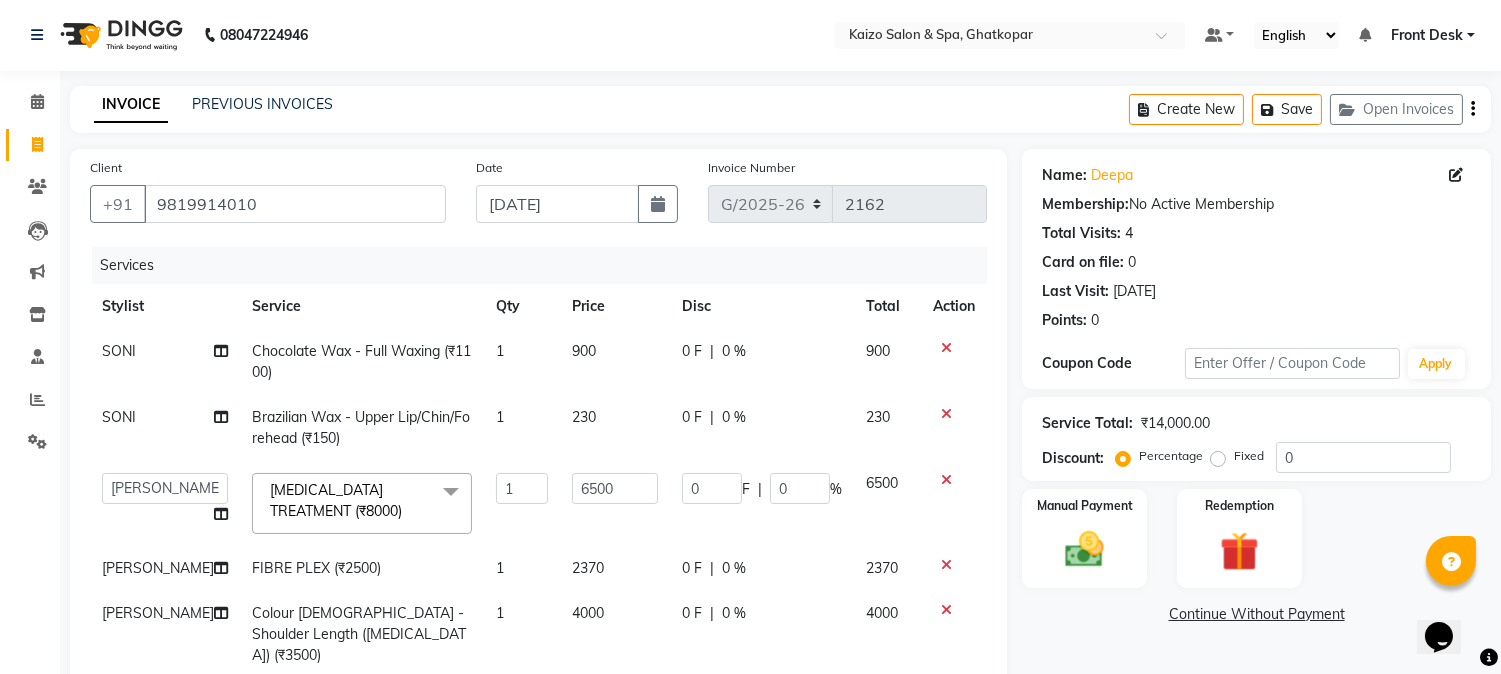 scroll, scrollTop: 0, scrollLeft: 0, axis: both 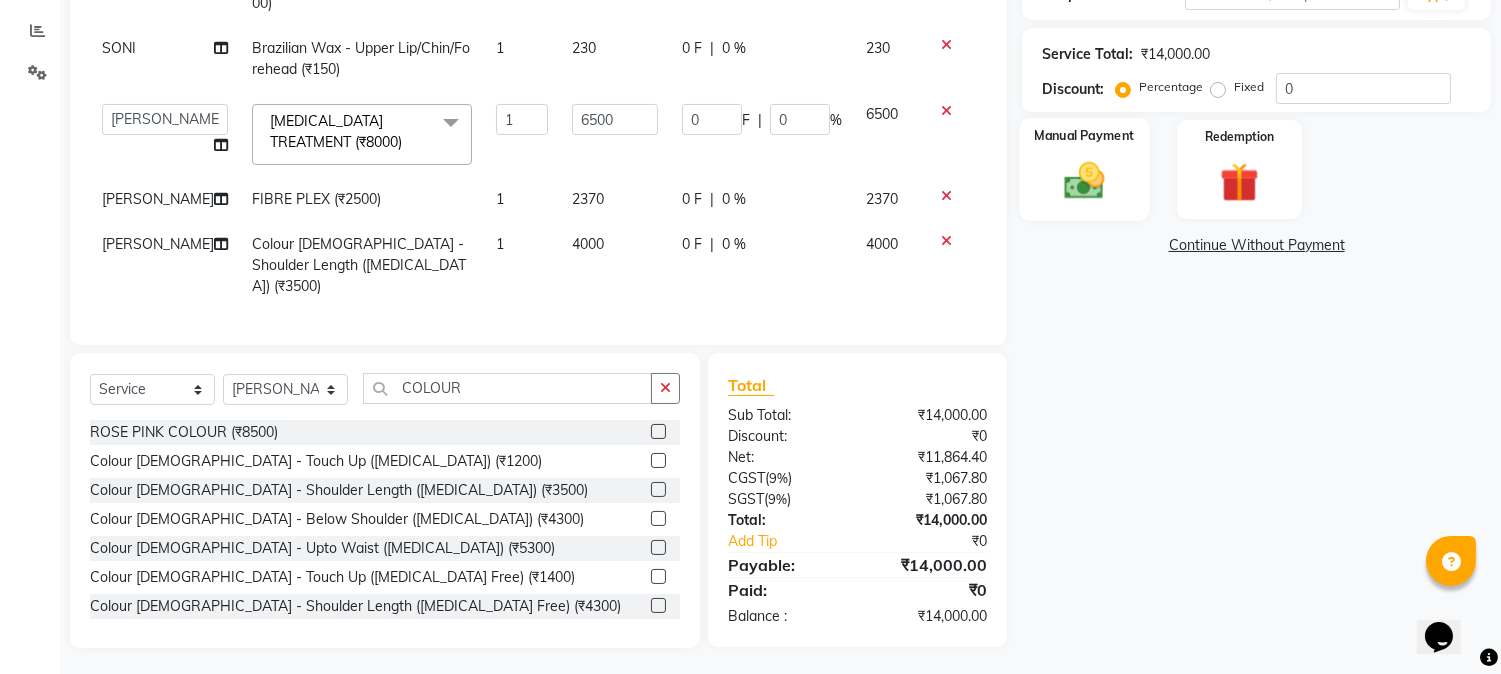 click 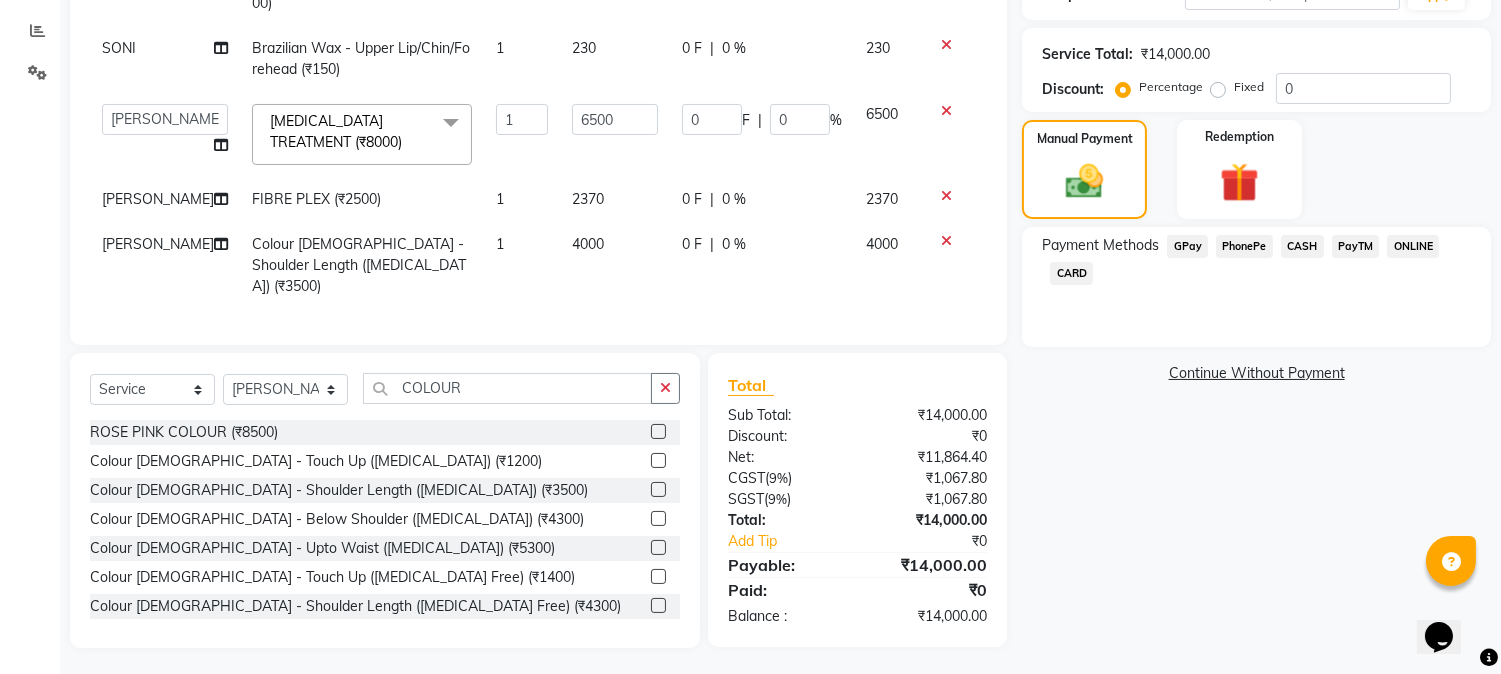 click on "PhonePe" 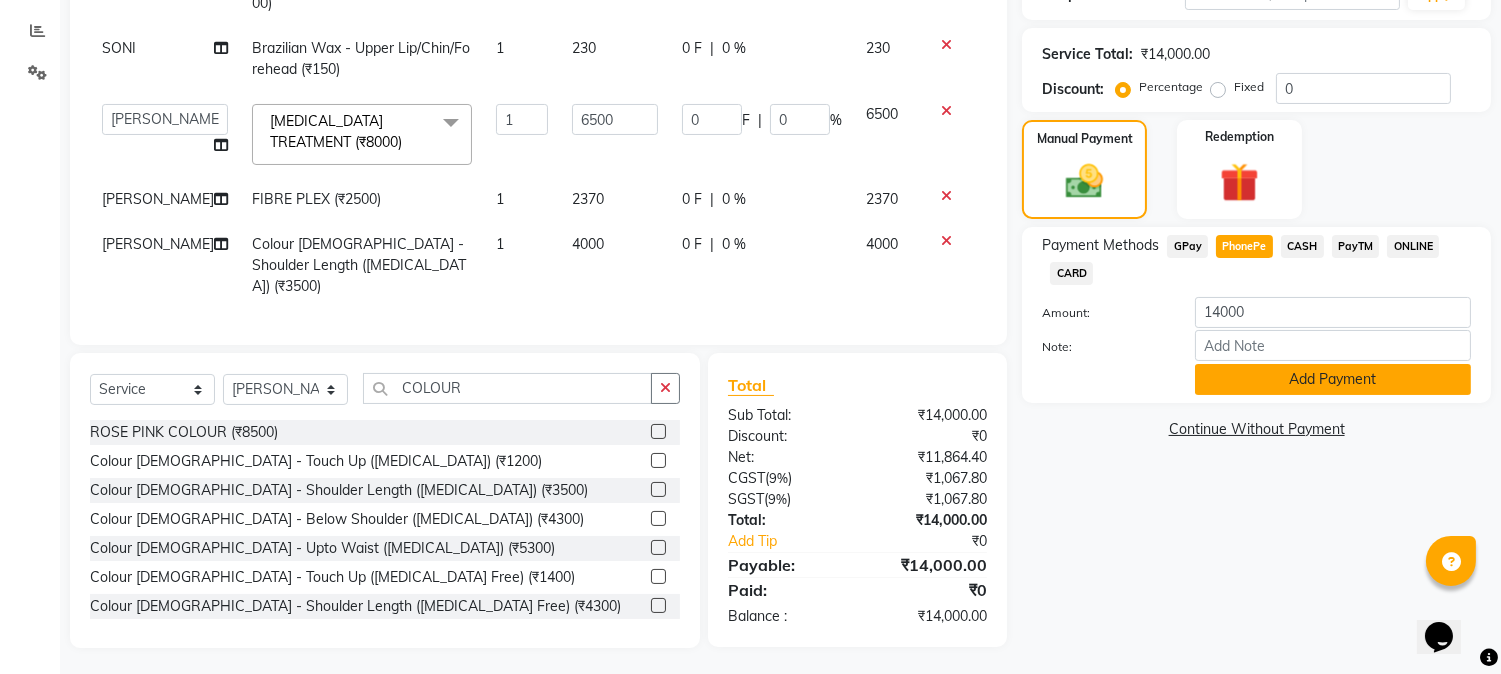 click on "Add Payment" 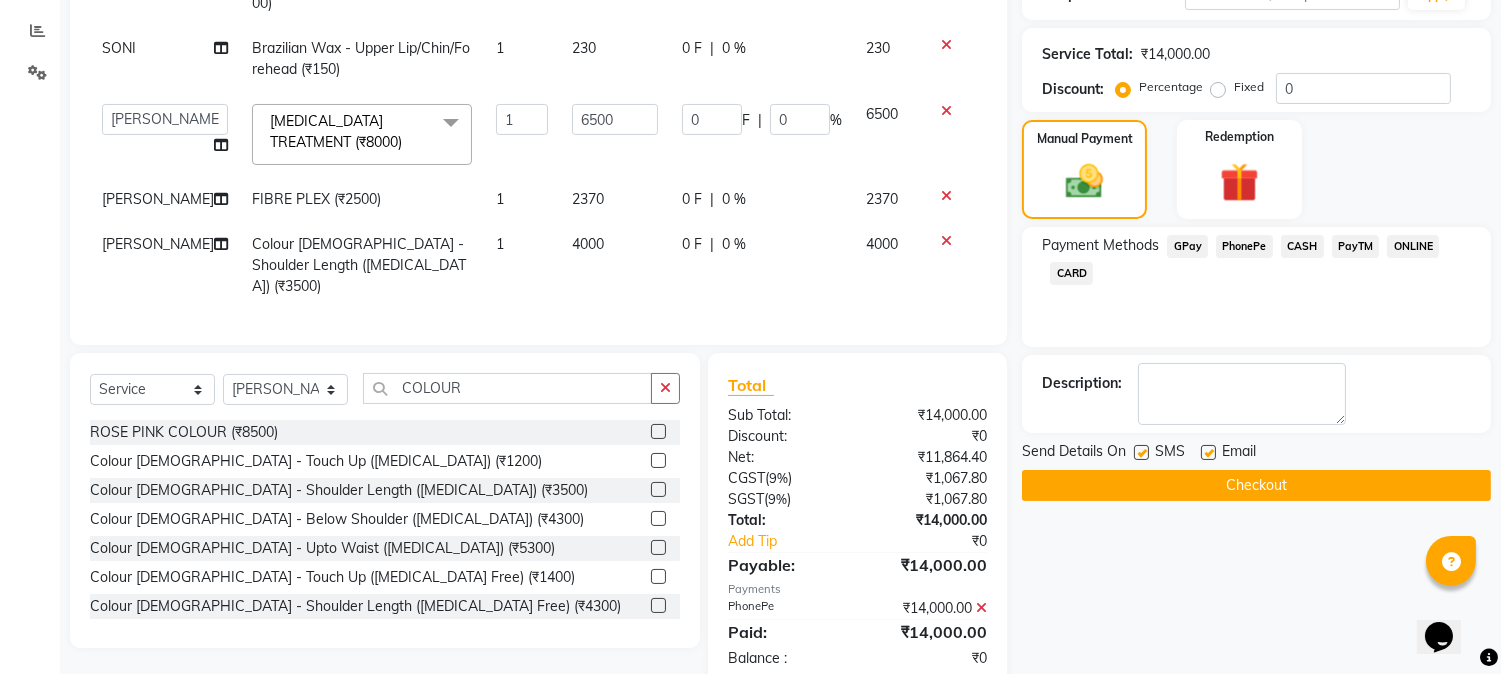 click 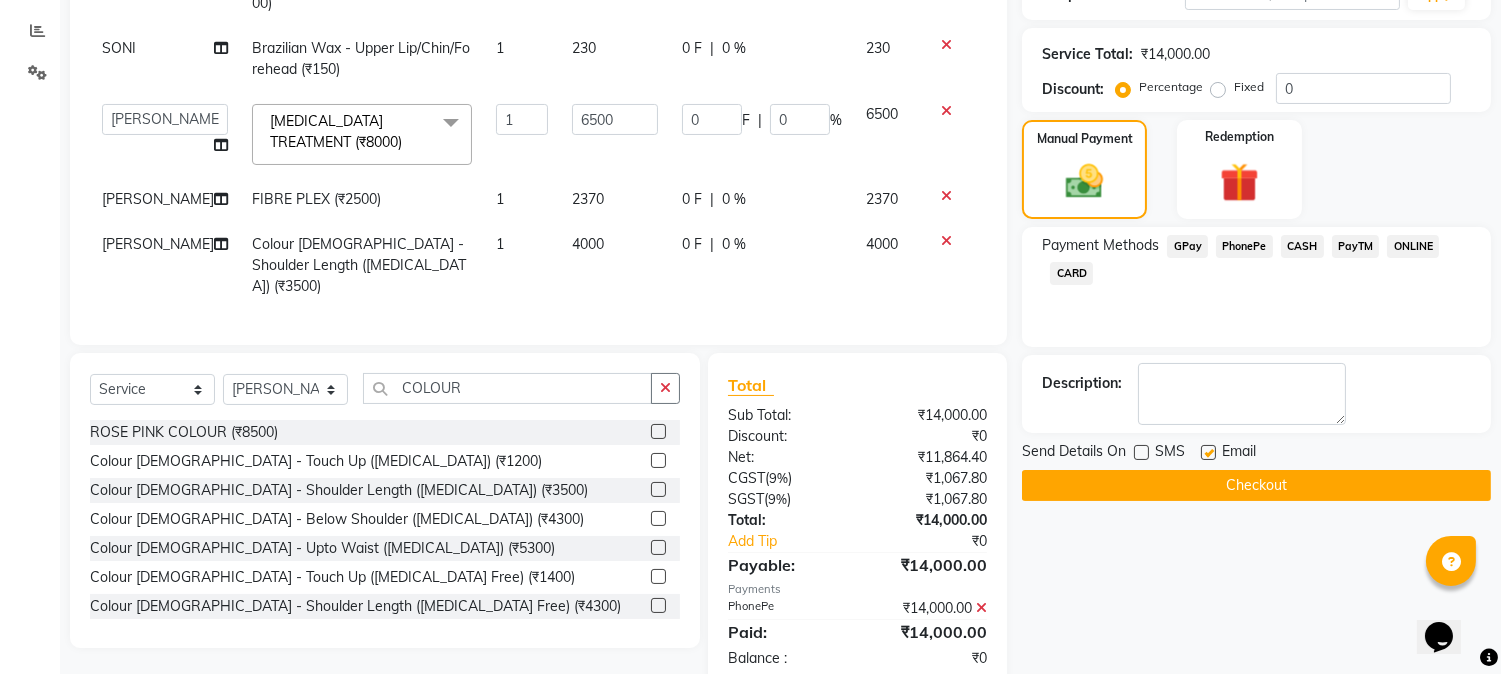 click 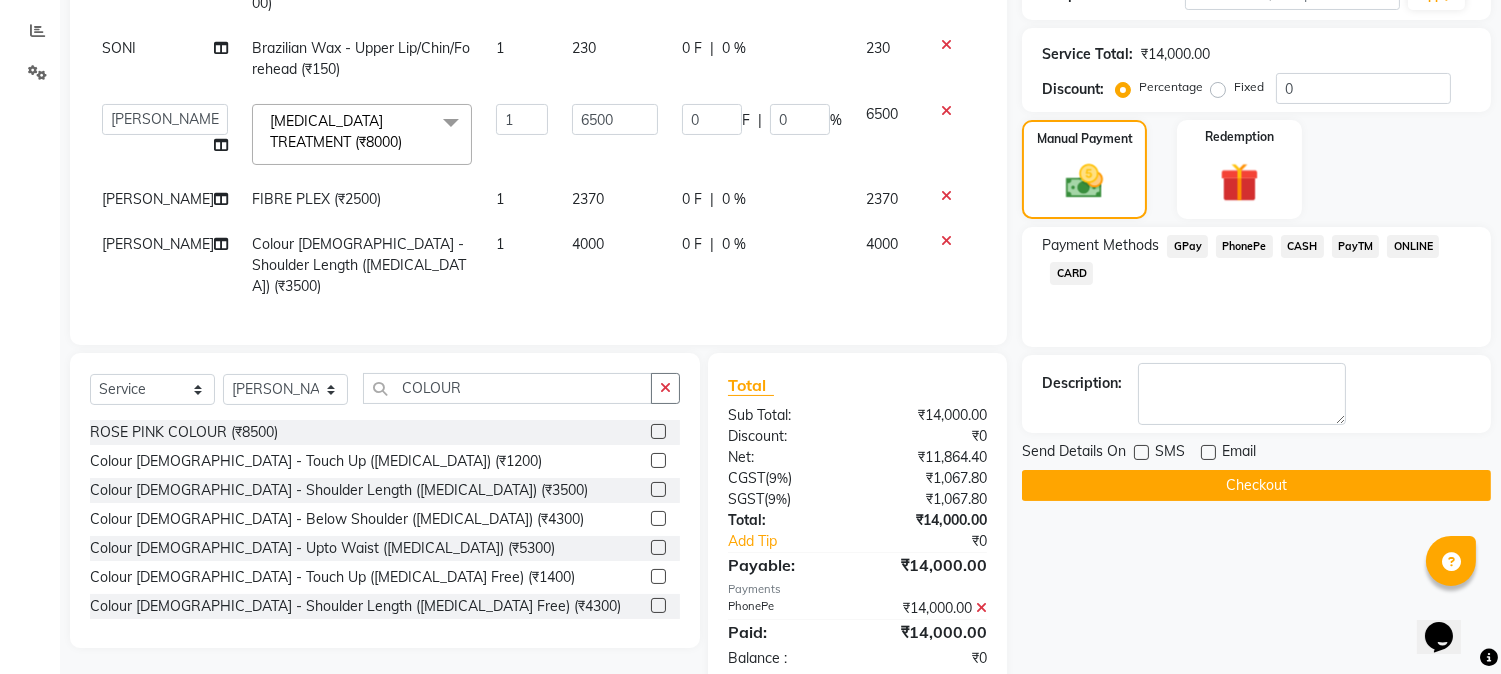 click on "Checkout" 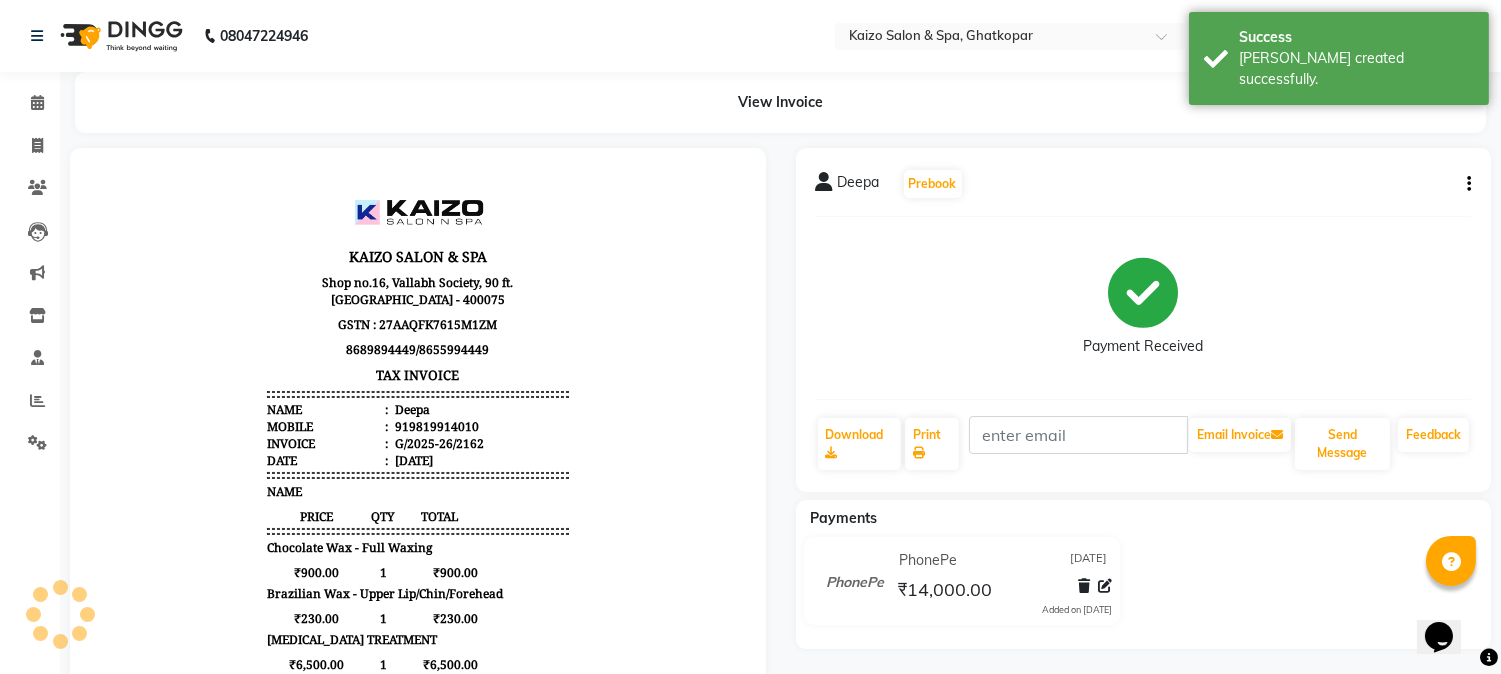 scroll, scrollTop: 0, scrollLeft: 0, axis: both 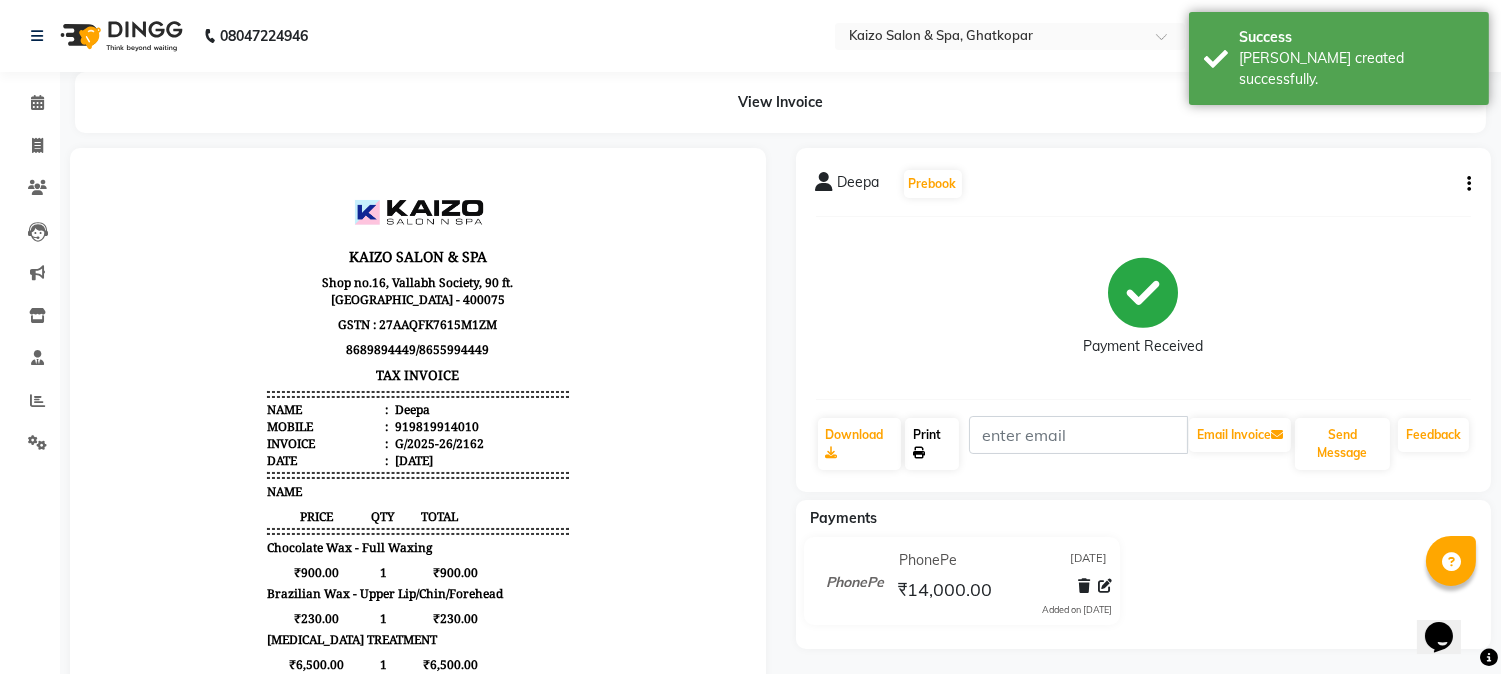 click on "Print" 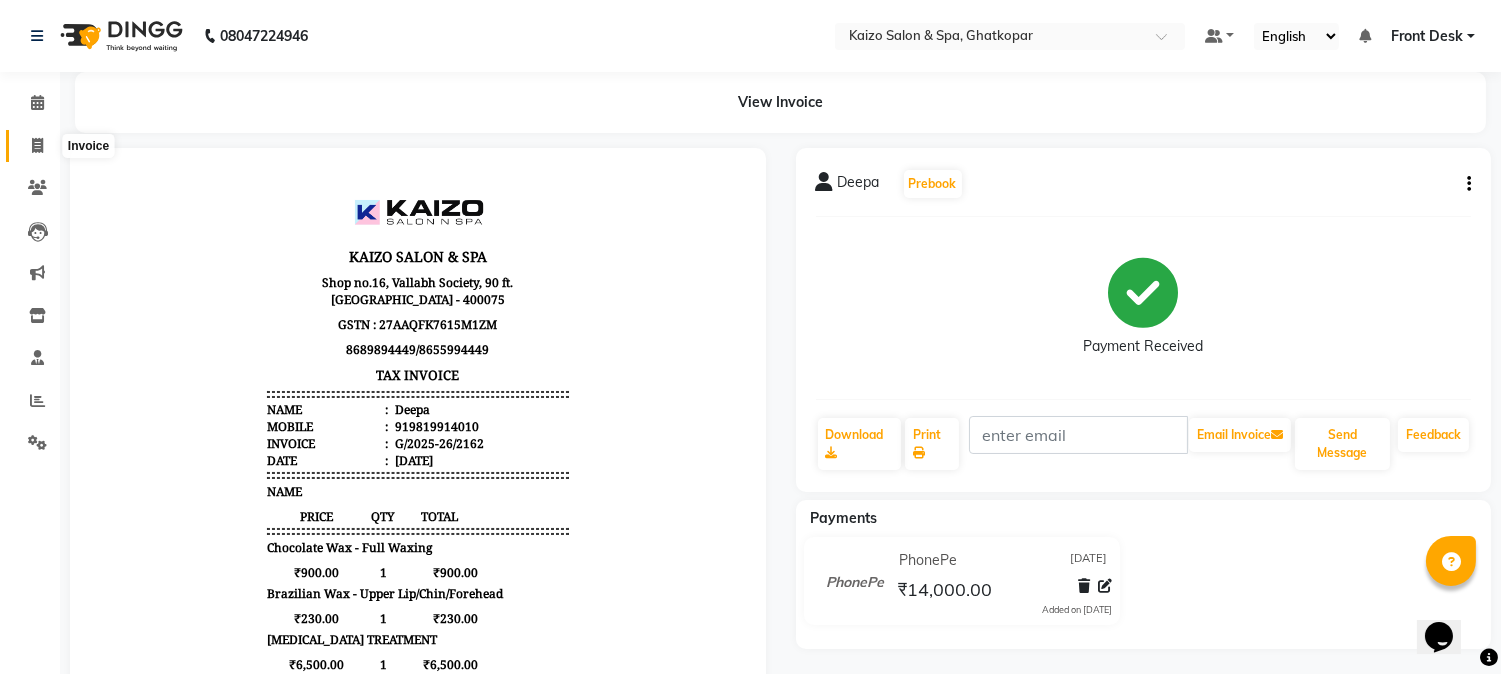 click 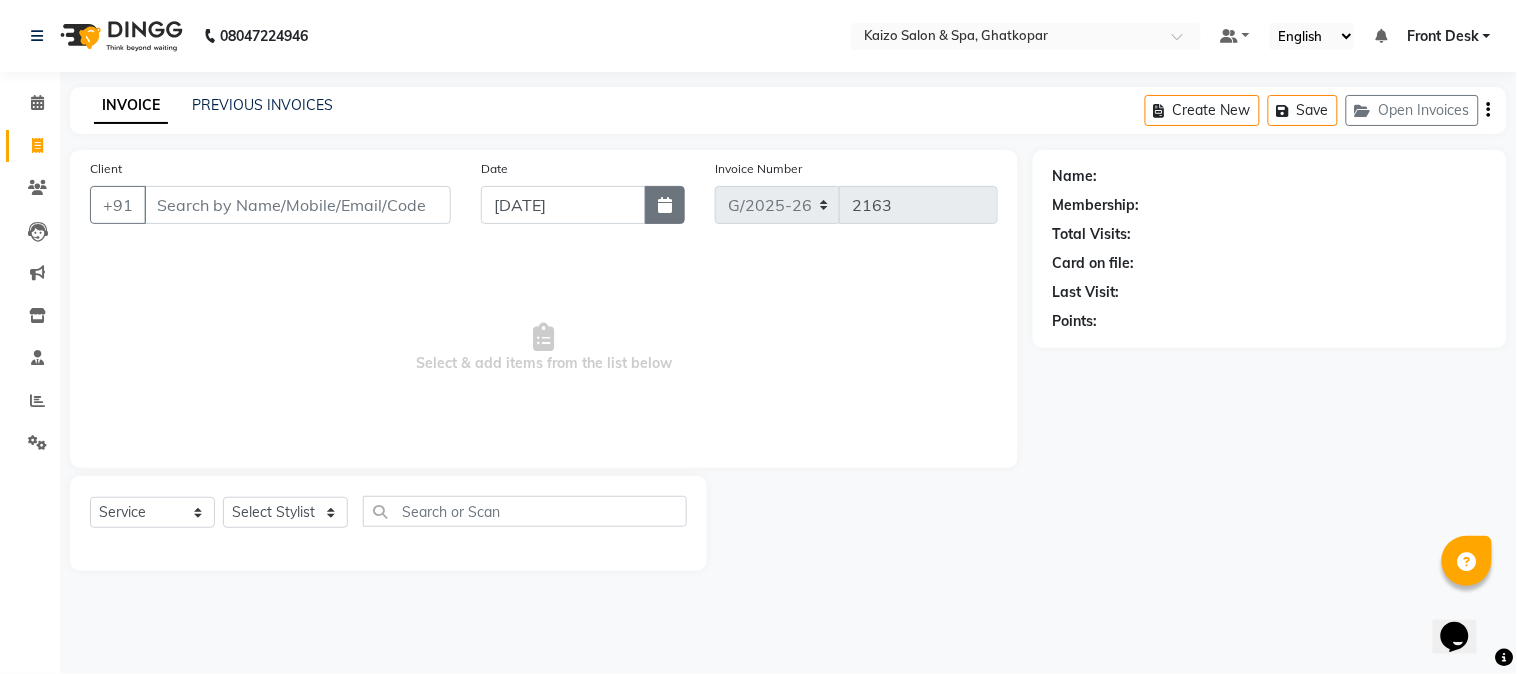 click 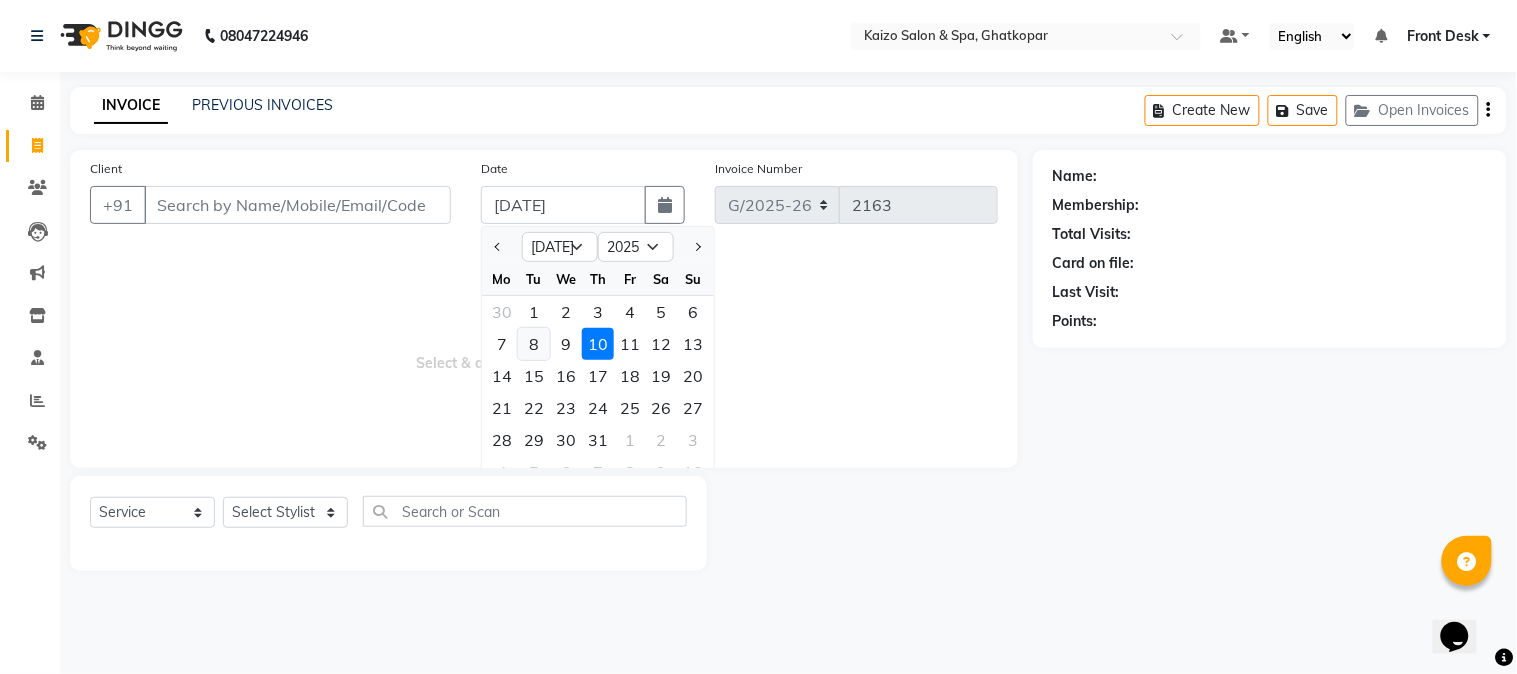 click on "8" 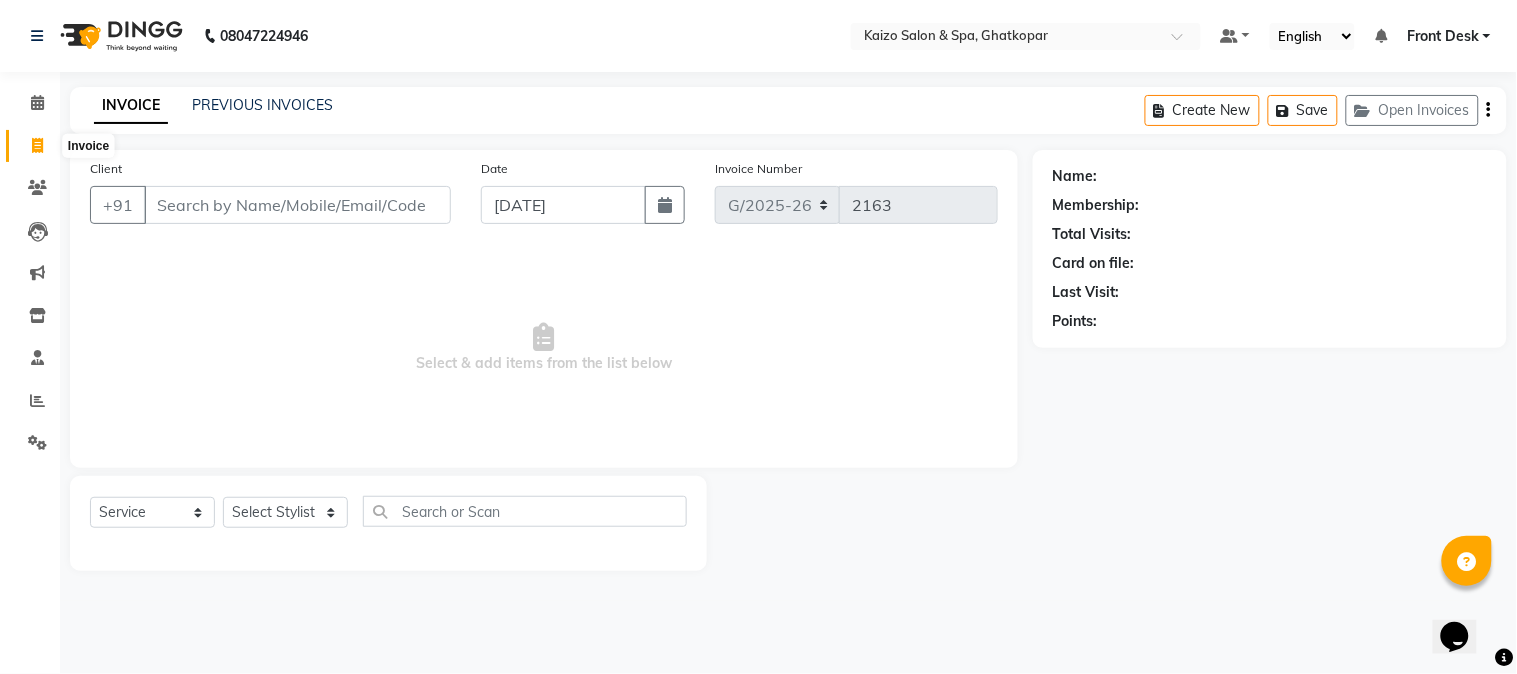 click 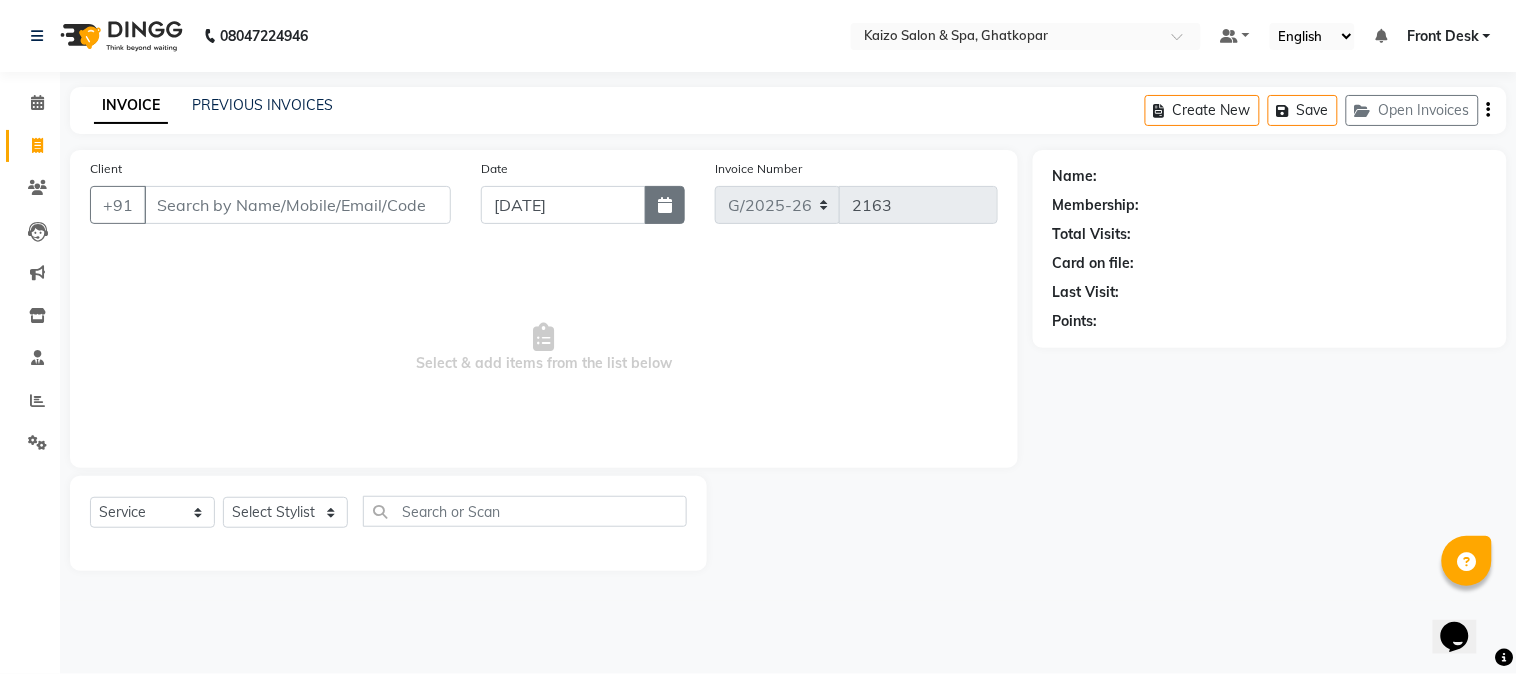 click 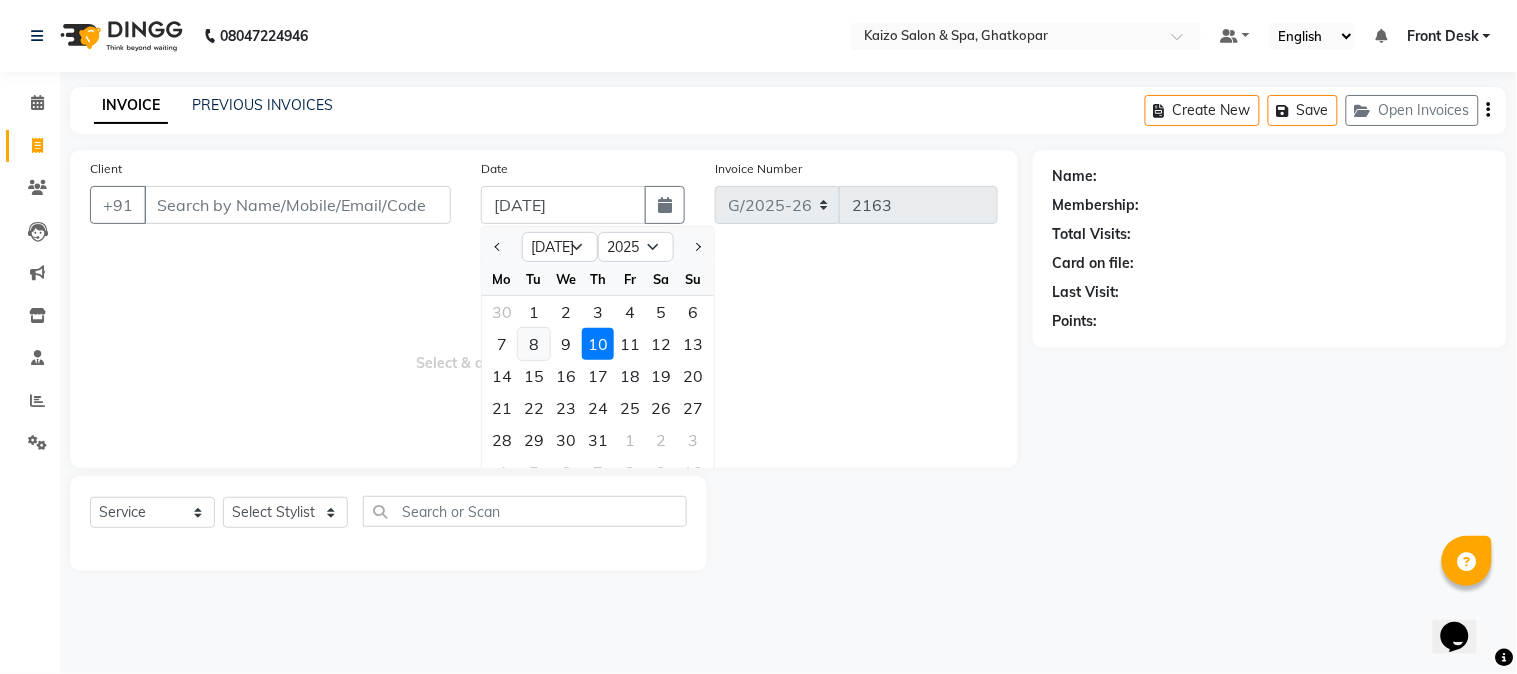 click on "8" 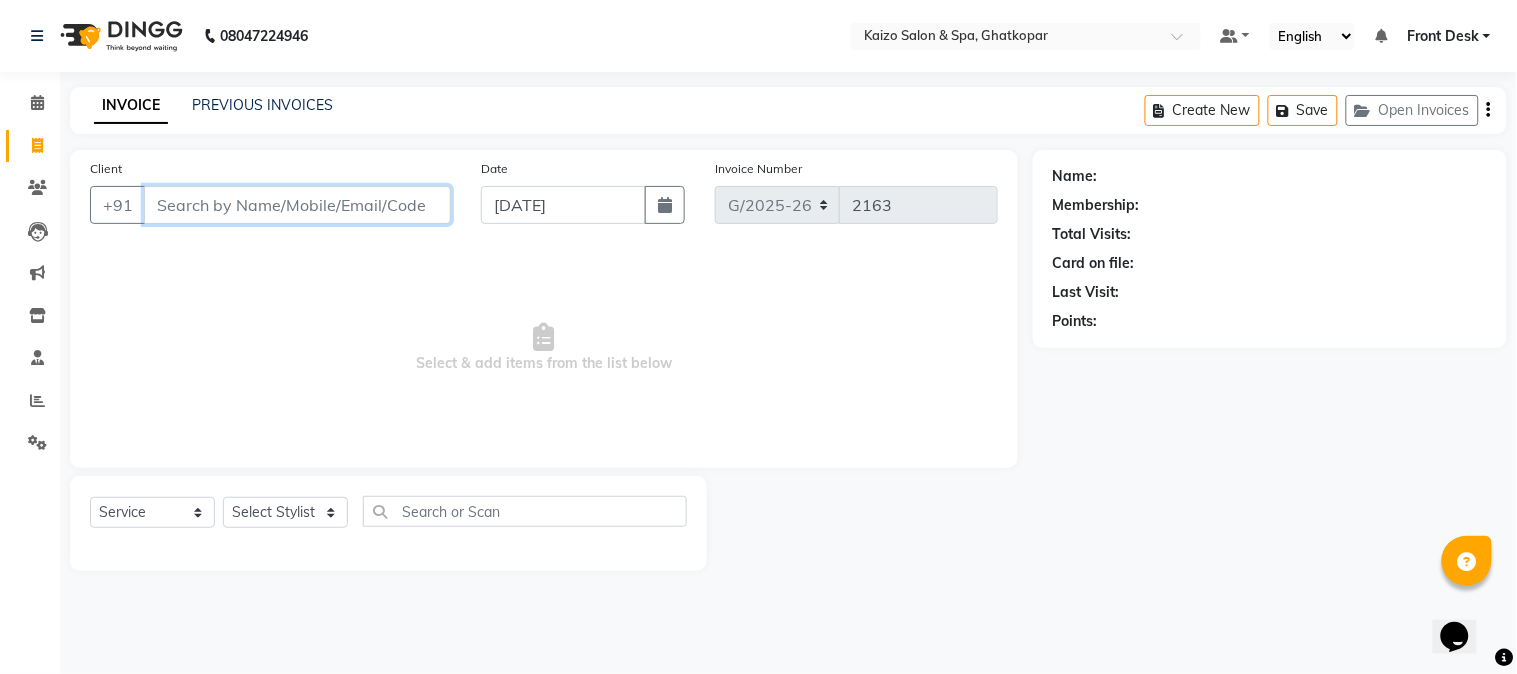 click on "Client" at bounding box center (297, 205) 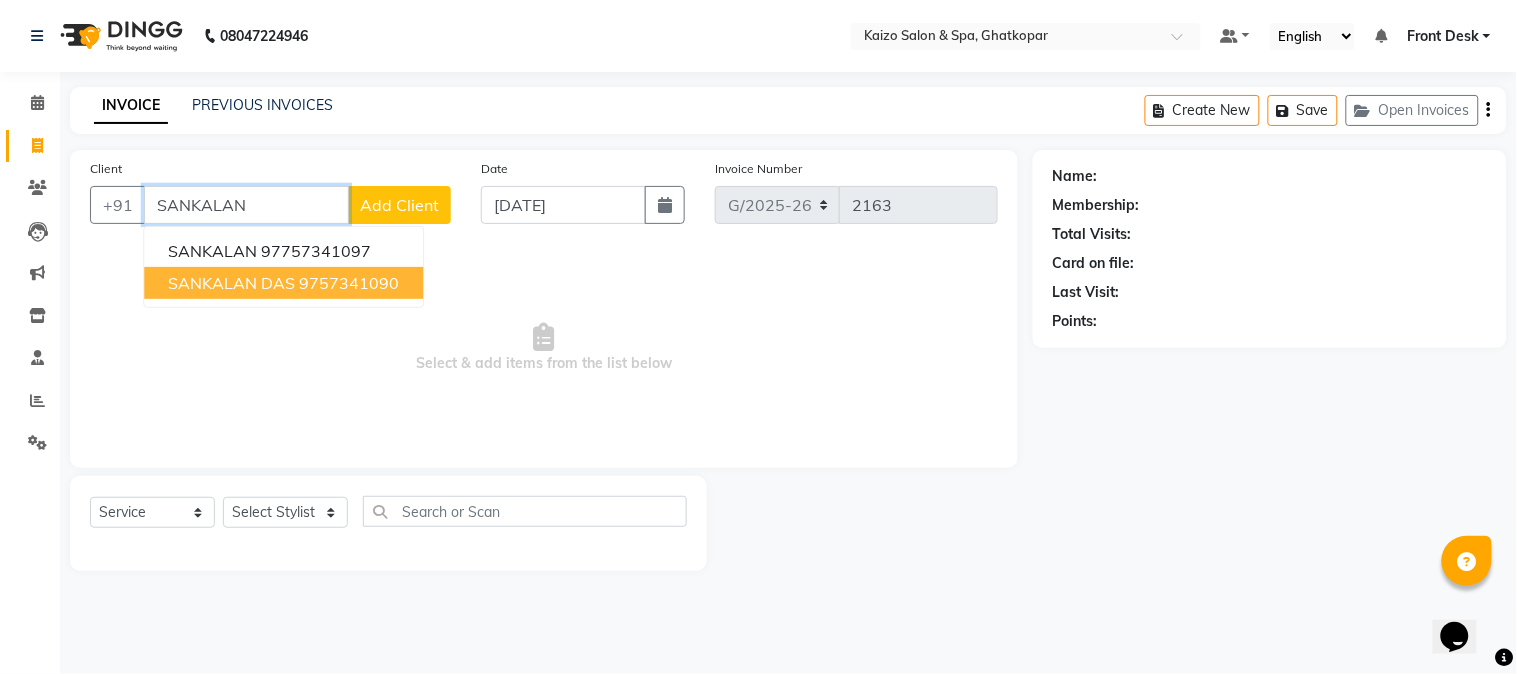 click on "9757341090" at bounding box center (349, 283) 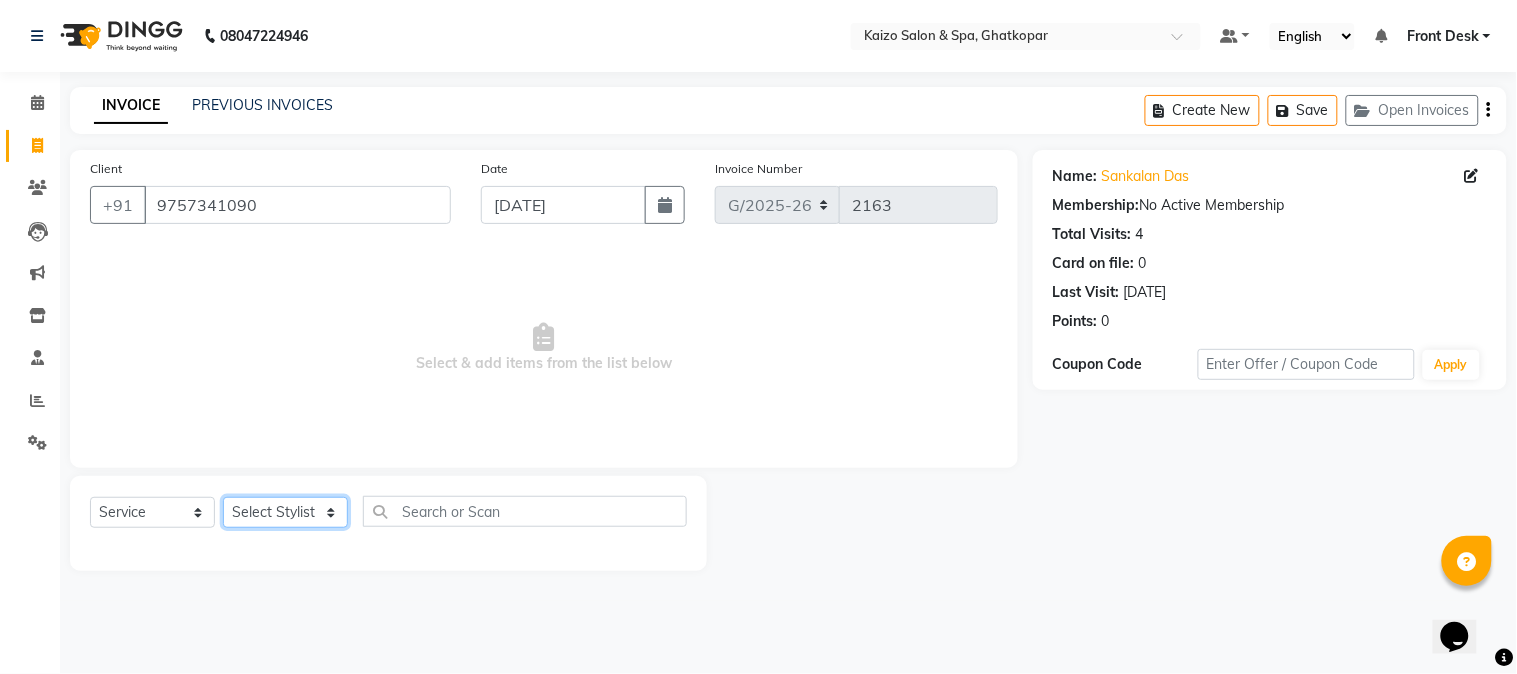 click on "Select Stylist [PERSON_NAME] ANJALI [PERSON_NAME] [PERSON_NAME] Front Desk [PERSON_NAME] IFTESHA [PERSON_NAME] [MEDICAL_DATA][PERSON_NAME] [PERSON_NAME] [PERSON_NAME] [PERSON_NAME] [PERSON_NAME] GALA [PERSON_NAME] [PERSON_NAME] YASH" 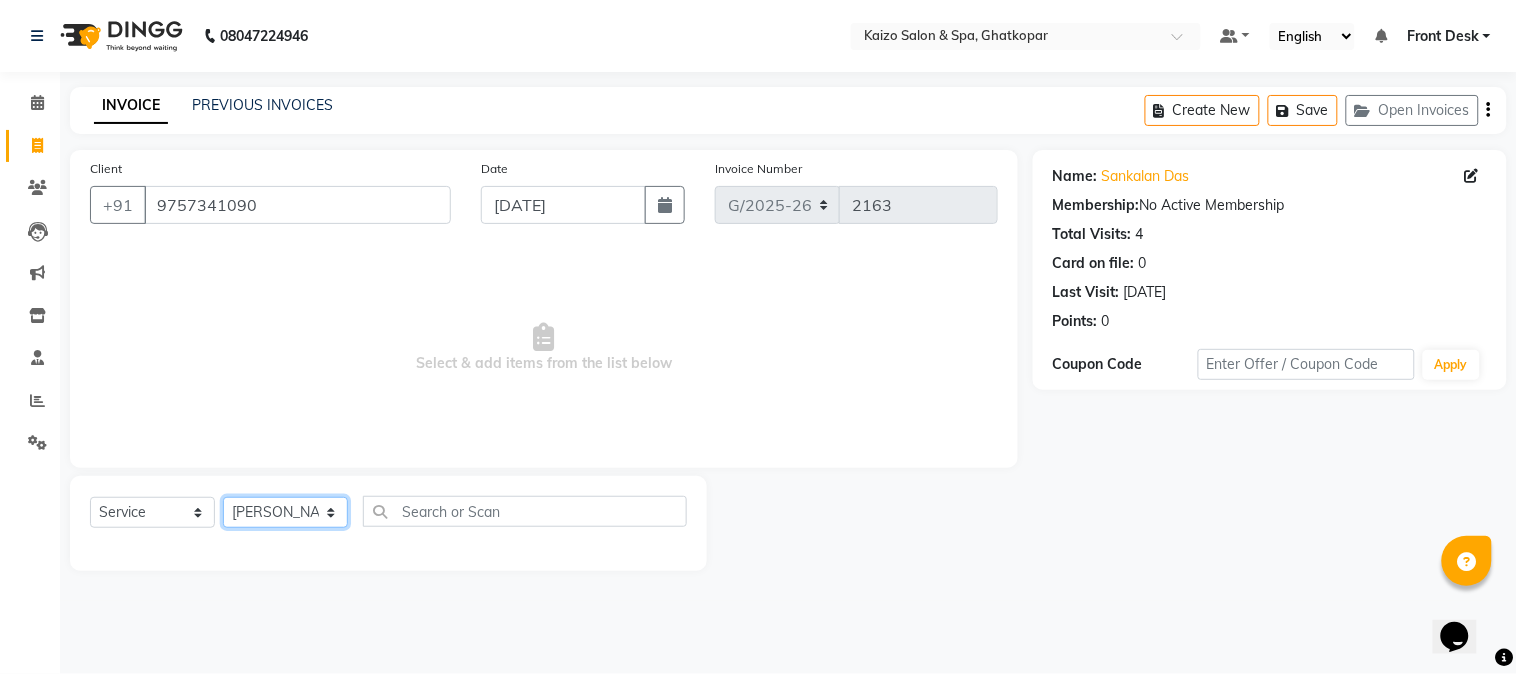 click on "Select Stylist [PERSON_NAME] ANJALI [PERSON_NAME] [PERSON_NAME] Front Desk [PERSON_NAME] IFTESHA [PERSON_NAME] [MEDICAL_DATA][PERSON_NAME] [PERSON_NAME] [PERSON_NAME] [PERSON_NAME] [PERSON_NAME] GALA [PERSON_NAME] [PERSON_NAME] YASH" 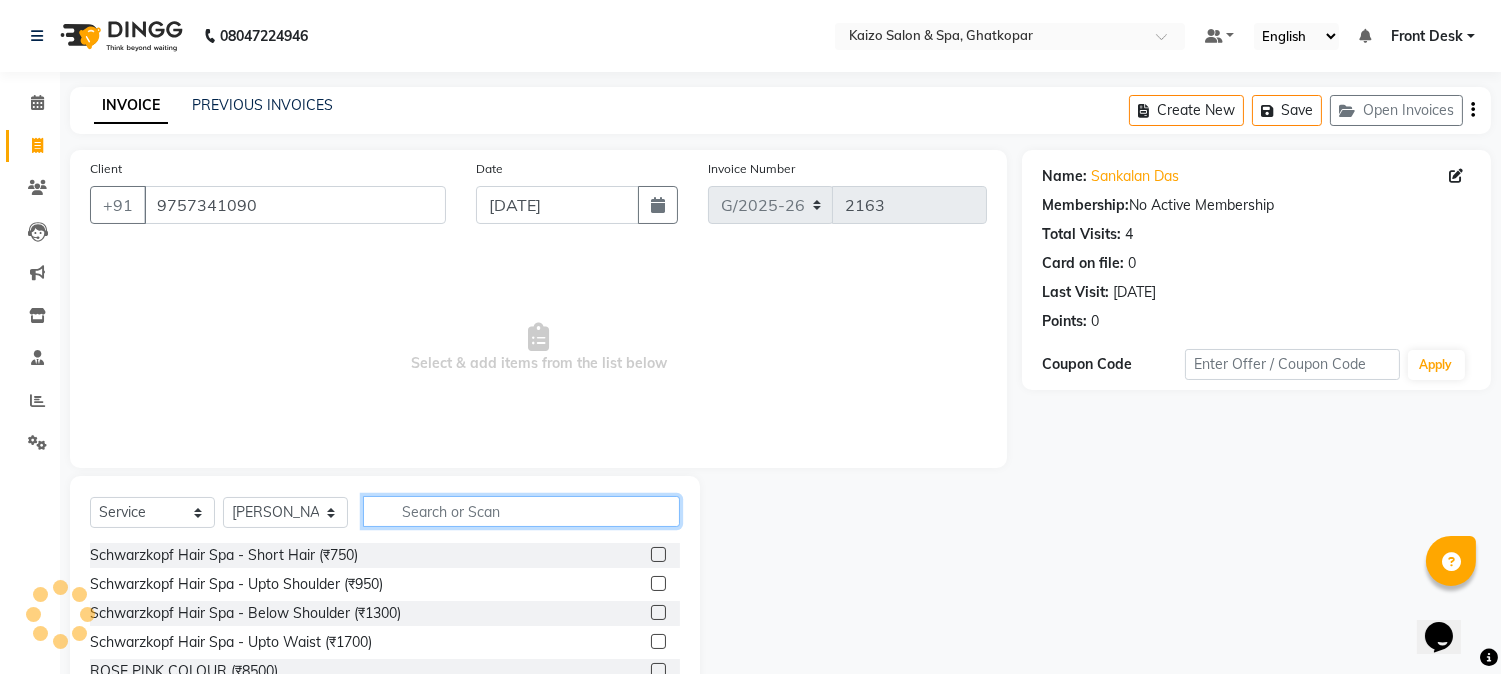 click 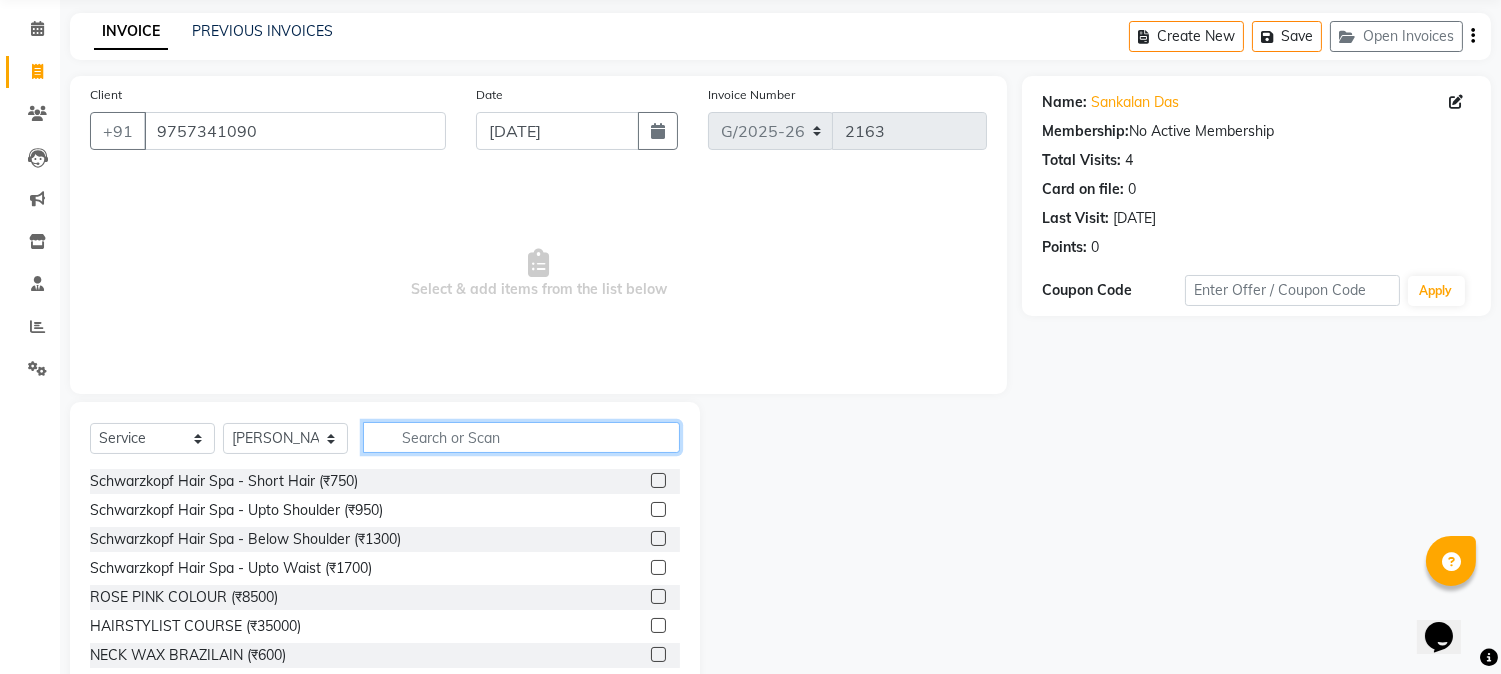 scroll, scrollTop: 126, scrollLeft: 0, axis: vertical 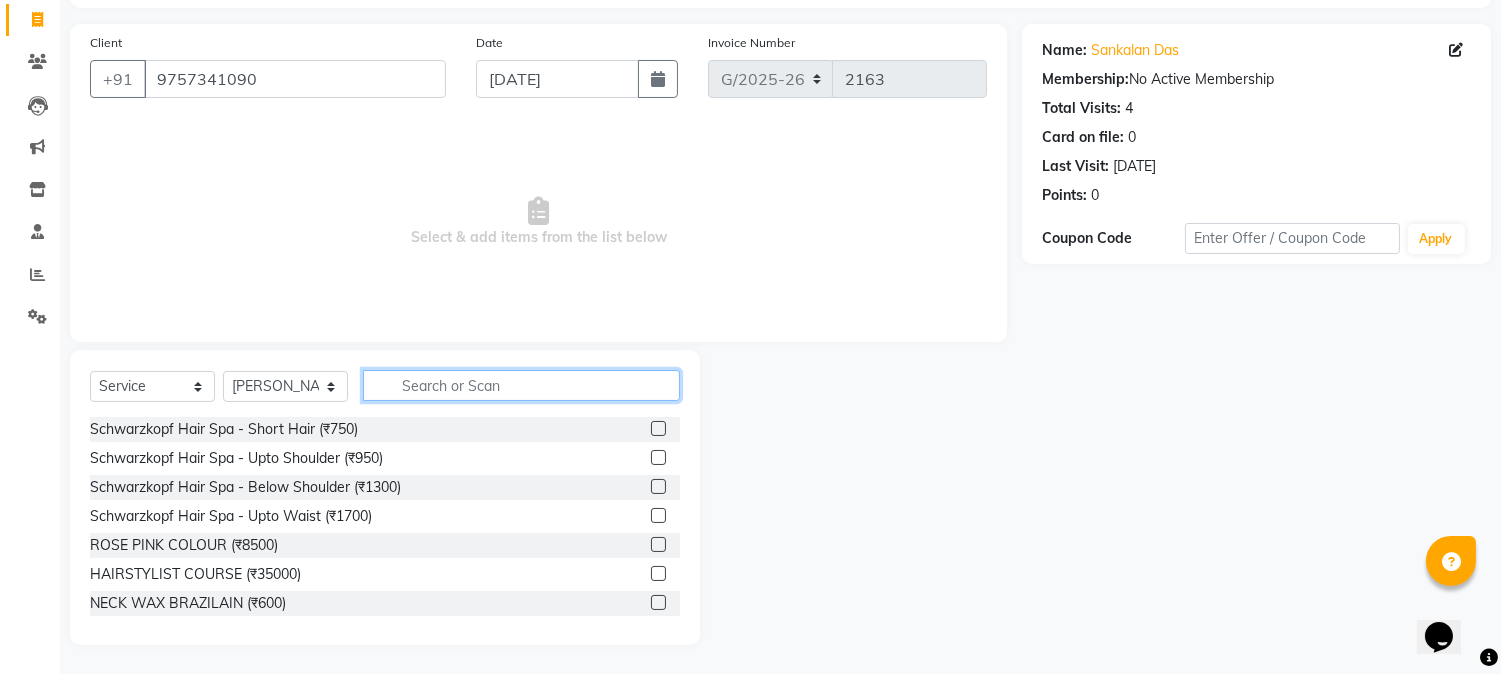 click 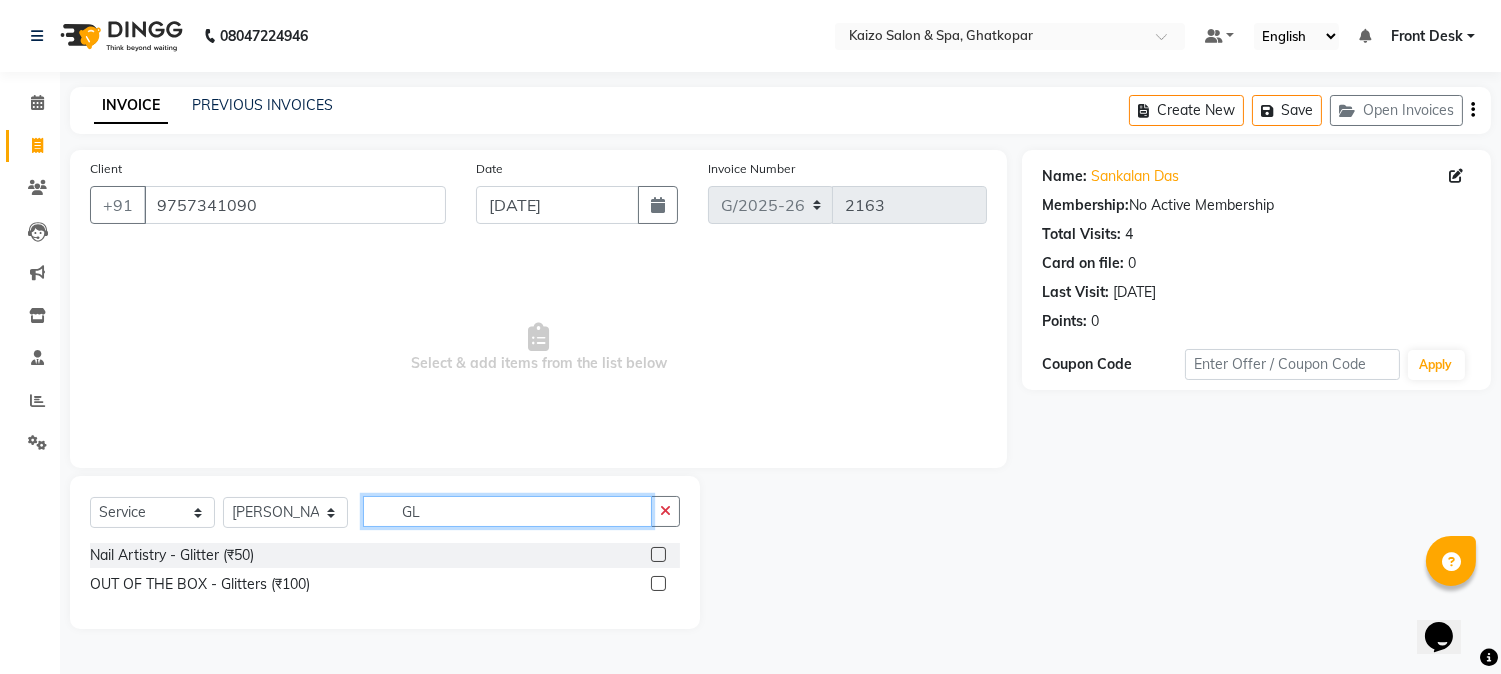 scroll, scrollTop: 0, scrollLeft: 0, axis: both 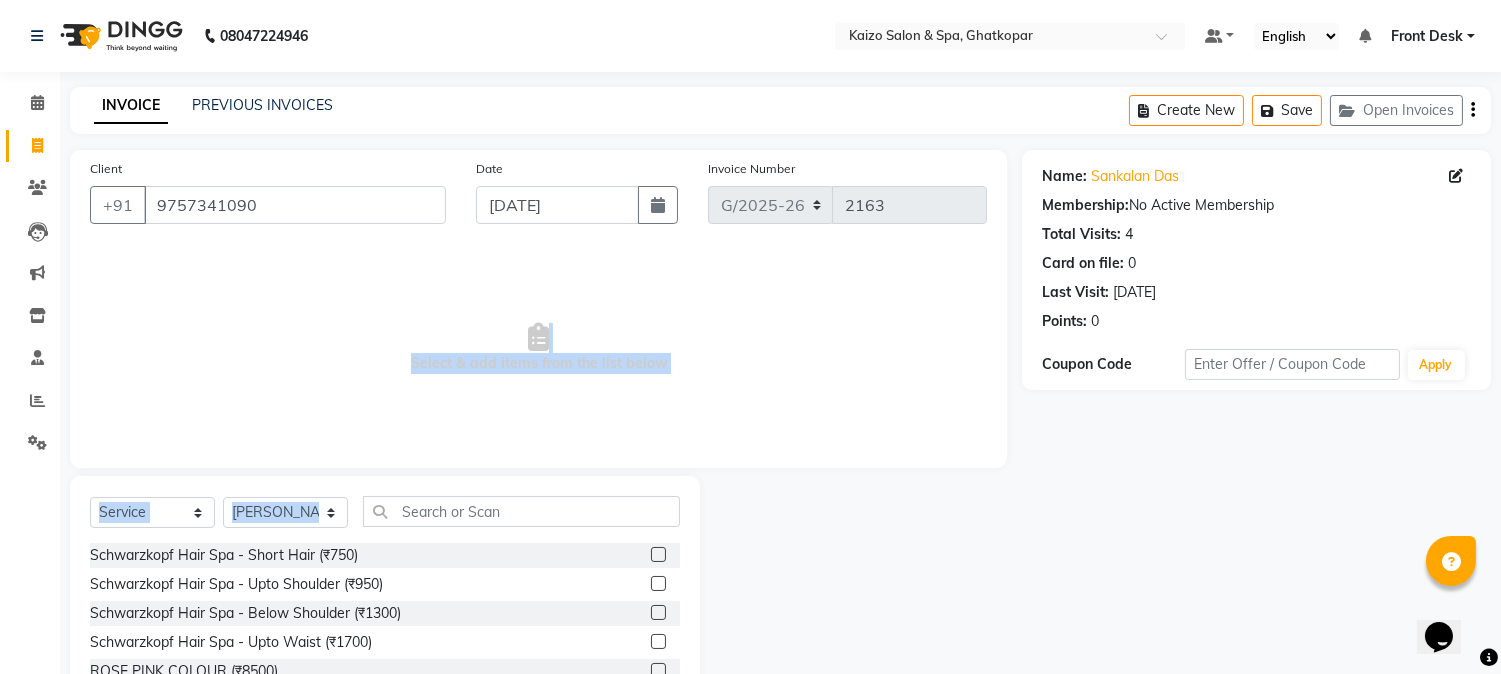 drag, startPoint x: 516, startPoint y: 467, endPoint x: 512, endPoint y: 498, distance: 31.257 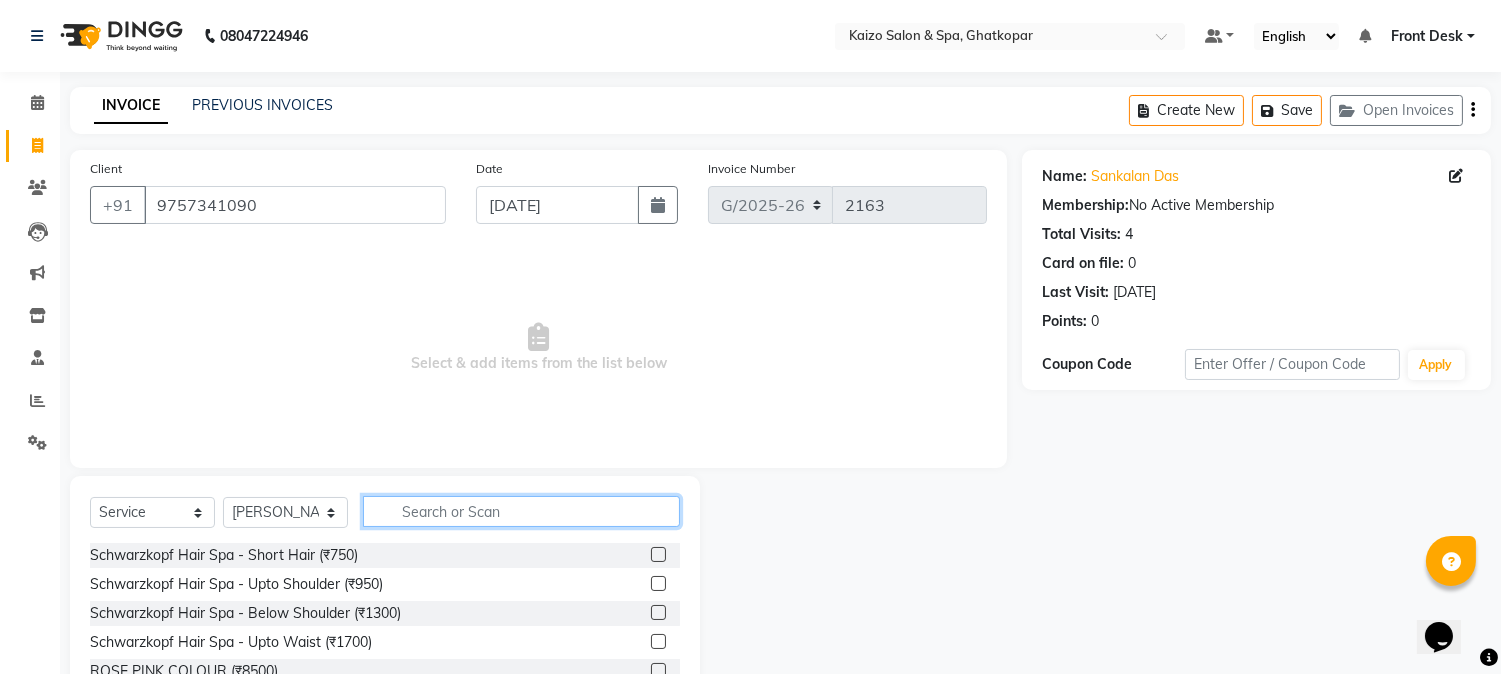 click 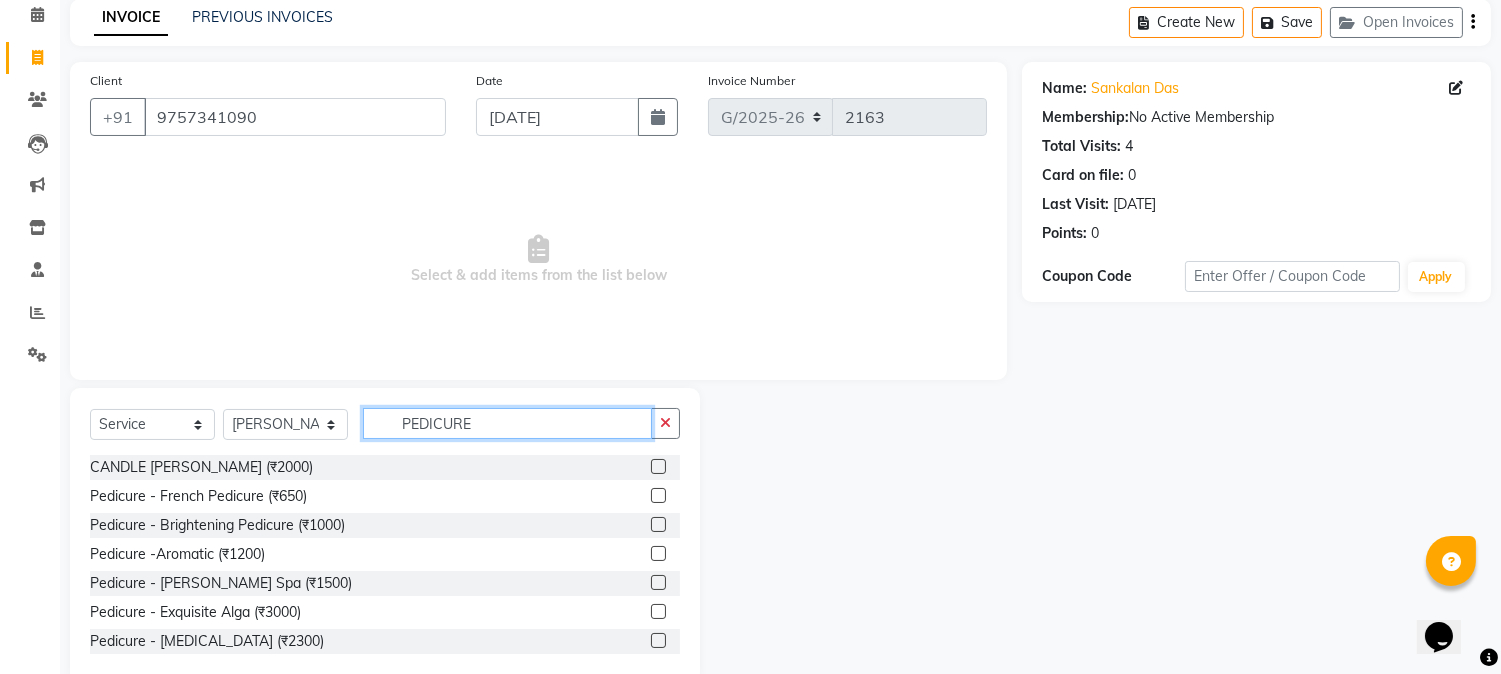 scroll, scrollTop: 126, scrollLeft: 0, axis: vertical 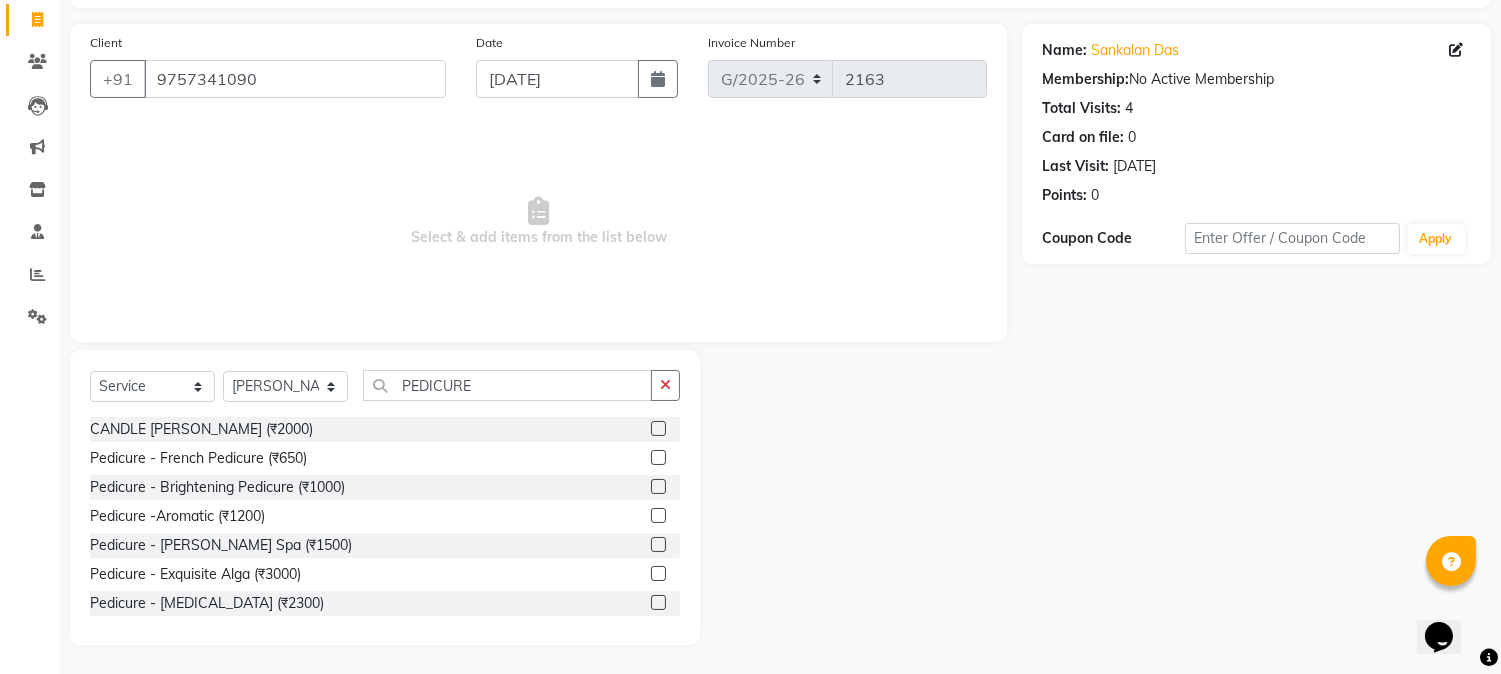click 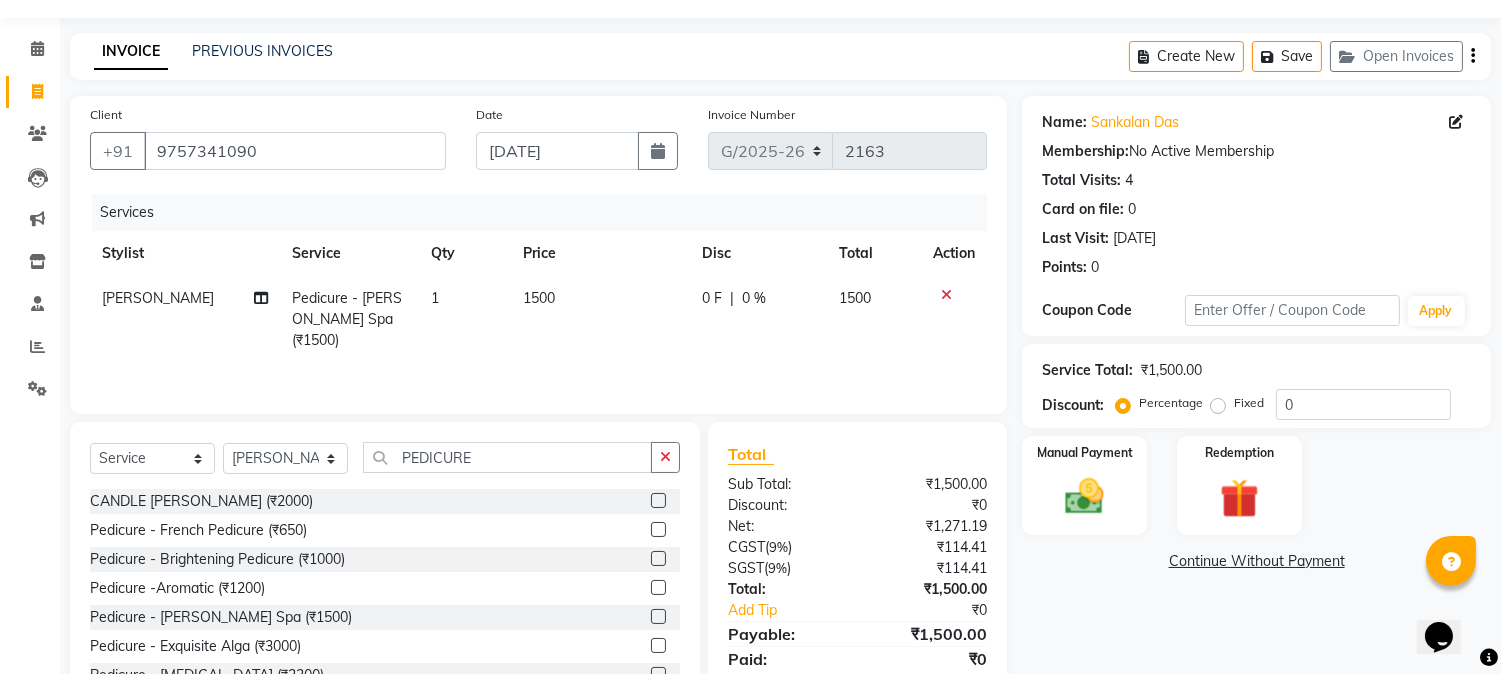 scroll, scrollTop: 15, scrollLeft: 0, axis: vertical 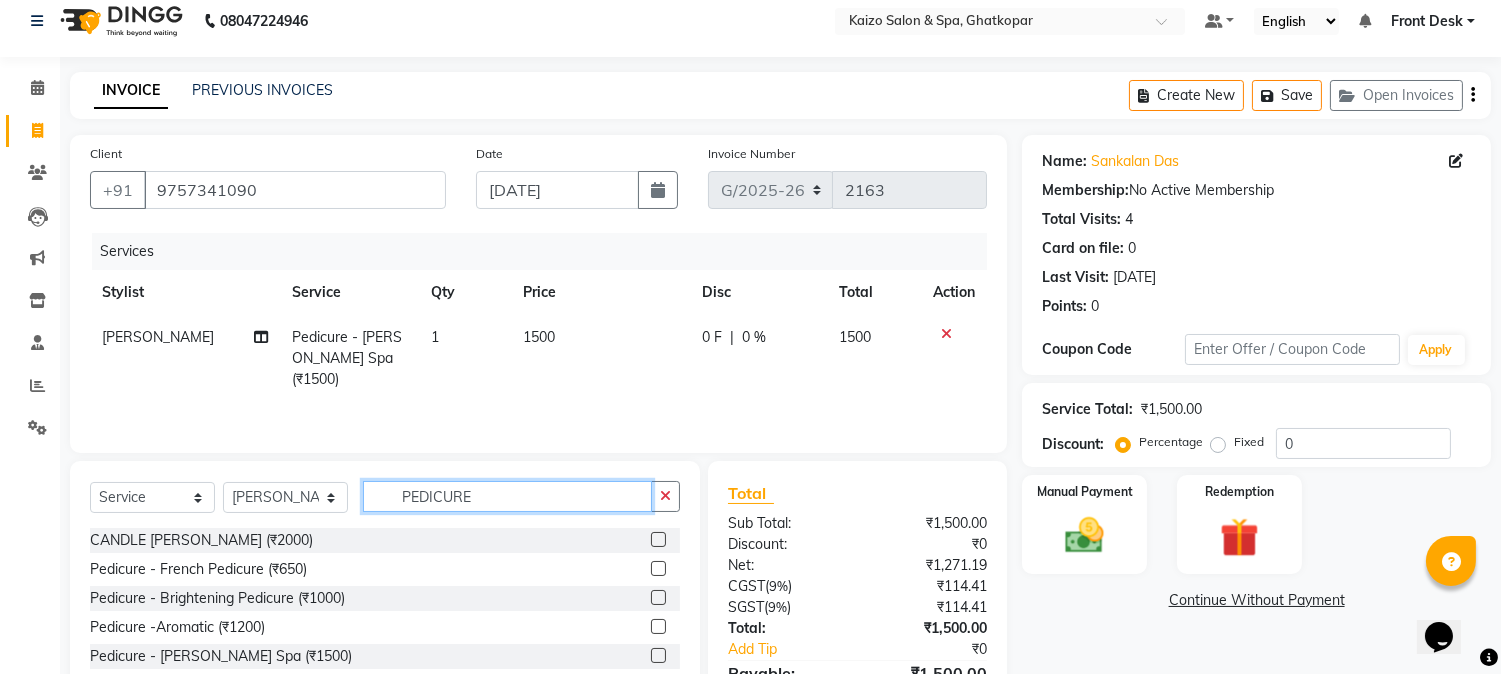 click on "PEDICURE" 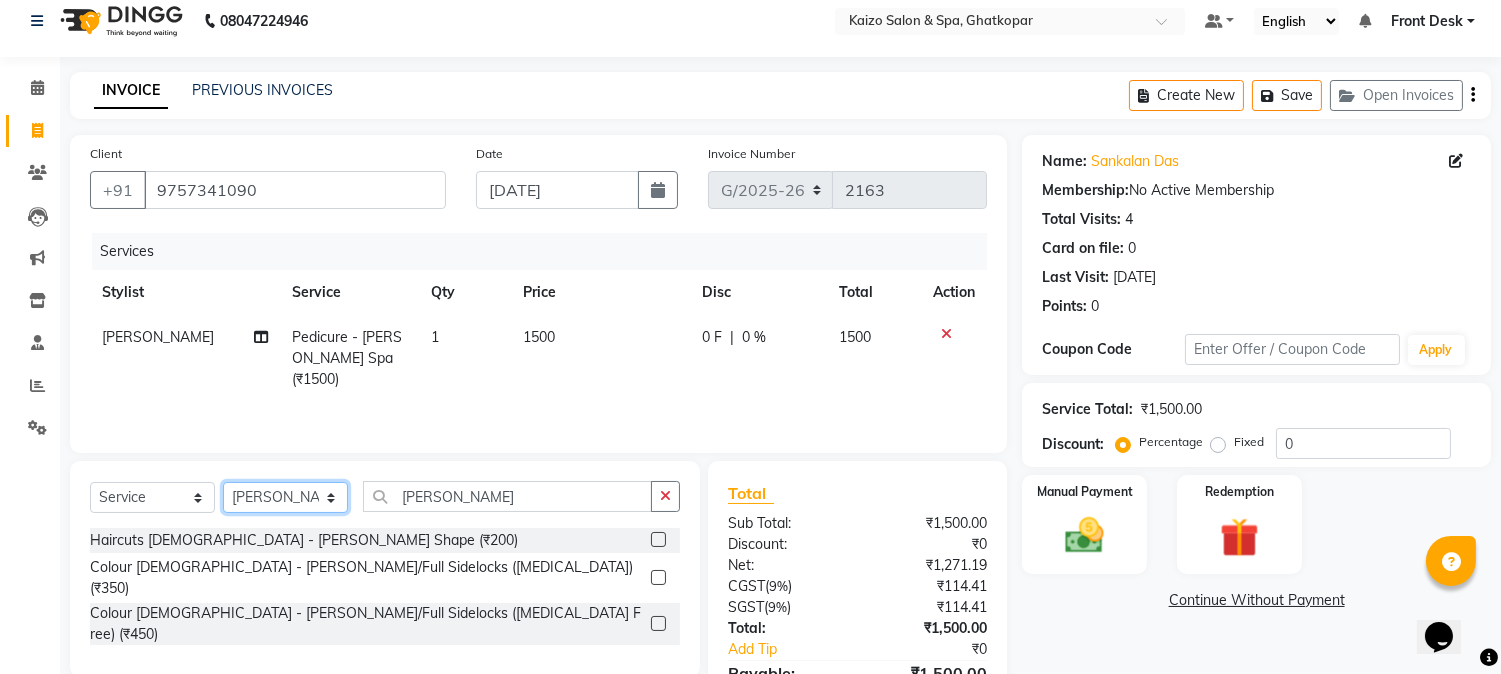 click on "Select Stylist [PERSON_NAME] ANJALI [PERSON_NAME] [PERSON_NAME] Front Desk [PERSON_NAME] IFTESHA [PERSON_NAME] [MEDICAL_DATA][PERSON_NAME] [PERSON_NAME] [PERSON_NAME] [PERSON_NAME] [PERSON_NAME] GALA [PERSON_NAME] [PERSON_NAME] YASH" 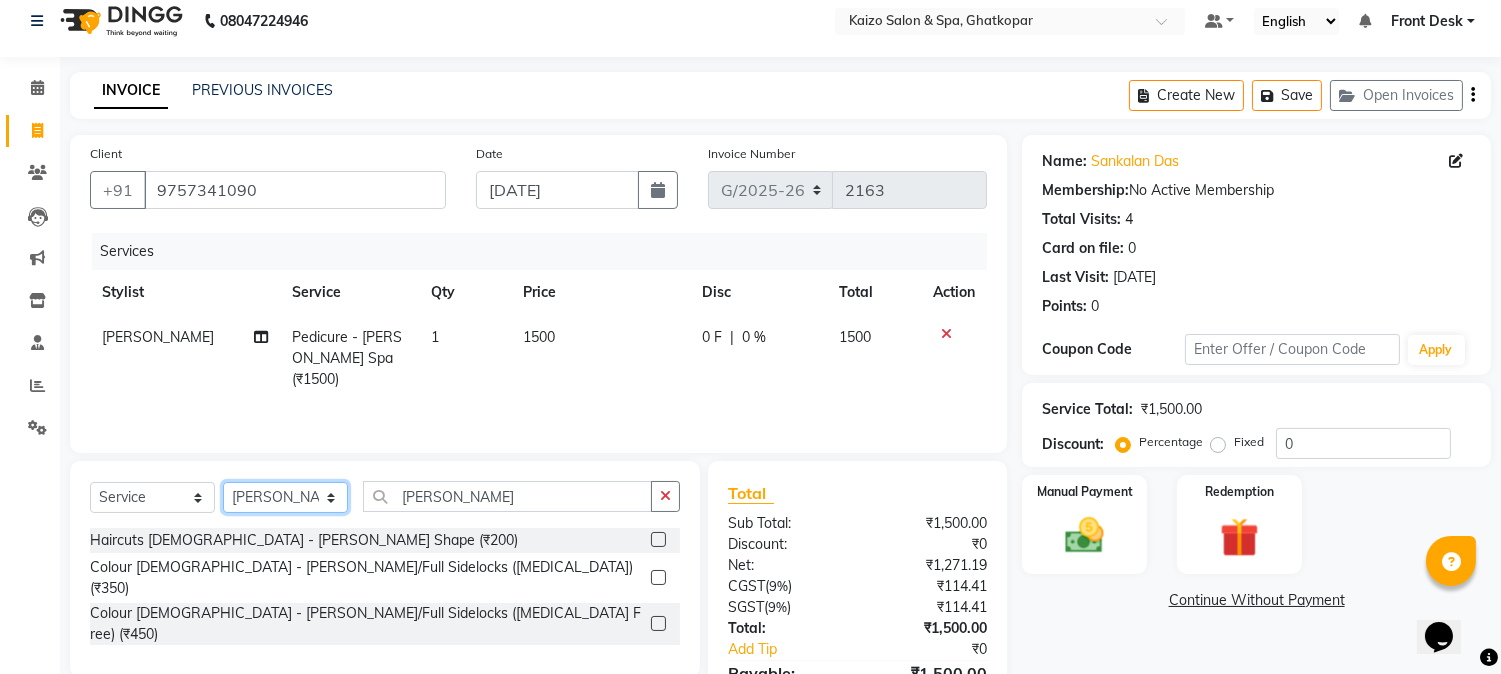 click on "Select Stylist [PERSON_NAME] ANJALI [PERSON_NAME] [PERSON_NAME] Front Desk [PERSON_NAME] IFTESHA [PERSON_NAME] [MEDICAL_DATA][PERSON_NAME] [PERSON_NAME] [PERSON_NAME] [PERSON_NAME] [PERSON_NAME] GALA [PERSON_NAME] [PERSON_NAME] YASH" 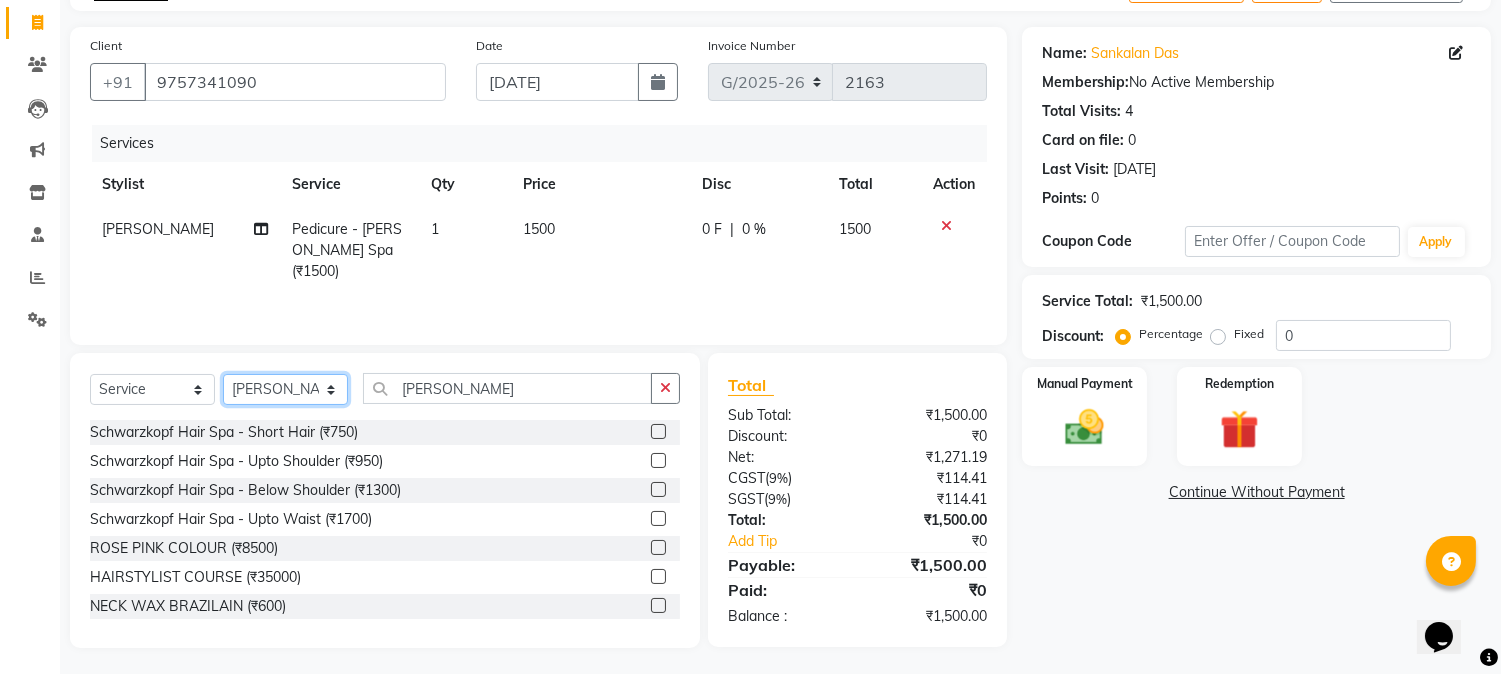 scroll, scrollTop: 126, scrollLeft: 0, axis: vertical 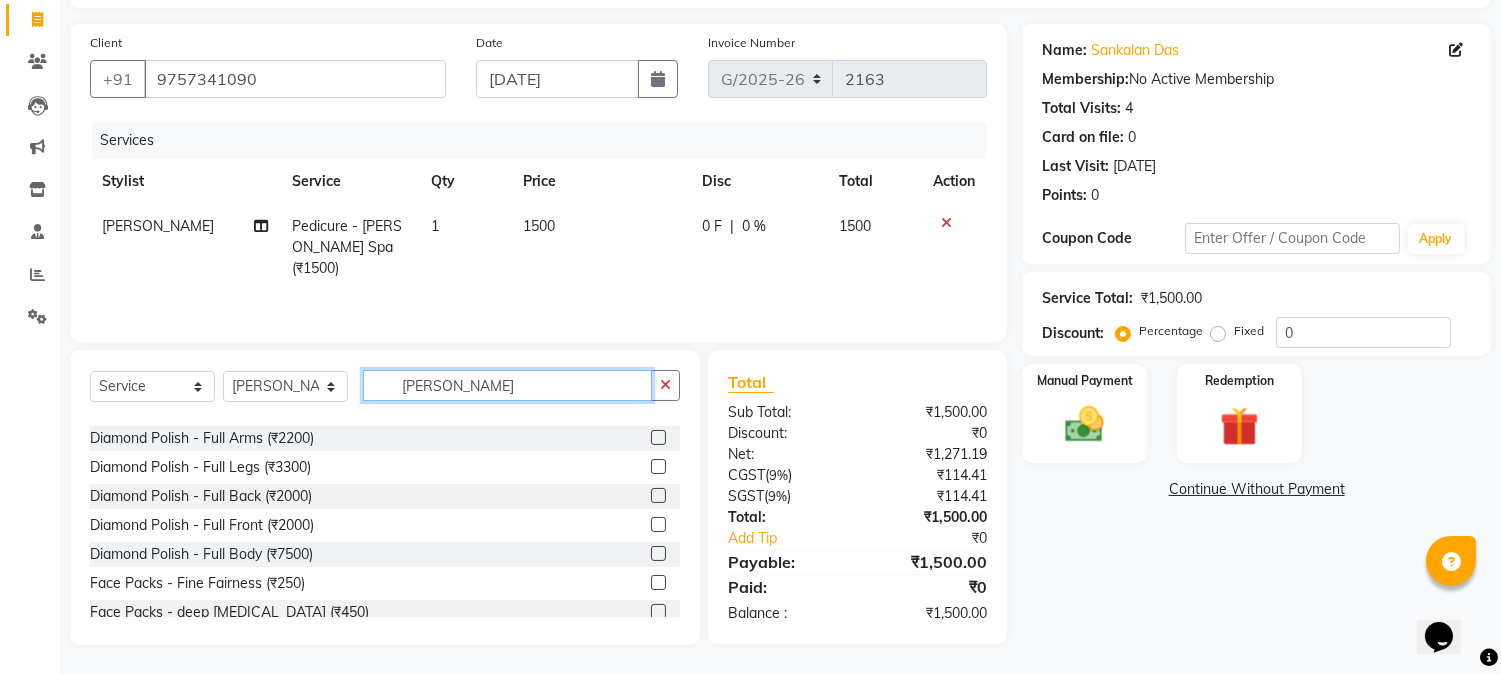 click on "[PERSON_NAME]" 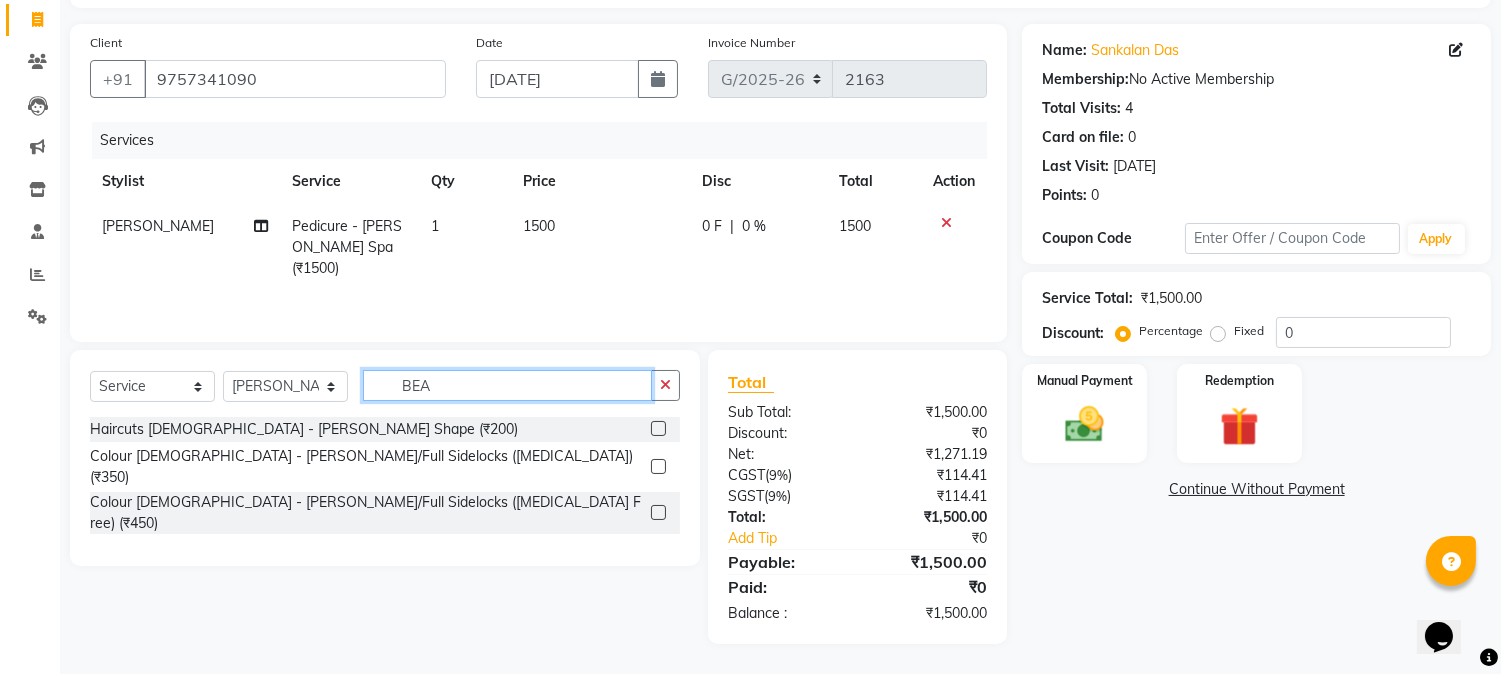 scroll, scrollTop: 0, scrollLeft: 0, axis: both 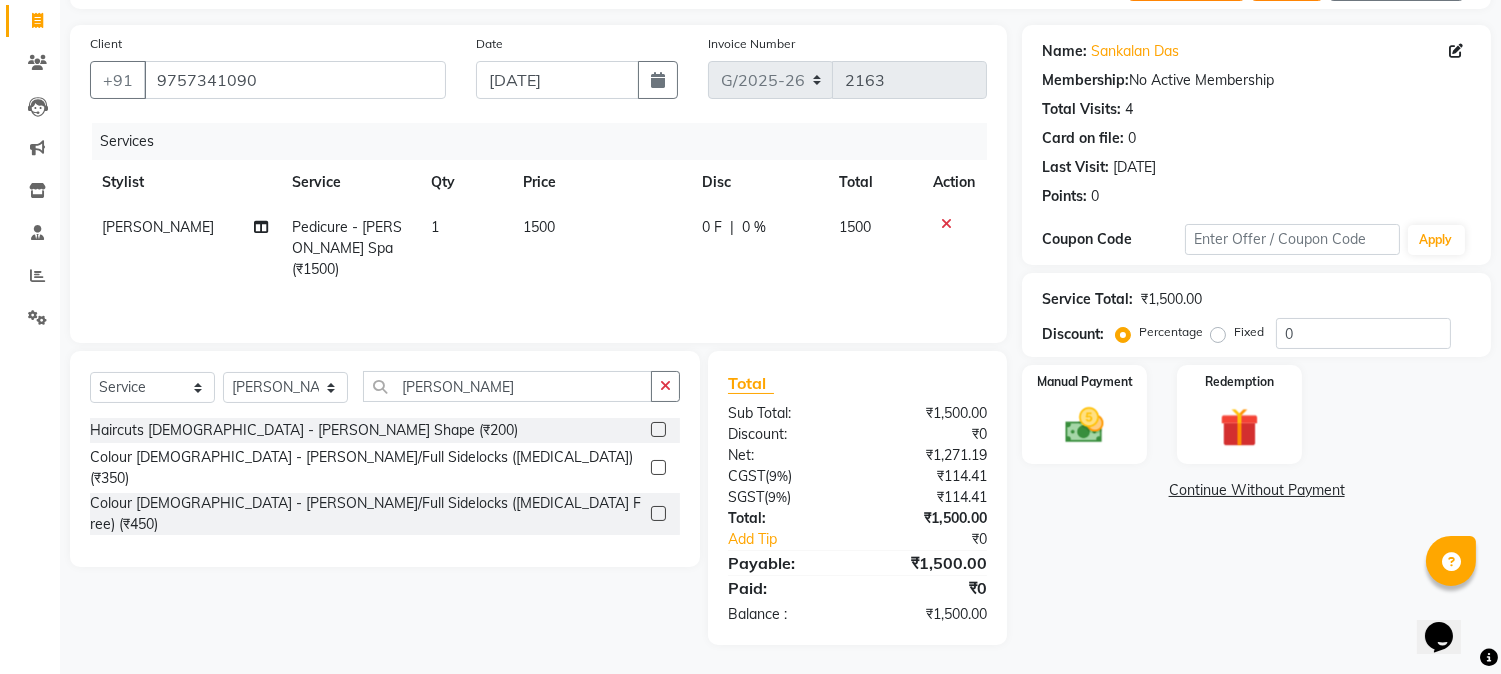click 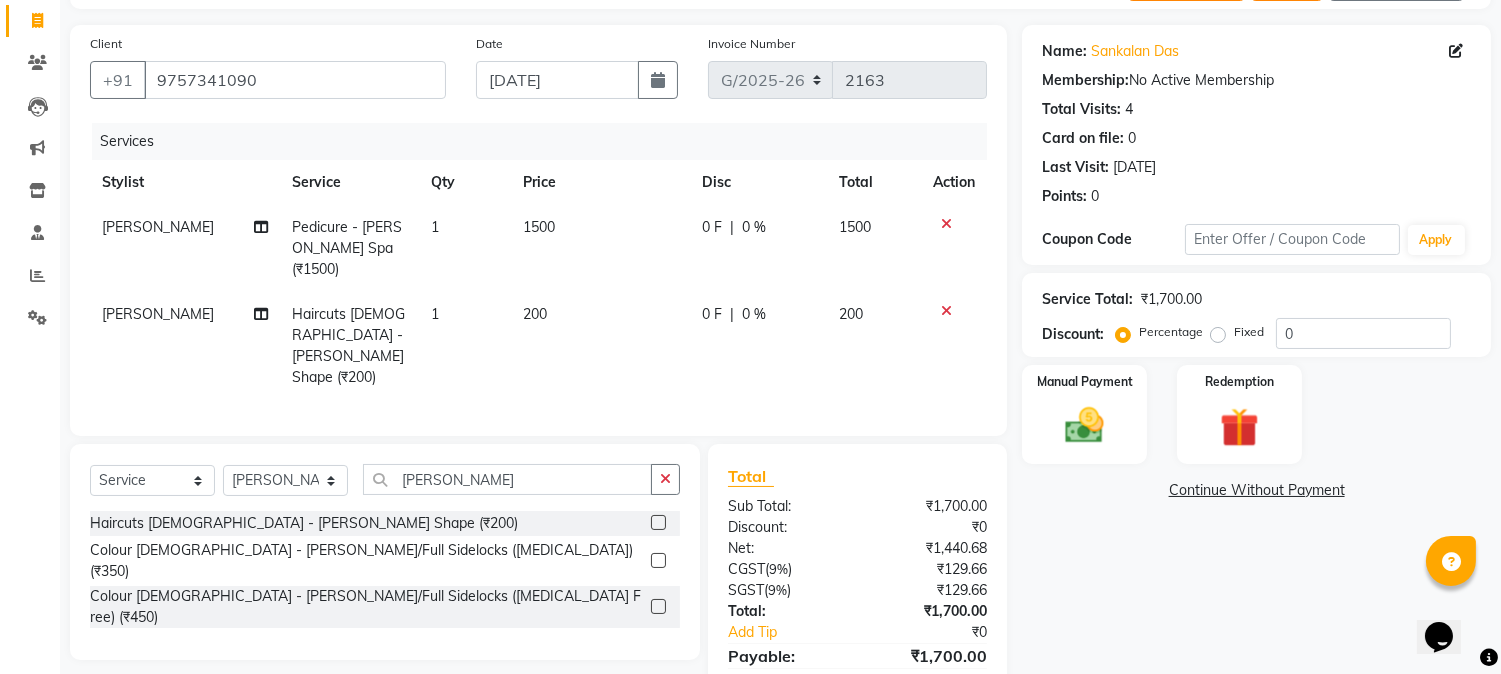 click on "200" 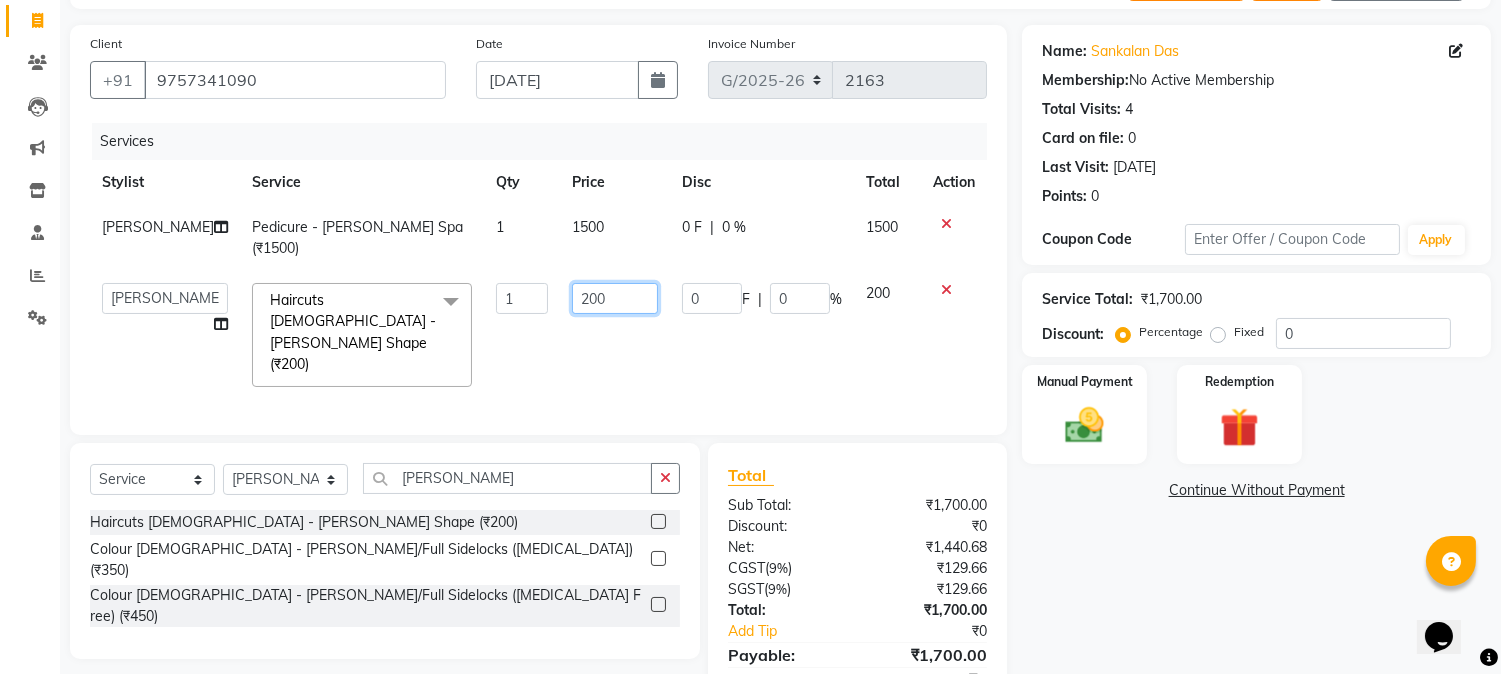 click on "200" 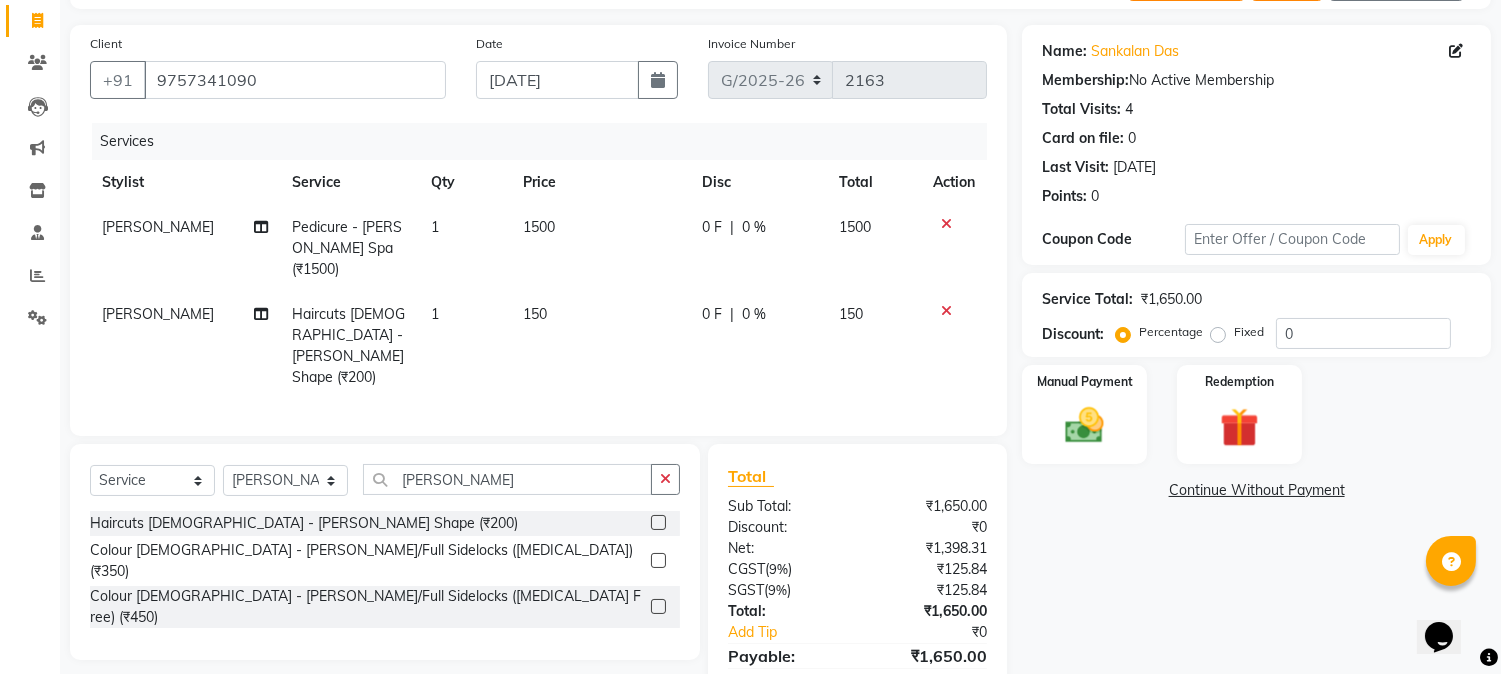 click on "Total Sub Total: ₹1,650.00 Discount: ₹0 Net: ₹1,398.31 CGST  ( 9% ) ₹125.84 SGST  ( 9% ) ₹125.84 Total: ₹1,650.00 Add Tip ₹0 Payable: ₹1,650.00 Paid: ₹0 Balance   : ₹1,650.00" 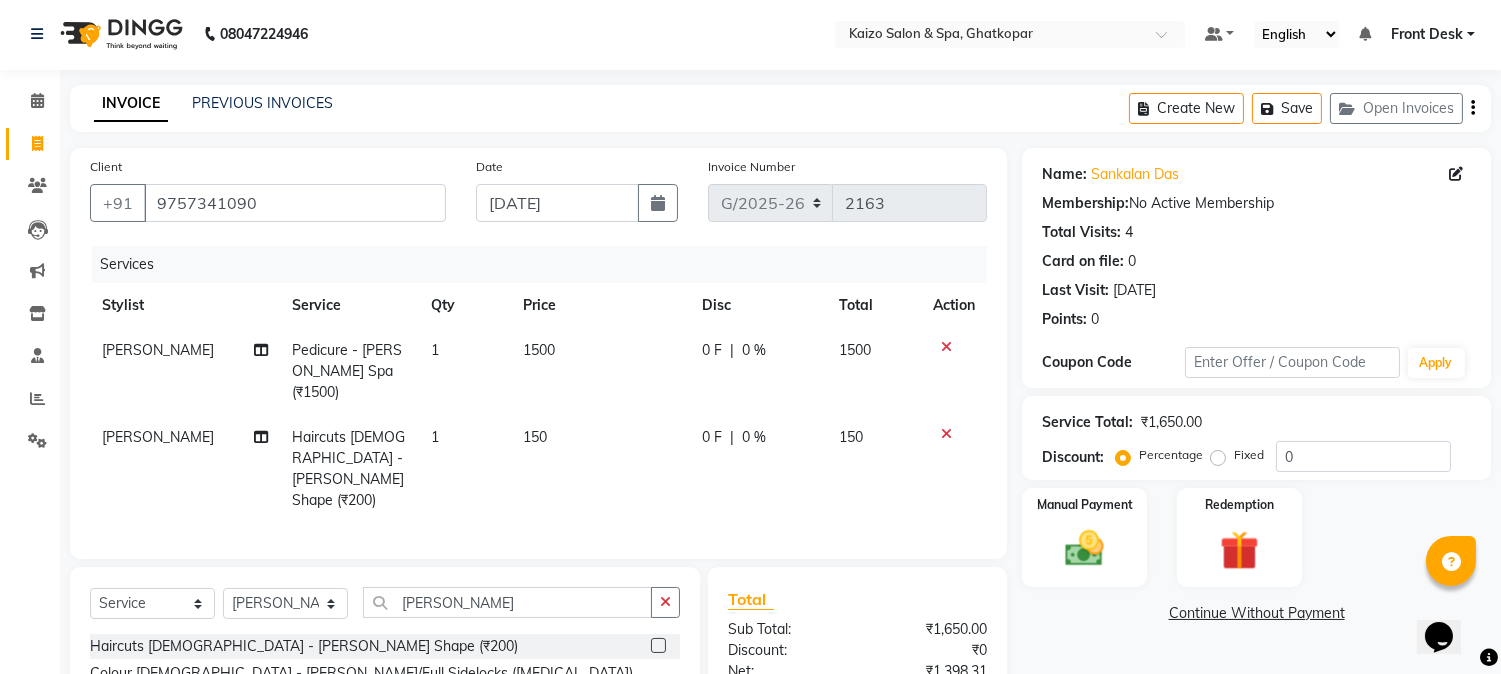 scroll, scrollTop: 0, scrollLeft: 0, axis: both 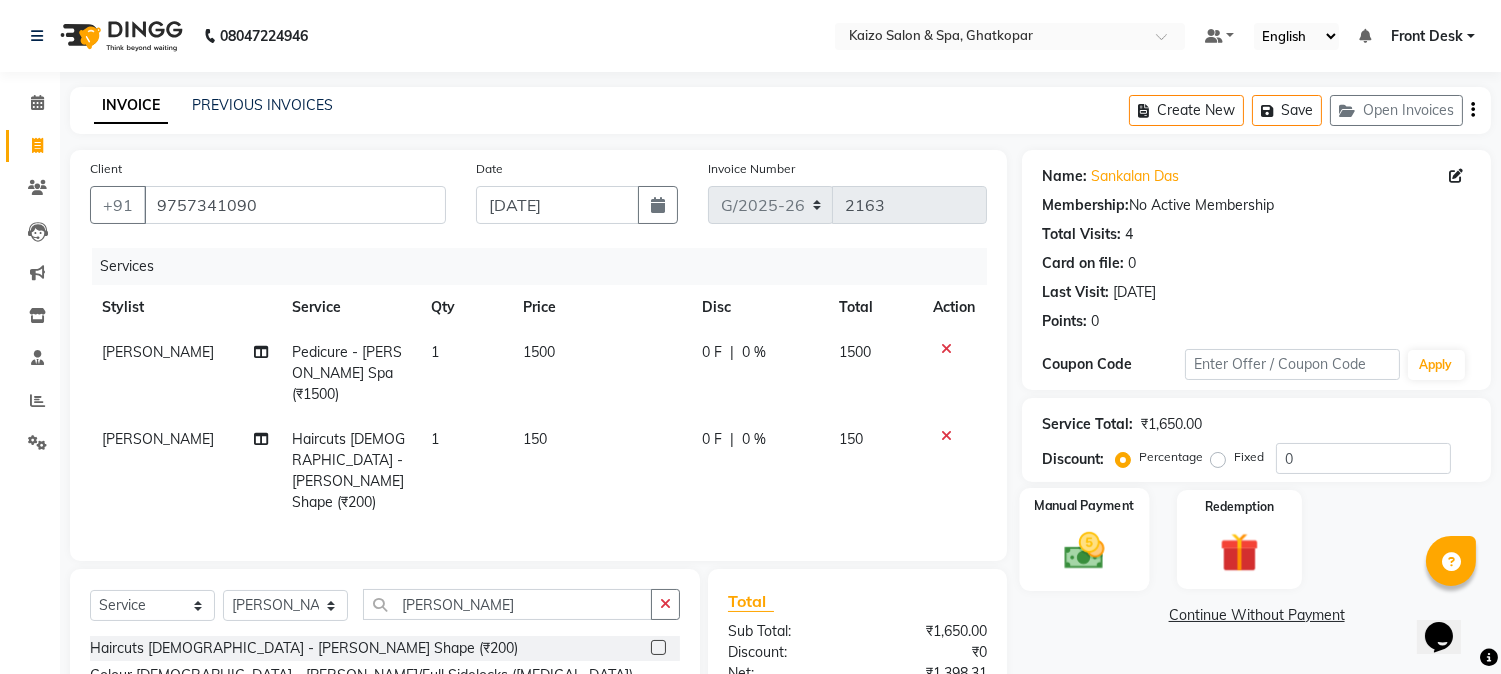 click 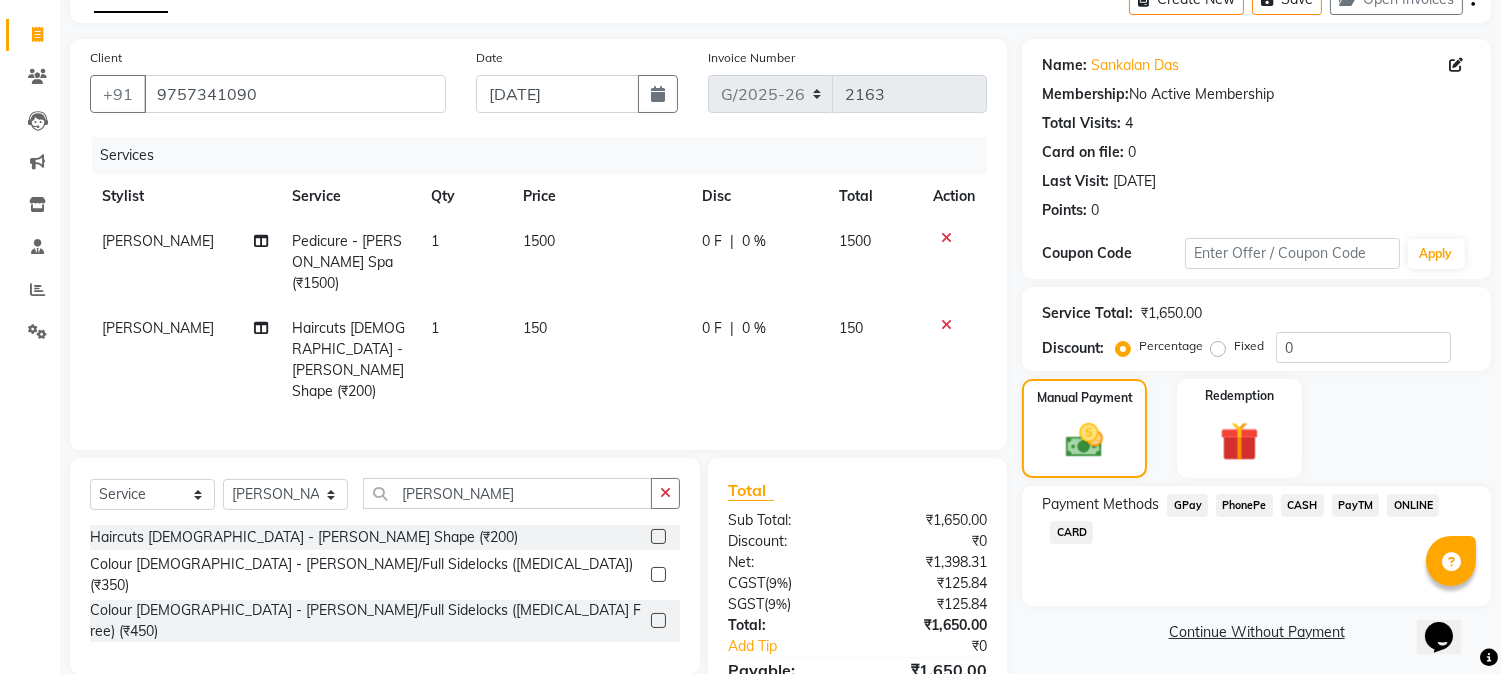 scroll, scrollTop: 193, scrollLeft: 0, axis: vertical 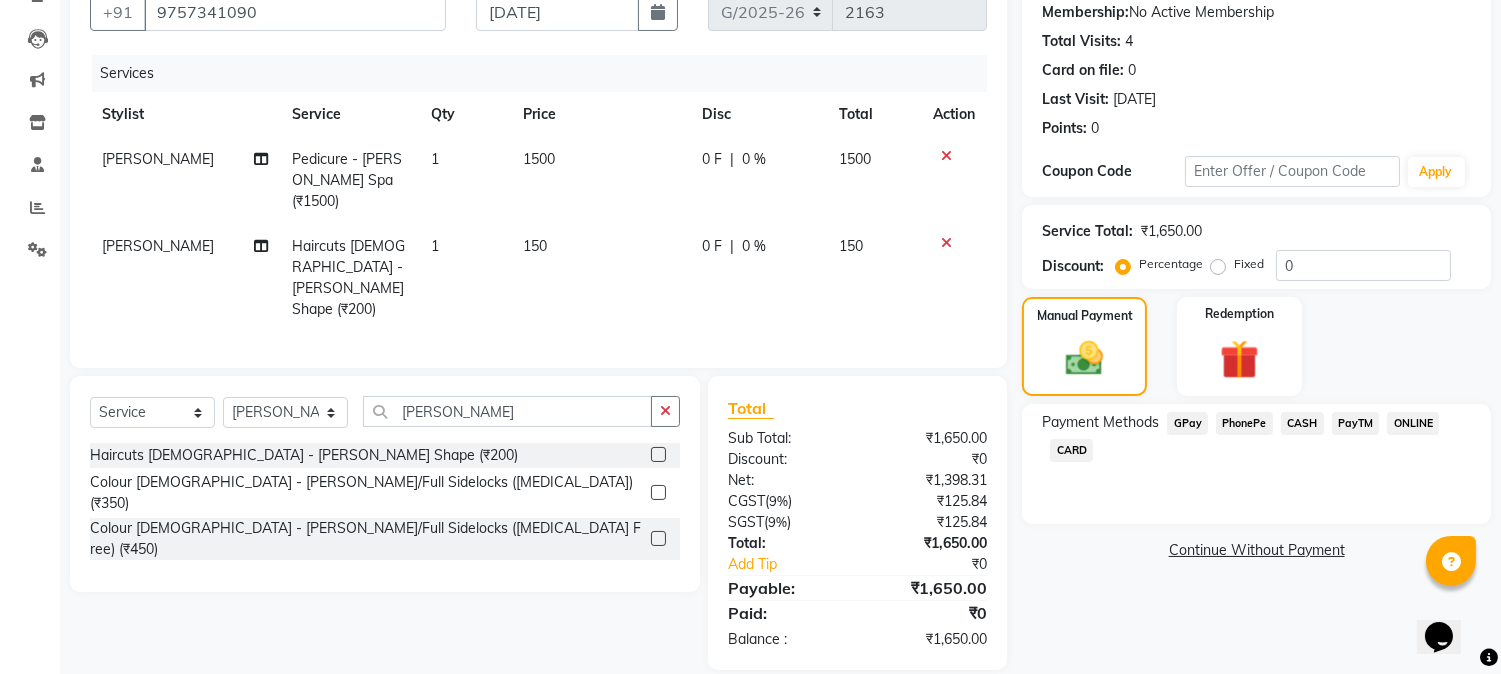 click on "PhonePe" 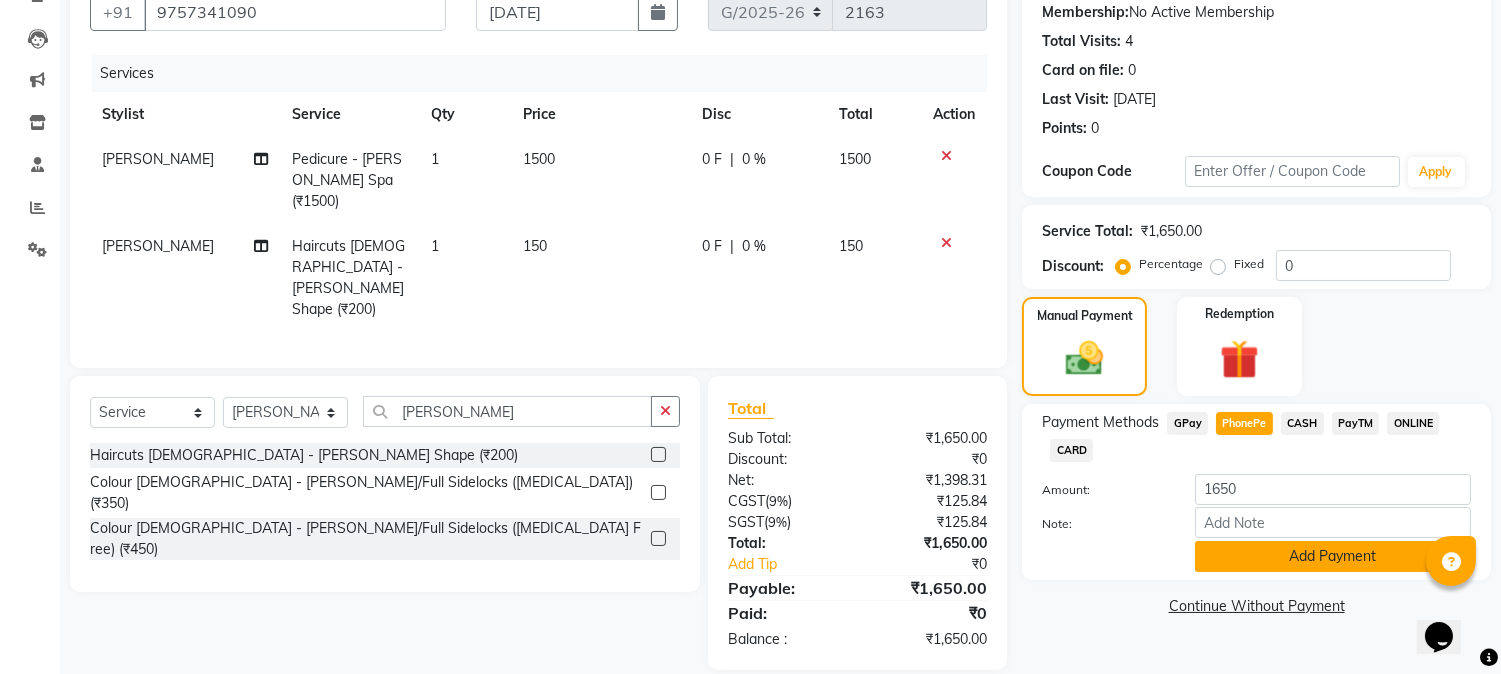 click on "Add Payment" 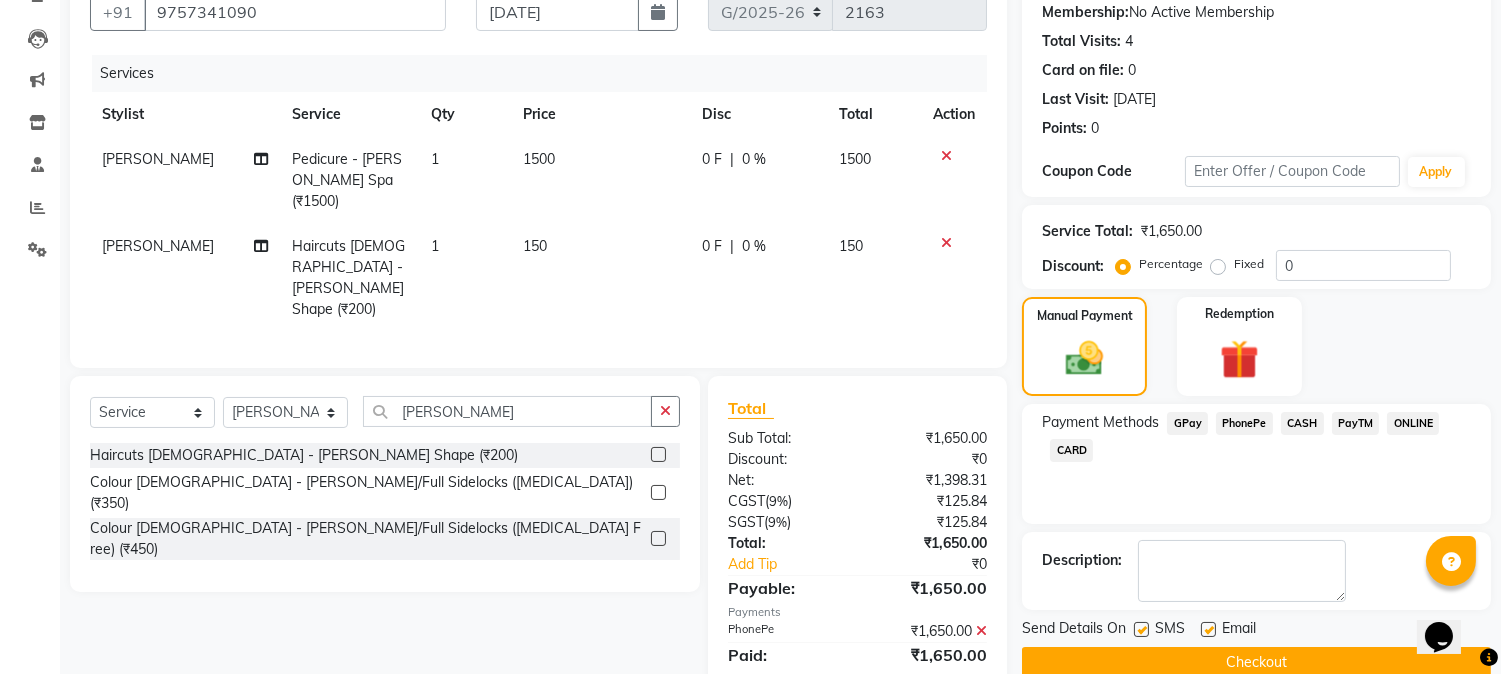 click 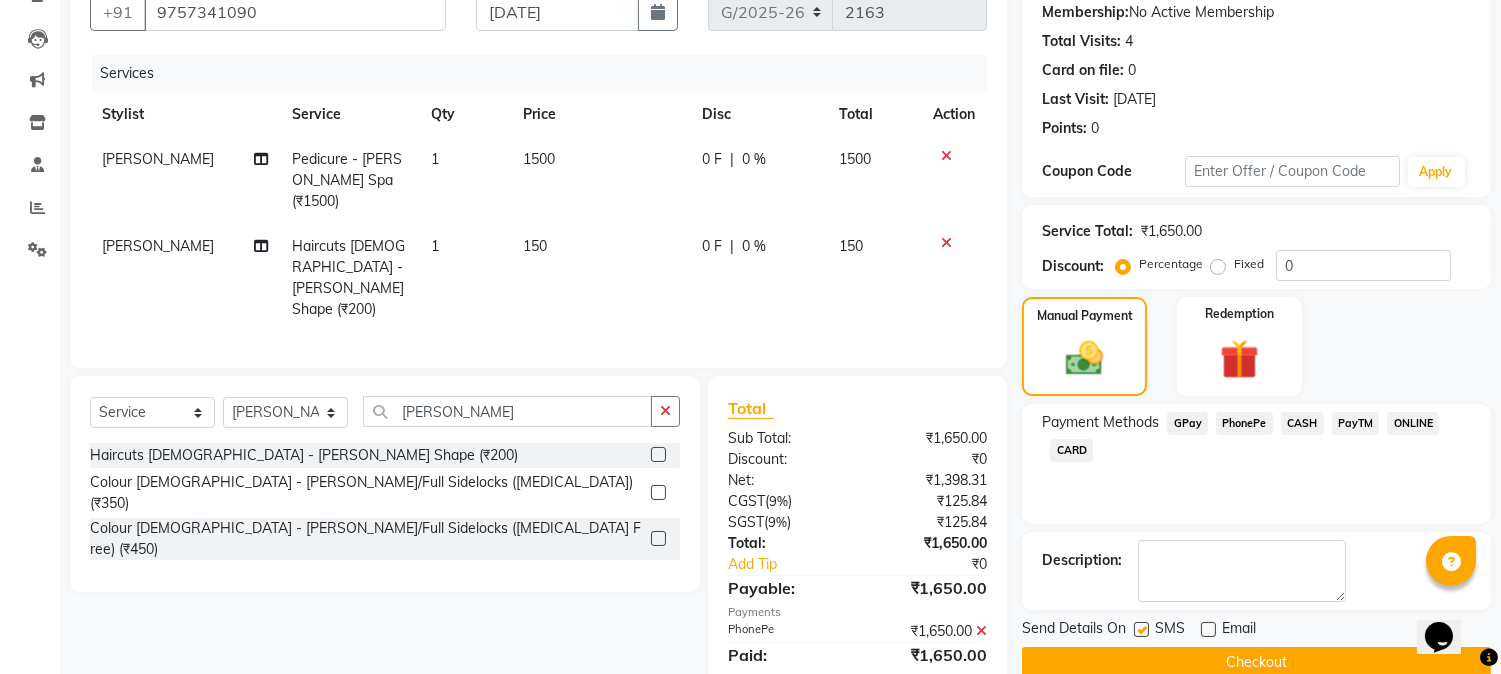 click 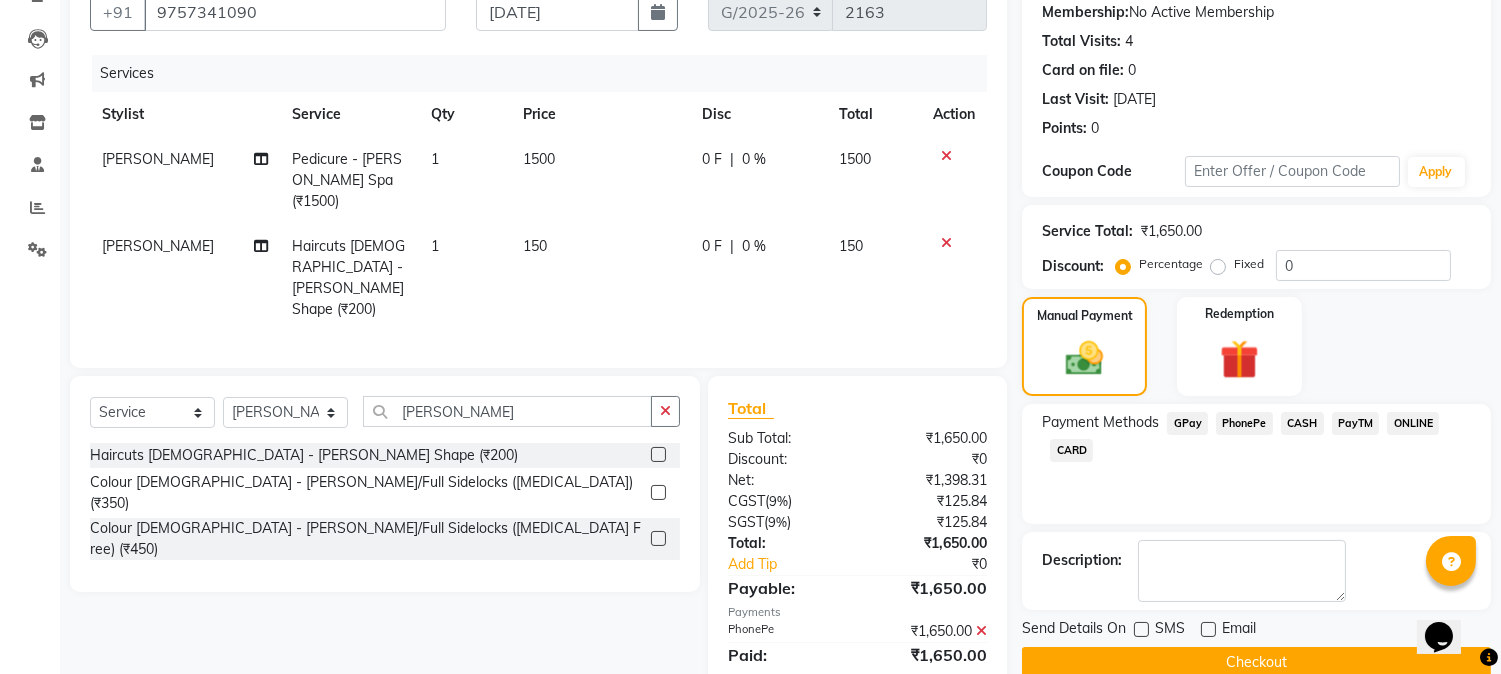 click on "Checkout" 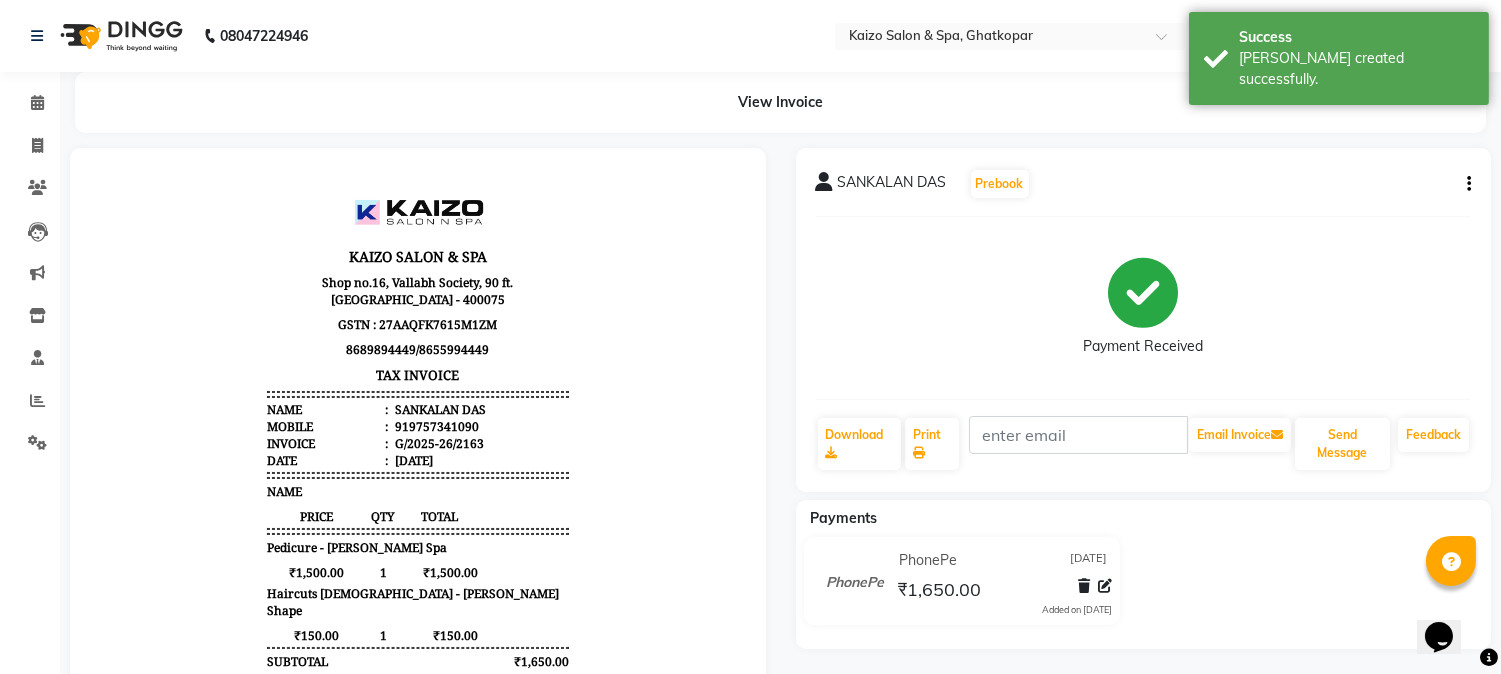 scroll, scrollTop: 0, scrollLeft: 0, axis: both 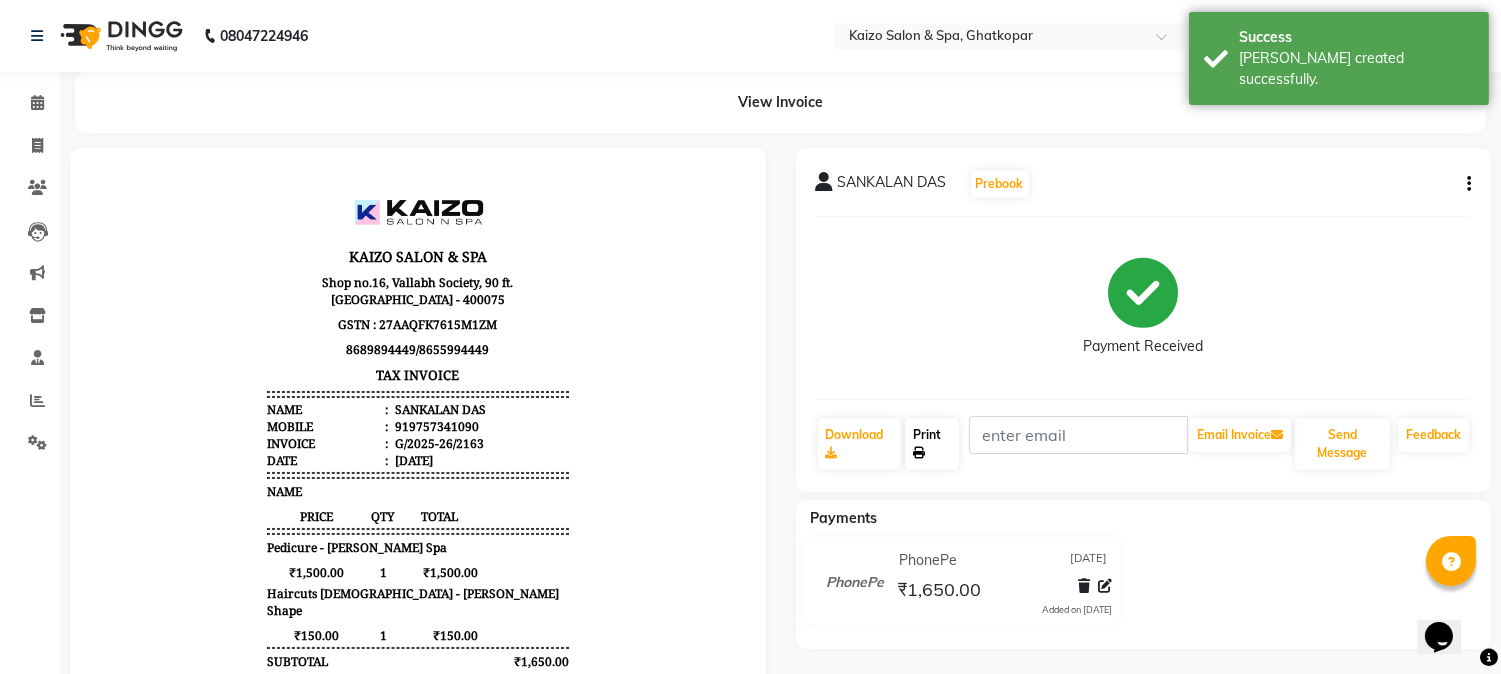 click on "Print" 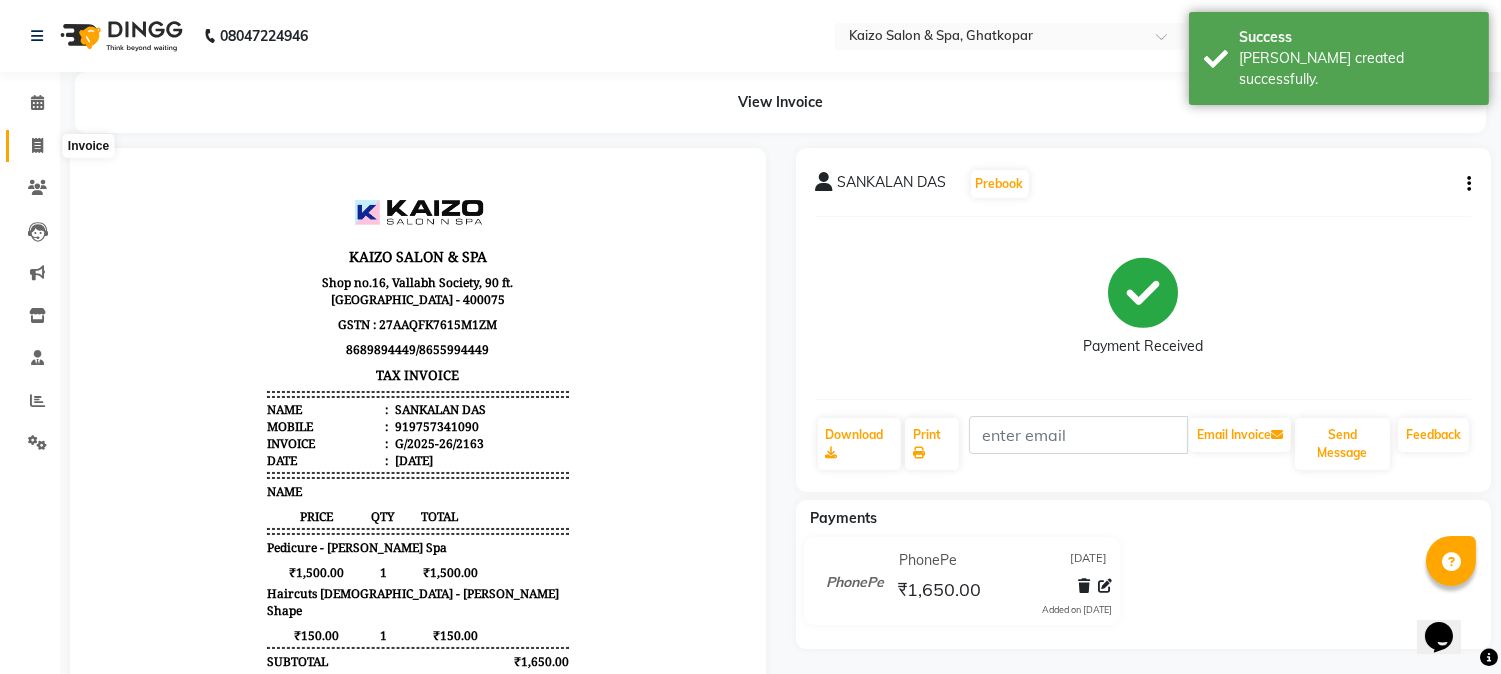 click 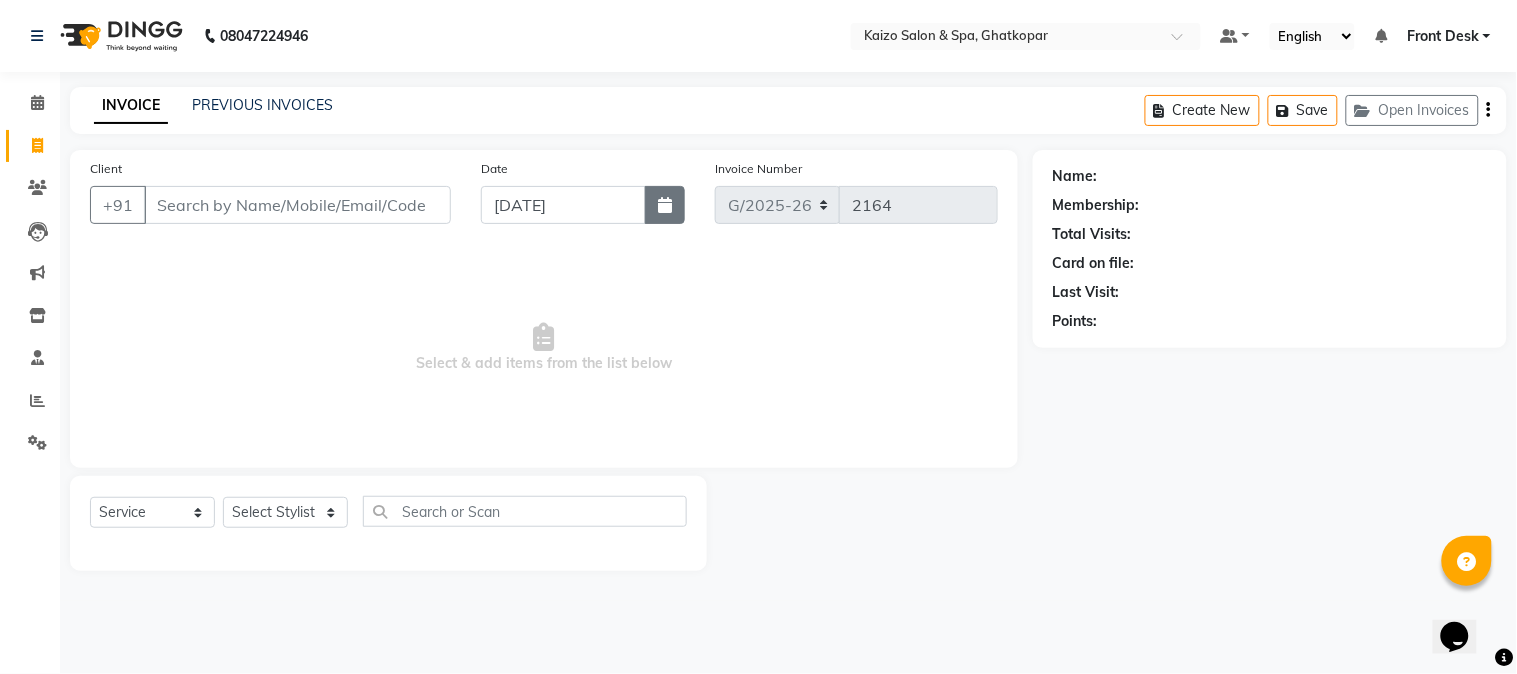 click 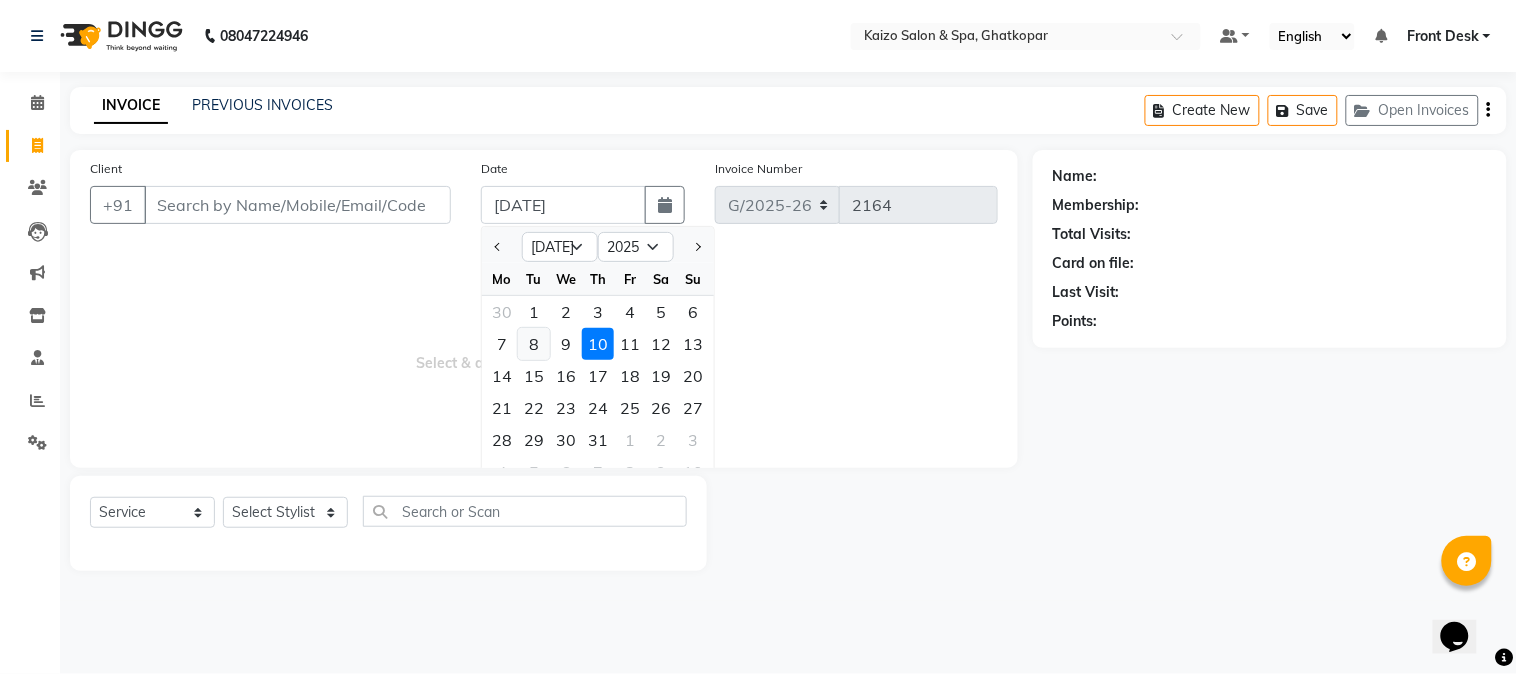 click on "8" 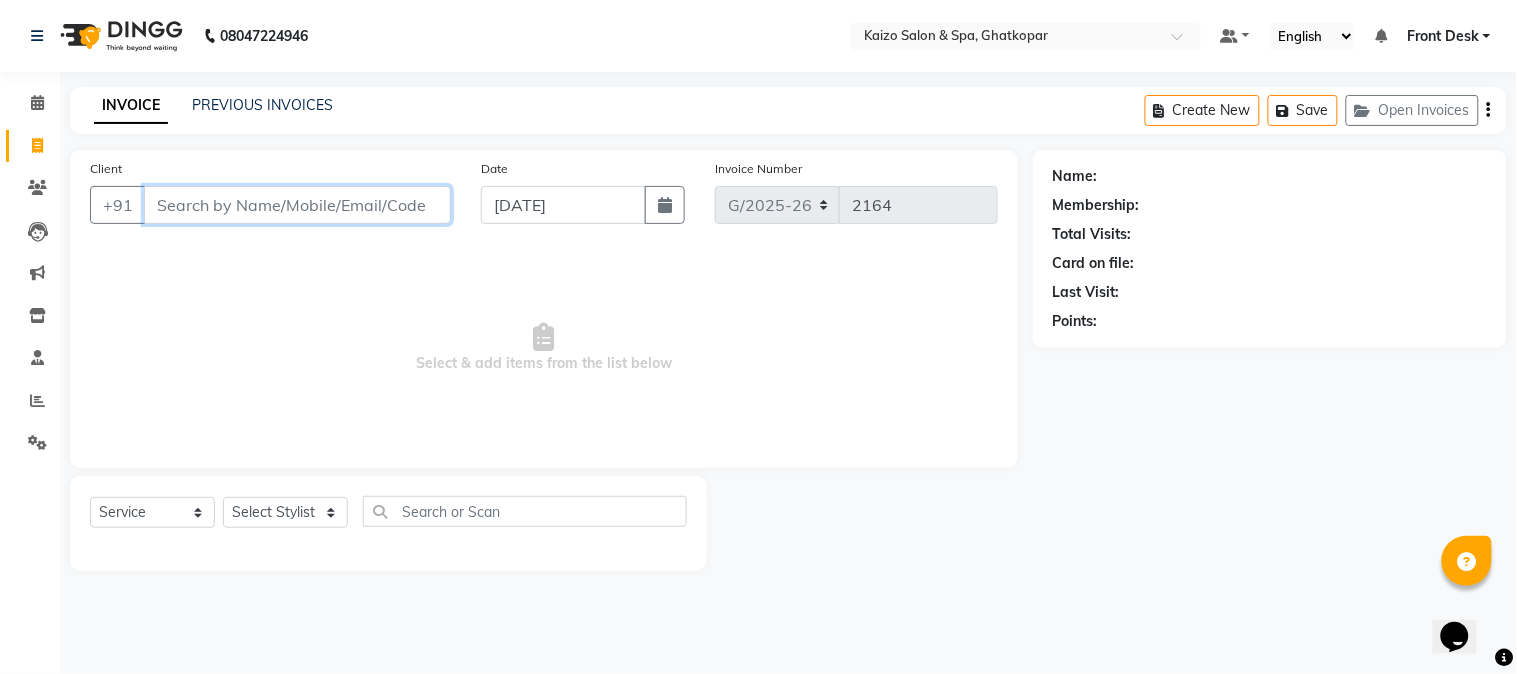 click on "Client" at bounding box center [297, 205] 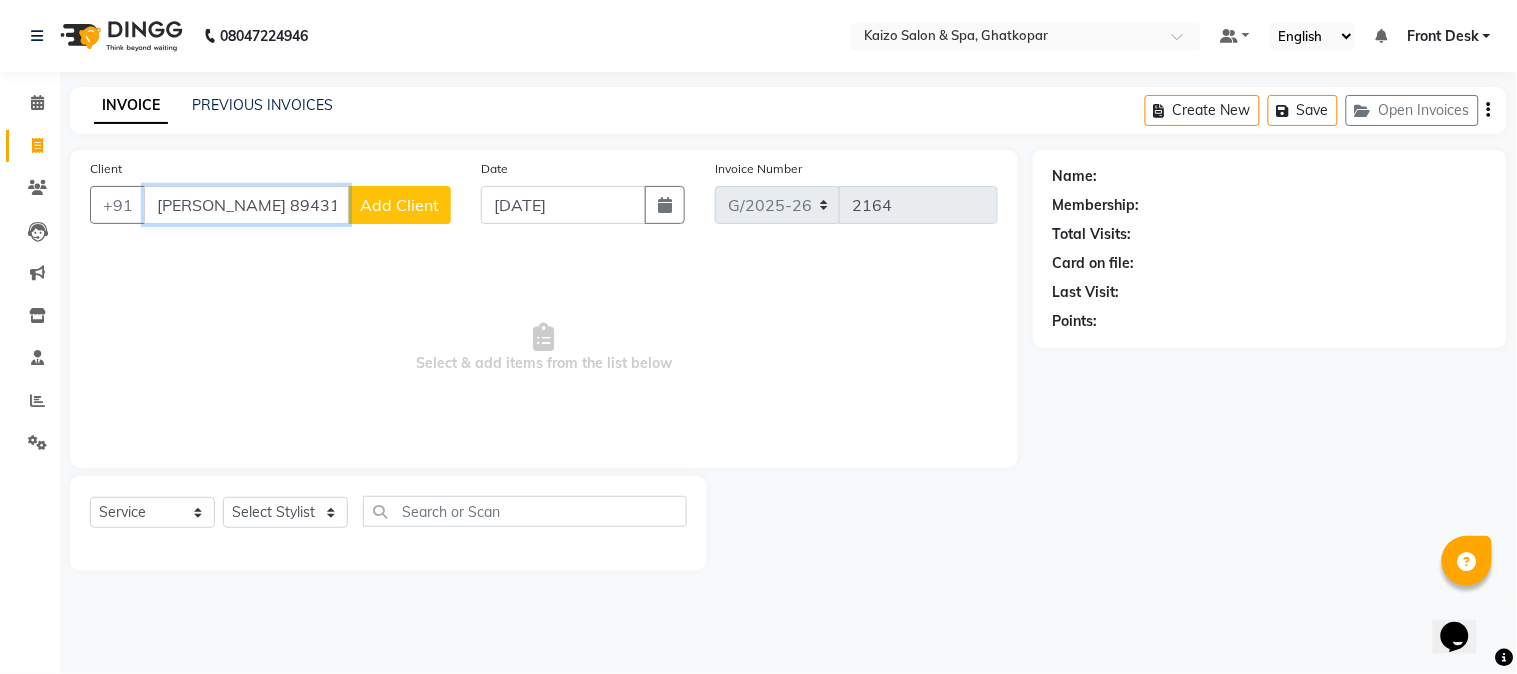 click on "[PERSON_NAME] 8943135482" at bounding box center (246, 205) 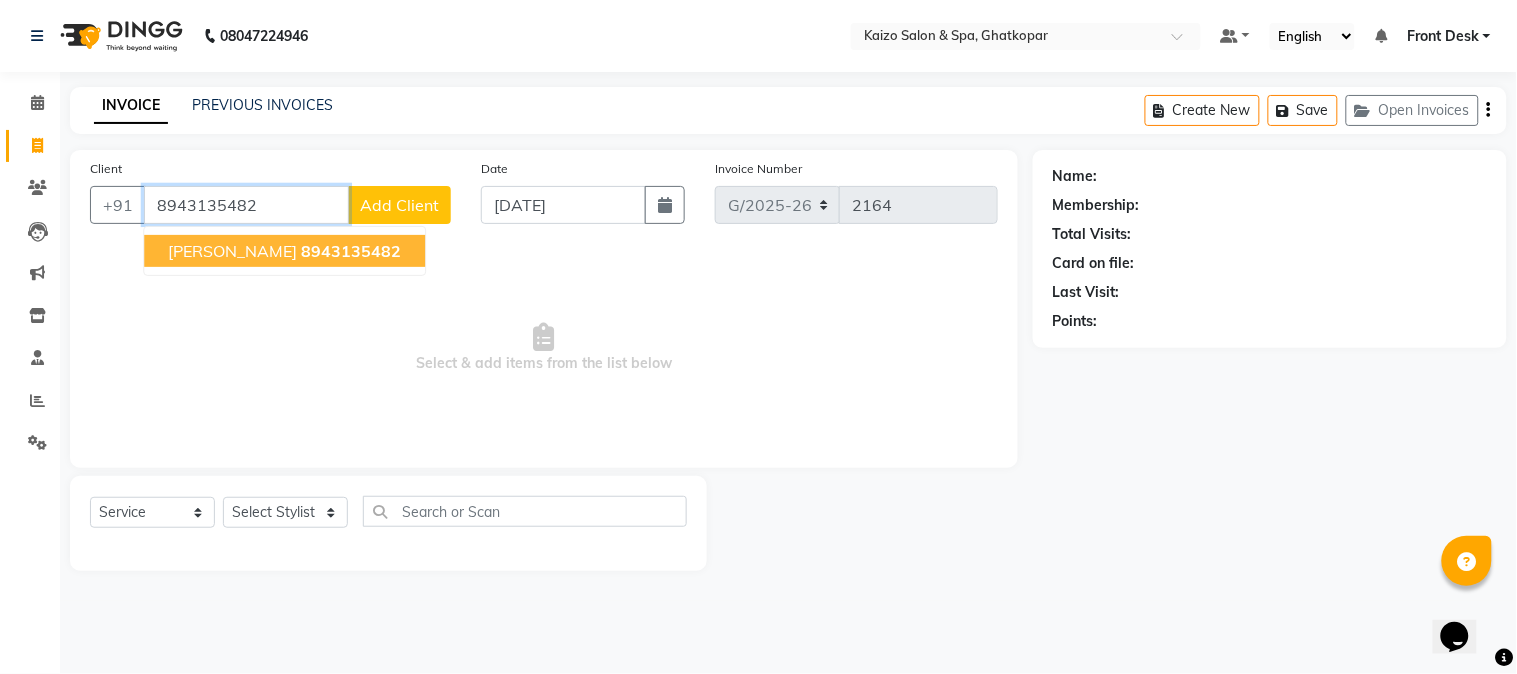 click on "8943135482" 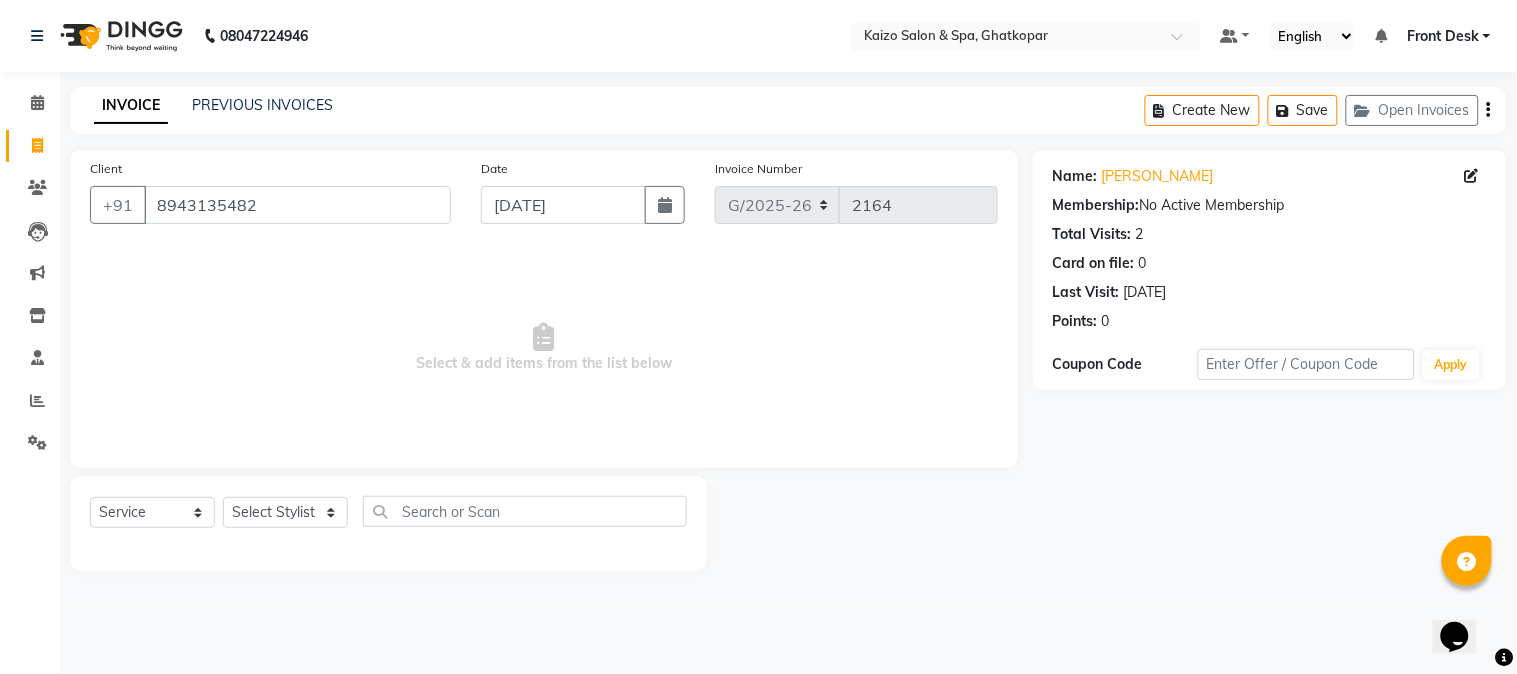 click on "Select  Service  Product  Membership  Package Voucher Prepaid Gift Card  Select Stylist [PERSON_NAME] ANJALI [PERSON_NAME] [PERSON_NAME] Front Desk [PERSON_NAME] IFTESHA [PERSON_NAME] [MEDICAL_DATA][PERSON_NAME] [PERSON_NAME] [PERSON_NAME] [PERSON_NAME] [PERSON_NAME] GALA [PERSON_NAME] [PERSON_NAME]" 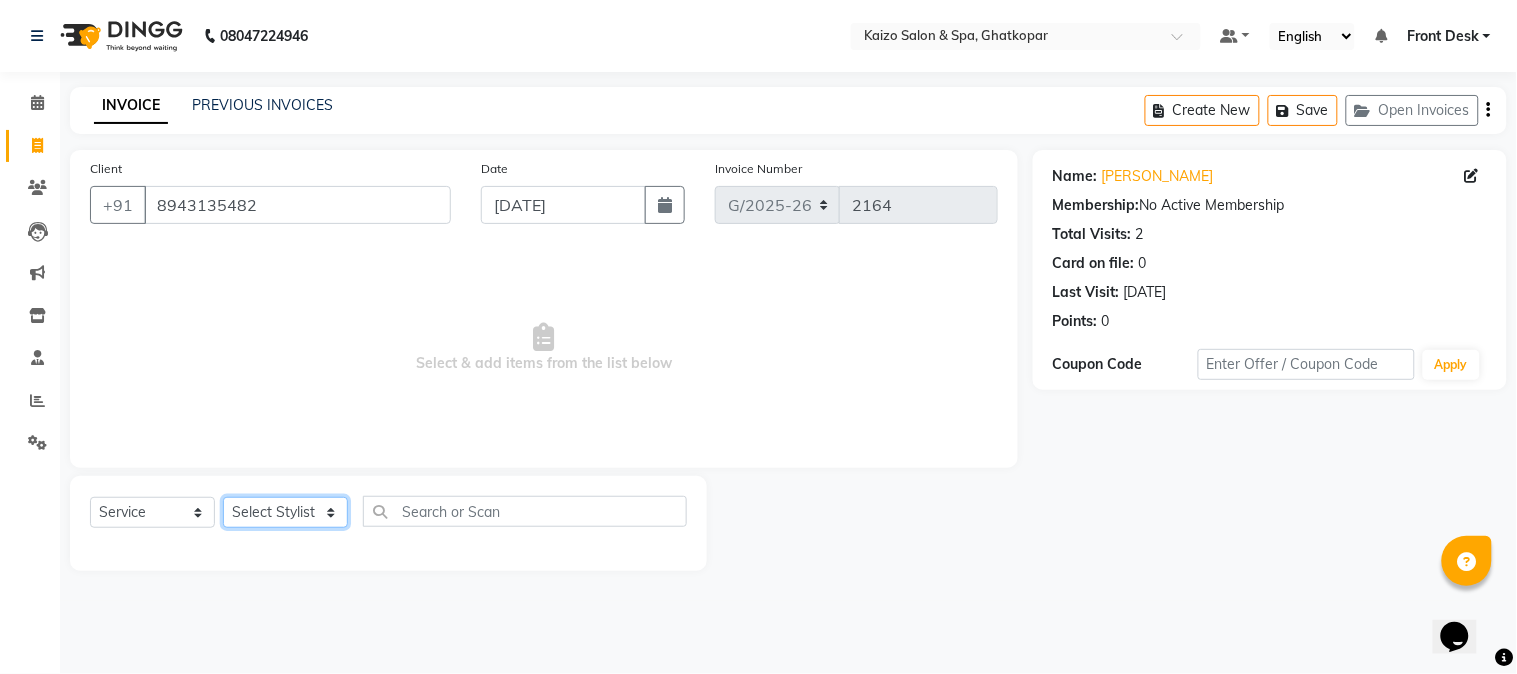 click on "Select Stylist [PERSON_NAME] ANJALI [PERSON_NAME] [PERSON_NAME] Front Desk [PERSON_NAME] IFTESHA [PERSON_NAME] [MEDICAL_DATA][PERSON_NAME] [PERSON_NAME] [PERSON_NAME] [PERSON_NAME] [PERSON_NAME] GALA [PERSON_NAME] [PERSON_NAME] YASH" 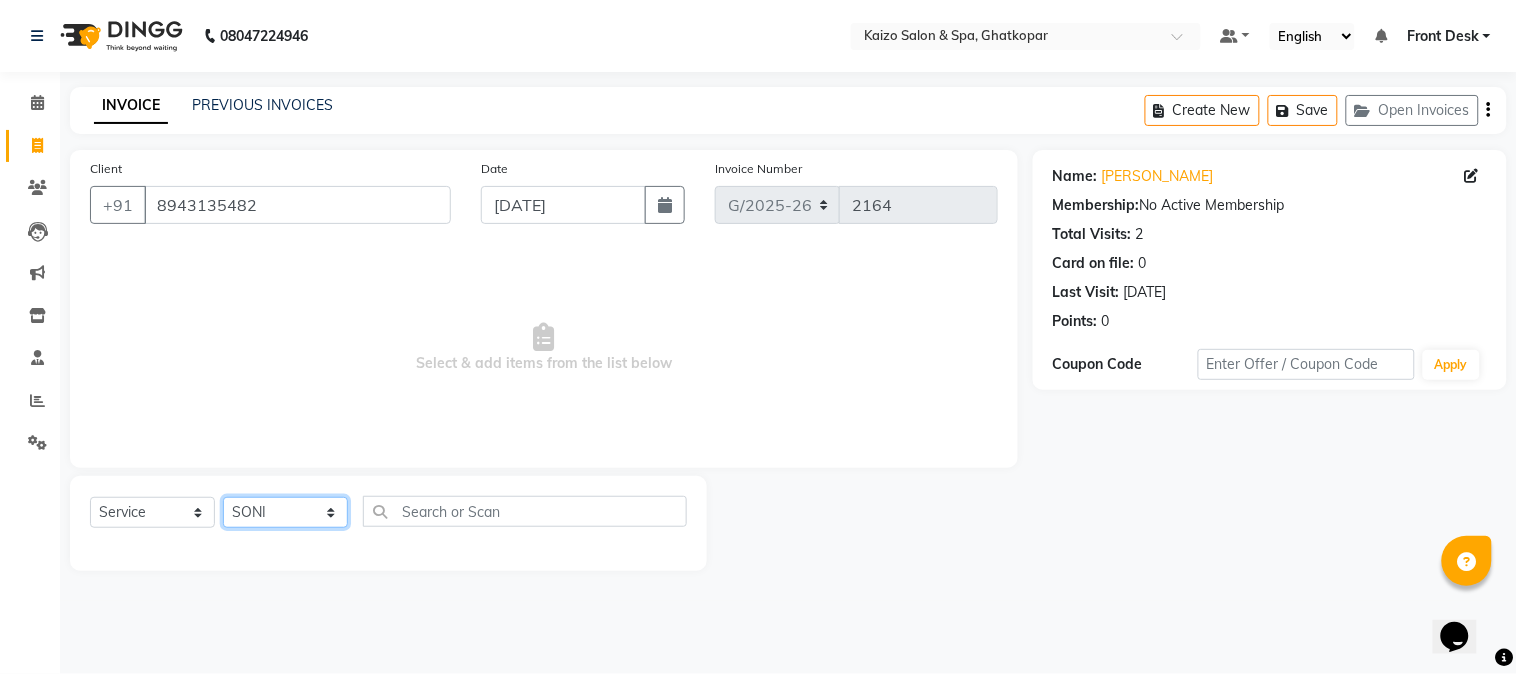click on "Select Stylist [PERSON_NAME] ANJALI [PERSON_NAME] [PERSON_NAME] Front Desk [PERSON_NAME] IFTESHA [PERSON_NAME] [MEDICAL_DATA][PERSON_NAME] [PERSON_NAME] [PERSON_NAME] [PERSON_NAME] [PERSON_NAME] GALA [PERSON_NAME] [PERSON_NAME] YASH" 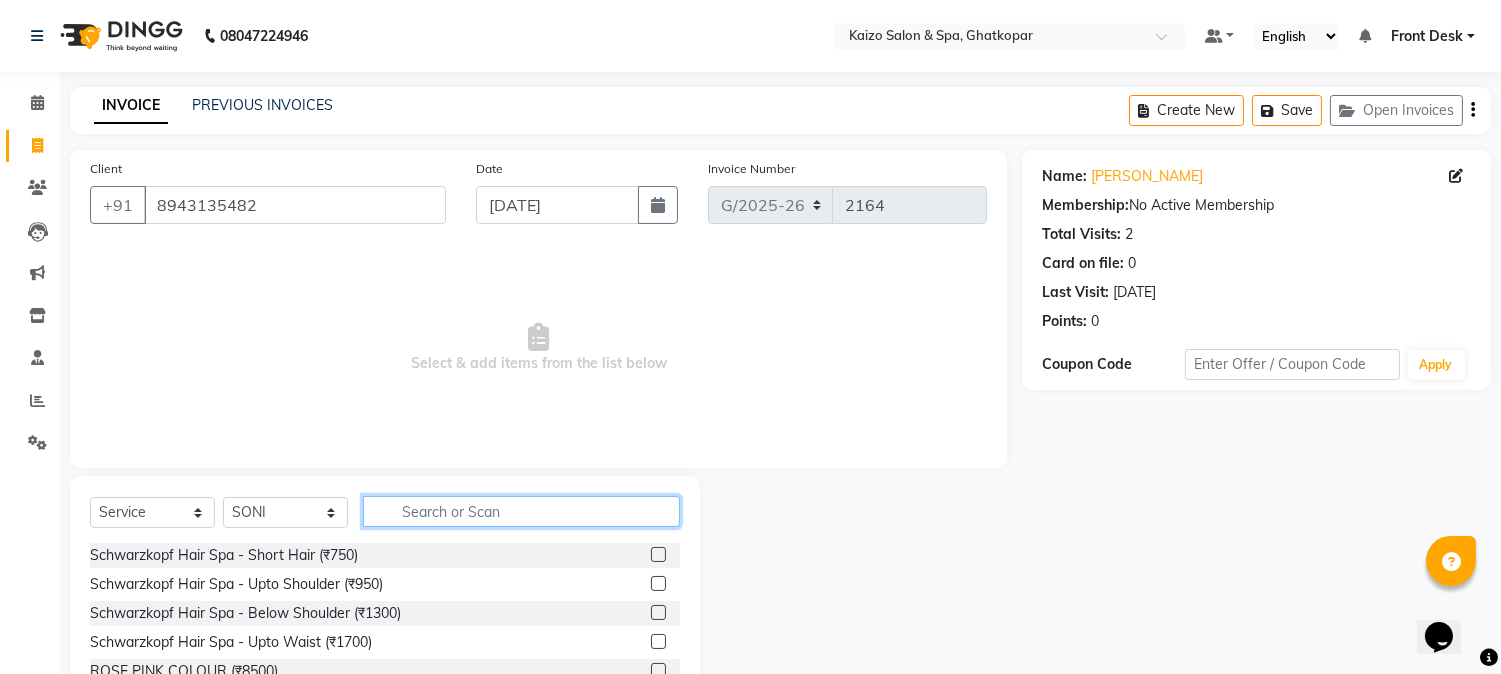 click 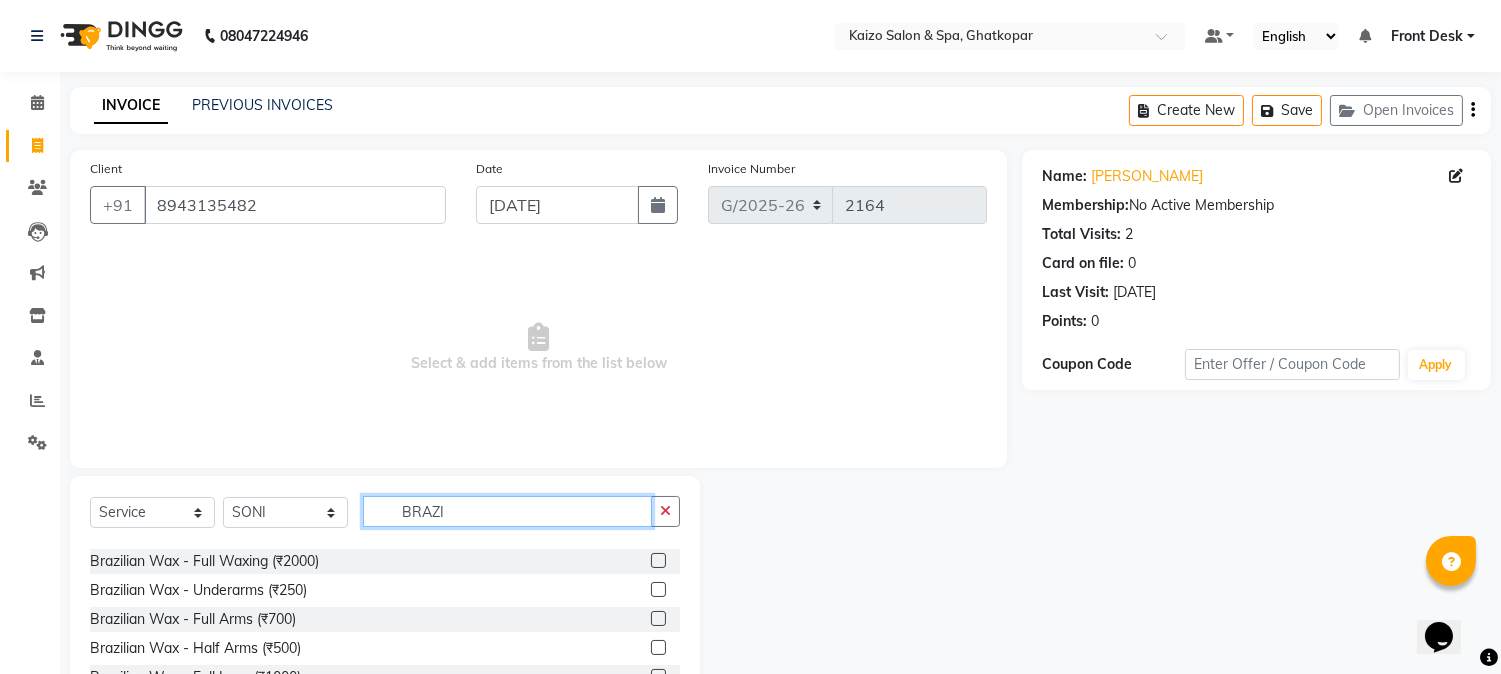 scroll, scrollTop: 111, scrollLeft: 0, axis: vertical 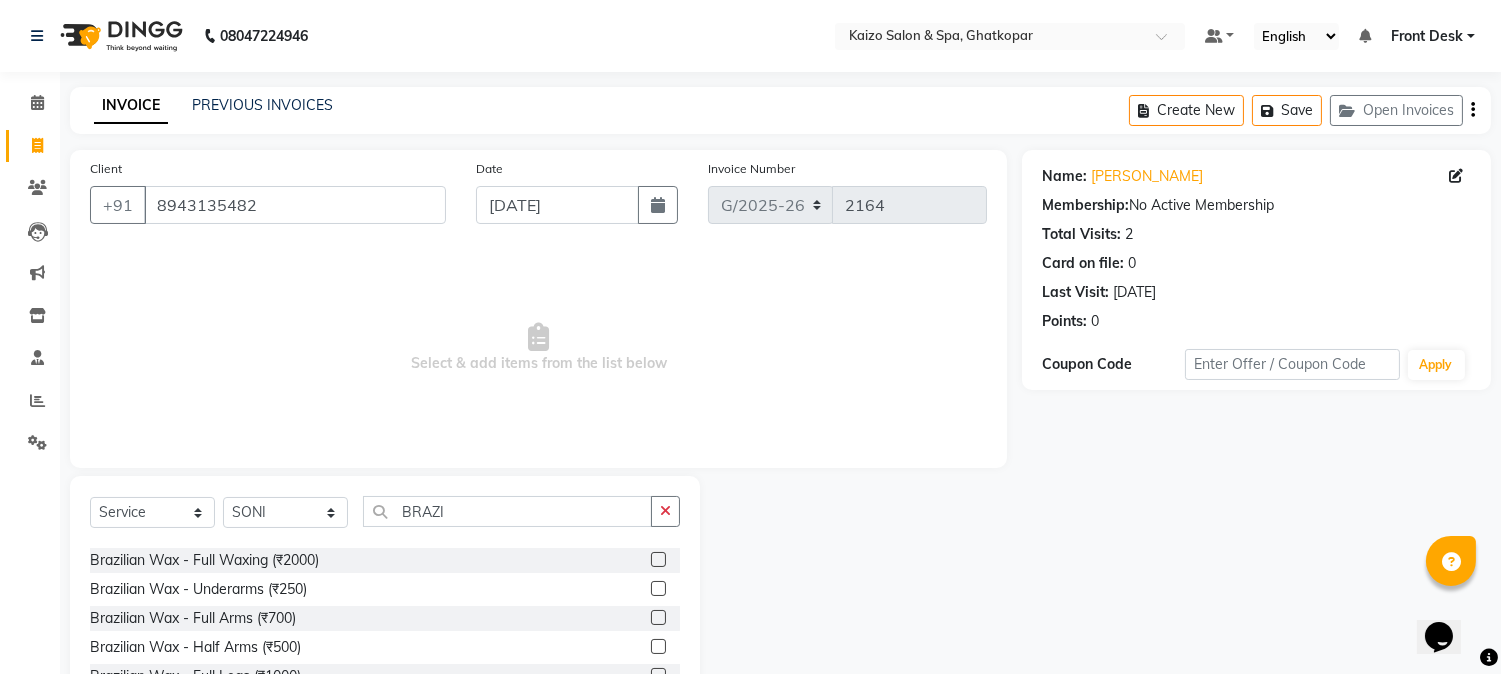 click 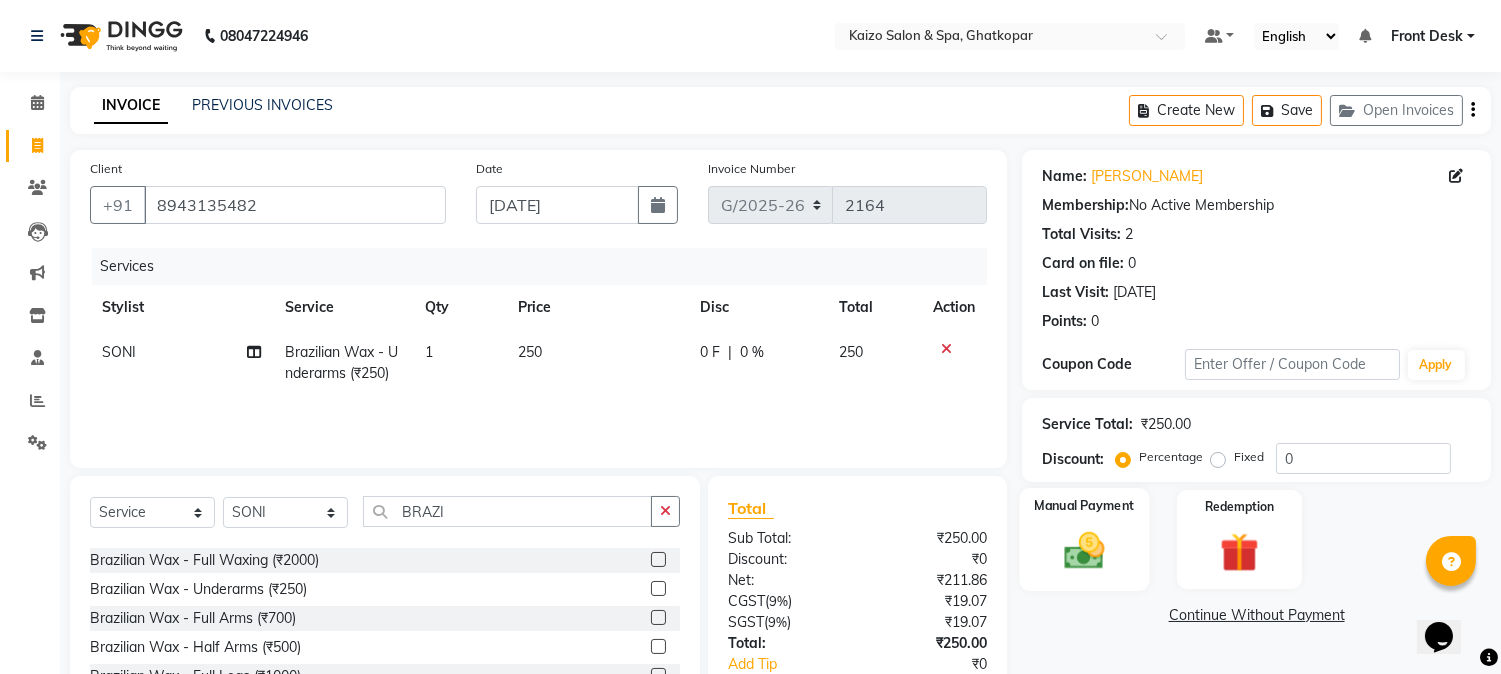 click 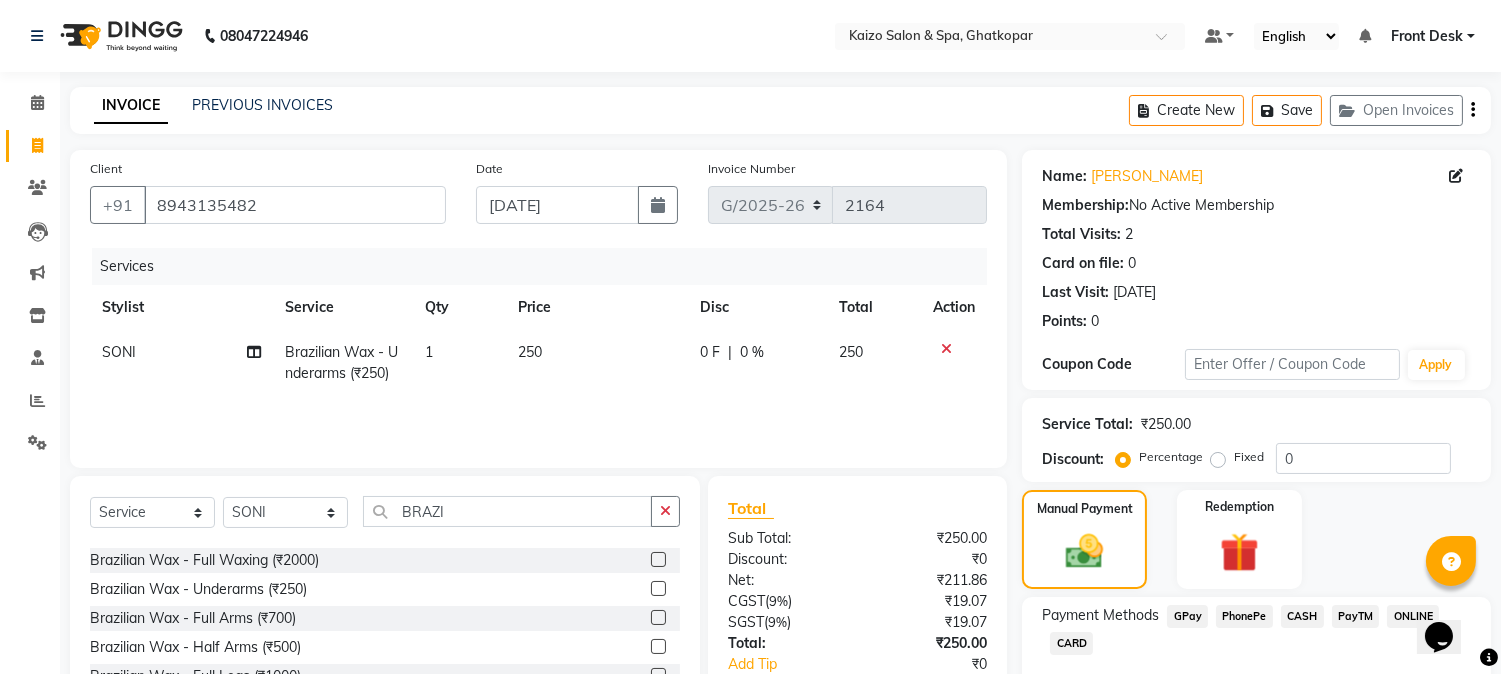 click on "PhonePe" 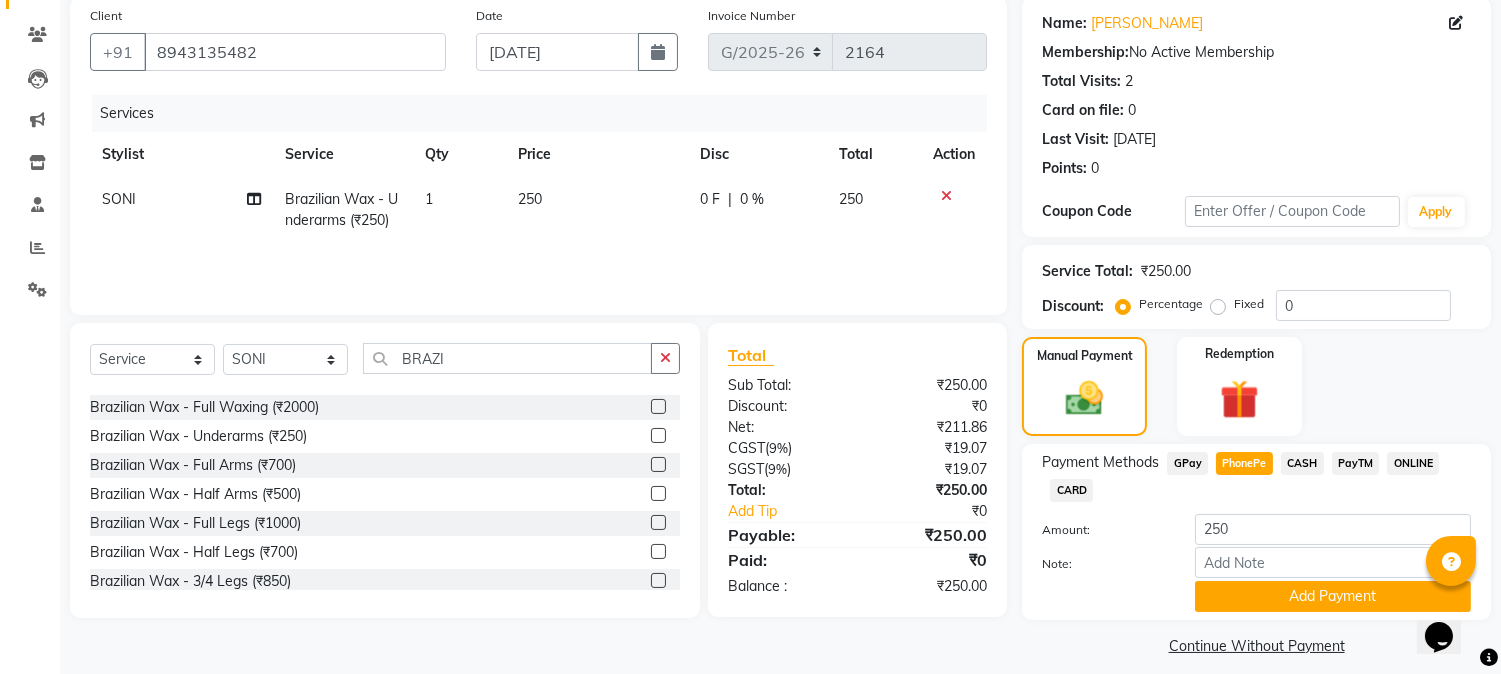 scroll, scrollTop: 170, scrollLeft: 0, axis: vertical 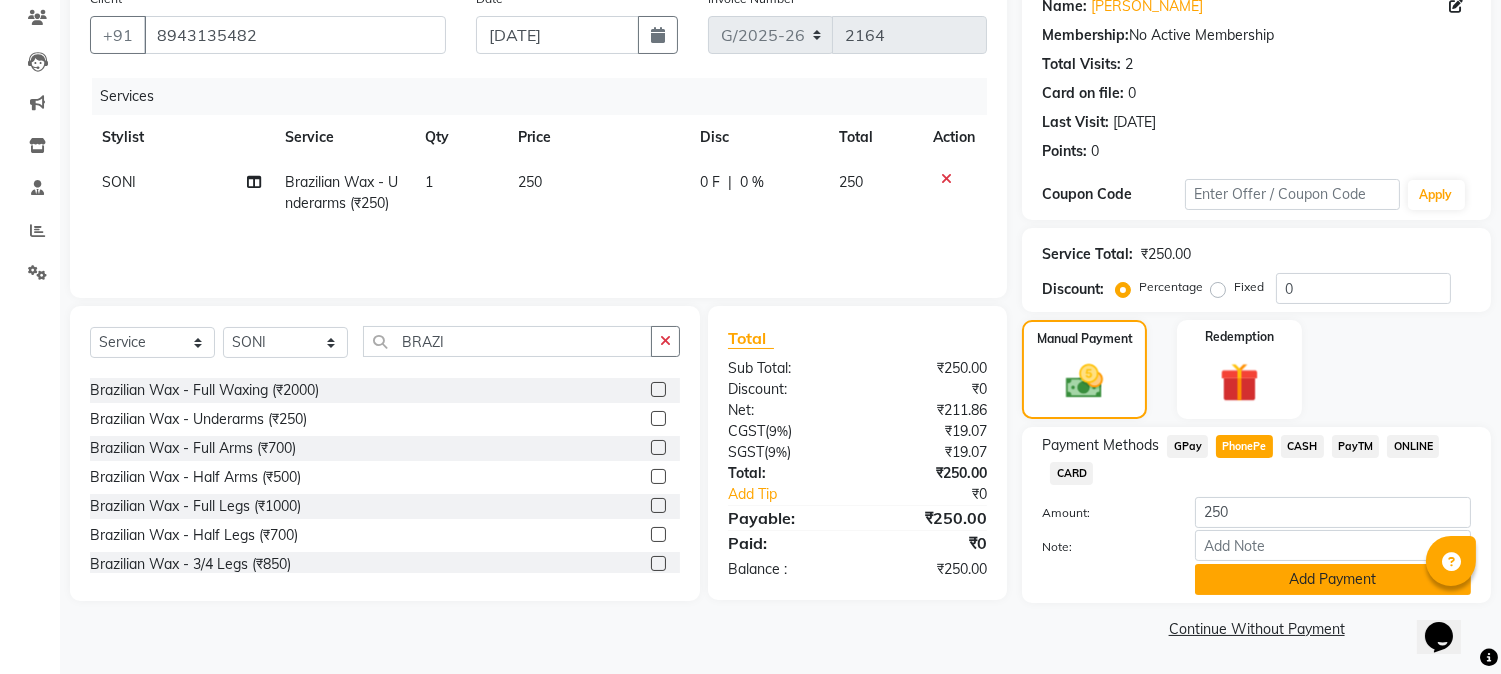 click on "Add Payment" 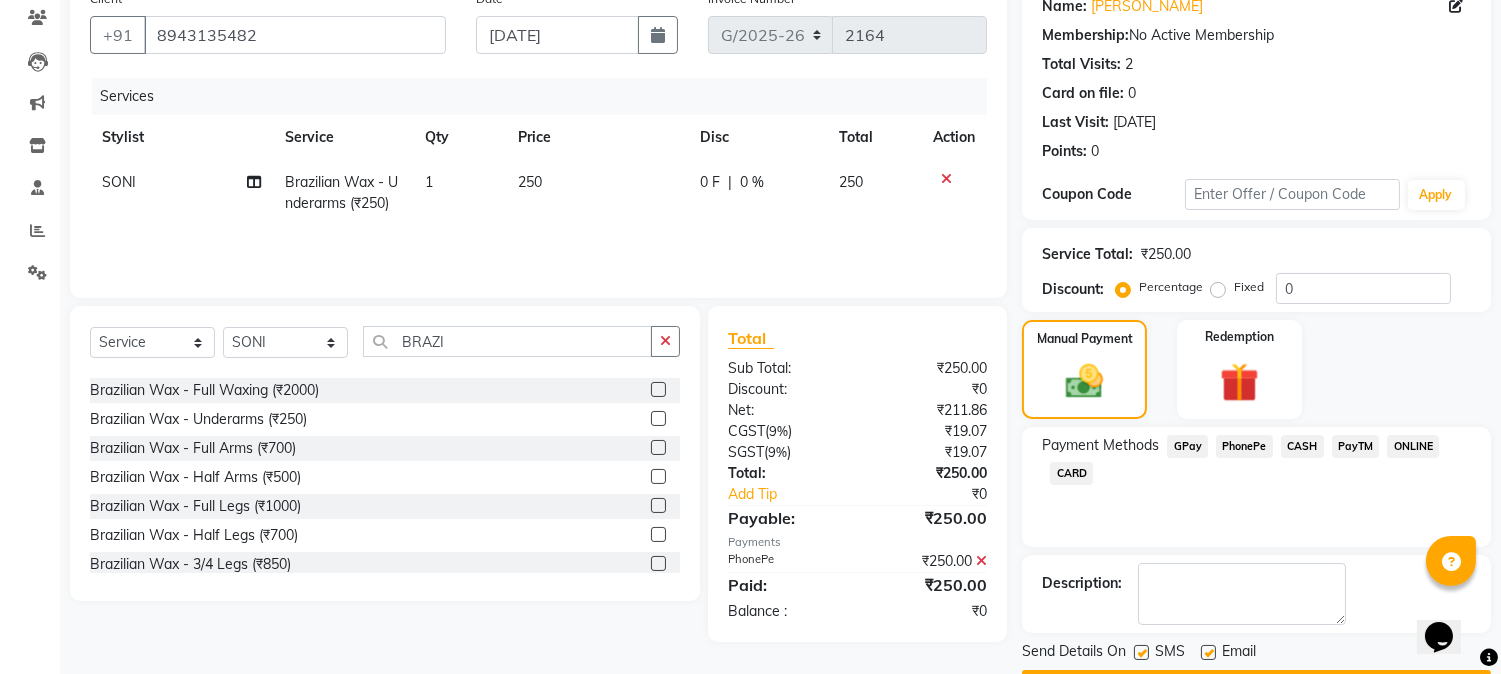 click 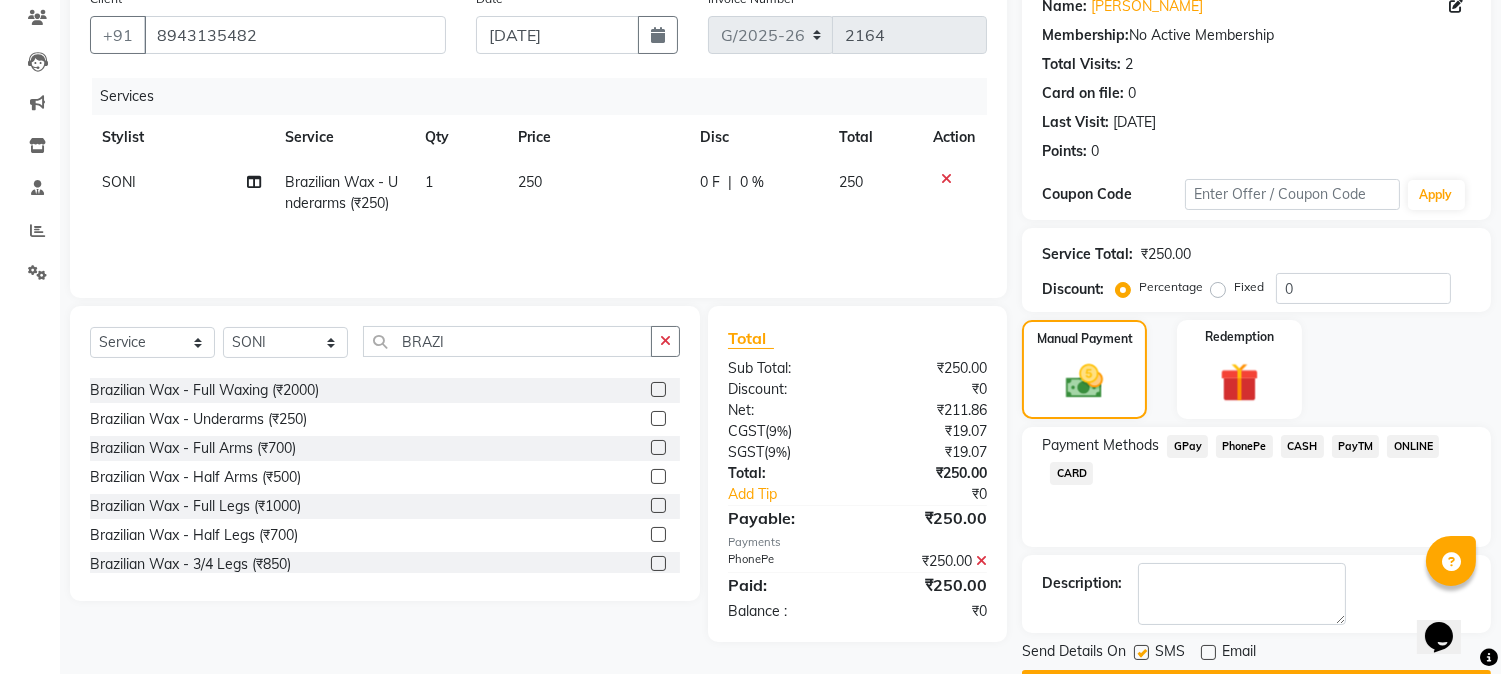 click on "SMS" 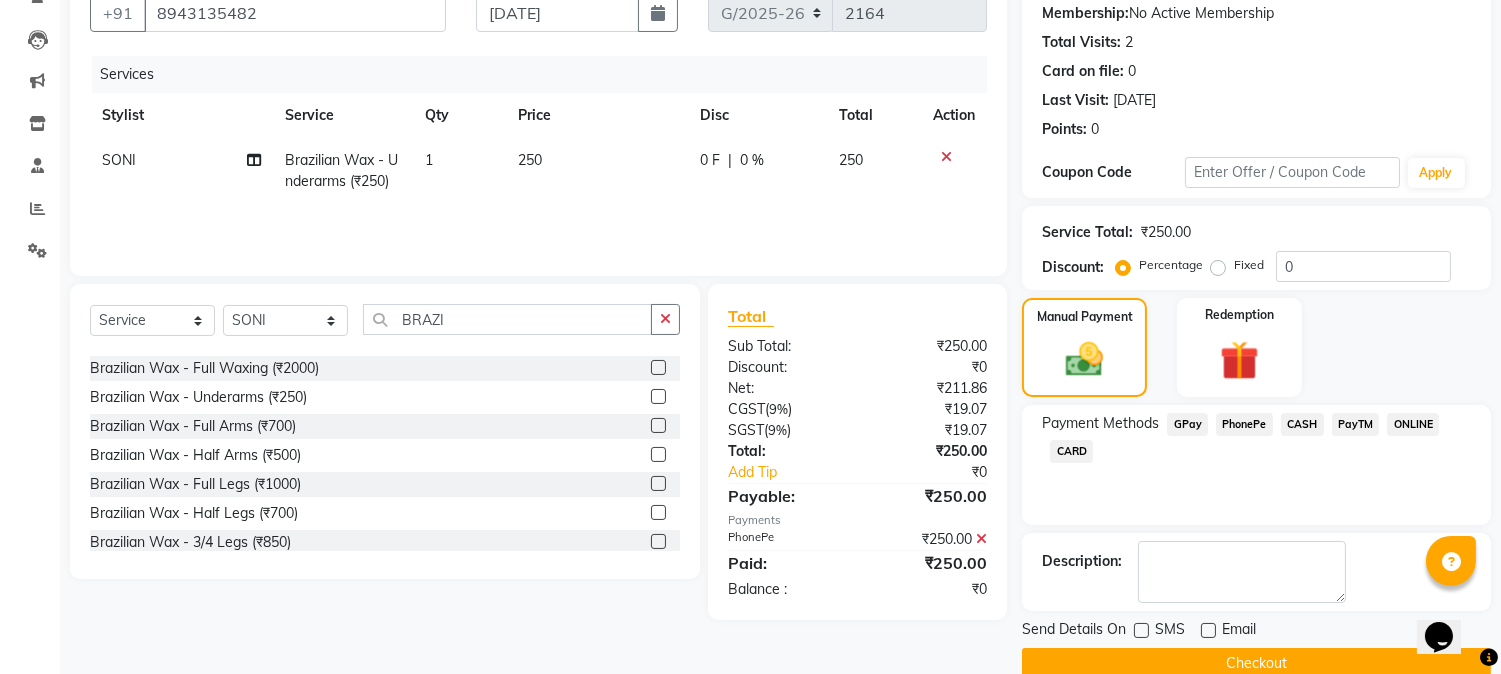 scroll, scrollTop: 225, scrollLeft: 0, axis: vertical 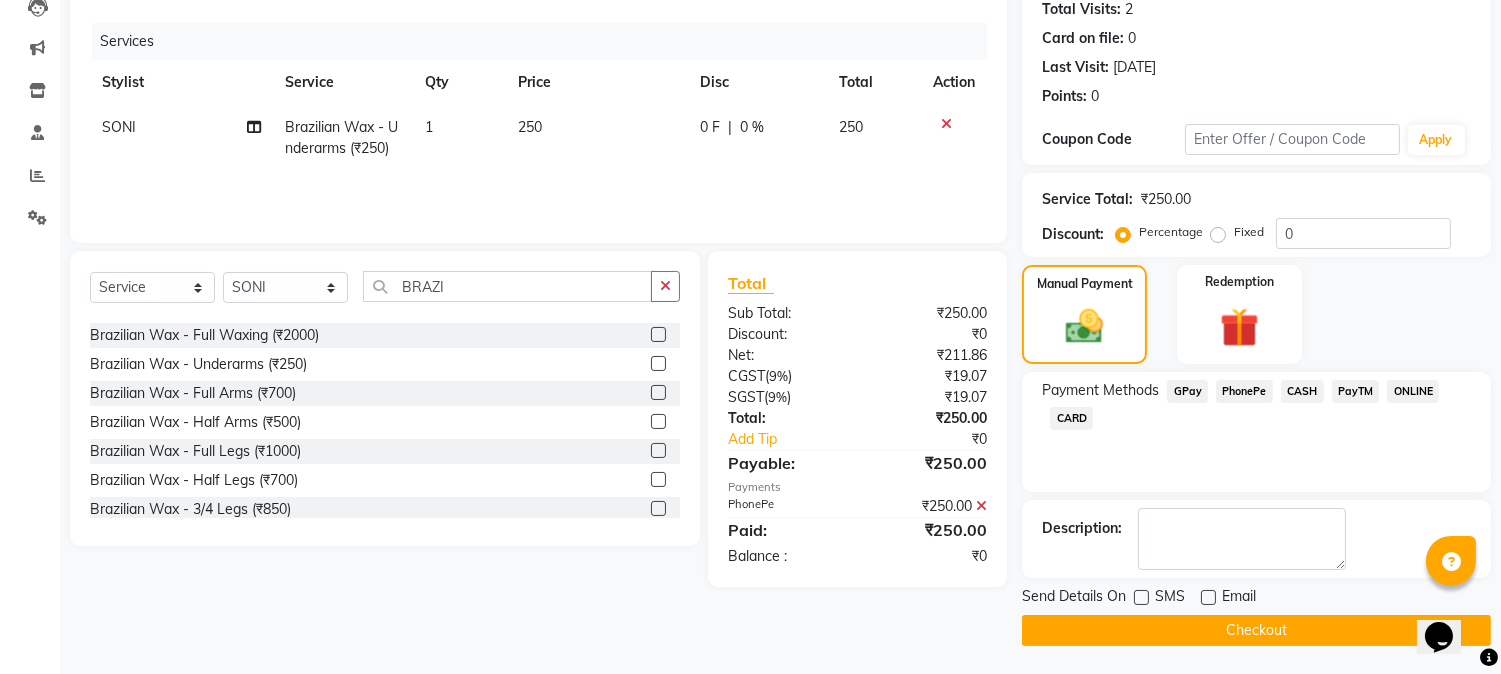 click on "Checkout" 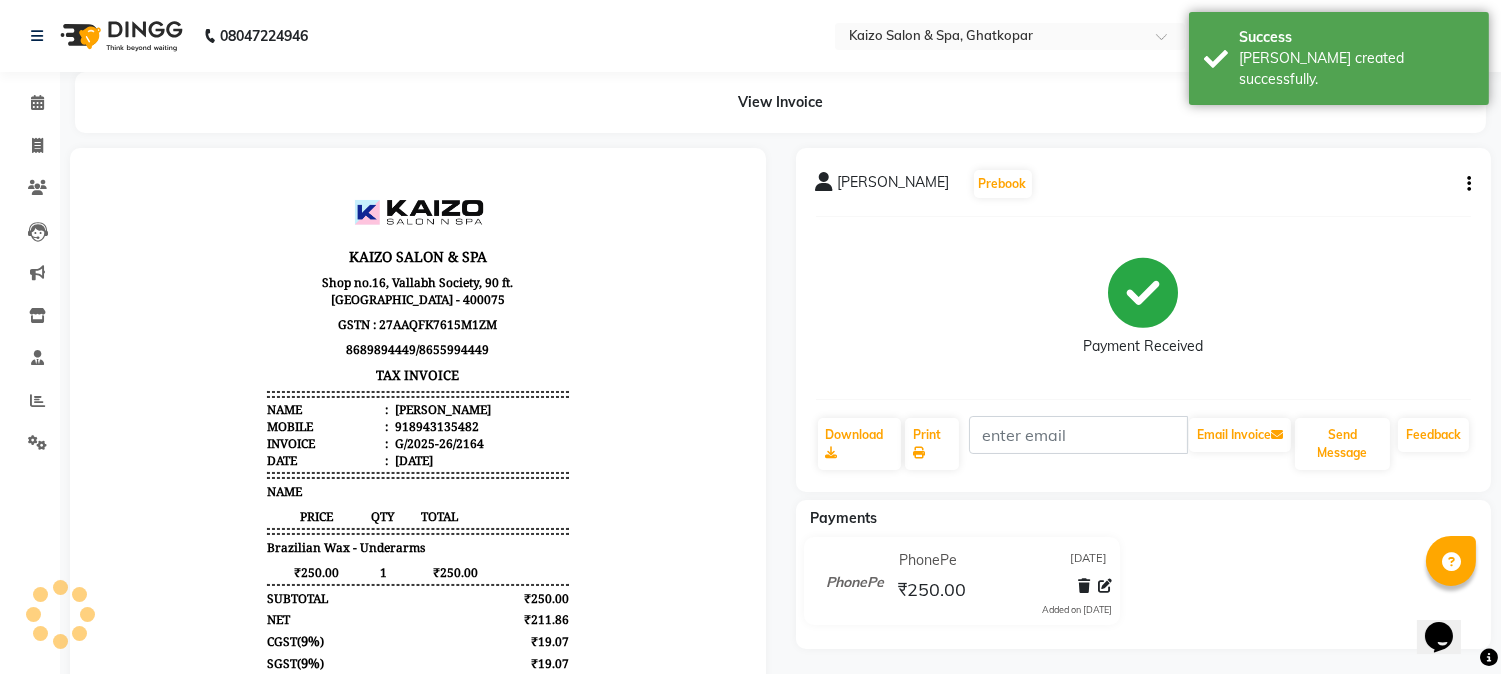 scroll, scrollTop: 0, scrollLeft: 0, axis: both 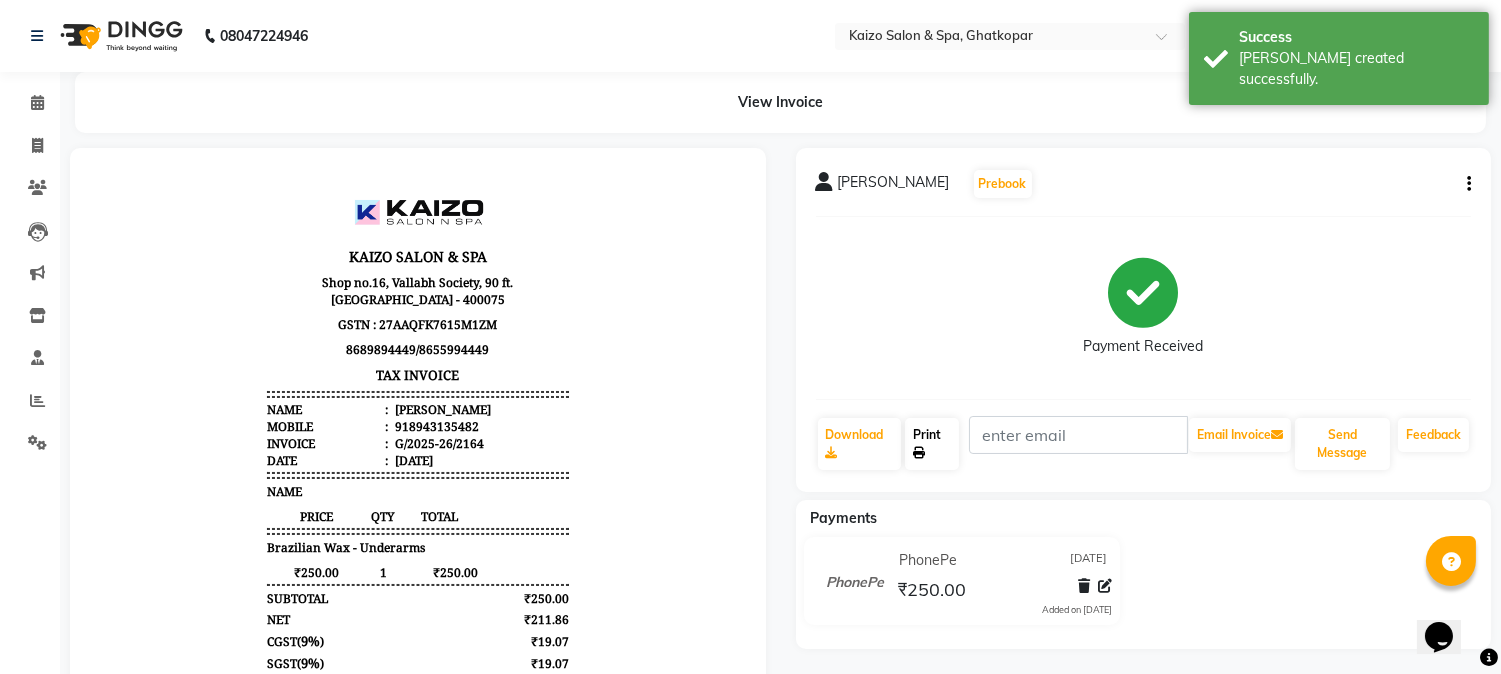 click on "Print" 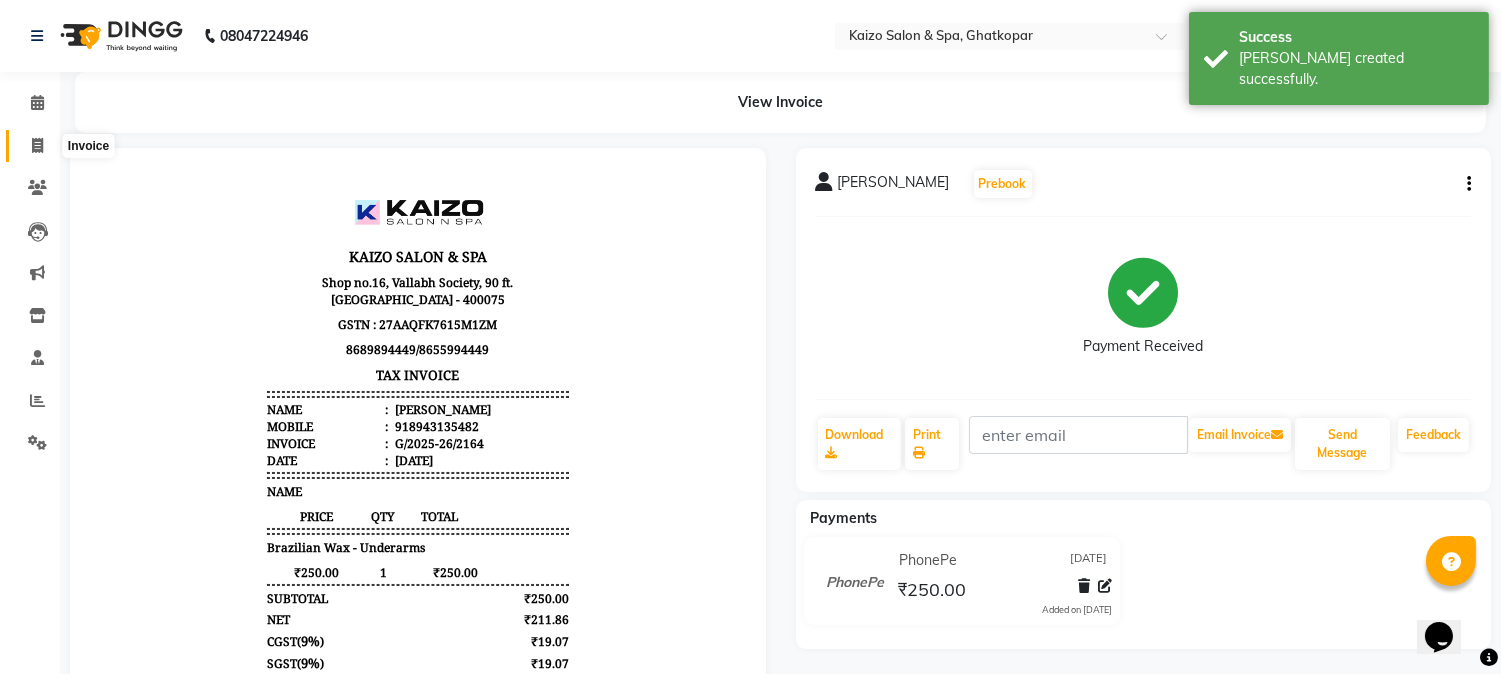 click 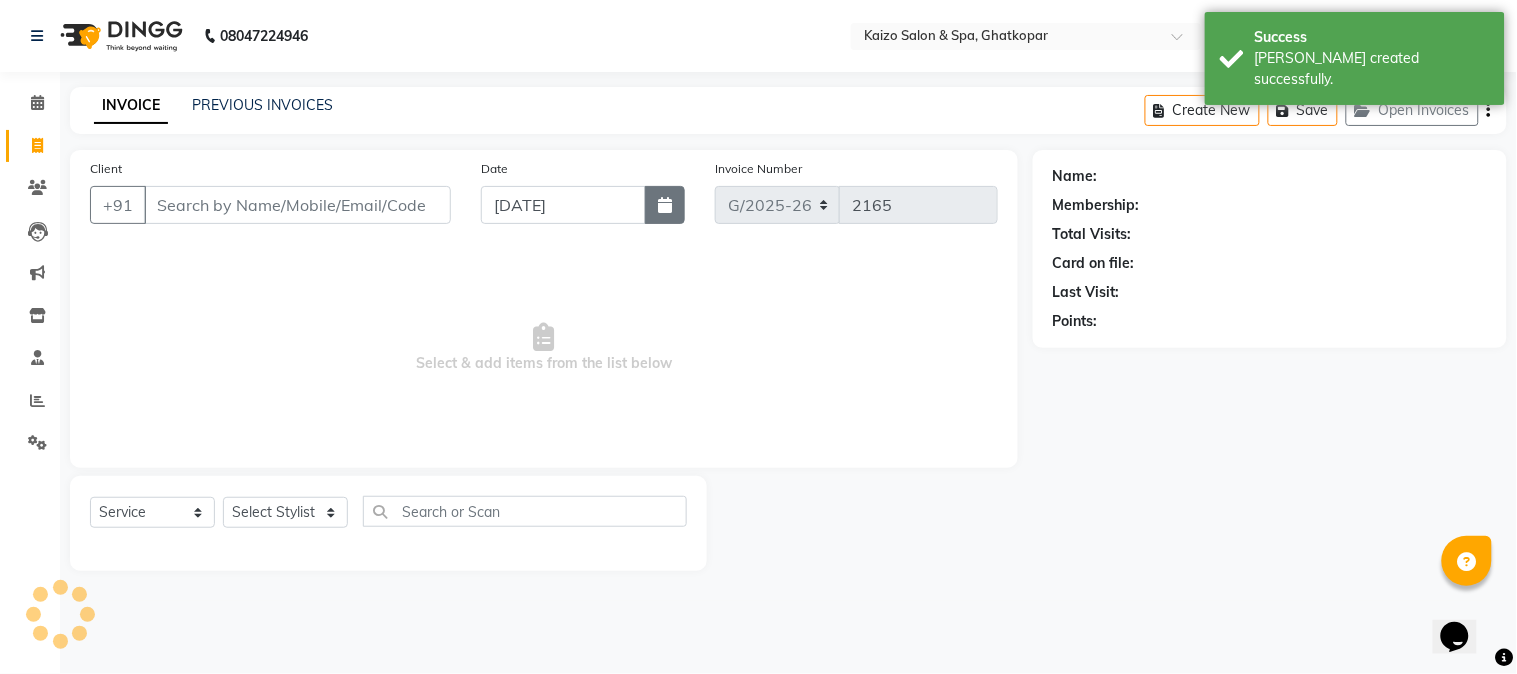 click 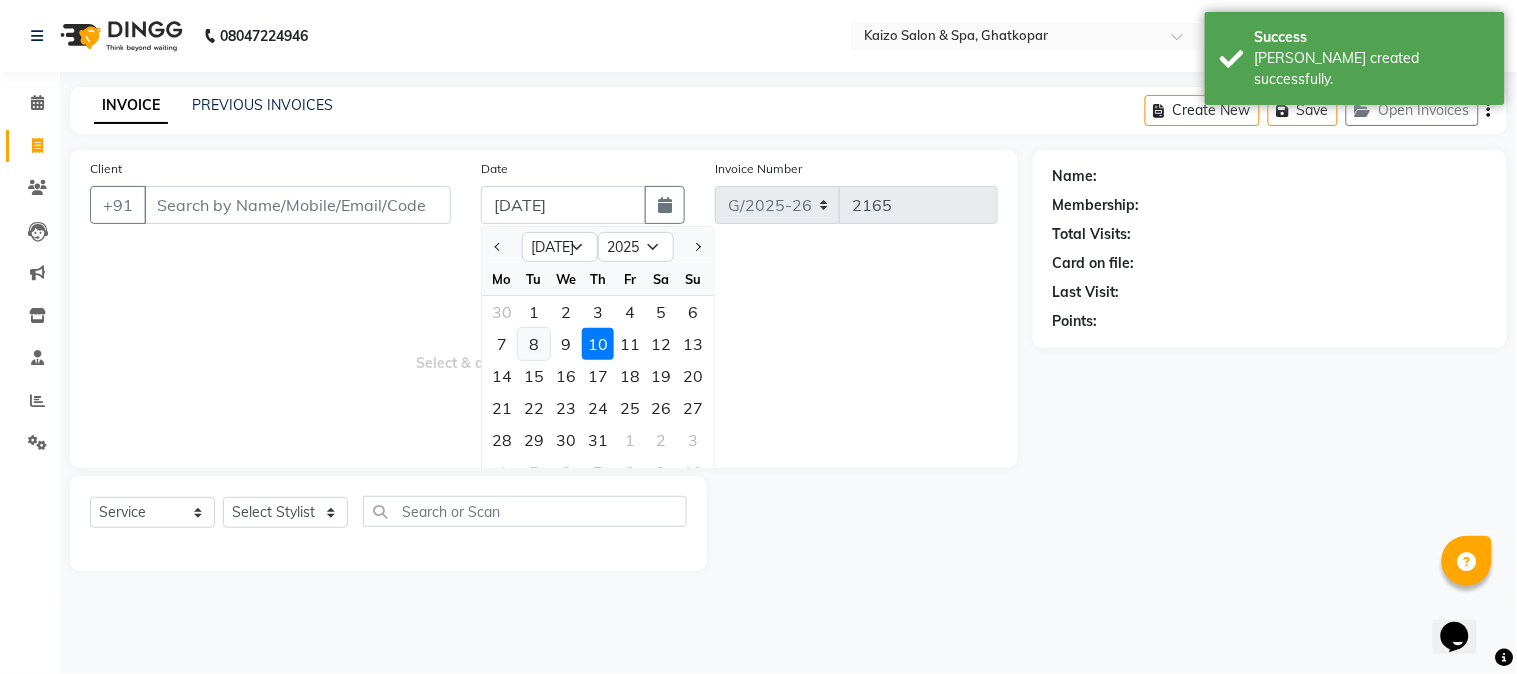 click on "8" 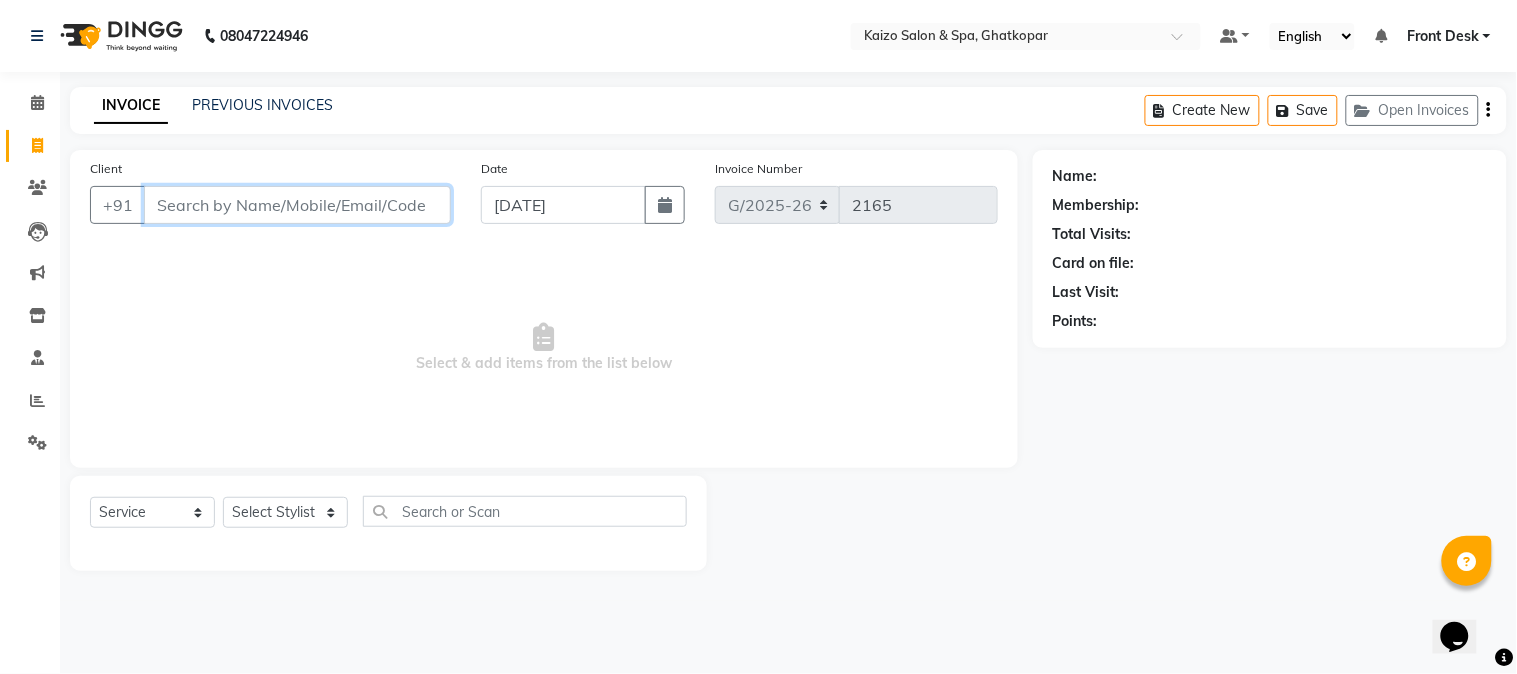 click on "Client" at bounding box center [297, 205] 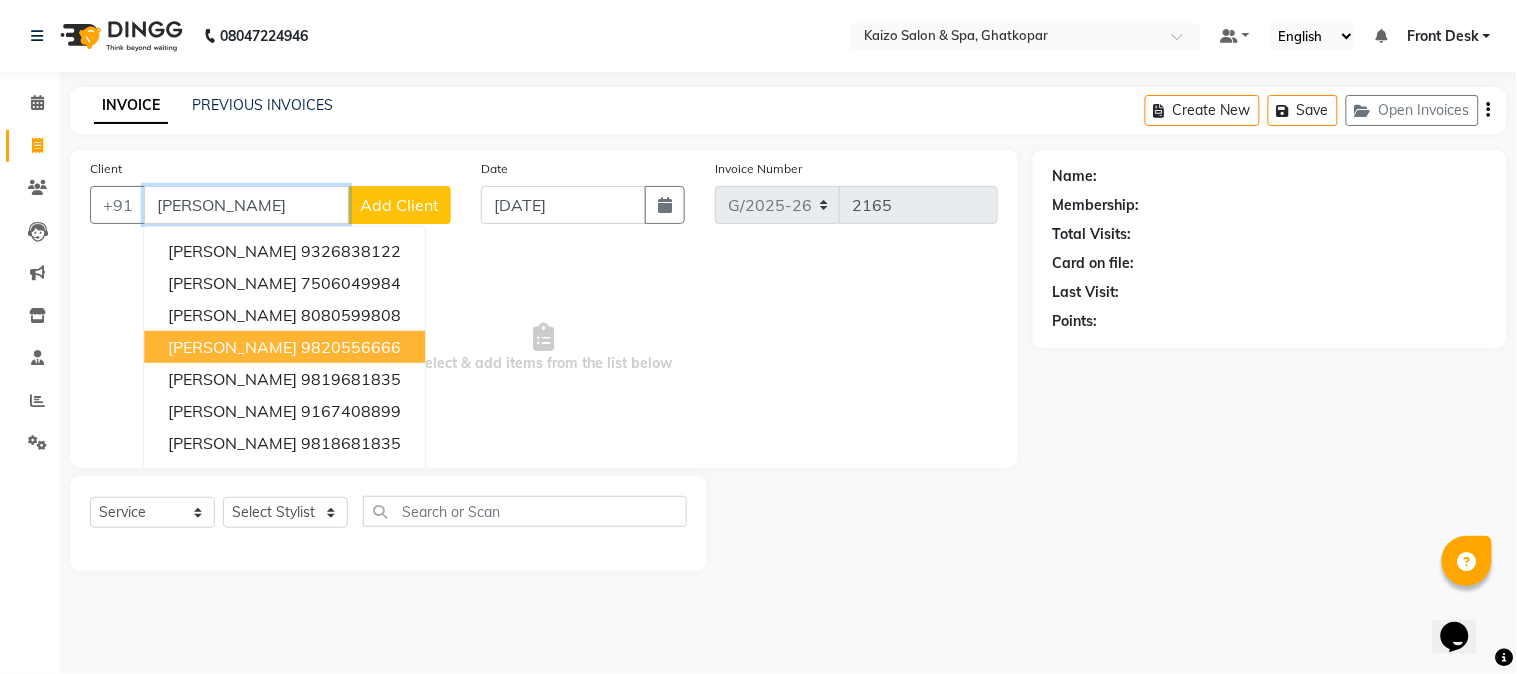 click on "[PERSON_NAME]  9820556666" at bounding box center [284, 347] 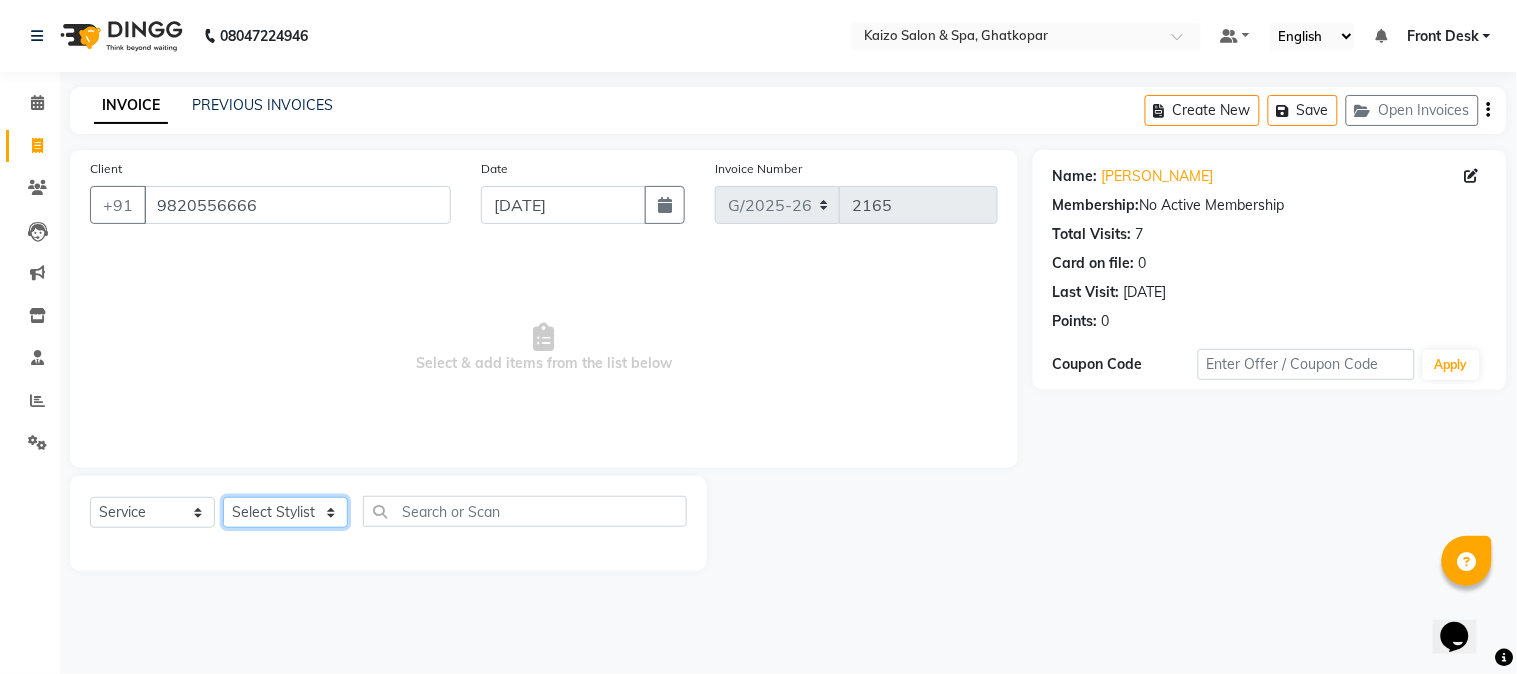 click on "Select Stylist [PERSON_NAME] ANJALI [PERSON_NAME] [PERSON_NAME] Front Desk [PERSON_NAME] IFTESHA [PERSON_NAME] [MEDICAL_DATA][PERSON_NAME] [PERSON_NAME] [PERSON_NAME] [PERSON_NAME] [PERSON_NAME] GALA [PERSON_NAME] [PERSON_NAME] YASH" 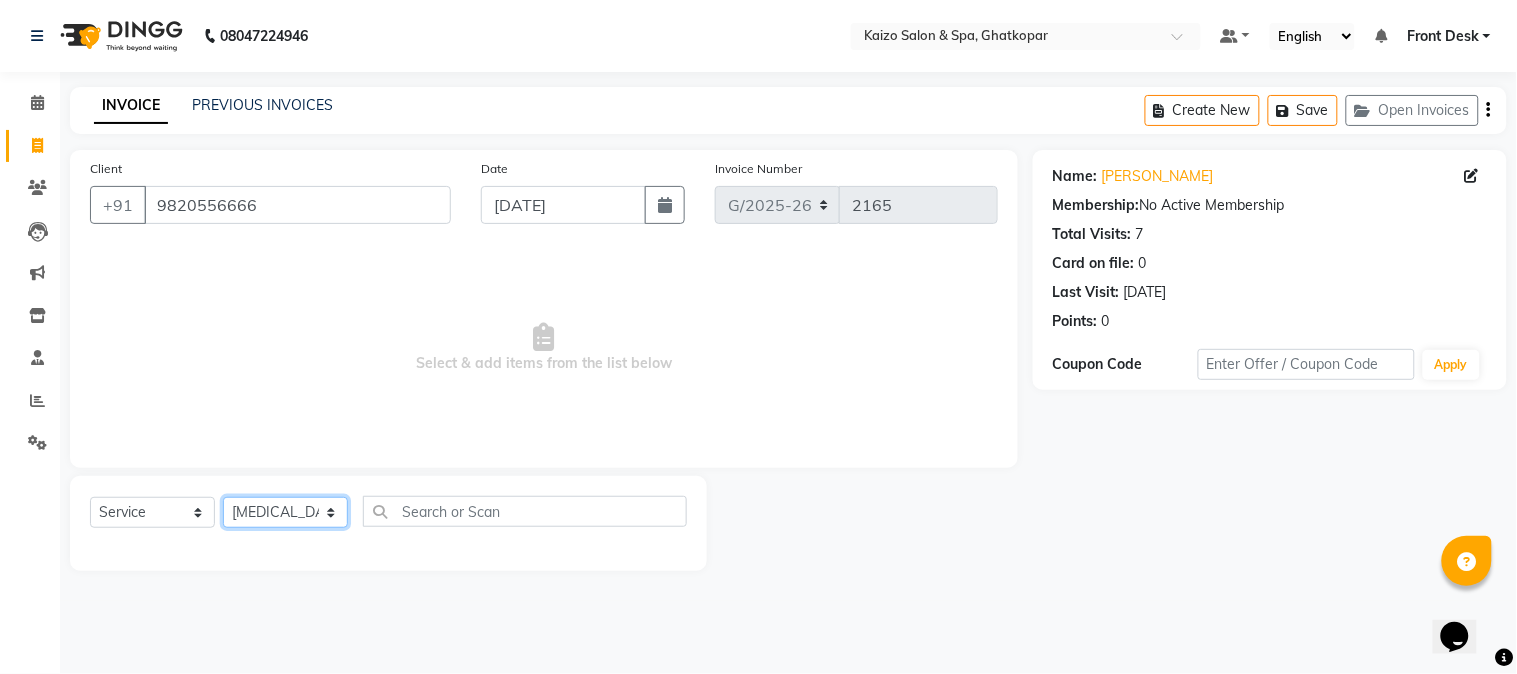 click on "Select Stylist [PERSON_NAME] ANJALI [PERSON_NAME] [PERSON_NAME] Front Desk [PERSON_NAME] IFTESHA [PERSON_NAME] [MEDICAL_DATA][PERSON_NAME] [PERSON_NAME] [PERSON_NAME] [PERSON_NAME] [PERSON_NAME] GALA [PERSON_NAME] [PERSON_NAME] YASH" 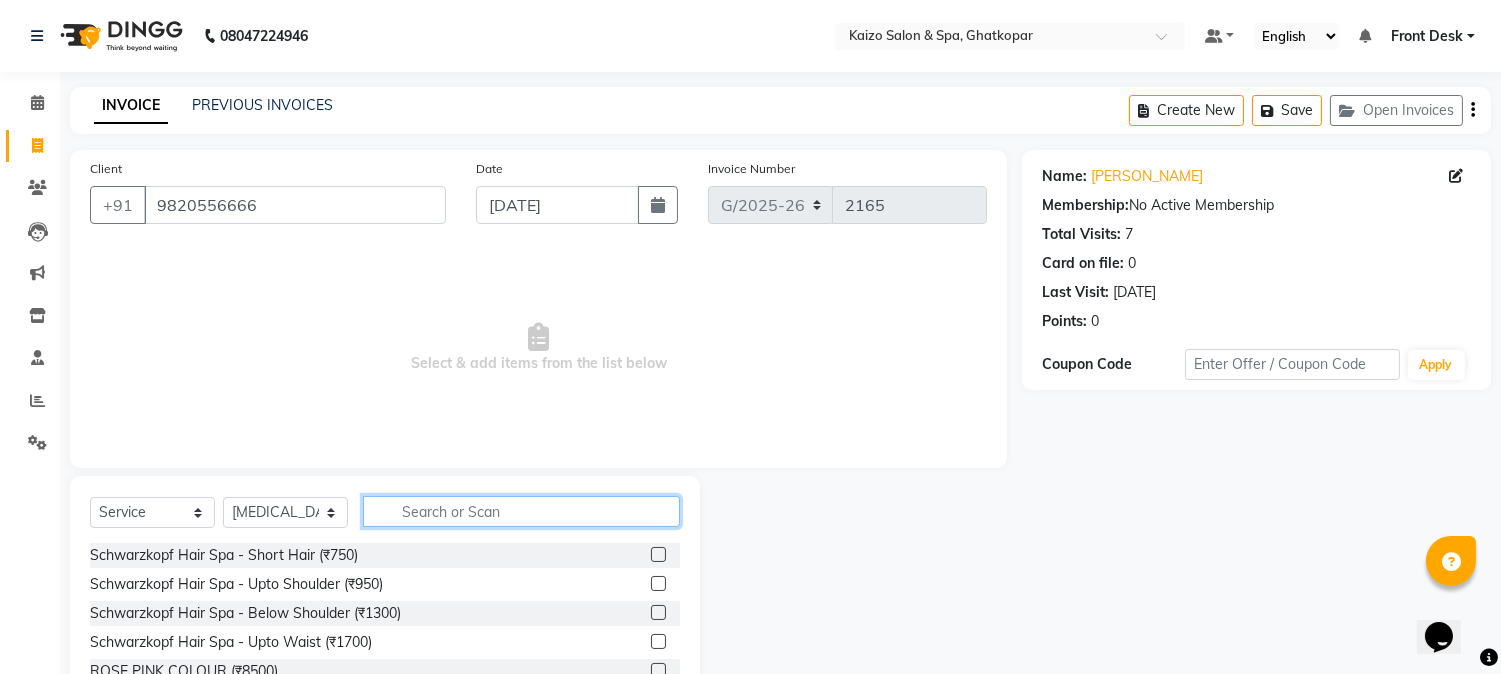 click 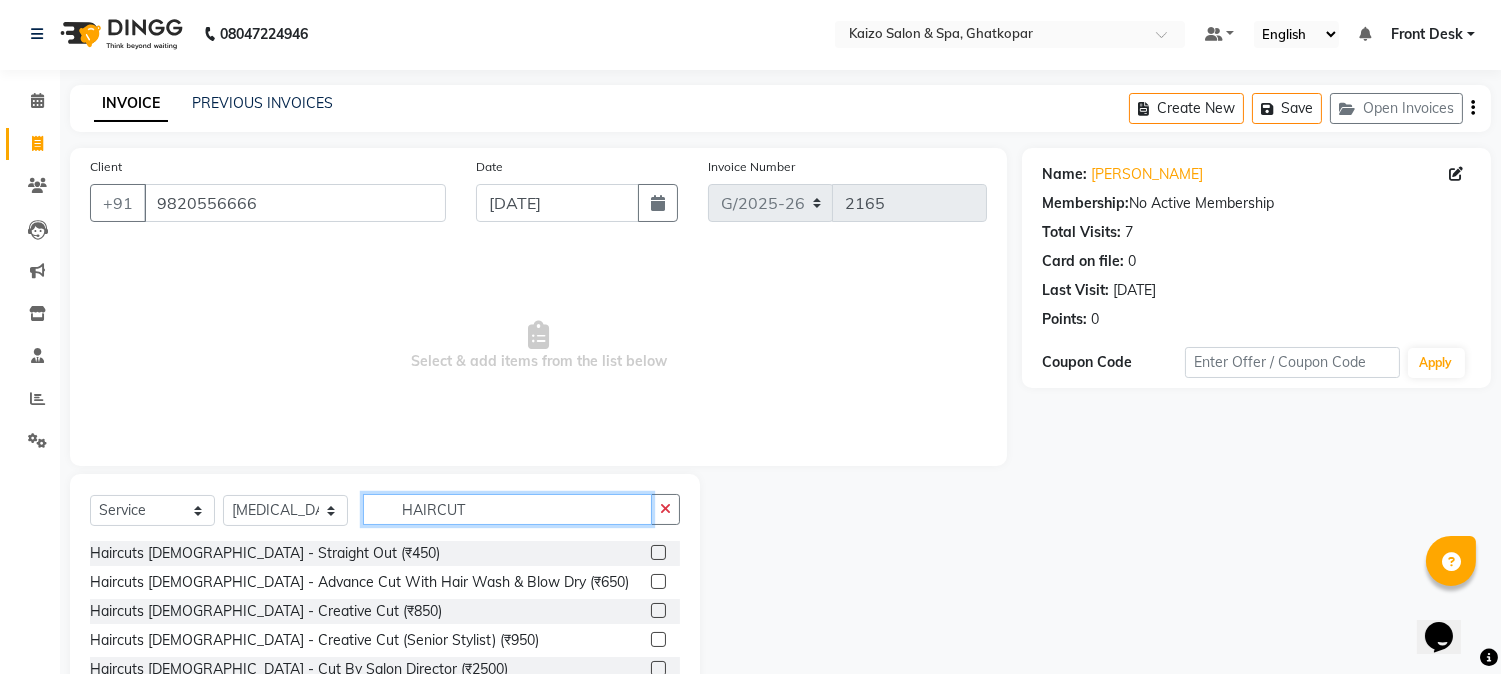 scroll, scrollTop: 0, scrollLeft: 0, axis: both 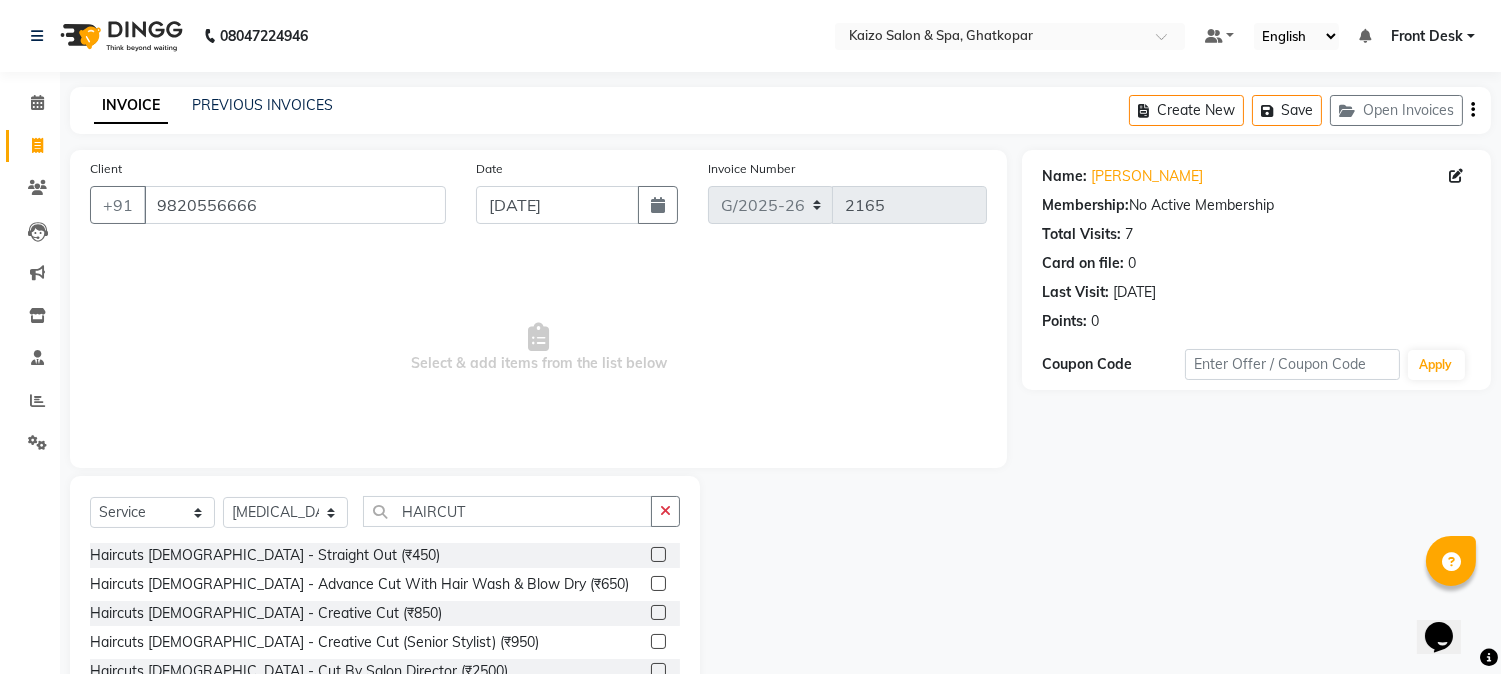 click 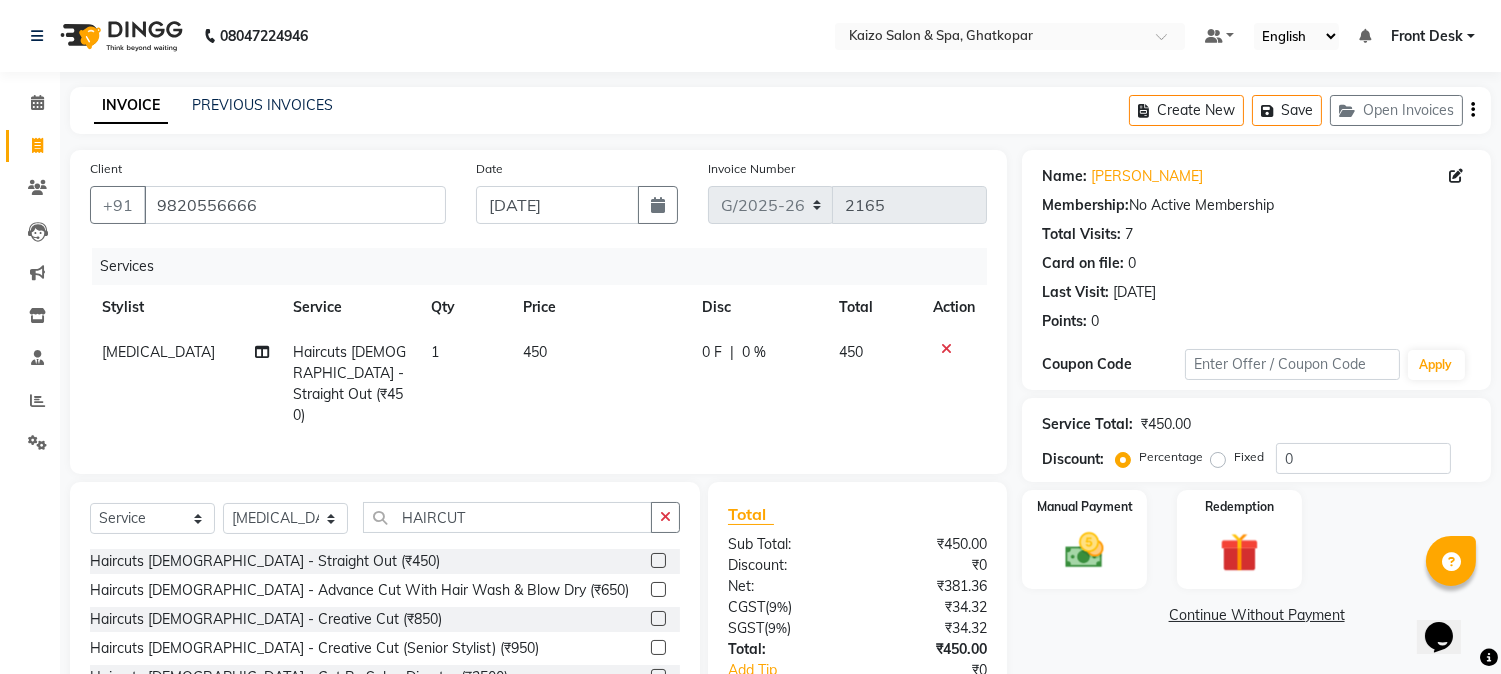 click on "450" 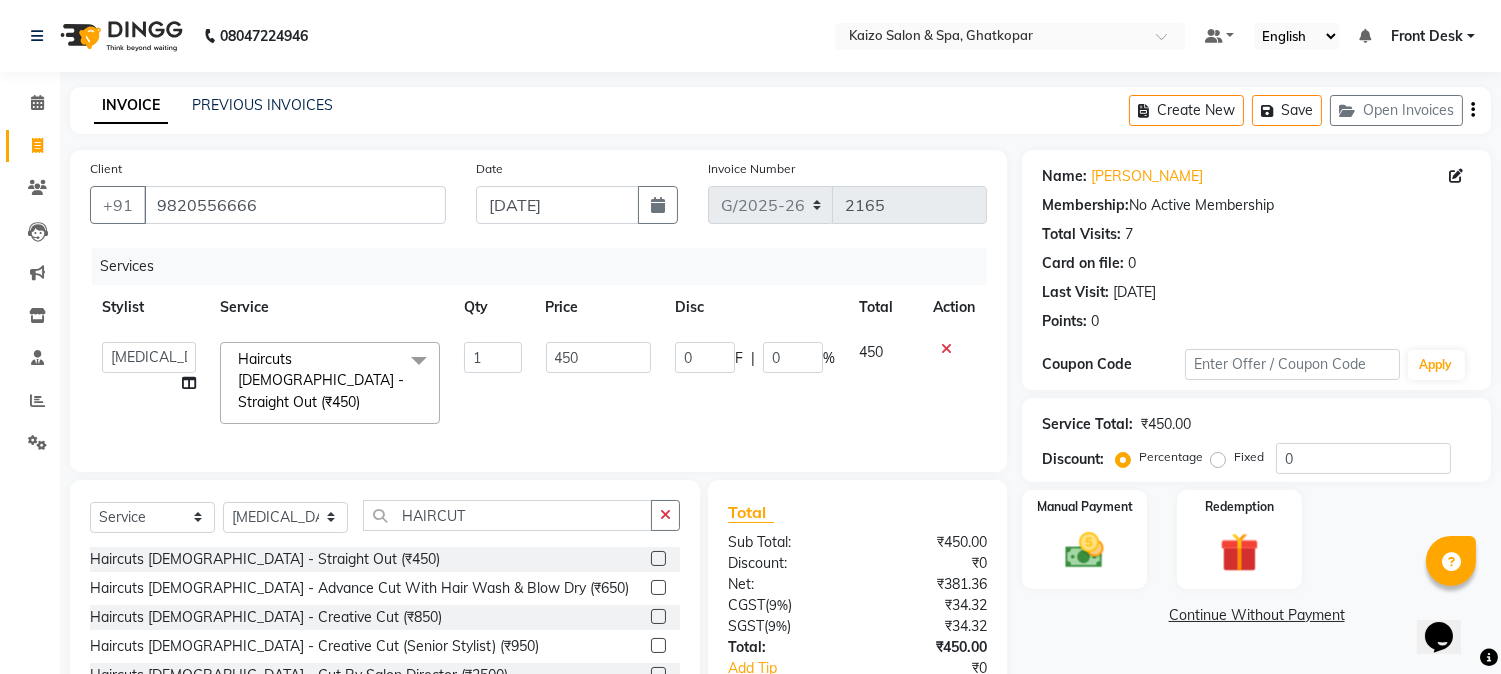 click on "450" 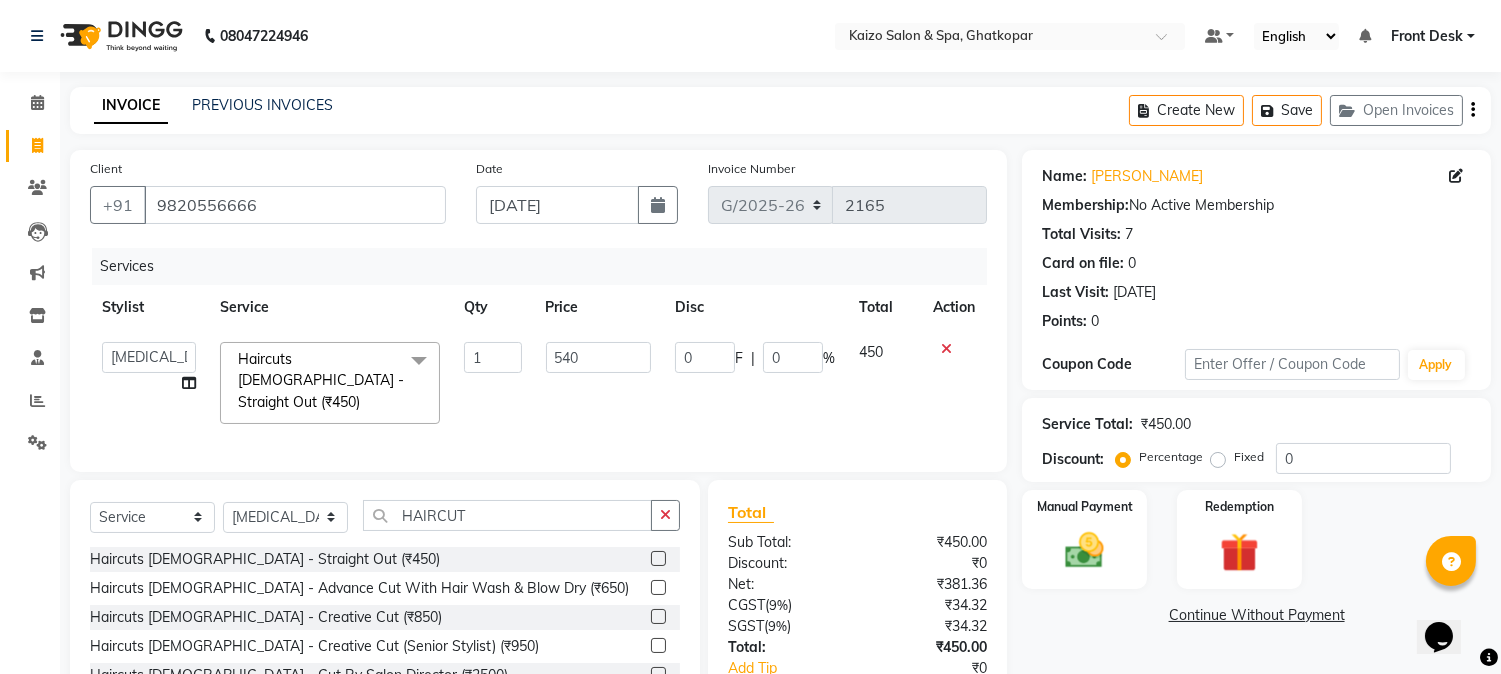 click on "Discount:" 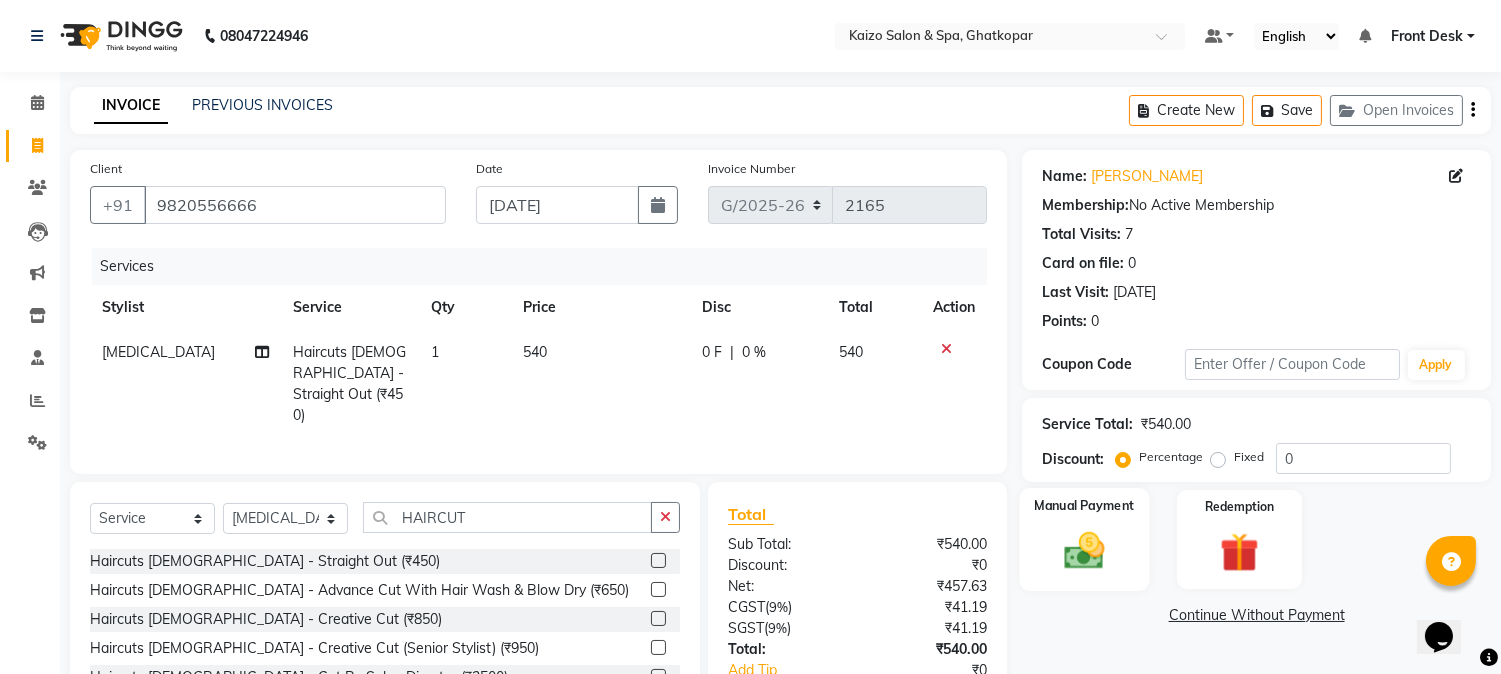 click 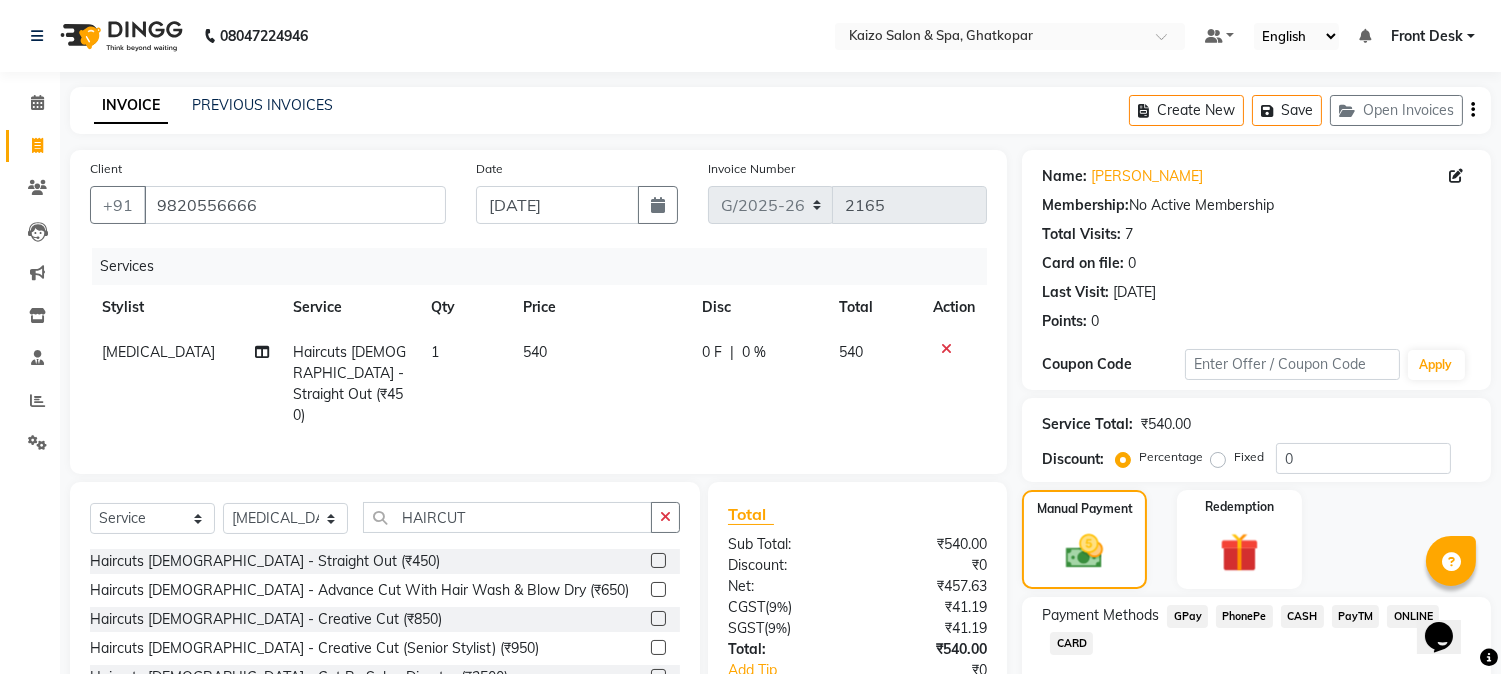 click on "PhonePe" 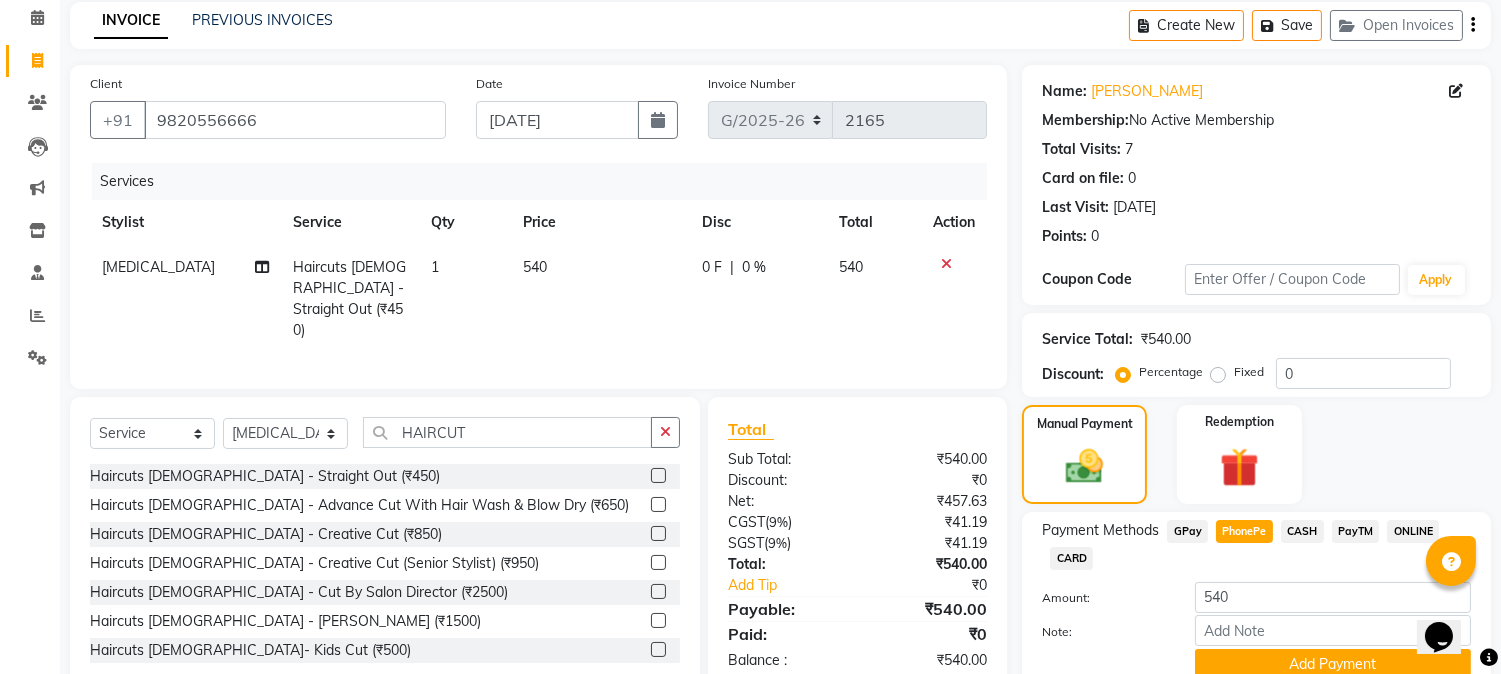 scroll, scrollTop: 170, scrollLeft: 0, axis: vertical 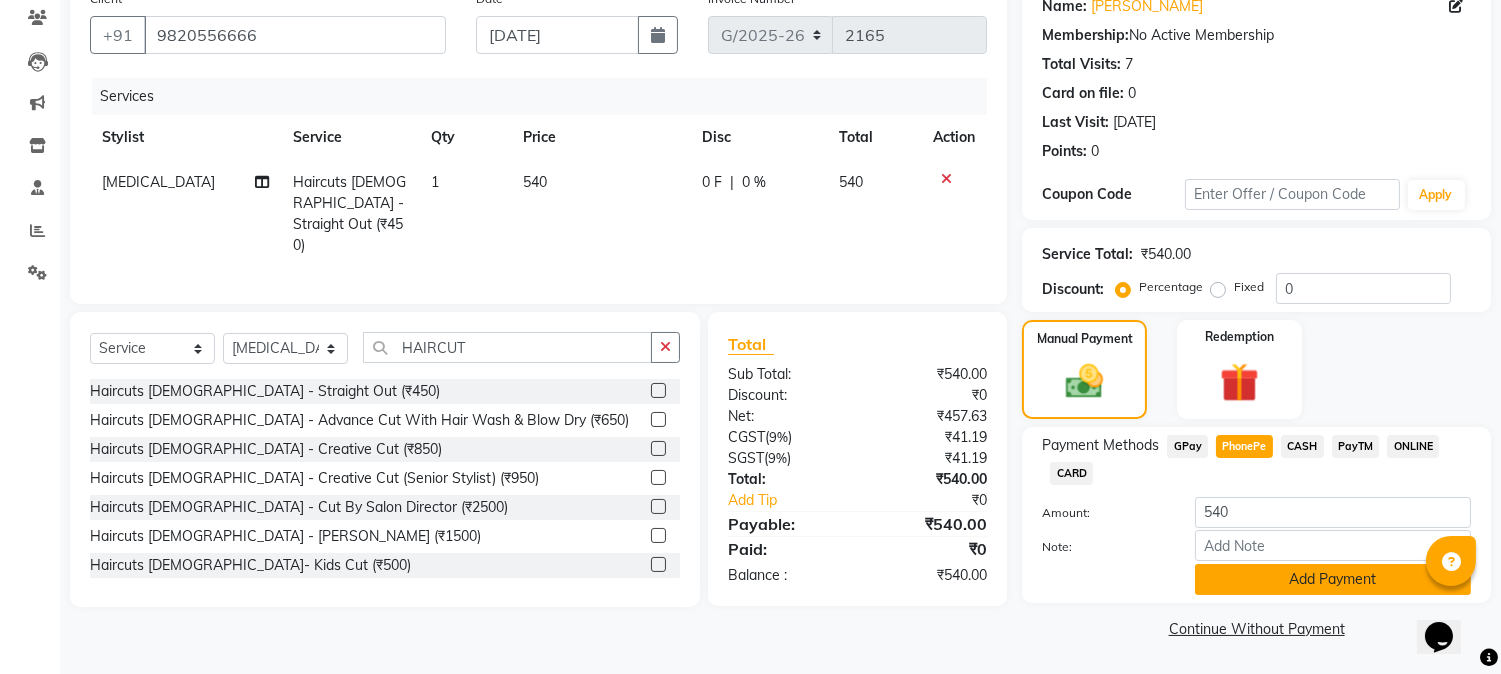 click on "Add Payment" 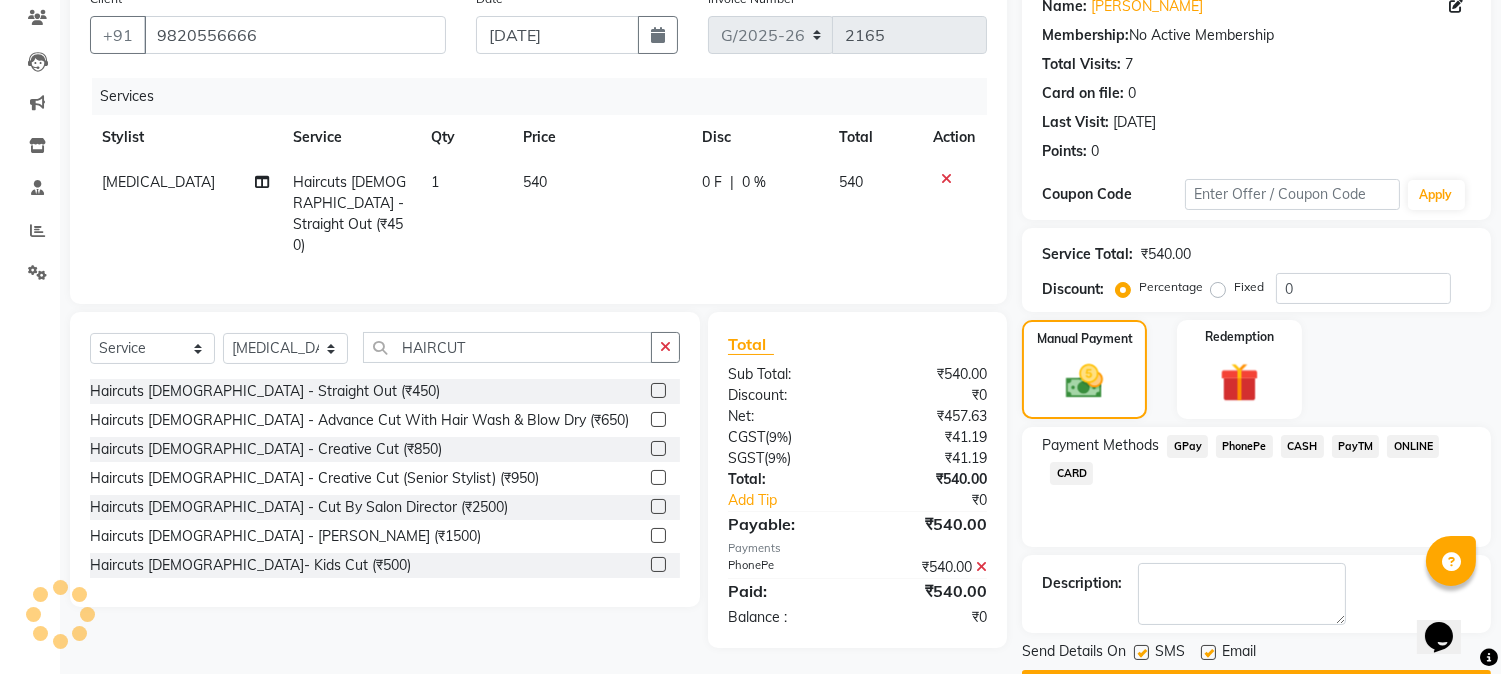 click 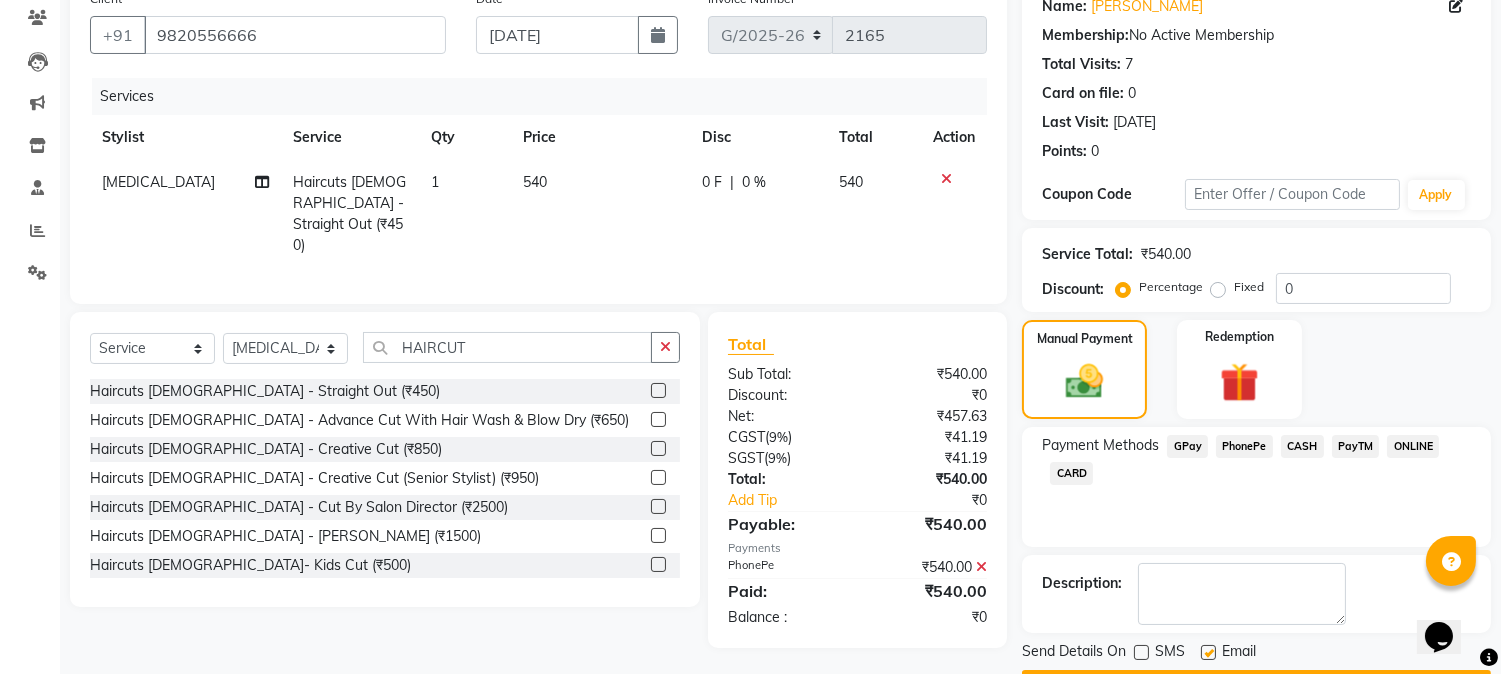 click 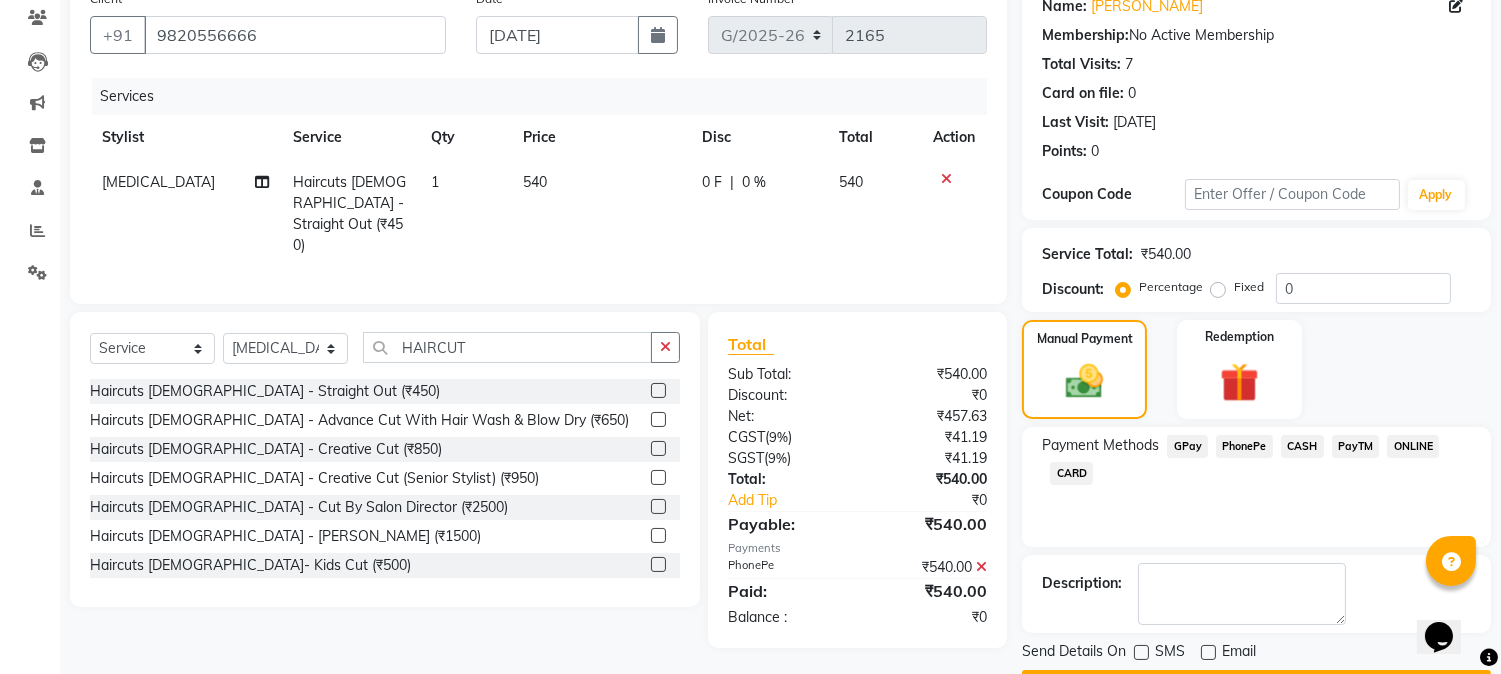 scroll, scrollTop: 225, scrollLeft: 0, axis: vertical 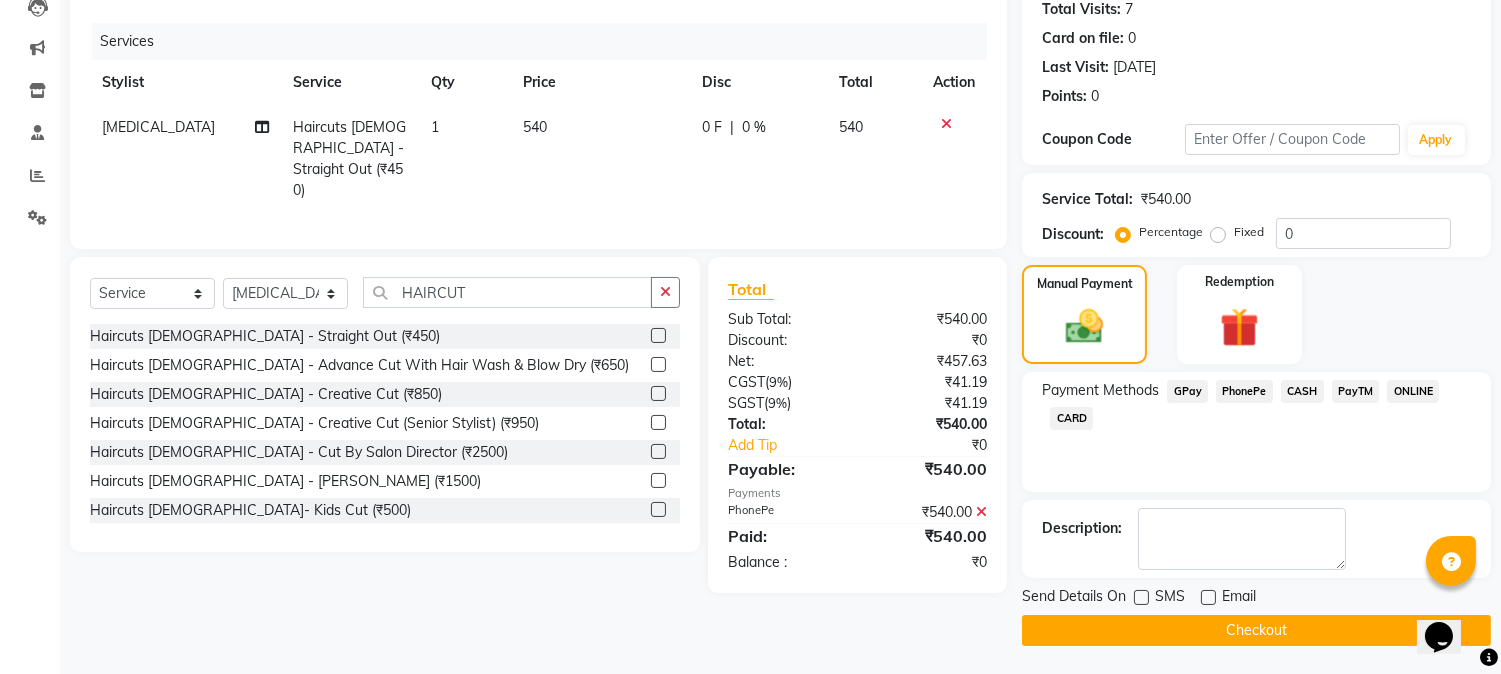 click on "Send Details On SMS Email  Checkout" 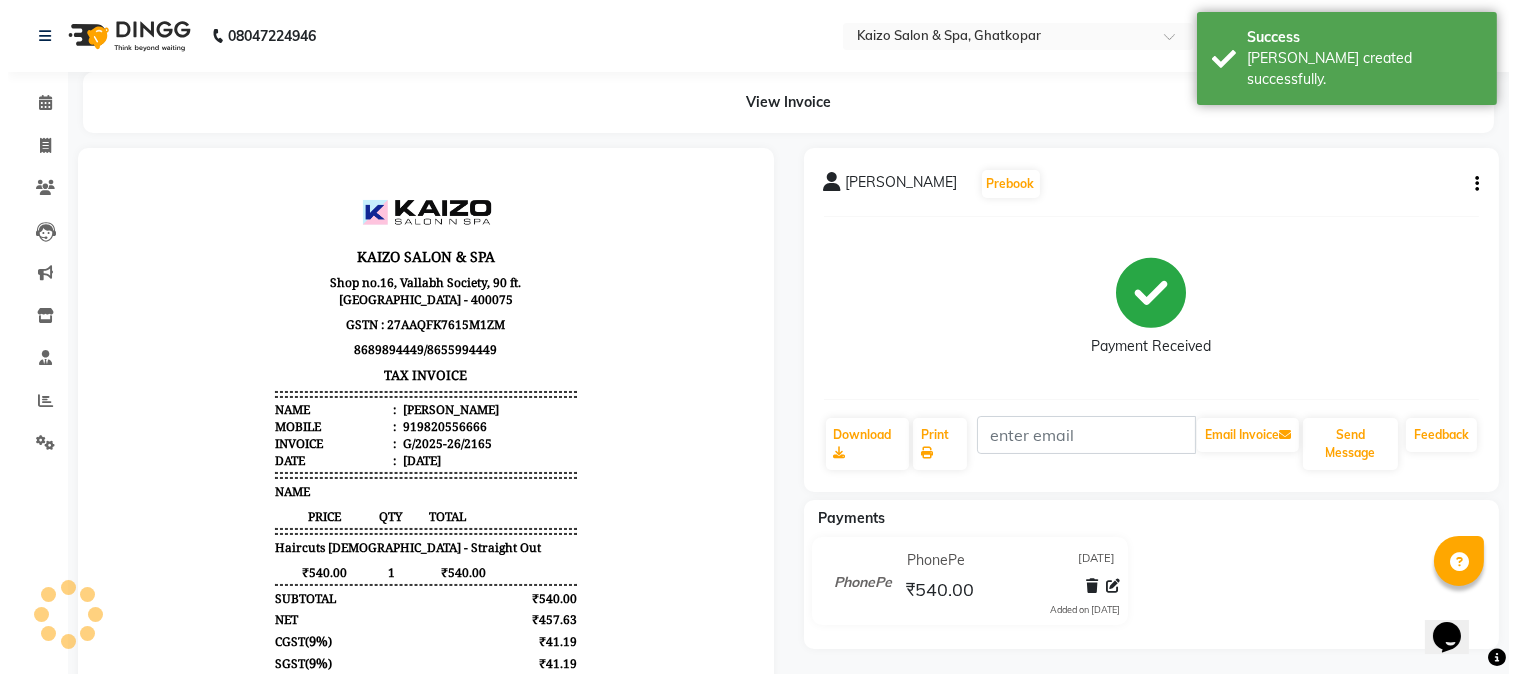 scroll, scrollTop: 0, scrollLeft: 0, axis: both 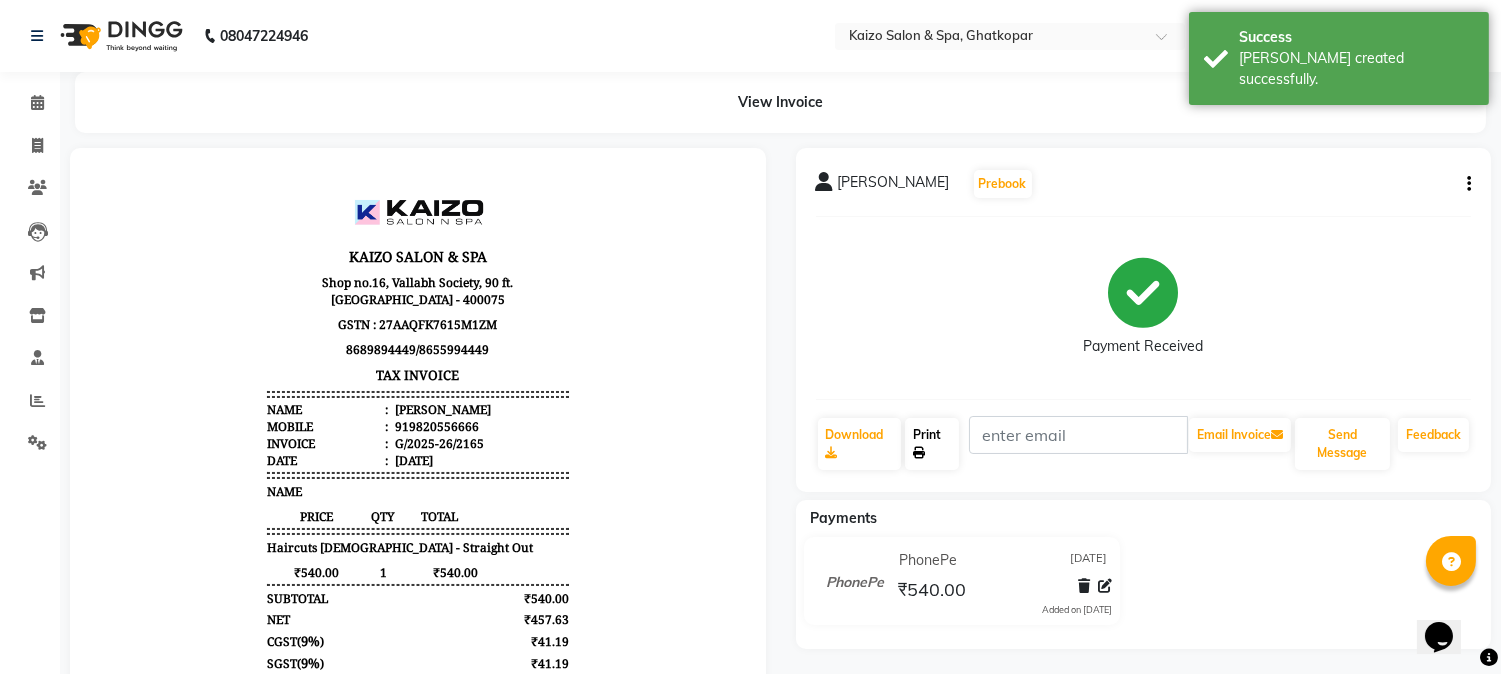 click on "Print" 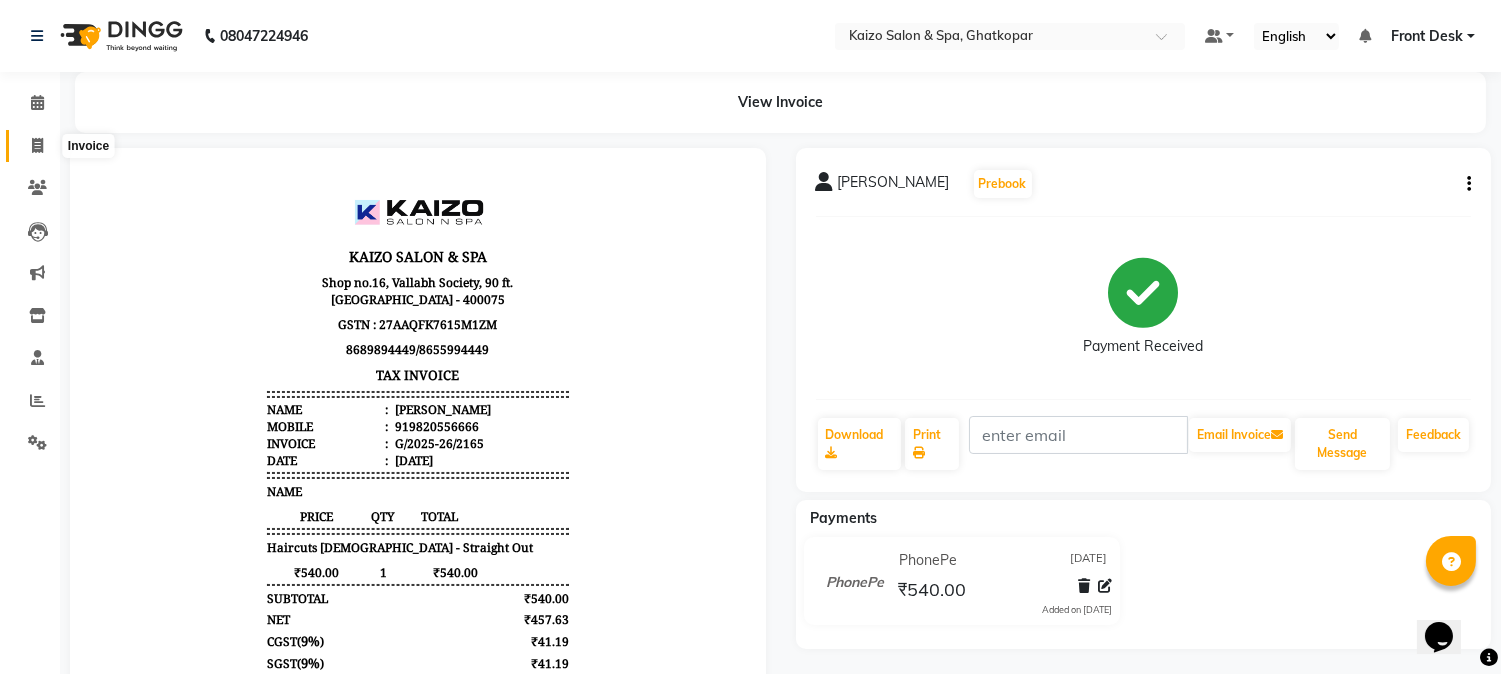 click 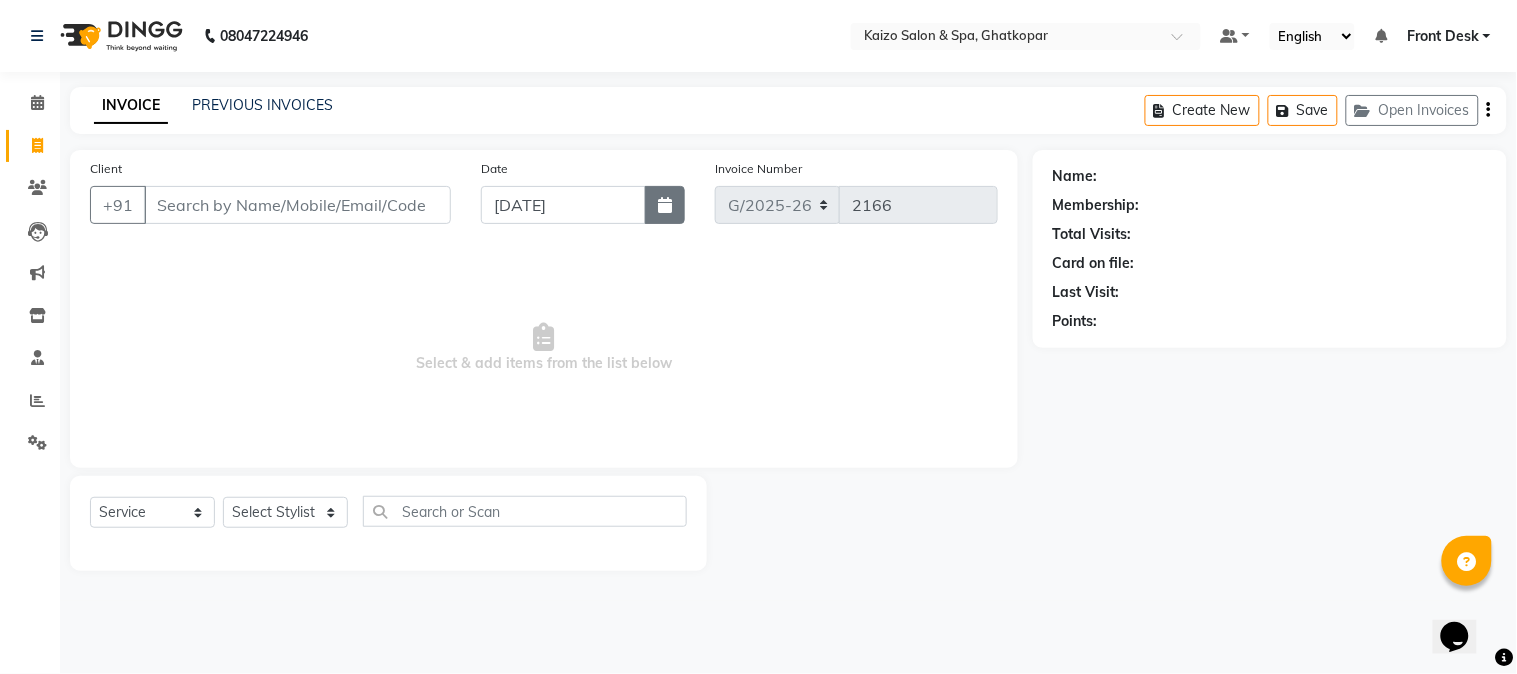 click 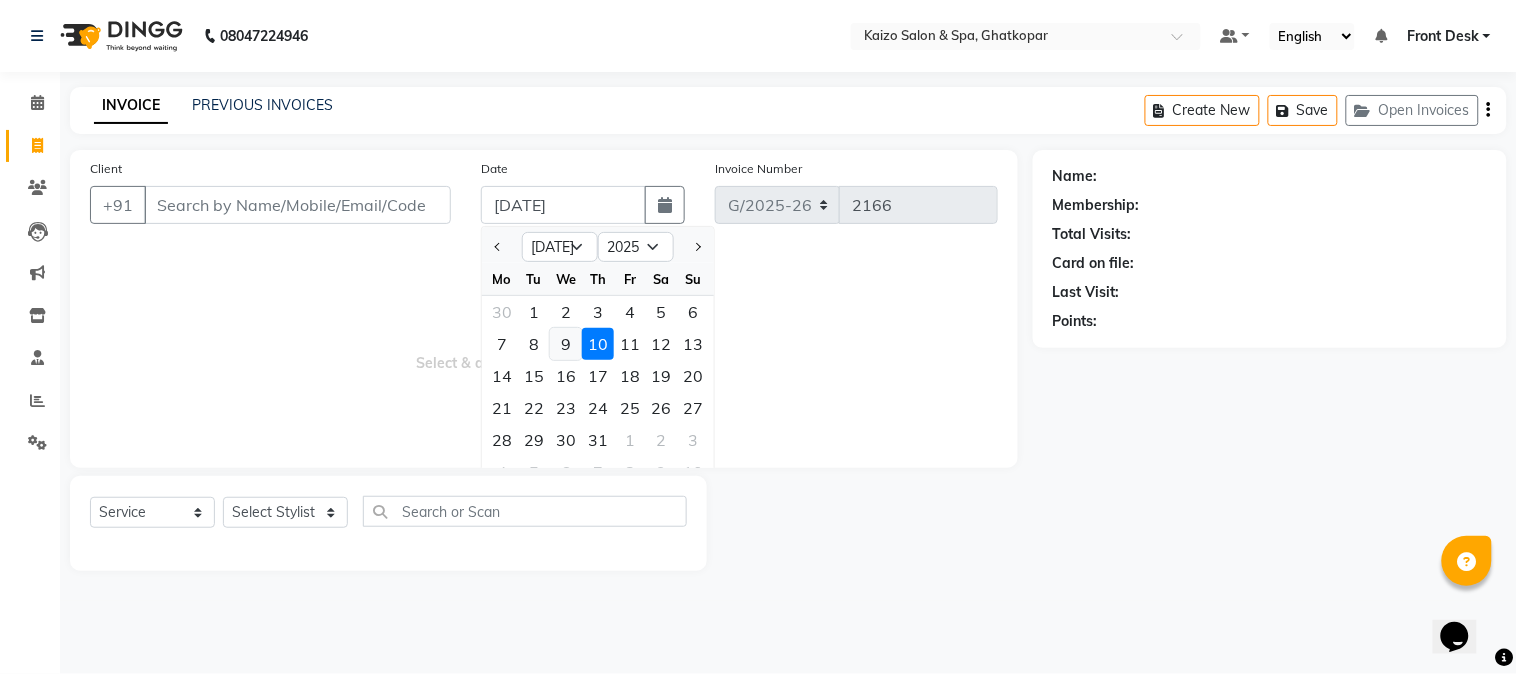 click on "9" 